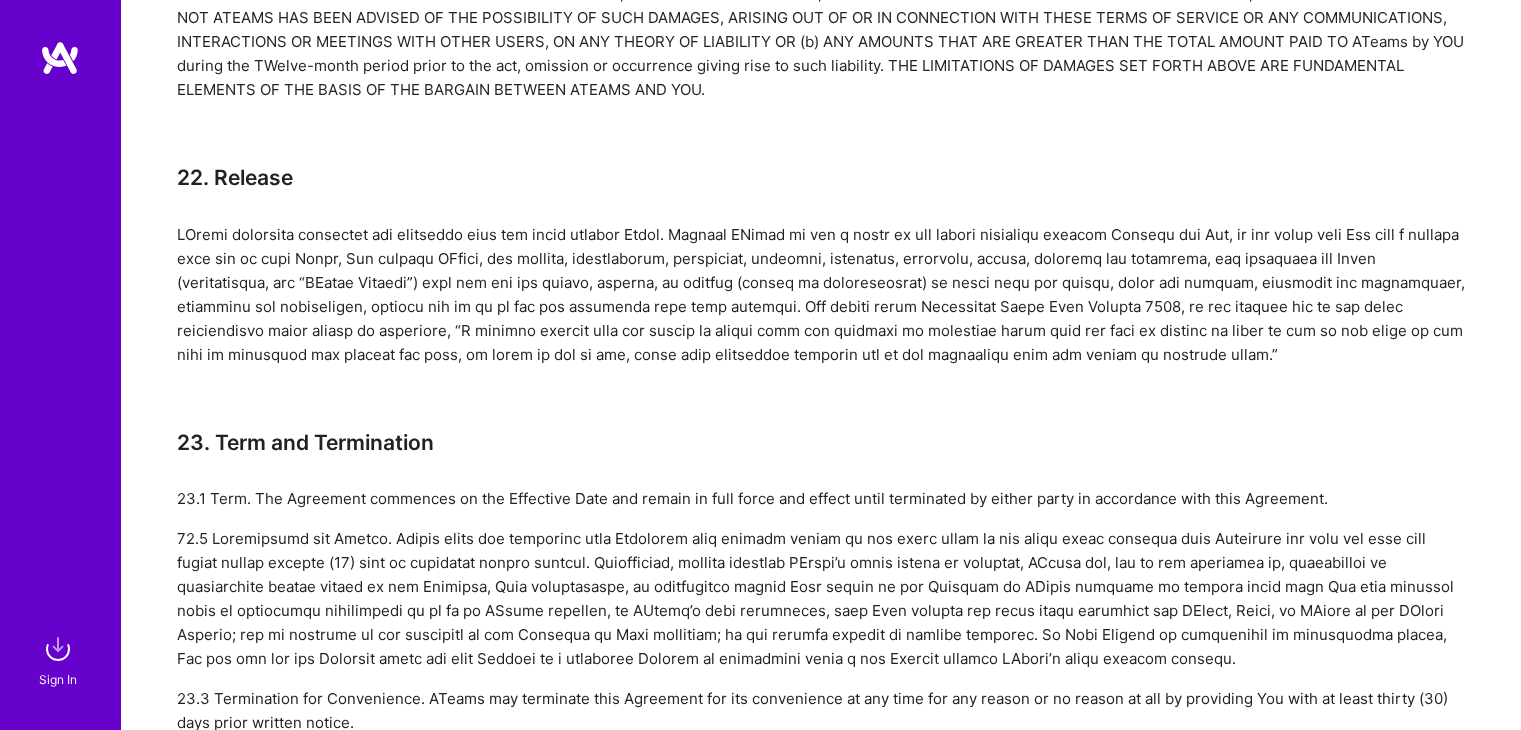 scroll, scrollTop: 8239, scrollLeft: 0, axis: vertical 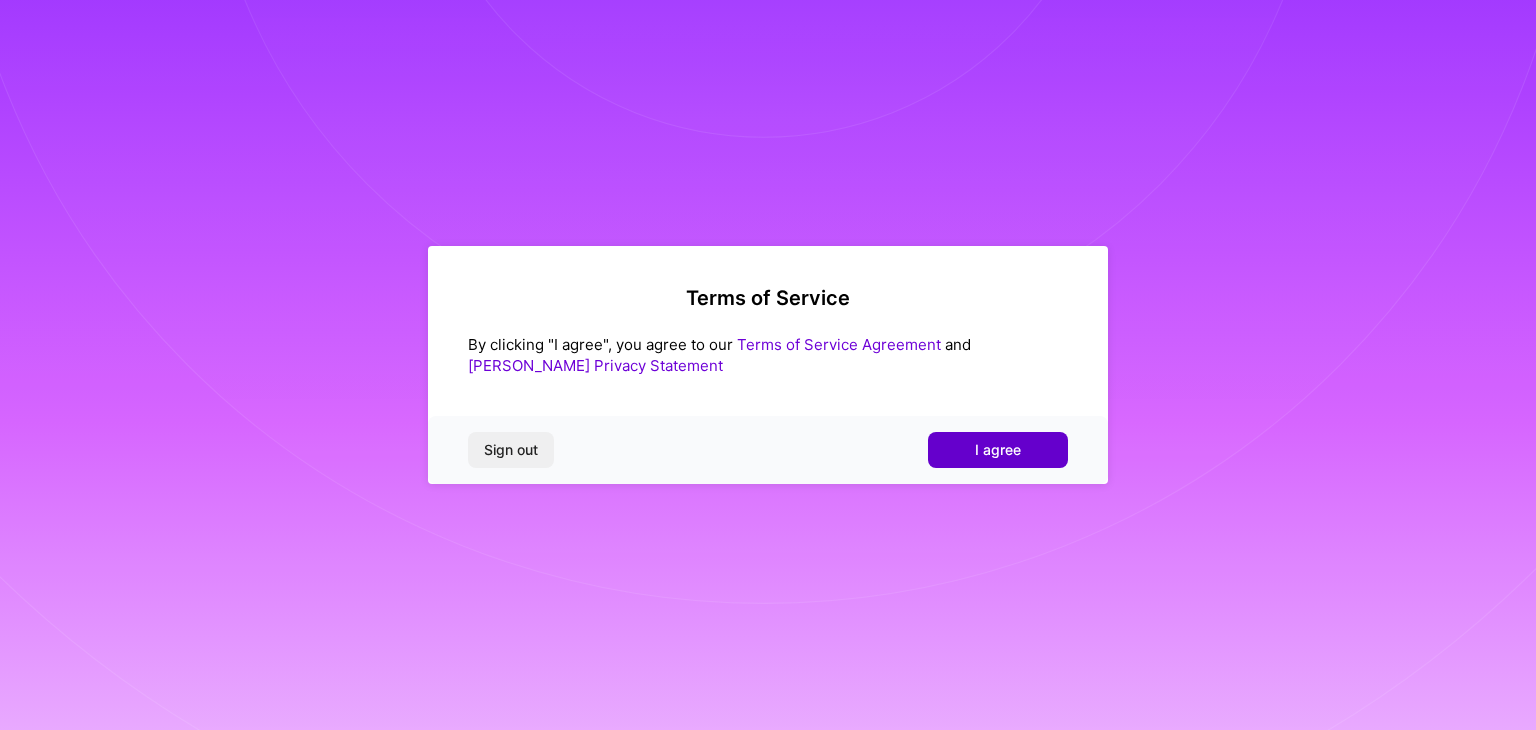click on "I agree" at bounding box center (998, 450) 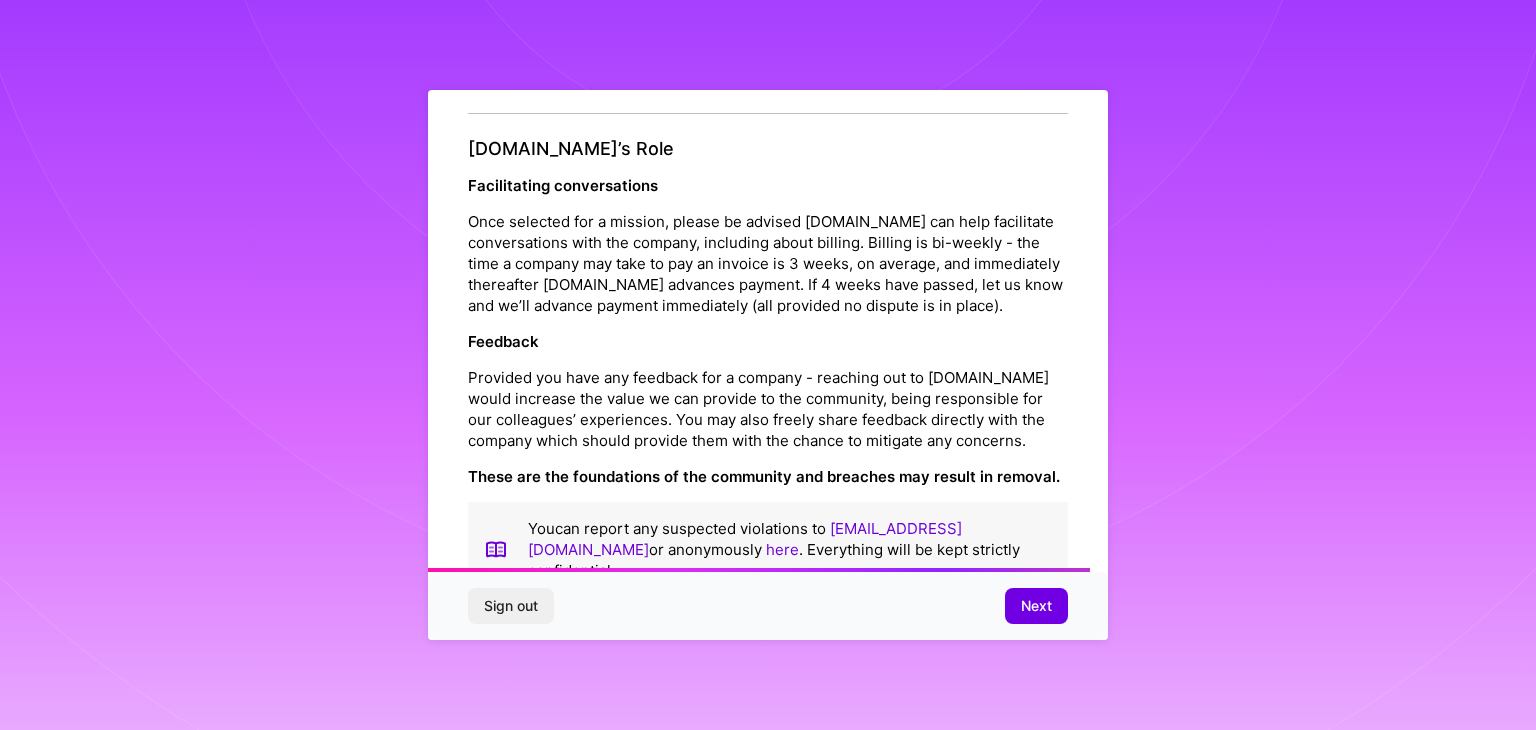 scroll, scrollTop: 2284, scrollLeft: 0, axis: vertical 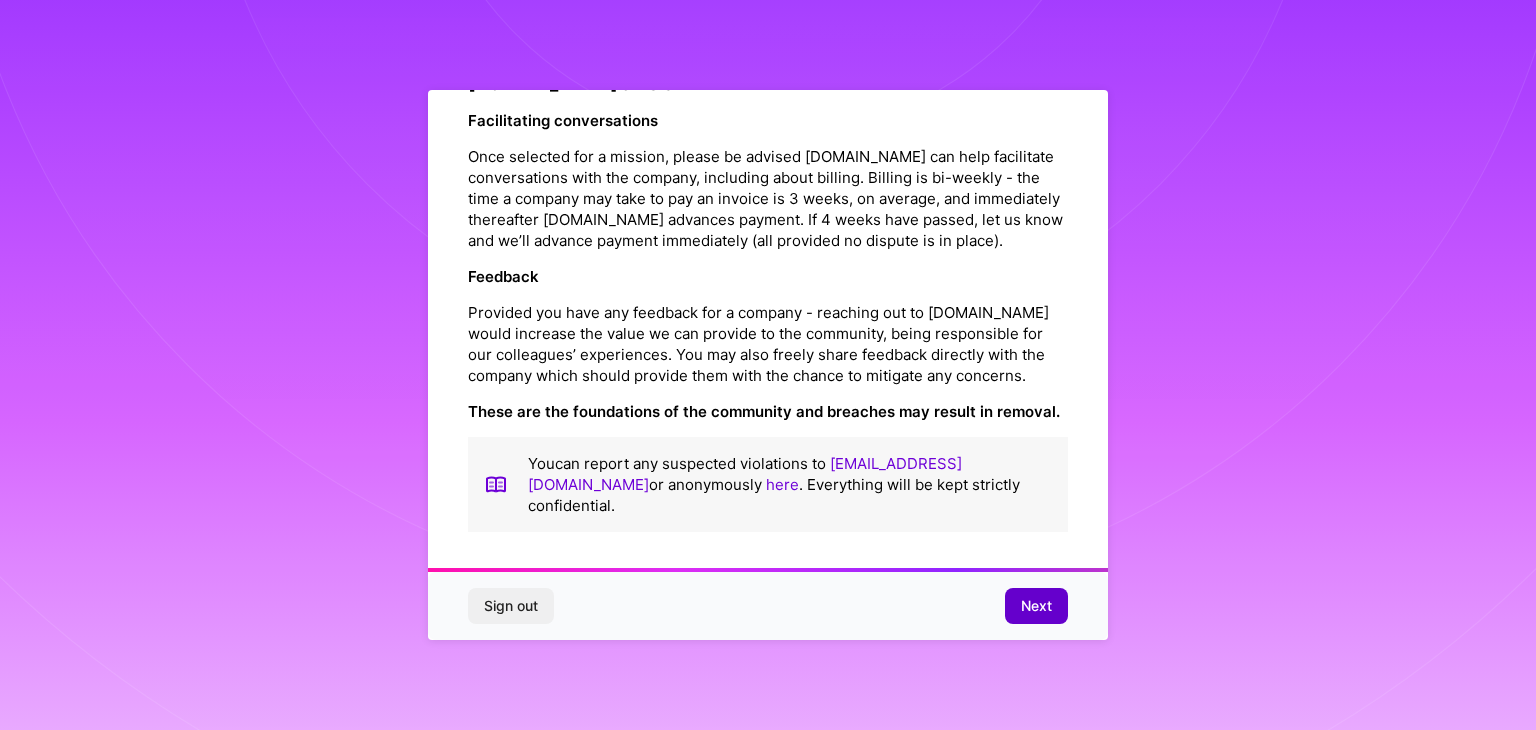click on "Next" at bounding box center (1036, 606) 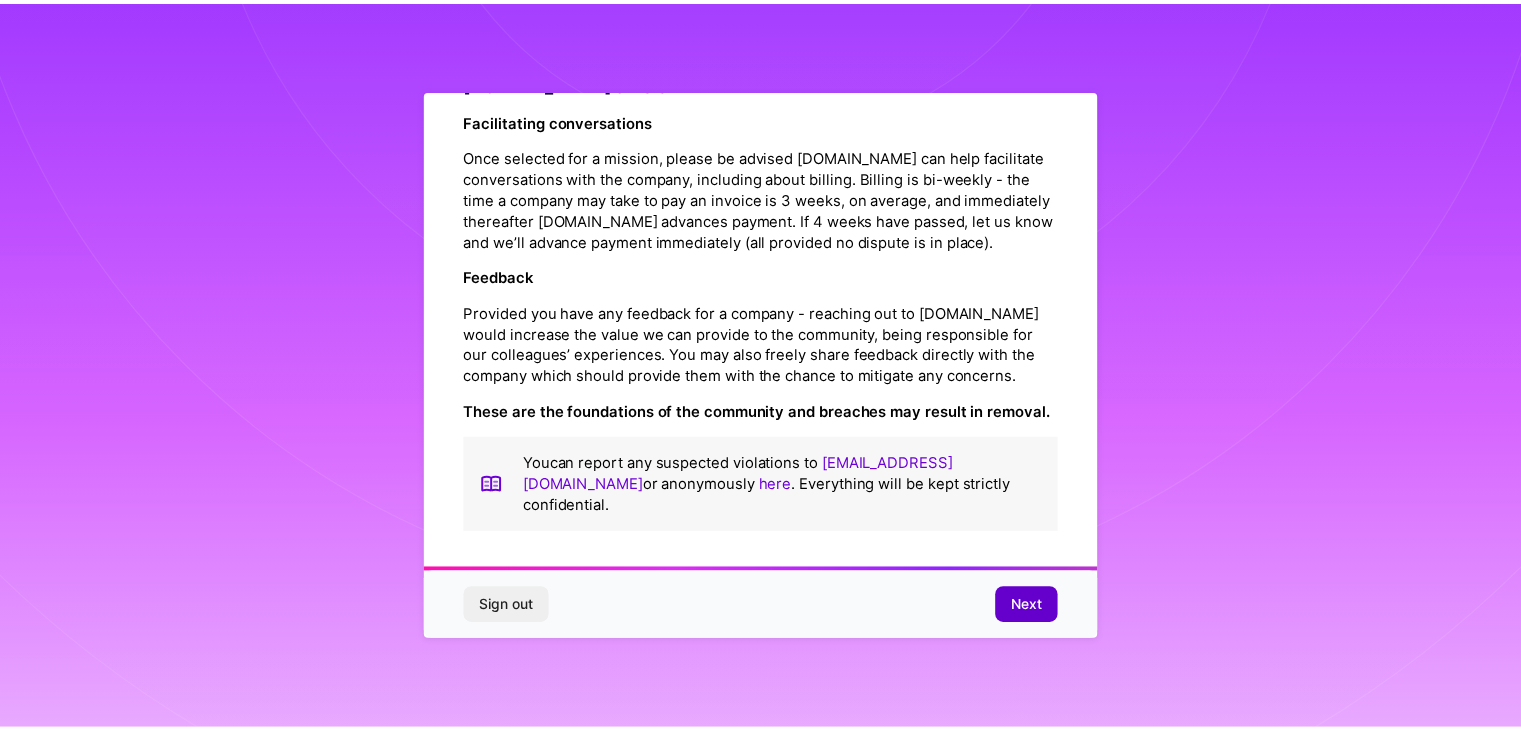 scroll, scrollTop: 0, scrollLeft: 0, axis: both 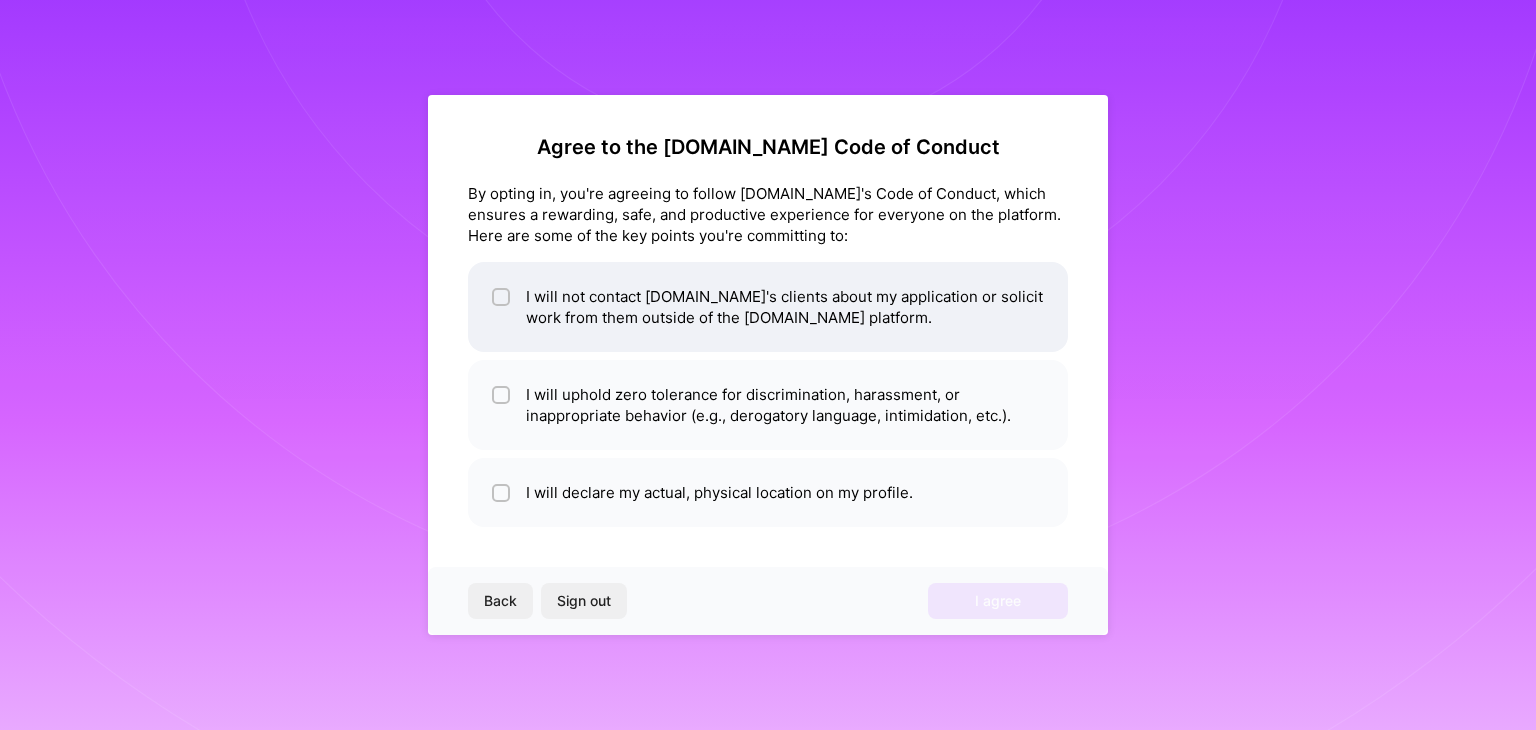 click at bounding box center [501, 307] 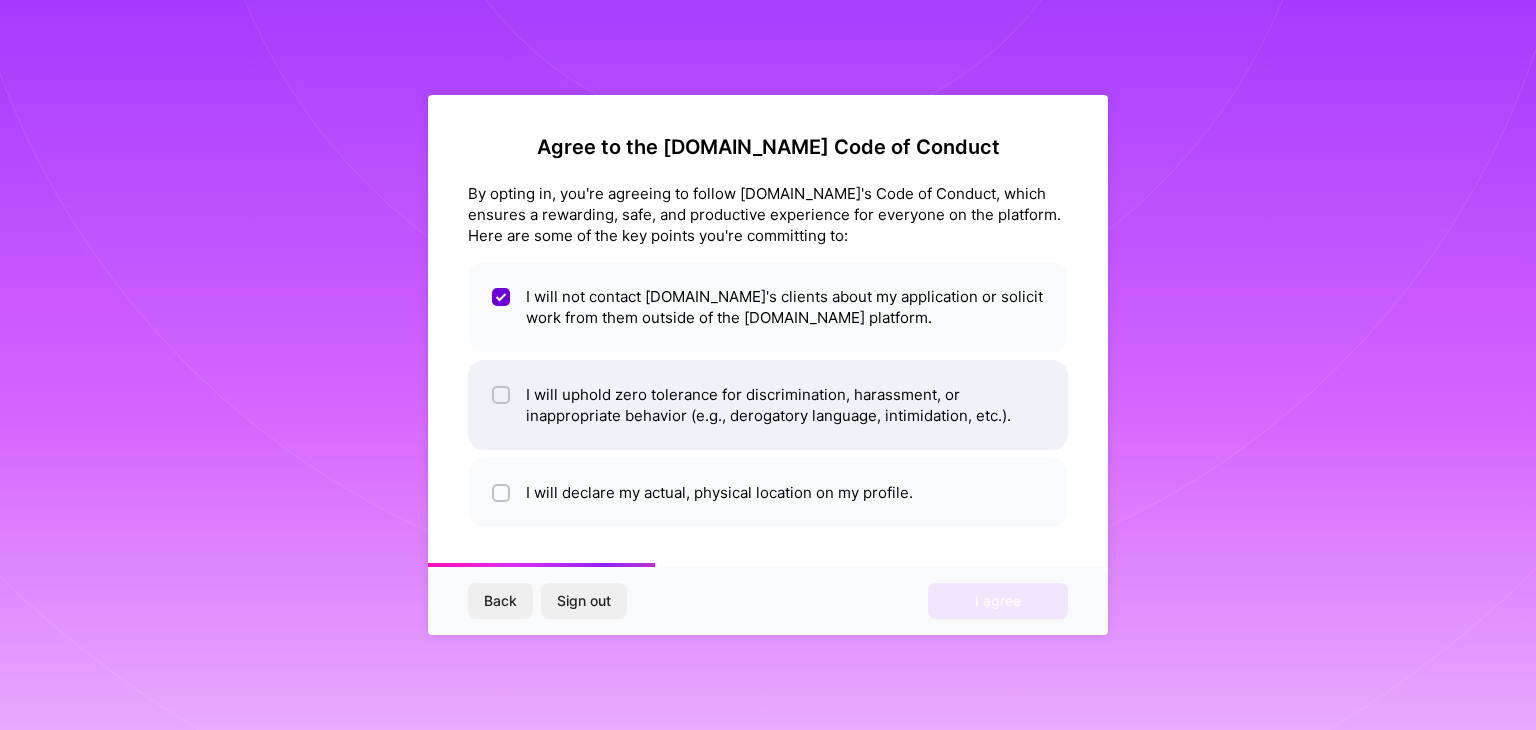 click at bounding box center [503, 396] 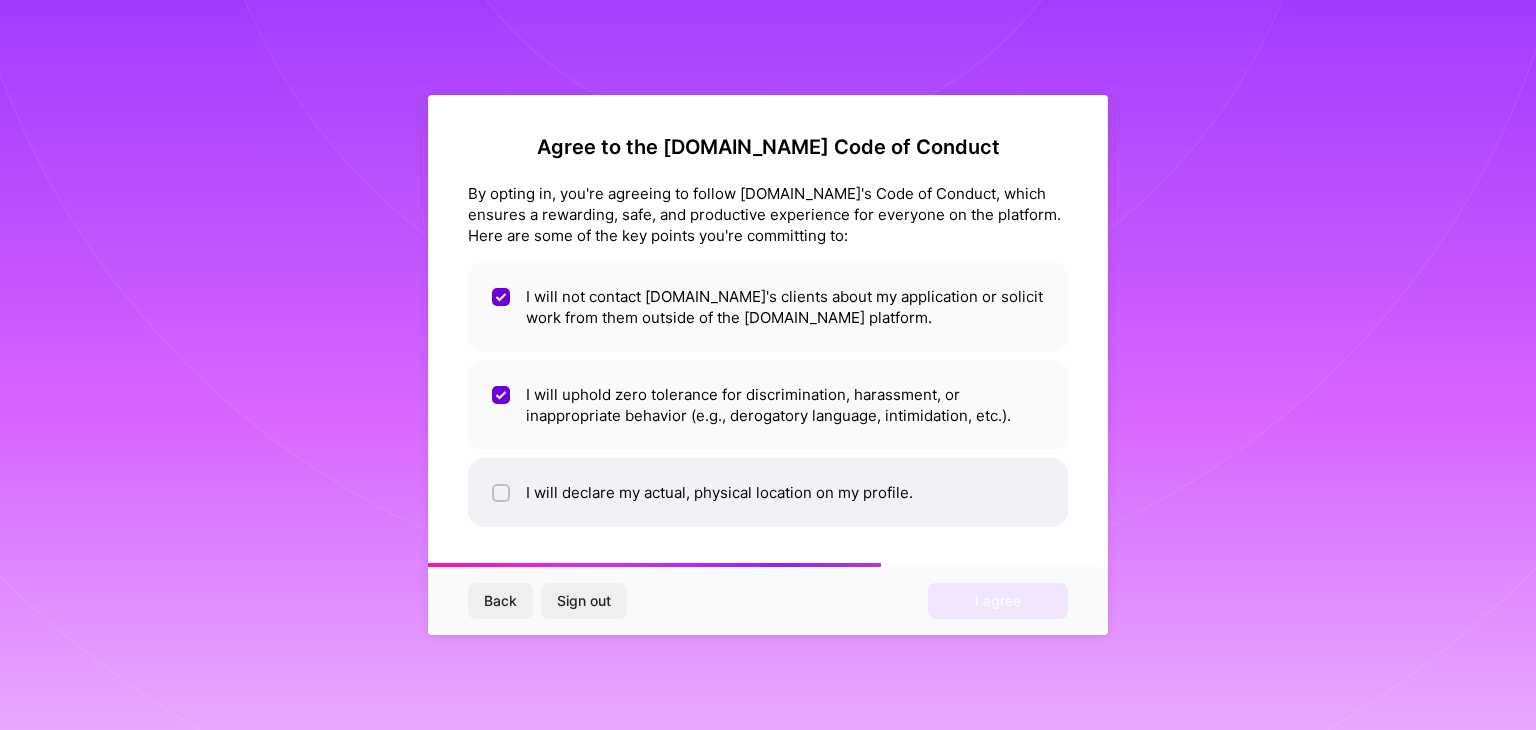 click on "I will declare my actual, physical location on my profile." at bounding box center (768, 492) 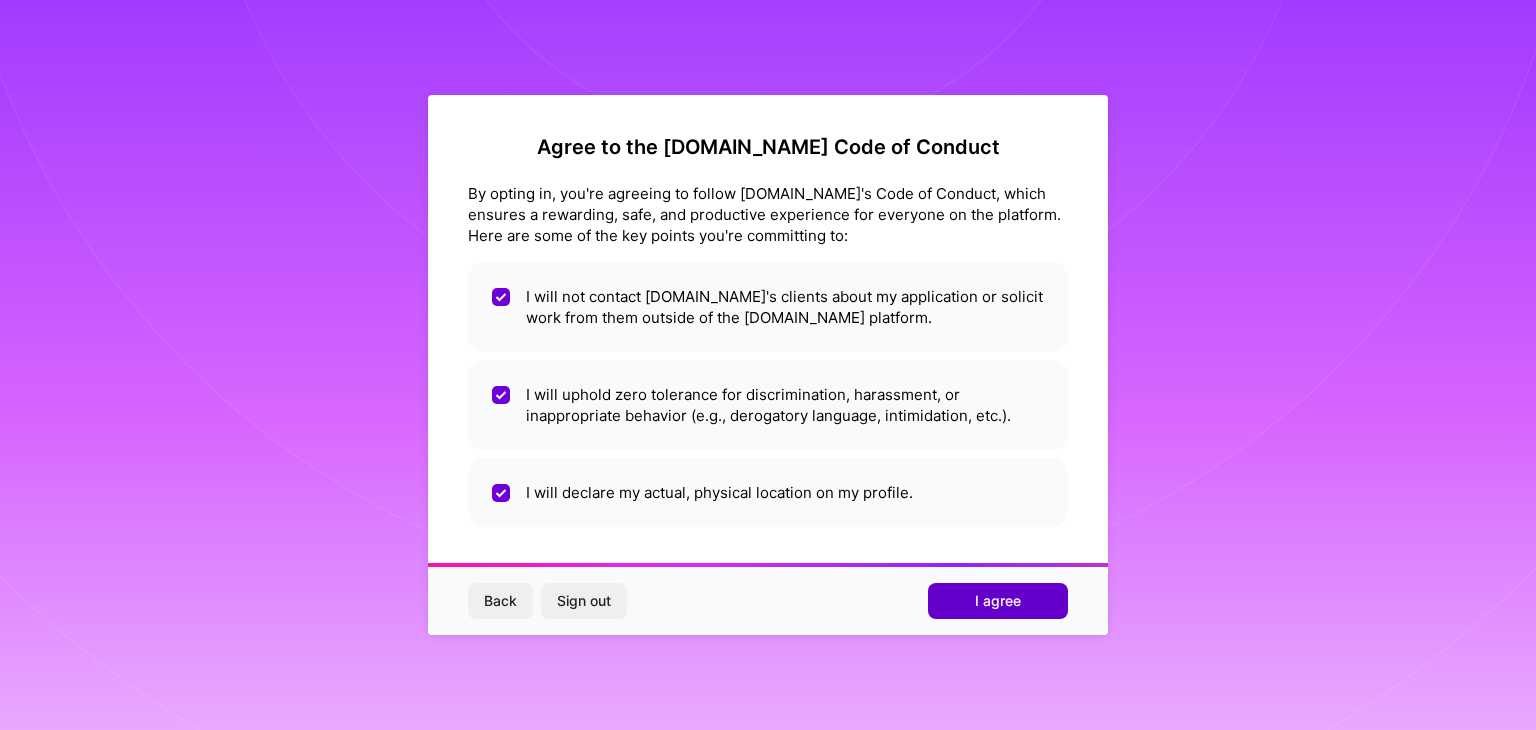 click on "I agree" at bounding box center (998, 601) 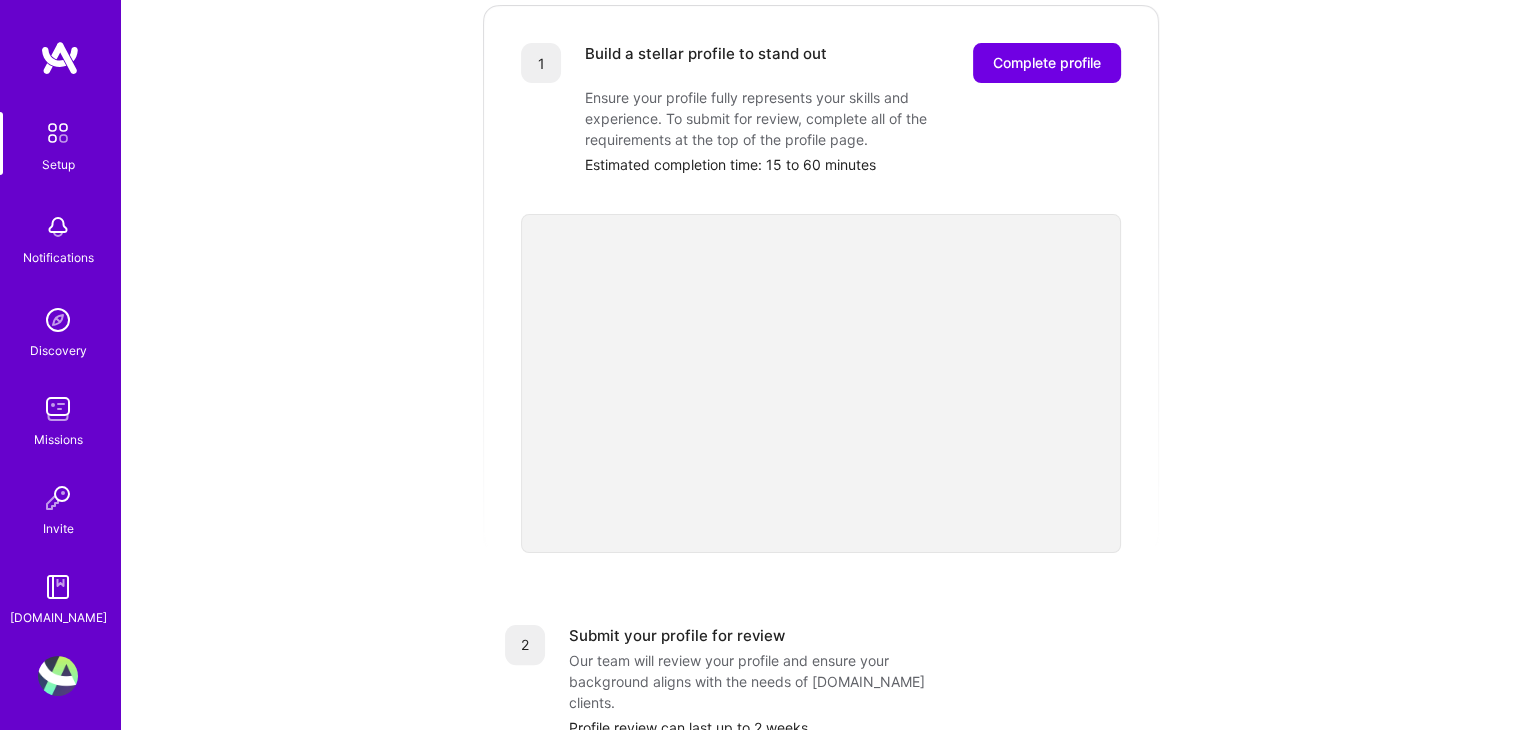 scroll, scrollTop: 0, scrollLeft: 0, axis: both 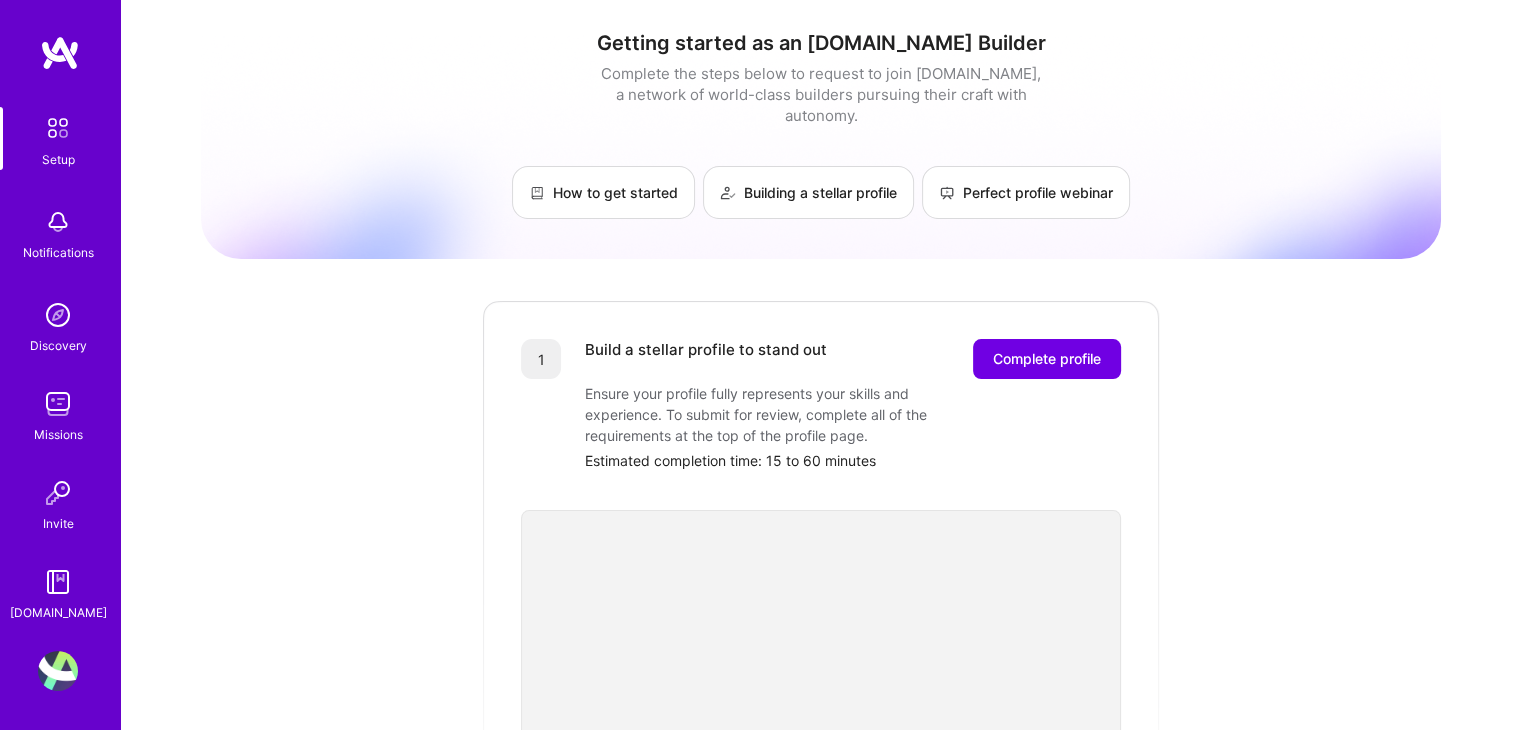 click at bounding box center [58, 404] 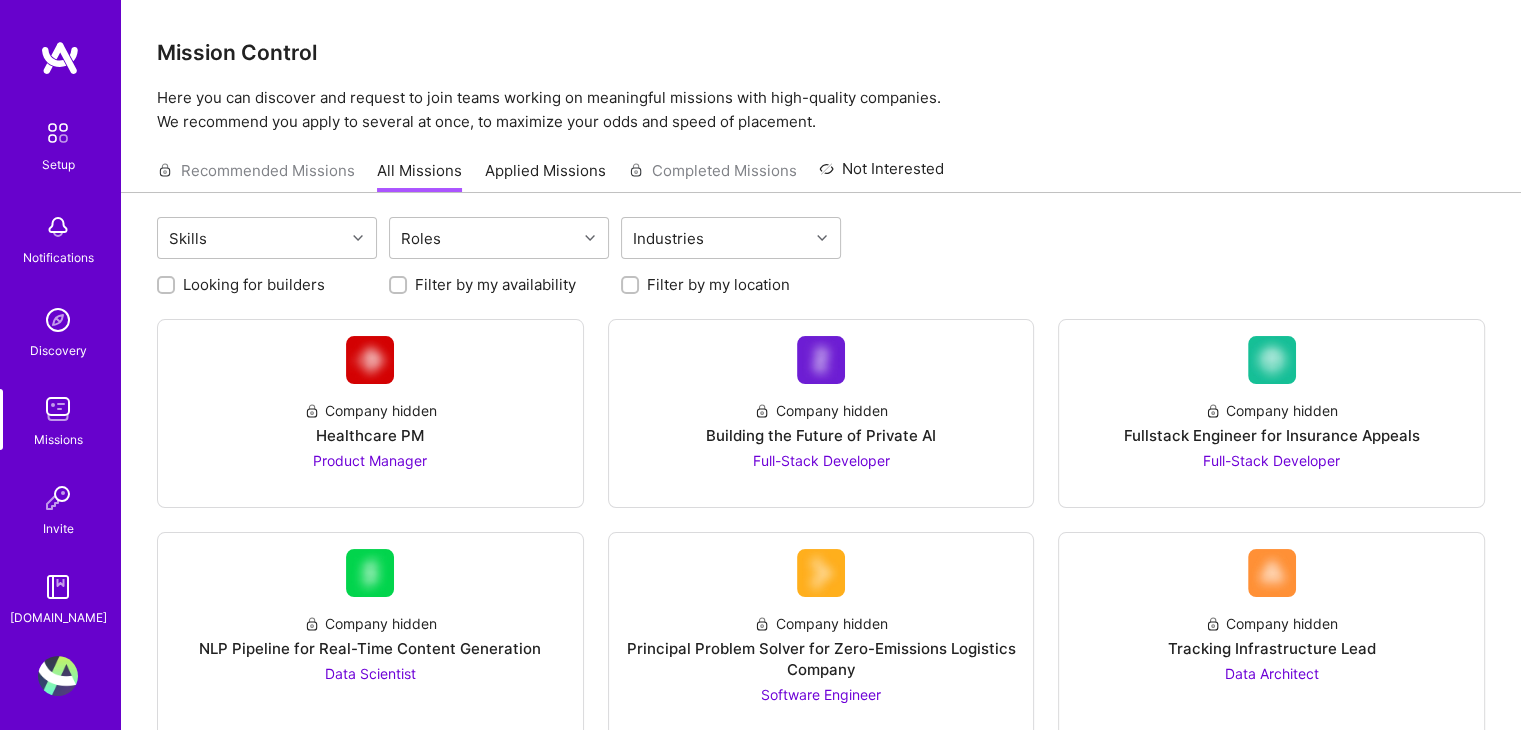 click on "Skills Roles Industries Looking for builders Filter by my availability Filter by my location
Company hidden Healthcare PM Product Manager
Company hidden Building the Future of Private AI Full-Stack Developer
Company hidden Fullstack Engineer for Insurance Appeals Full-Stack Developer
Company hidden NLP Pipeline for Real-Time Content Generation Data Scientist
Company hidden Principal Problem Solver for Zero-Emissions Logistics Company Software Engineer
Company hidden Tracking Infrastructure Lead Data Architect
Company hidden Senior Full-Stack Engineer – Serverless & AdTech Systems Full-Stack Developer
Company hidden SA for sports betting piece of a Stealth Startup Solution Architect
Company hidden Platform Team Back-End Developer   and 2 other roles
Company hidden GenAI Accessibility Capabilities Front-End Developer   and 1 other role" at bounding box center [821, 2269] 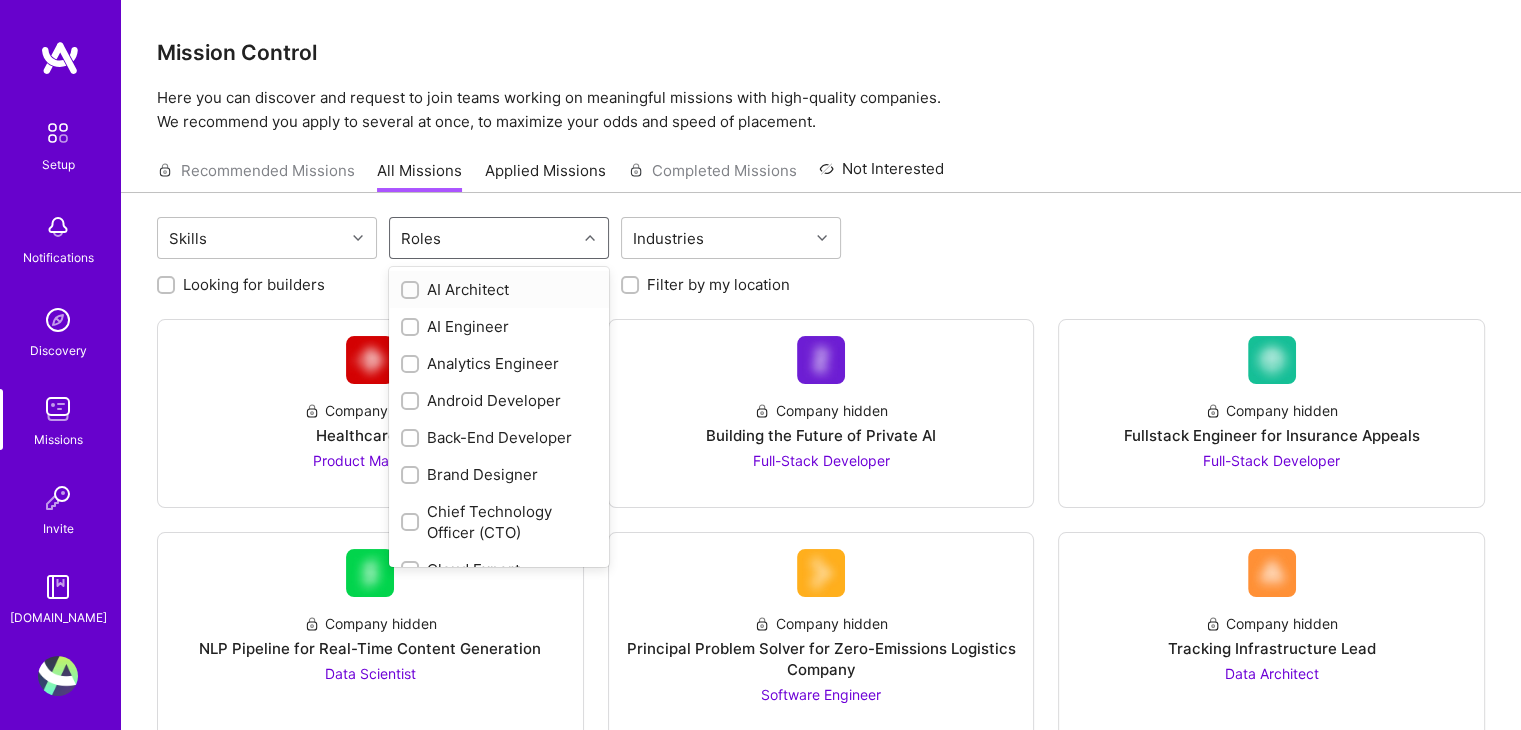 click on "Roles" at bounding box center (483, 238) 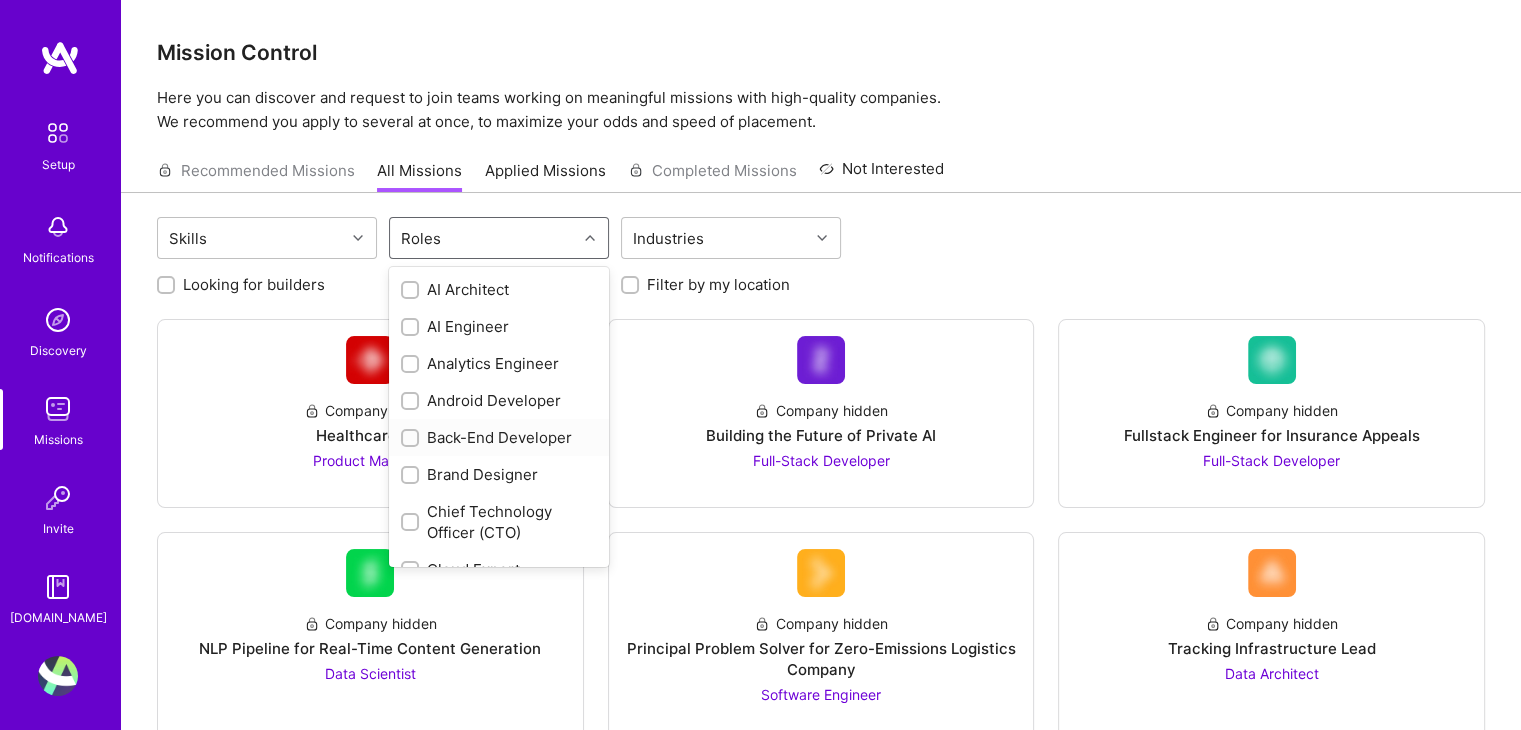 click at bounding box center (412, 439) 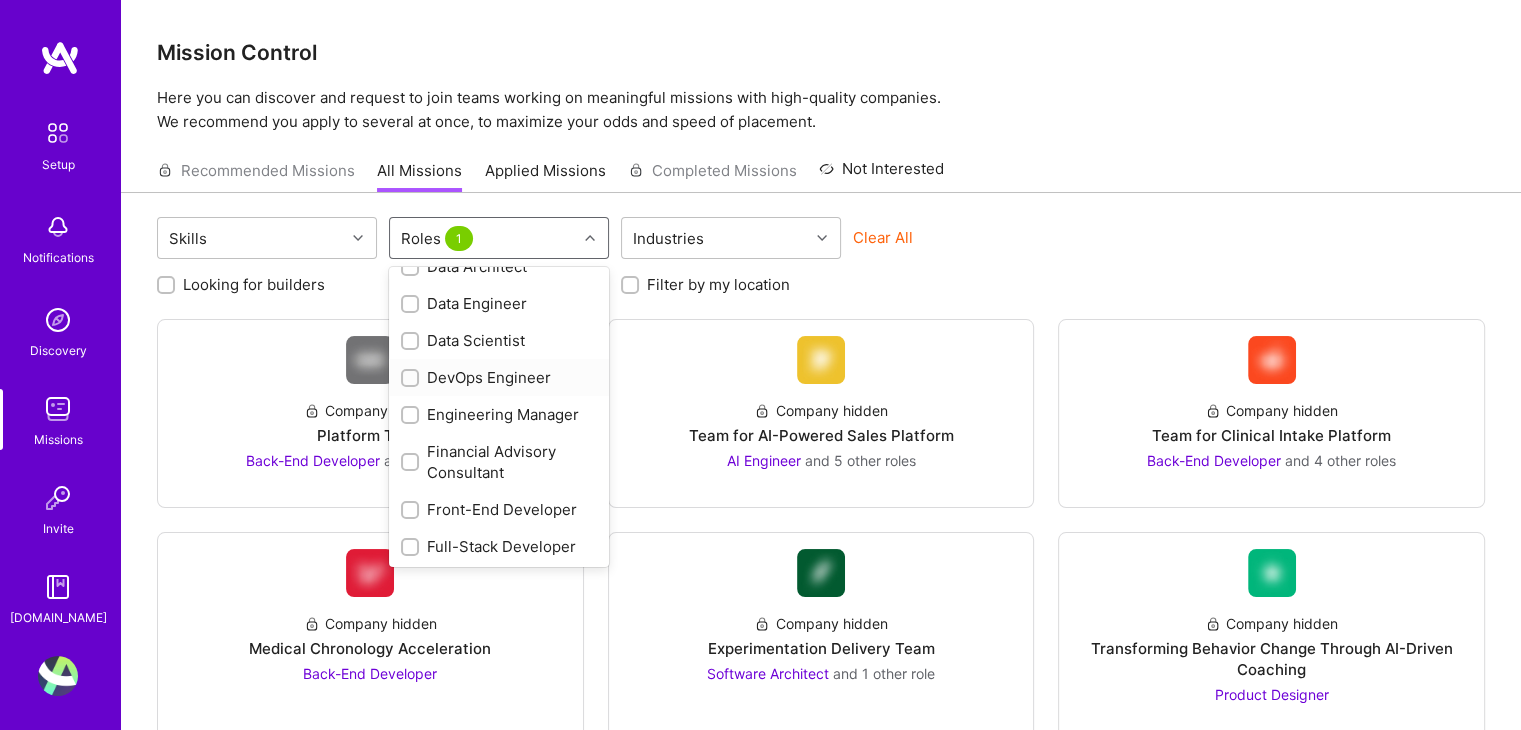 scroll, scrollTop: 415, scrollLeft: 0, axis: vertical 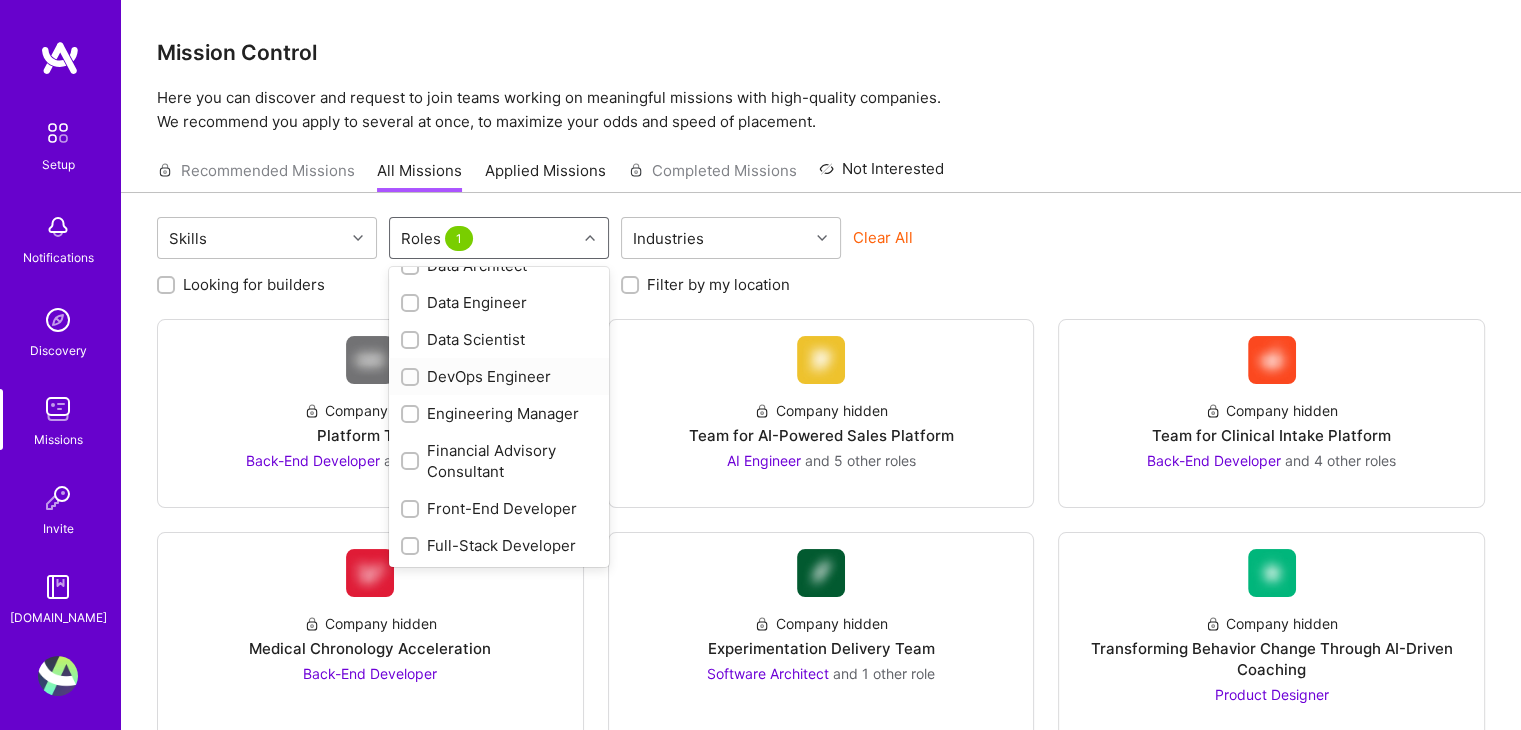 click on "DevOps Engineer" at bounding box center [499, 376] 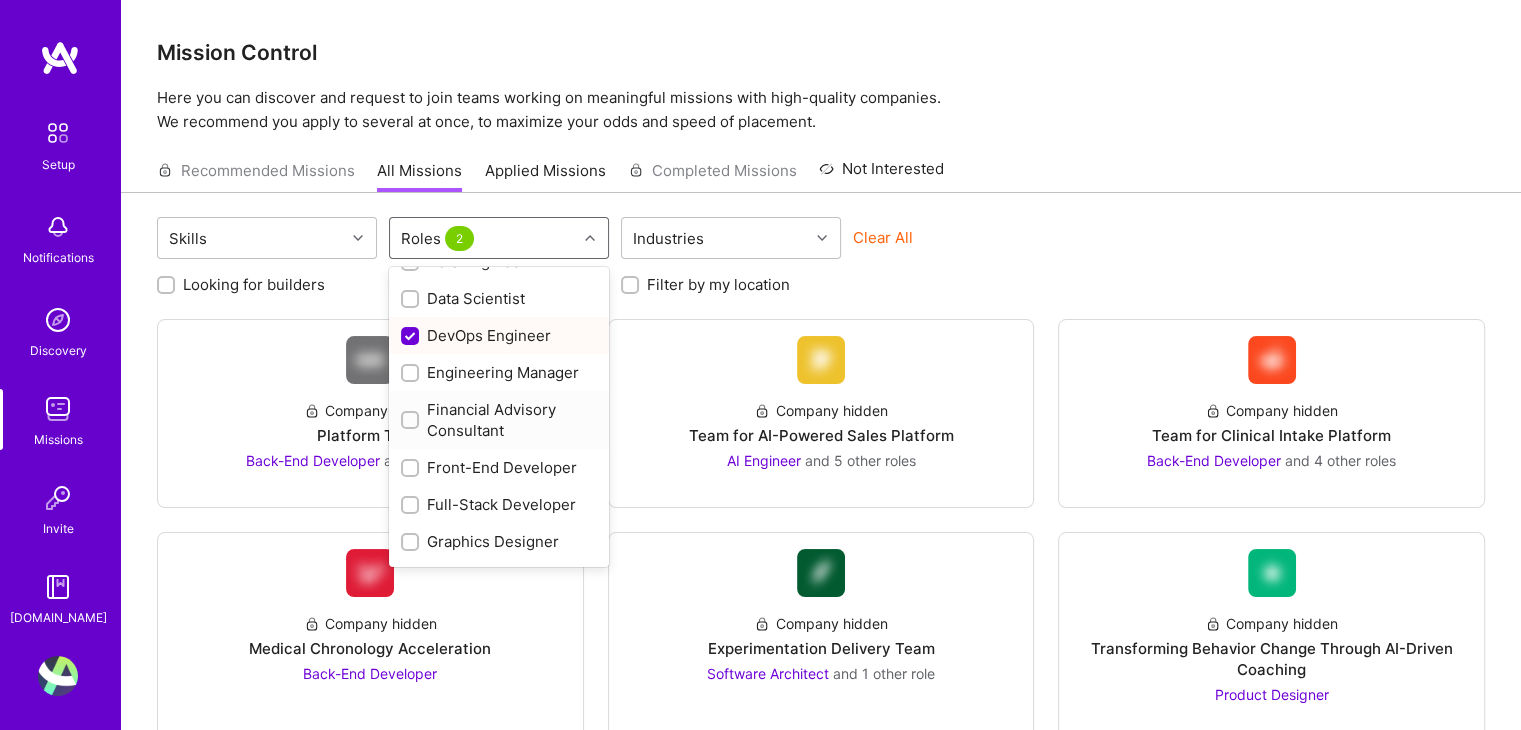 scroll, scrollTop: 459, scrollLeft: 0, axis: vertical 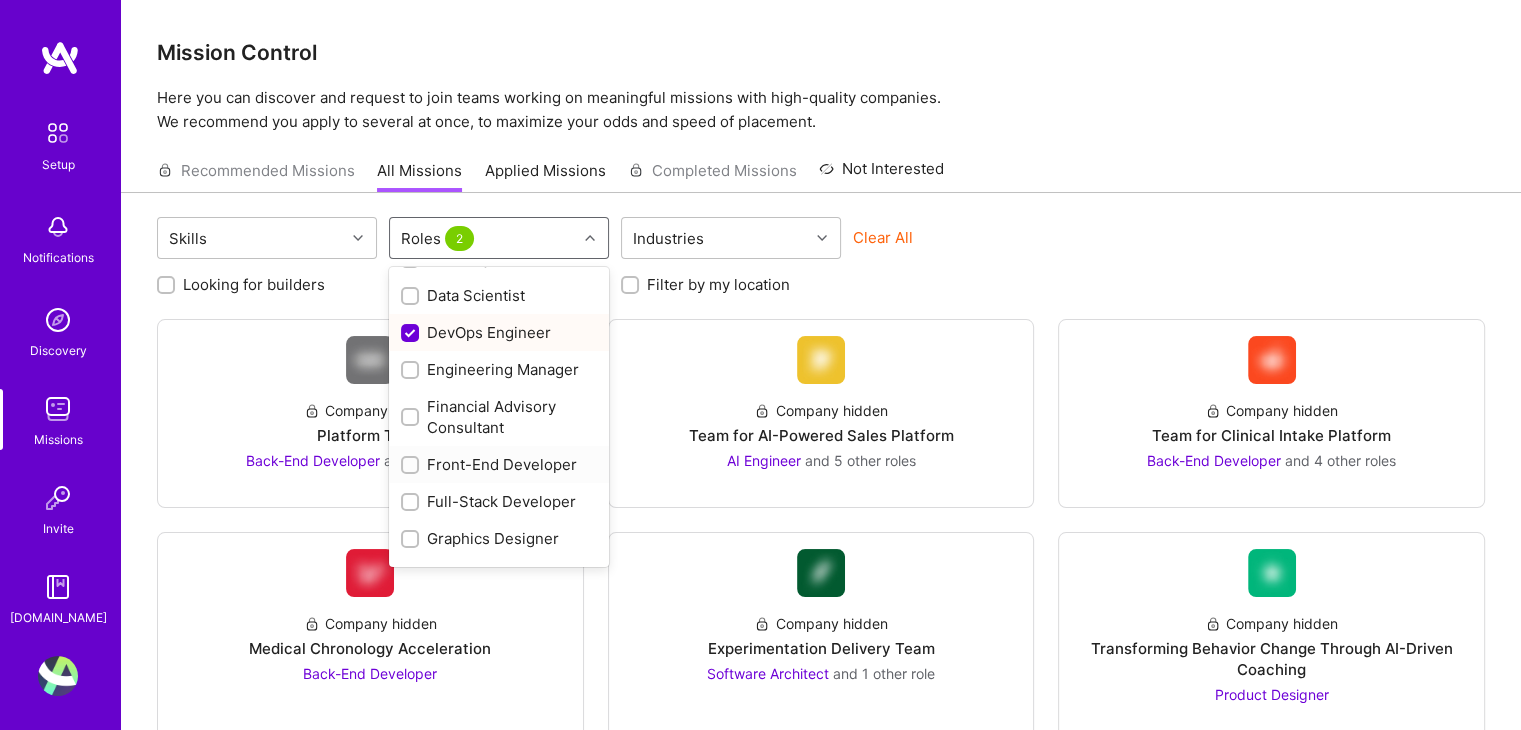 click at bounding box center [412, 466] 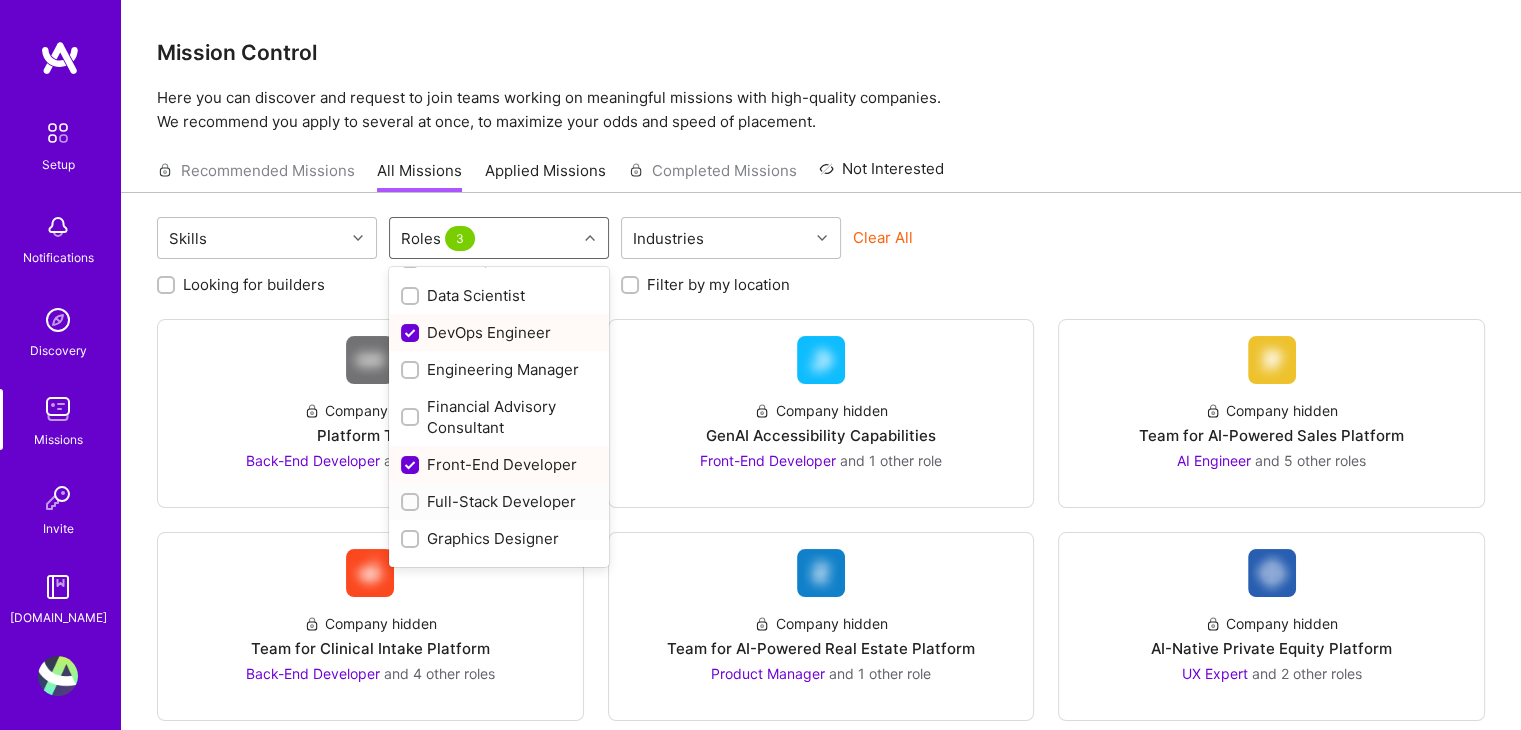 click at bounding box center (410, 501) 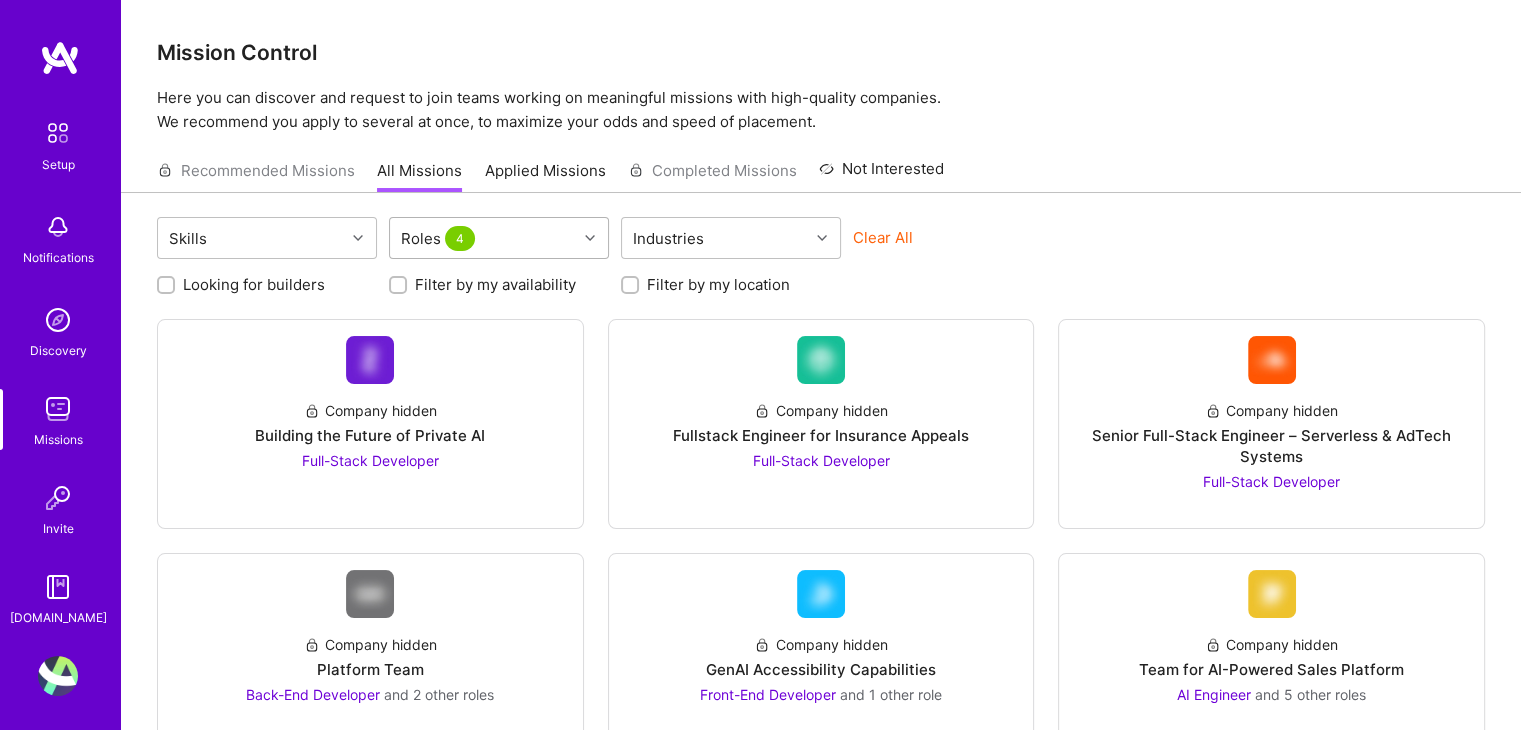 click on "Roles 4" at bounding box center [483, 238] 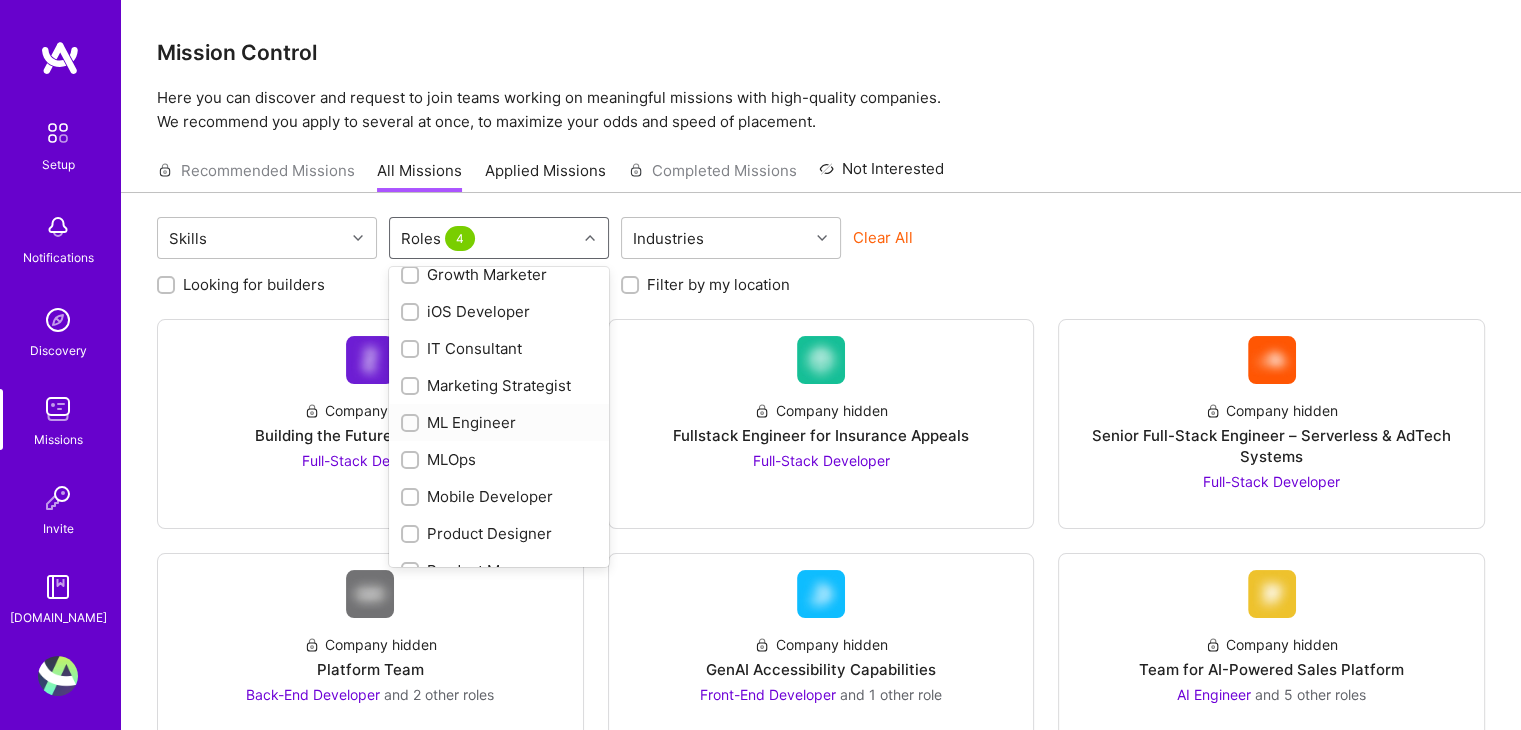 scroll, scrollTop: 762, scrollLeft: 0, axis: vertical 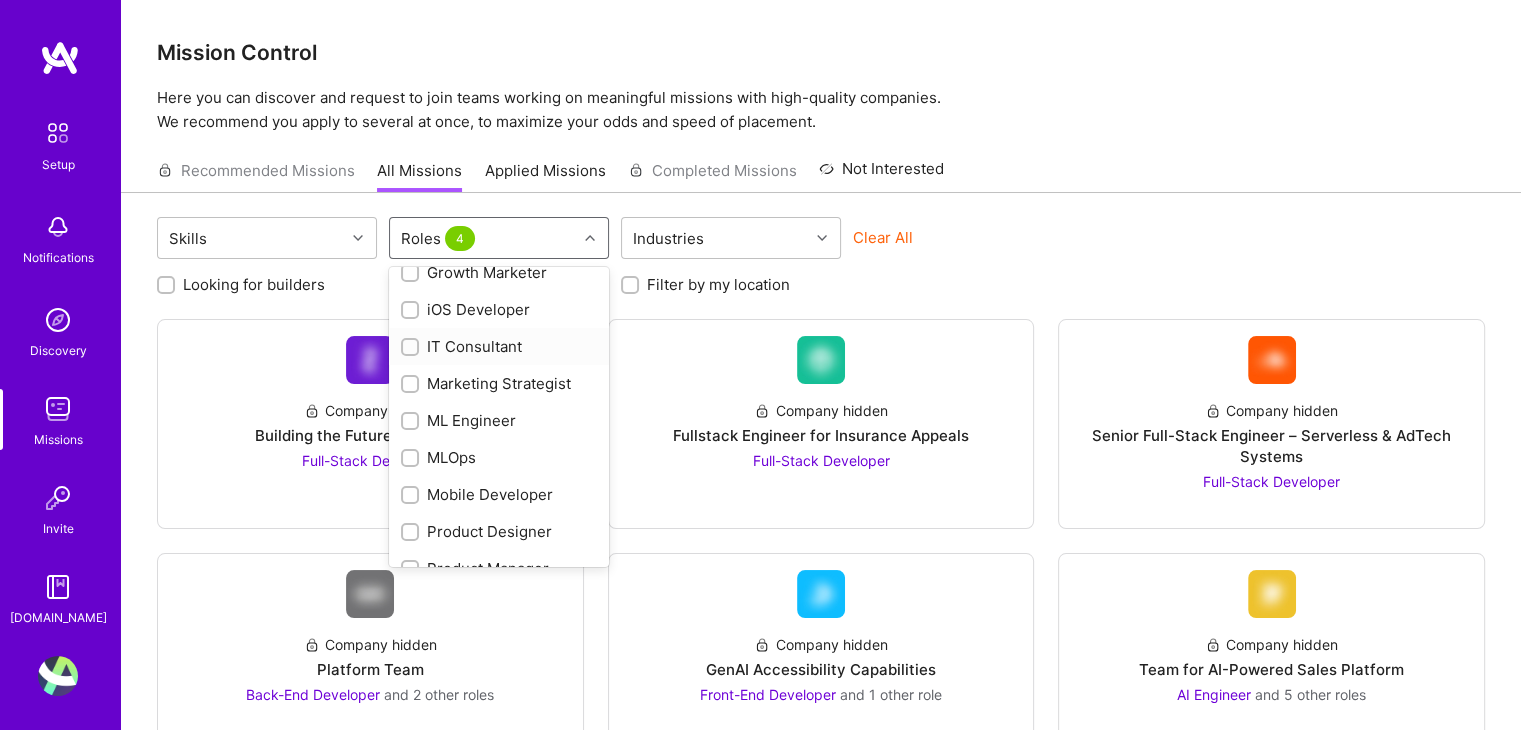 click at bounding box center (412, 348) 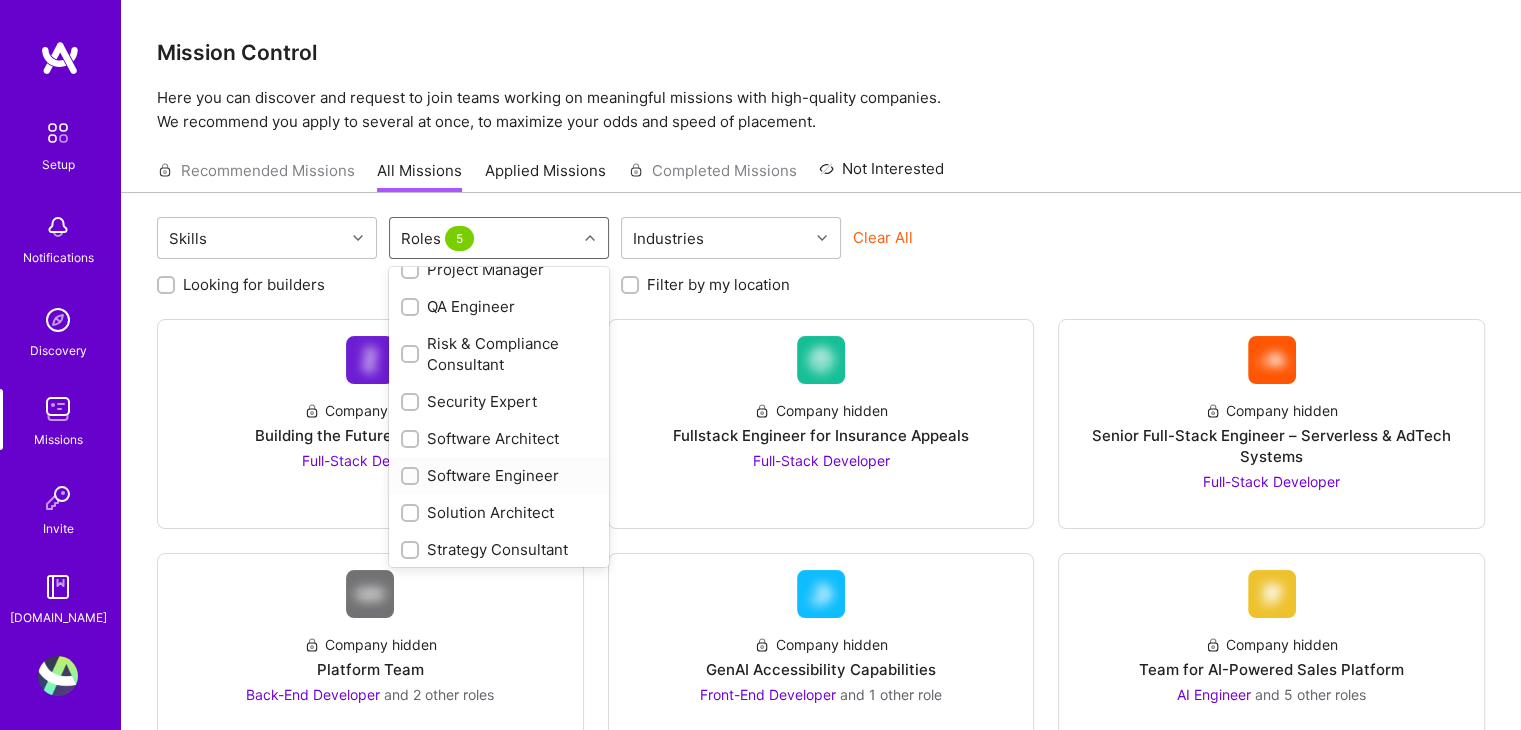 scroll, scrollTop: 1268, scrollLeft: 0, axis: vertical 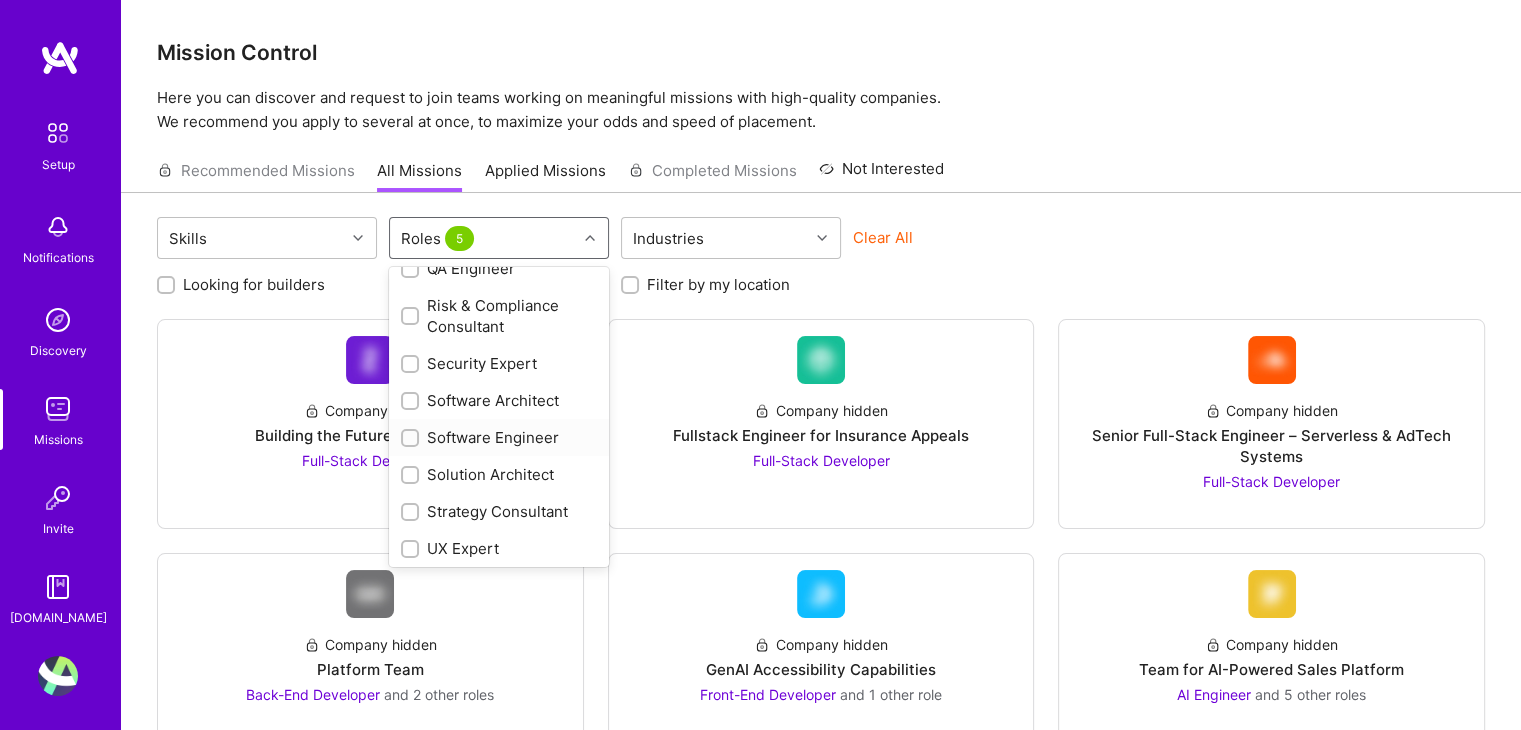 click on "Software Engineer" at bounding box center (499, 437) 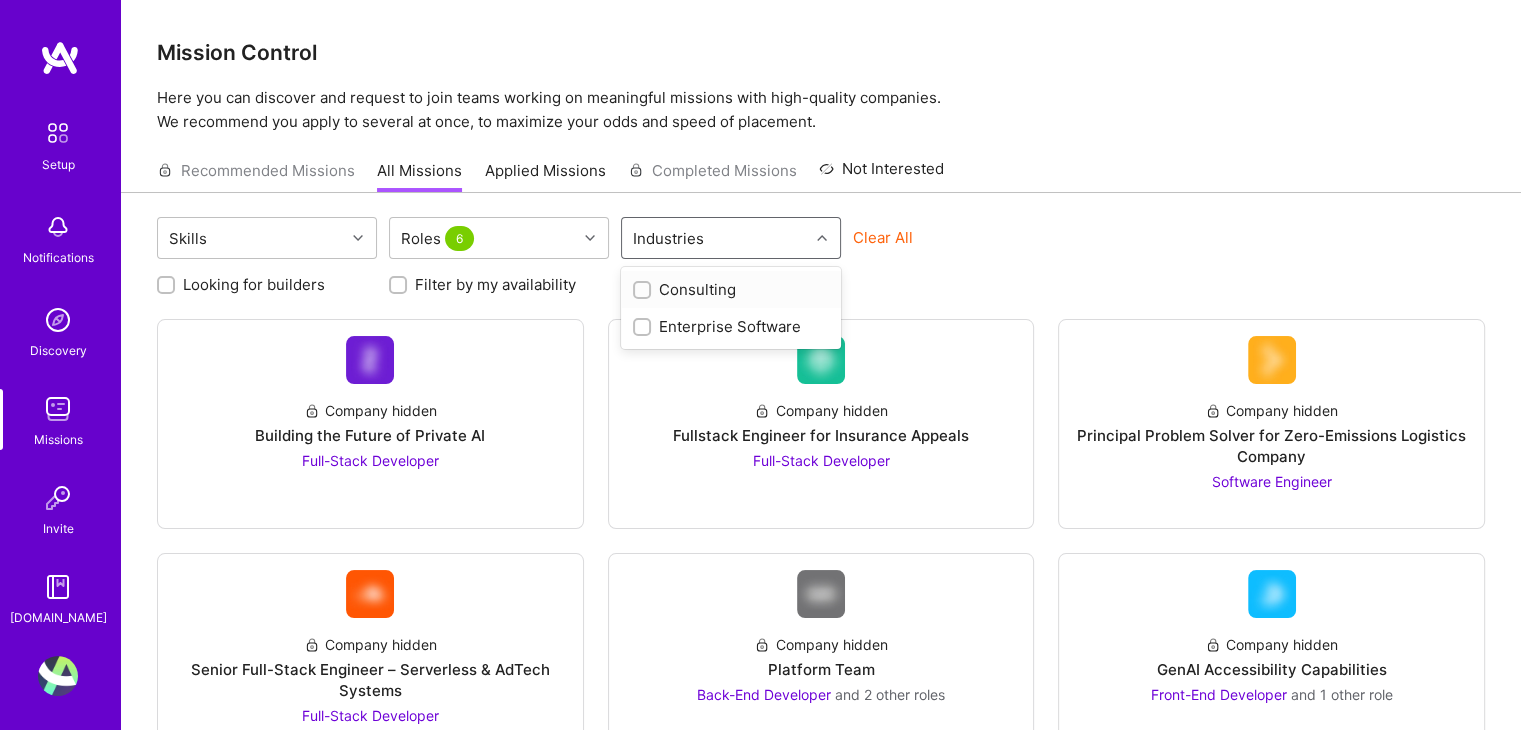 click on "Industries" at bounding box center (715, 238) 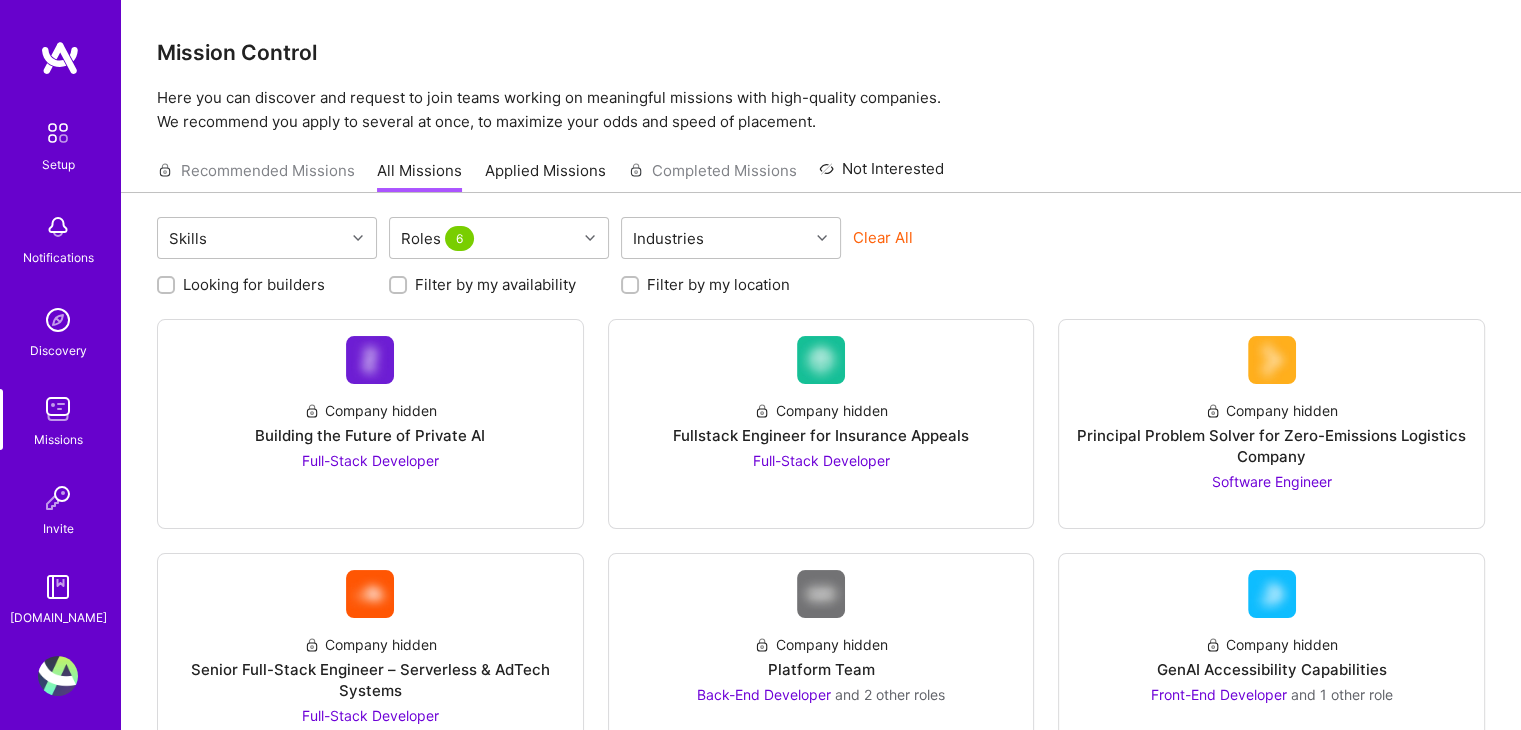 click on "Looking for builders Filter by my availability Filter by my location" at bounding box center [821, 279] 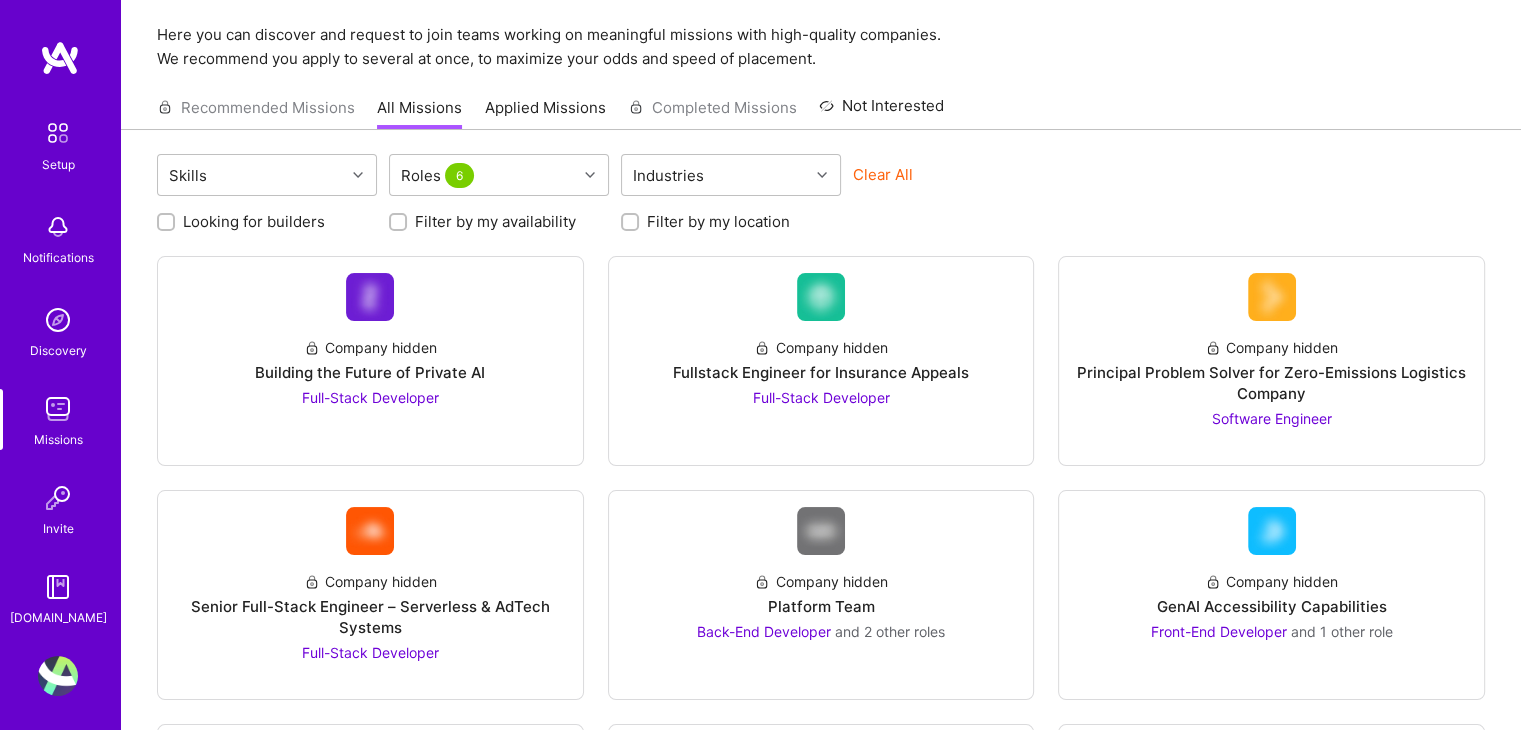 scroll, scrollTop: 62, scrollLeft: 0, axis: vertical 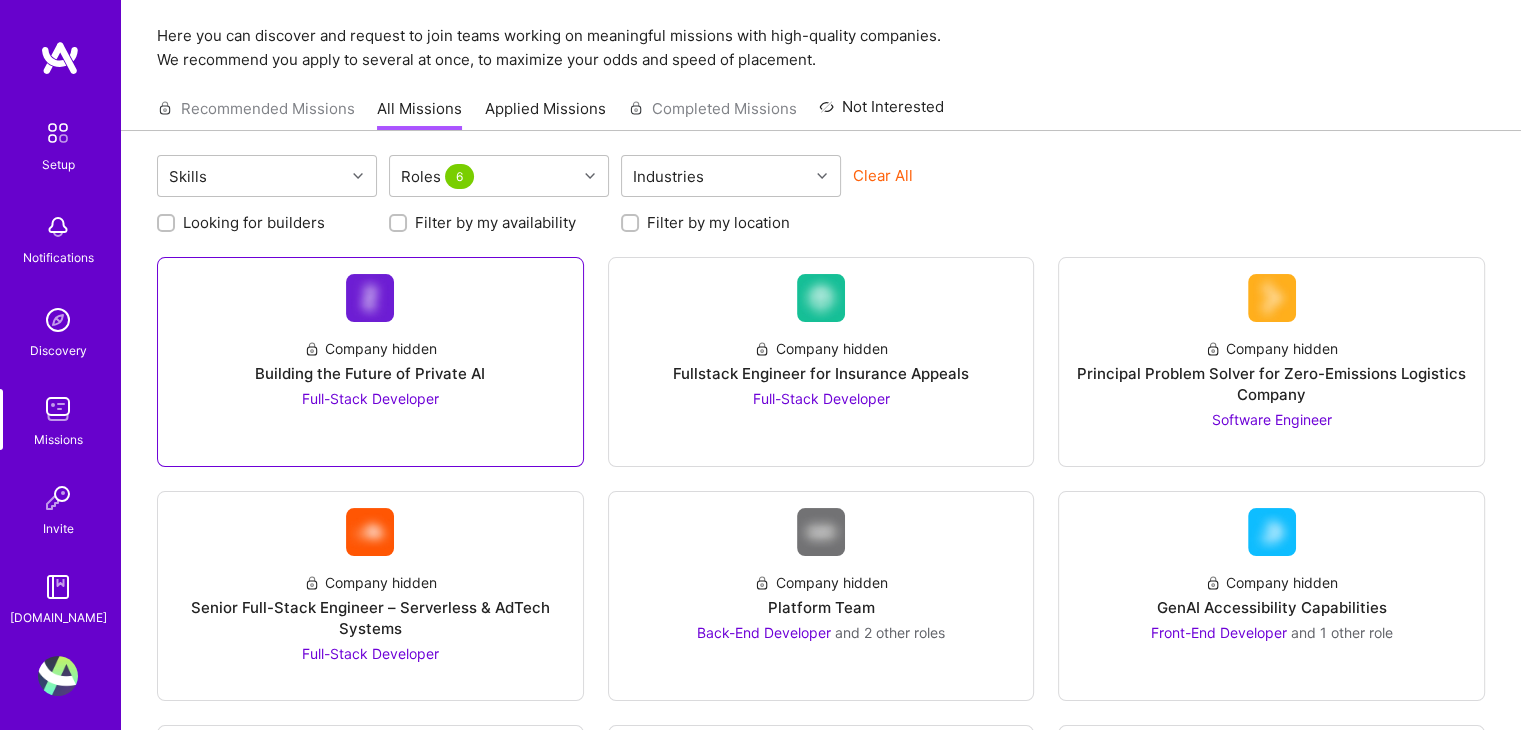 click on "Full-Stack Developer" at bounding box center [370, 398] 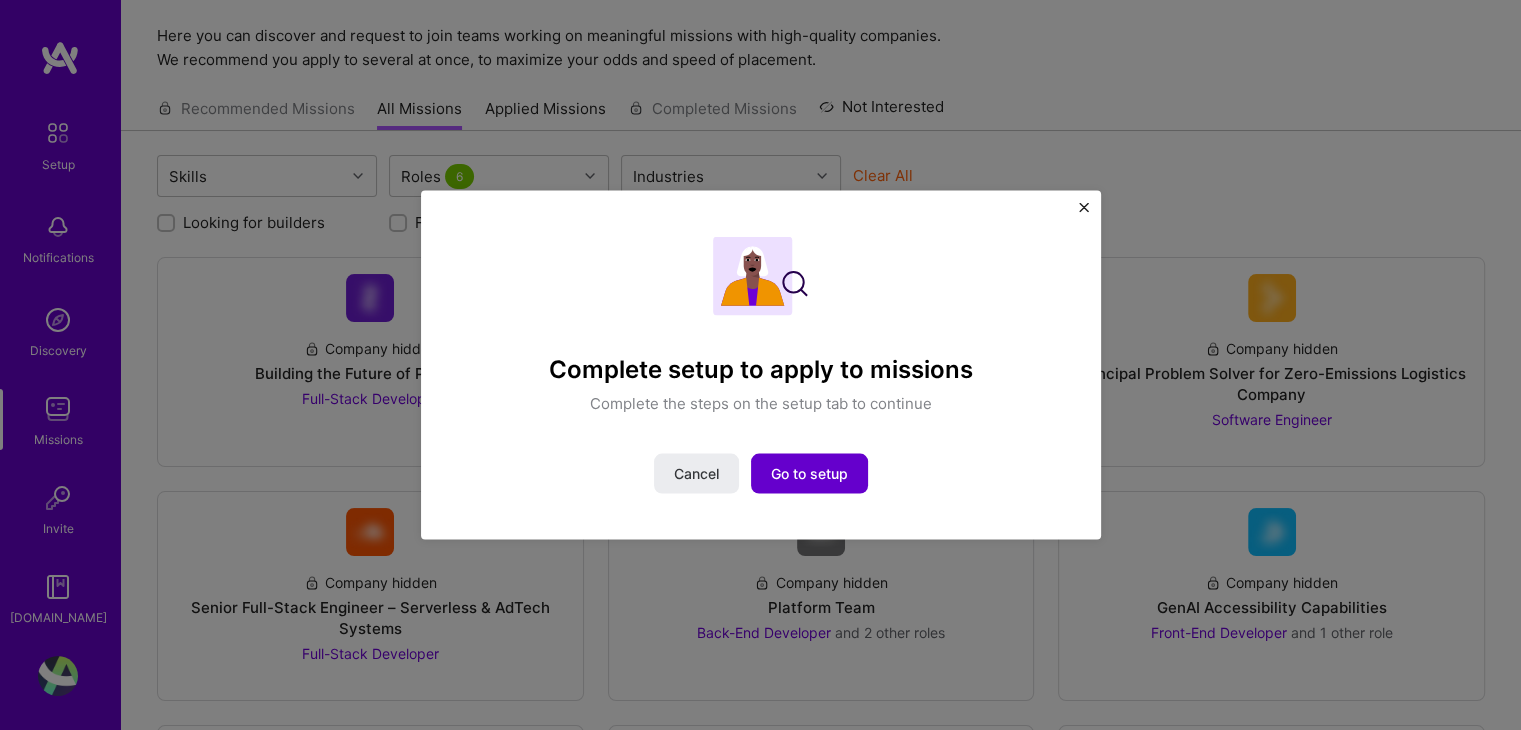 click on "Go to setup" at bounding box center [809, 473] 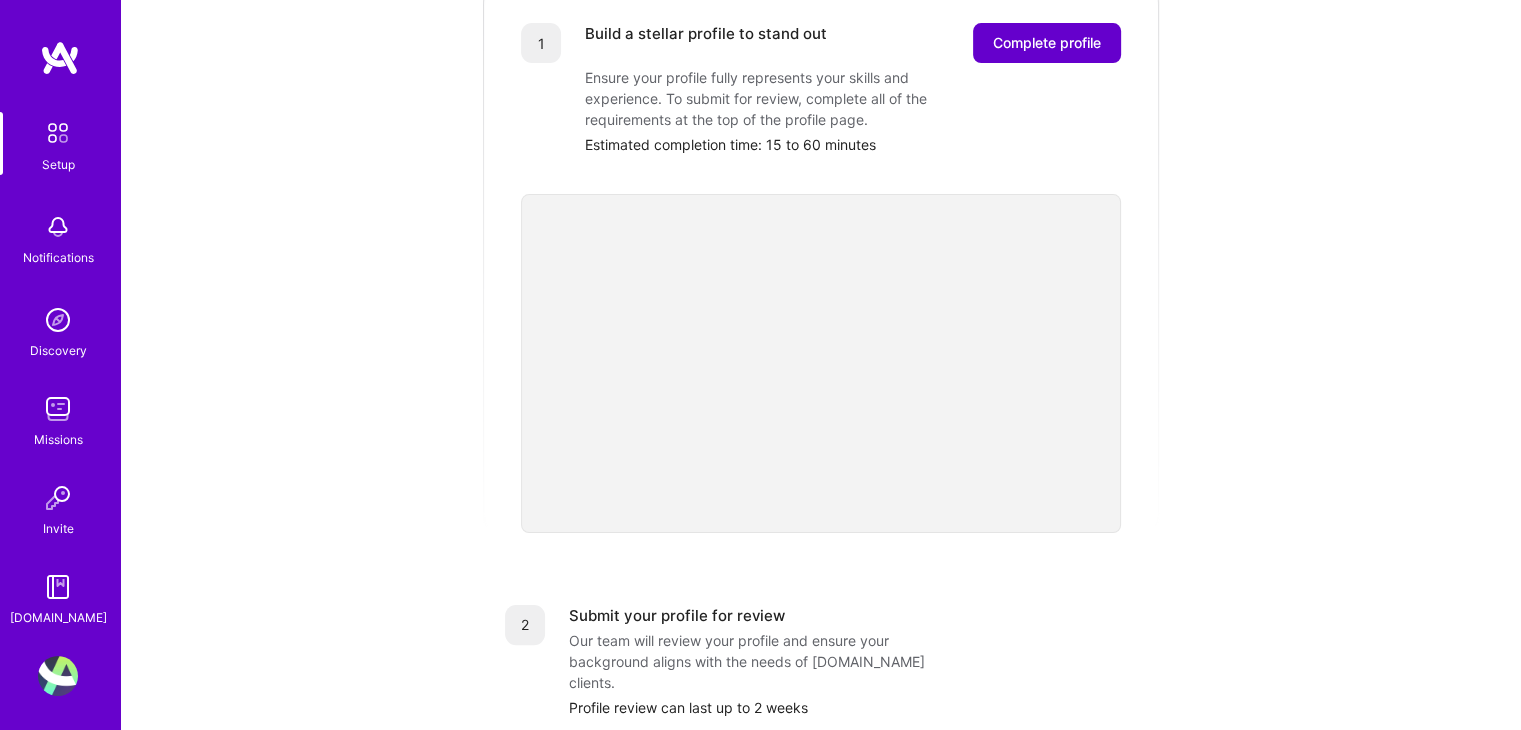 scroll, scrollTop: 298, scrollLeft: 0, axis: vertical 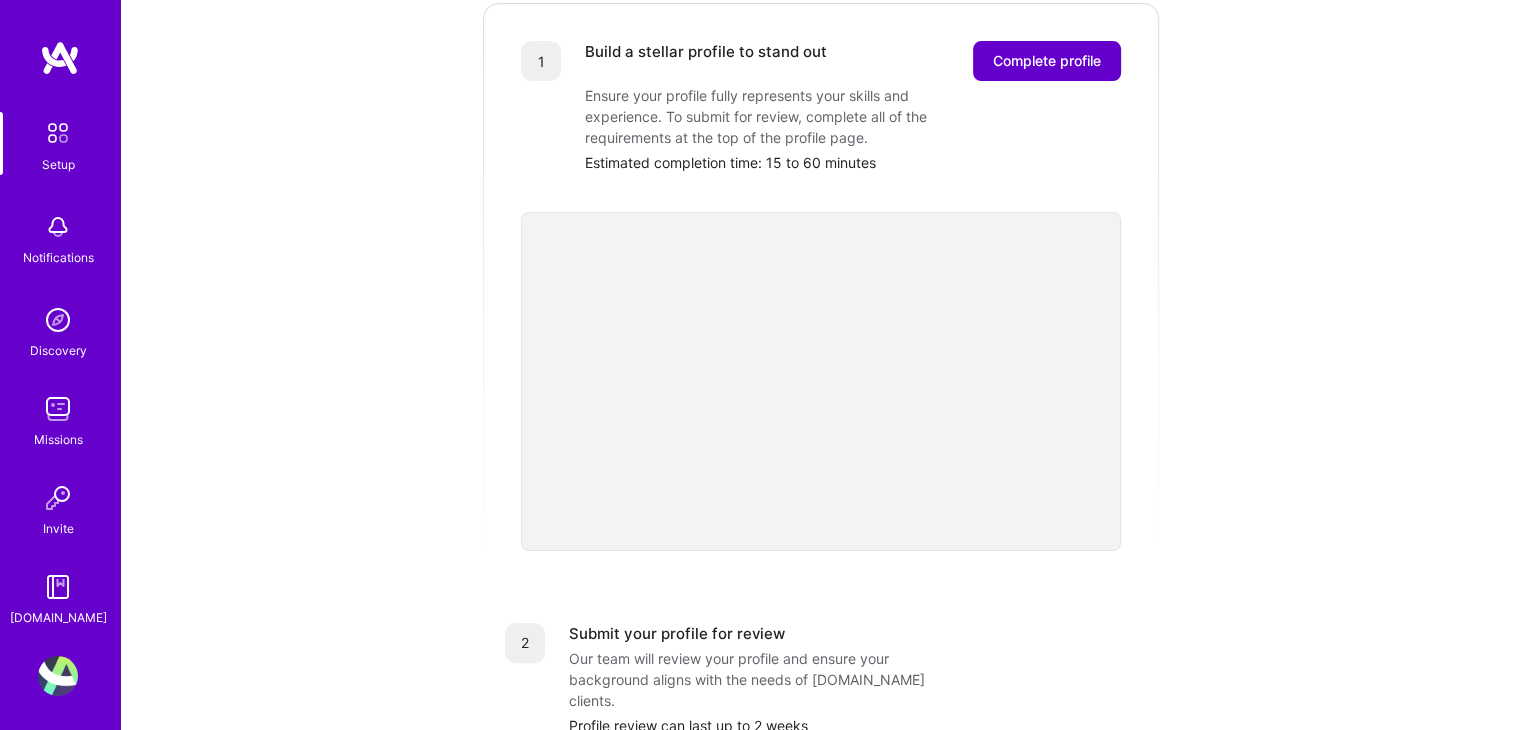 click on "Complete profile" at bounding box center [1047, 61] 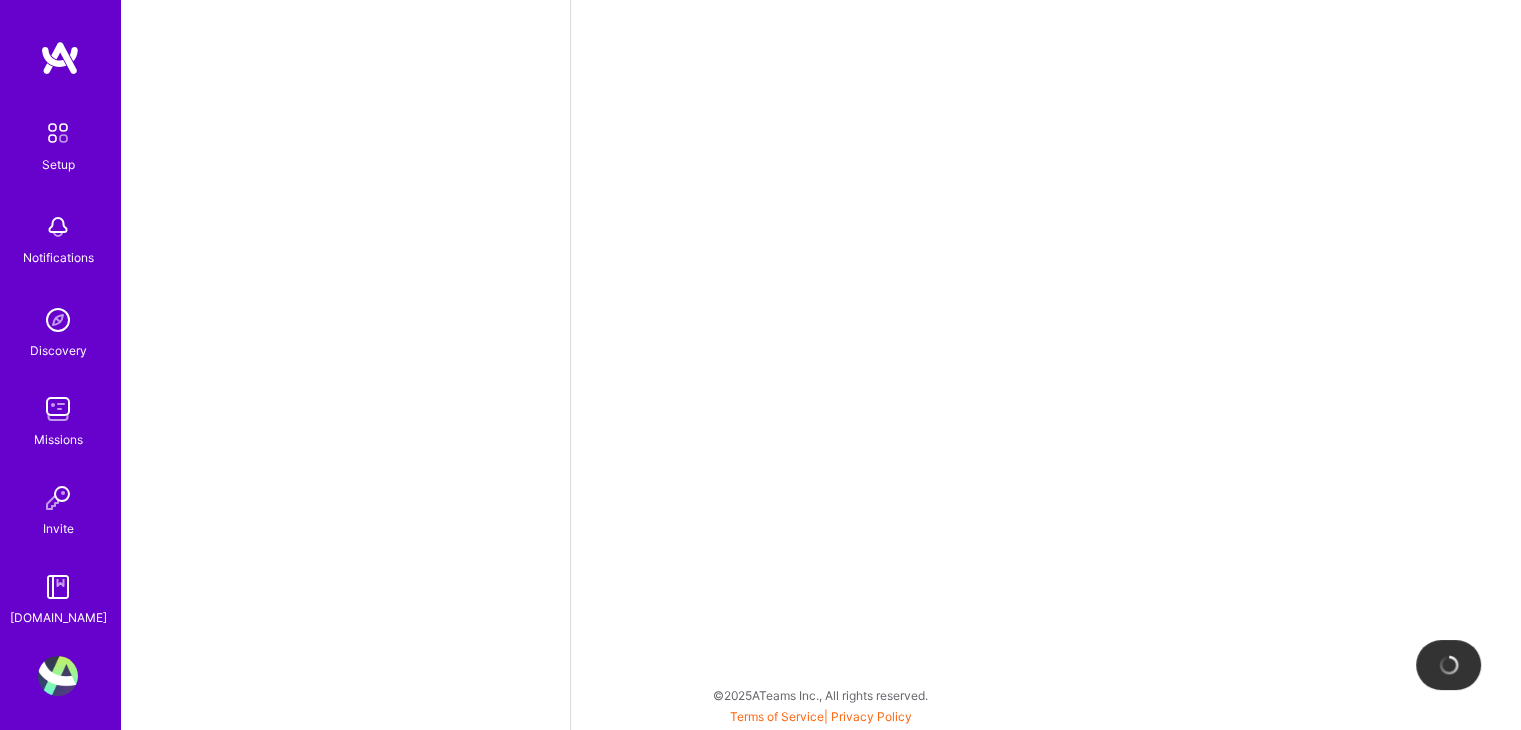 scroll, scrollTop: 0, scrollLeft: 0, axis: both 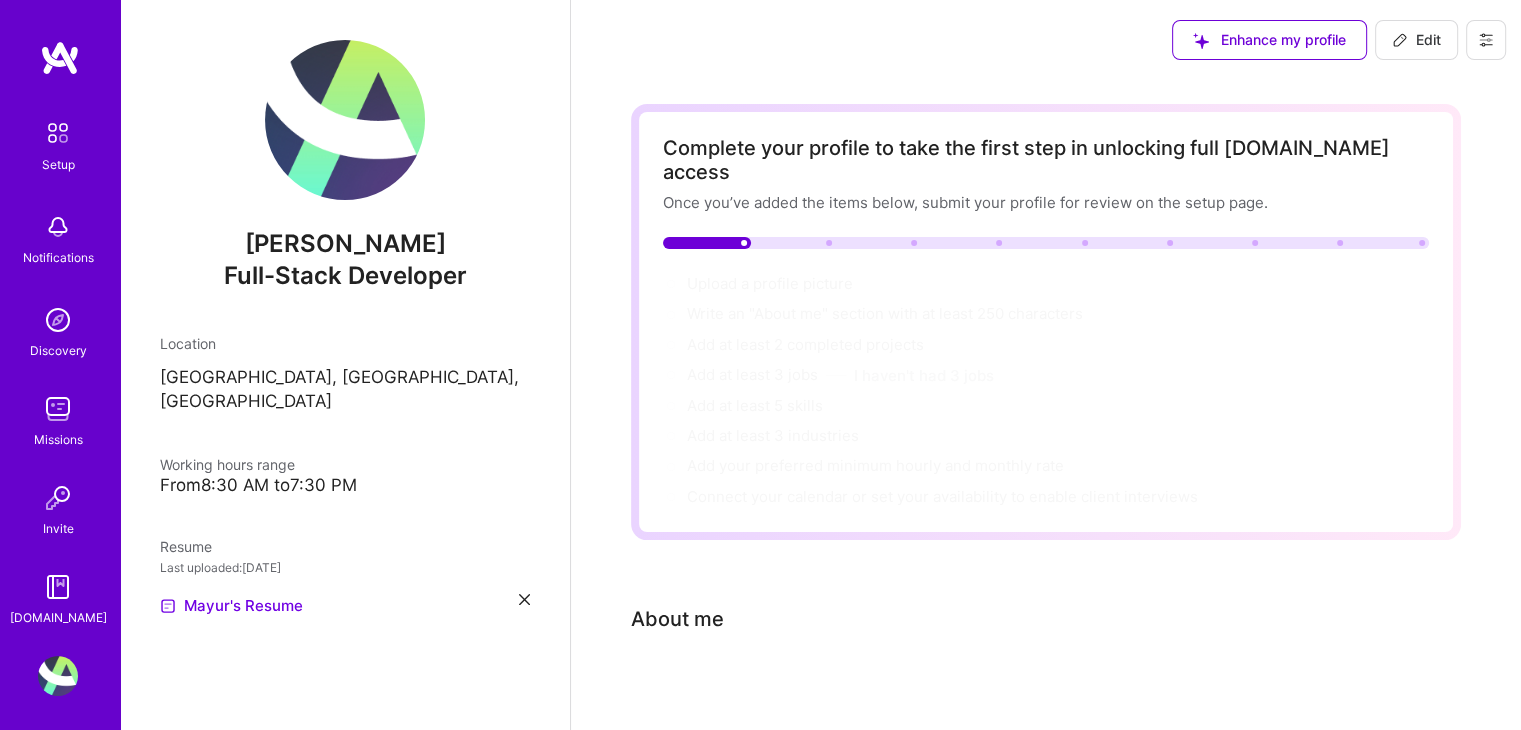 click on "From  8:30 AM    to  7:30 PM" at bounding box center [345, 485] 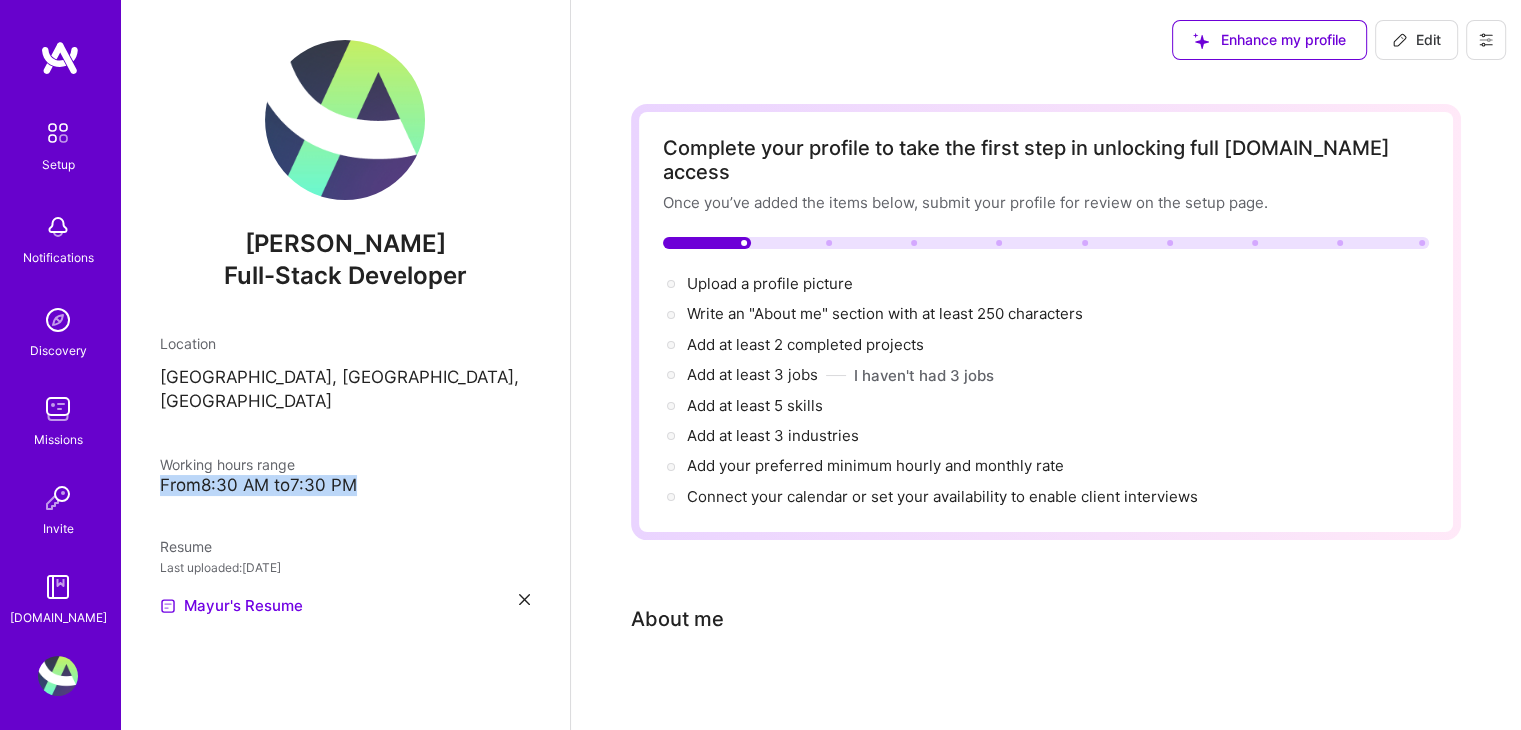 drag, startPoint x: 390, startPoint y: 469, endPoint x: 304, endPoint y: 446, distance: 89.02247 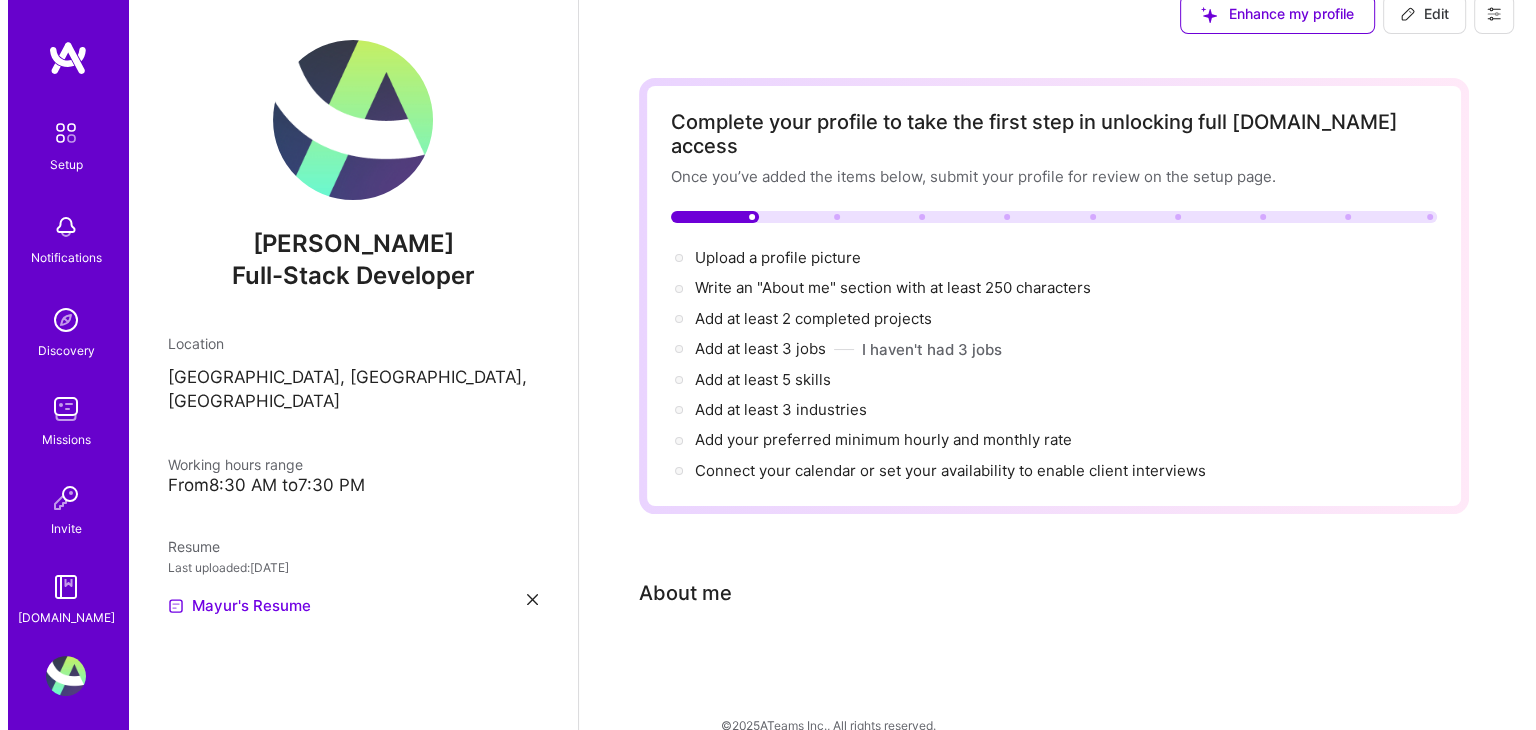 scroll, scrollTop: 0, scrollLeft: 0, axis: both 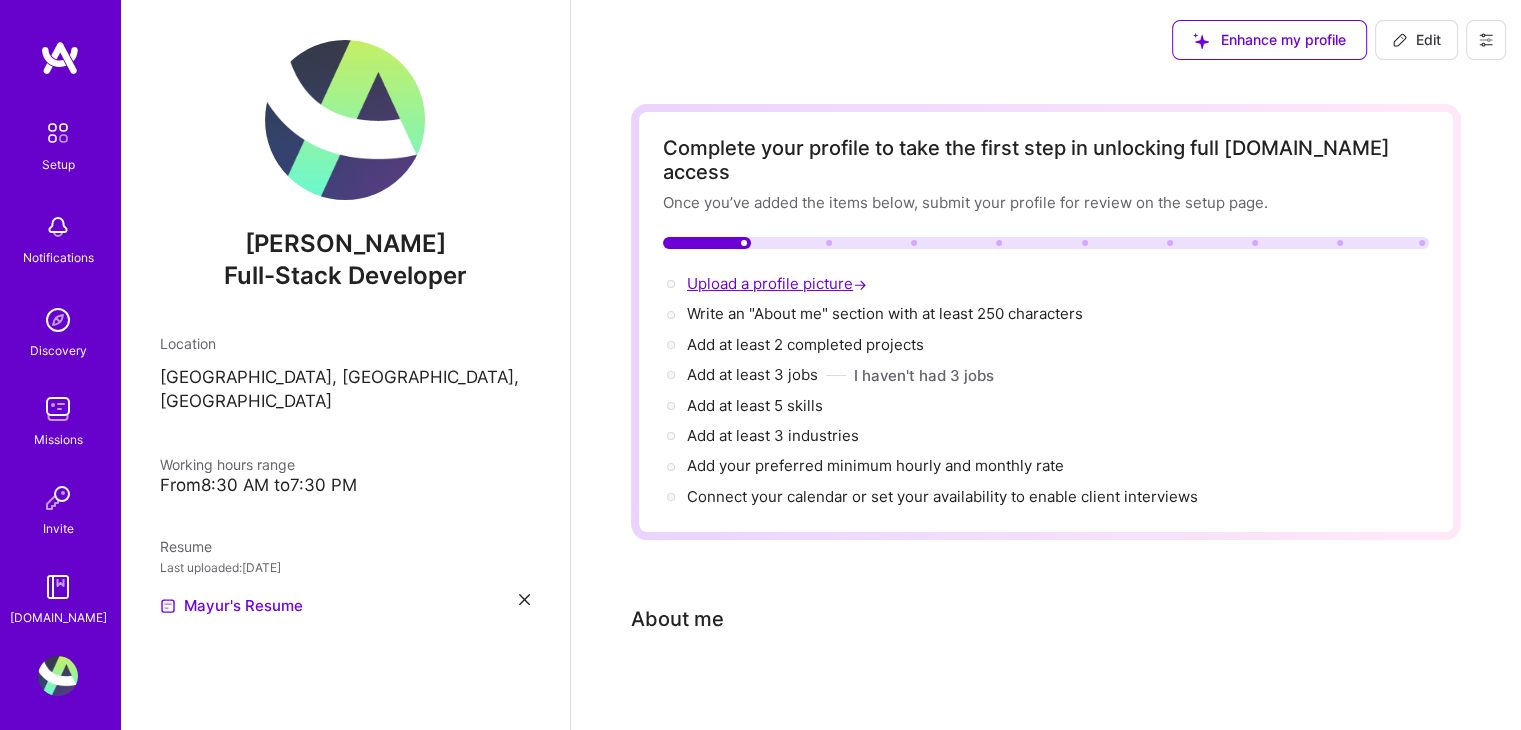 click on "Upload a profile picture  →" at bounding box center (779, 283) 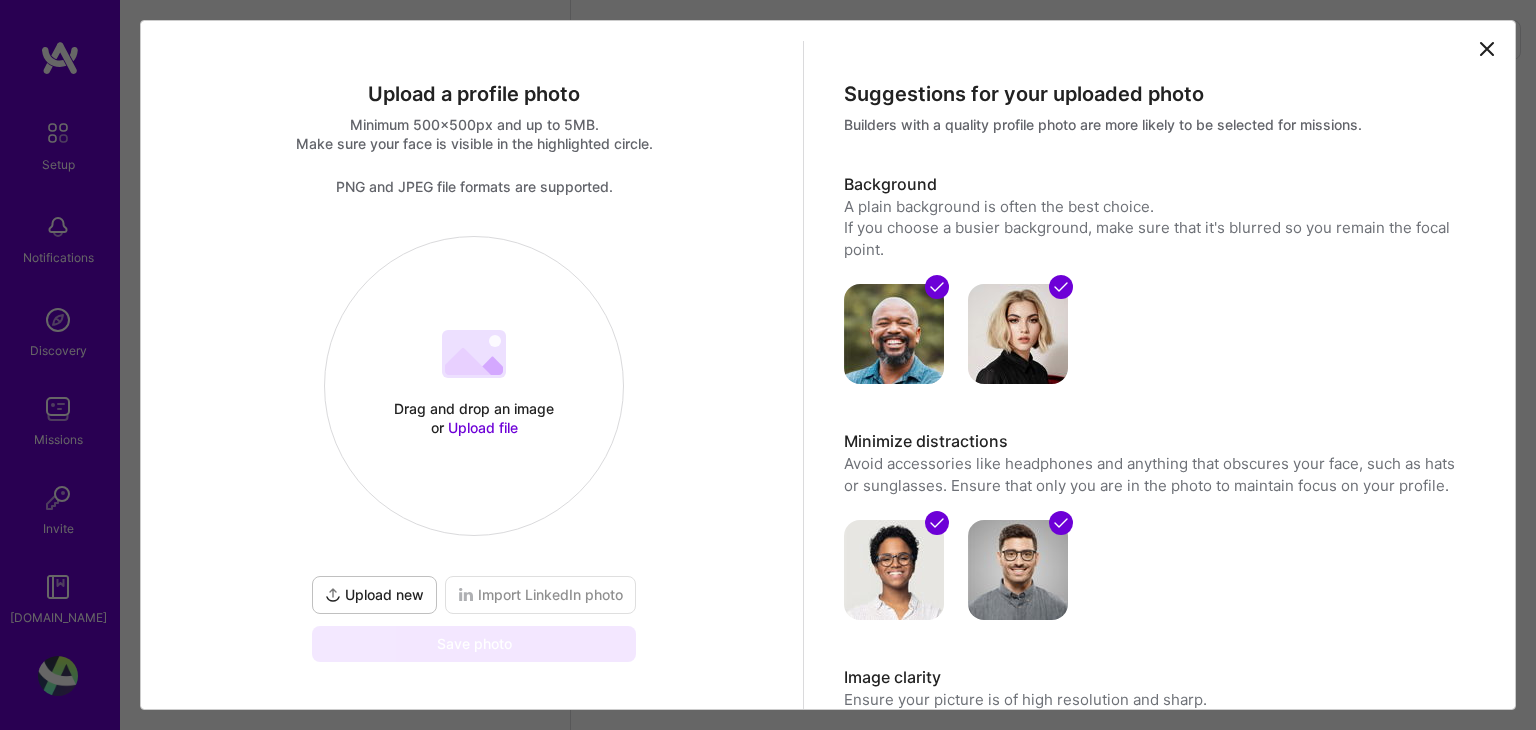 click on "Upload new" at bounding box center [374, 595] 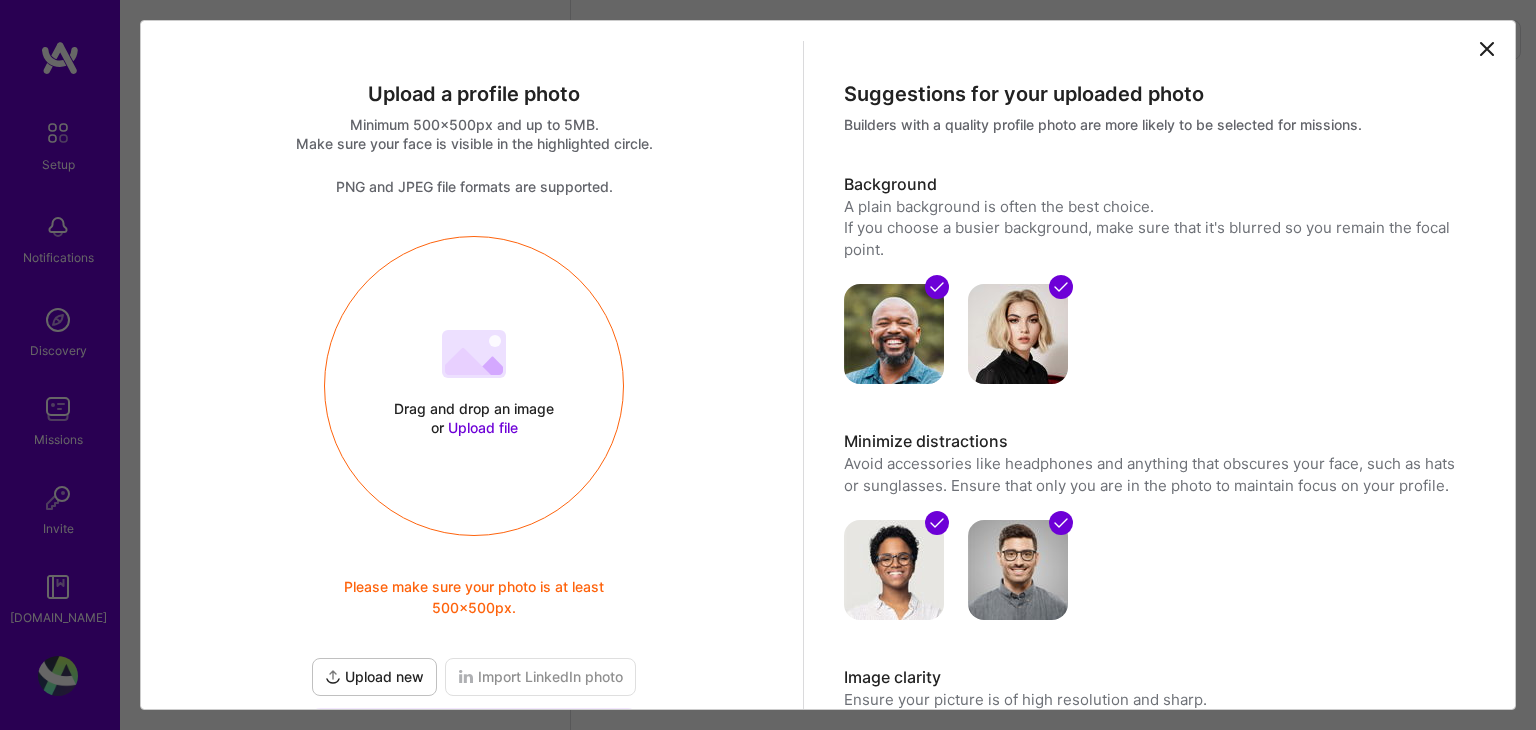 click on "Drag and drop an image or   Upload file" at bounding box center [474, 418] 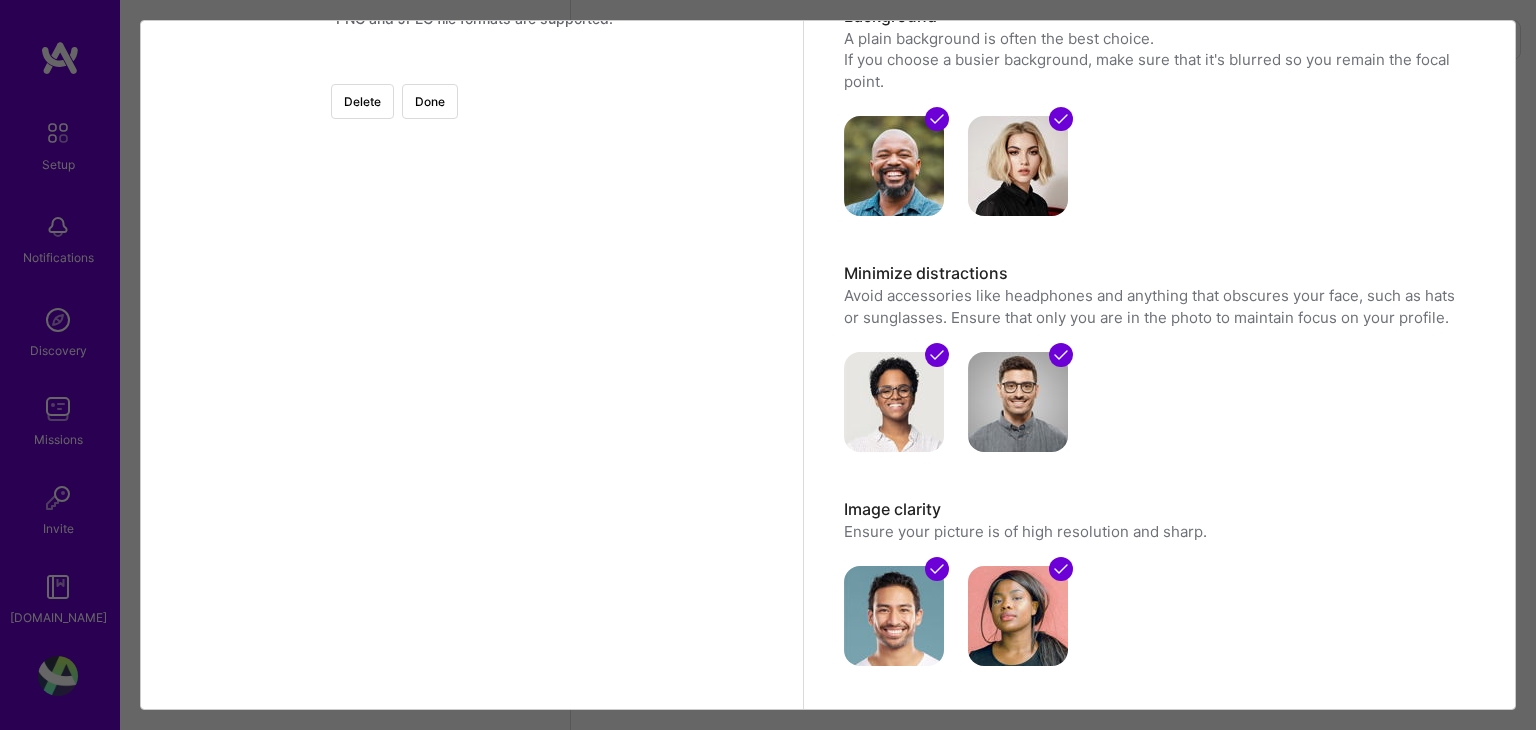 scroll, scrollTop: 167, scrollLeft: 0, axis: vertical 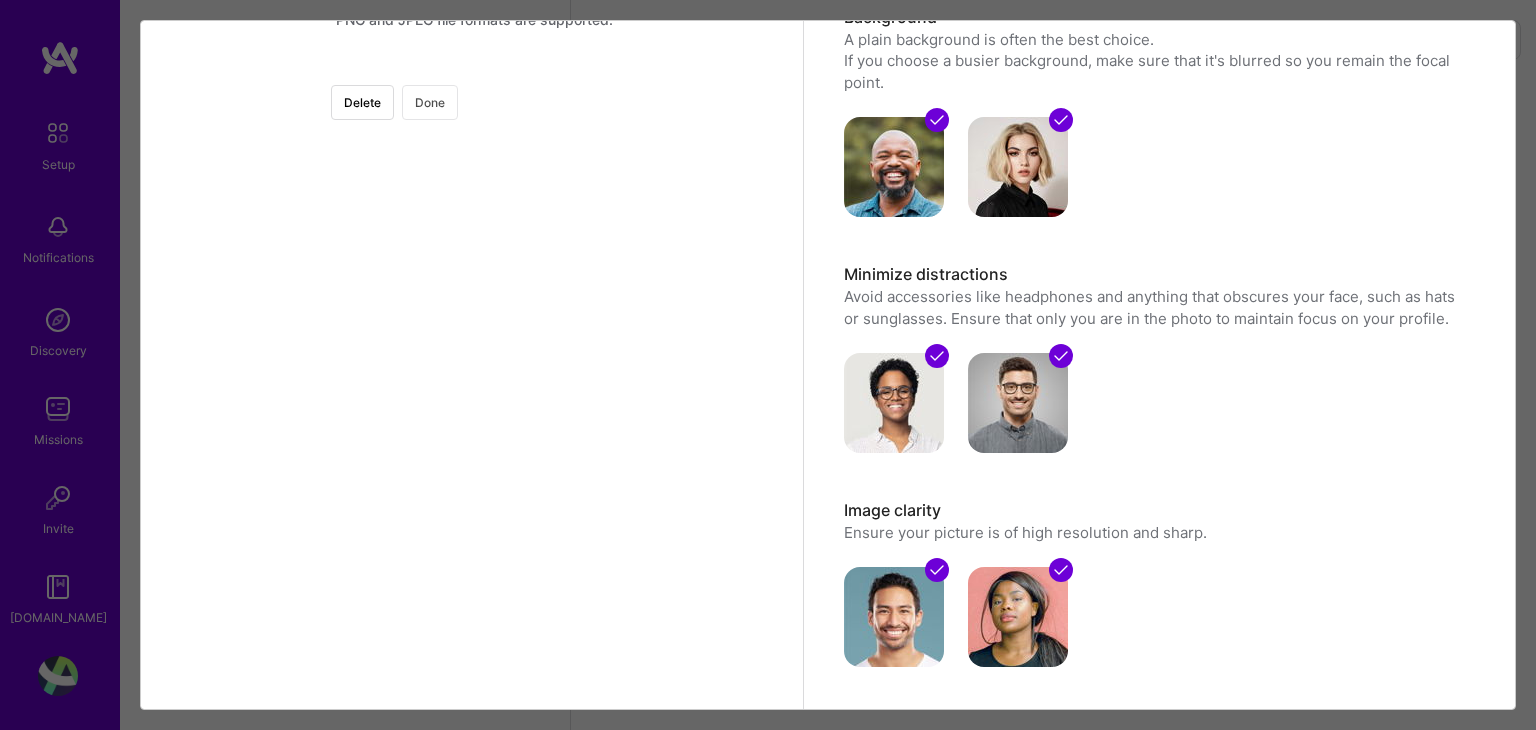 click on "Done" at bounding box center (430, 102) 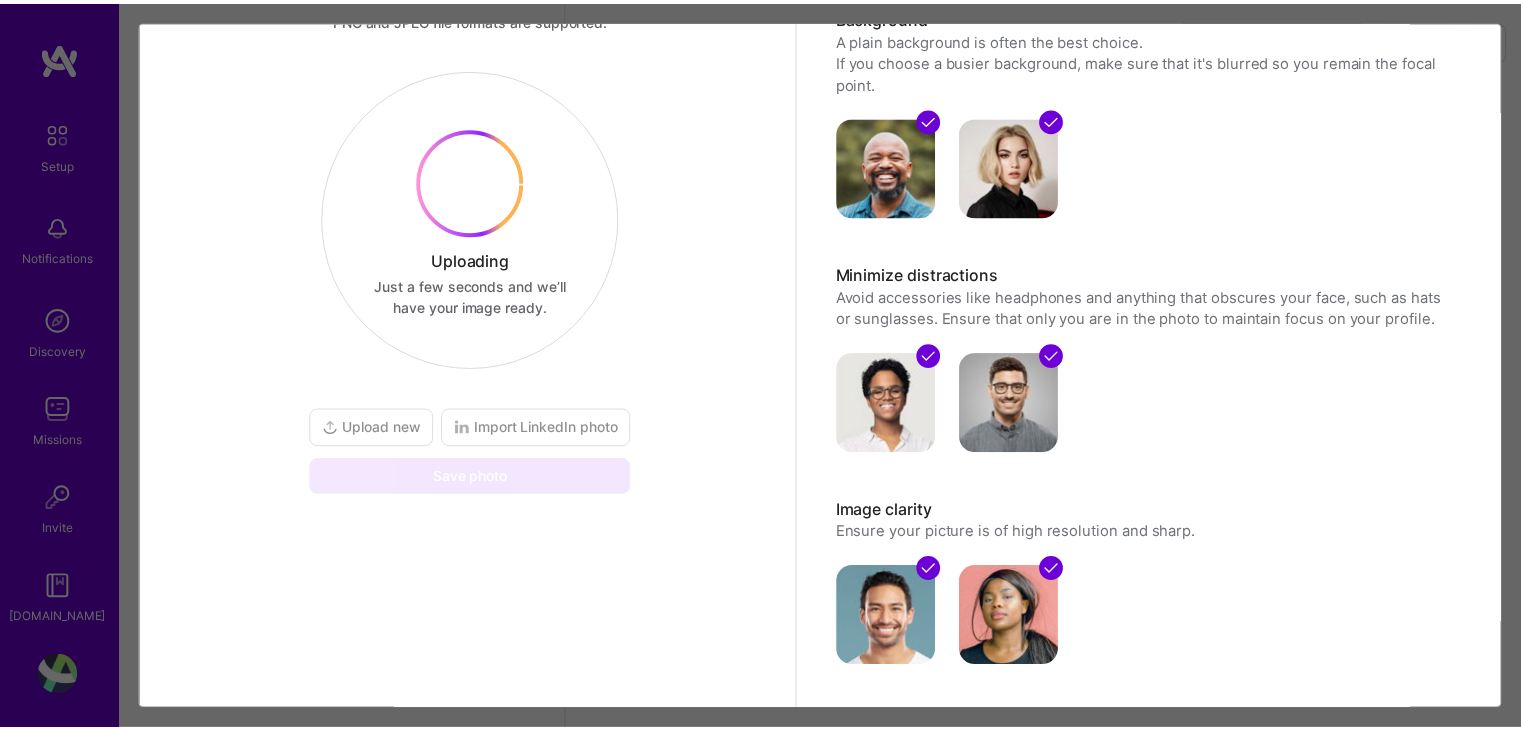 scroll, scrollTop: 68, scrollLeft: 0, axis: vertical 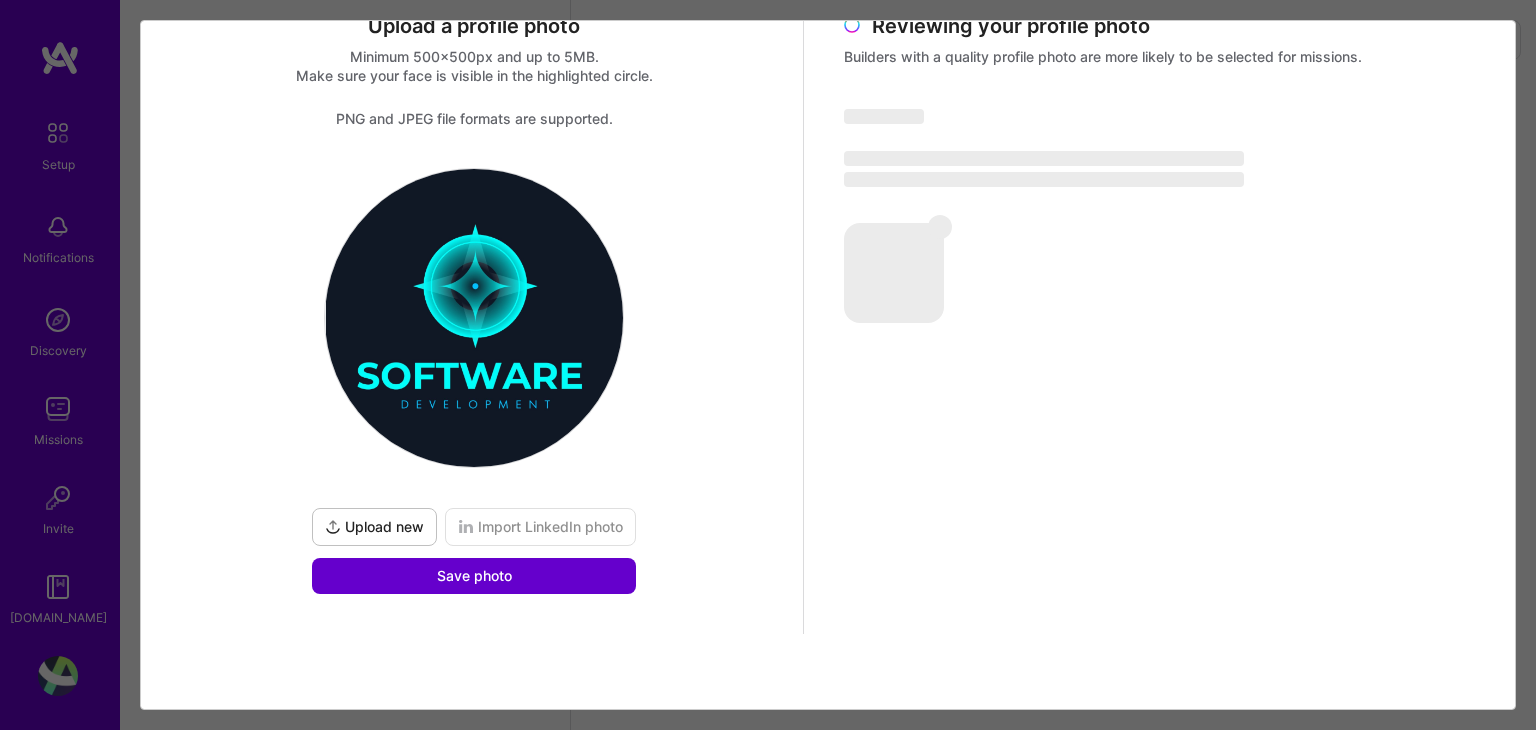 click on "Save photo" at bounding box center [474, 576] 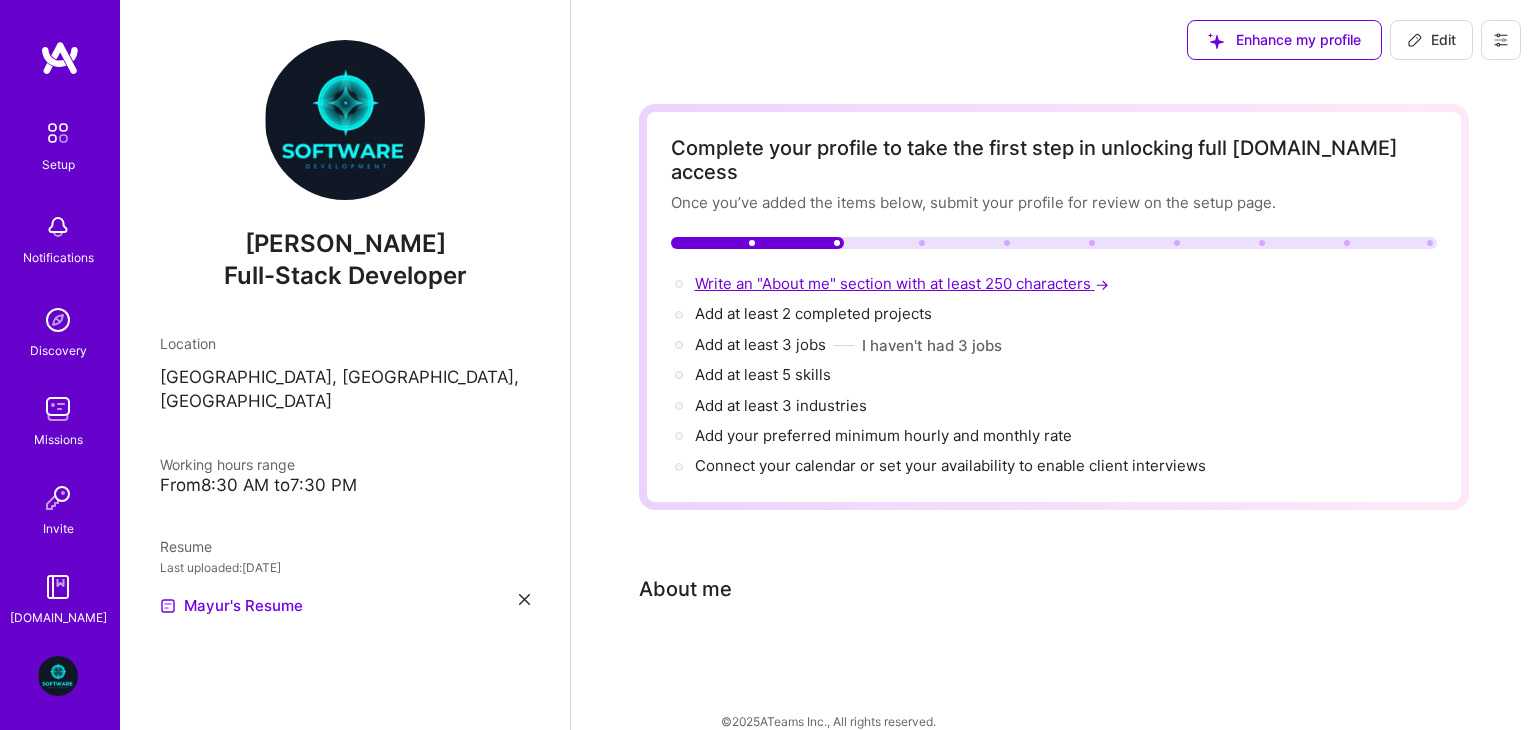 click on "Write an "About me" section with at least 250 characters   →" at bounding box center (904, 283) 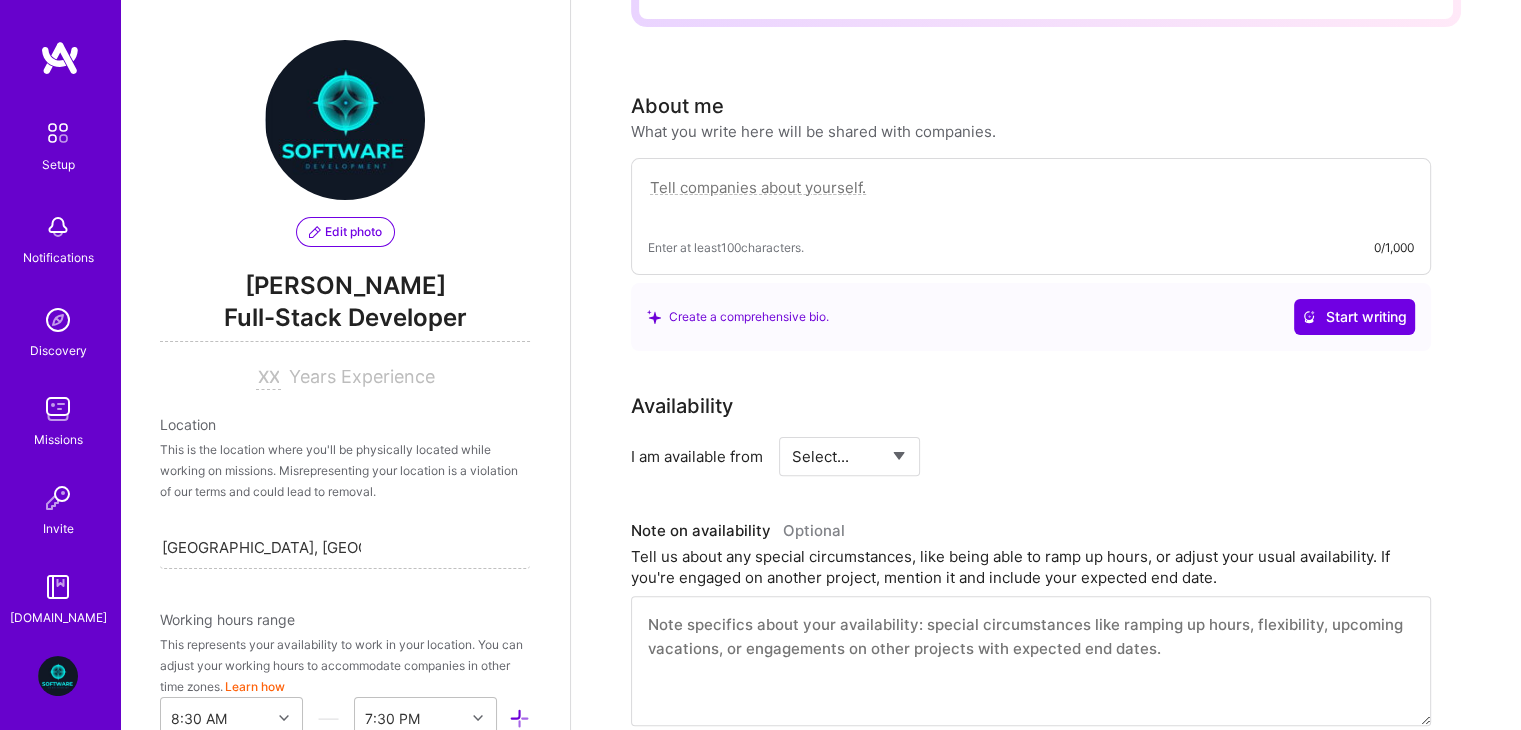 scroll, scrollTop: 544, scrollLeft: 0, axis: vertical 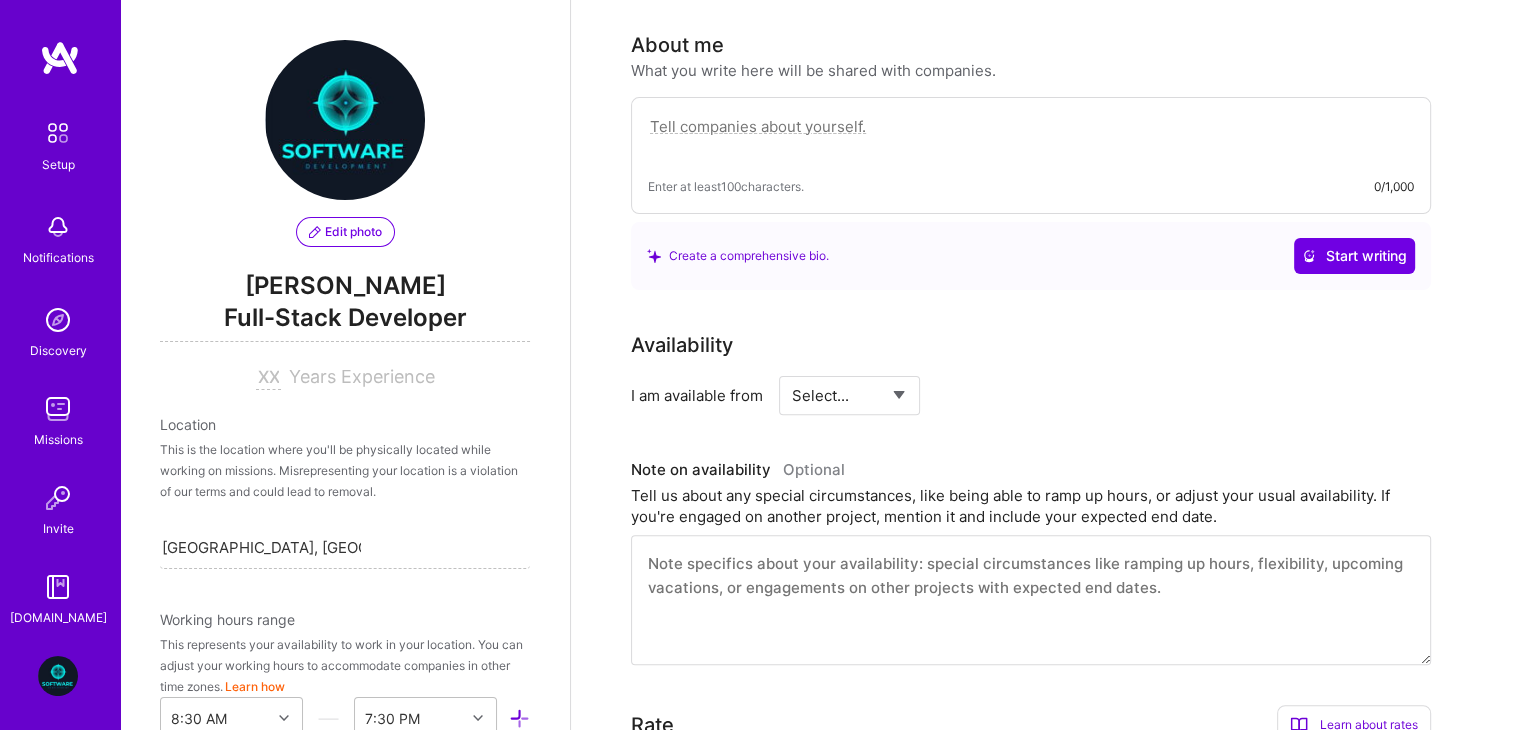 click at bounding box center (1031, 137) 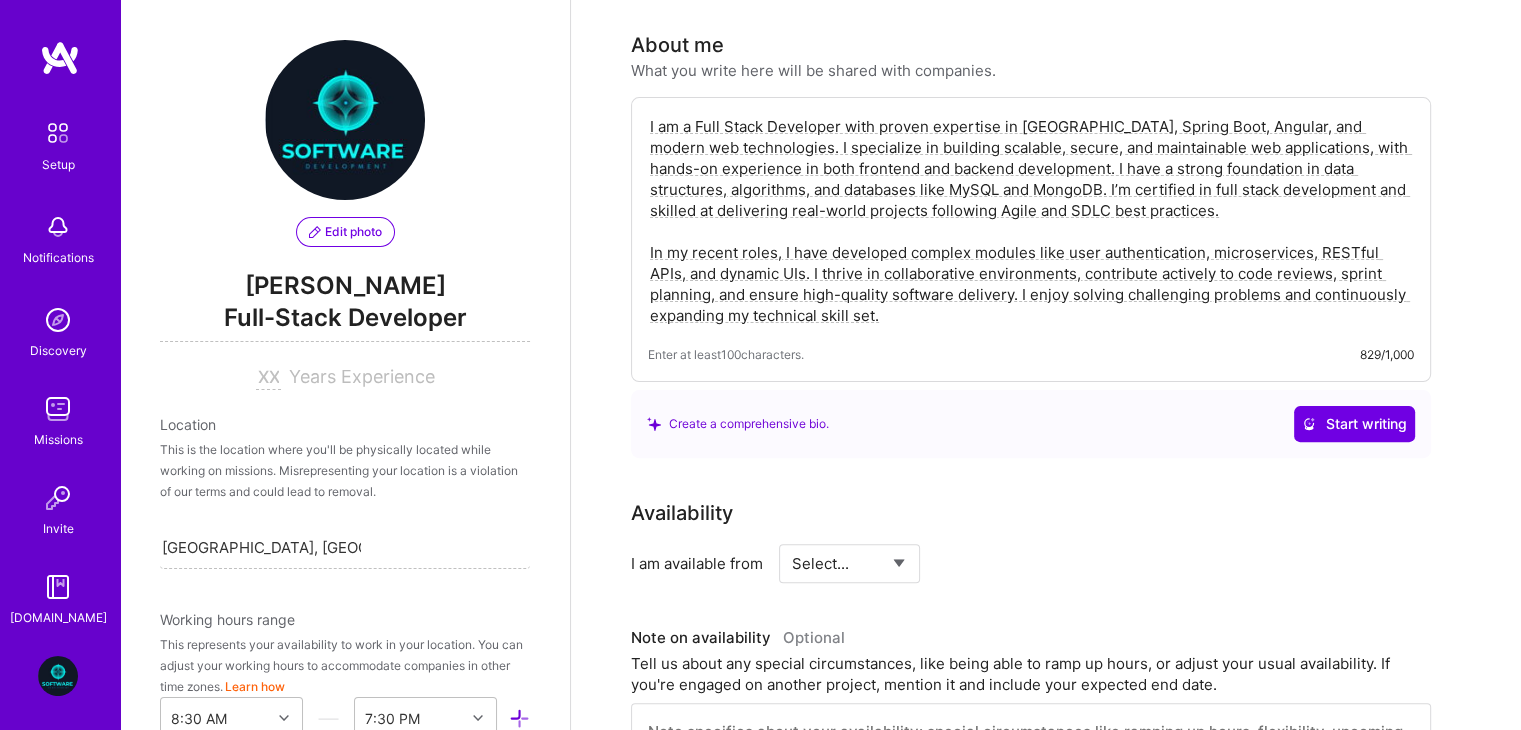 click on "I am a Full Stack Developer with proven expertise in [GEOGRAPHIC_DATA], Spring Boot, Angular, and modern web technologies. I specialize in building scalable, secure, and maintainable web applications, with hands-on experience in both frontend and backend development. I have a strong foundation in data structures, algorithms, and databases like MySQL and MongoDB. I’m certified in full stack development and skilled at delivering real-world projects following Agile and SDLC best practices.
In my recent roles, I have developed complex modules like user authentication, microservices, RESTful APIs, and dynamic UIs. I thrive in collaborative environments, contribute actively to code reviews, sprint planning, and ensure high-quality software delivery. I enjoy solving challenging problems and continuously expanding my technical skill set." at bounding box center [1031, 221] 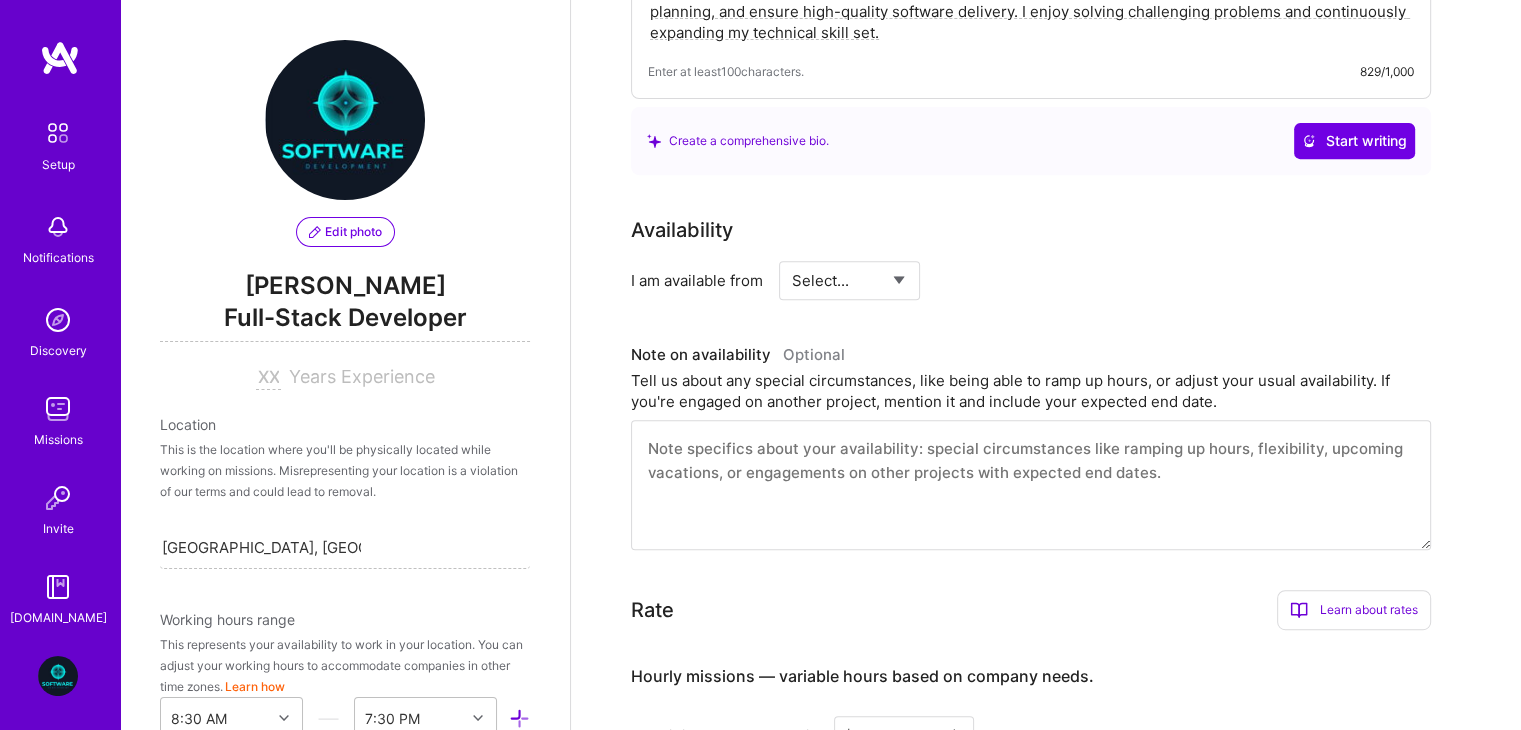 scroll, scrollTop: 828, scrollLeft: 0, axis: vertical 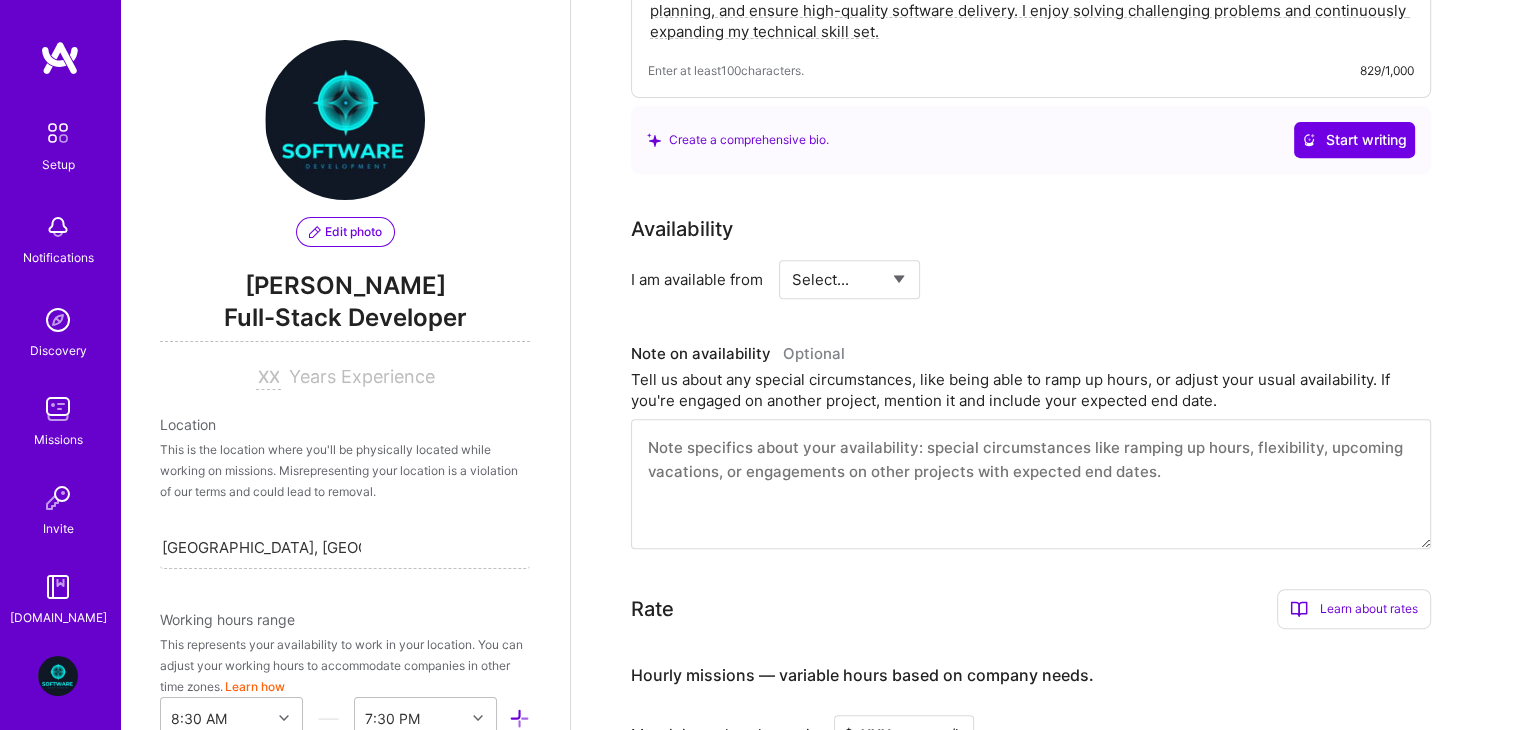 type on "I am a Full Stack Developer with proven expertise in [GEOGRAPHIC_DATA], Spring Boot, Angular, and modern web technologies. I specialize in building scalable, secure, and maintainable web applications, with hands-on experience in both frontend and backend development. I have a strong foundation in data structures, algorithms, and databases like MySQL and MongoDB. I’m certified in full stack development and skilled at delivering real-world projects following Agile and SDLC best practices.
In my recent roles, I have developed complex modules like user authentication, microservices, RESTful APIs, and dynamic UIs. I thrive in collaborative environments, contribute actively to code reviews, sprint planning, and ensure high-quality software delivery. I enjoy solving challenging problems and continuously expanding my technical skill set." 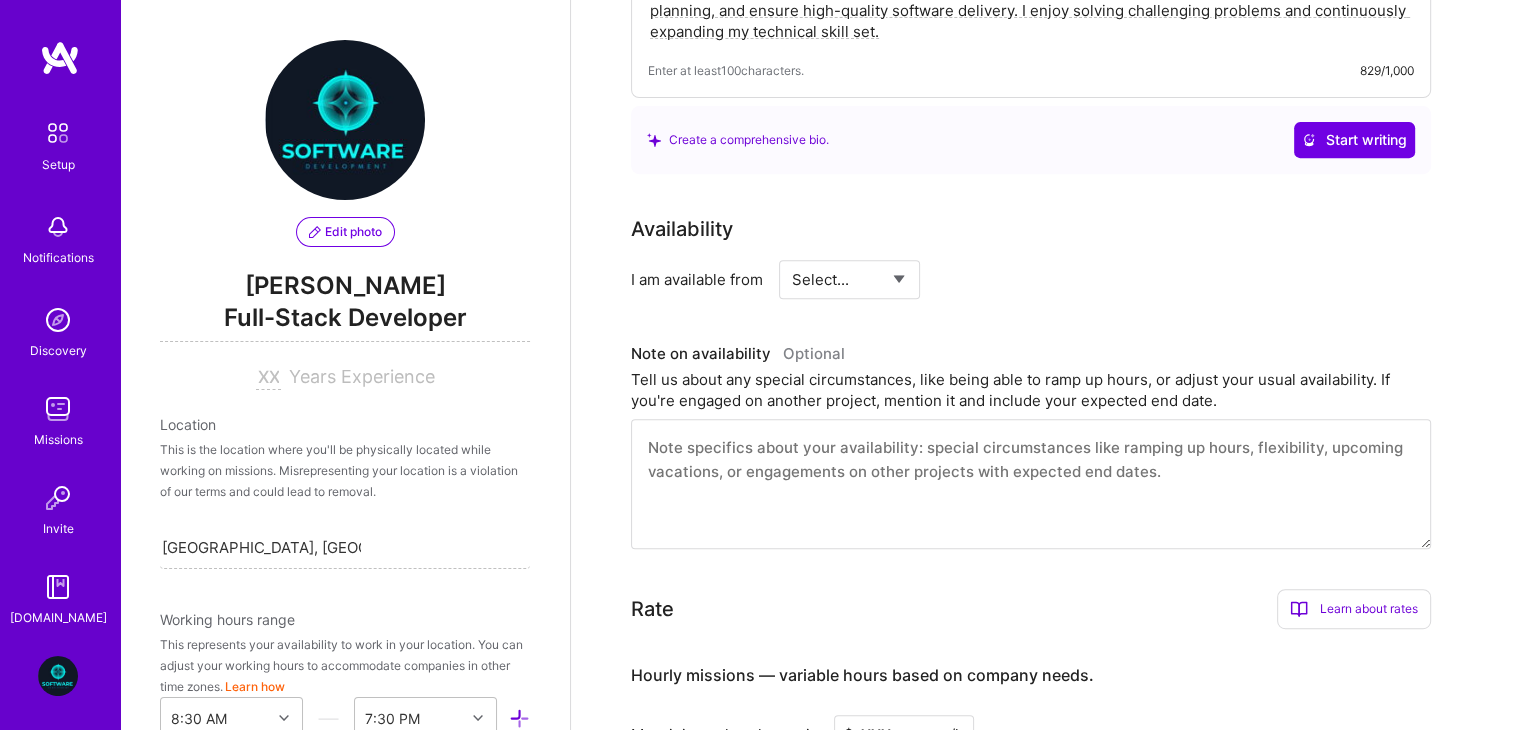 select on "Right Now" 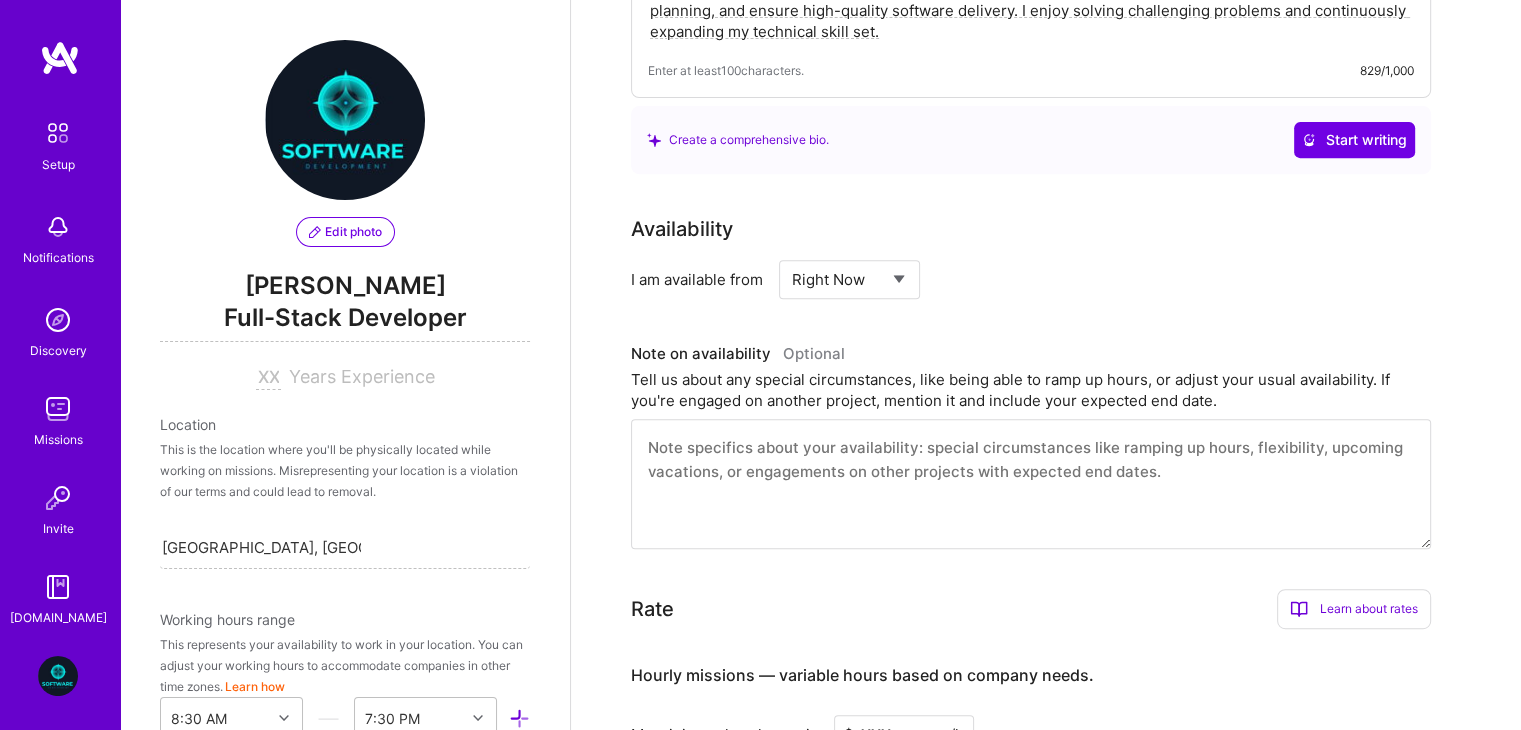 click on "Select... Right Now Future Date Not Available" at bounding box center (849, 279) 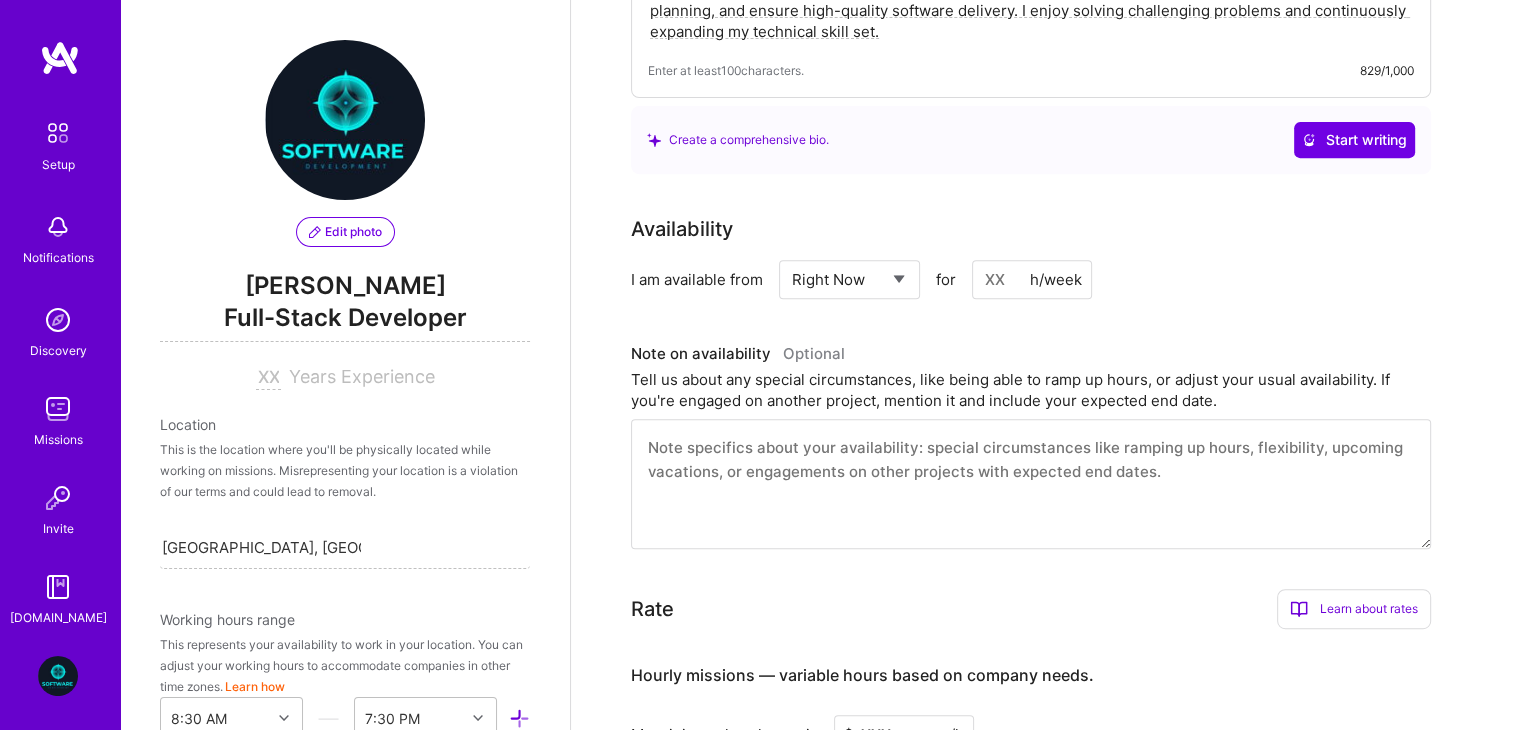 click at bounding box center (1032, 279) 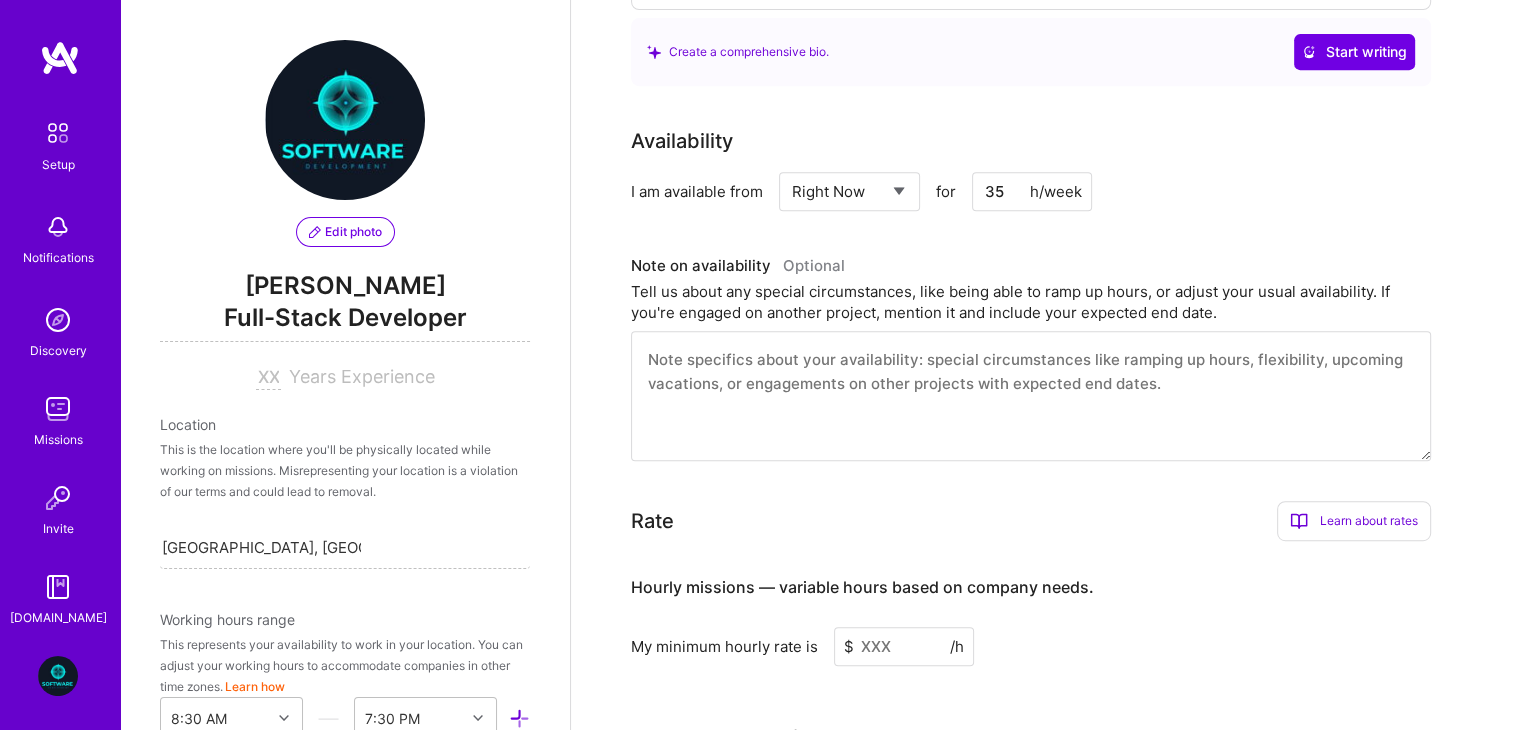 scroll, scrollTop: 926, scrollLeft: 0, axis: vertical 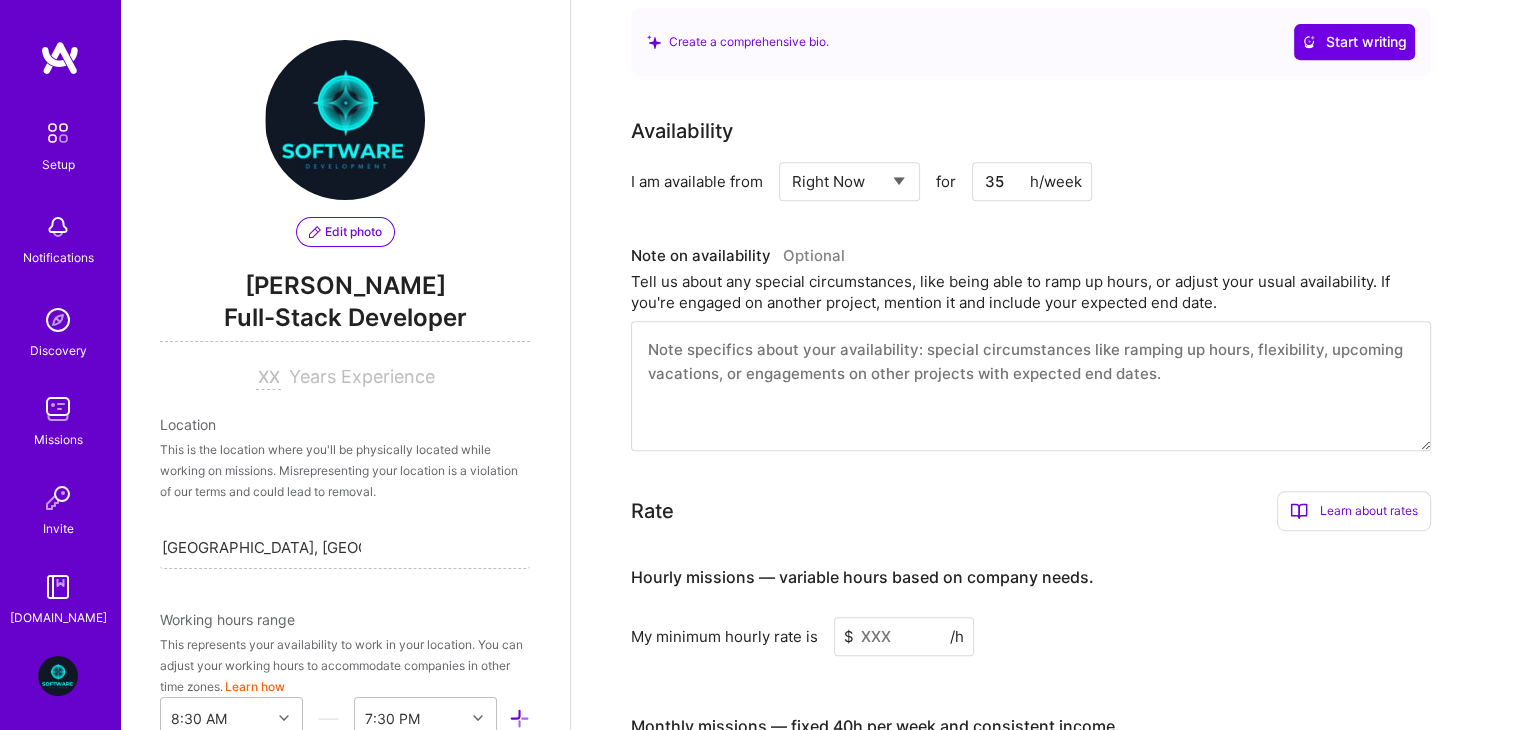 type on "35" 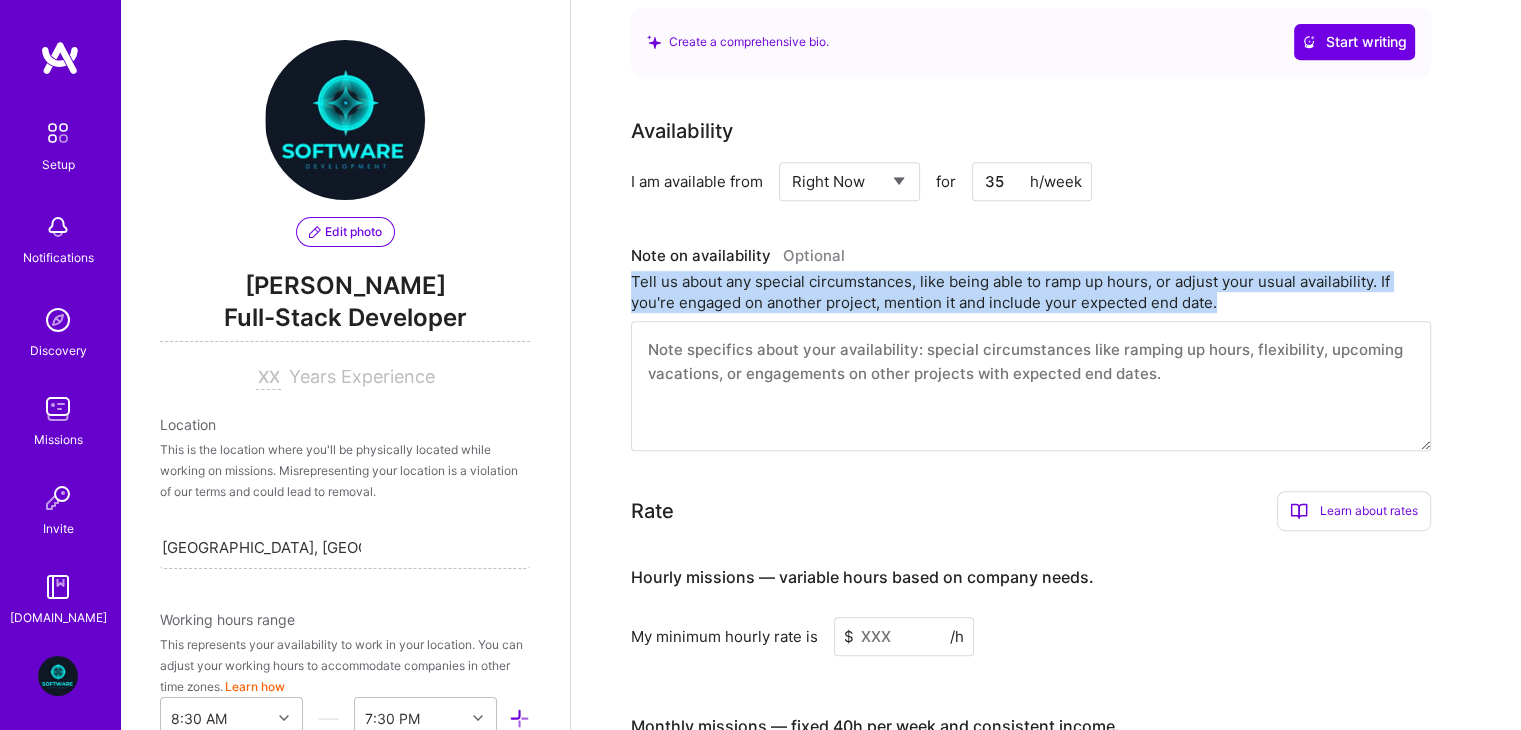 drag, startPoint x: 1238, startPoint y: 266, endPoint x: 625, endPoint y: 253, distance: 613.1378 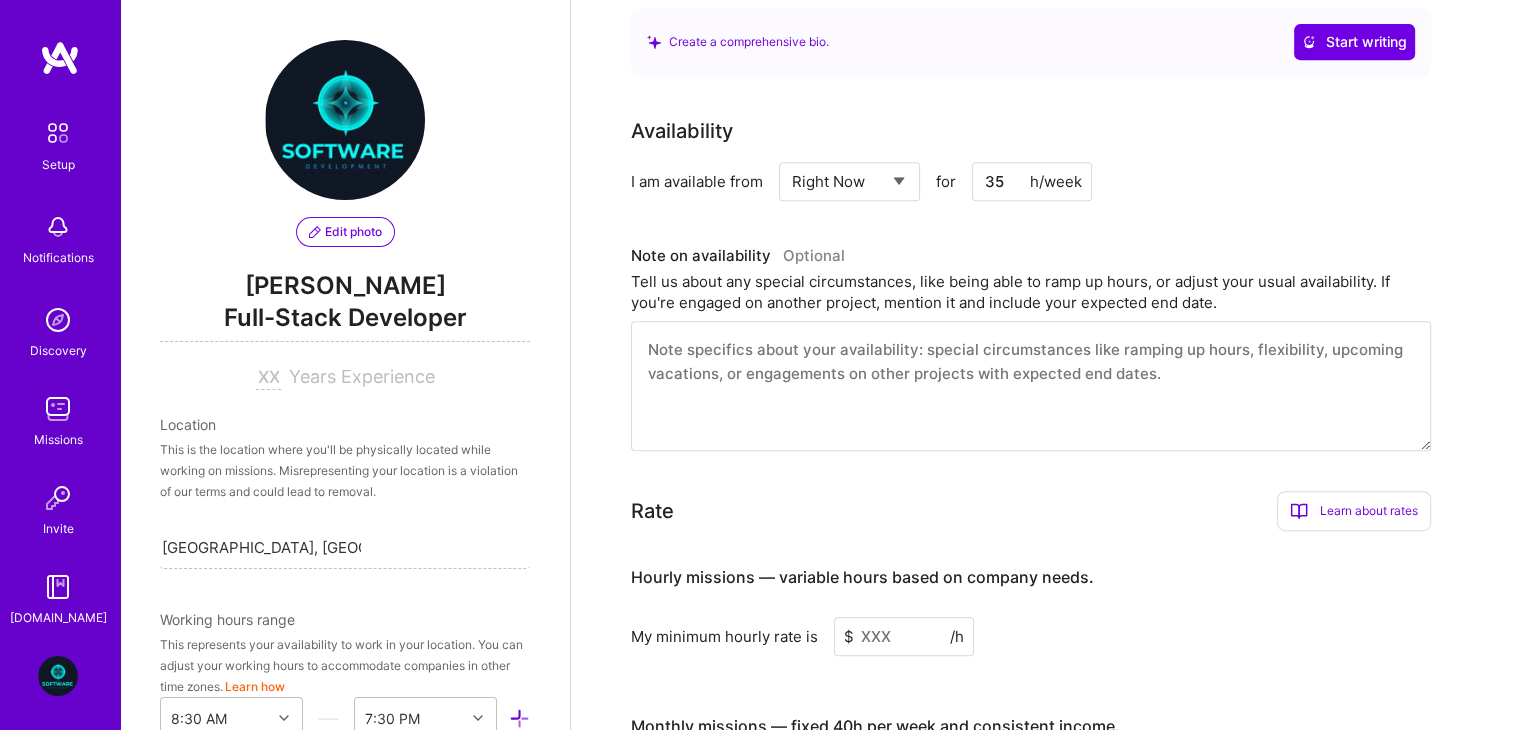 click at bounding box center [1031, 386] 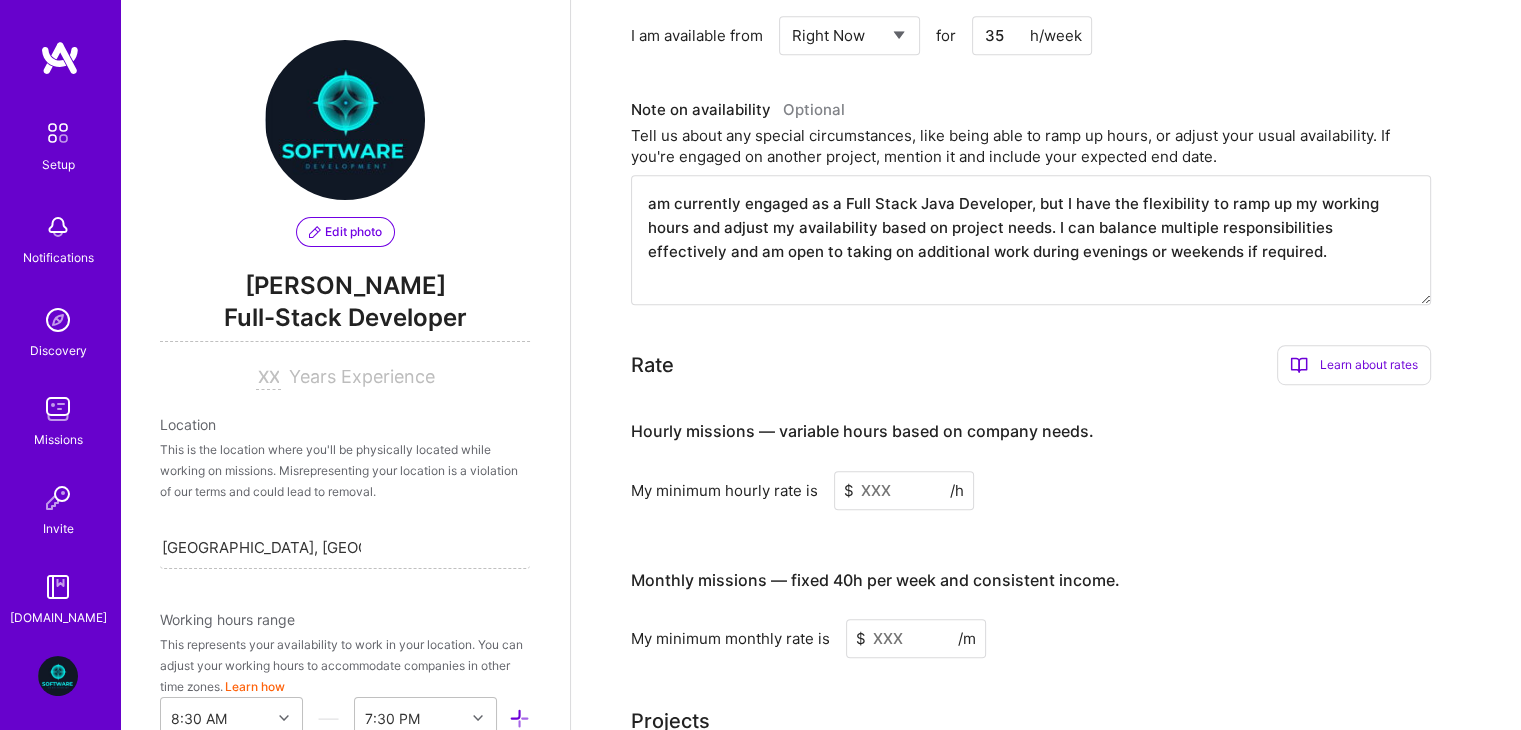 scroll, scrollTop: 1073, scrollLeft: 0, axis: vertical 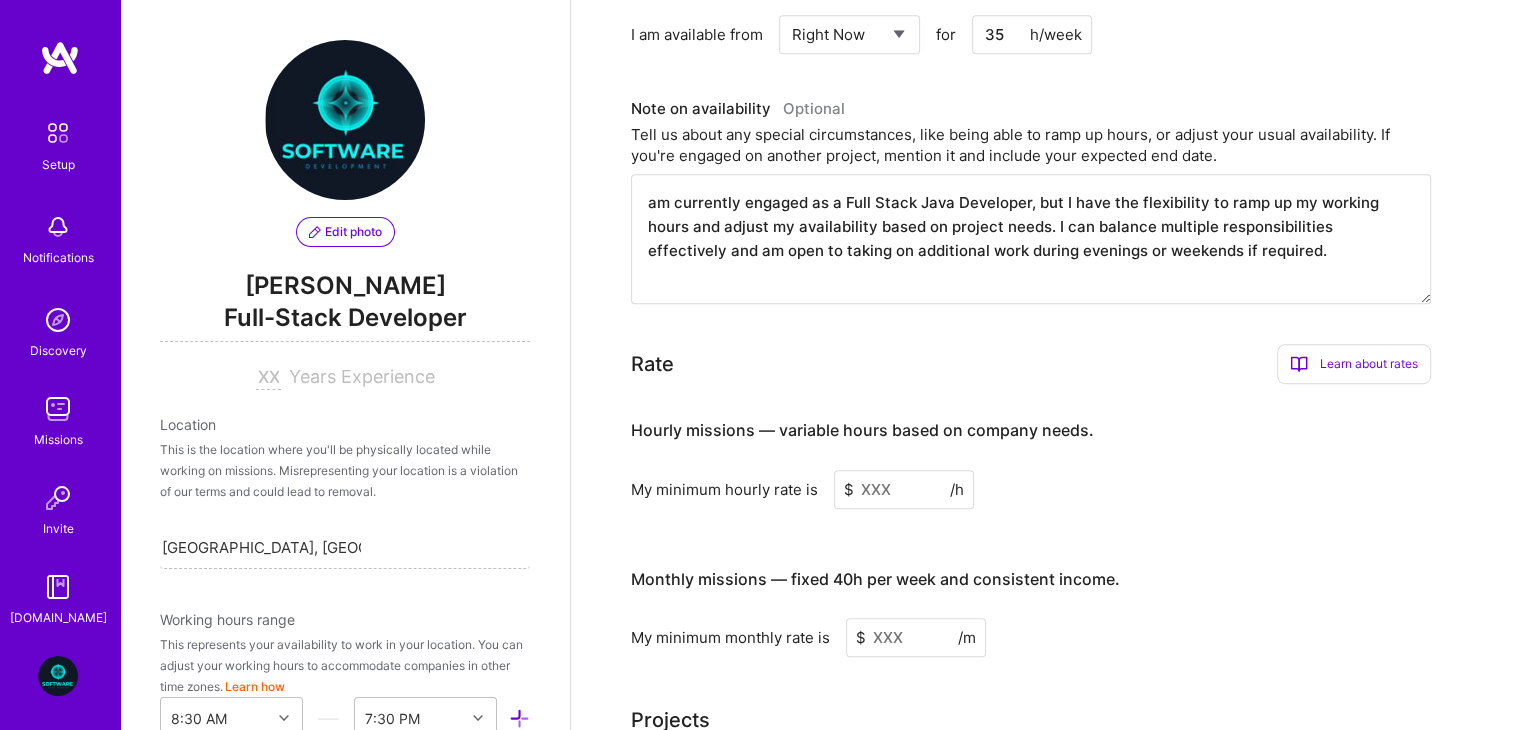 type on "am currently engaged as a Full Stack Java Developer, but I have the flexibility to ramp up my working hours and adjust my availability based on project needs. I can balance multiple responsibilities effectively and am open to taking on additional work during evenings or weekends if required." 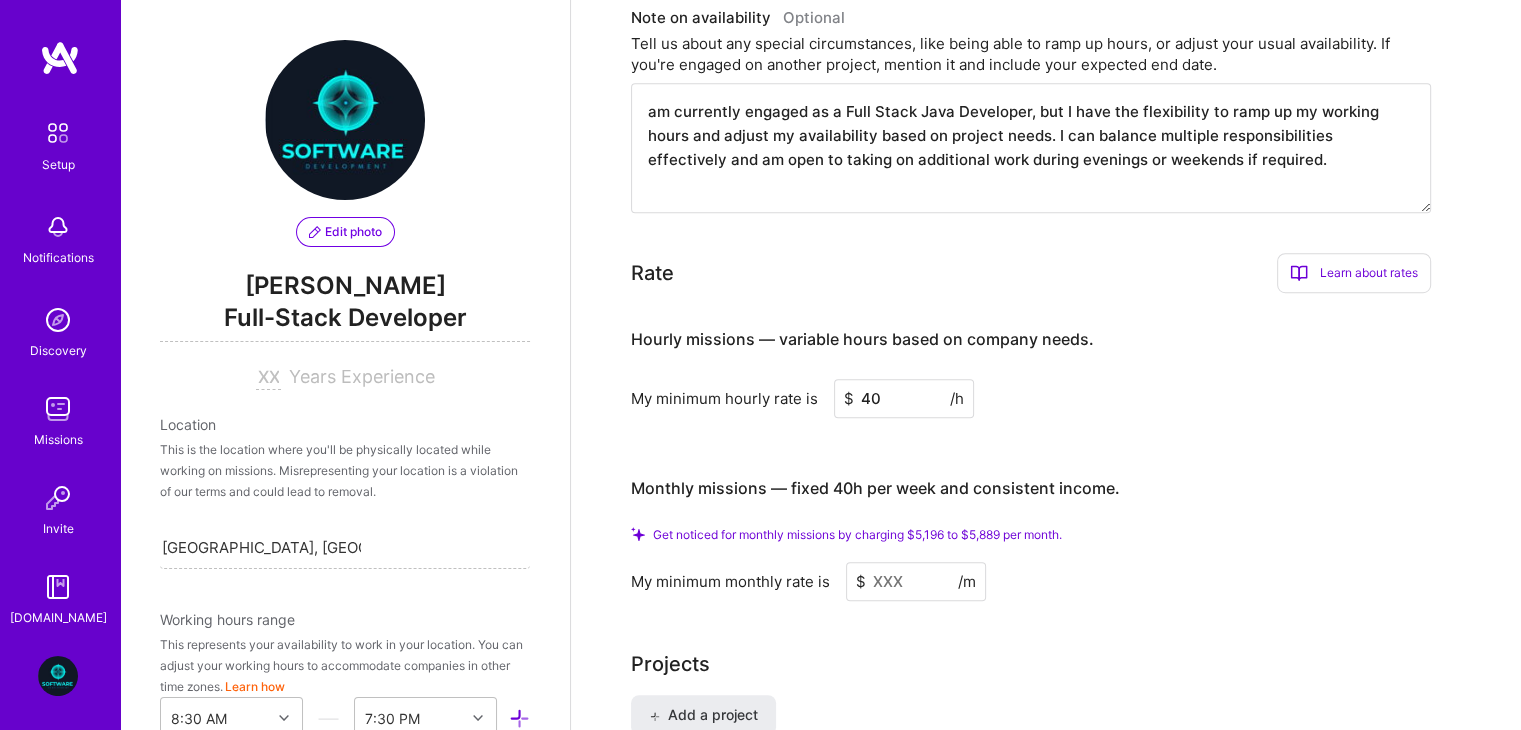 scroll, scrollTop: 1165, scrollLeft: 0, axis: vertical 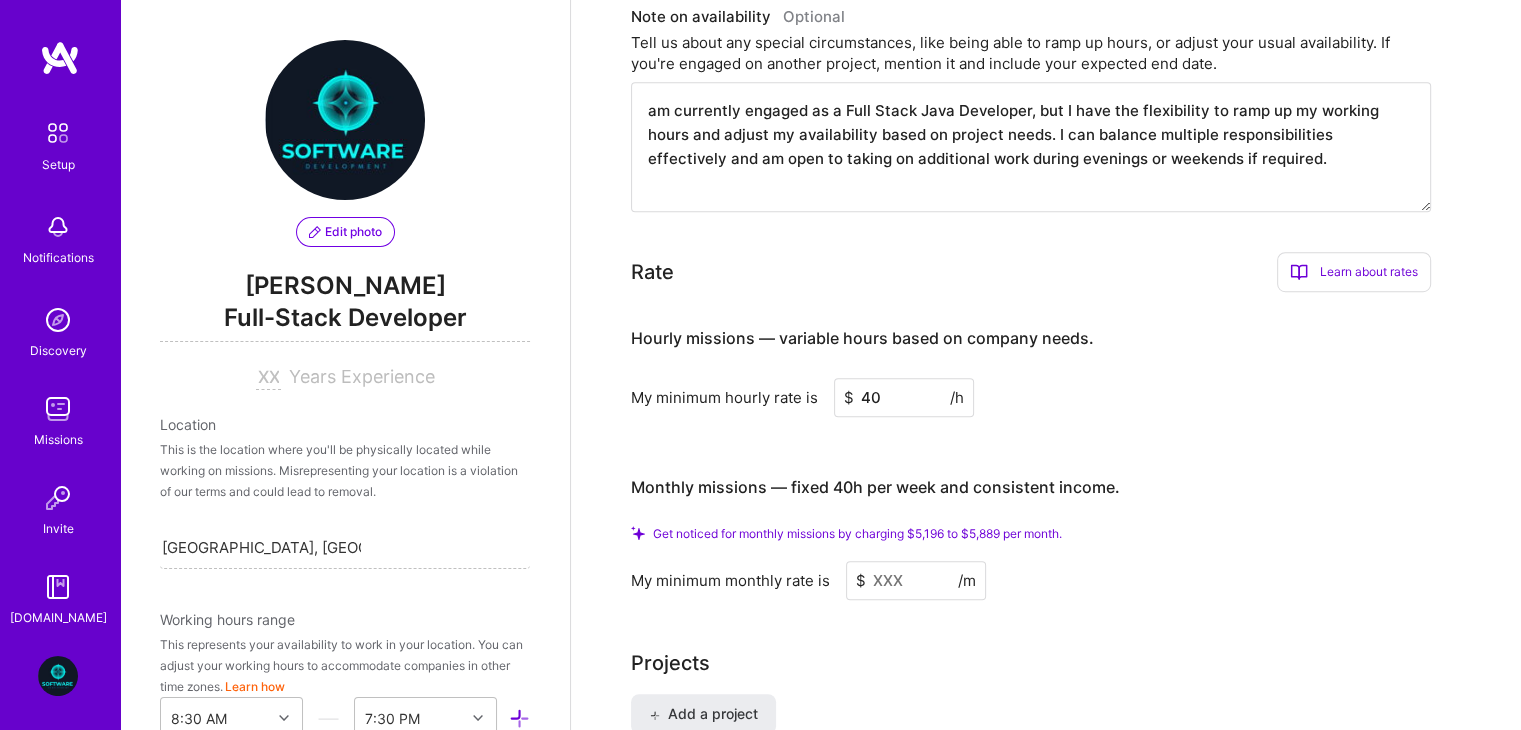 type on "40" 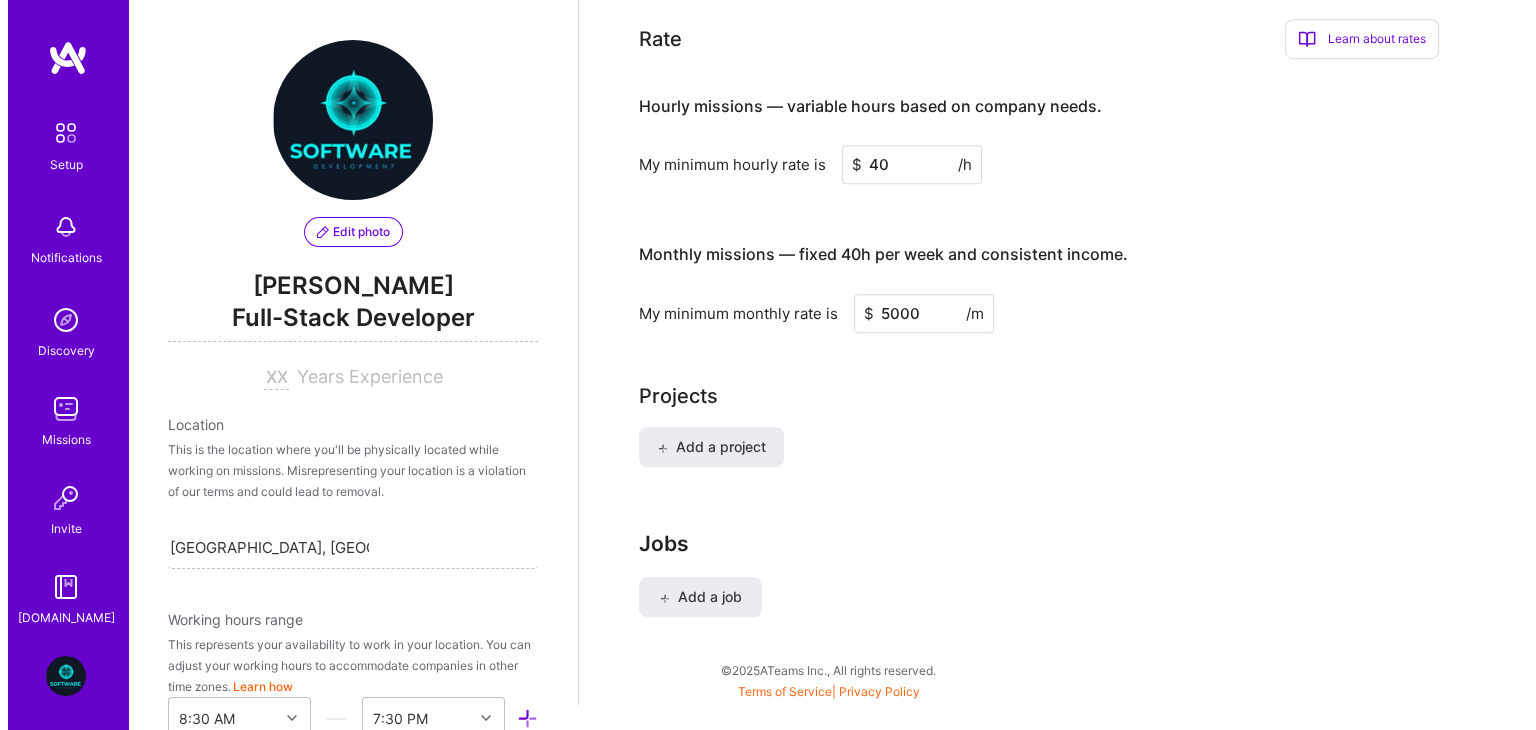 scroll, scrollTop: 1400, scrollLeft: 0, axis: vertical 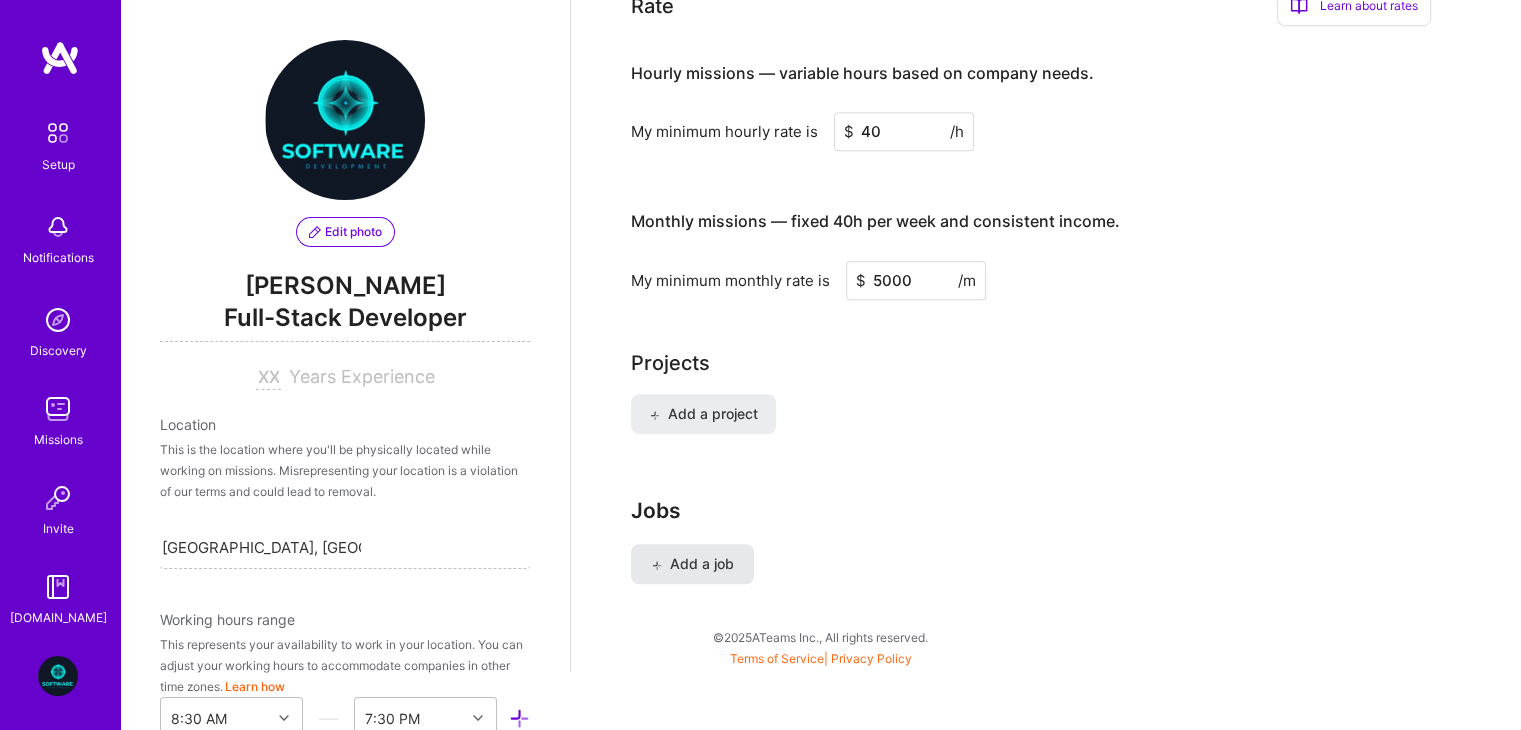 type on "5000" 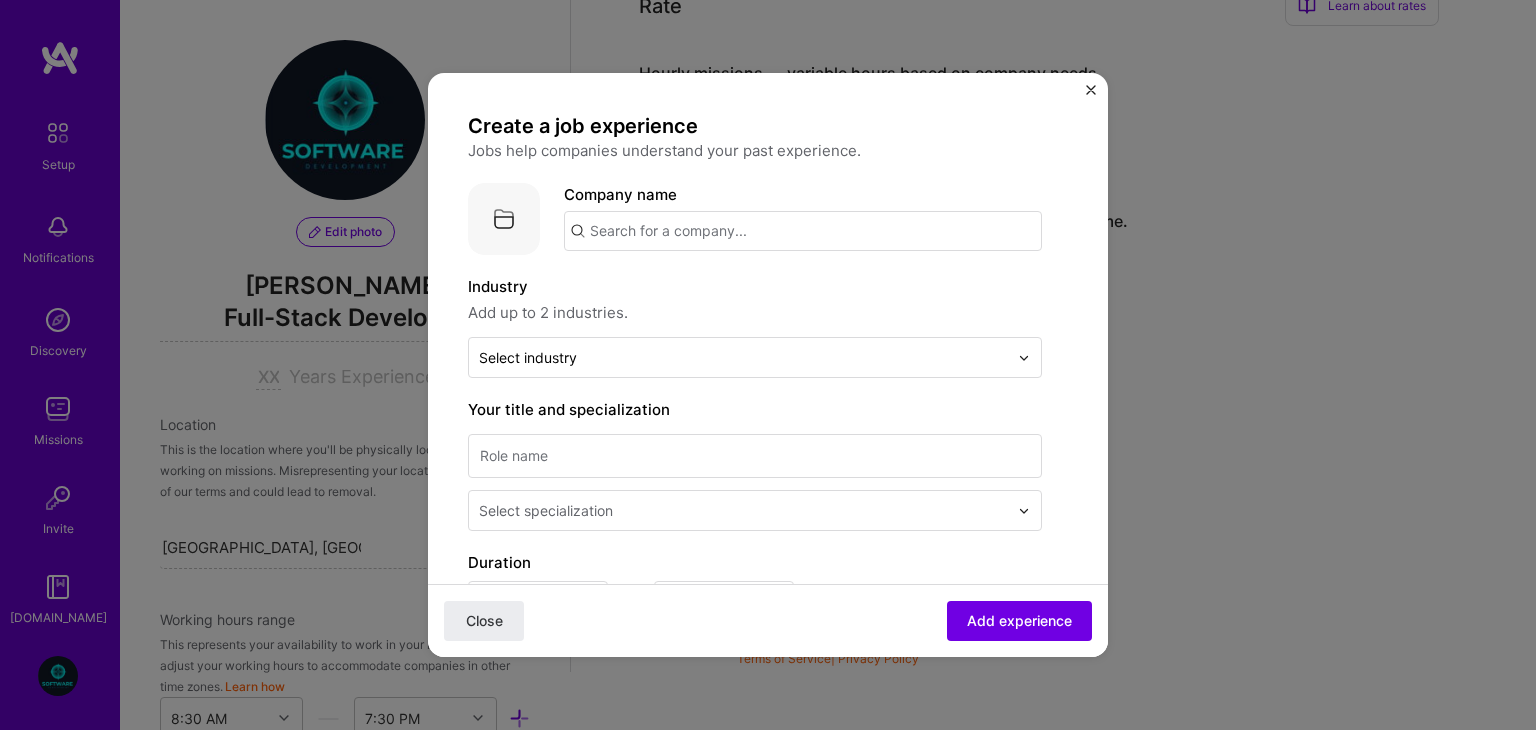 click at bounding box center (803, 231) 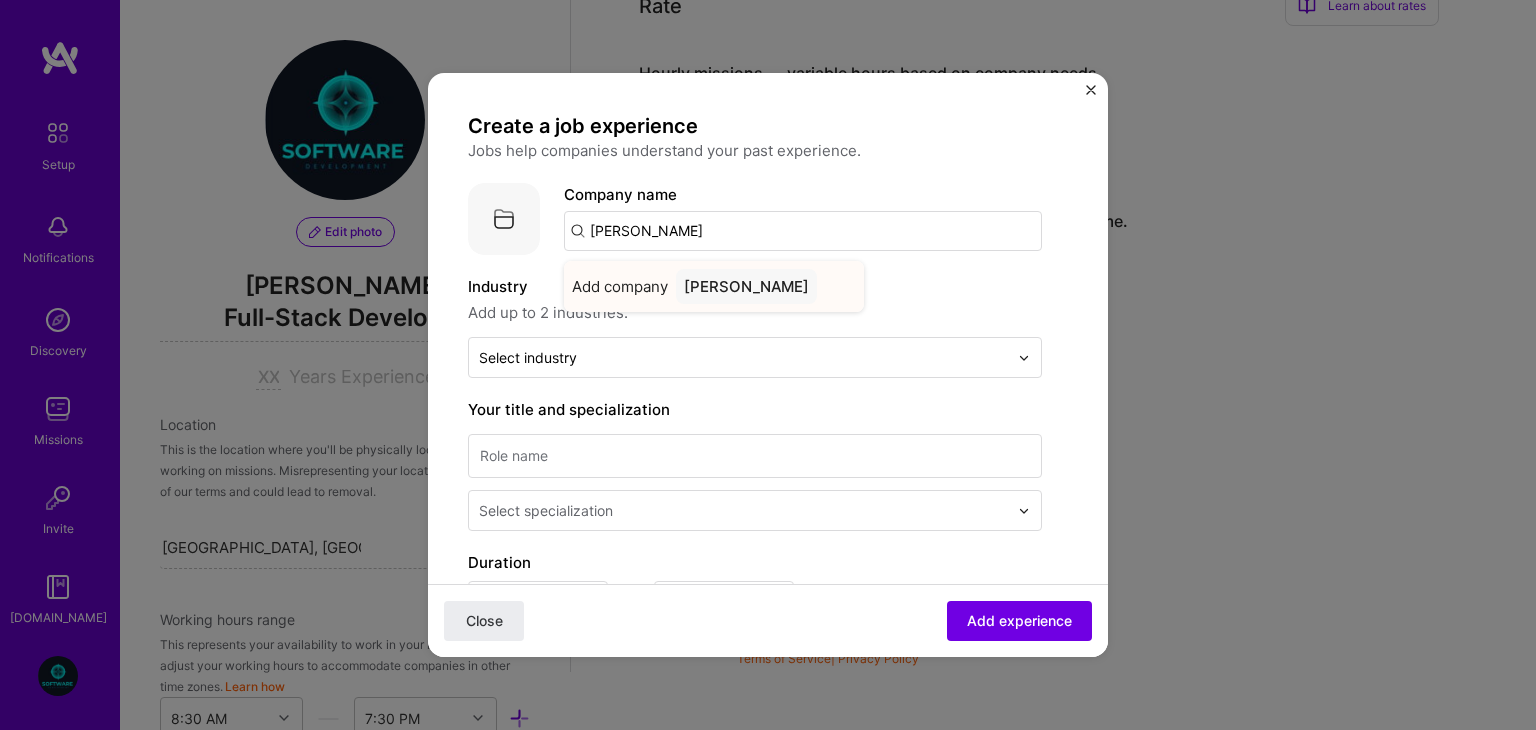 type on "[PERSON_NAME]" 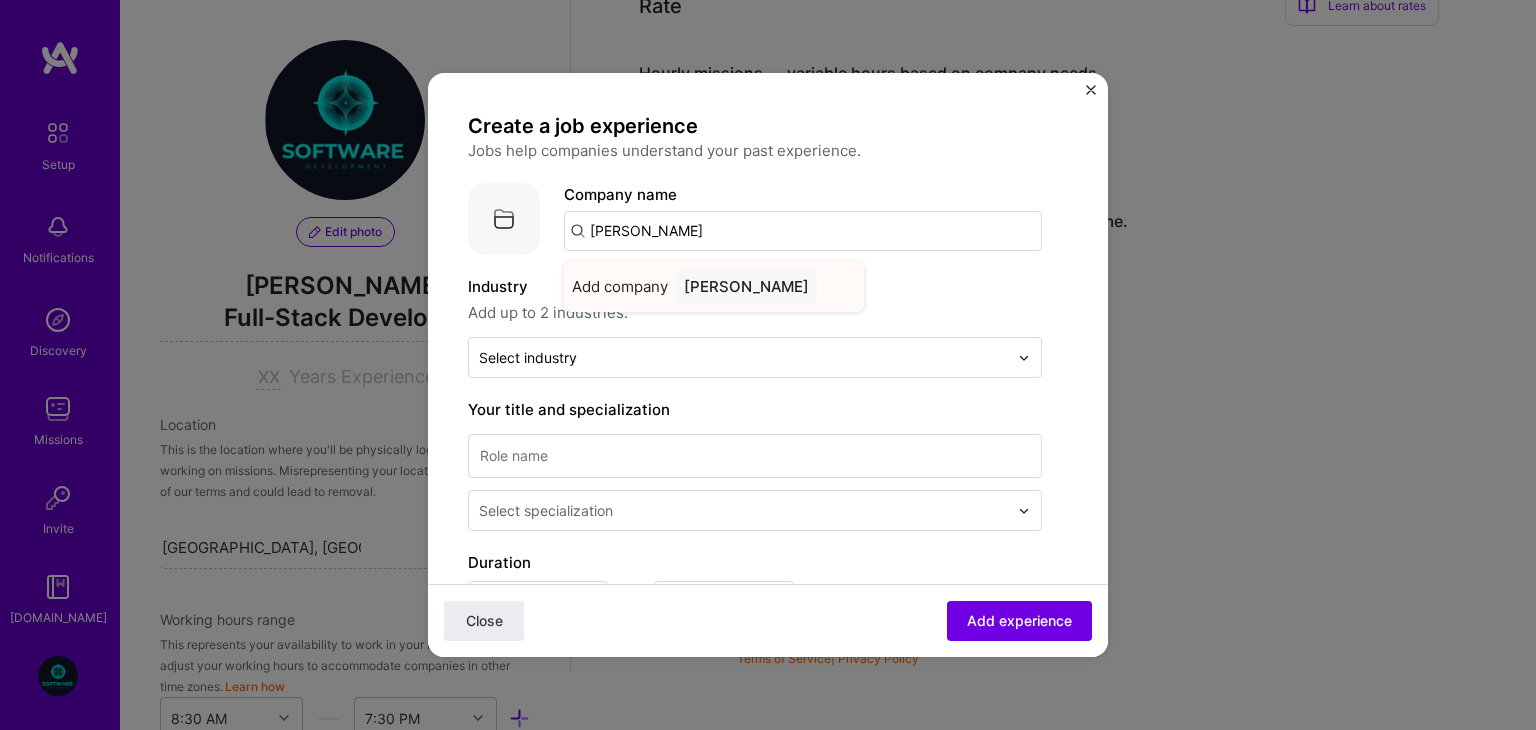 click on "[PERSON_NAME]" at bounding box center [746, 286] 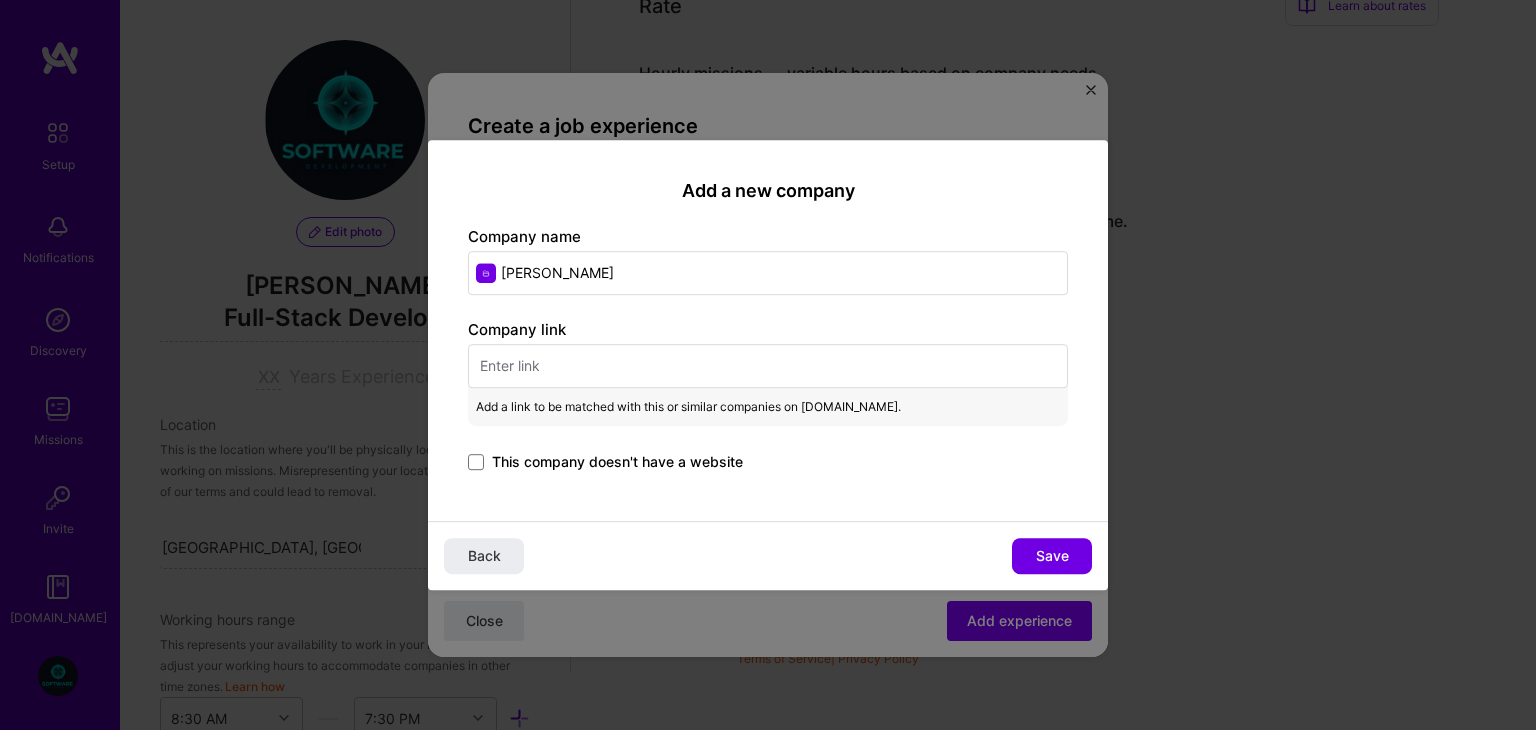 click at bounding box center [768, 366] 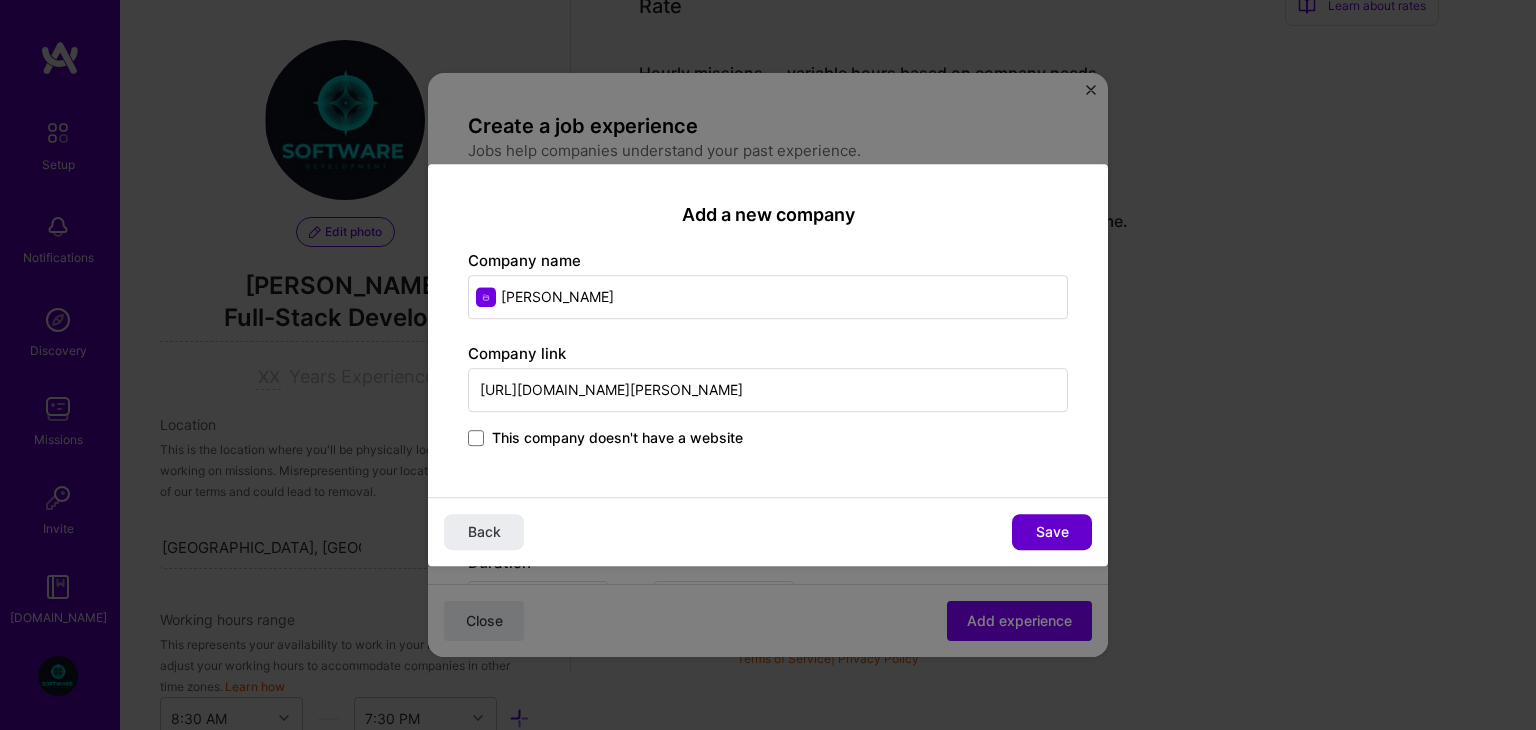 type on "https://www.bobst.com/" 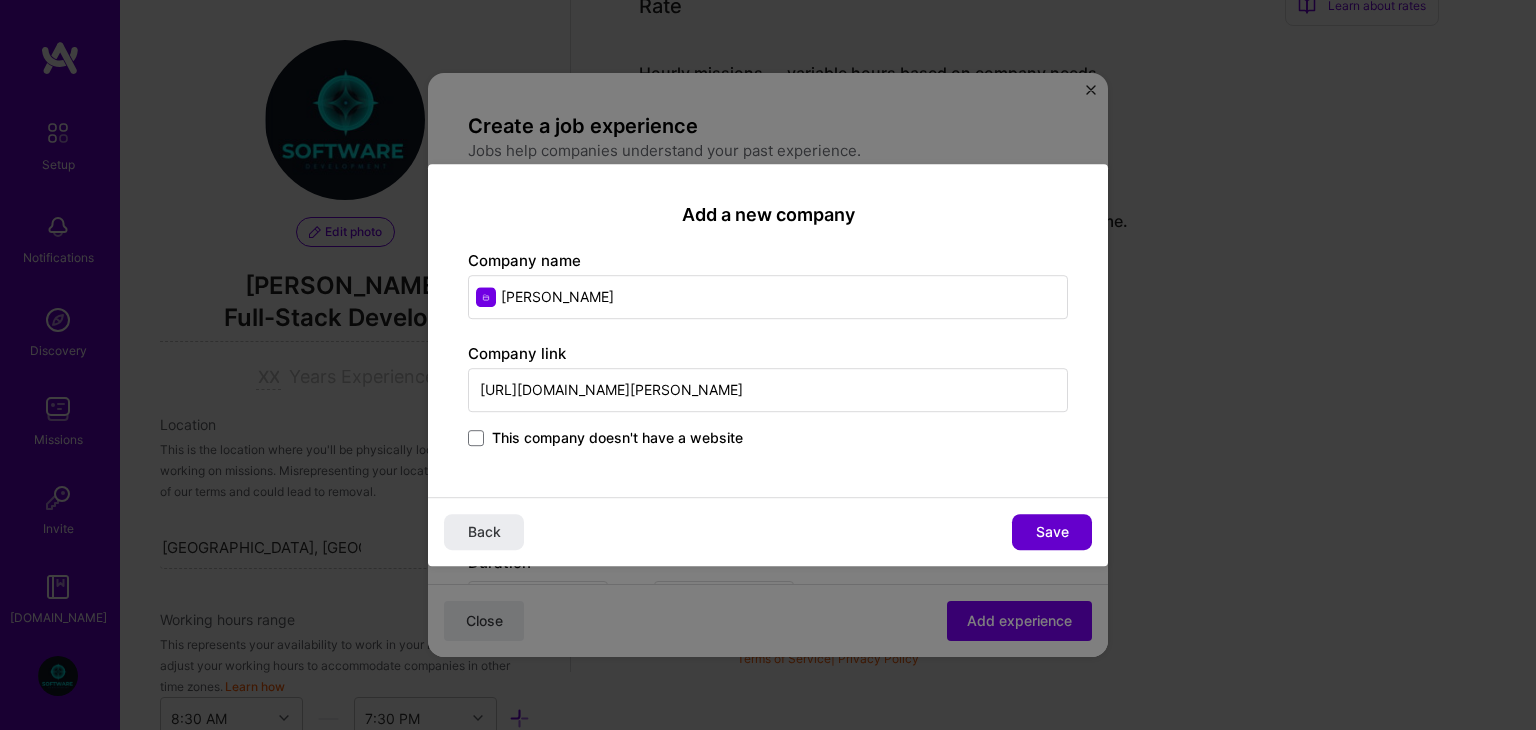 click on "Save" at bounding box center (1052, 532) 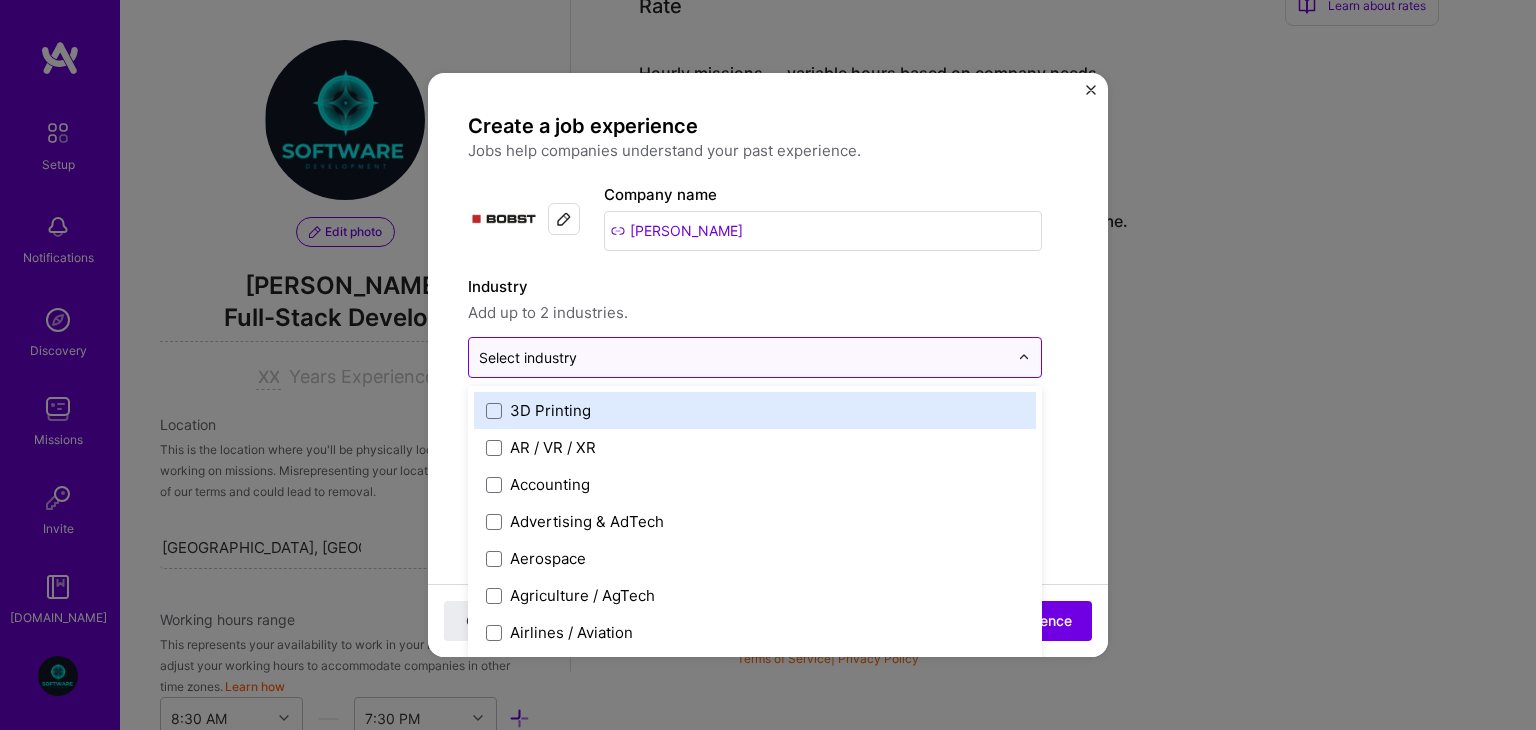click at bounding box center [743, 357] 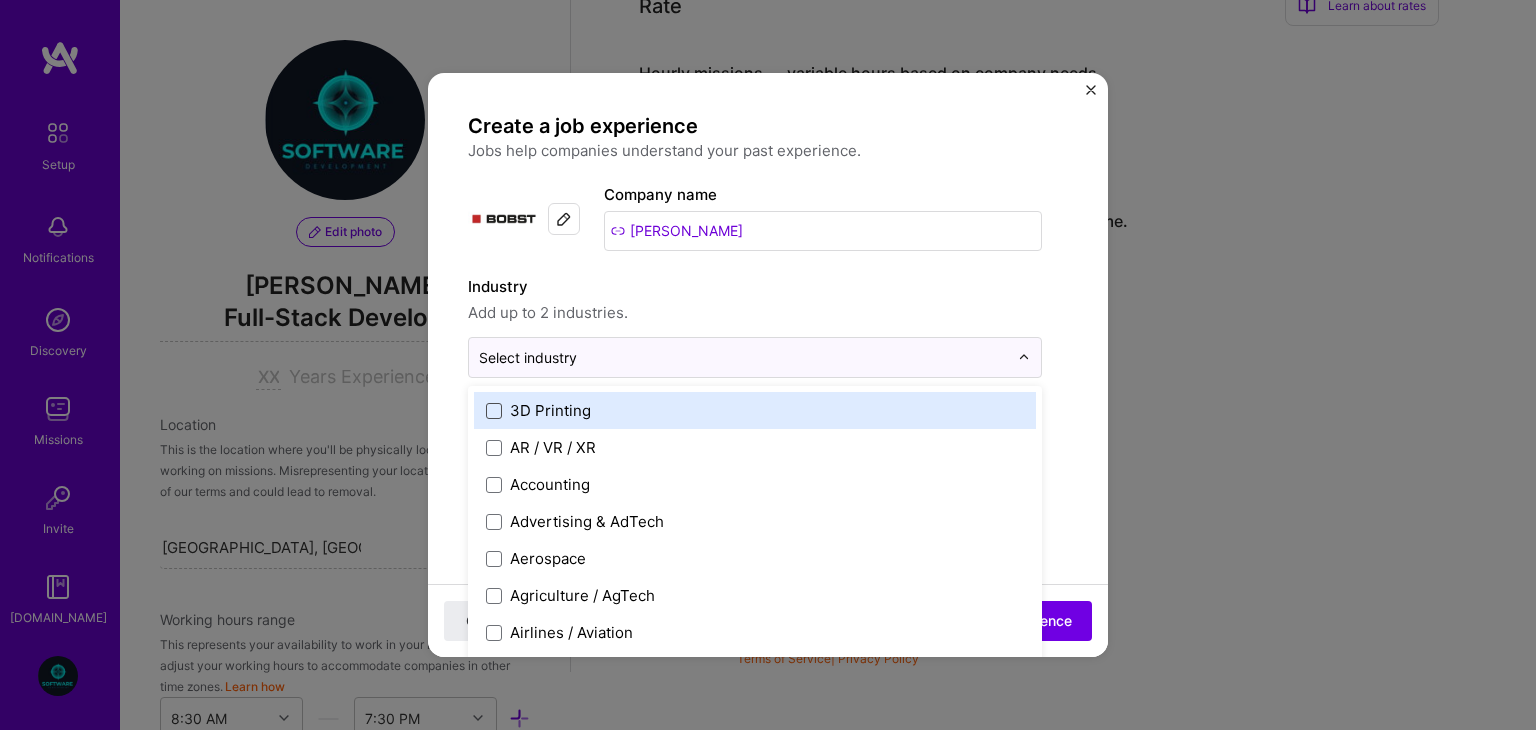 click at bounding box center [494, 411] 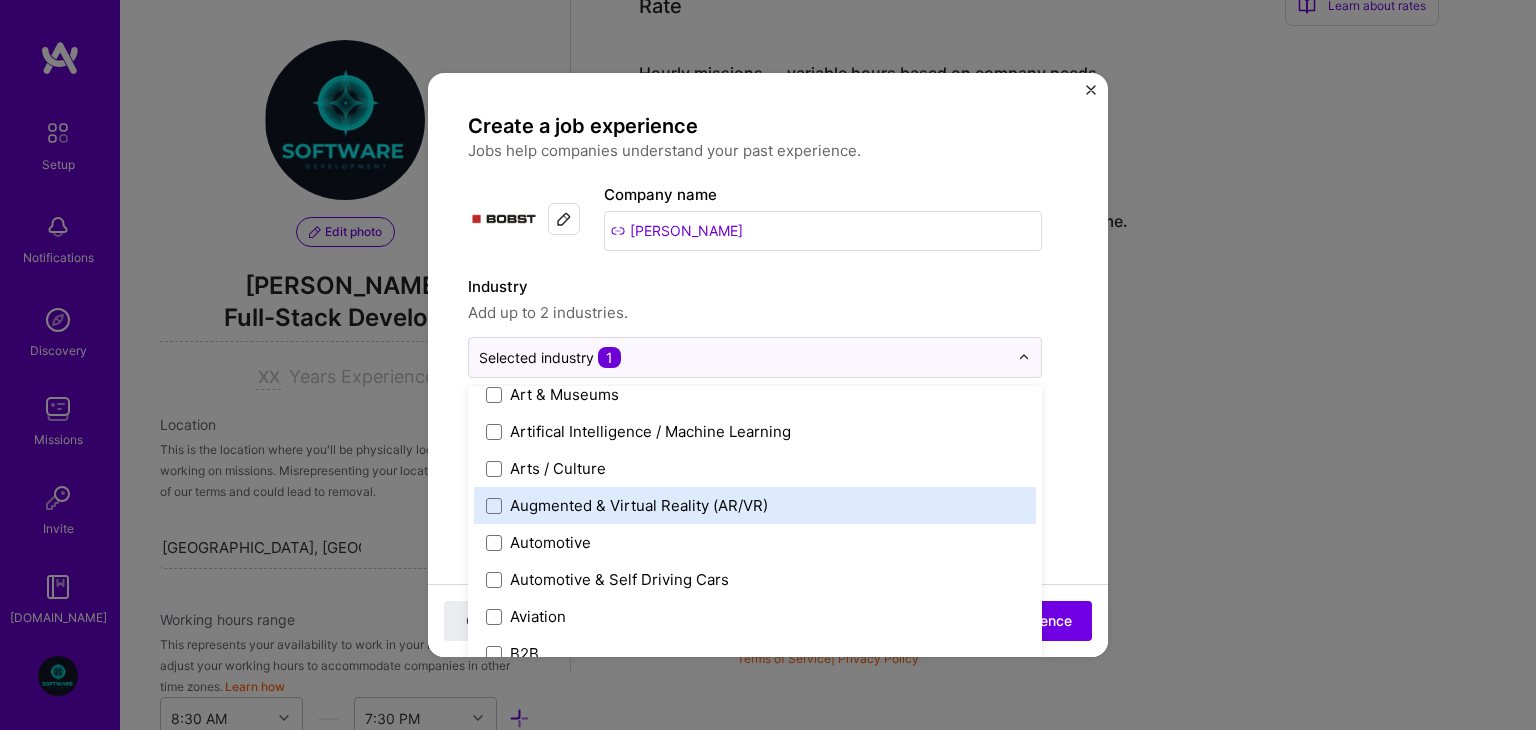 scroll, scrollTop: 328, scrollLeft: 0, axis: vertical 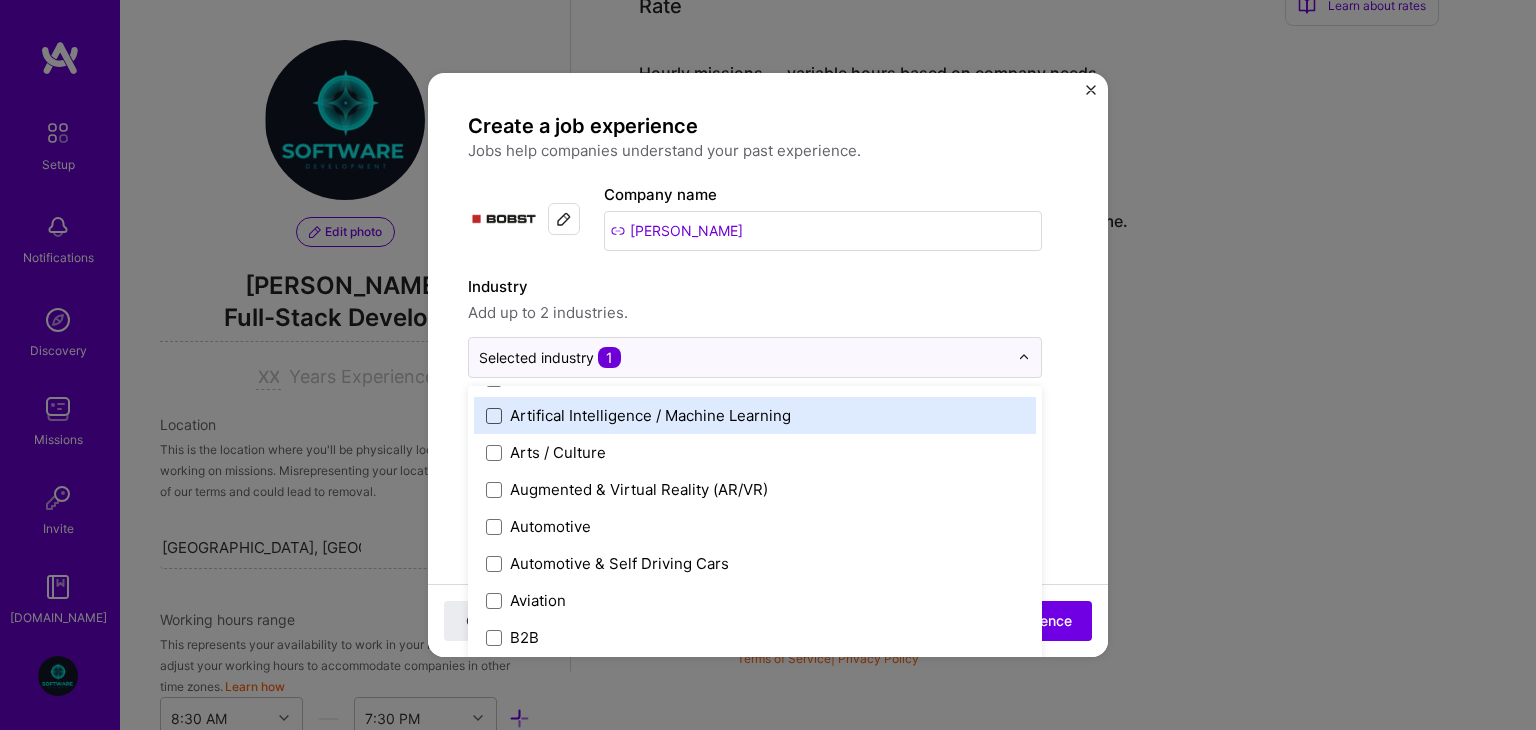 click at bounding box center (494, 416) 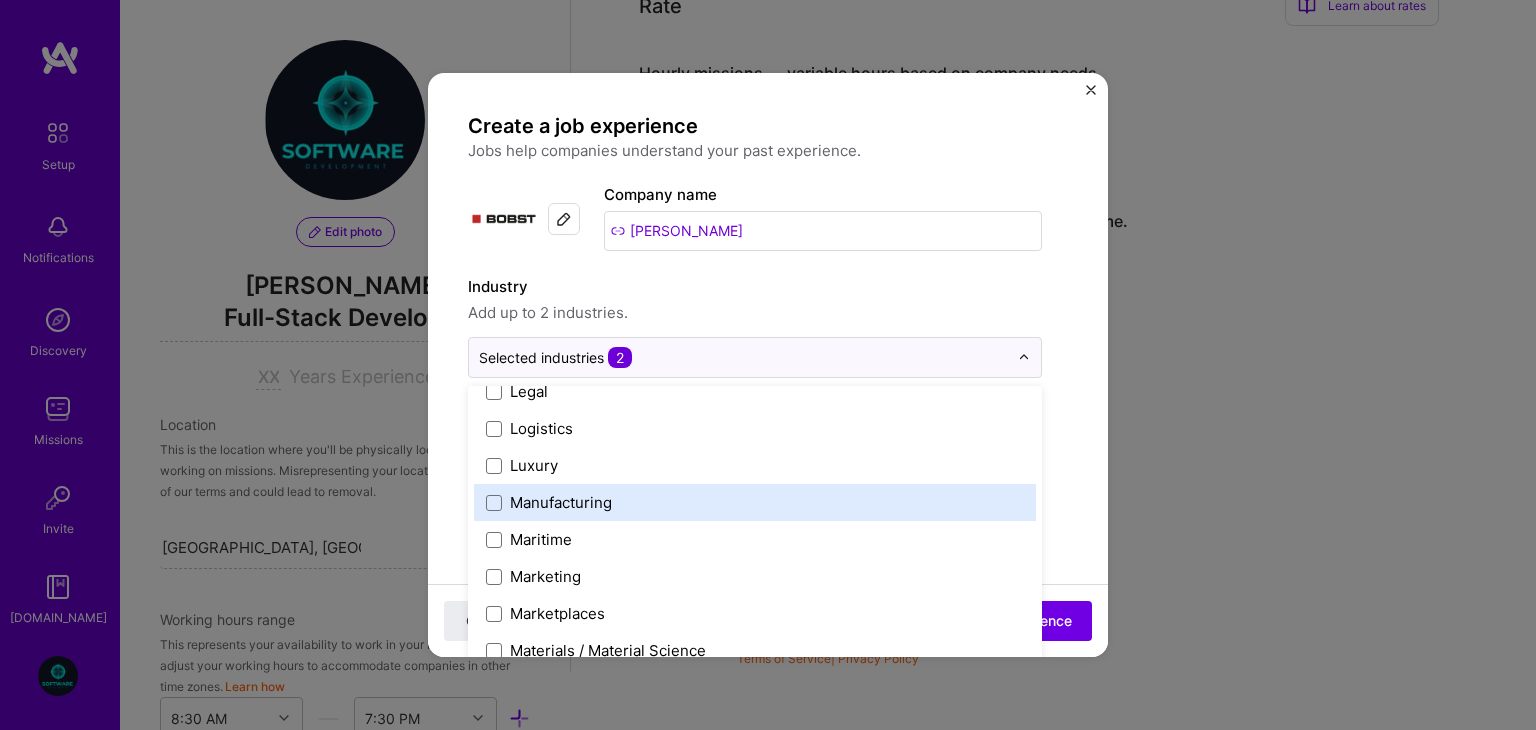 scroll, scrollTop: 2832, scrollLeft: 0, axis: vertical 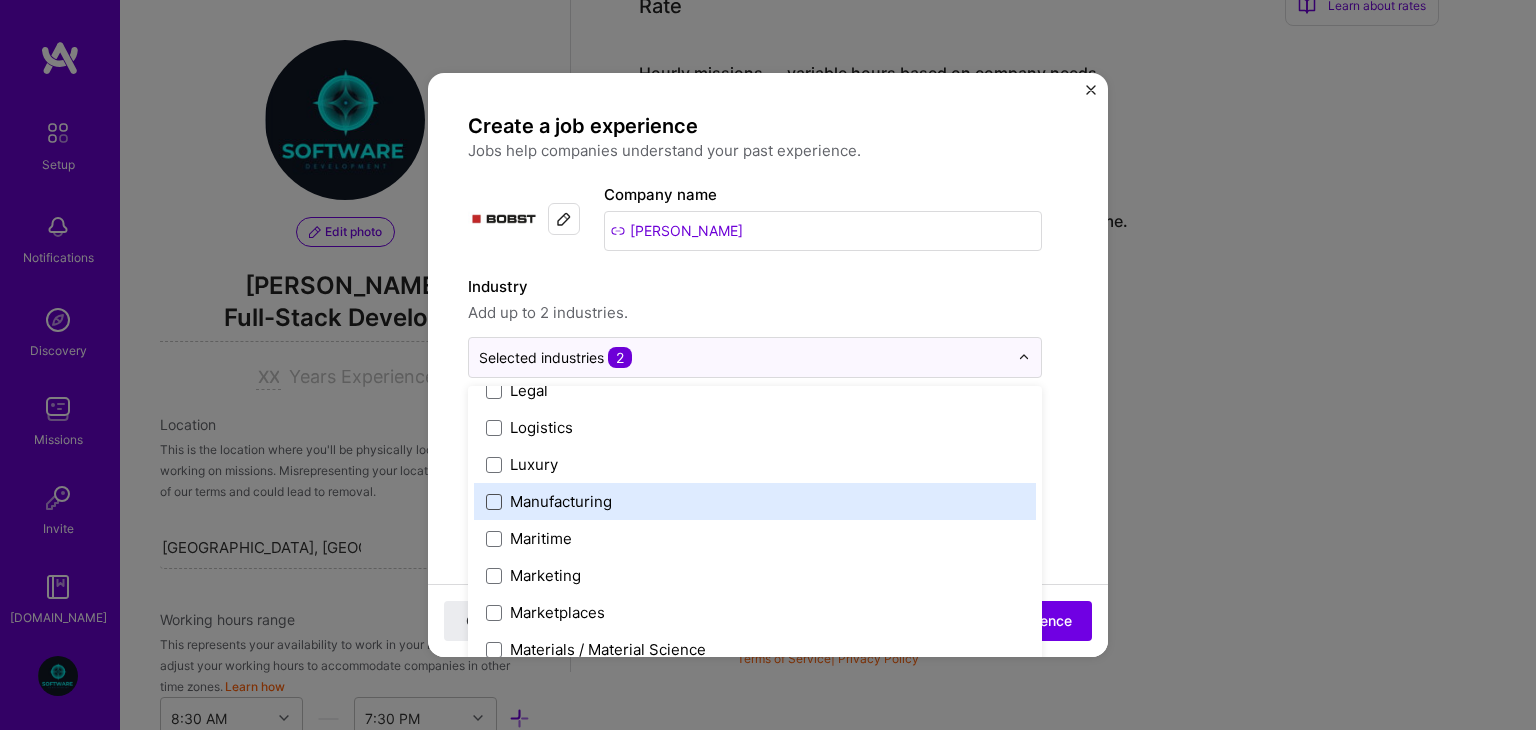 click at bounding box center (494, 502) 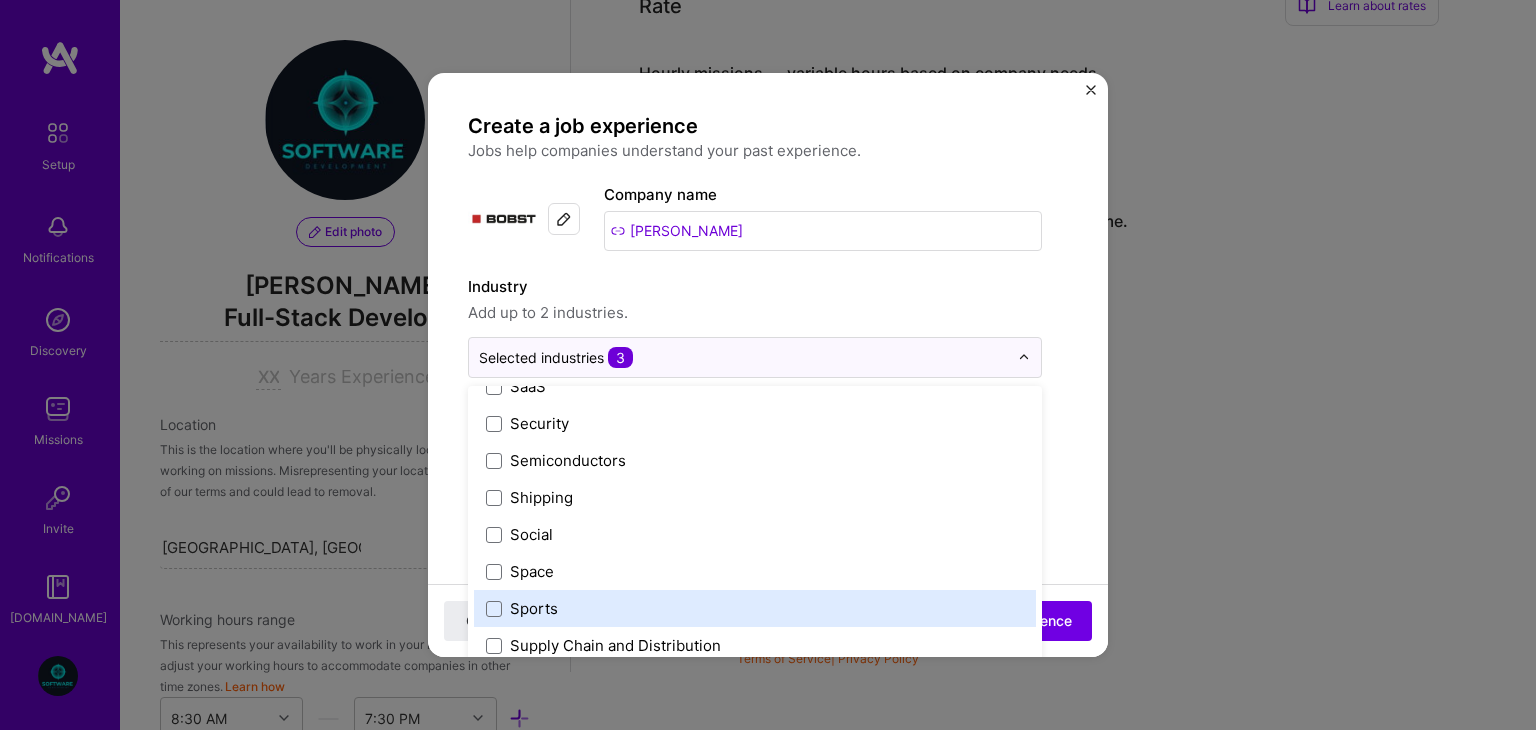 scroll, scrollTop: 4152, scrollLeft: 0, axis: vertical 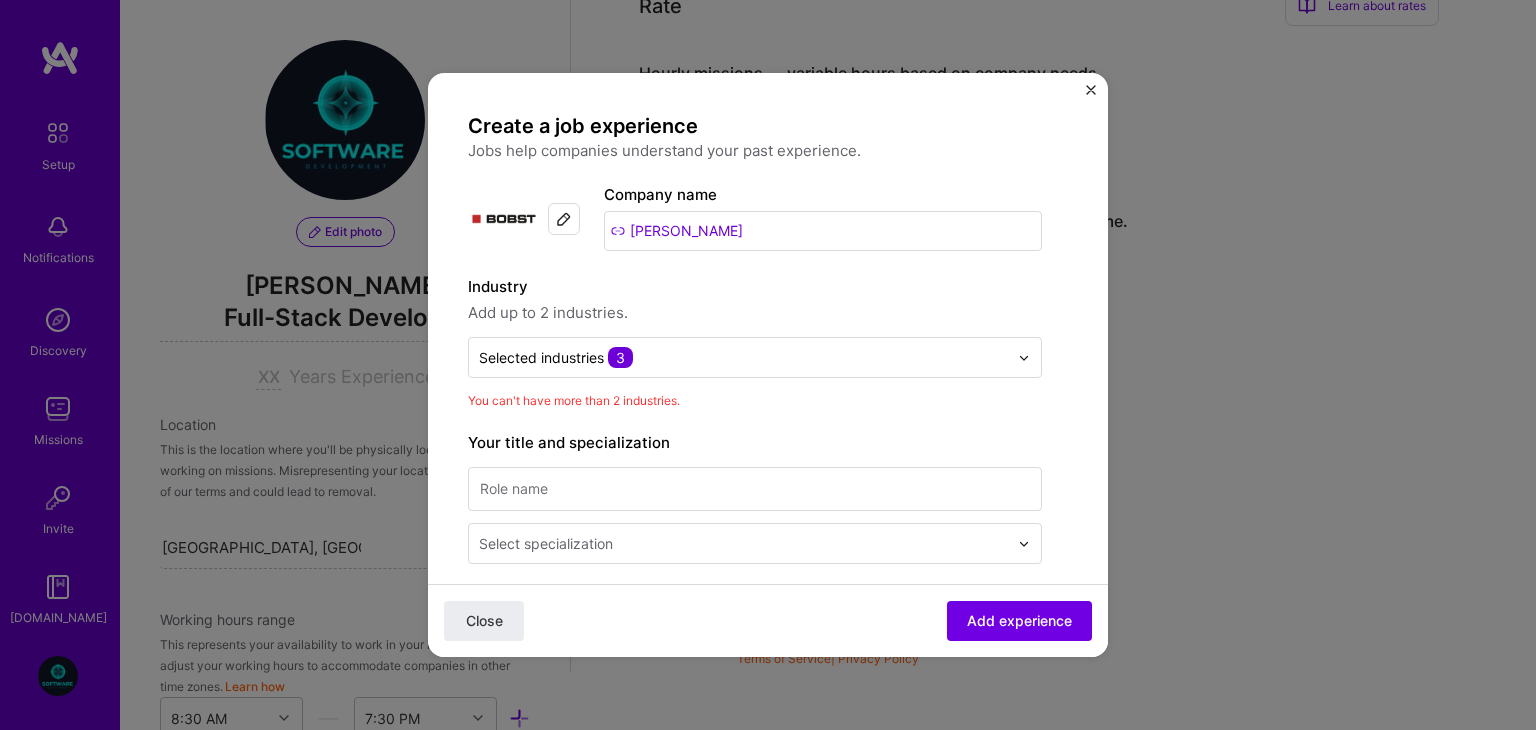 click on "Create a job experience Jobs help companies understand your past experience. Company logo Company name Bobst
Industry Add up to 2 industries. Selected industries 3 You can't have more than 2 industries. Your title and specialization Select specialization Duration Jul, 2025
to
I still work here Skills used — Add up to 12 skills Any new skills will be added to your profile. Enter skills... Description 100 characters minimum 0 / 2,000  characters Did this role require you to manage team members? (Optional) Yes, I managed 0 team members. Were you involved from inception to launch (0 - >  1)? (Optional) Zero to one is creation and development of a unique product from the ground up. I was involved in zero to one with this project Related projects (Optional) Connect a project you worked on at this position. Select projects Close Add experience" at bounding box center (768, 788) 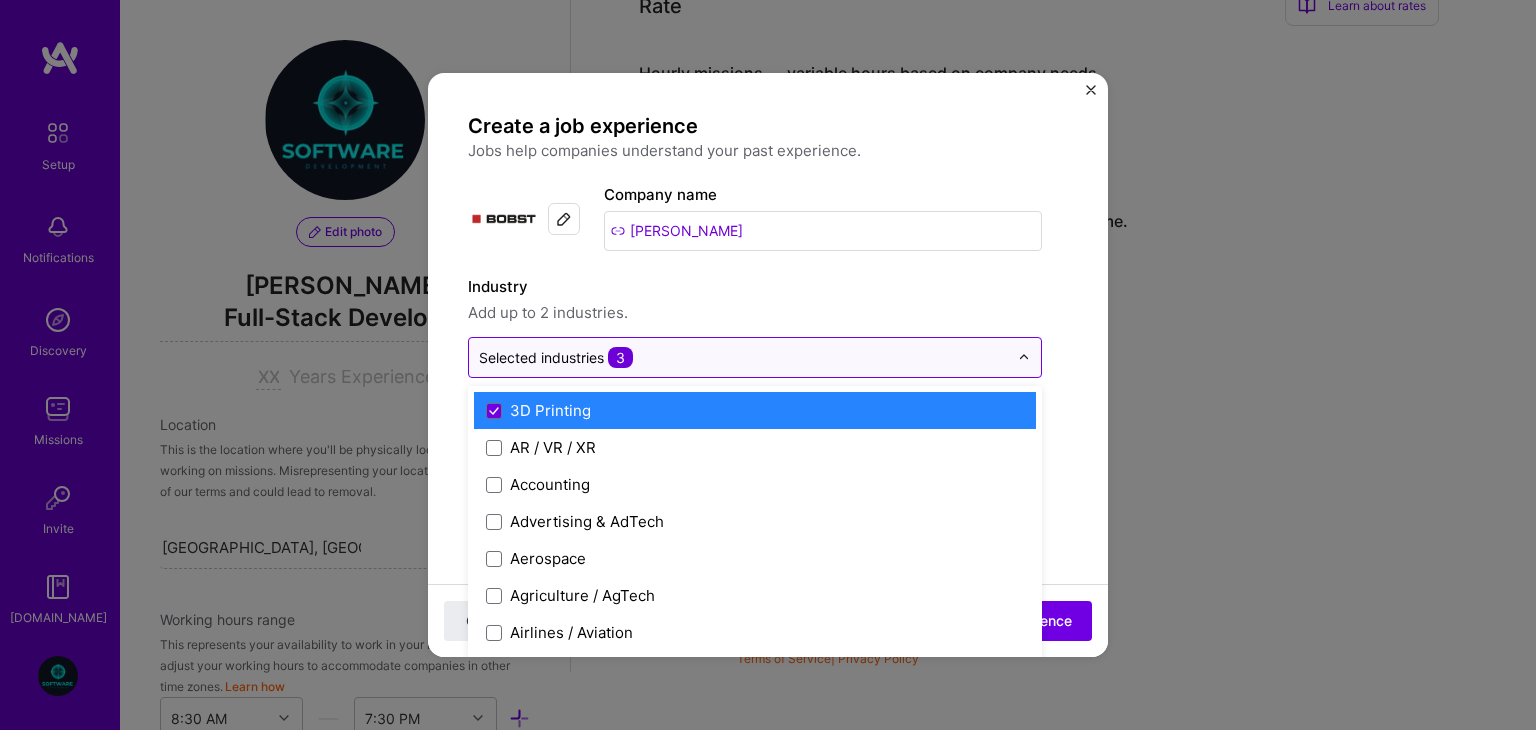 click at bounding box center [743, 357] 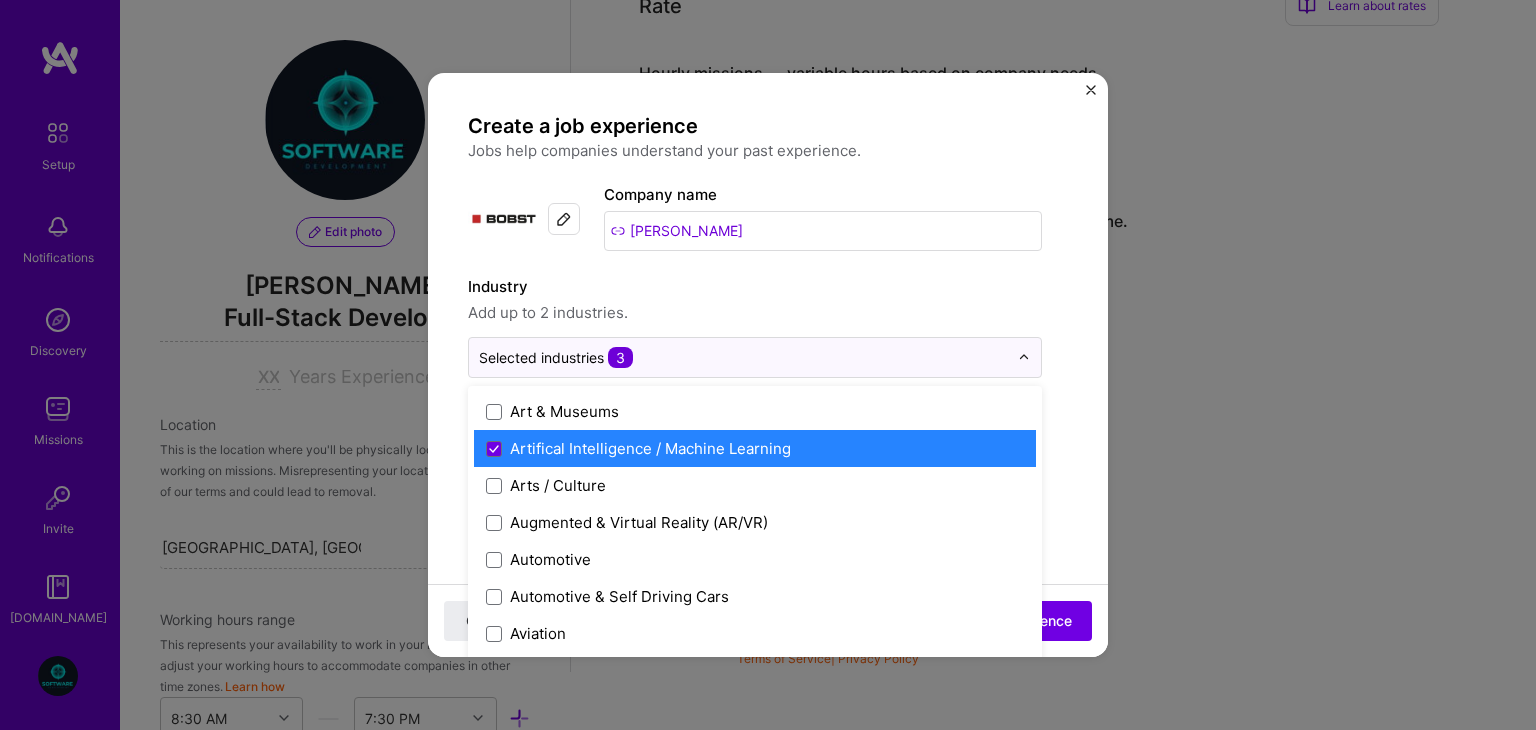 scroll, scrollTop: 260, scrollLeft: 0, axis: vertical 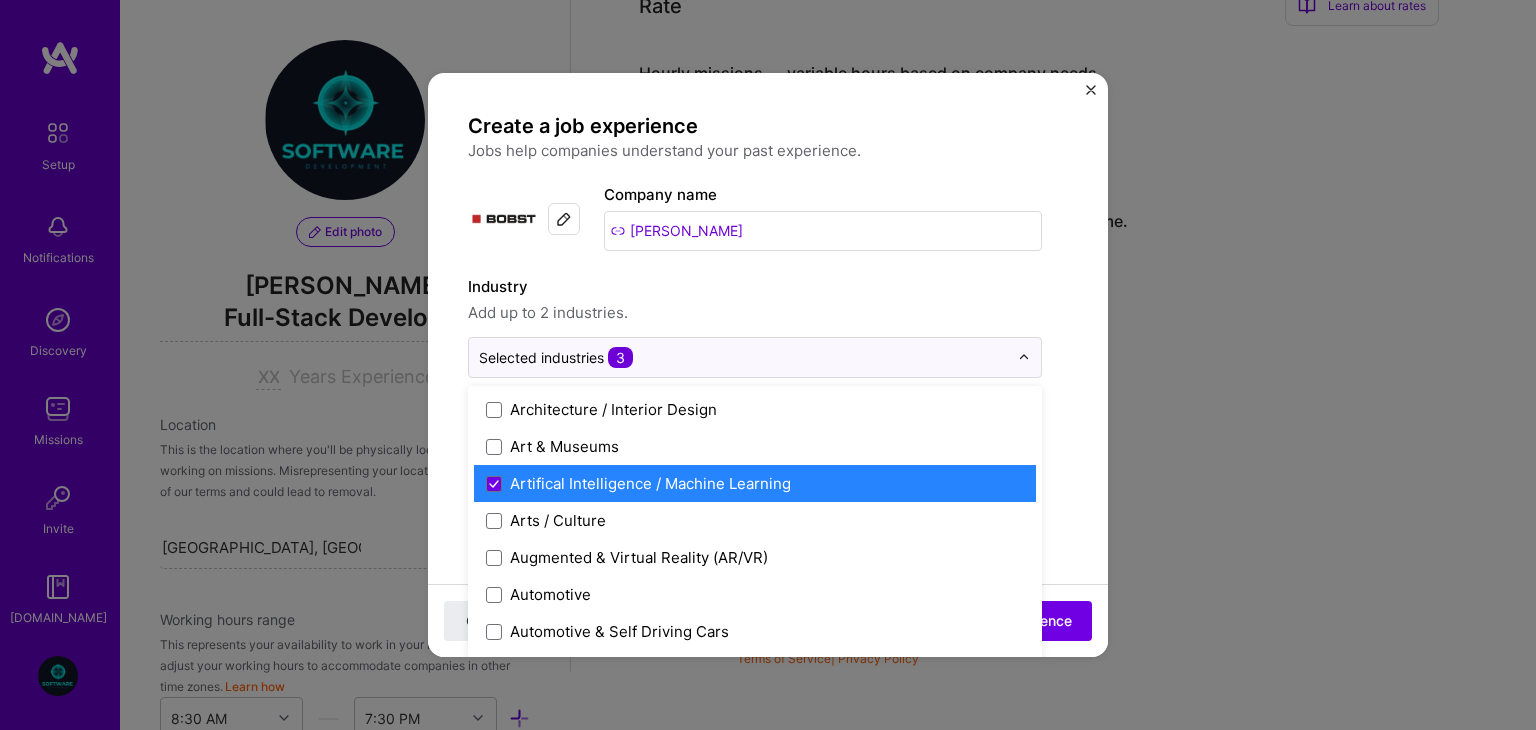 click on "Artifical Intelligence / Machine Learning" at bounding box center (650, 483) 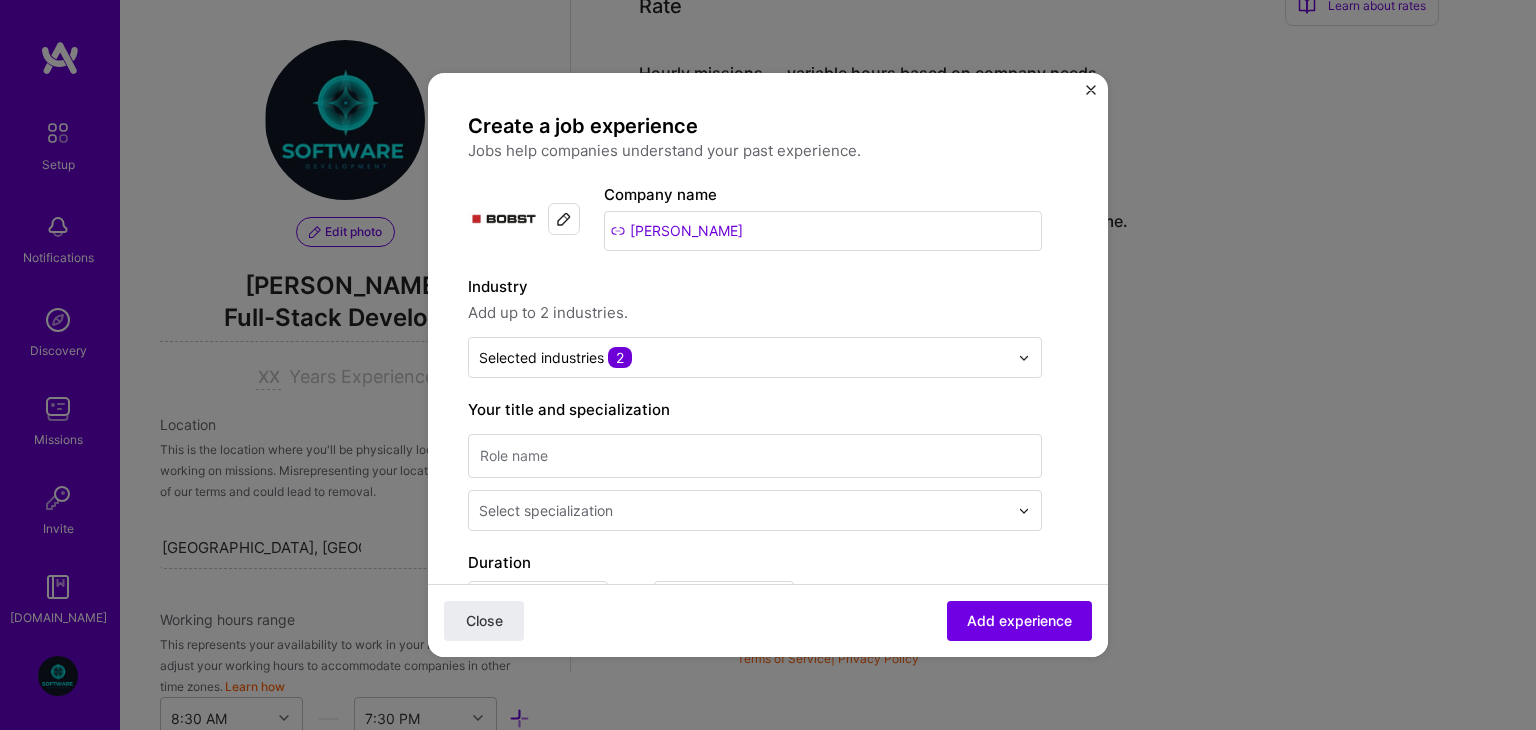 click on "Create a job experience Jobs help companies understand your past experience. Company logo Company name Bobst
Industry Add up to 2 industries. Selected industries 2 Your title and specialization Select specialization Duration Jul, 2025
to
I still work here Skills used — Add up to 12 skills Any new skills will be added to your profile. Enter skills... Description 100 characters minimum 0 / 2,000  characters Did this role require you to manage team members? (Optional) Yes, I managed 0 team members. Were you involved from inception to launch (0 - >  1)? (Optional) Zero to one is creation and development of a unique product from the ground up. I was involved in zero to one with this project Related projects (Optional) Connect a project you worked on at this position. Select projects Close Add experience" at bounding box center [768, 365] 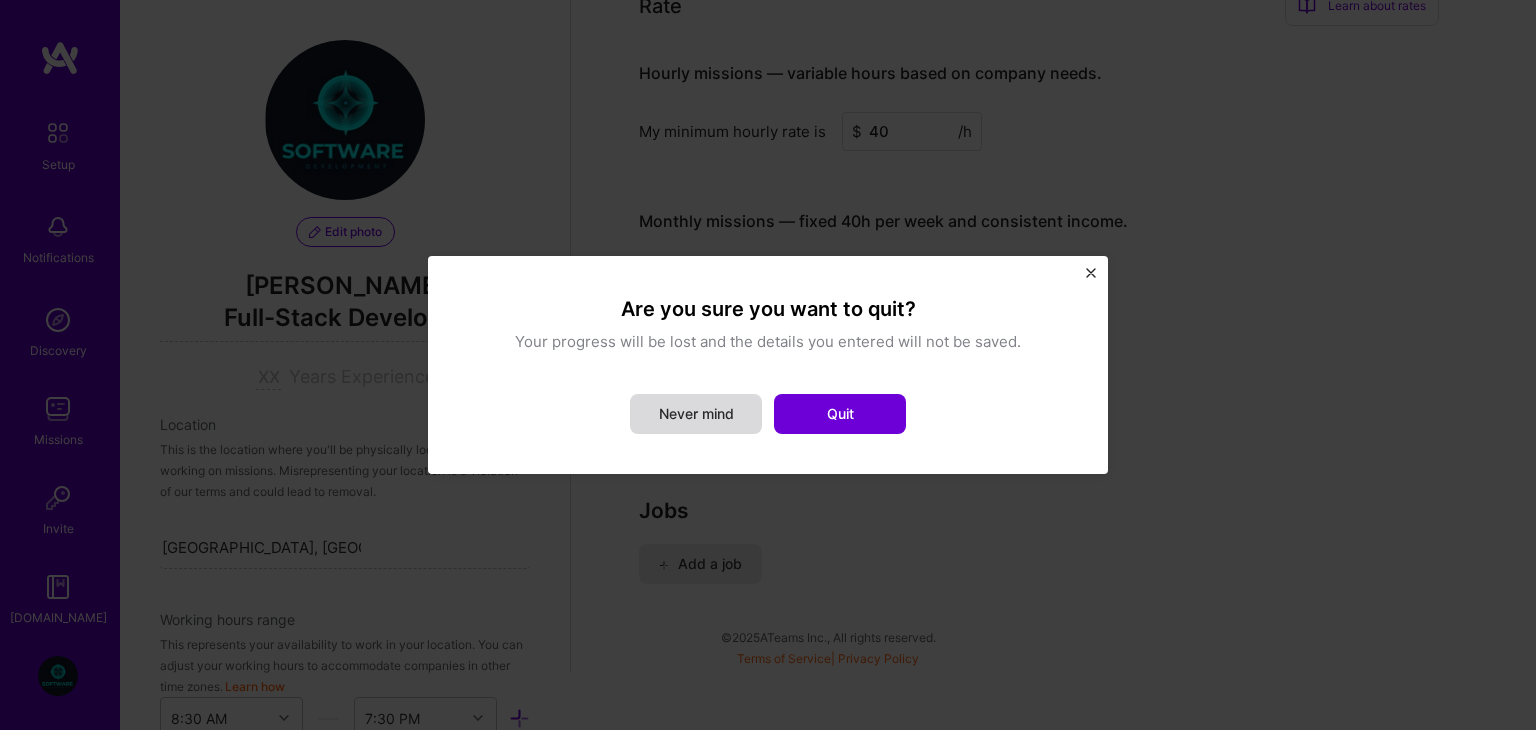 click on "Never mind" at bounding box center (696, 414) 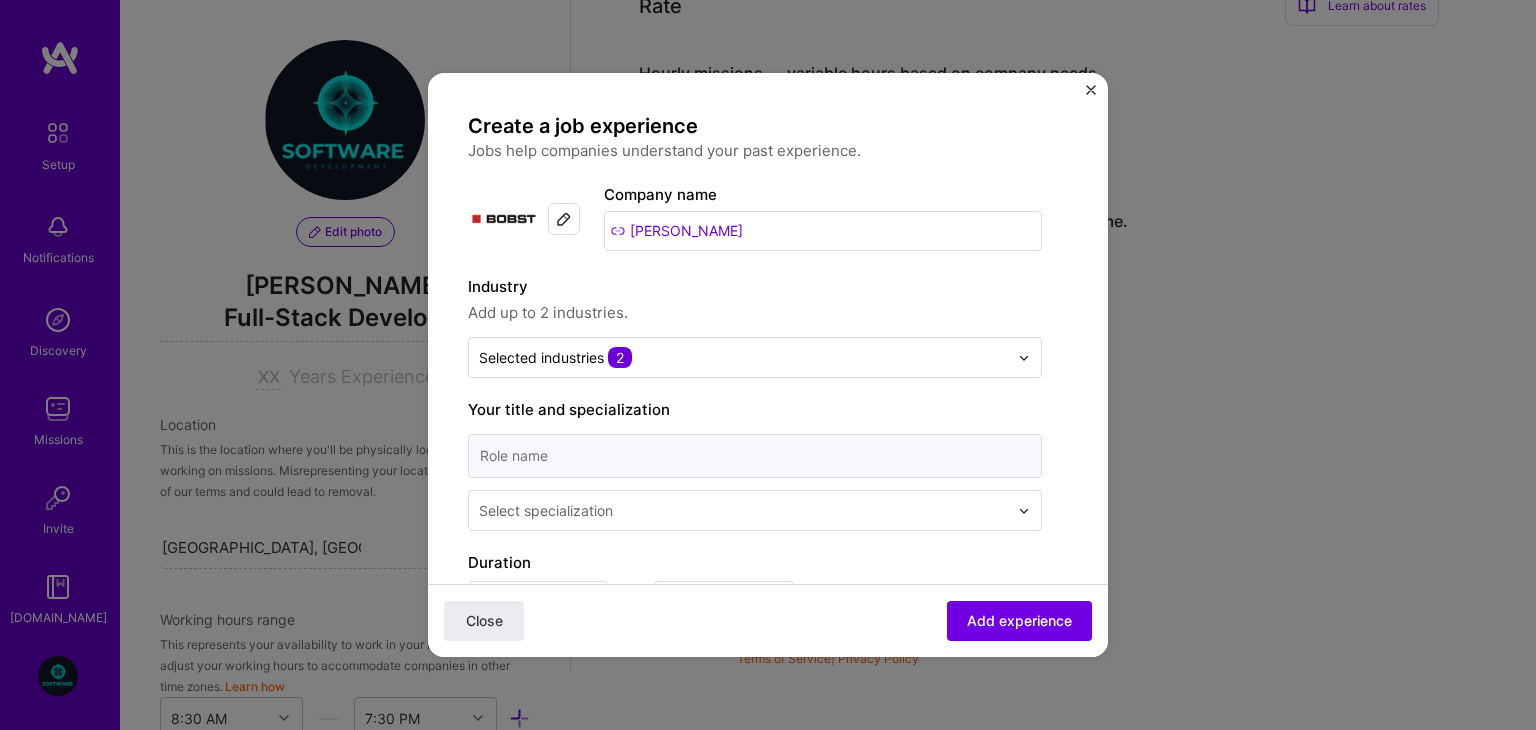 click at bounding box center (755, 456) 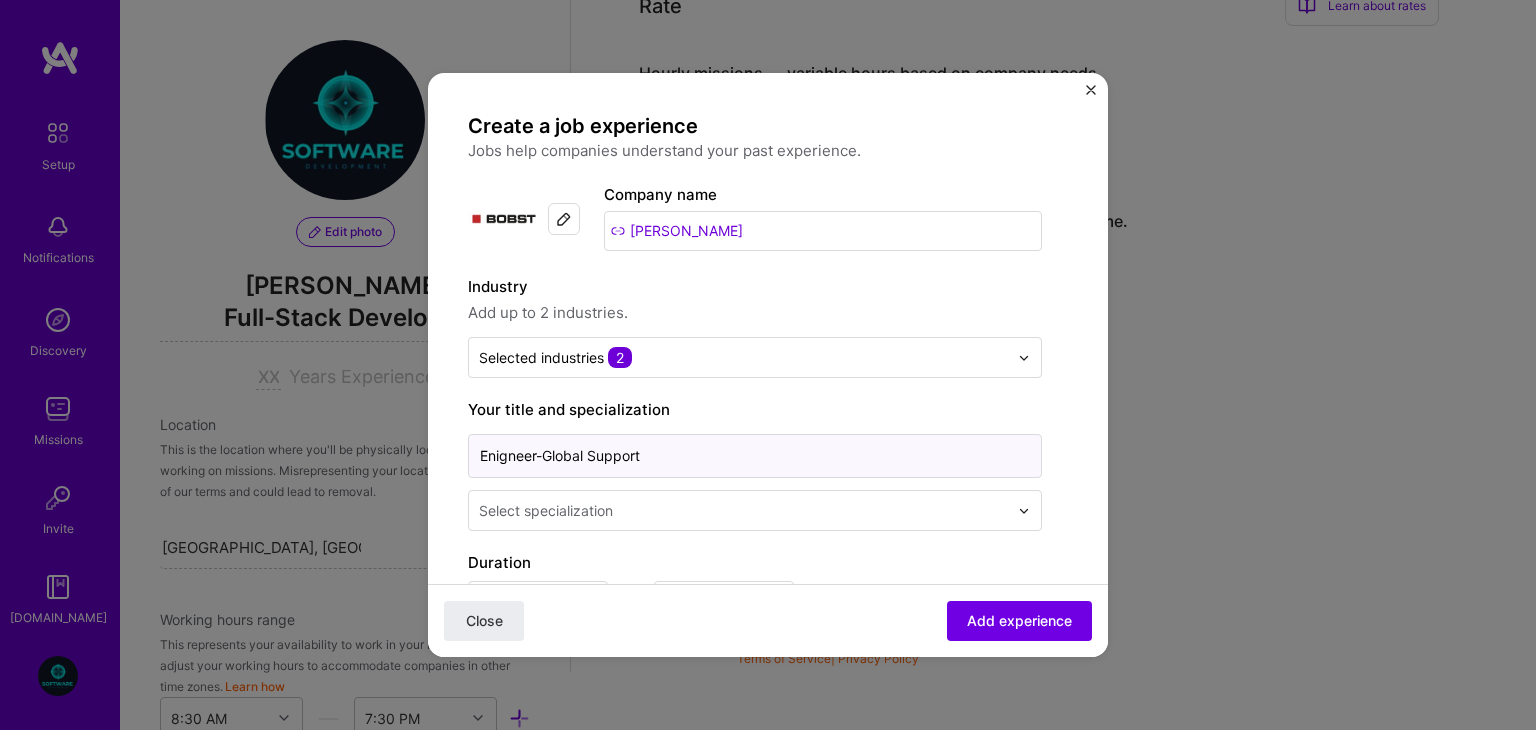 click on "Enigneer-Global Support" at bounding box center [755, 456] 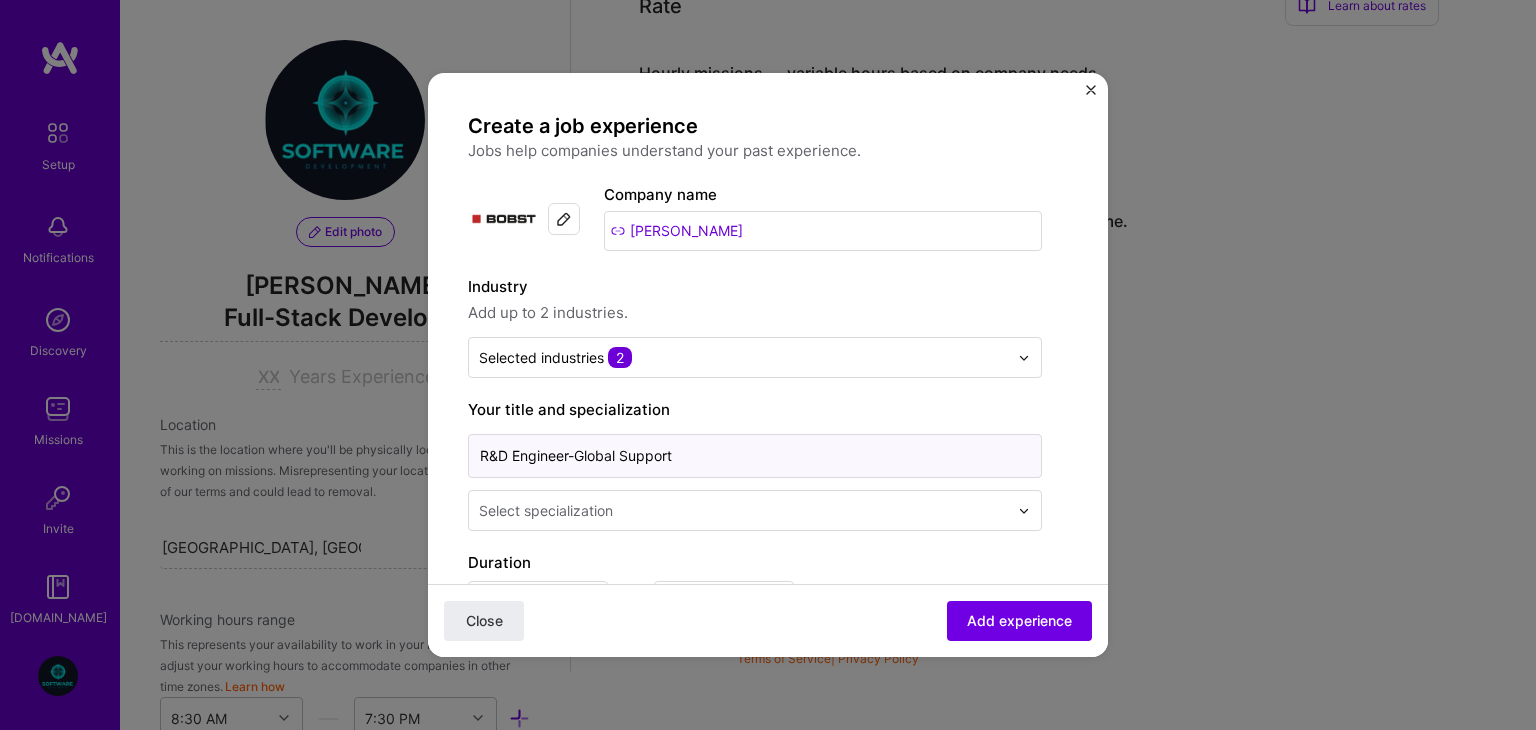 type on "R&D Engineer-Global Support" 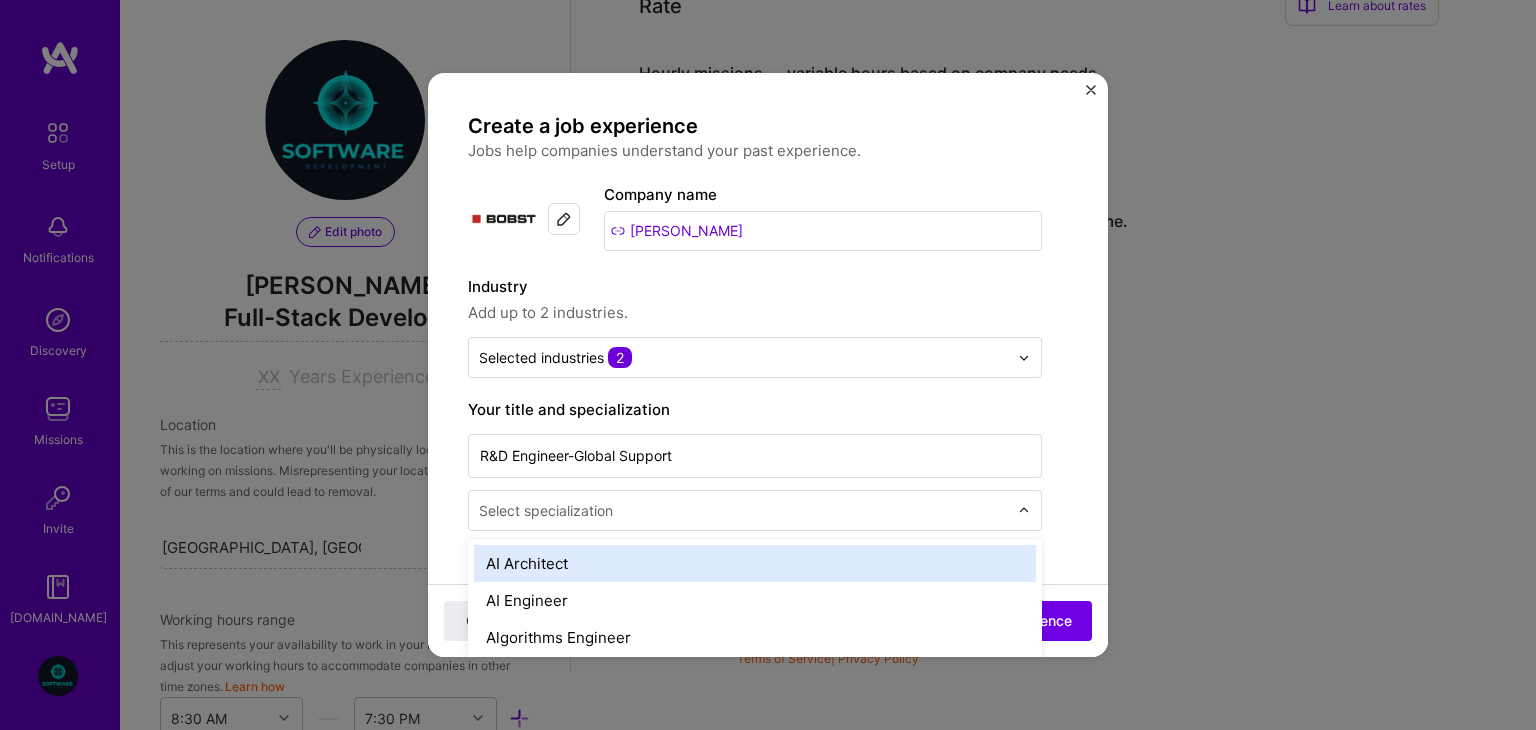 click on "Select specialization" at bounding box center (546, 510) 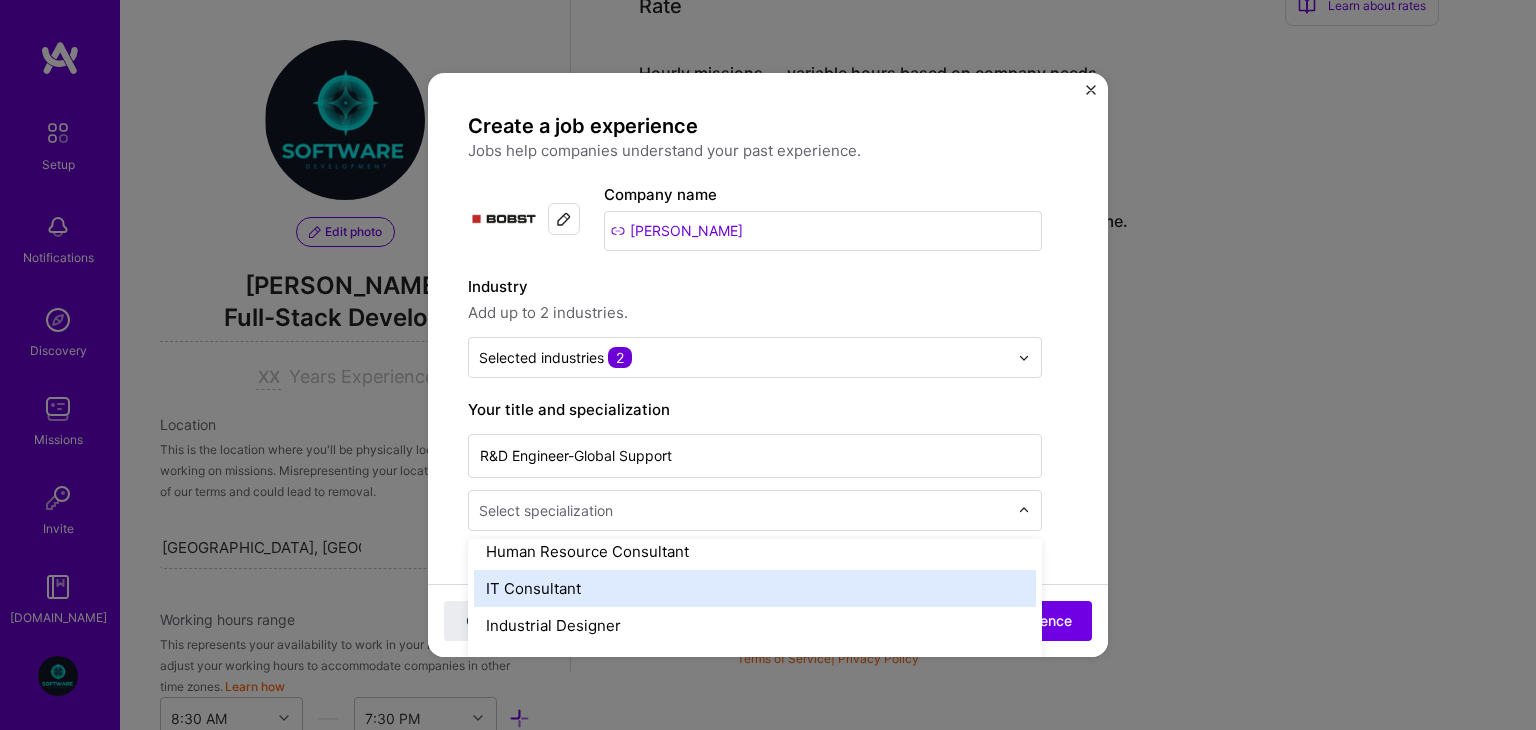 scroll, scrollTop: 1312, scrollLeft: 0, axis: vertical 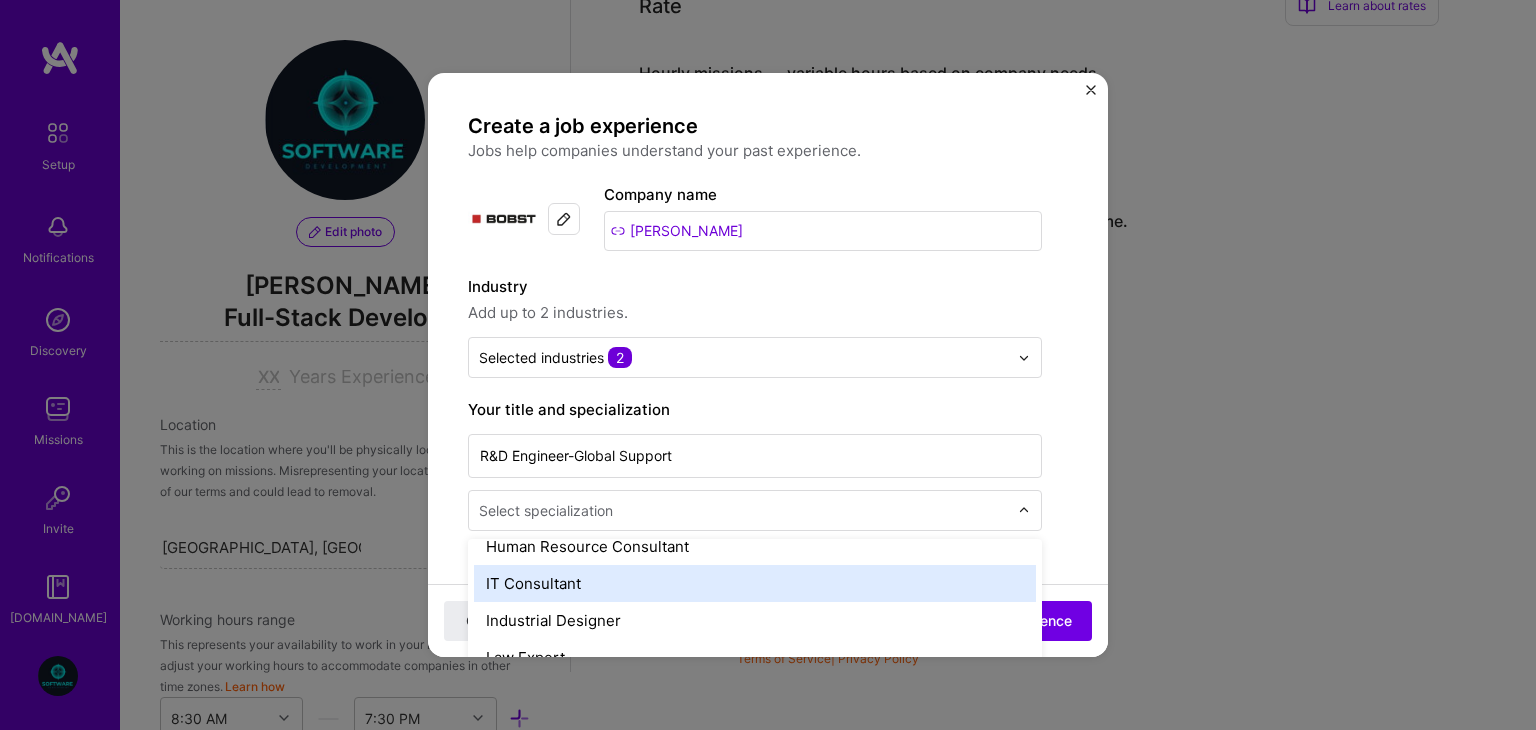 click on "IT Consultant" at bounding box center (755, 583) 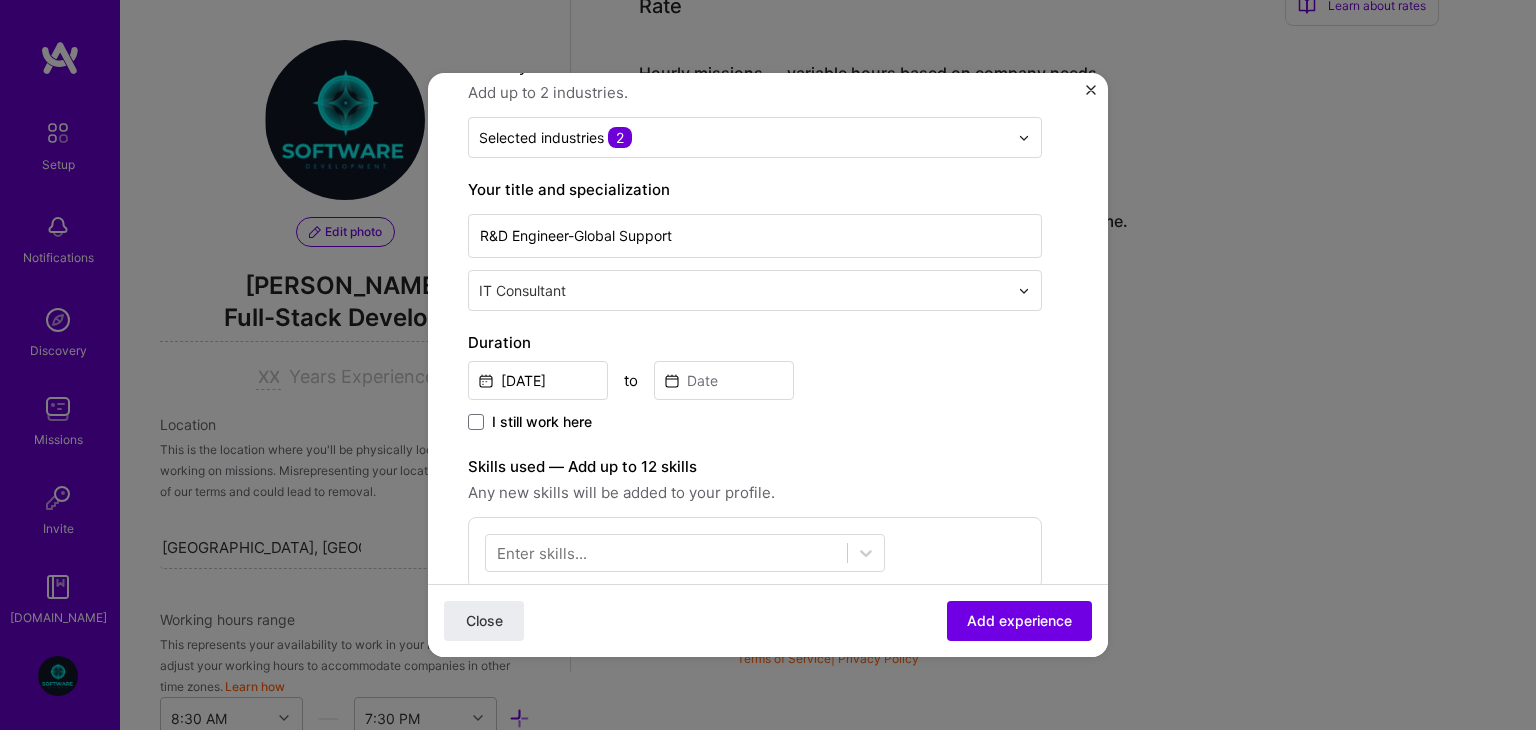 scroll, scrollTop: 223, scrollLeft: 0, axis: vertical 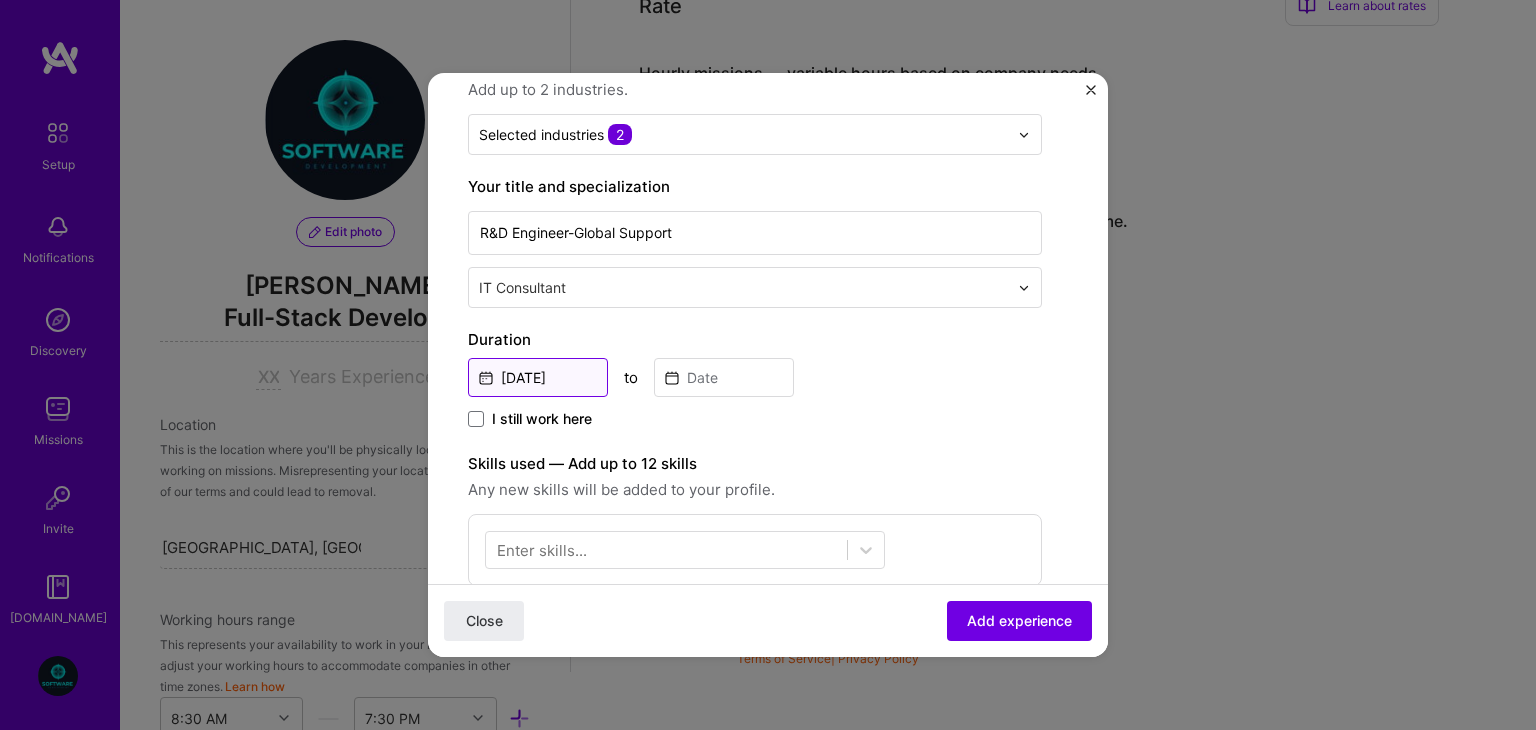 click on "[DATE]" at bounding box center [538, 377] 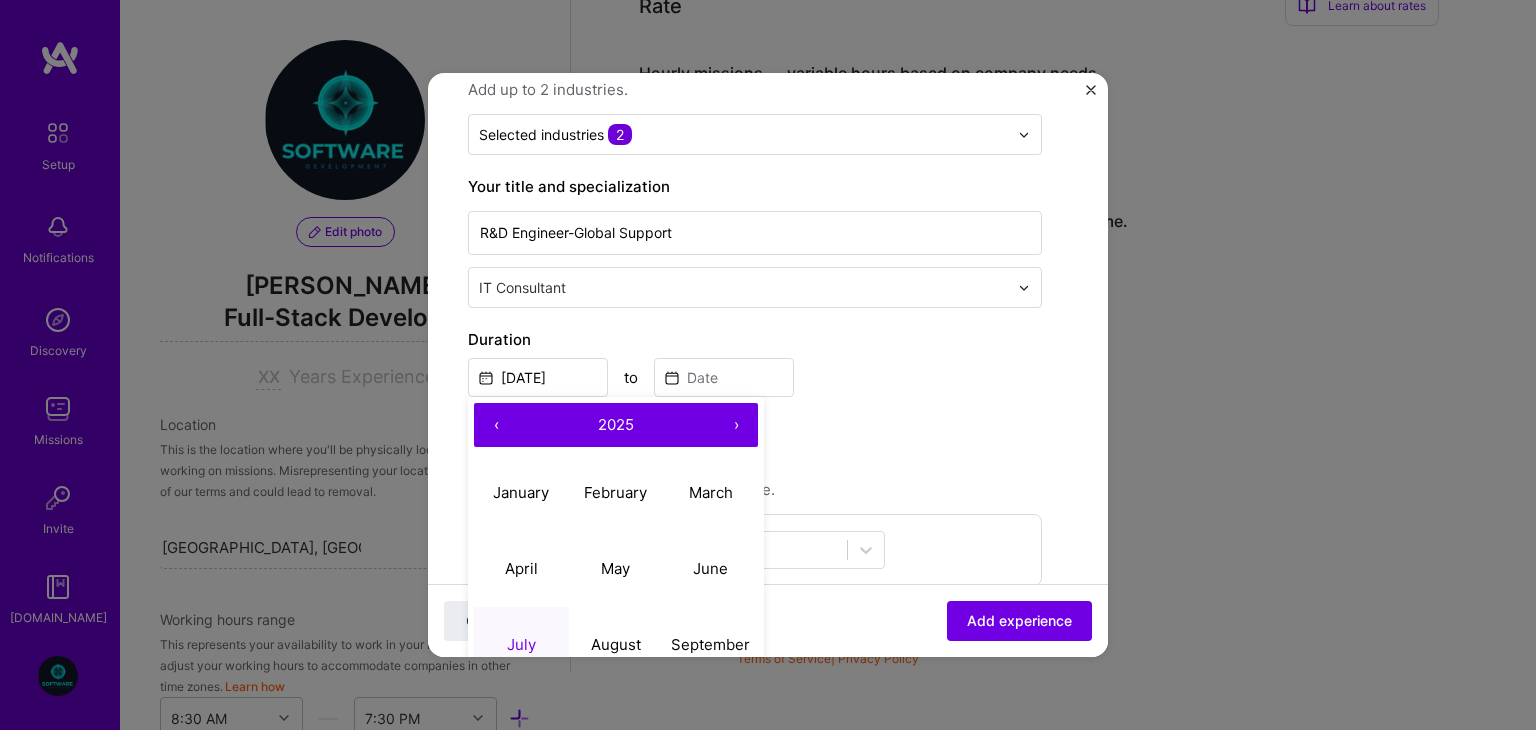 click on "‹" at bounding box center (496, 425) 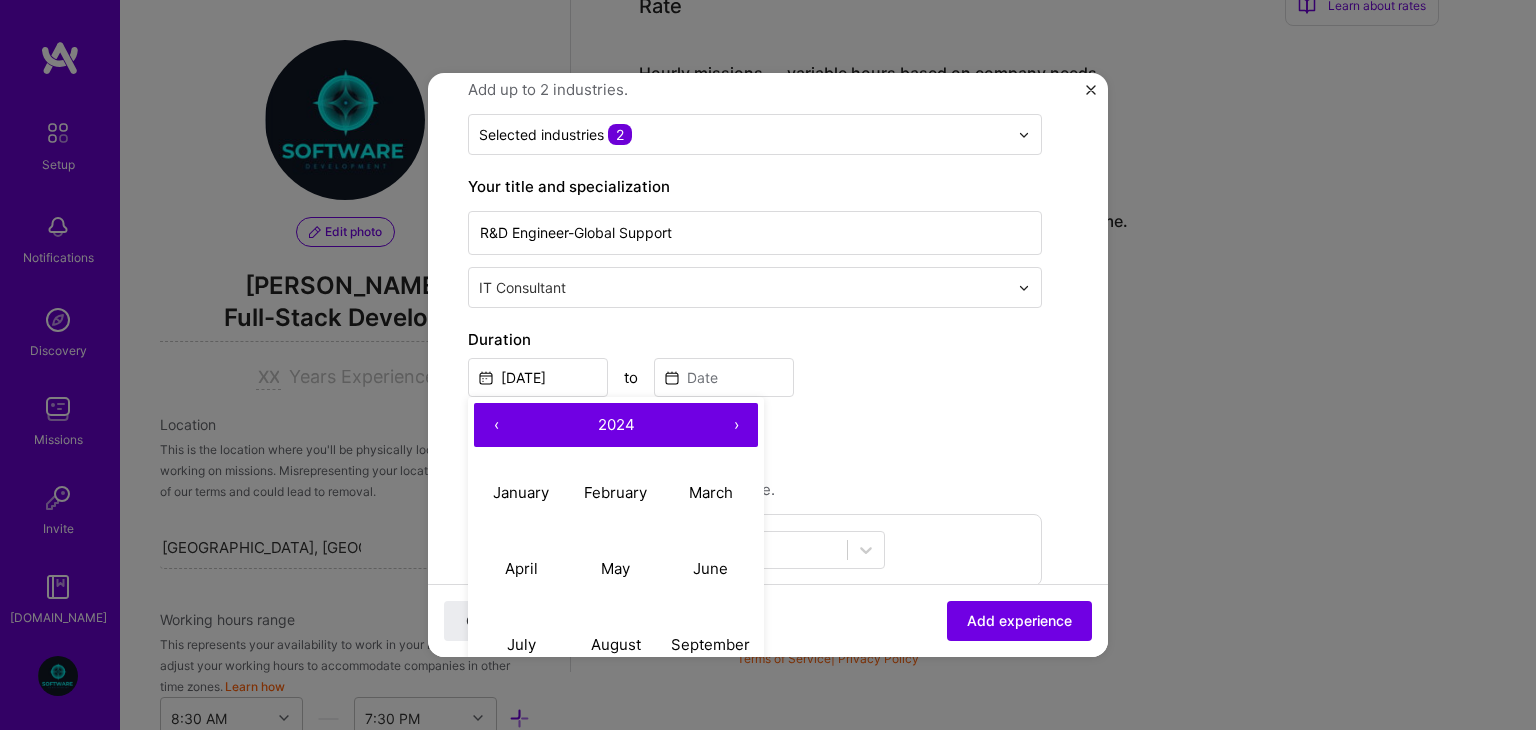 click on "‹" at bounding box center [496, 425] 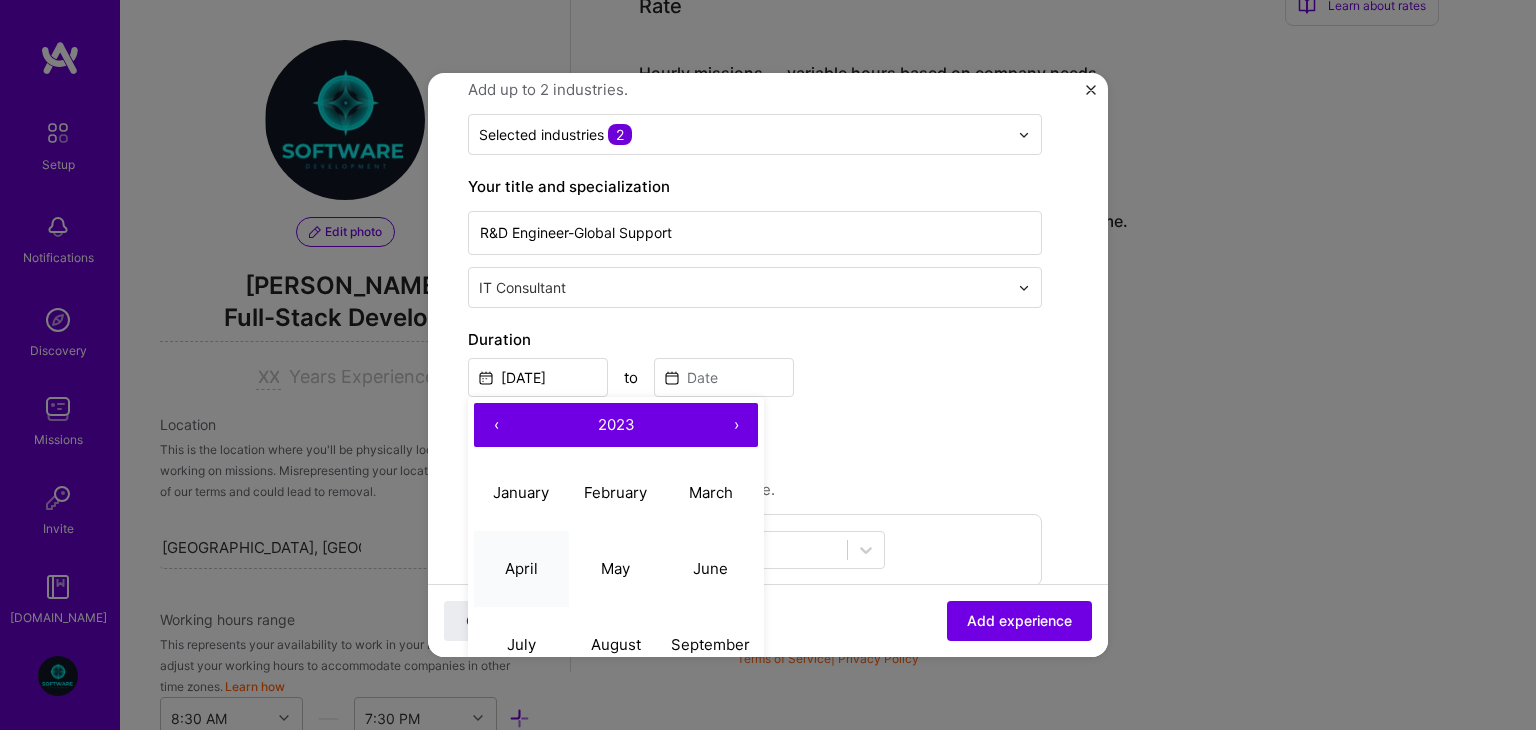 click on "April" at bounding box center [521, 569] 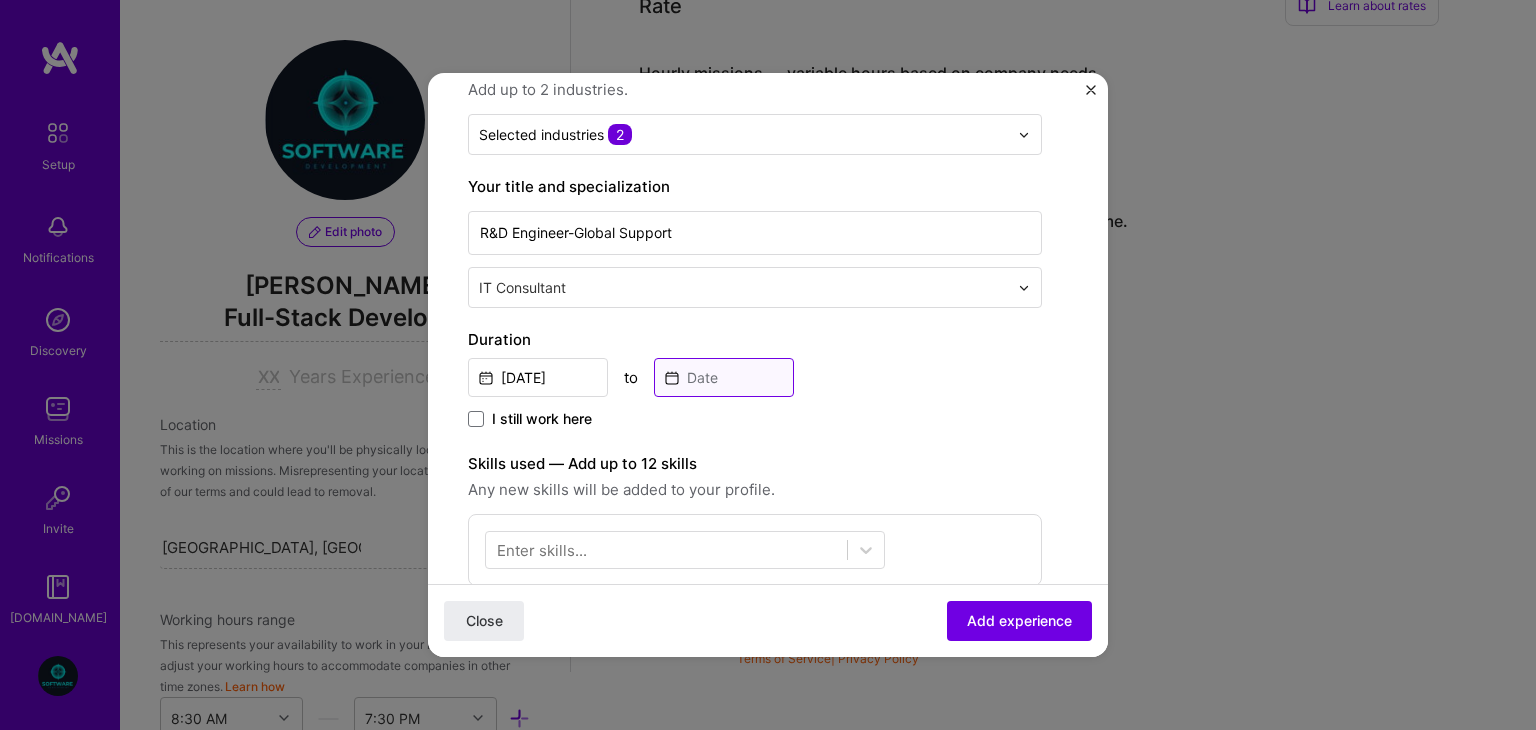 click at bounding box center (724, 377) 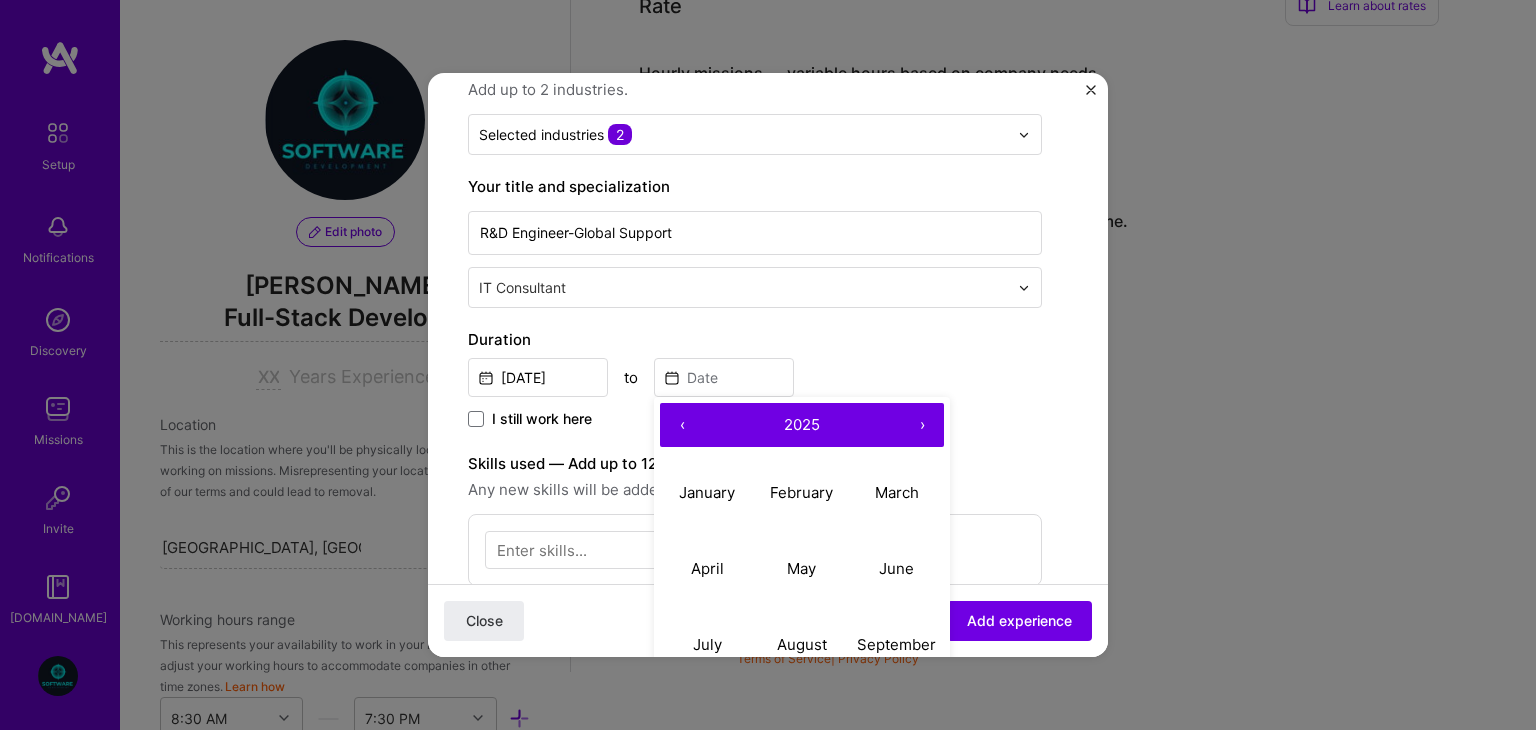click on "‹" at bounding box center [682, 425] 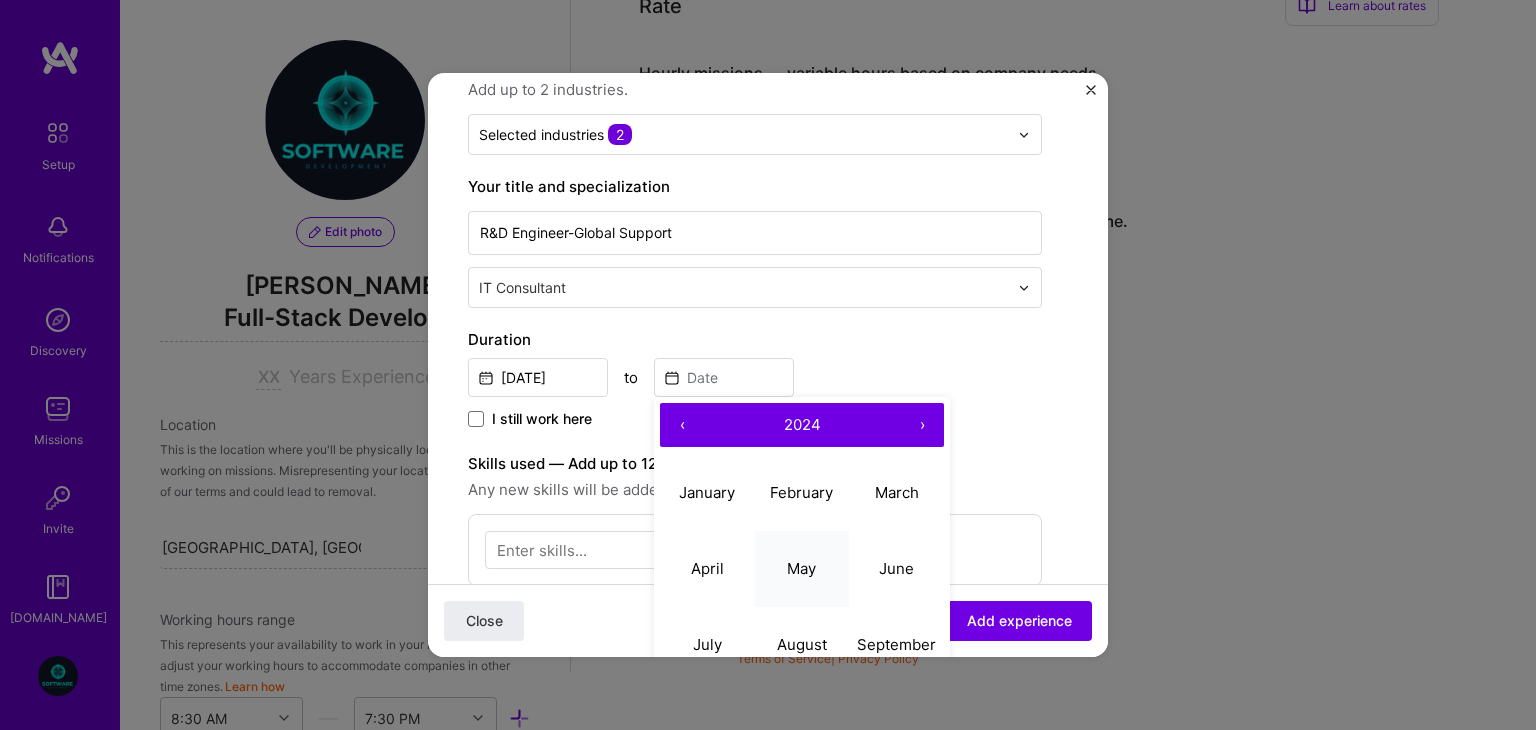 scroll, scrollTop: 336, scrollLeft: 0, axis: vertical 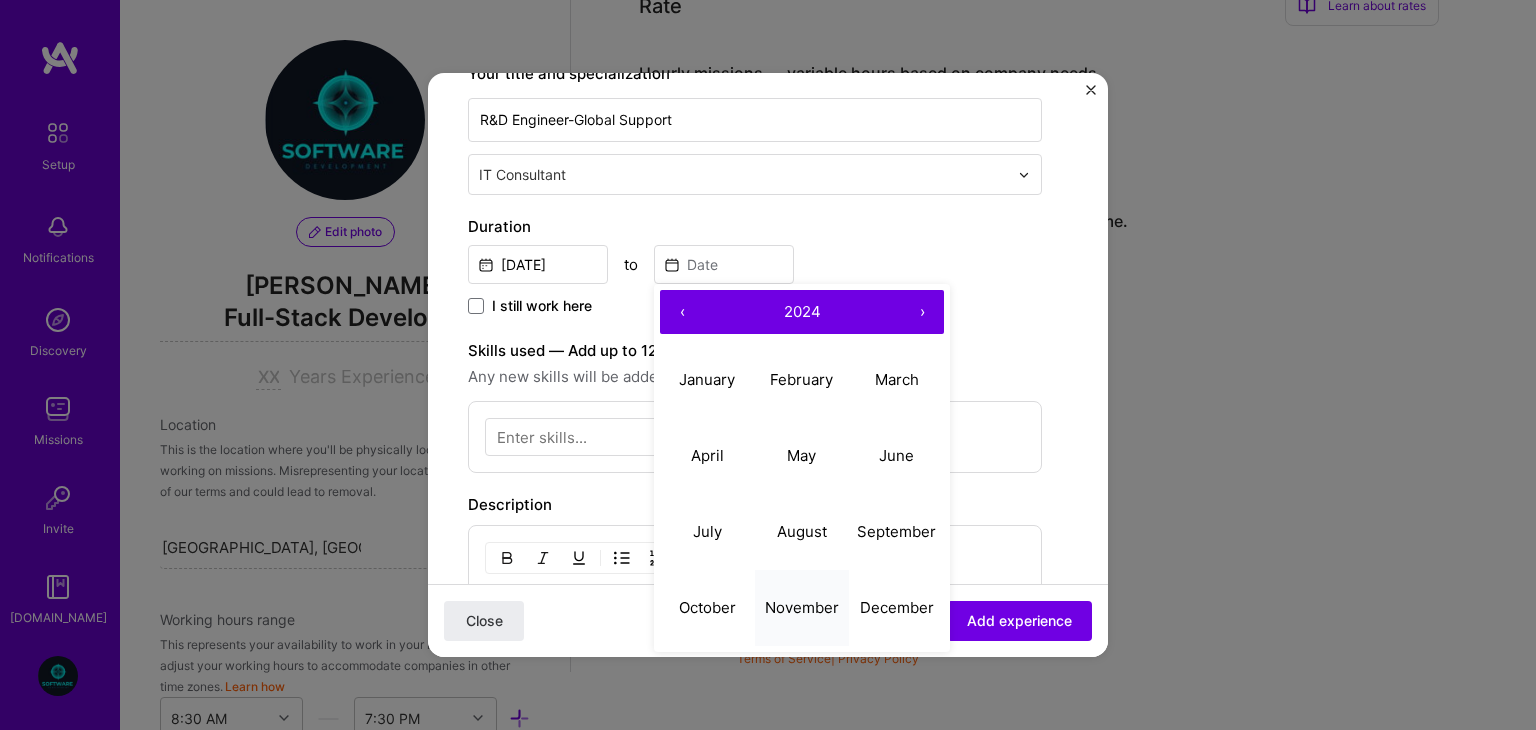 click on "November" at bounding box center [802, 608] 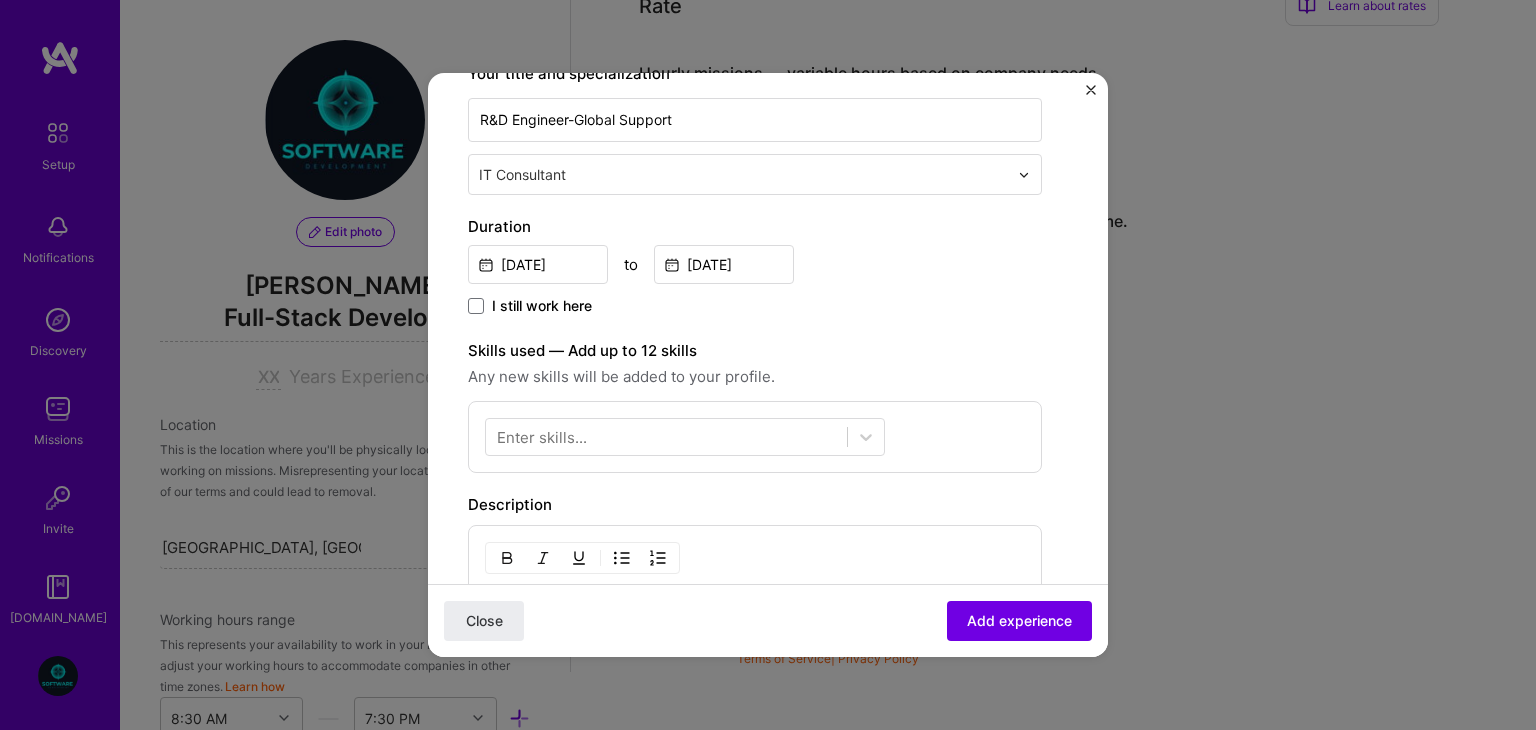 click on "Enter skills..." at bounding box center [542, 437] 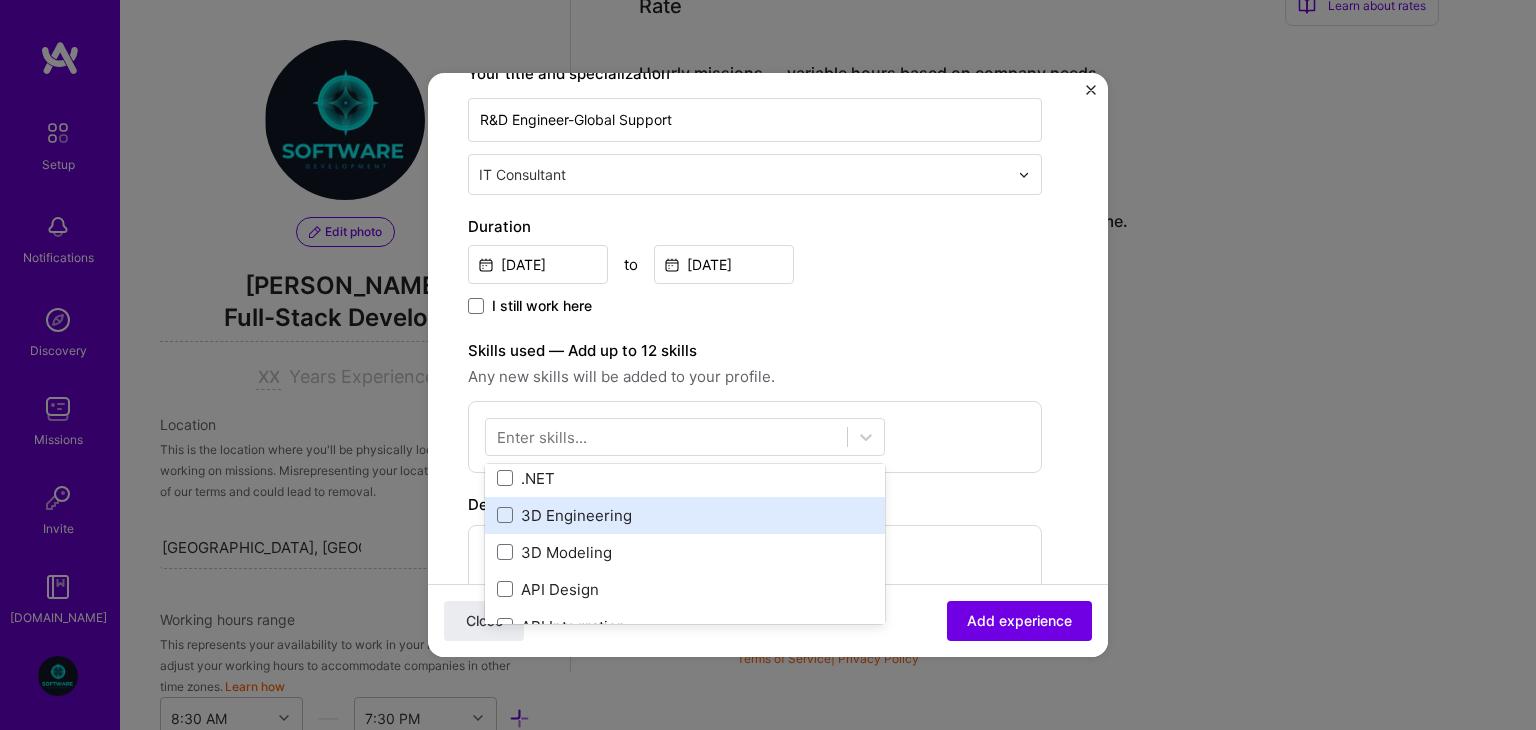 scroll, scrollTop: 40, scrollLeft: 0, axis: vertical 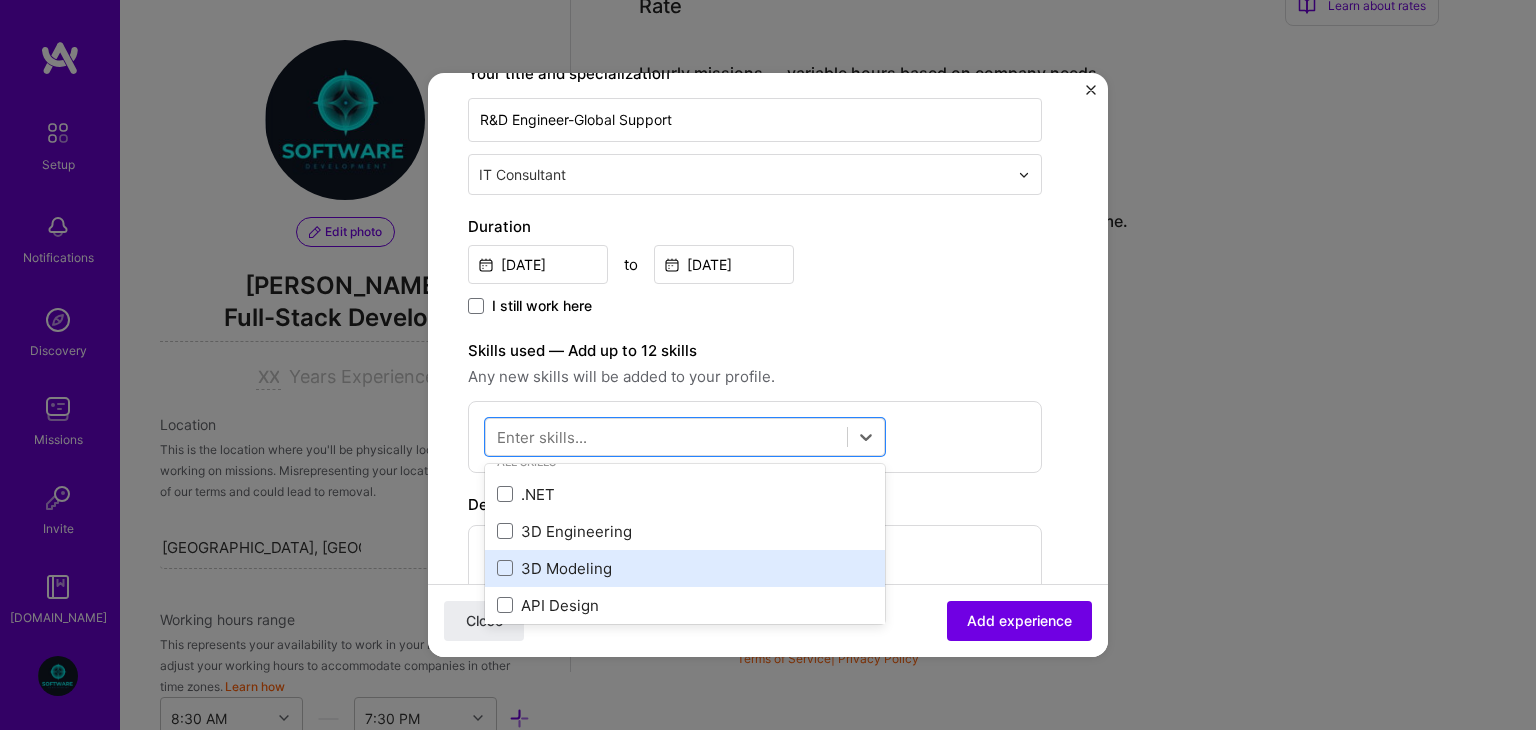 click on "3D Modeling" at bounding box center (685, 568) 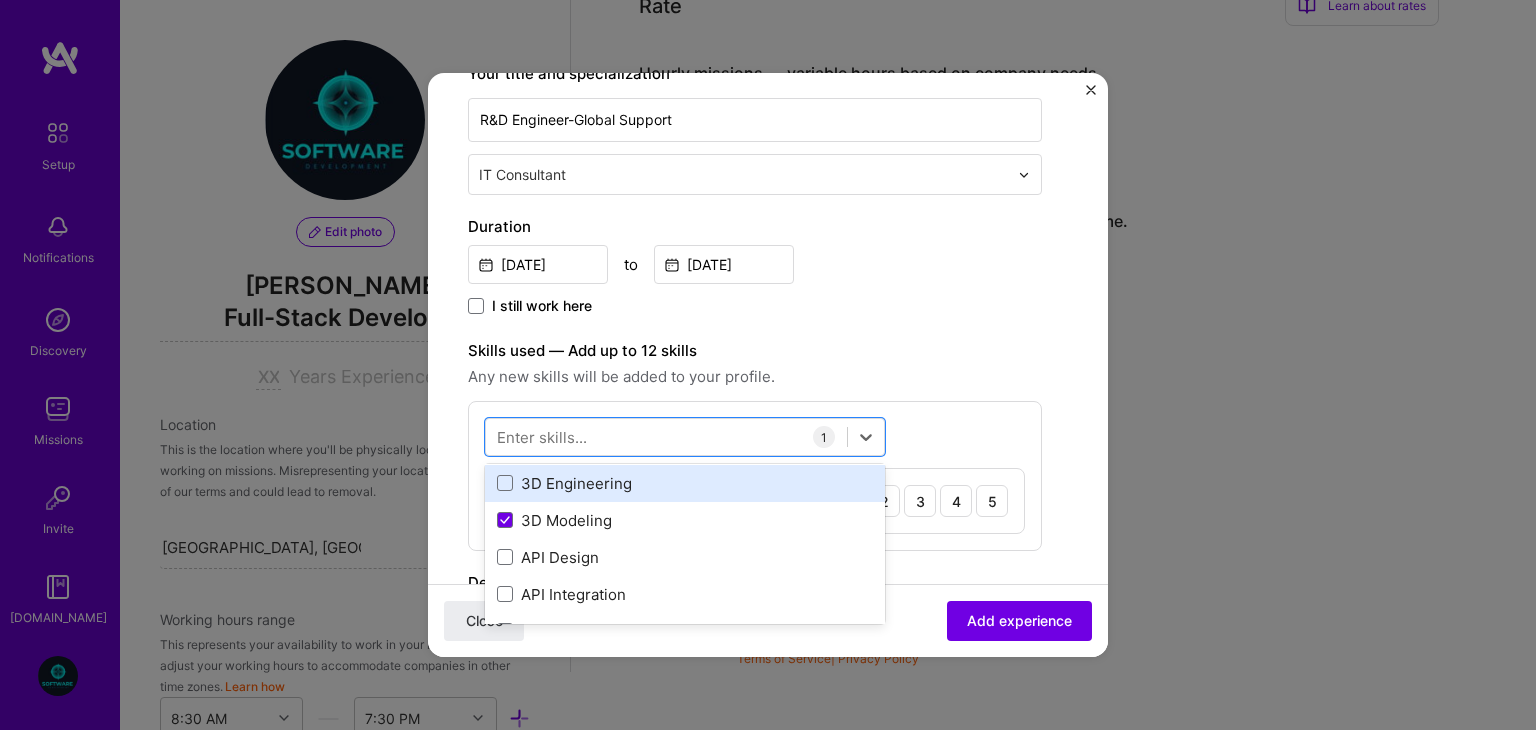 scroll, scrollTop: 75, scrollLeft: 0, axis: vertical 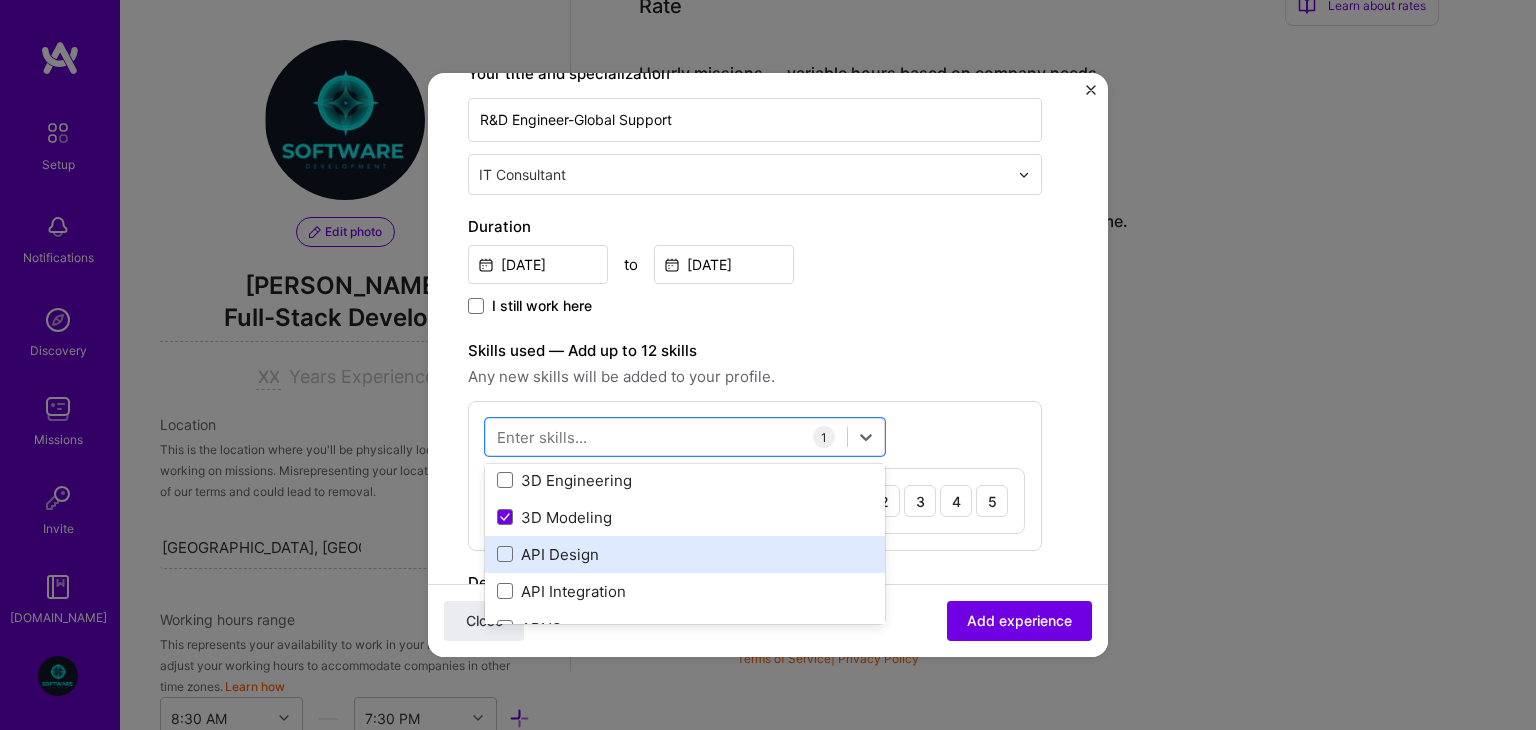 click on "API Design" at bounding box center [685, 554] 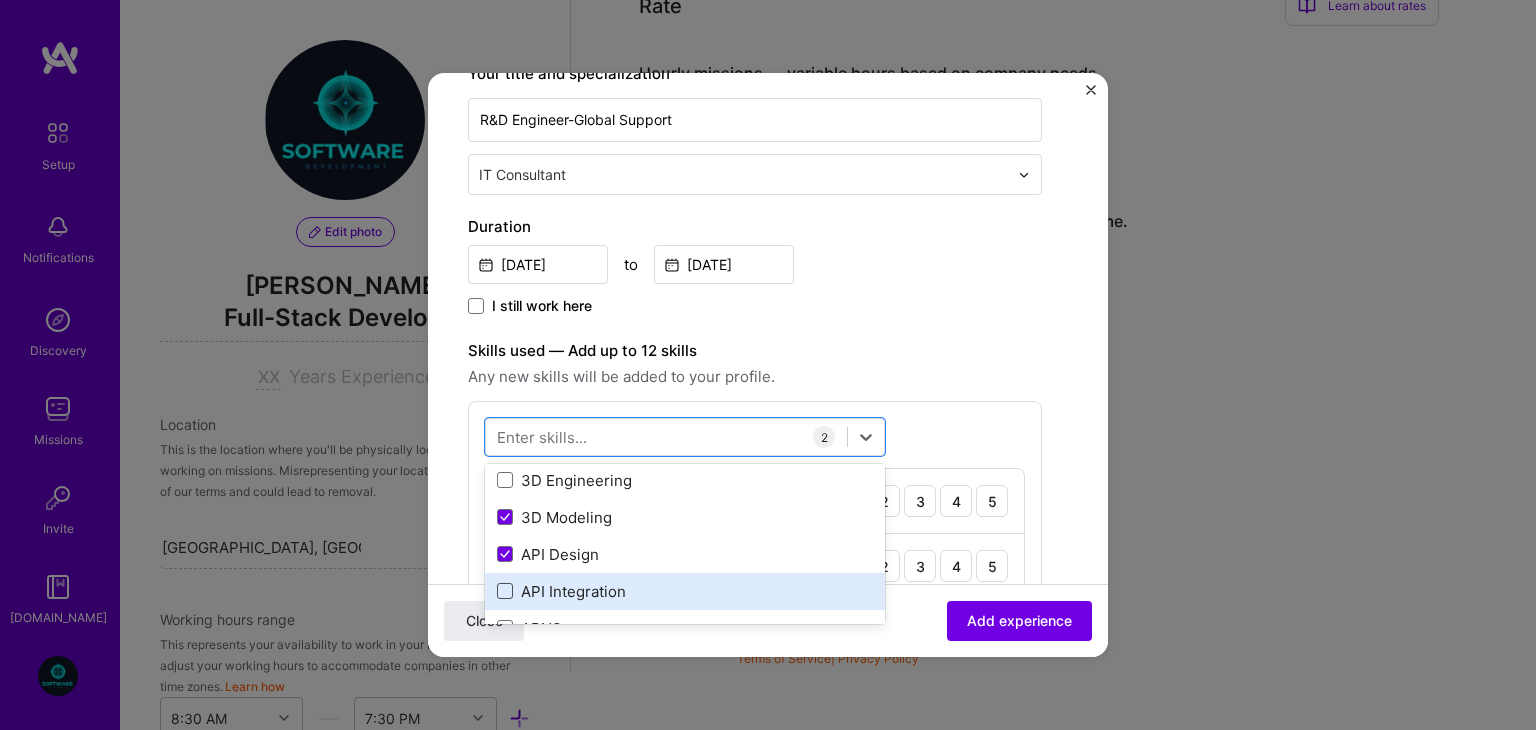 click at bounding box center (505, 591) 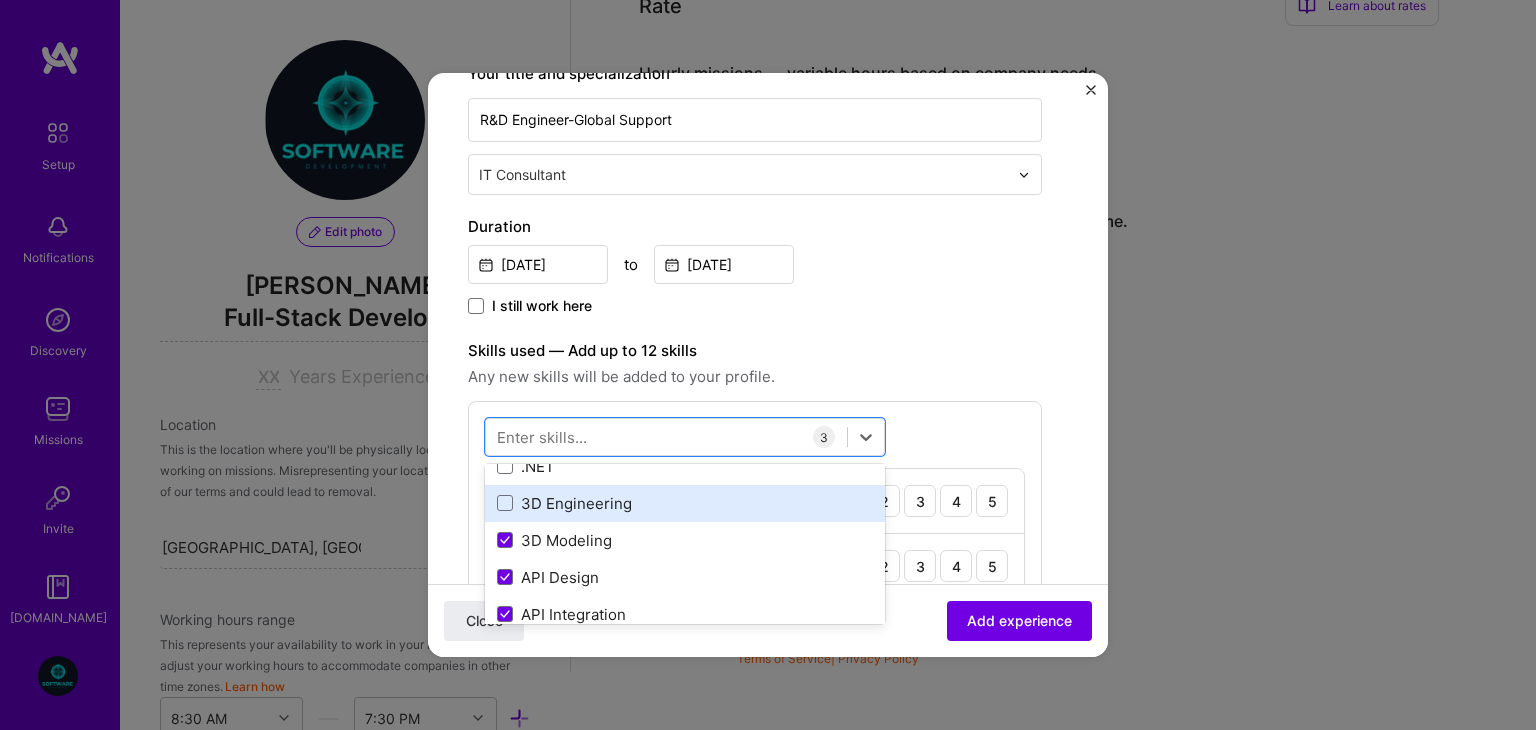 scroll, scrollTop: 0, scrollLeft: 0, axis: both 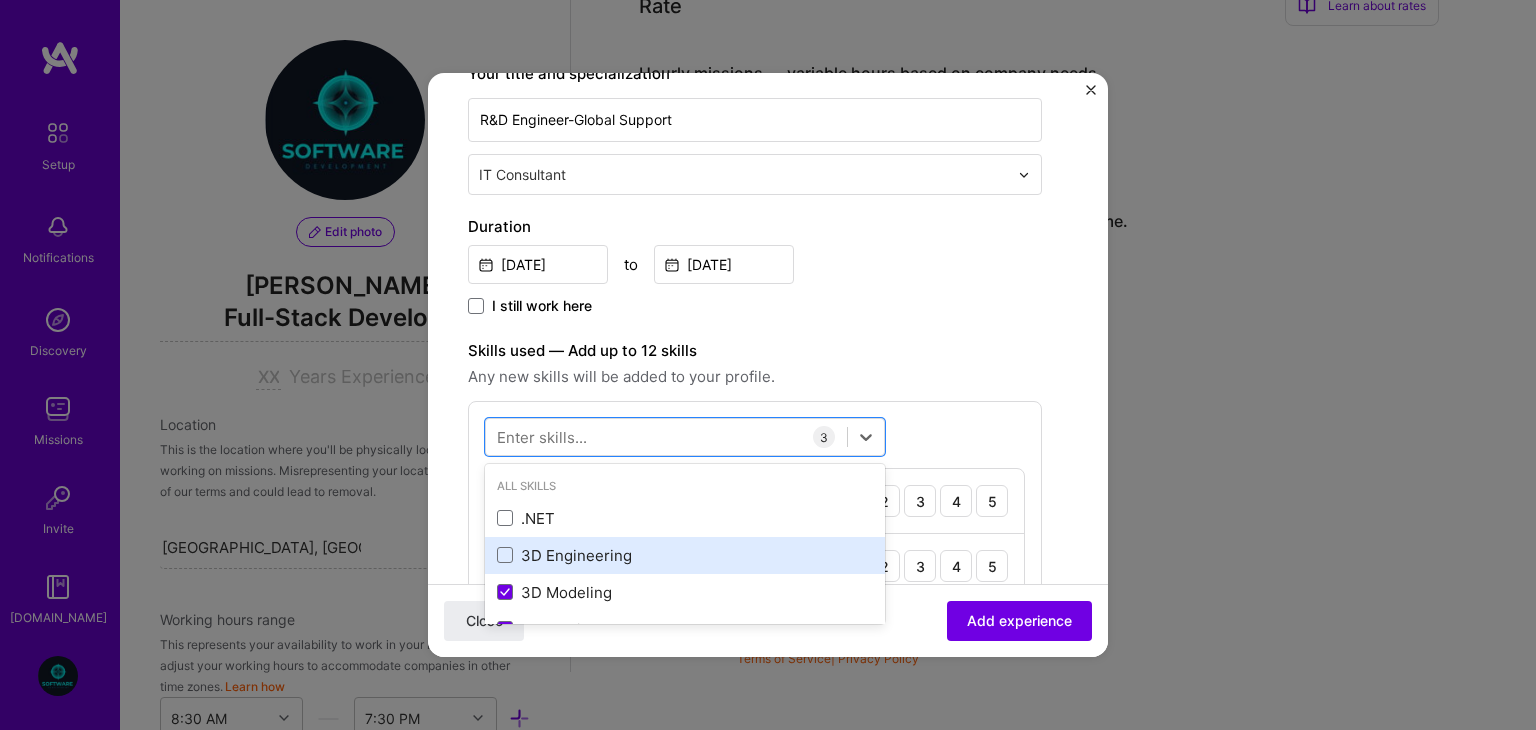 click on "3D Engineering" at bounding box center (685, 555) 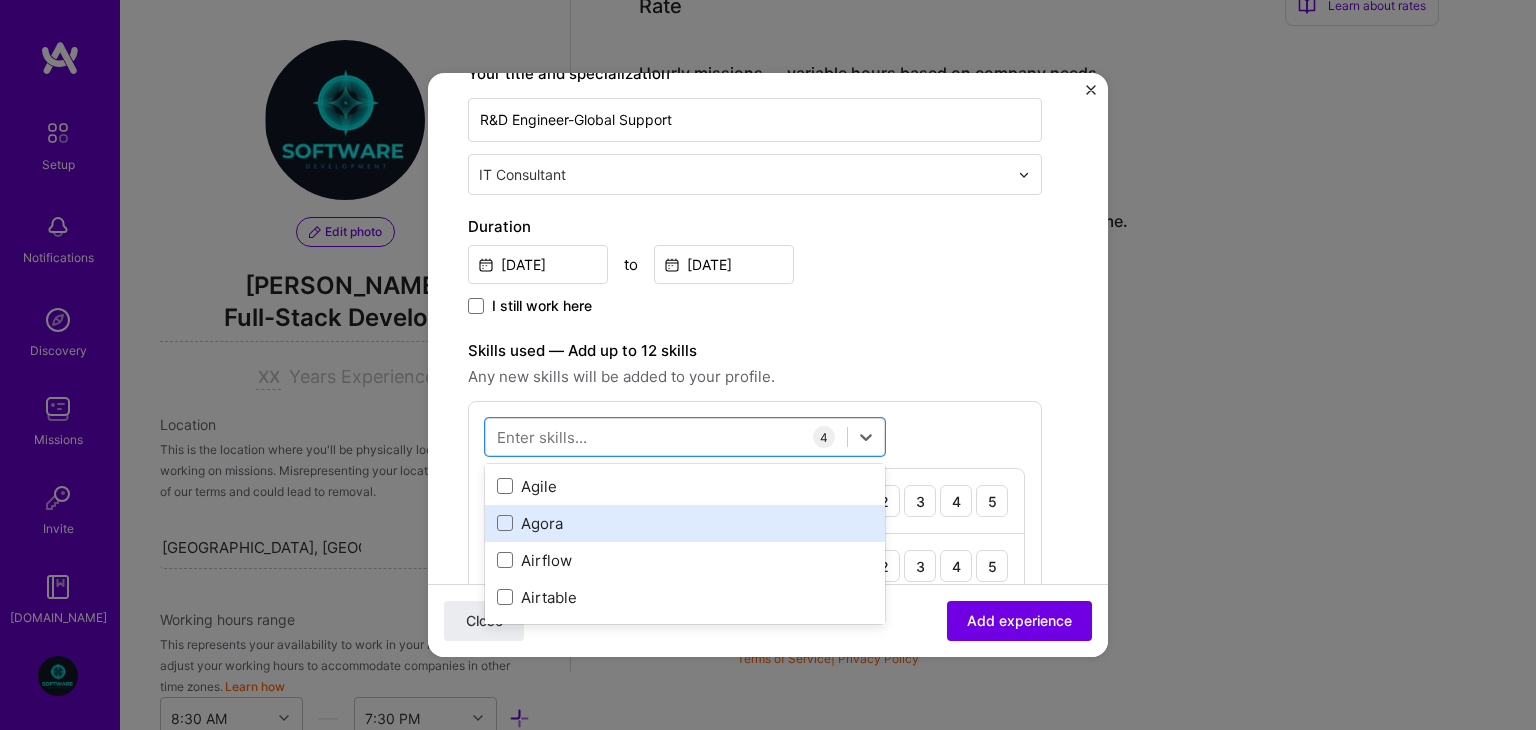 scroll, scrollTop: 772, scrollLeft: 0, axis: vertical 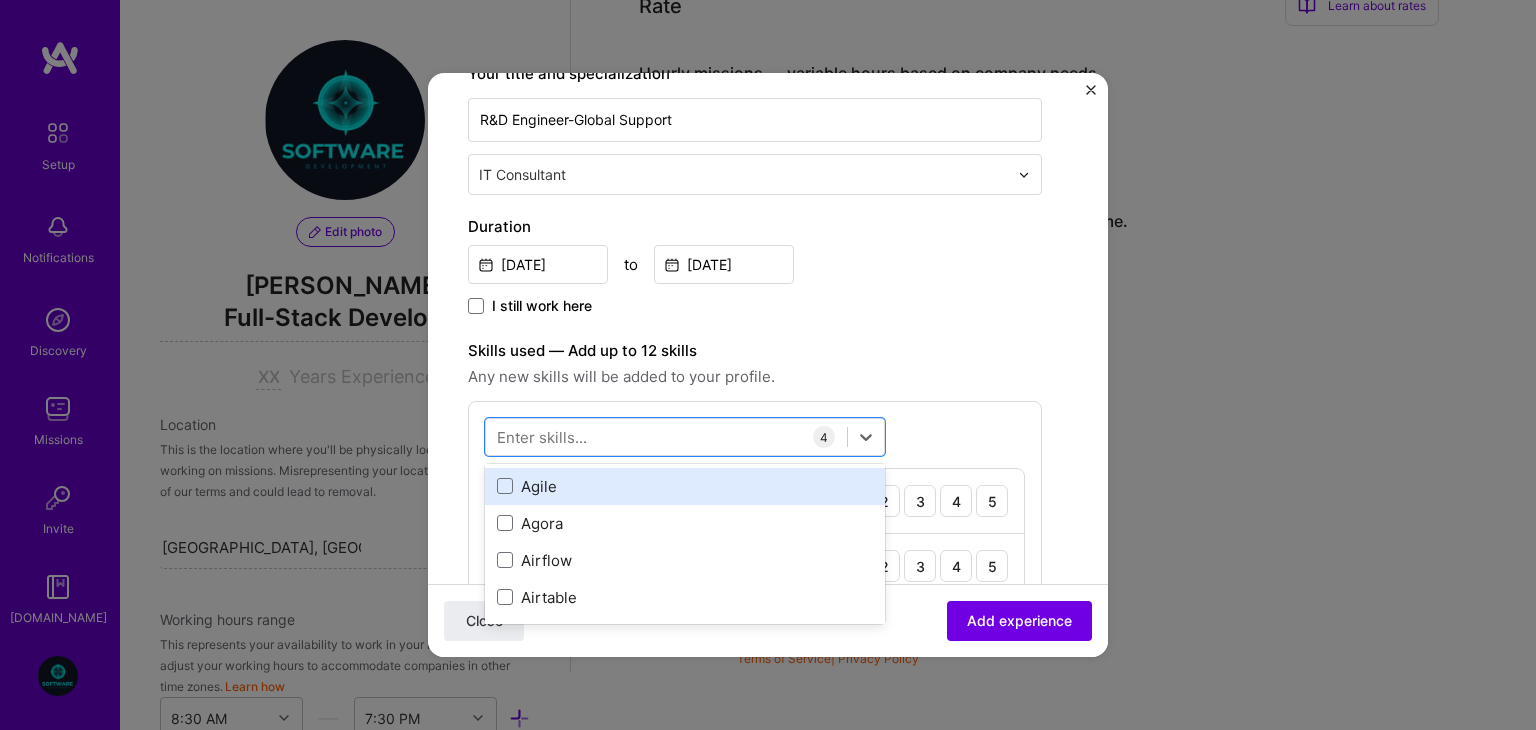 click on "Agile" at bounding box center (685, 486) 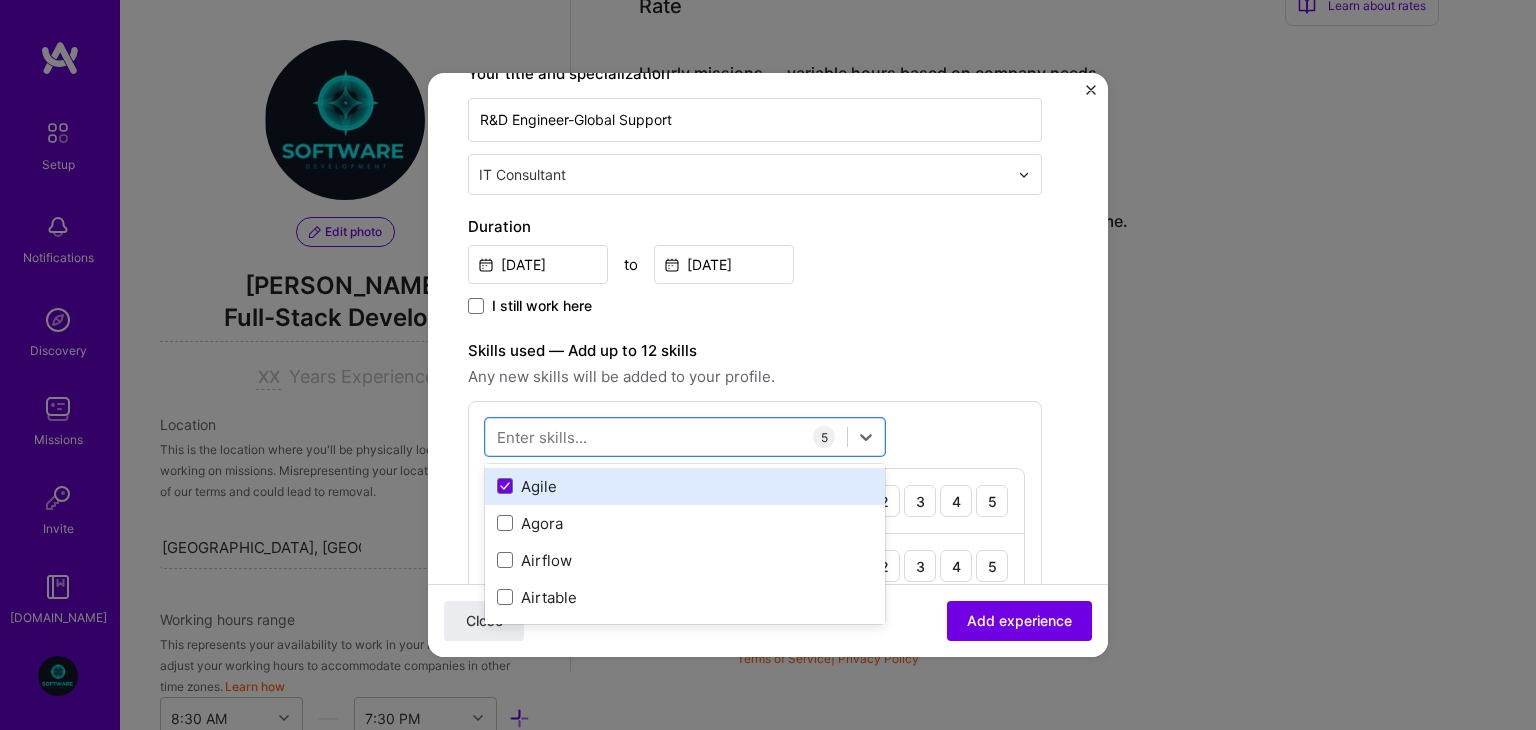 click on "Agile" at bounding box center (685, 486) 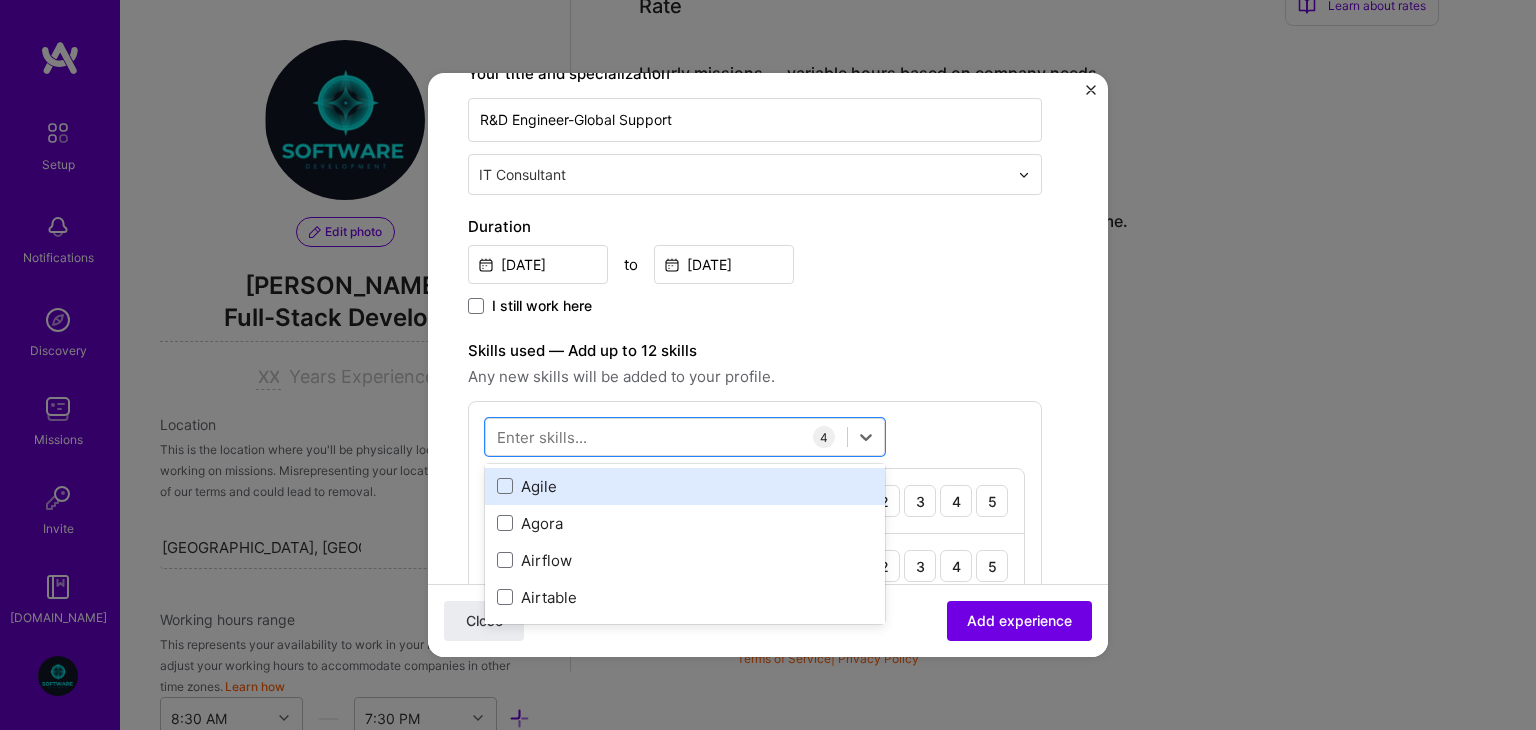 click on "Agile" at bounding box center (685, 486) 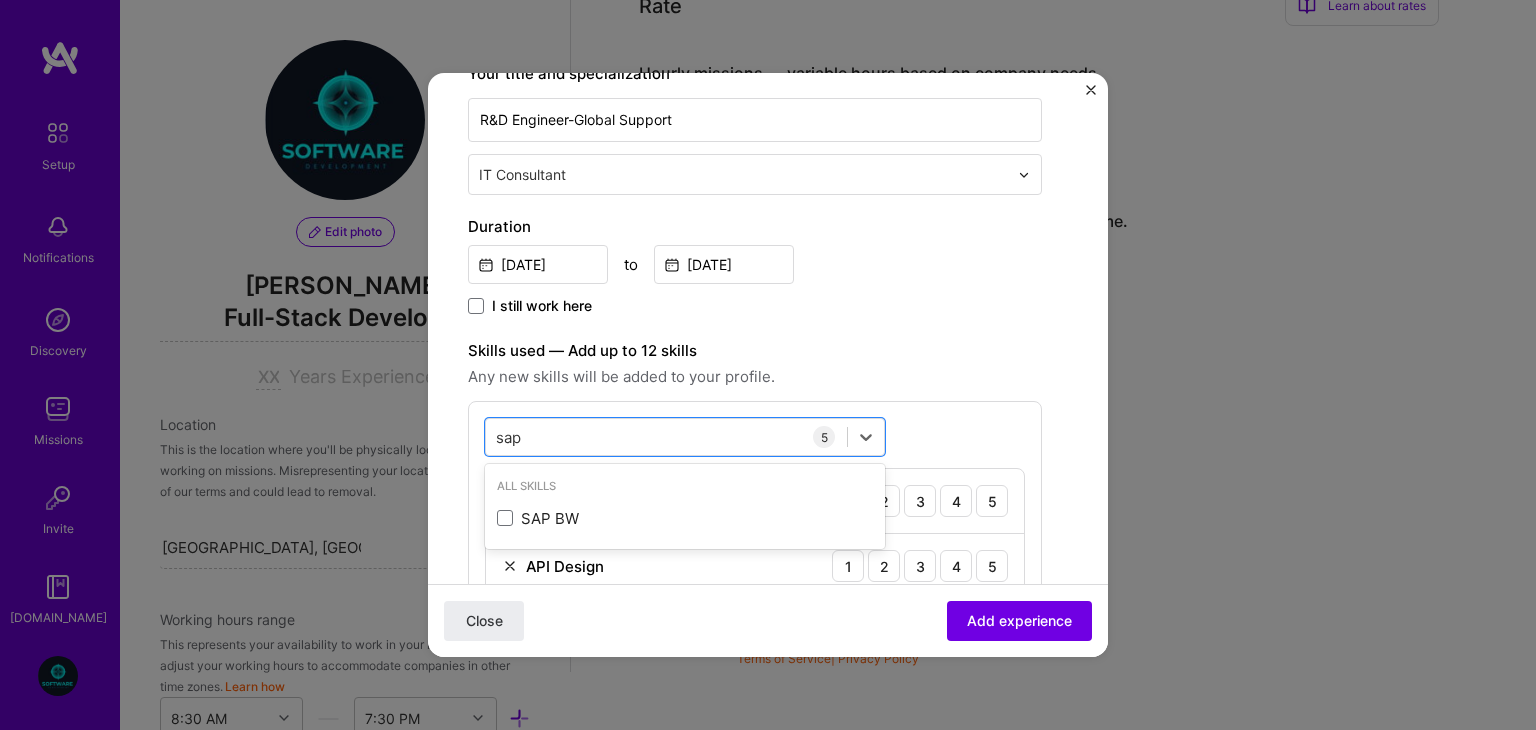 scroll, scrollTop: 0, scrollLeft: 0, axis: both 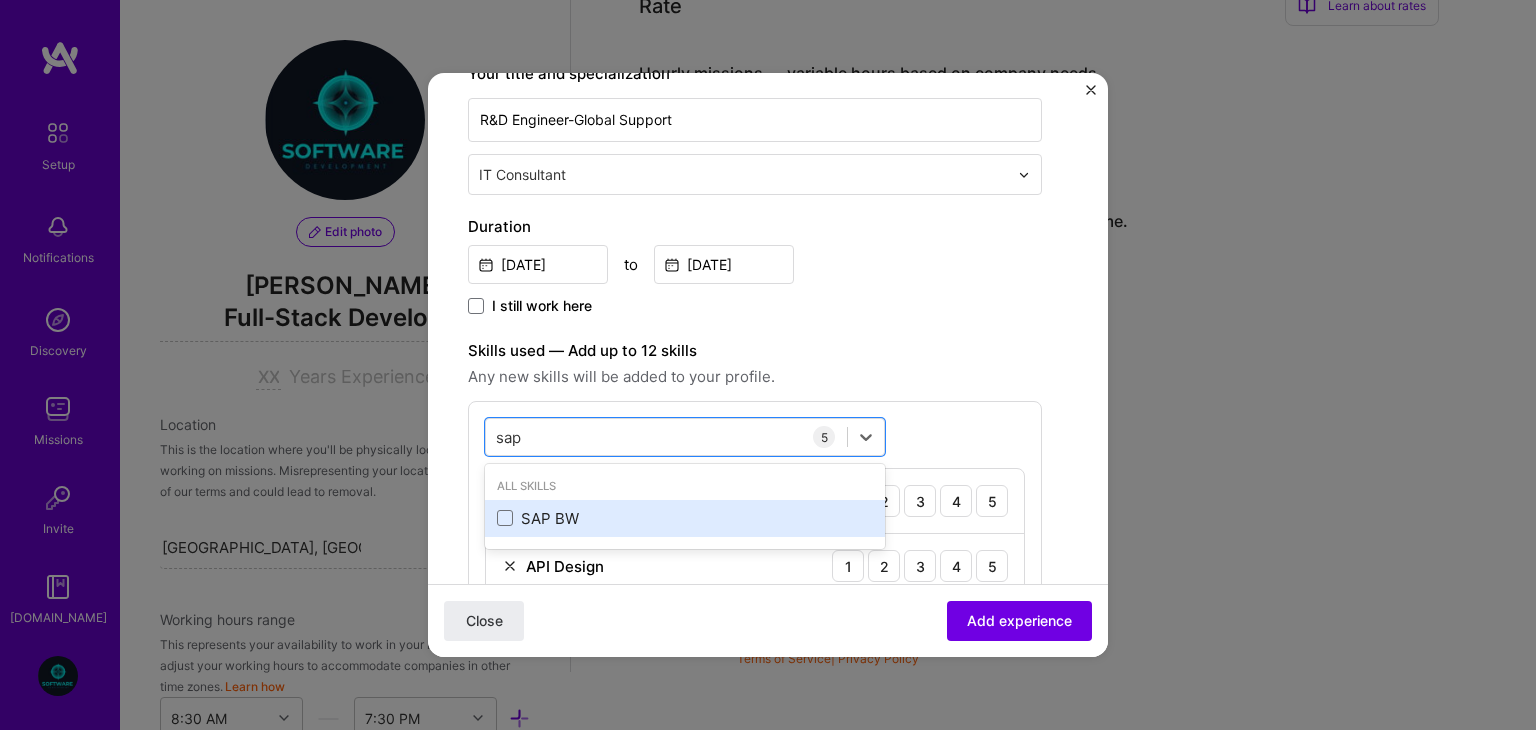 click on "SAP BW" at bounding box center [685, 518] 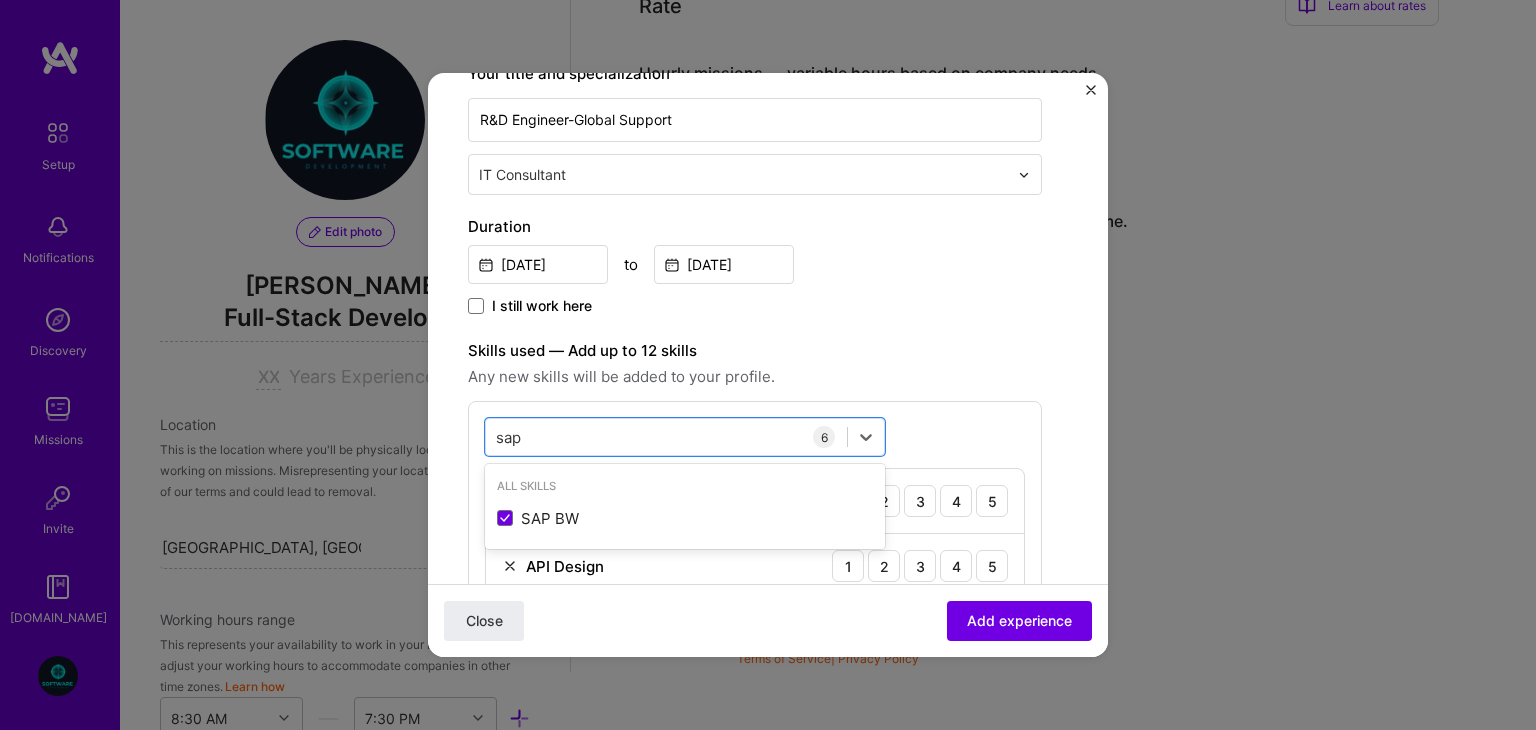 type on "sap" 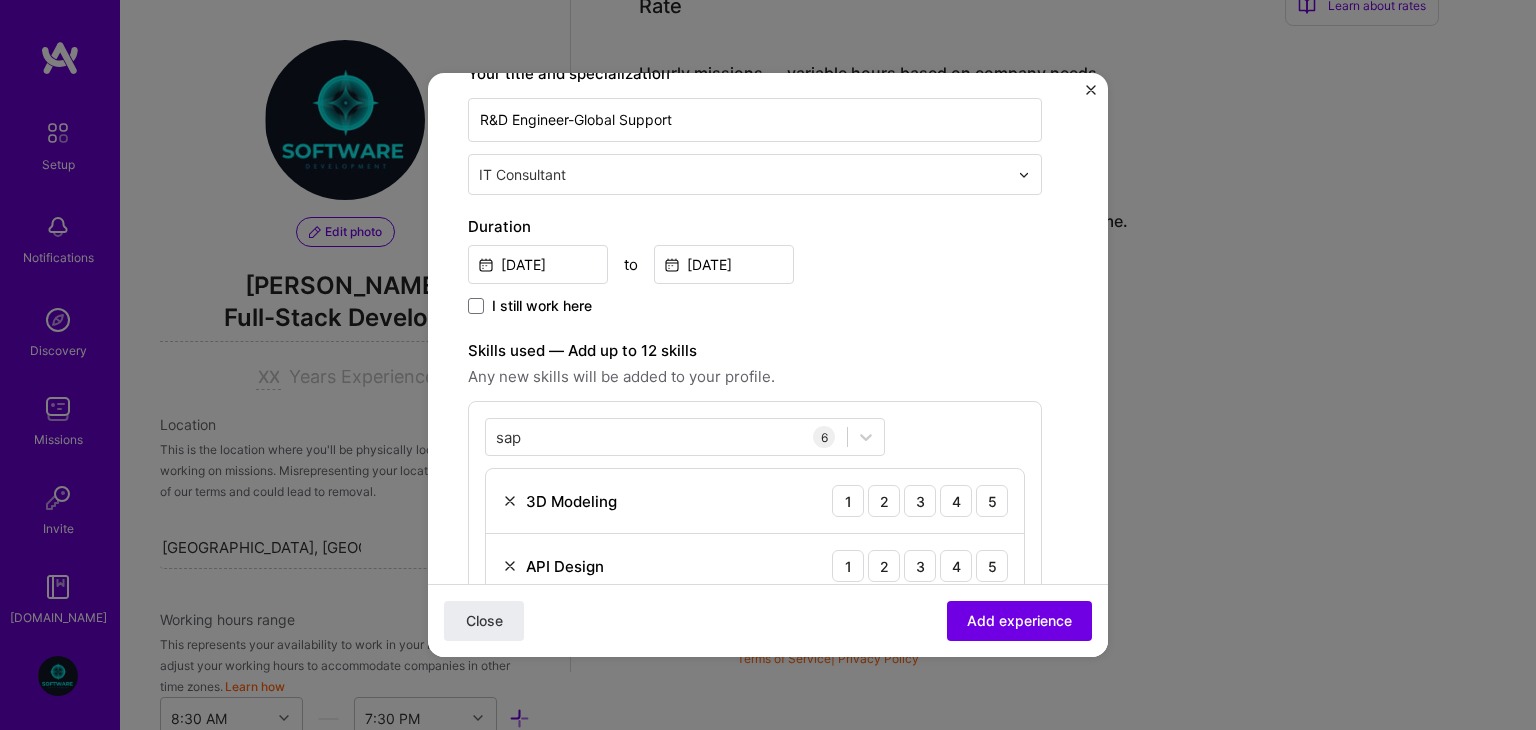 click on "API Design 1 2 3 4 5" at bounding box center (755, 566) 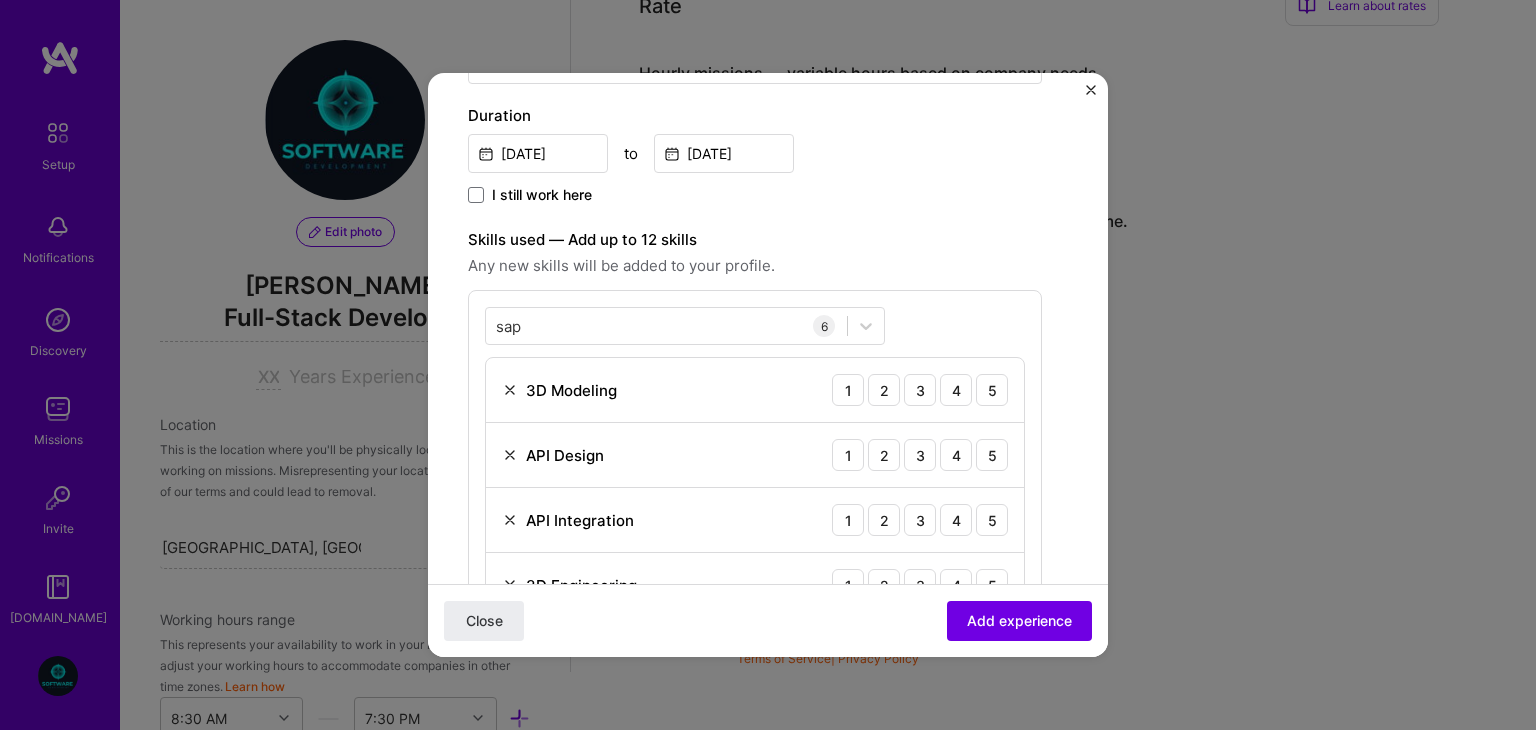 scroll, scrollTop: 432, scrollLeft: 0, axis: vertical 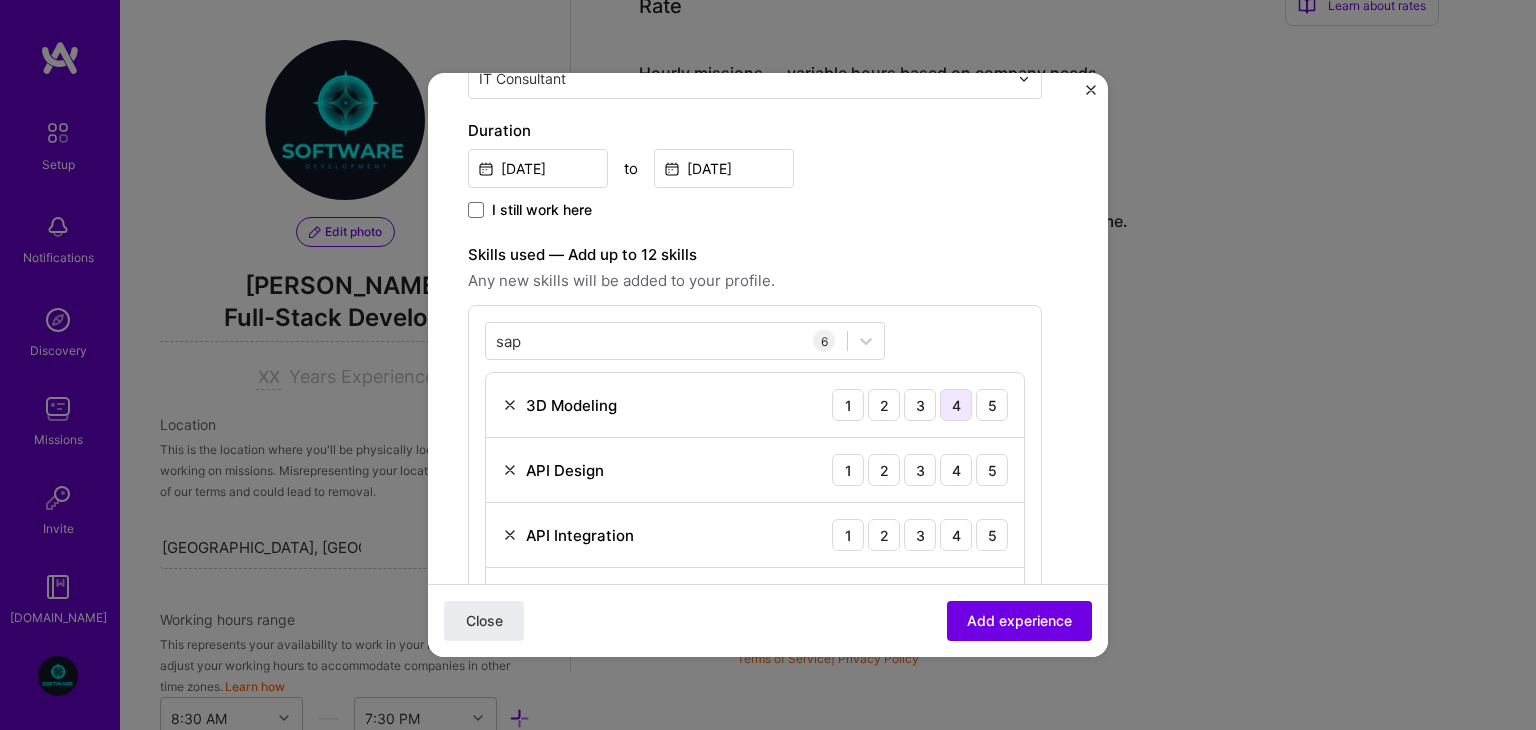 click on "4" at bounding box center (956, 405) 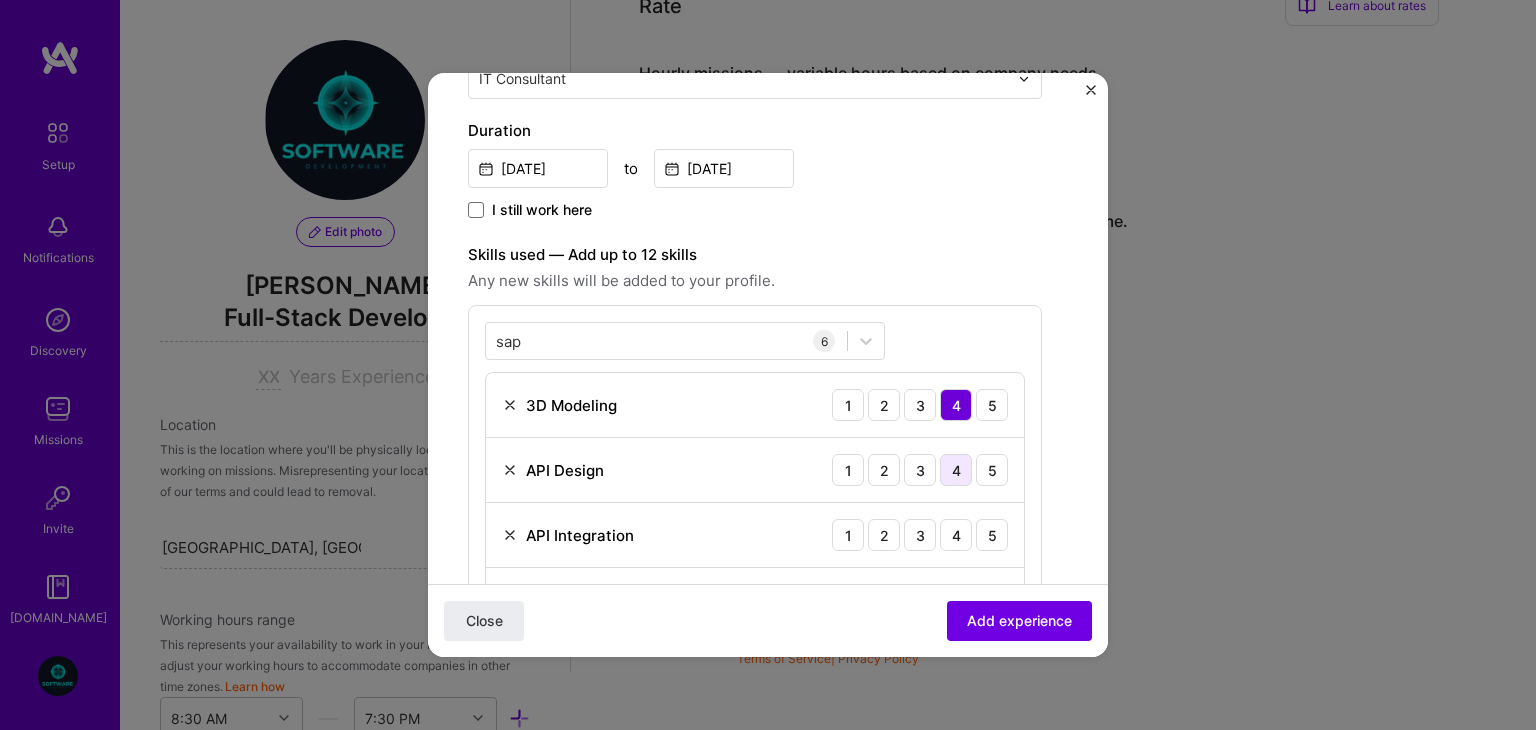 click on "4" at bounding box center [956, 470] 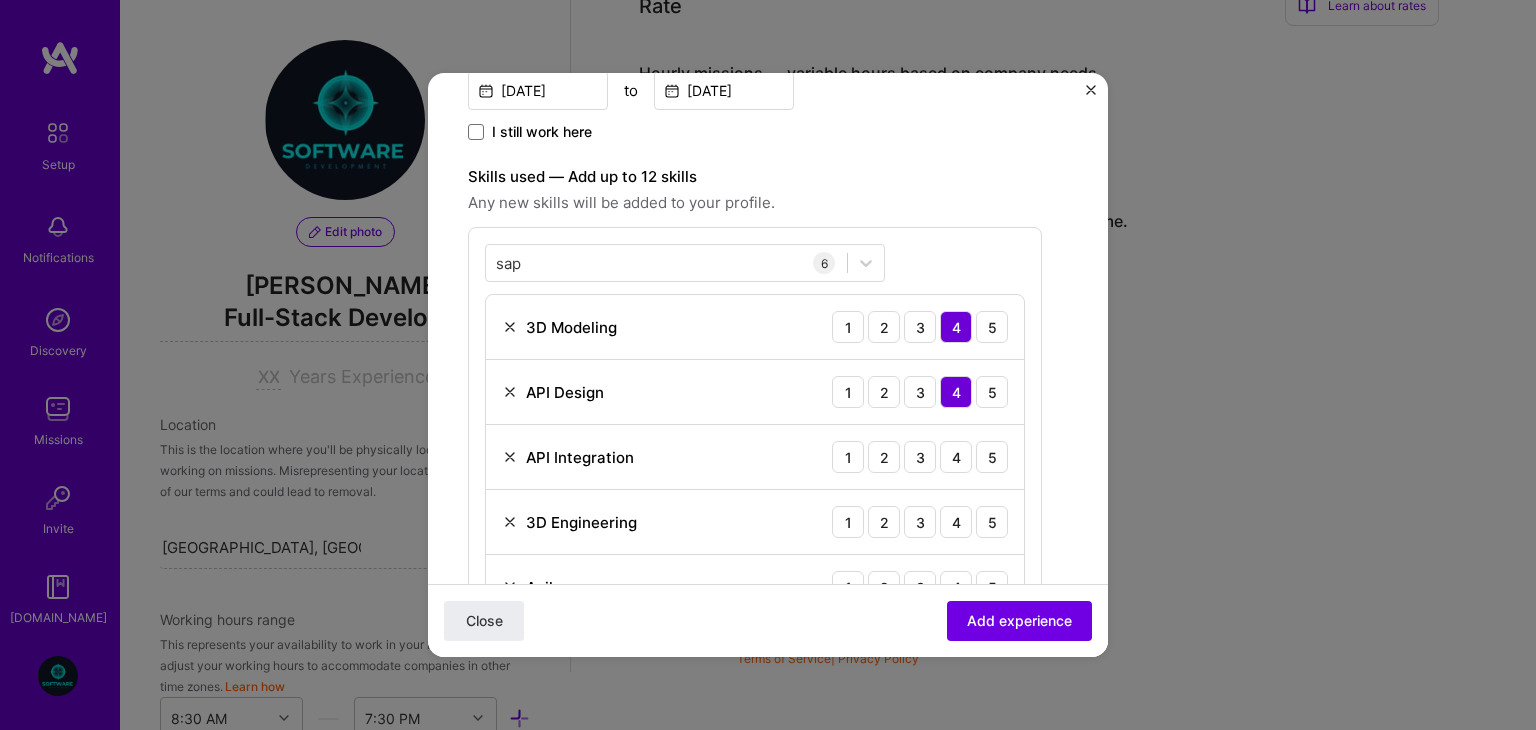 click on "4" at bounding box center (956, 457) 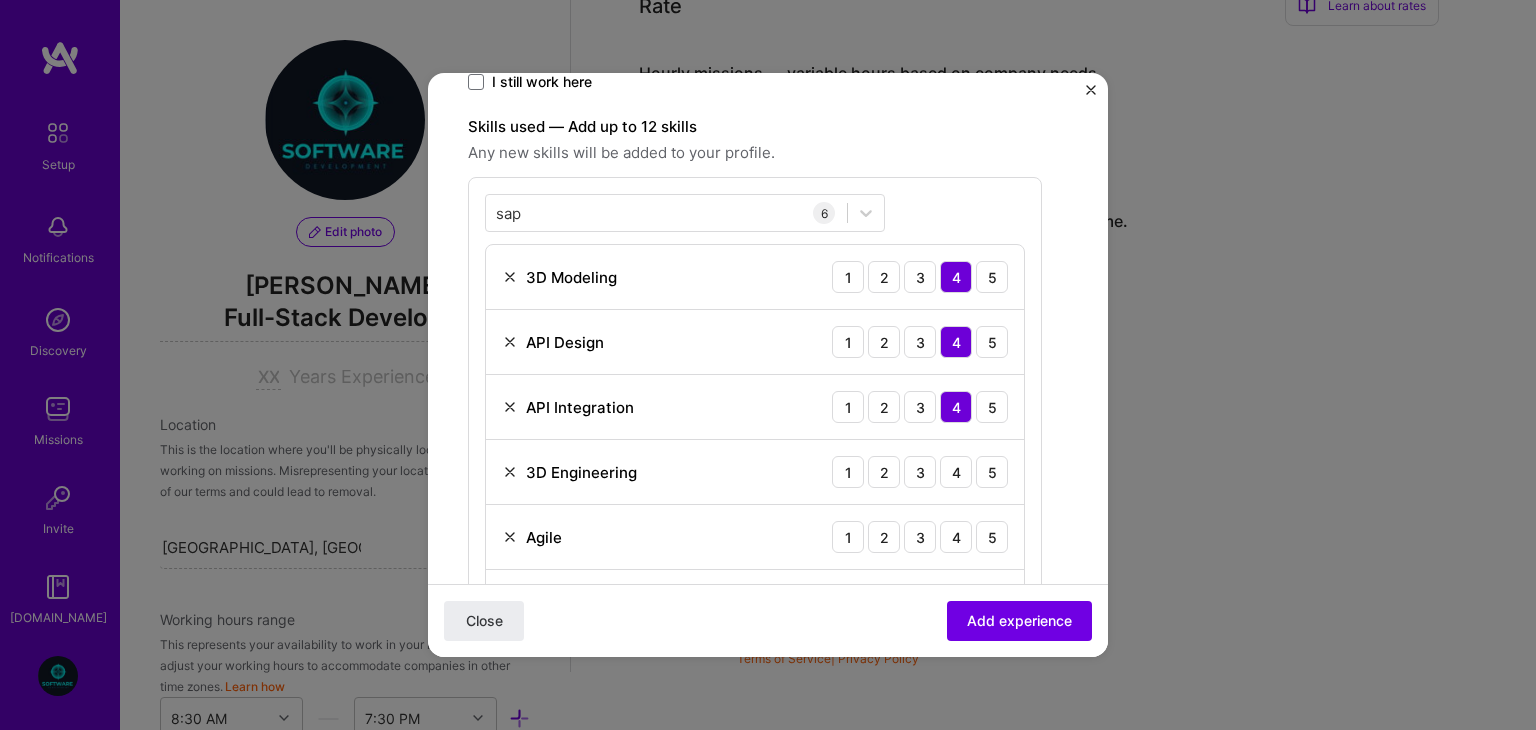 scroll, scrollTop: 566, scrollLeft: 0, axis: vertical 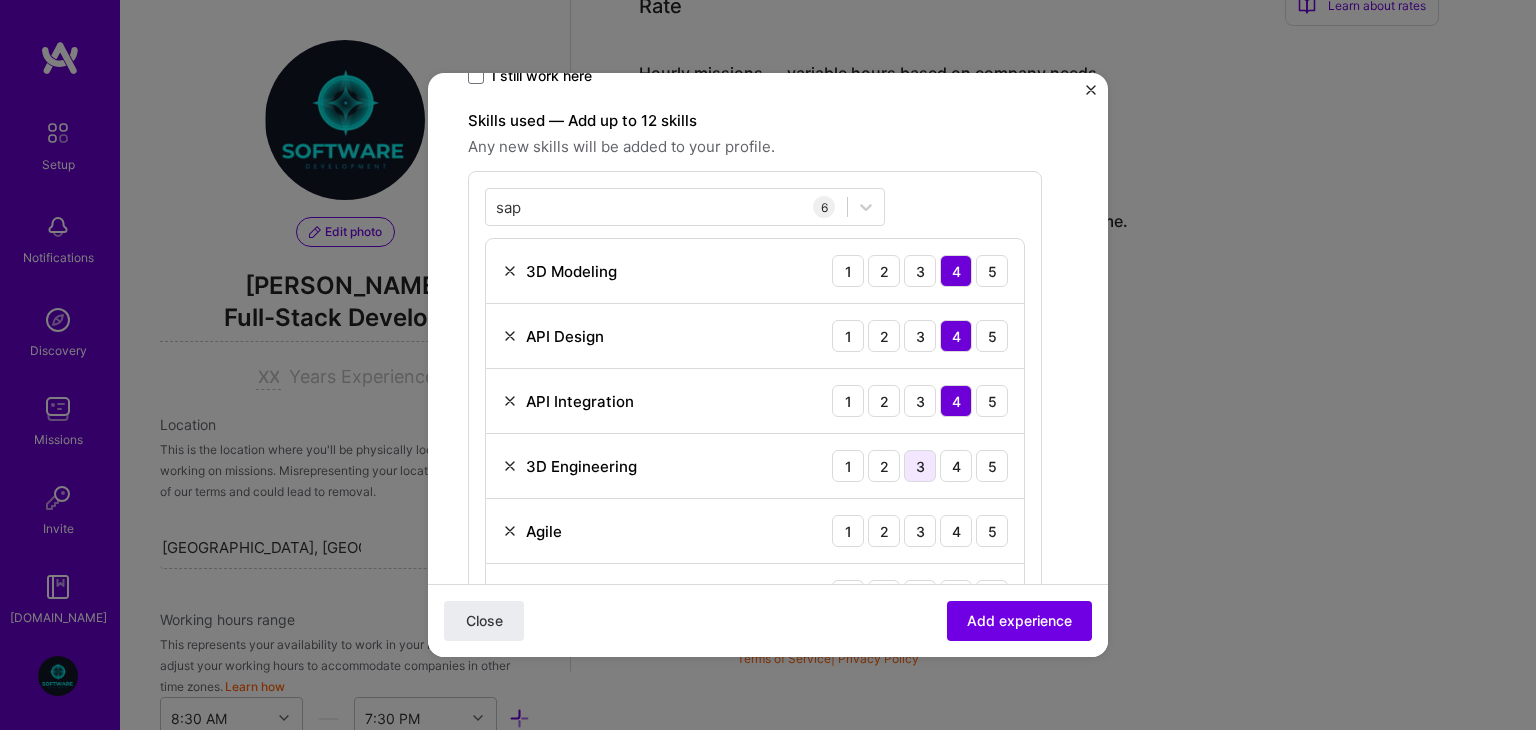 click on "3" at bounding box center (920, 466) 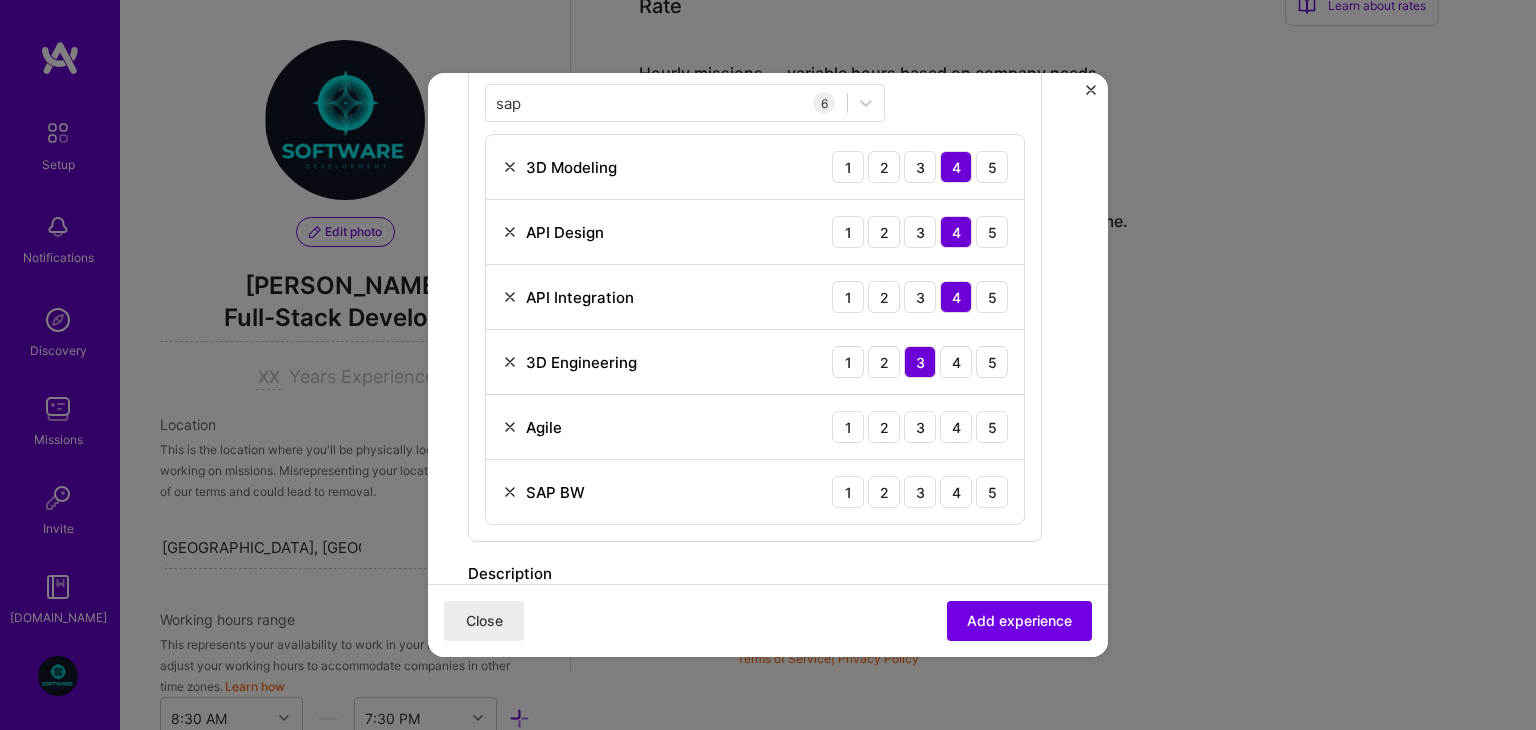 scroll, scrollTop: 671, scrollLeft: 0, axis: vertical 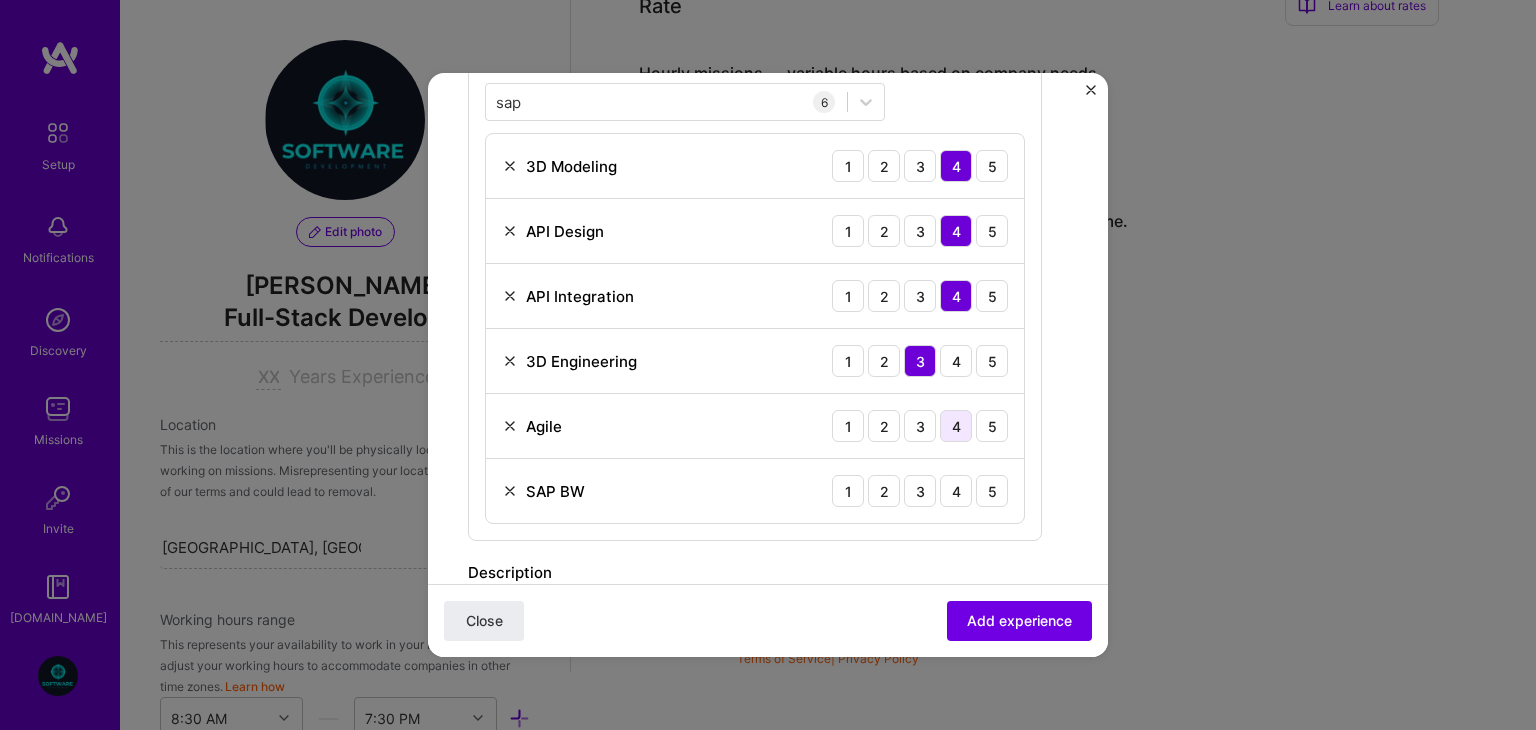 click on "4" at bounding box center (956, 426) 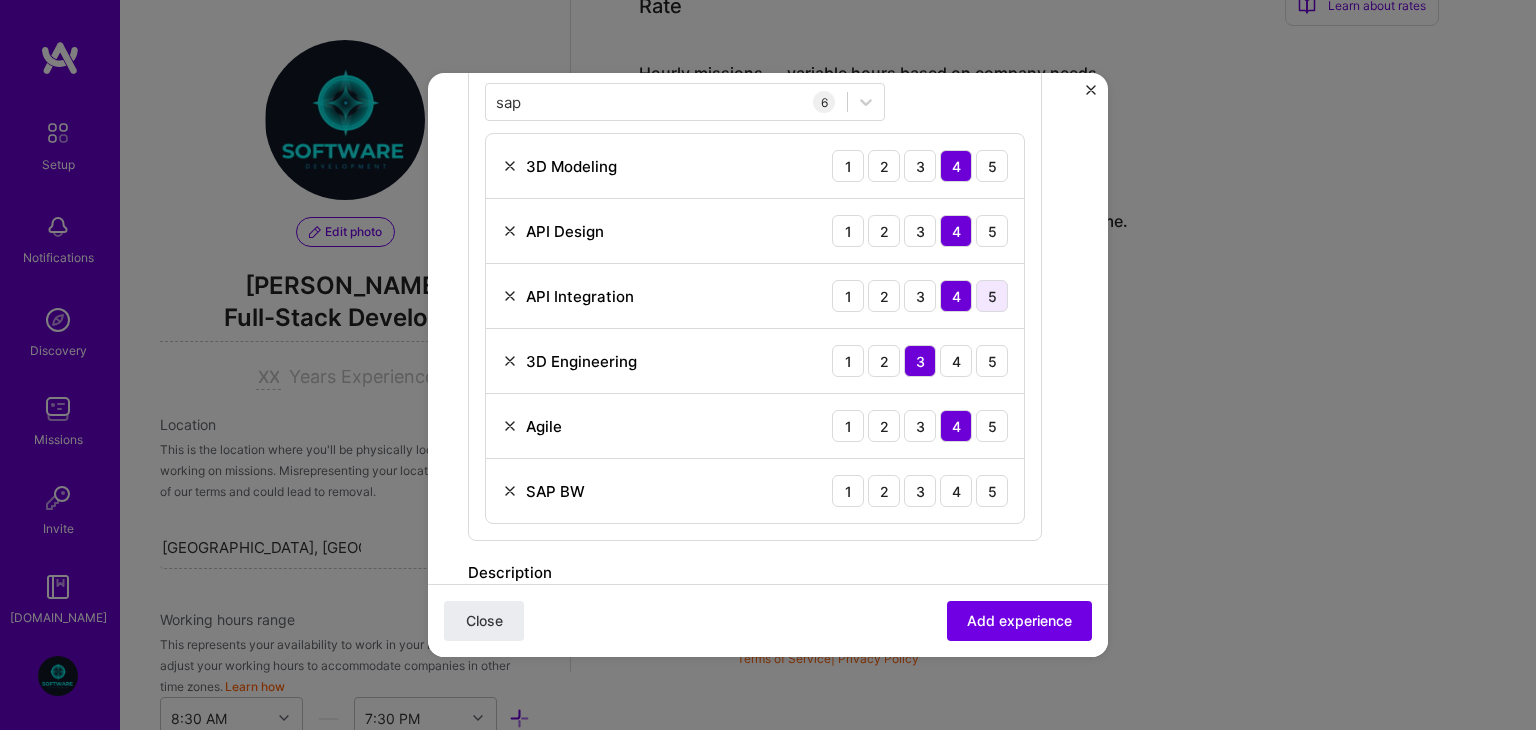 click on "5" at bounding box center [992, 296] 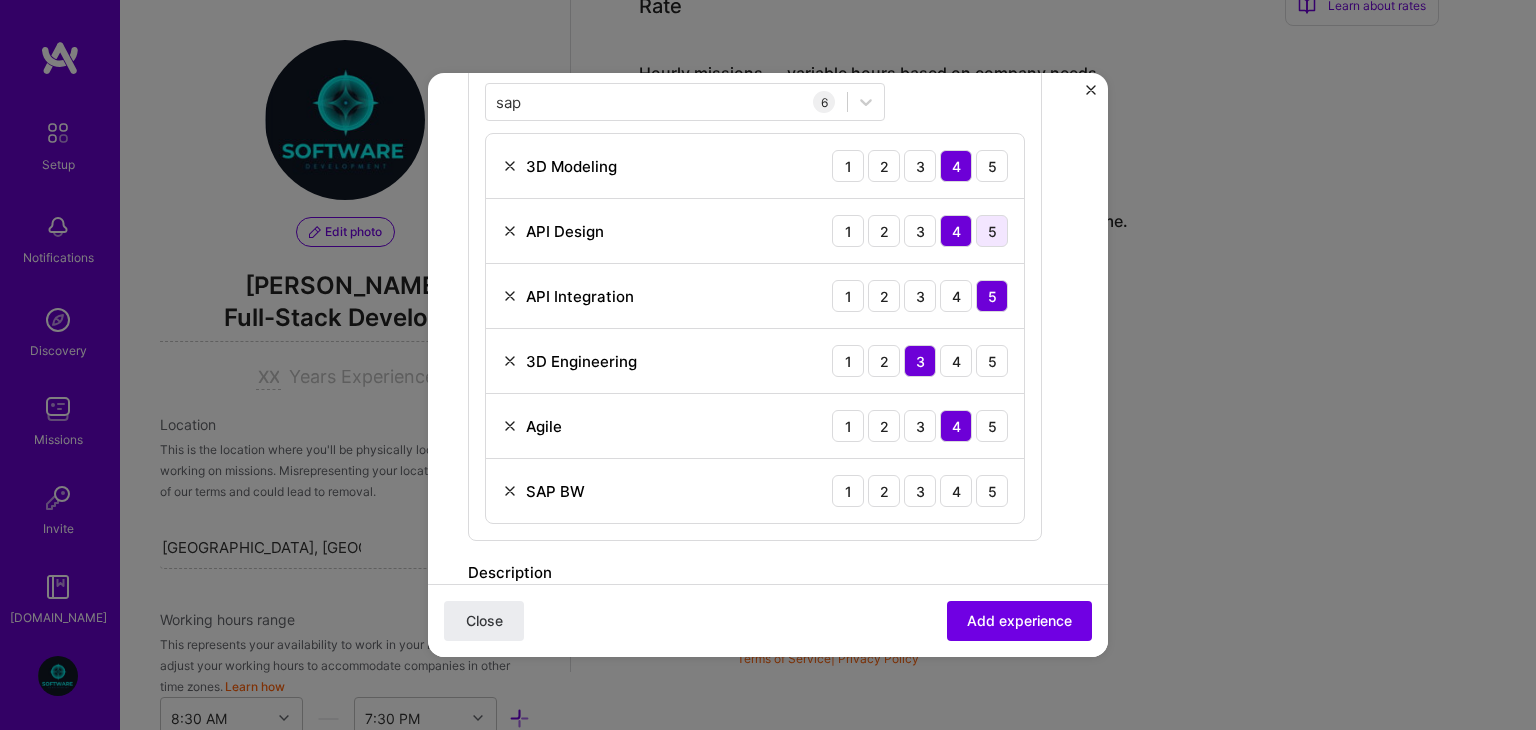 click on "5" at bounding box center [992, 231] 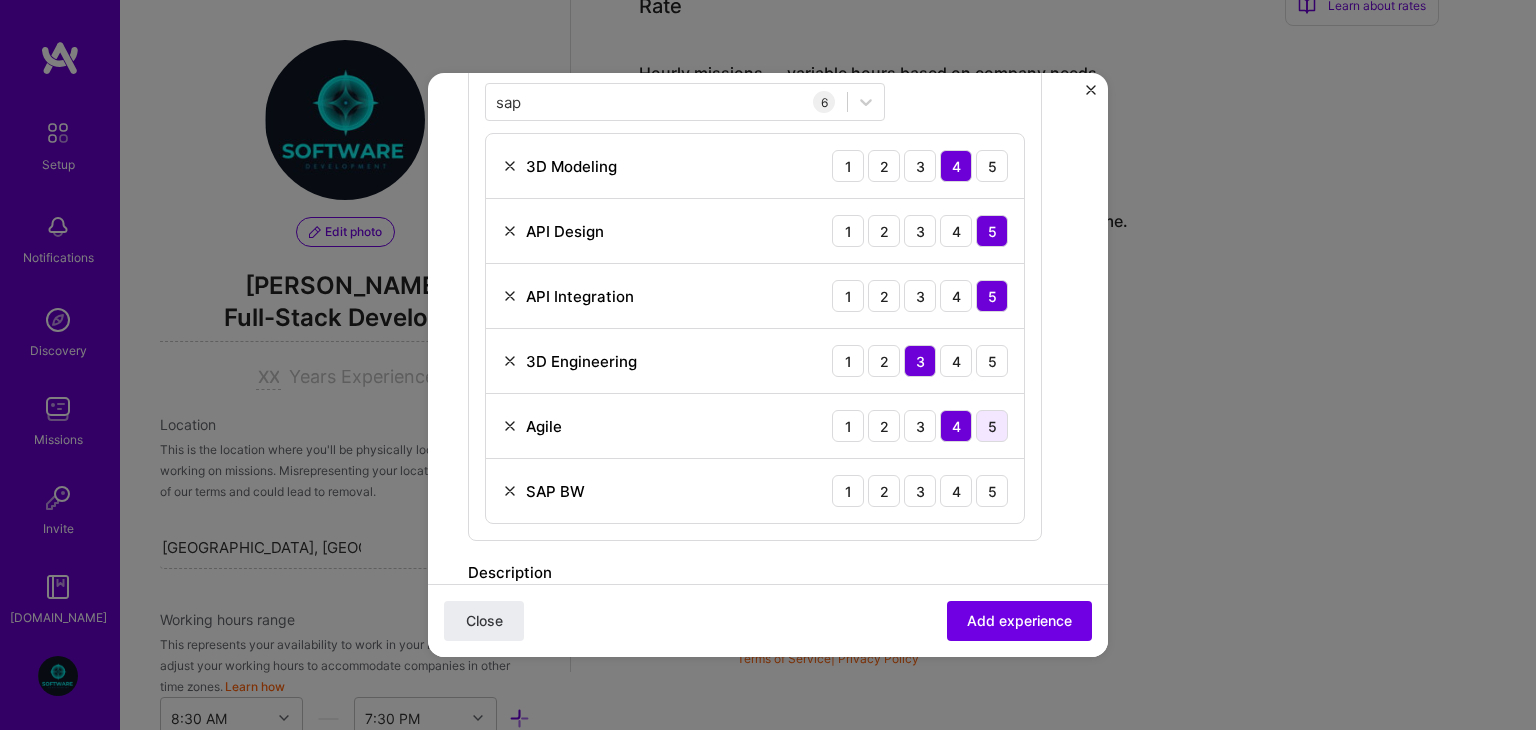 click on "5" at bounding box center (992, 426) 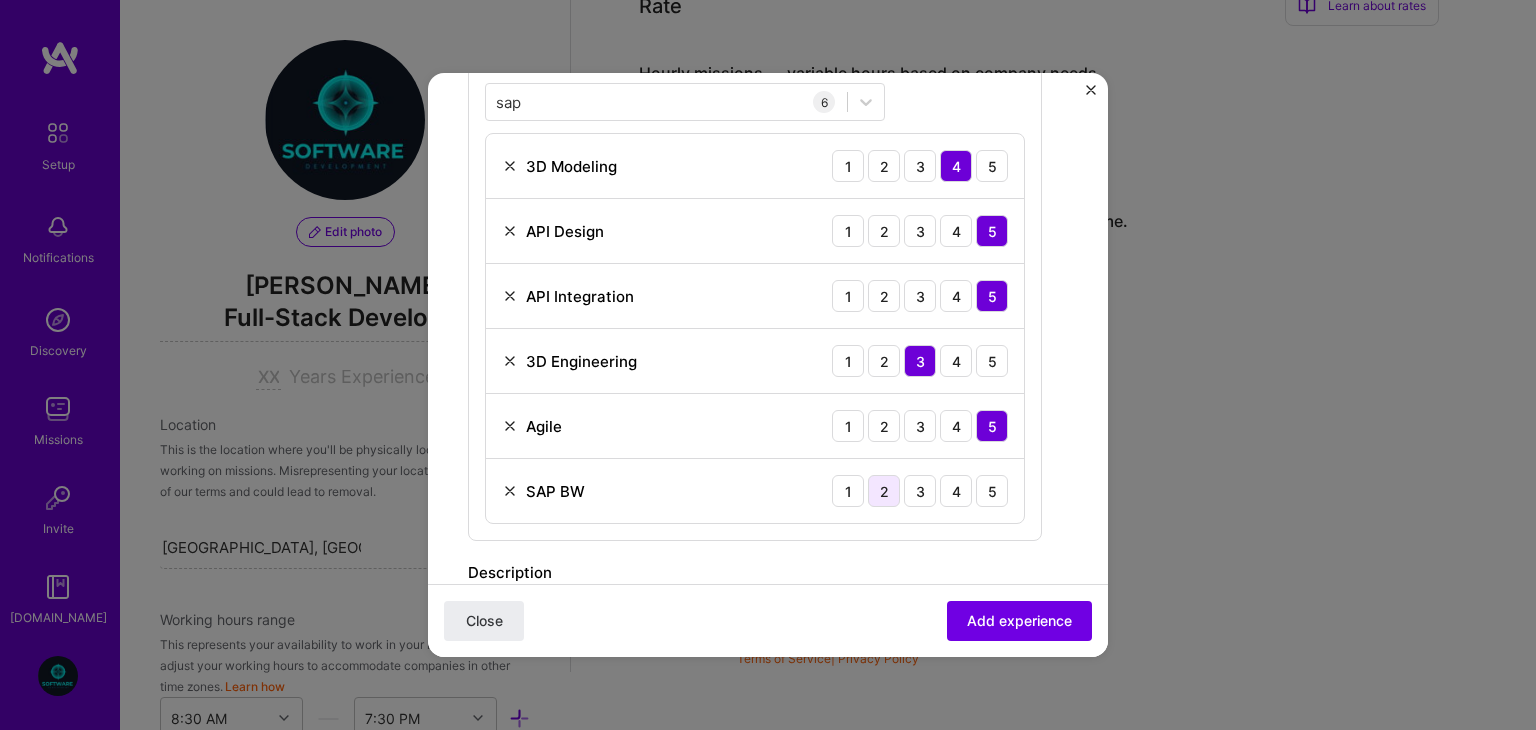 click on "2" at bounding box center (884, 491) 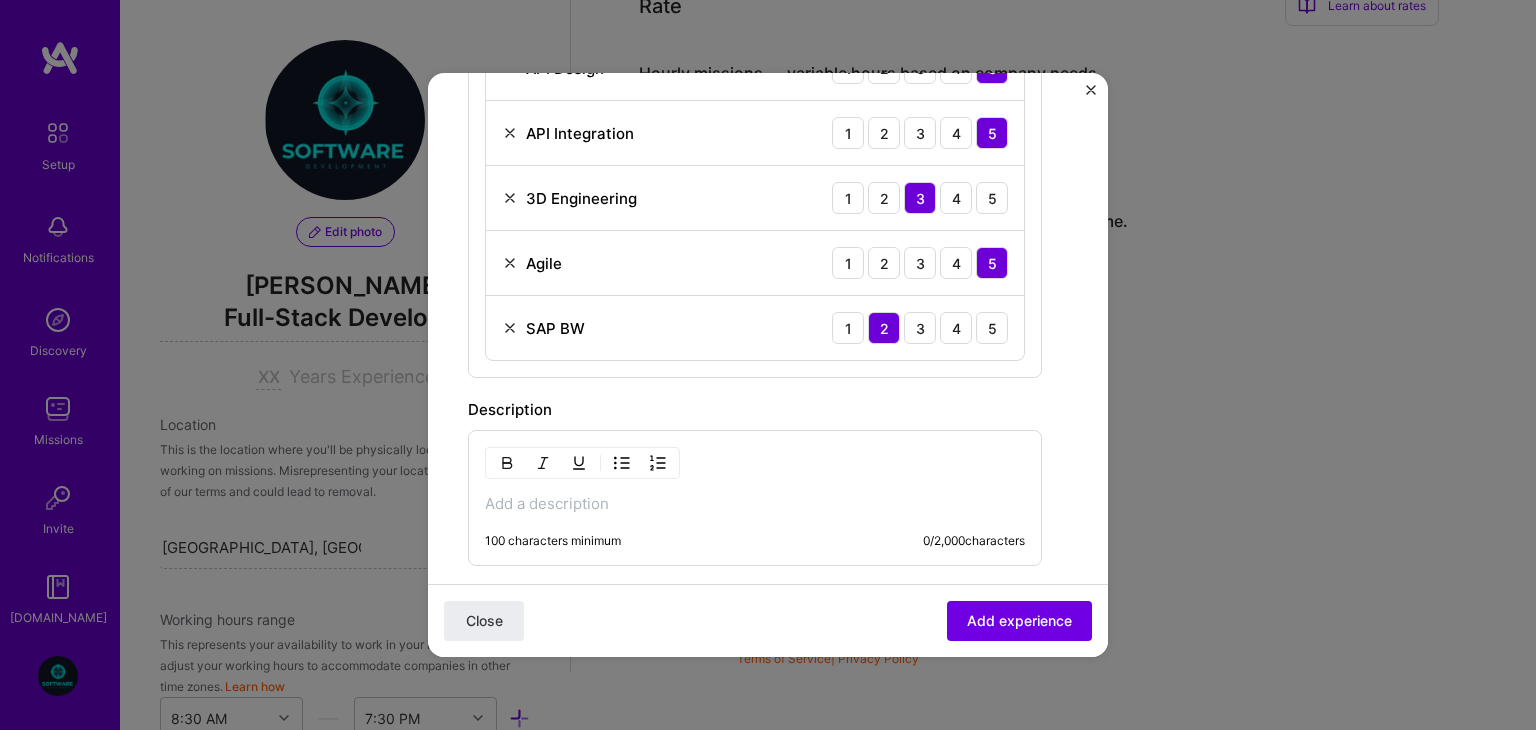 scroll, scrollTop: 835, scrollLeft: 0, axis: vertical 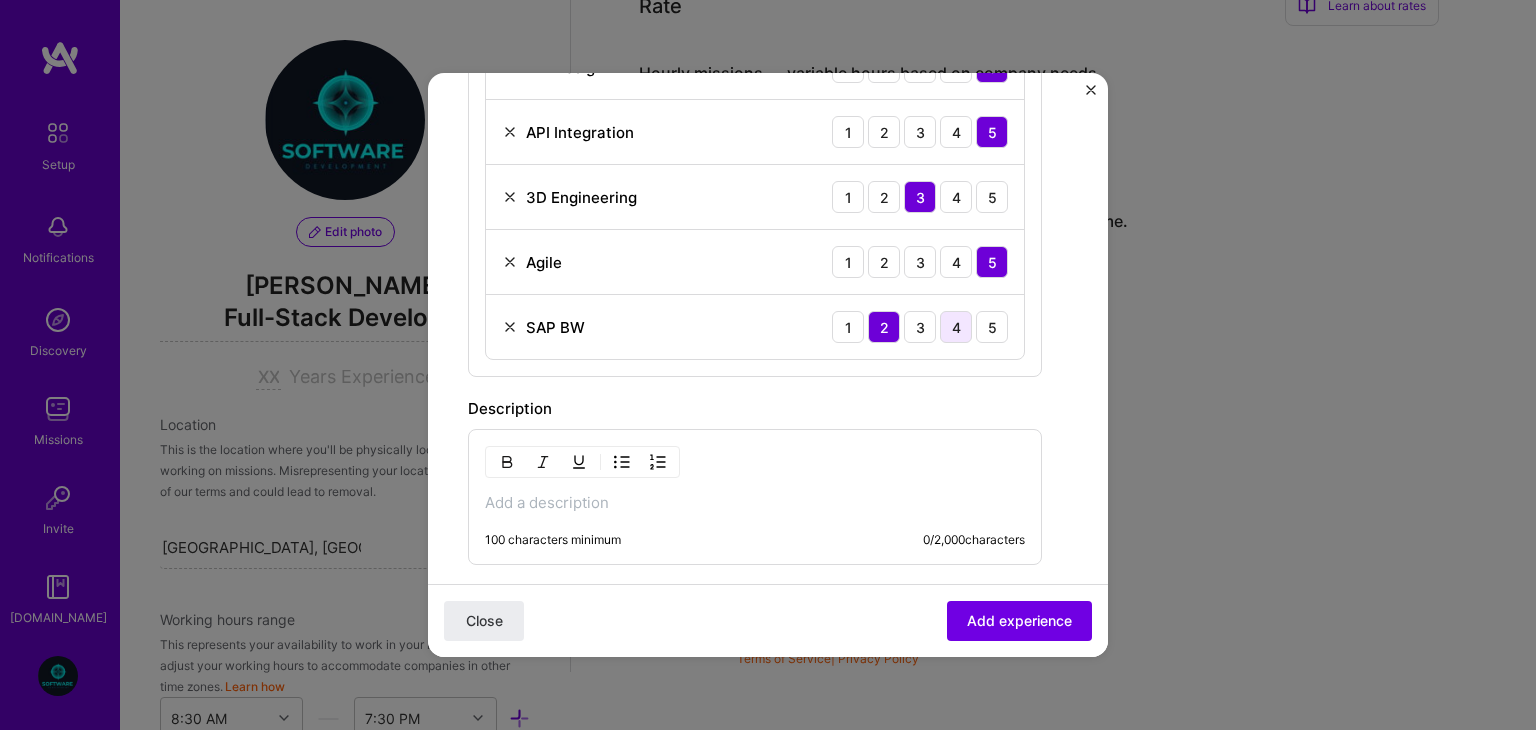 click on "4" at bounding box center (956, 327) 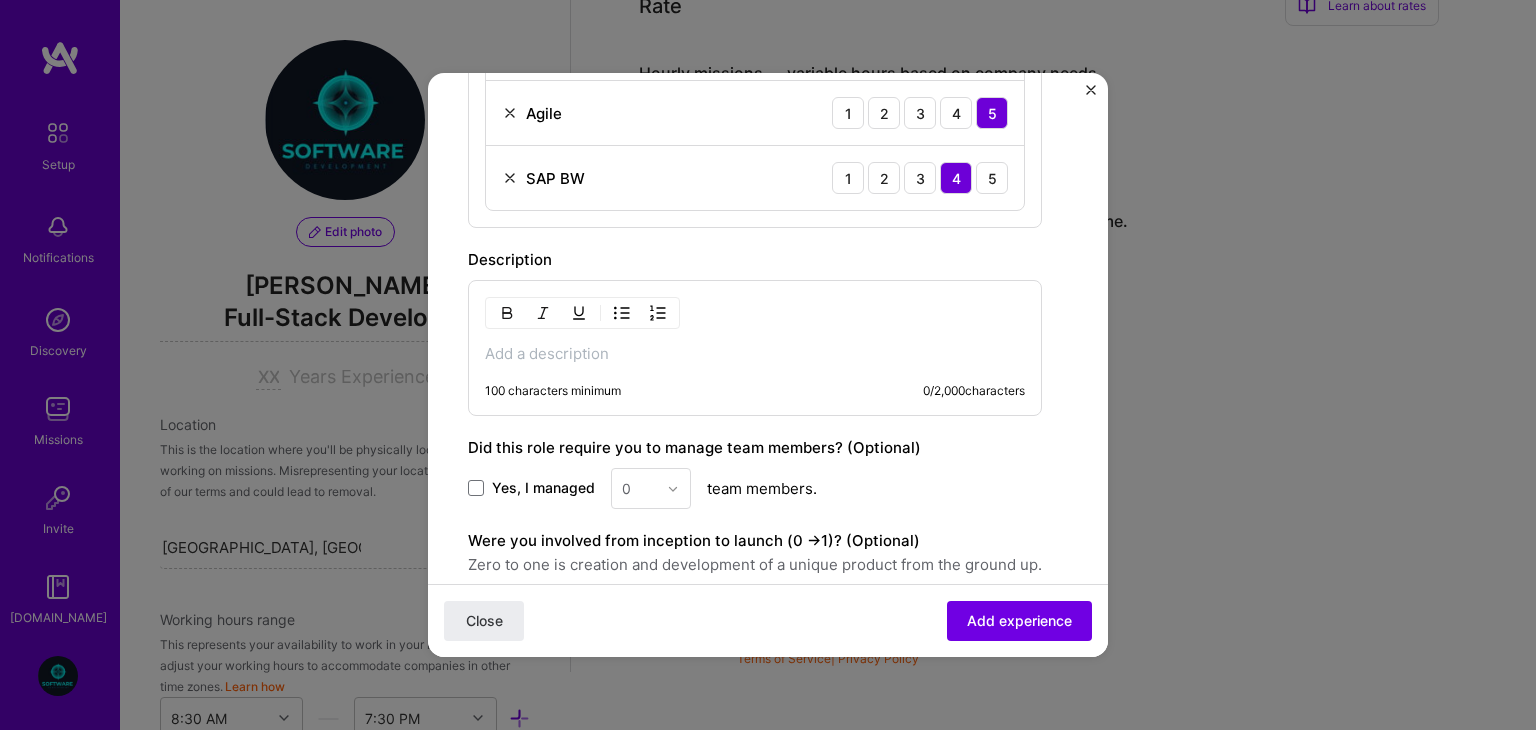scroll, scrollTop: 1078, scrollLeft: 0, axis: vertical 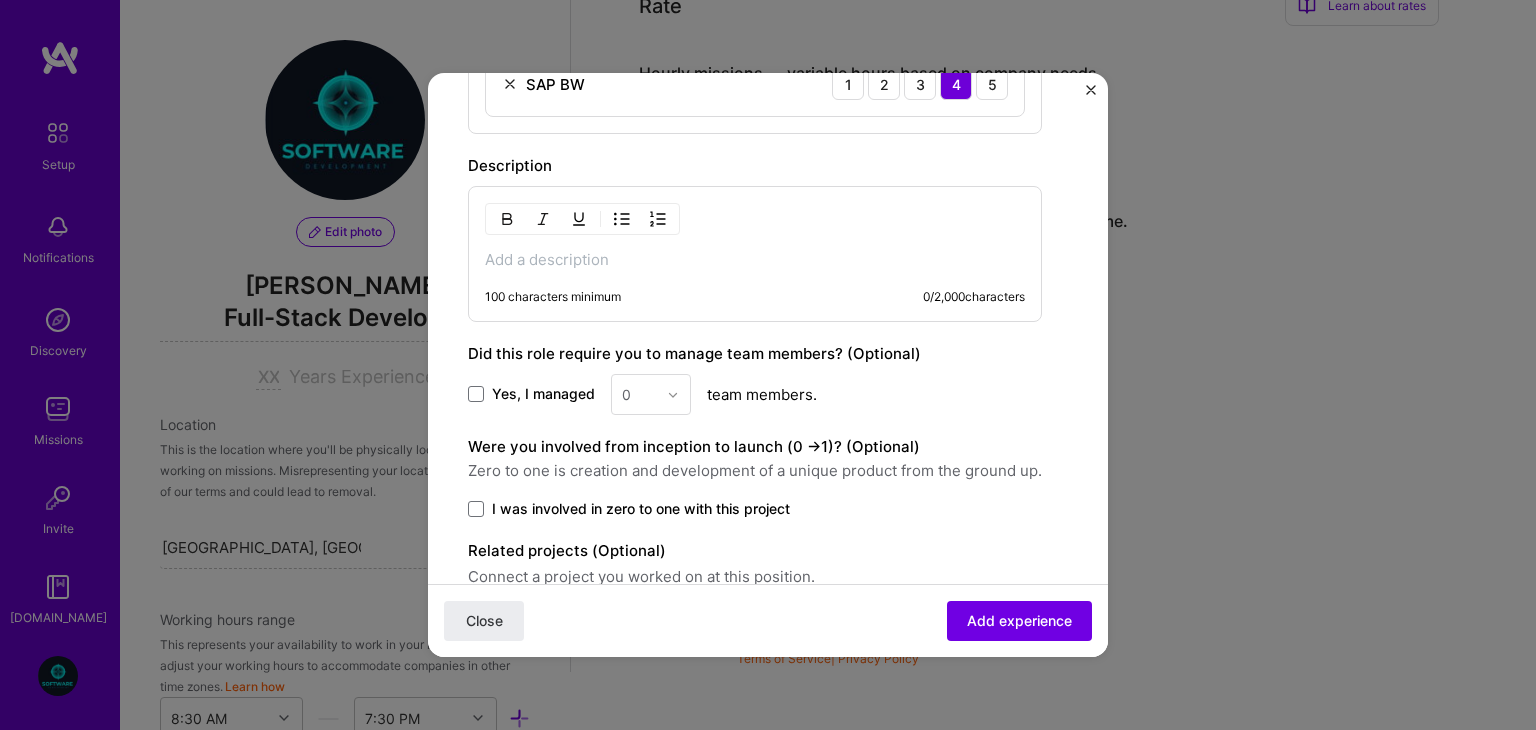 click on "Yes, I managed" at bounding box center [531, 394] 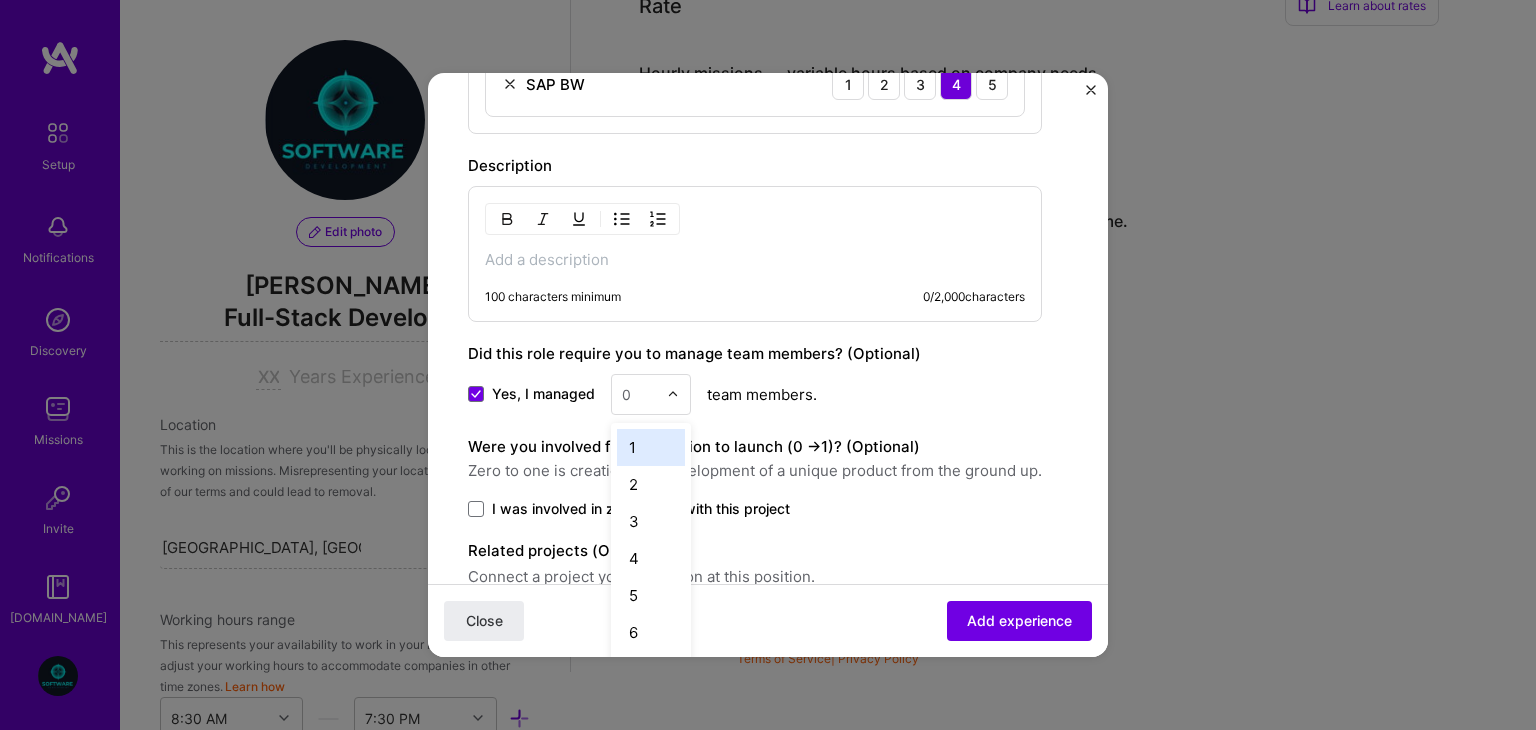 click at bounding box center (673, 395) 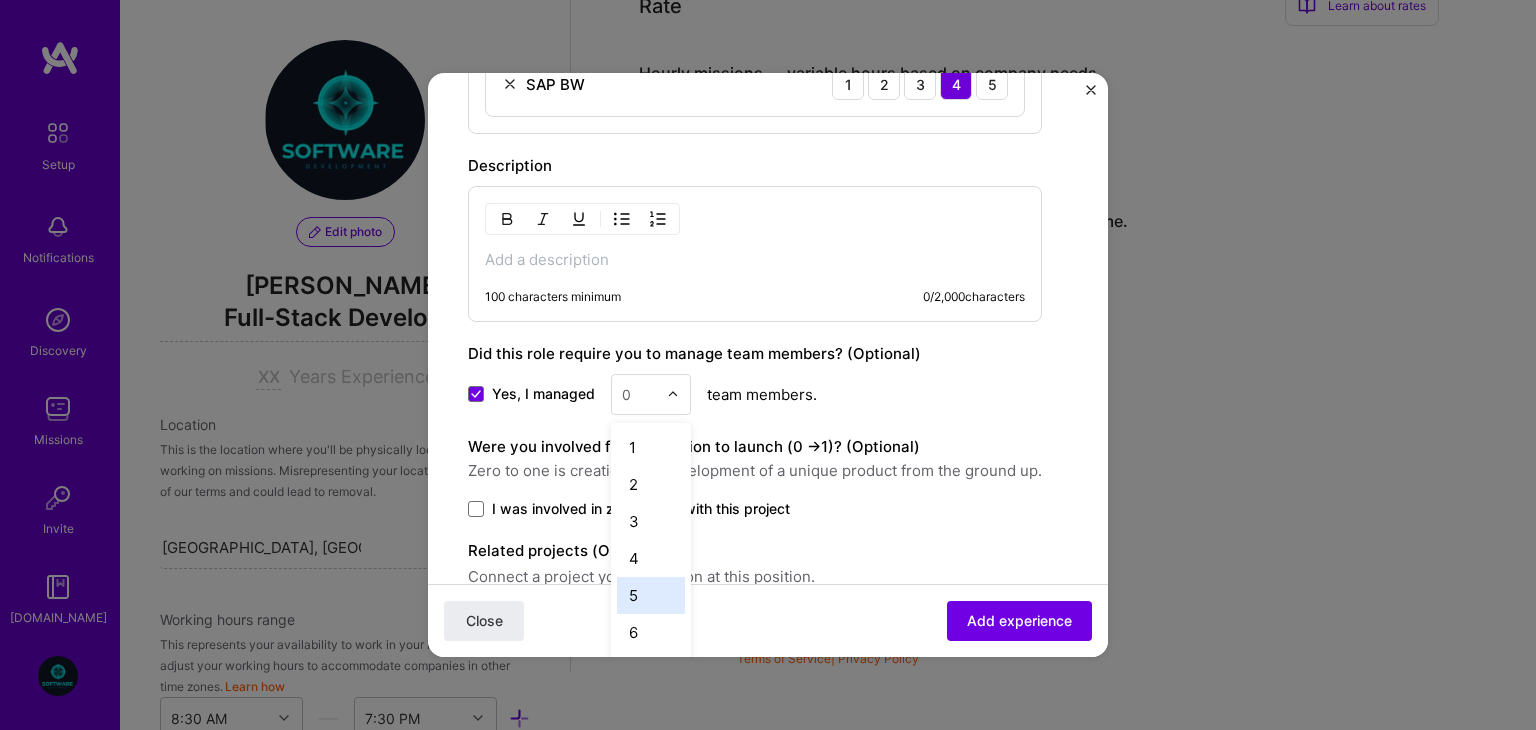click on "5" at bounding box center [651, 595] 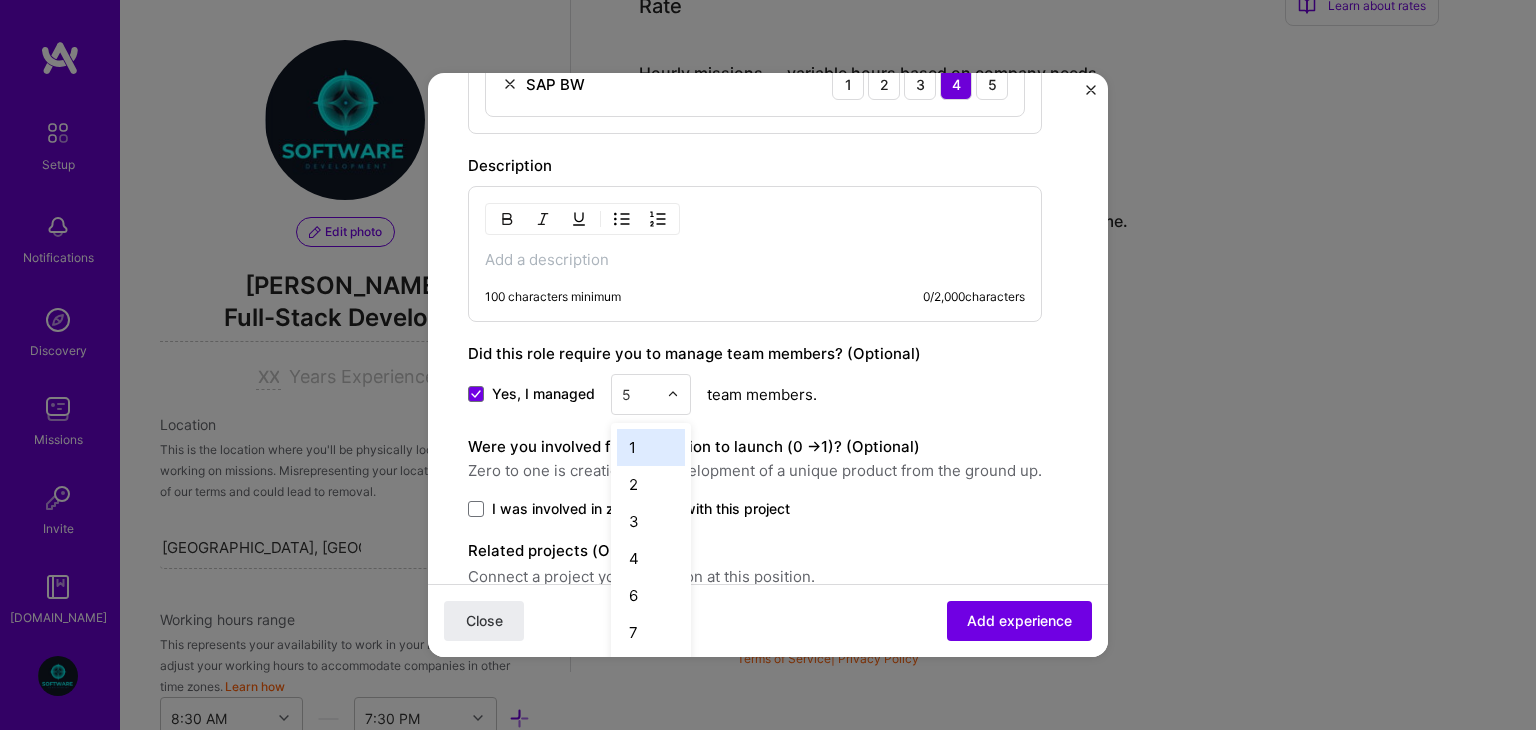 click at bounding box center (678, 394) 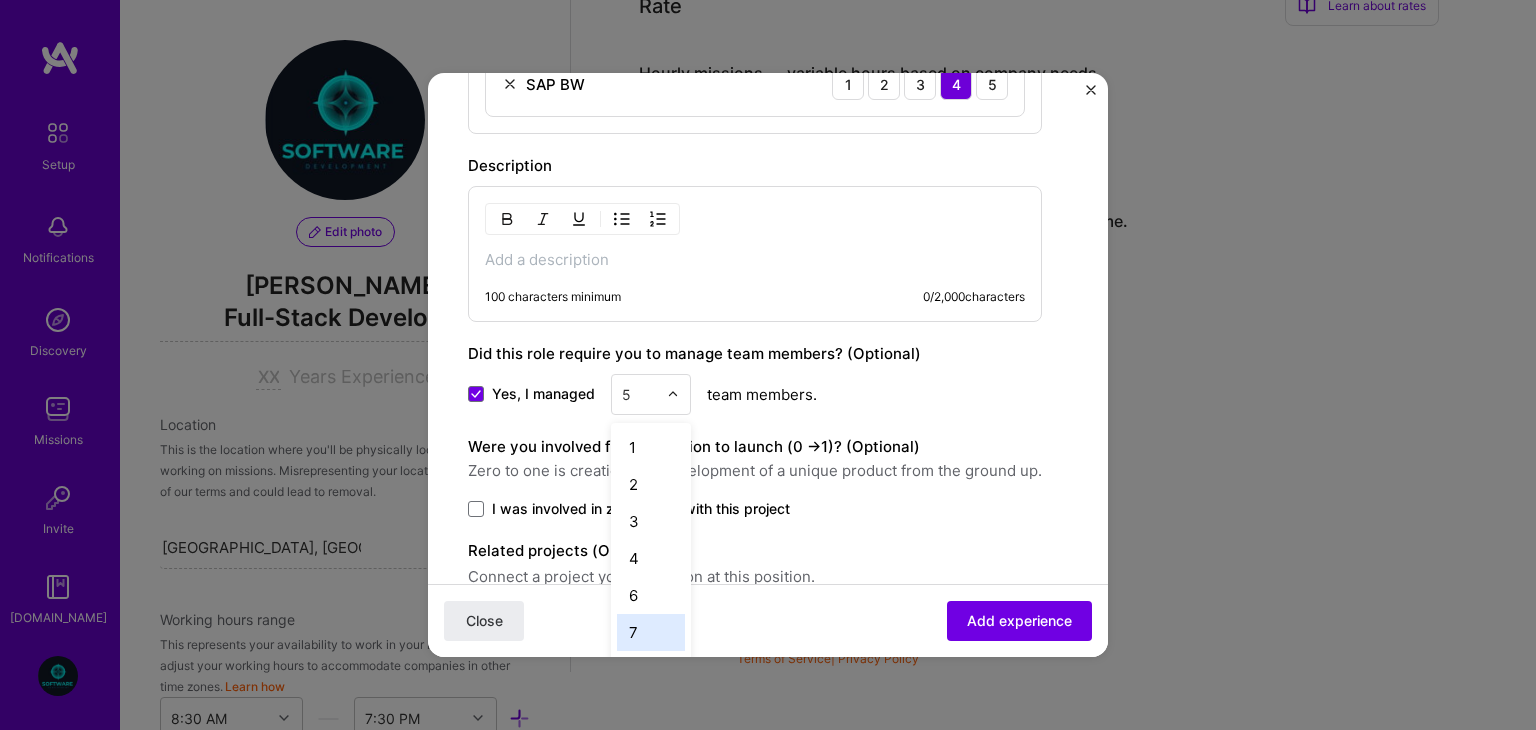 click on "7" at bounding box center (651, 632) 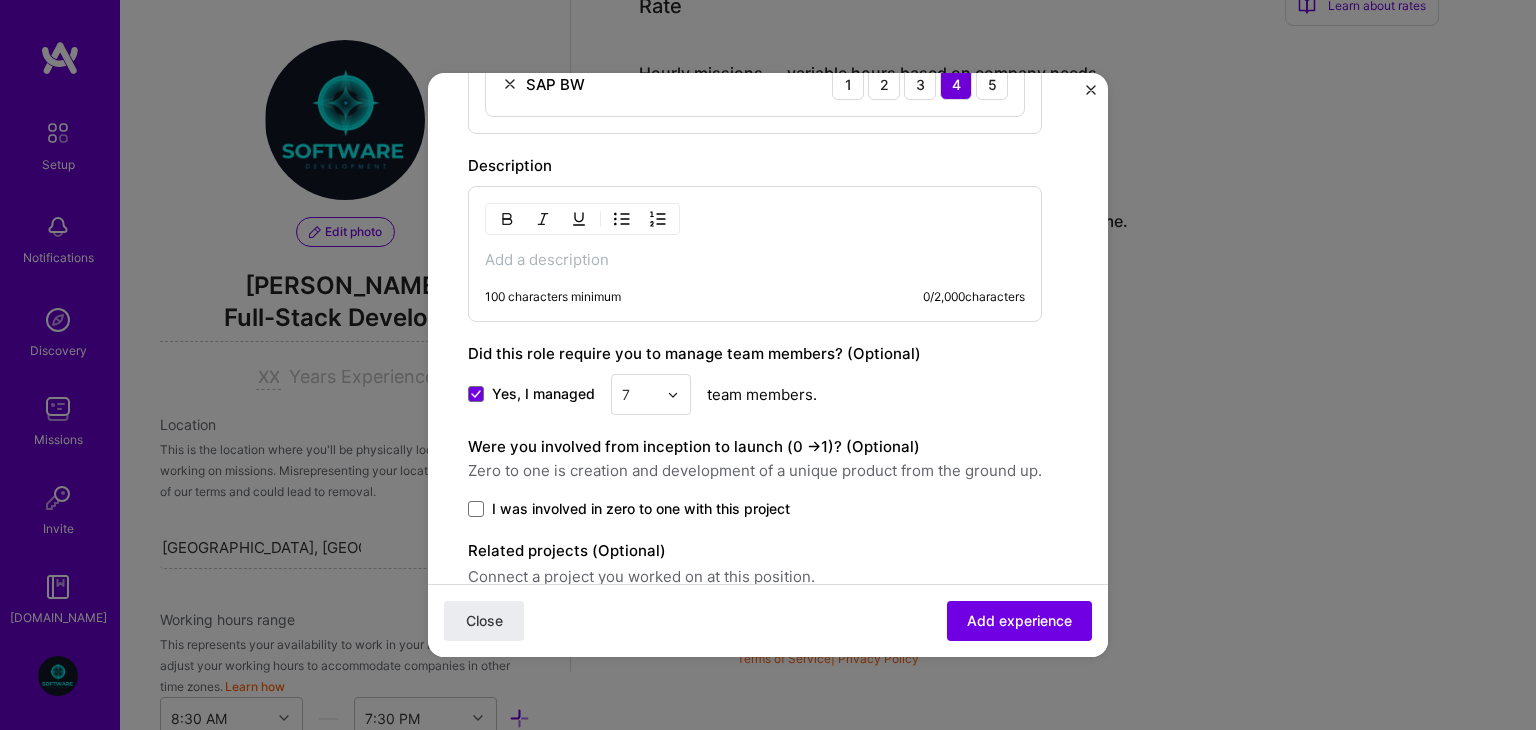 scroll, scrollTop: 1172, scrollLeft: 0, axis: vertical 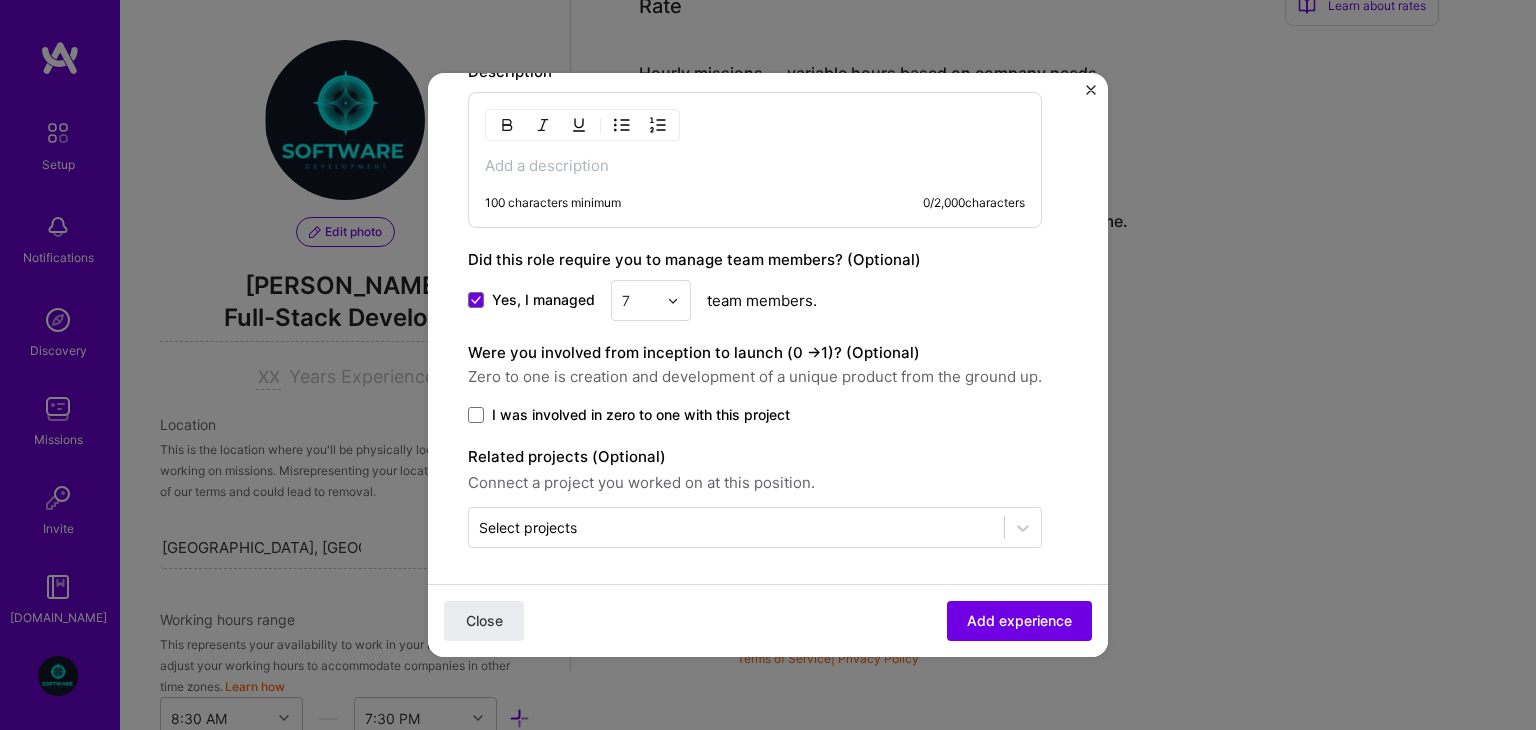 click on "I was involved in zero to one with this project" at bounding box center (755, 415) 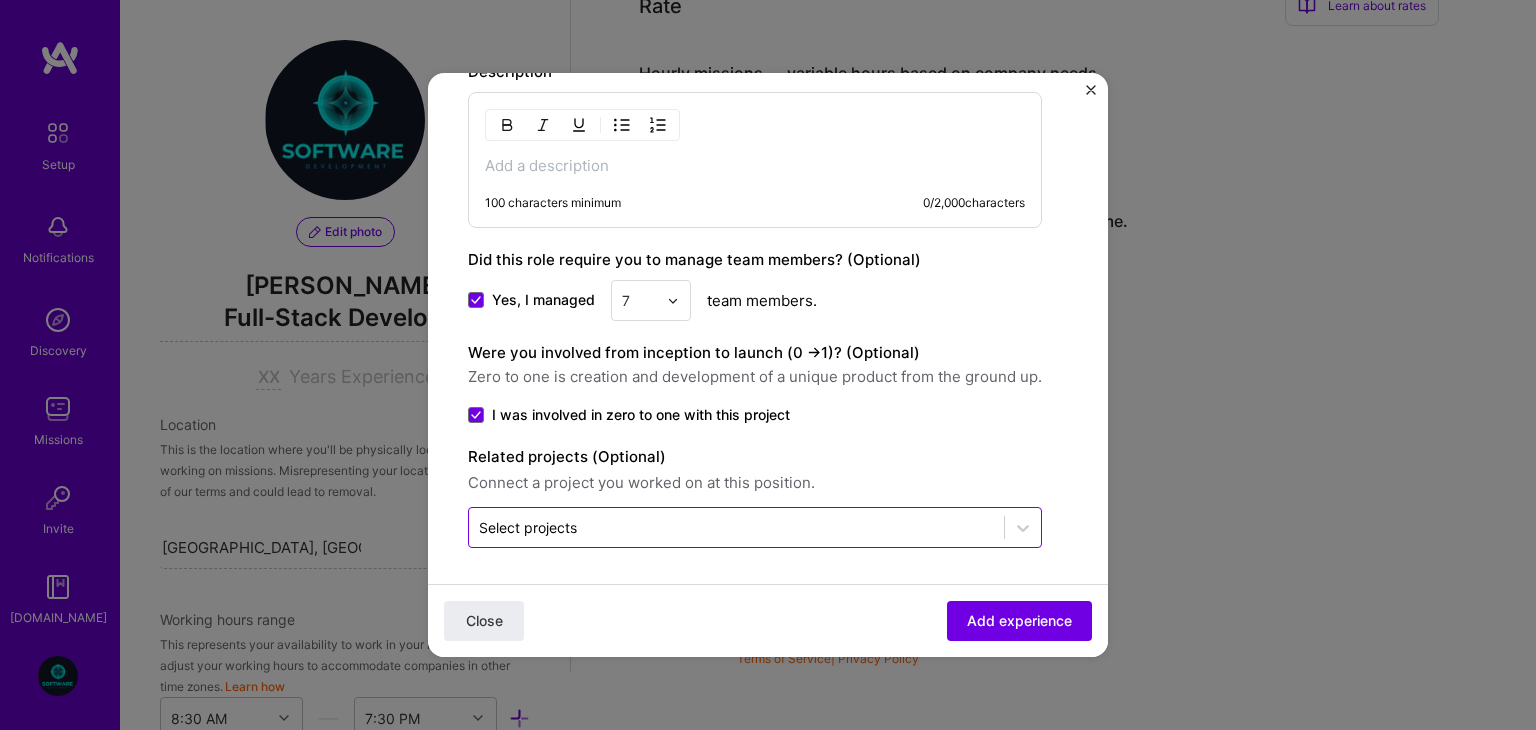 click on "Select projects" at bounding box center [528, 527] 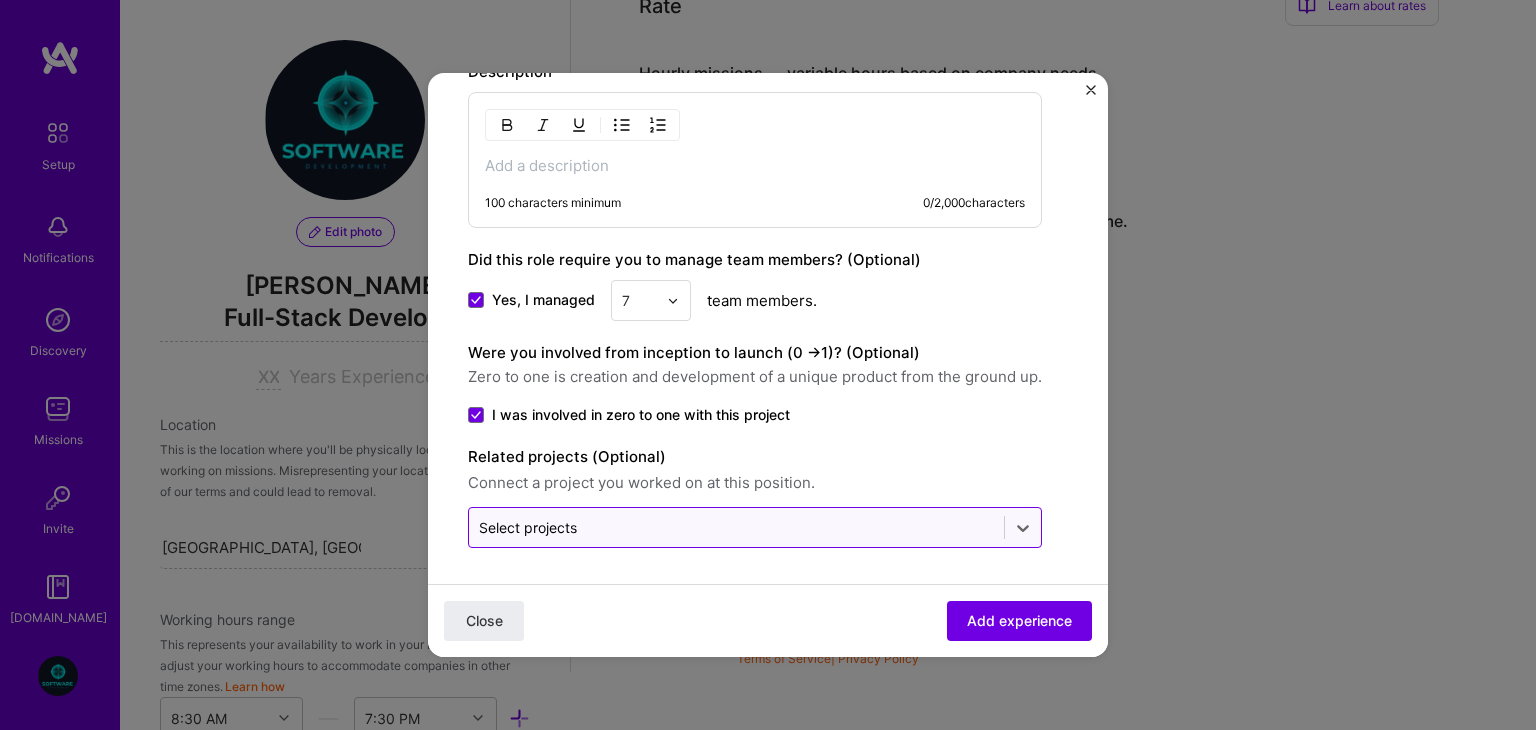 click on "Select projects" at bounding box center (528, 527) 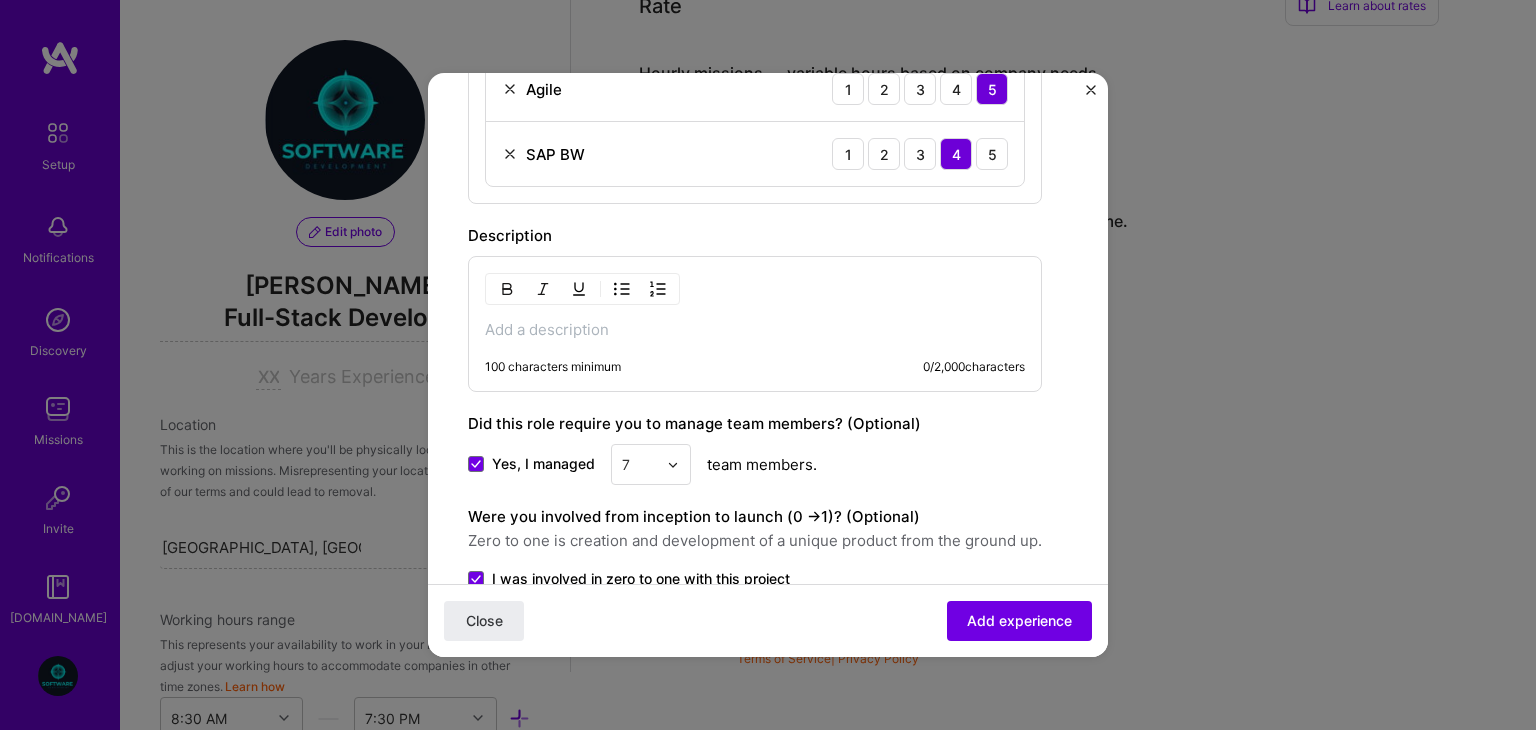 scroll, scrollTop: 1172, scrollLeft: 0, axis: vertical 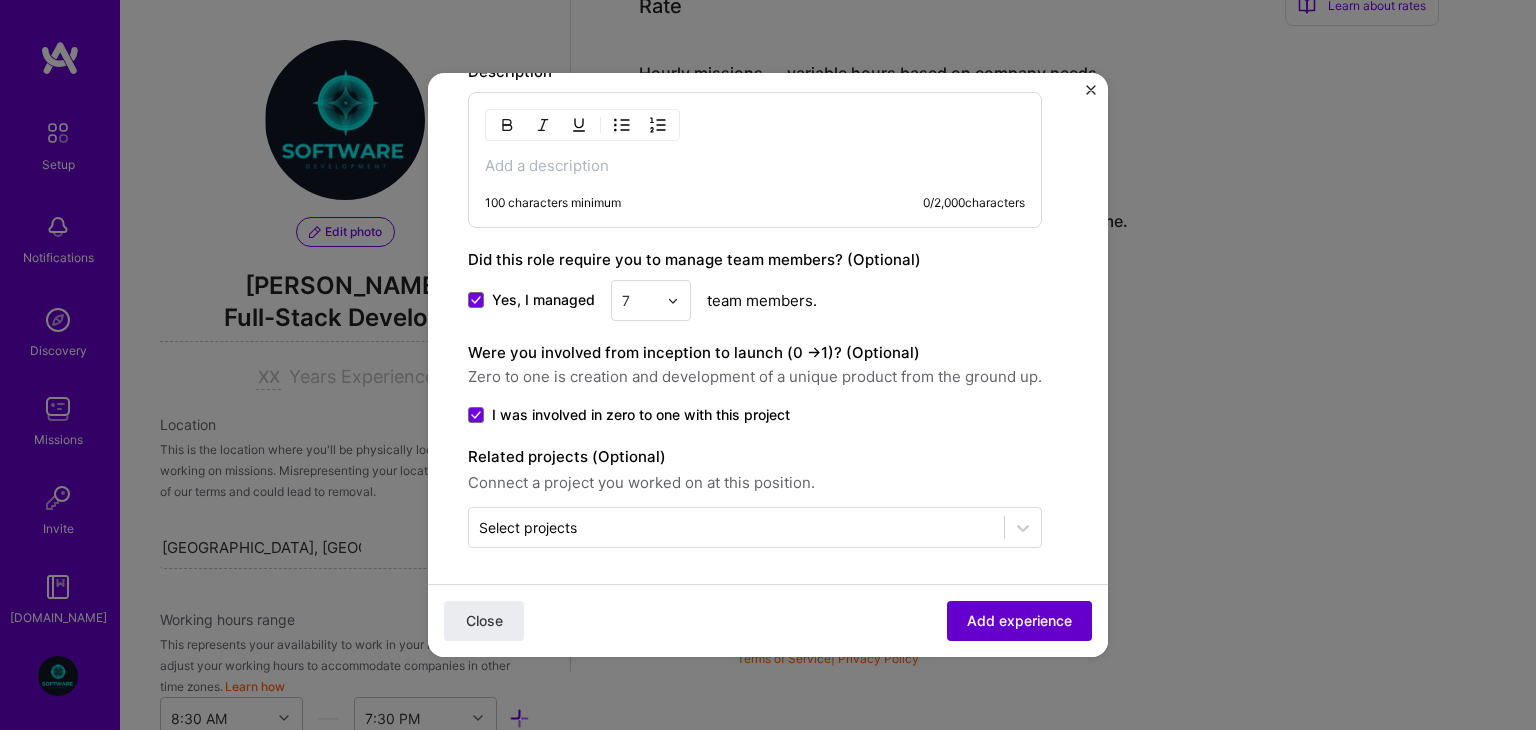 click on "Add experience" at bounding box center [1019, 621] 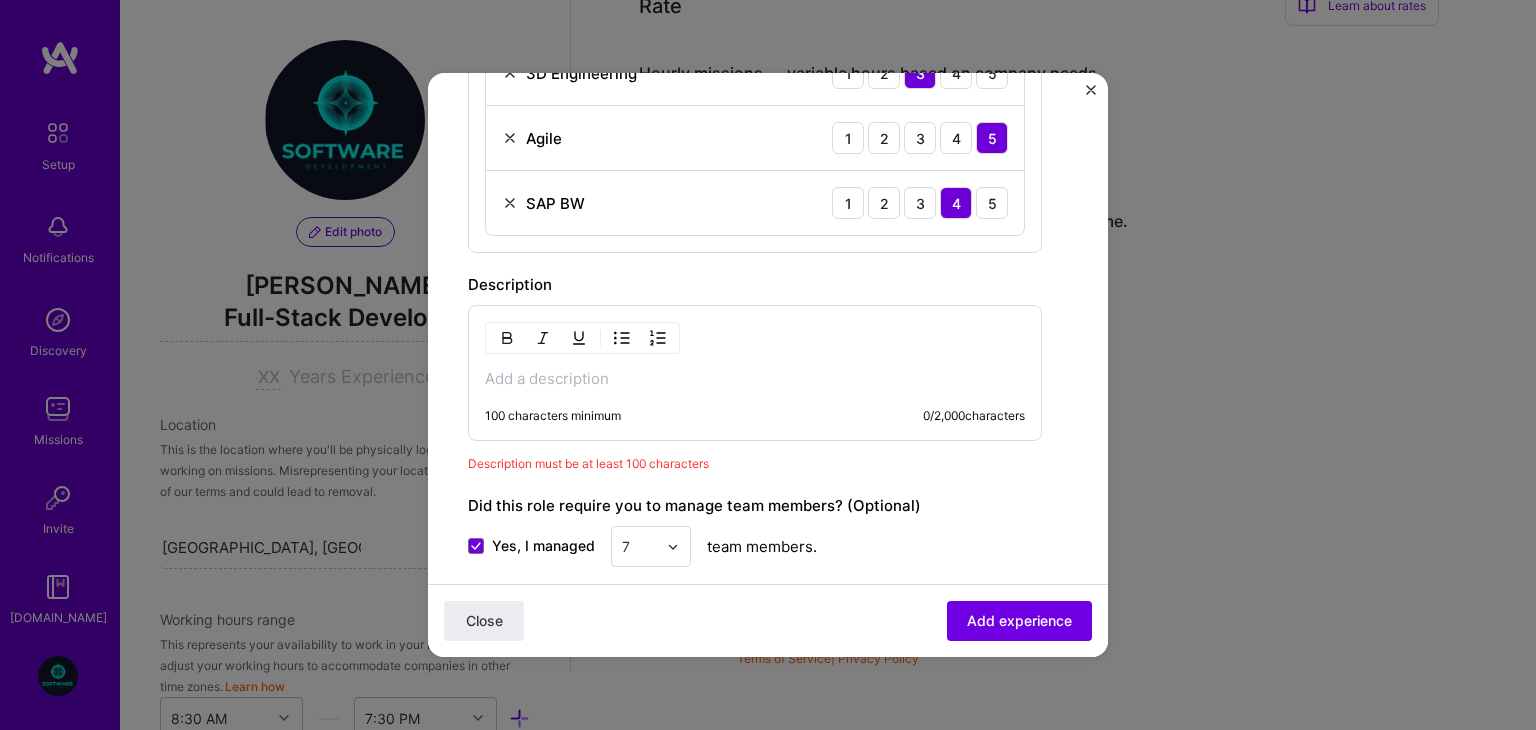 scroll, scrollTop: 956, scrollLeft: 0, axis: vertical 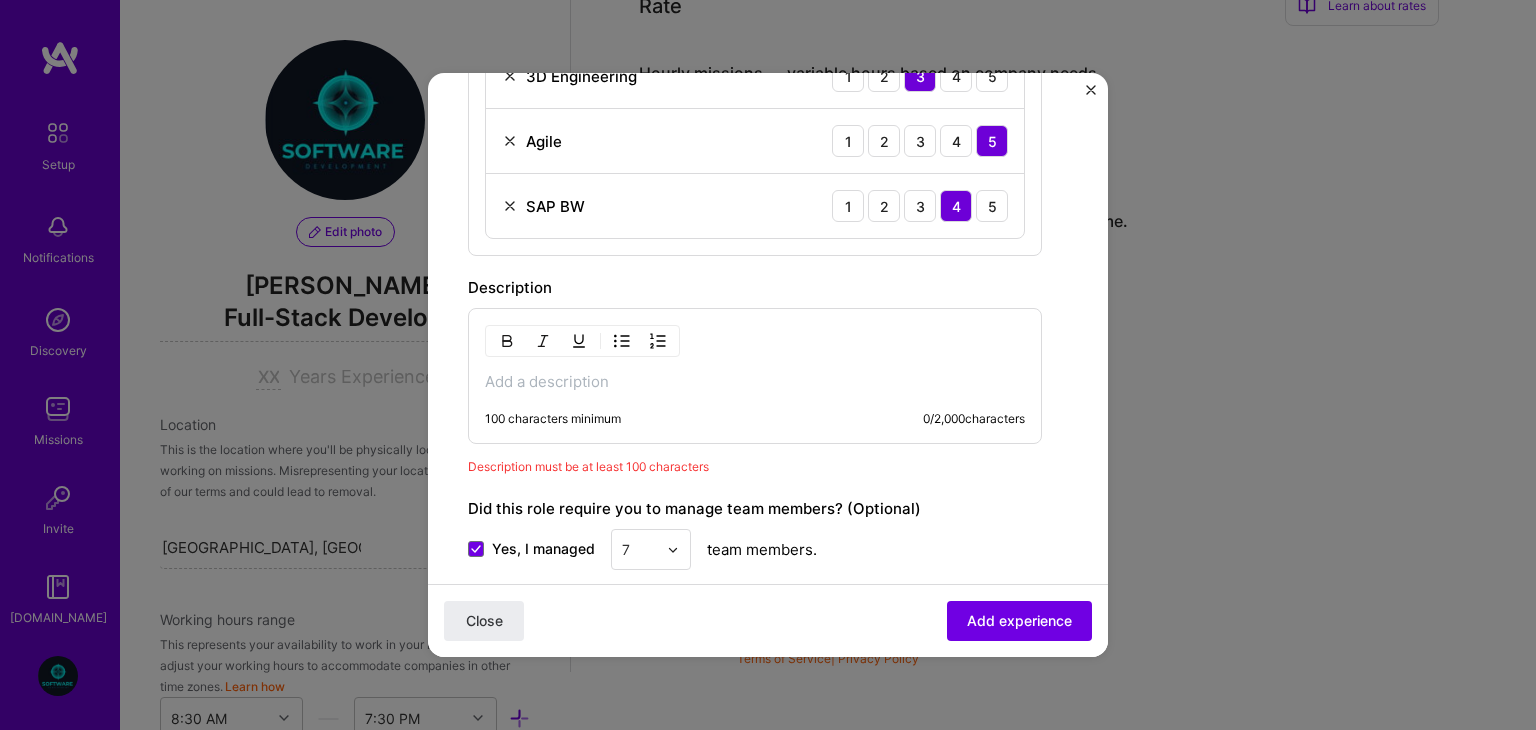 click on "100 characters minimum 0 / 2,000  characters" at bounding box center [755, 376] 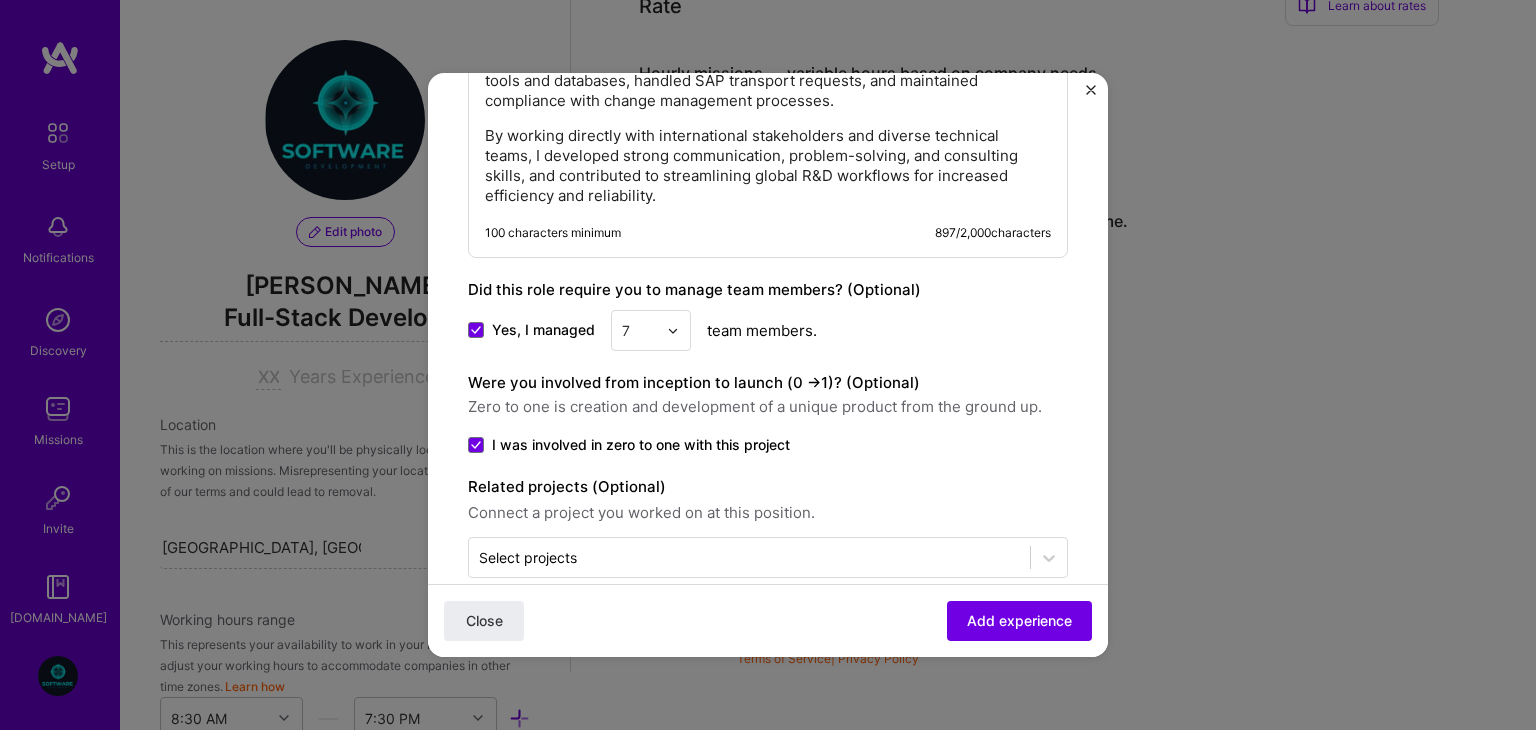 scroll, scrollTop: 1461, scrollLeft: 0, axis: vertical 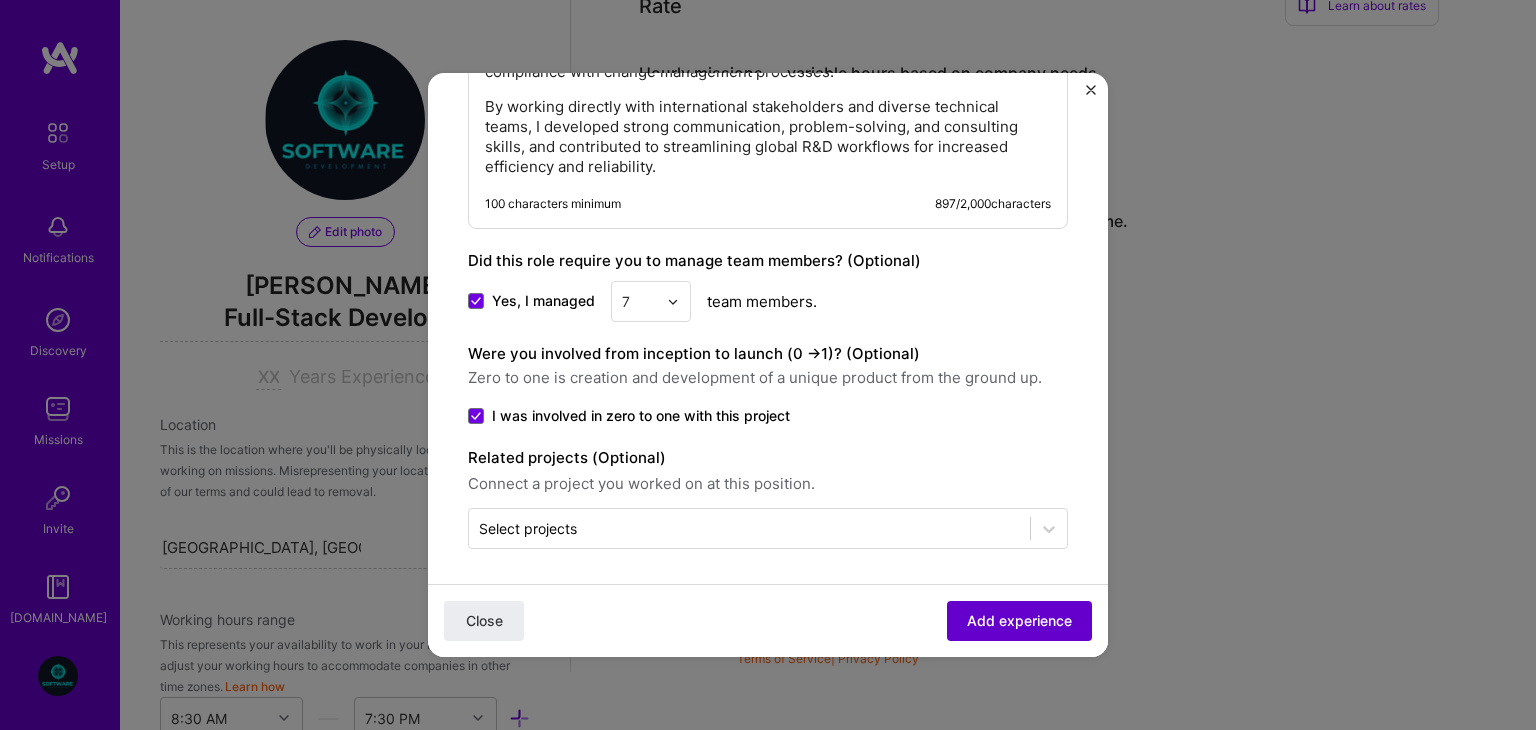 click on "Add experience" at bounding box center [1019, 621] 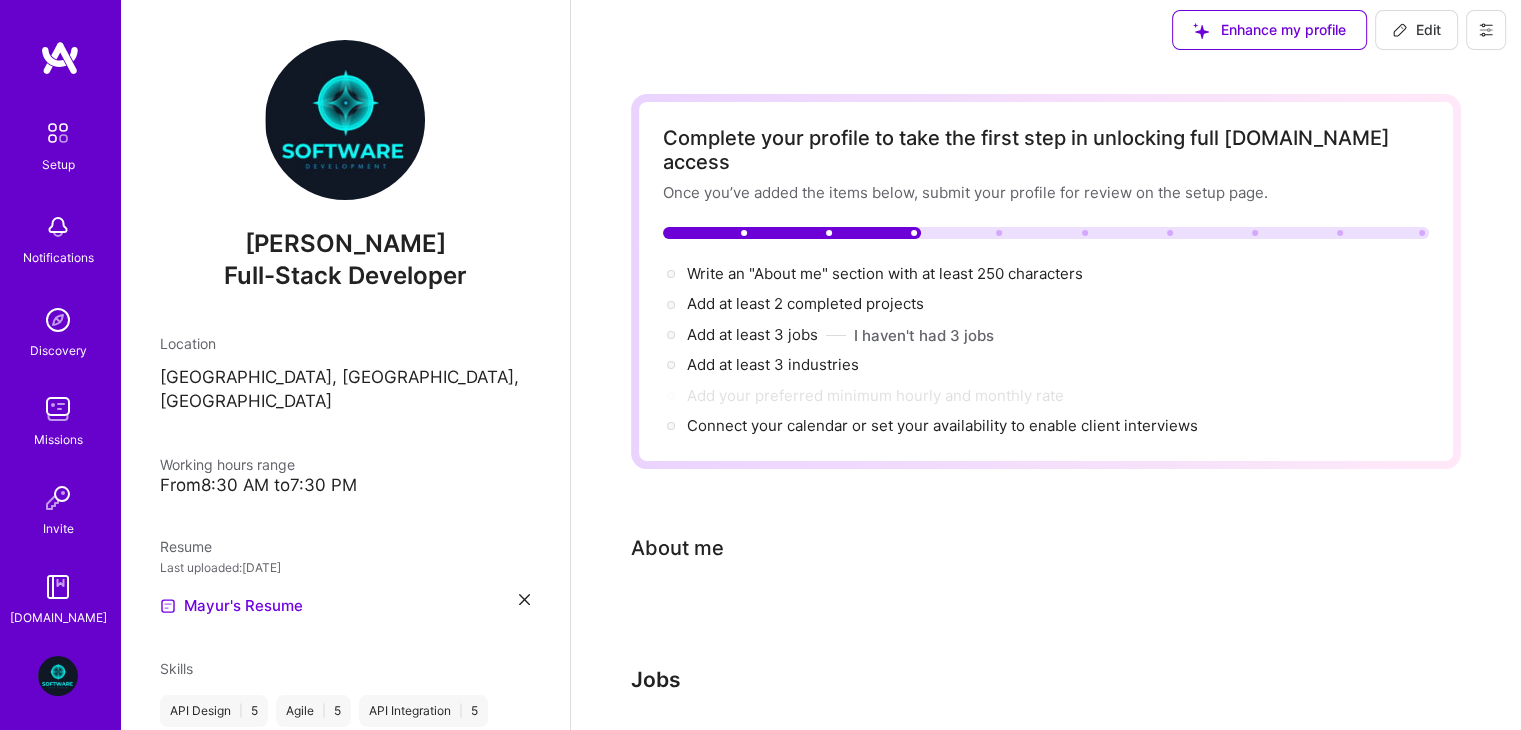 scroll, scrollTop: 326, scrollLeft: 0, axis: vertical 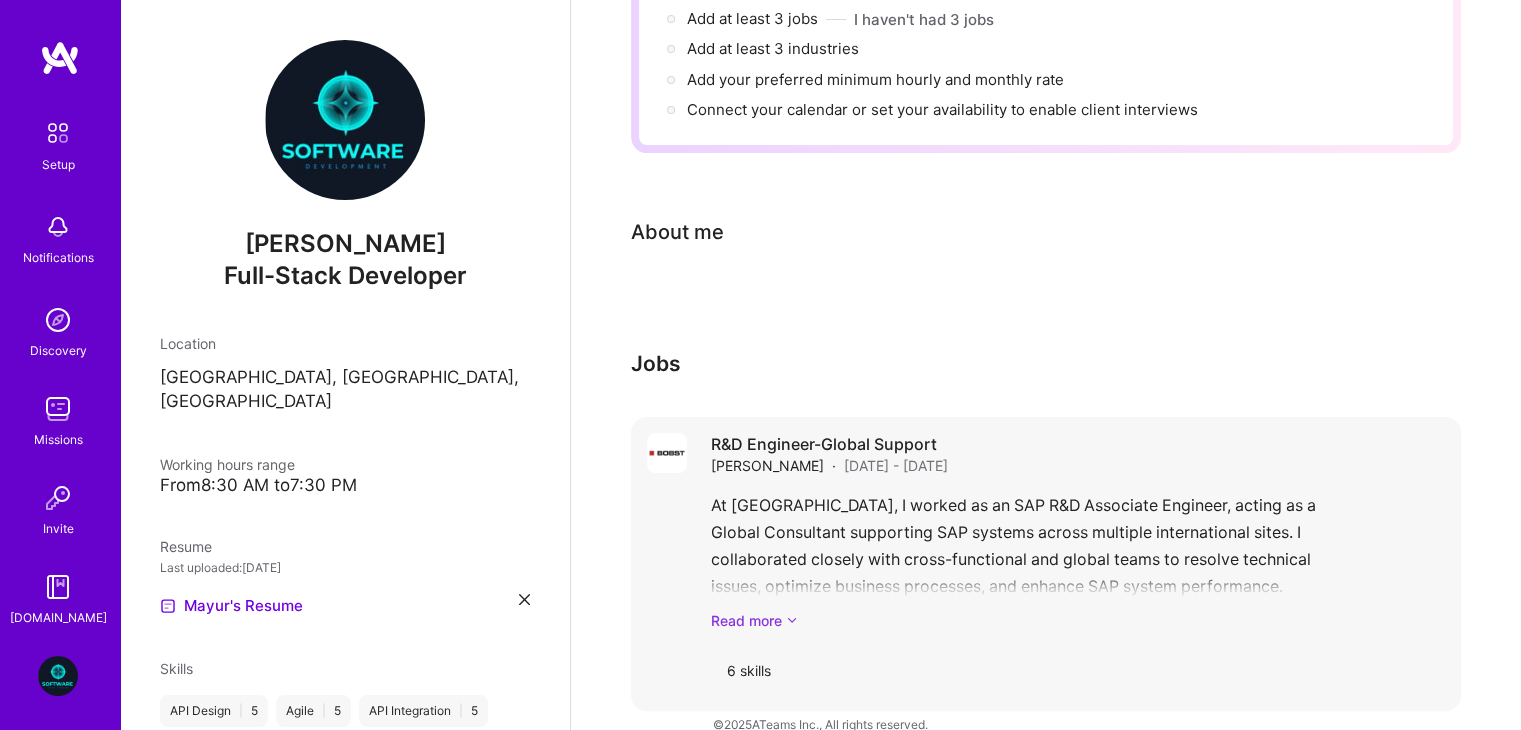 click on "Read more" at bounding box center (1078, 620) 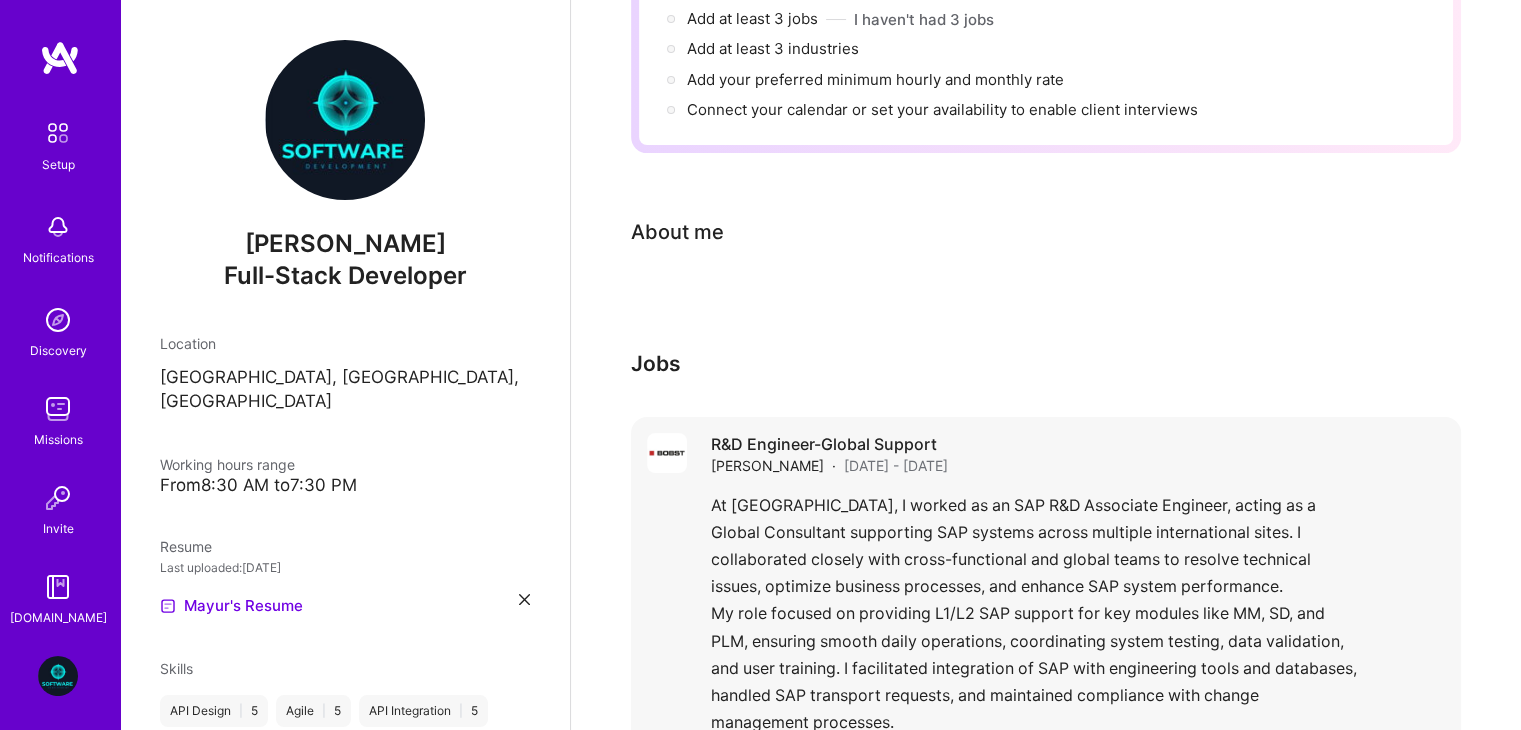 scroll, scrollTop: 580, scrollLeft: 0, axis: vertical 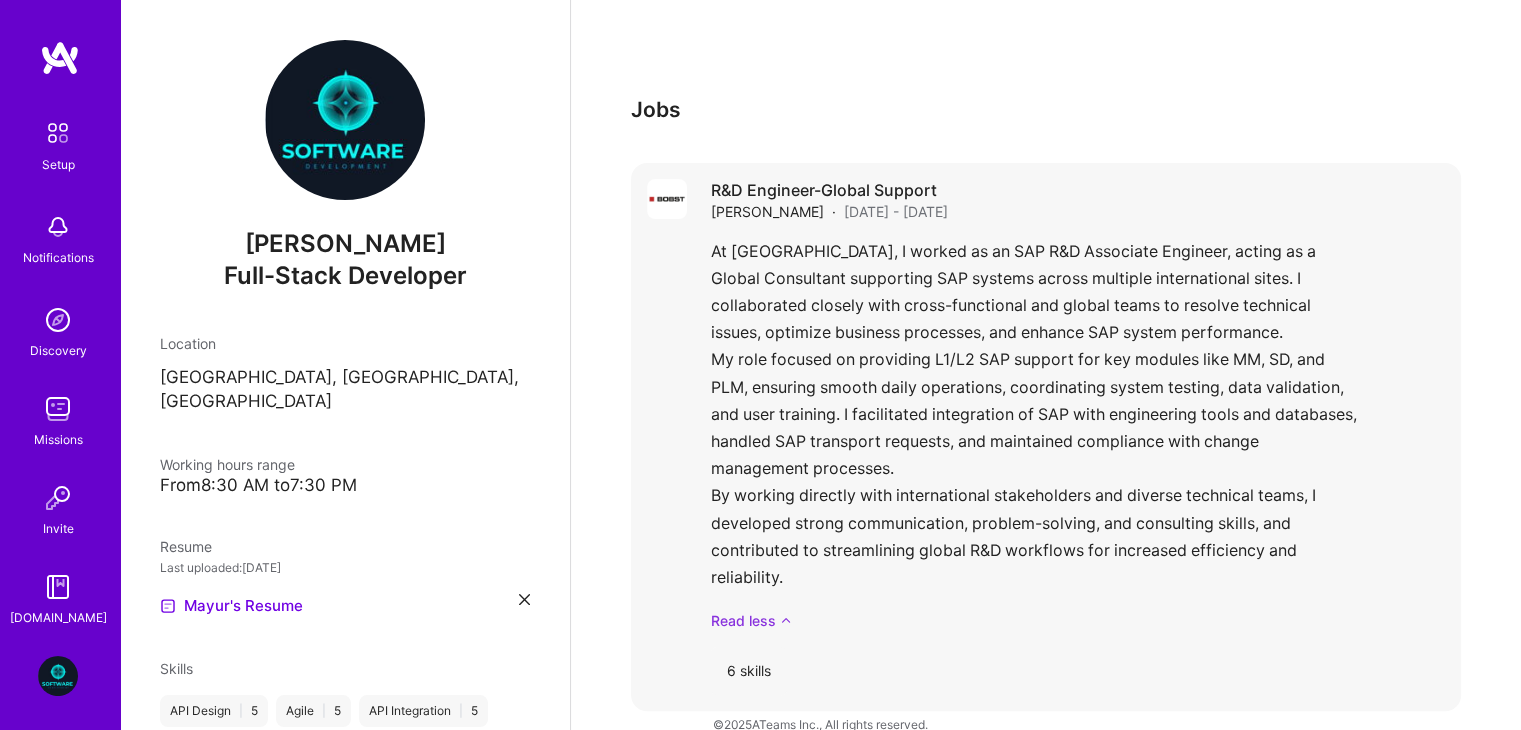 click on "Read less" at bounding box center (1078, 620) 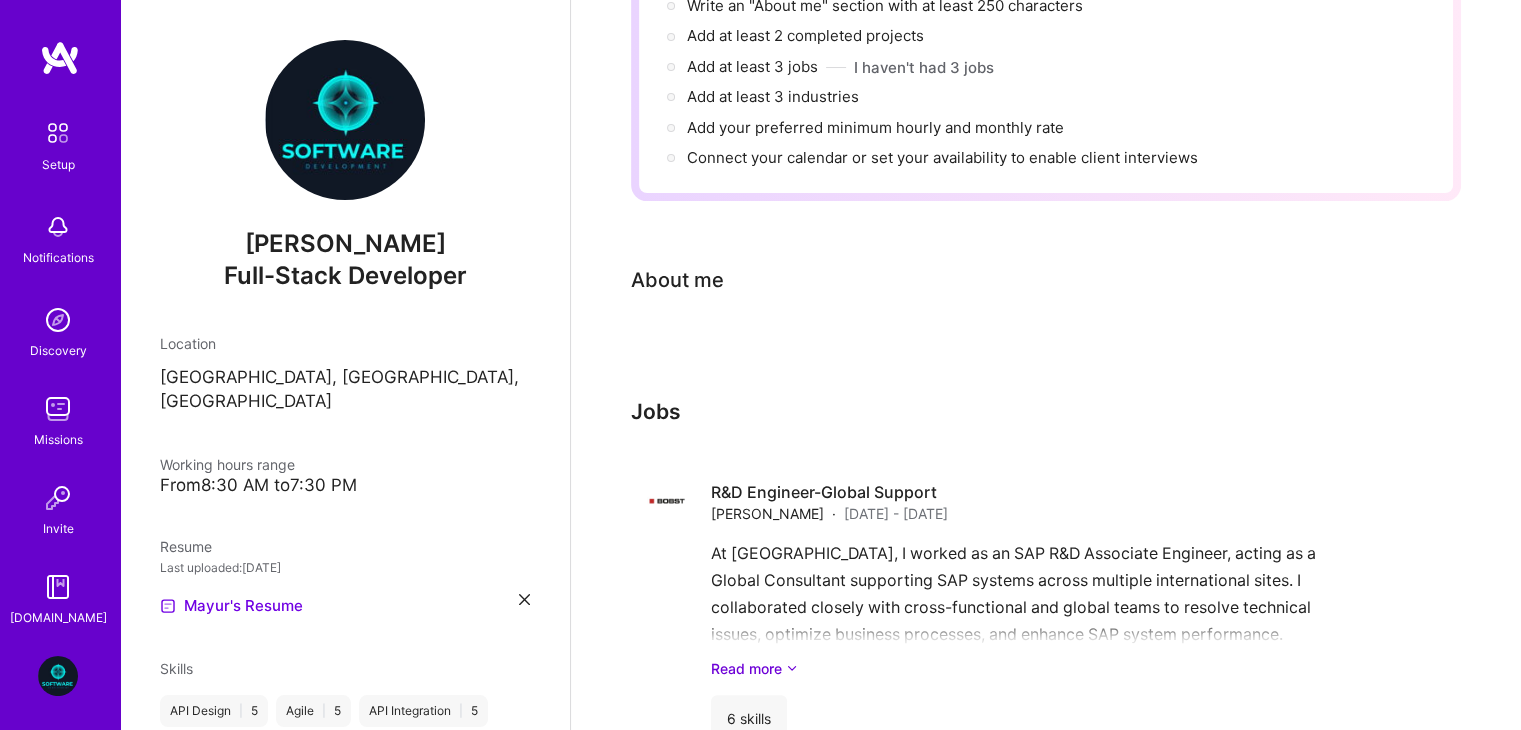 scroll, scrollTop: 326, scrollLeft: 0, axis: vertical 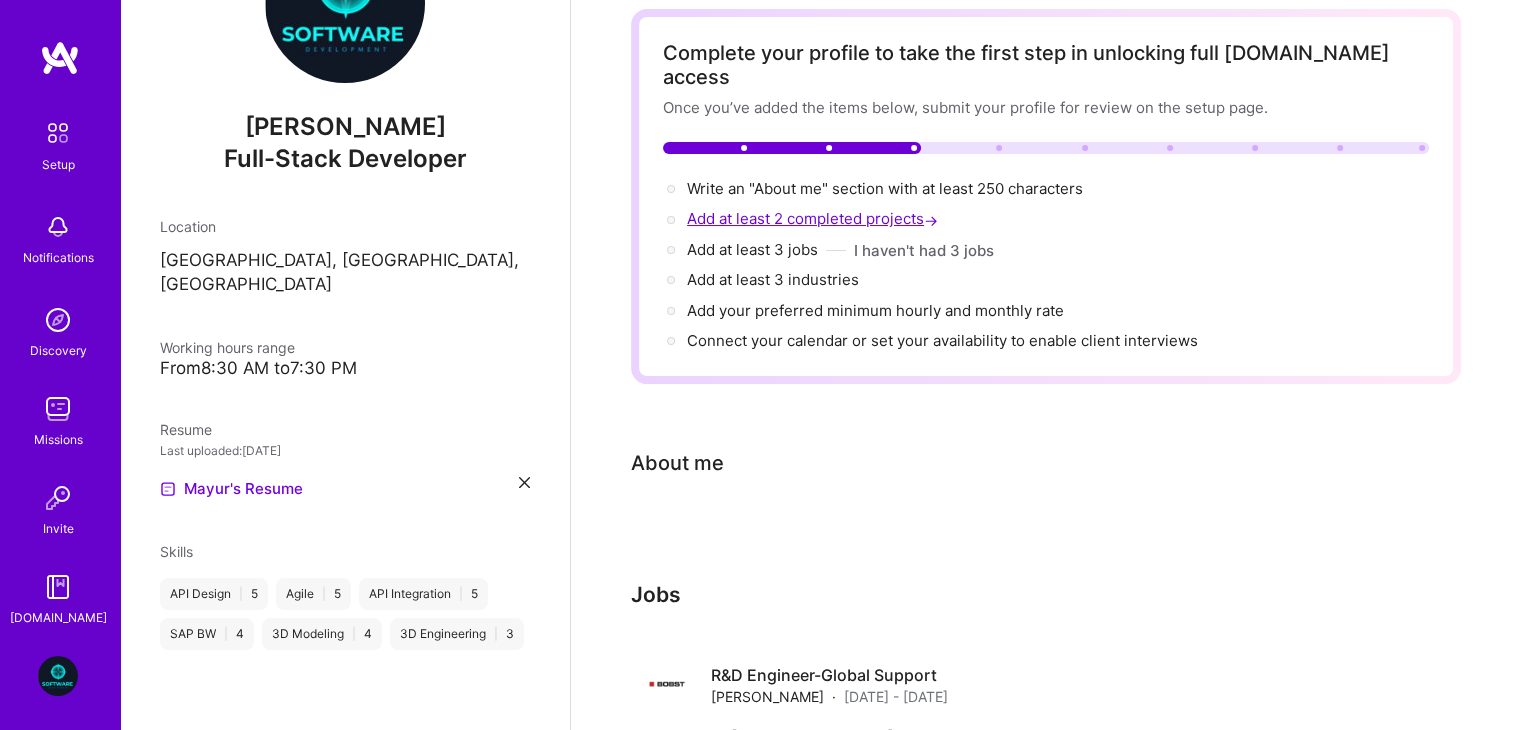 click on "Add at least 2 completed projects  →" at bounding box center [814, 218] 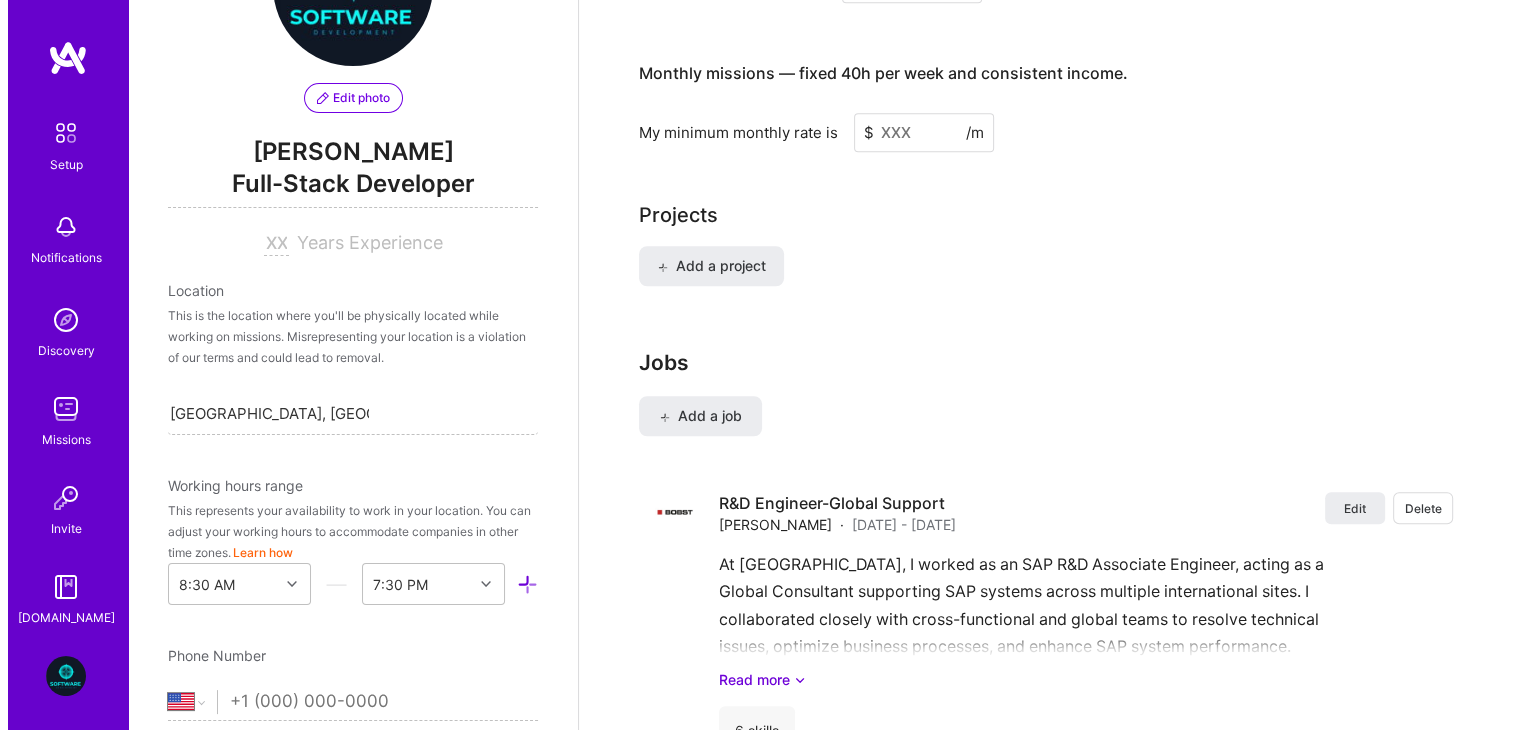 scroll, scrollTop: 1437, scrollLeft: 0, axis: vertical 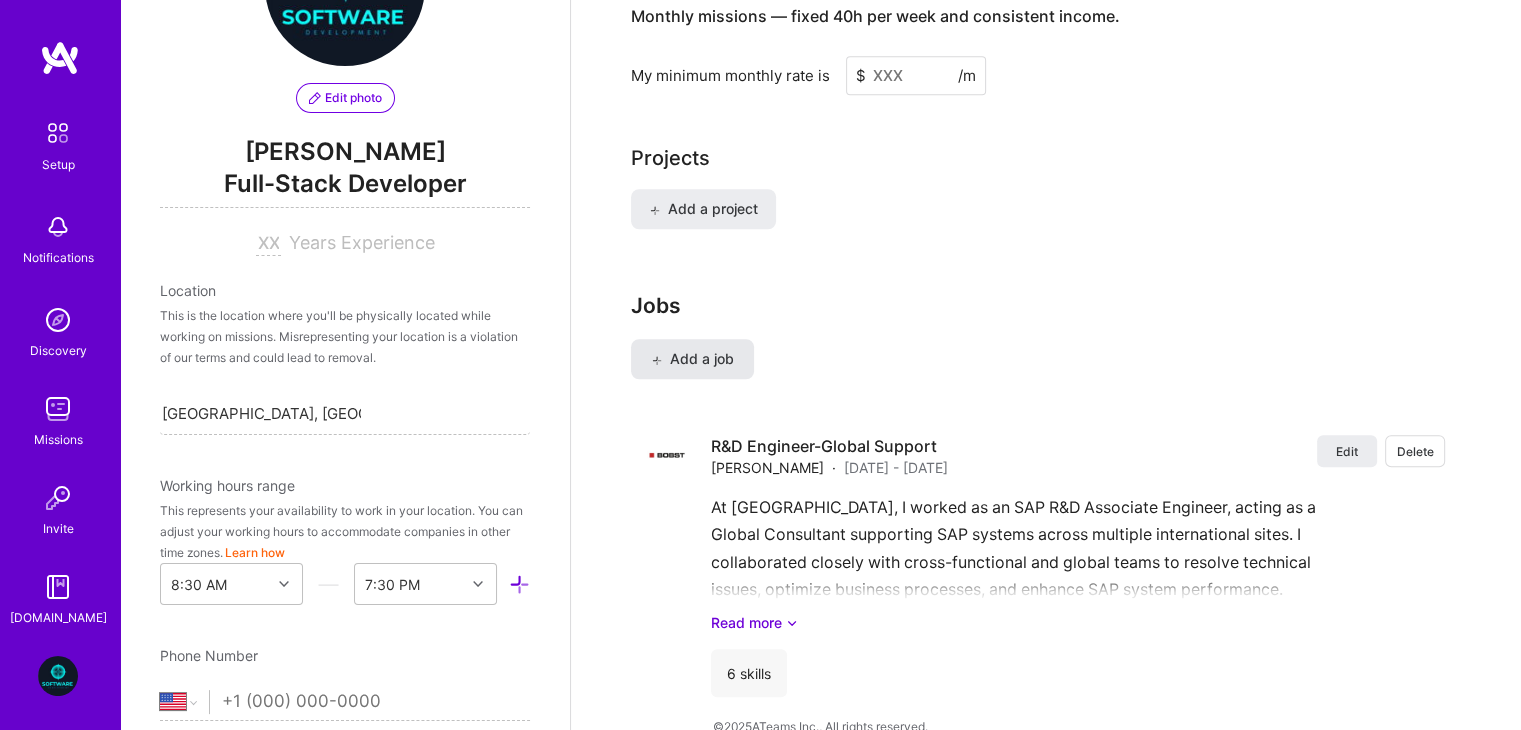 click on "Add a job" at bounding box center (692, 359) 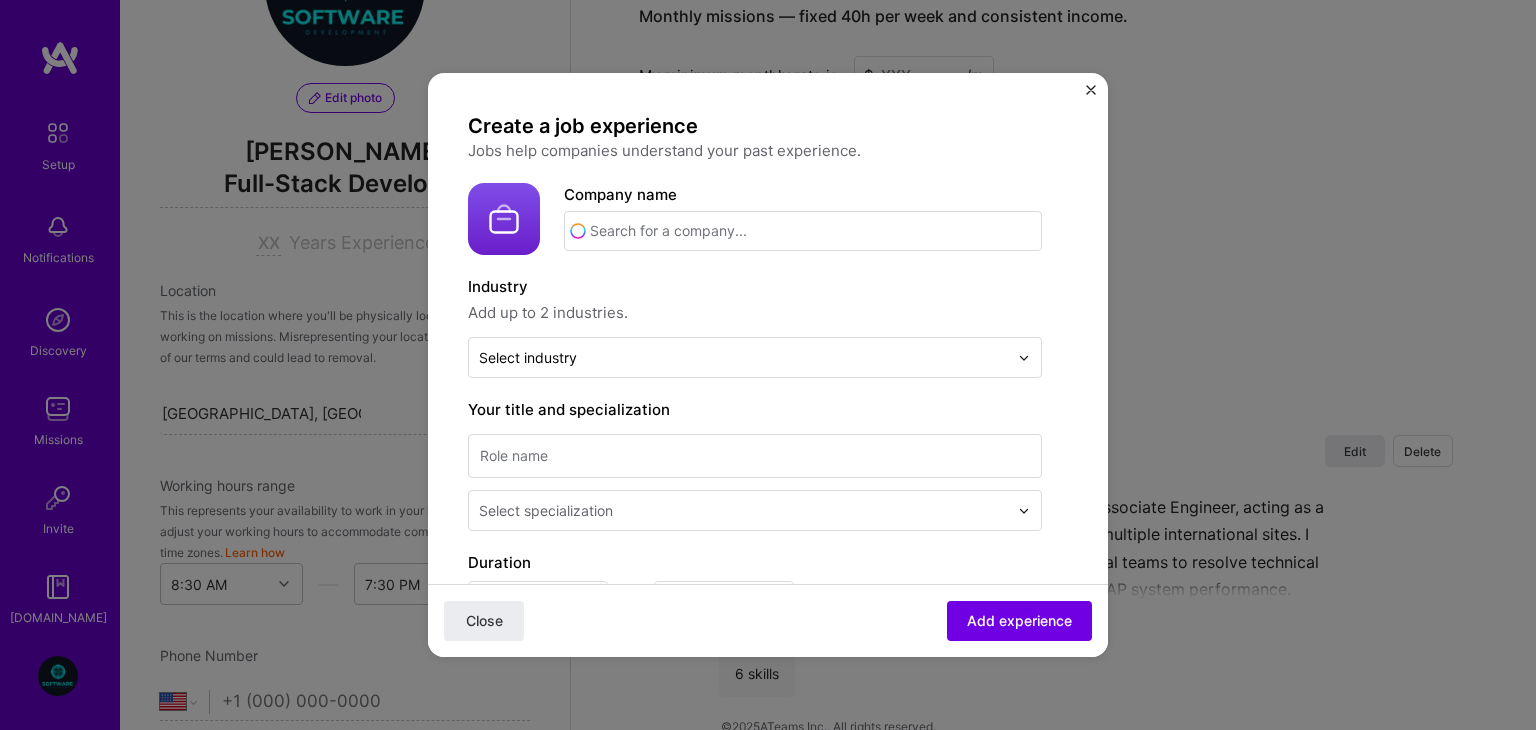 click at bounding box center [803, 231] 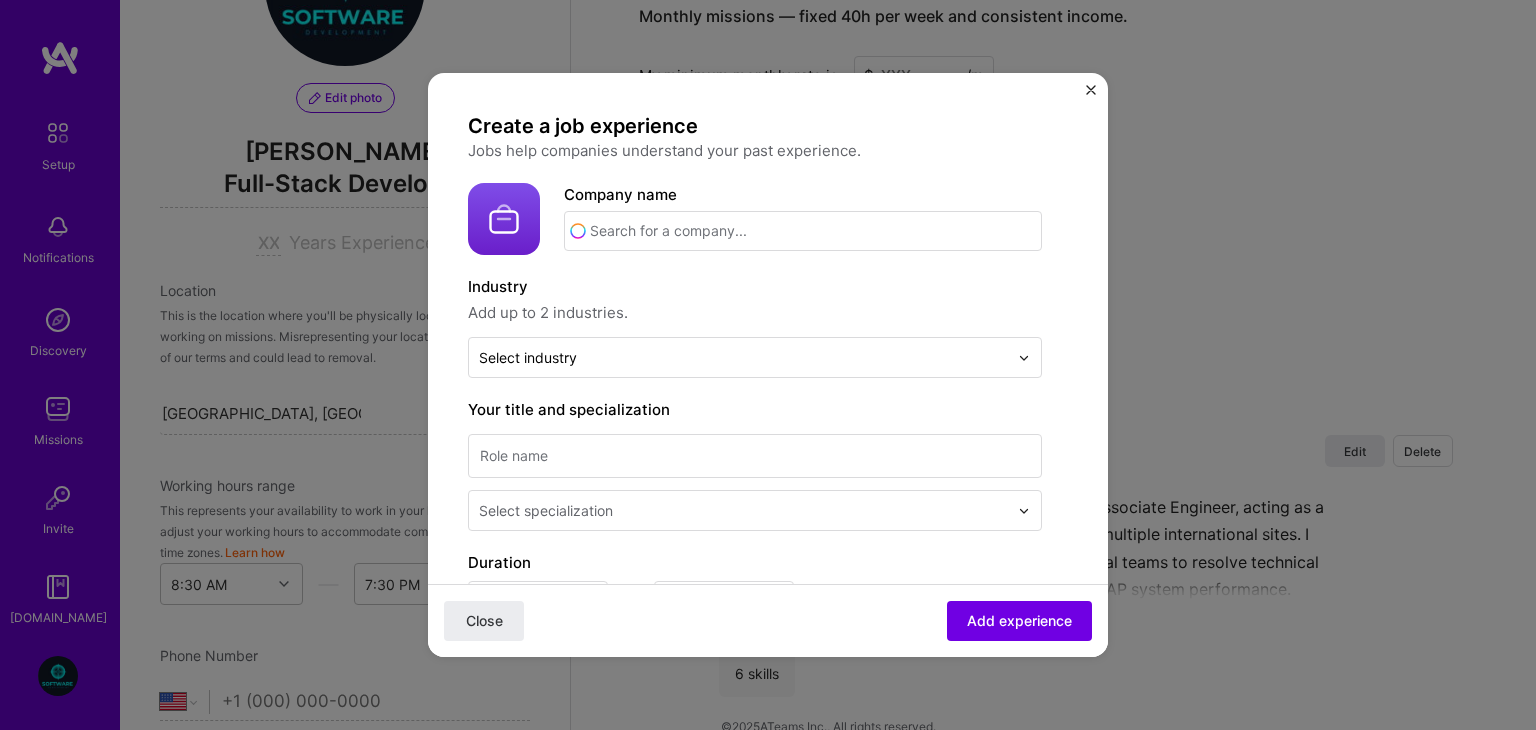 type on "i" 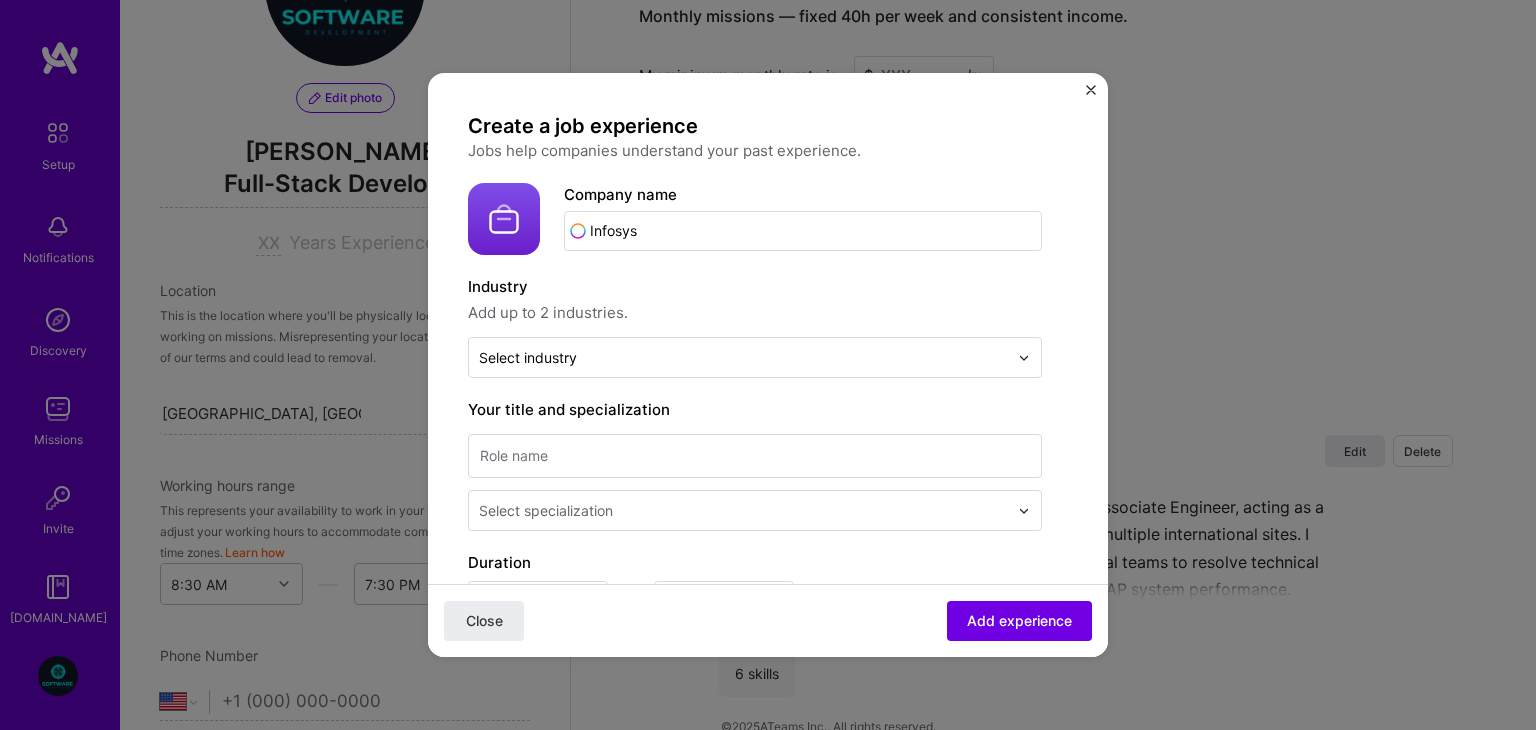 click on "Infosys" at bounding box center [803, 231] 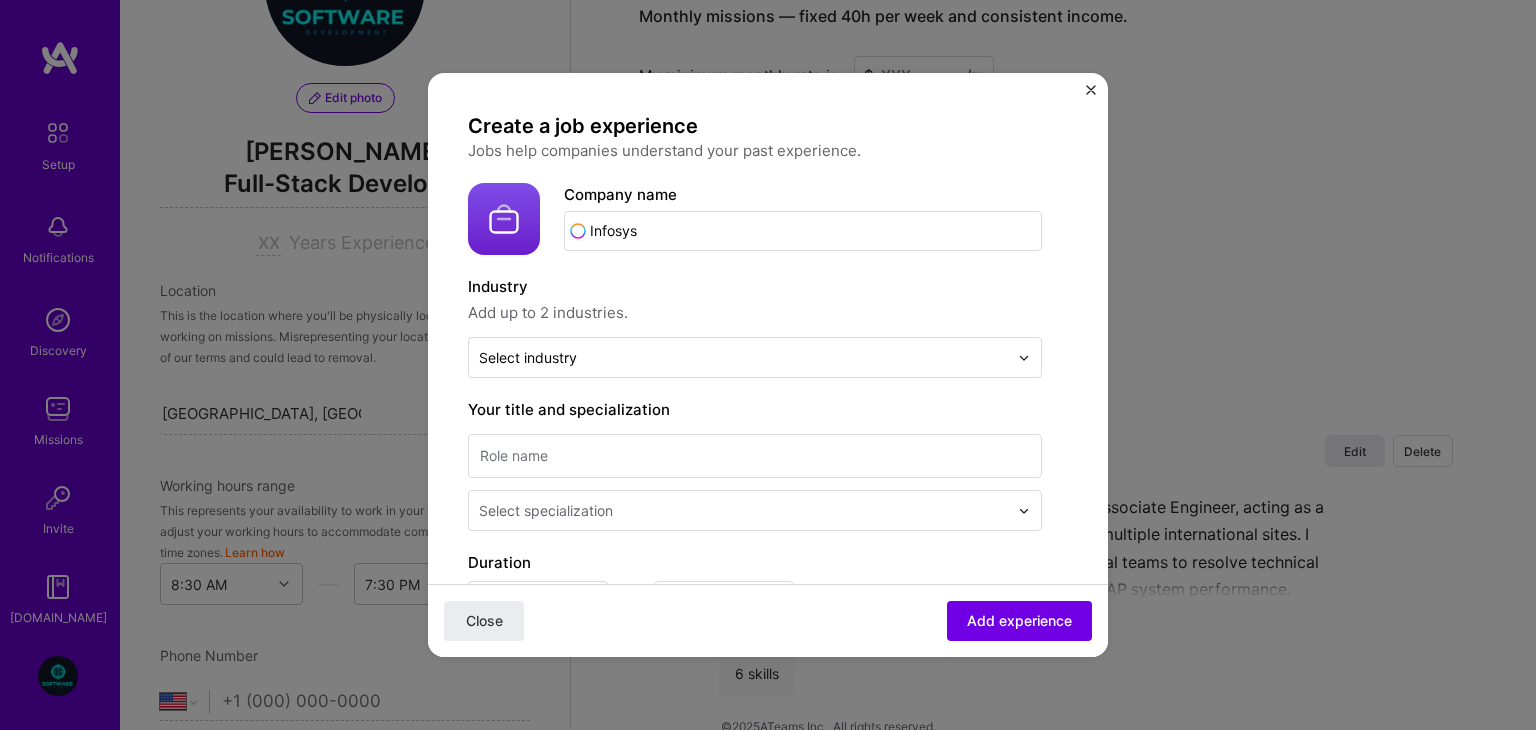 click on "Industry Add up to 2 industries. Select industry 0" at bounding box center (755, 326) 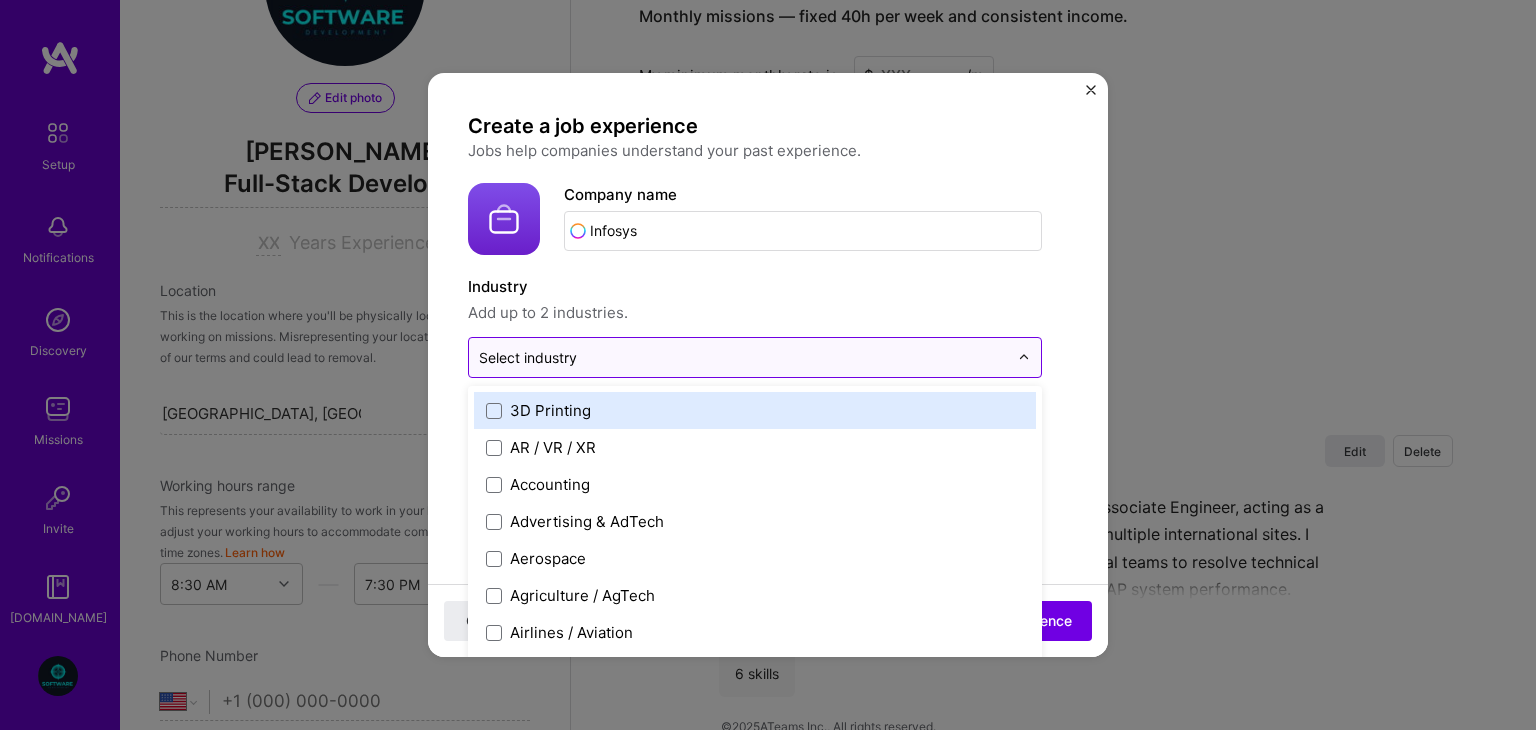 click at bounding box center [743, 357] 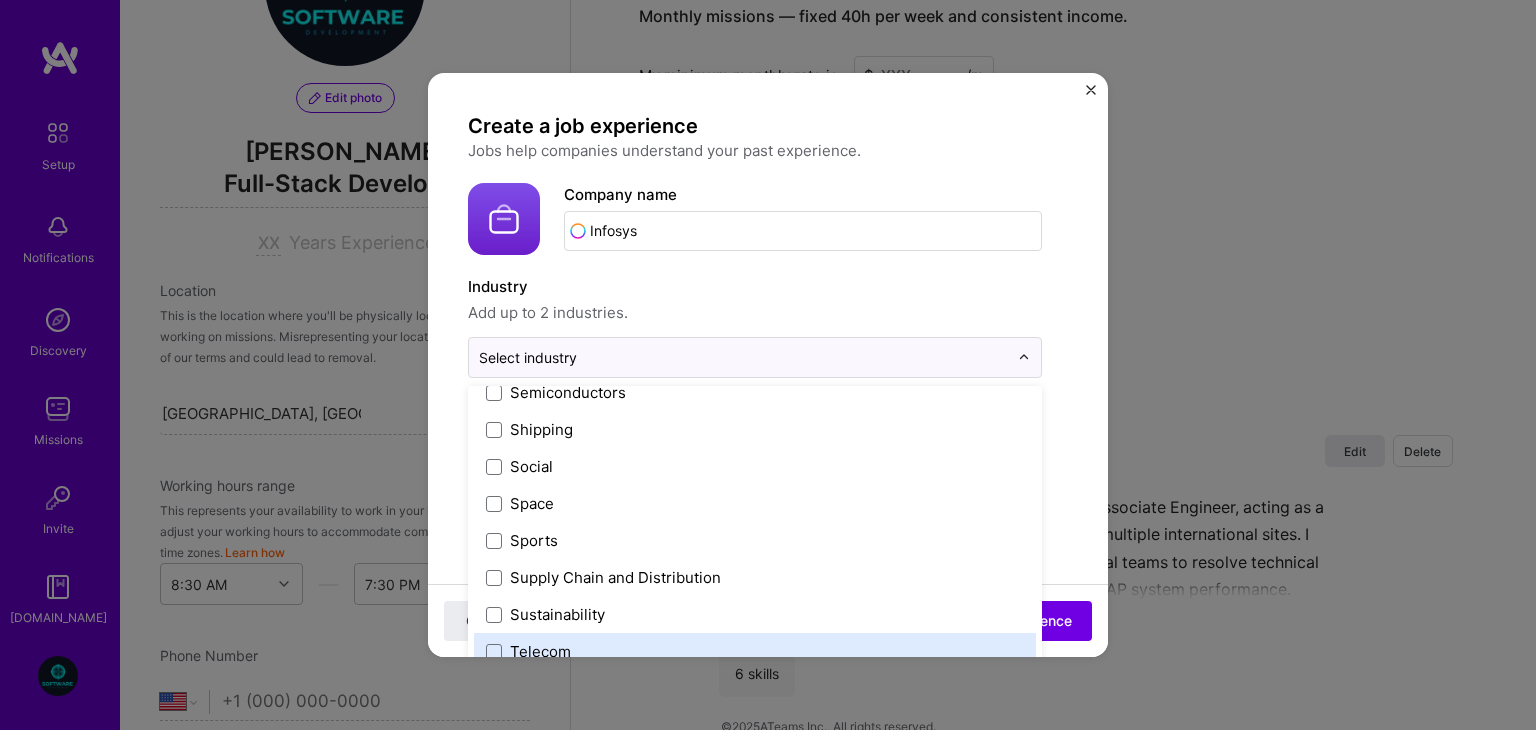 scroll, scrollTop: 4152, scrollLeft: 0, axis: vertical 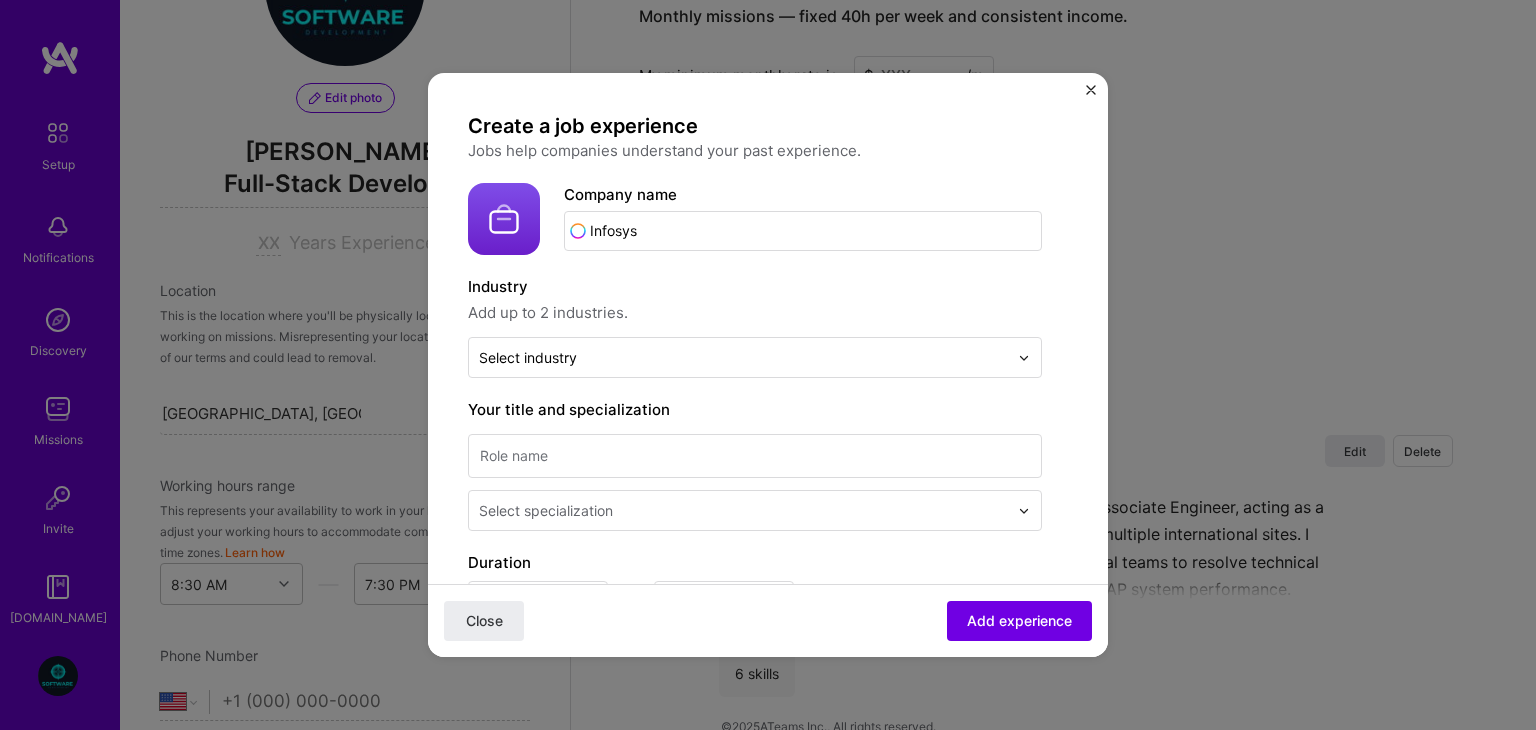 drag, startPoint x: 728, startPoint y: 225, endPoint x: 563, endPoint y: 214, distance: 165.36626 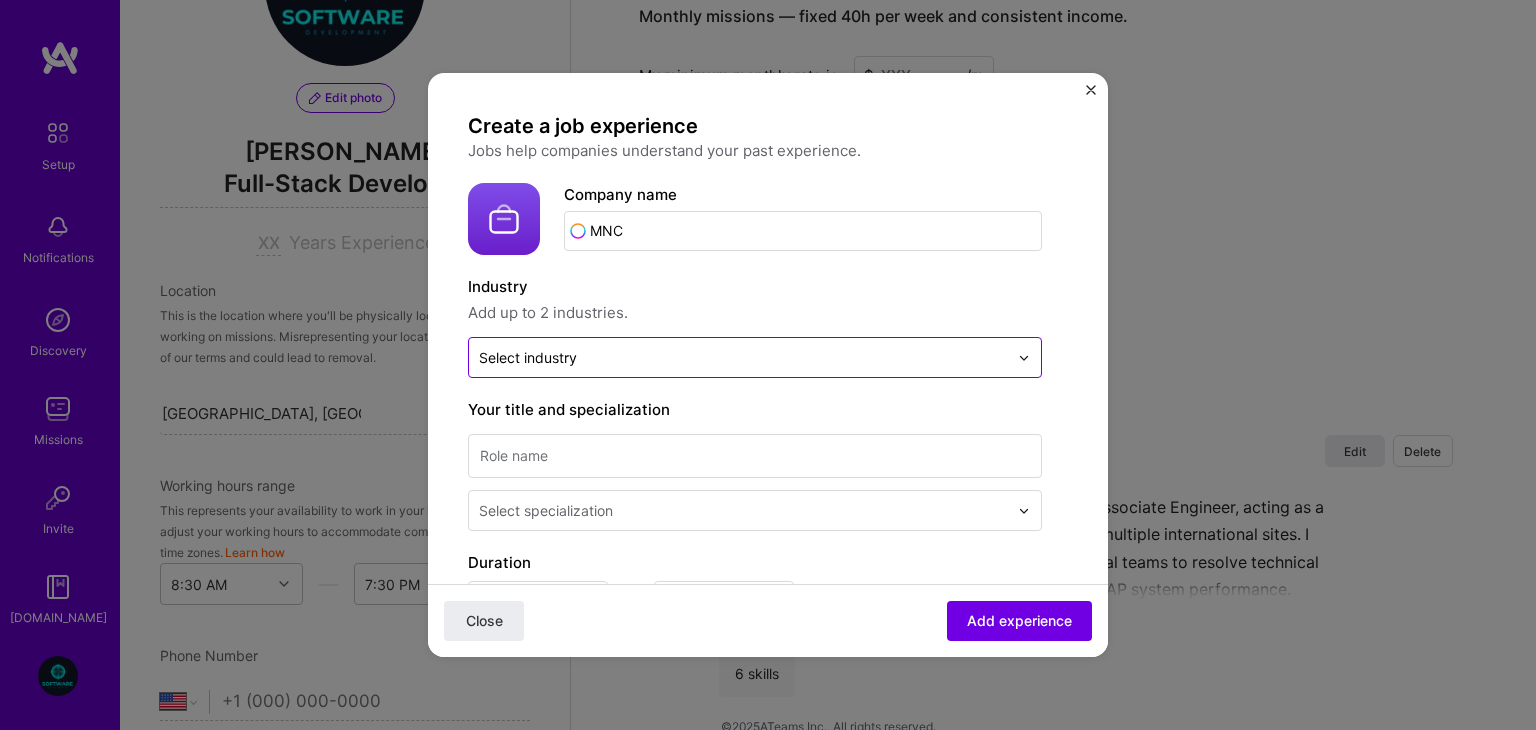 type on "MNC" 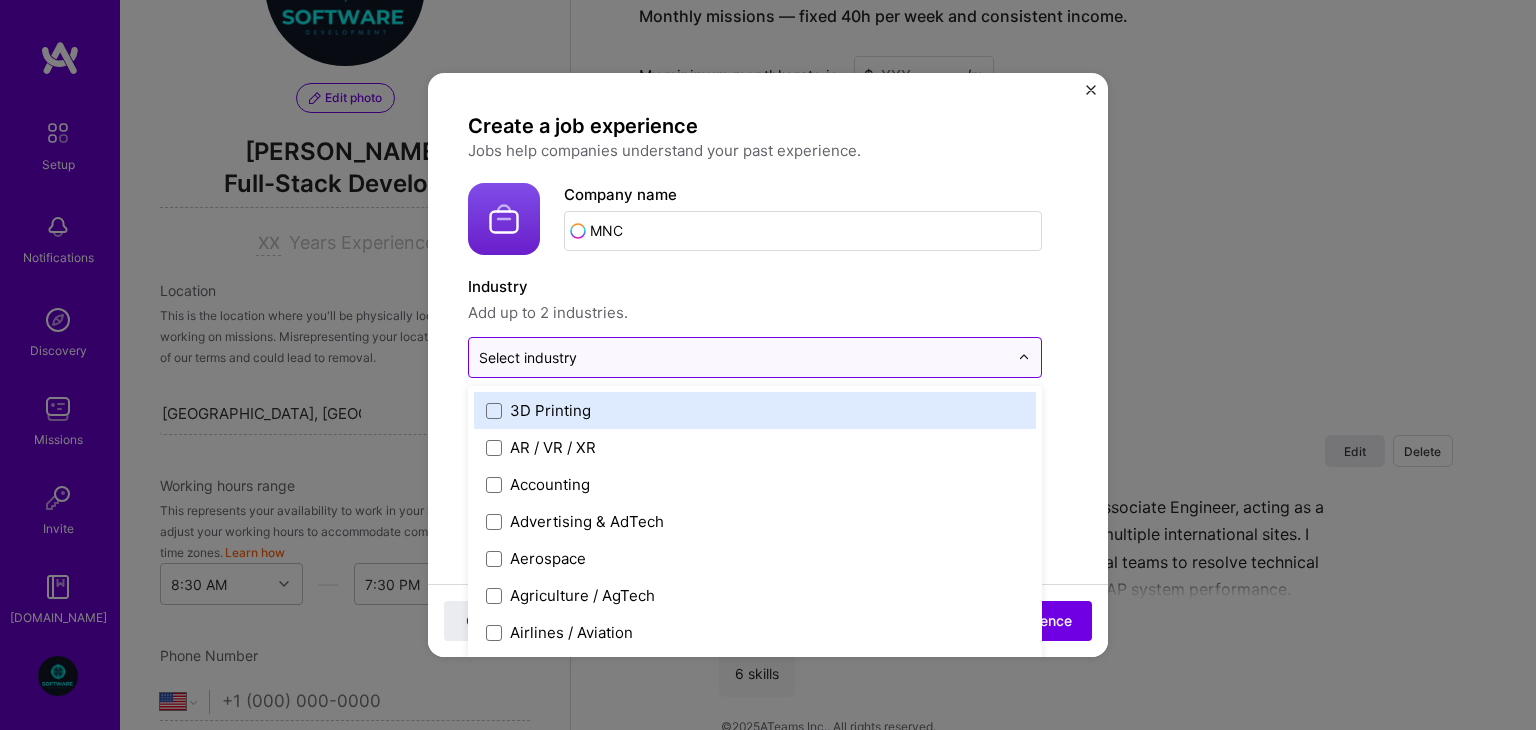 click on "Select industry 0" at bounding box center (743, 357) 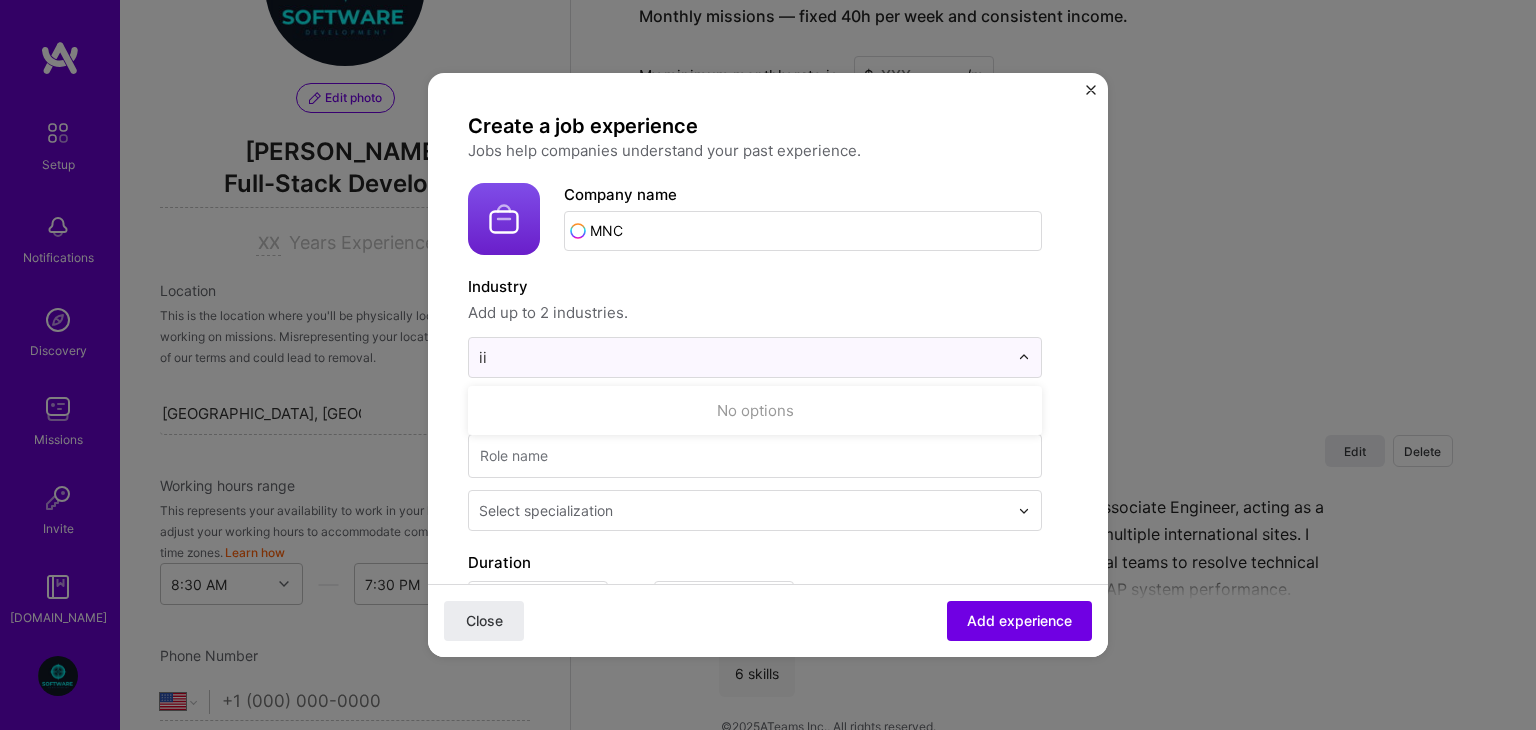 type on "i" 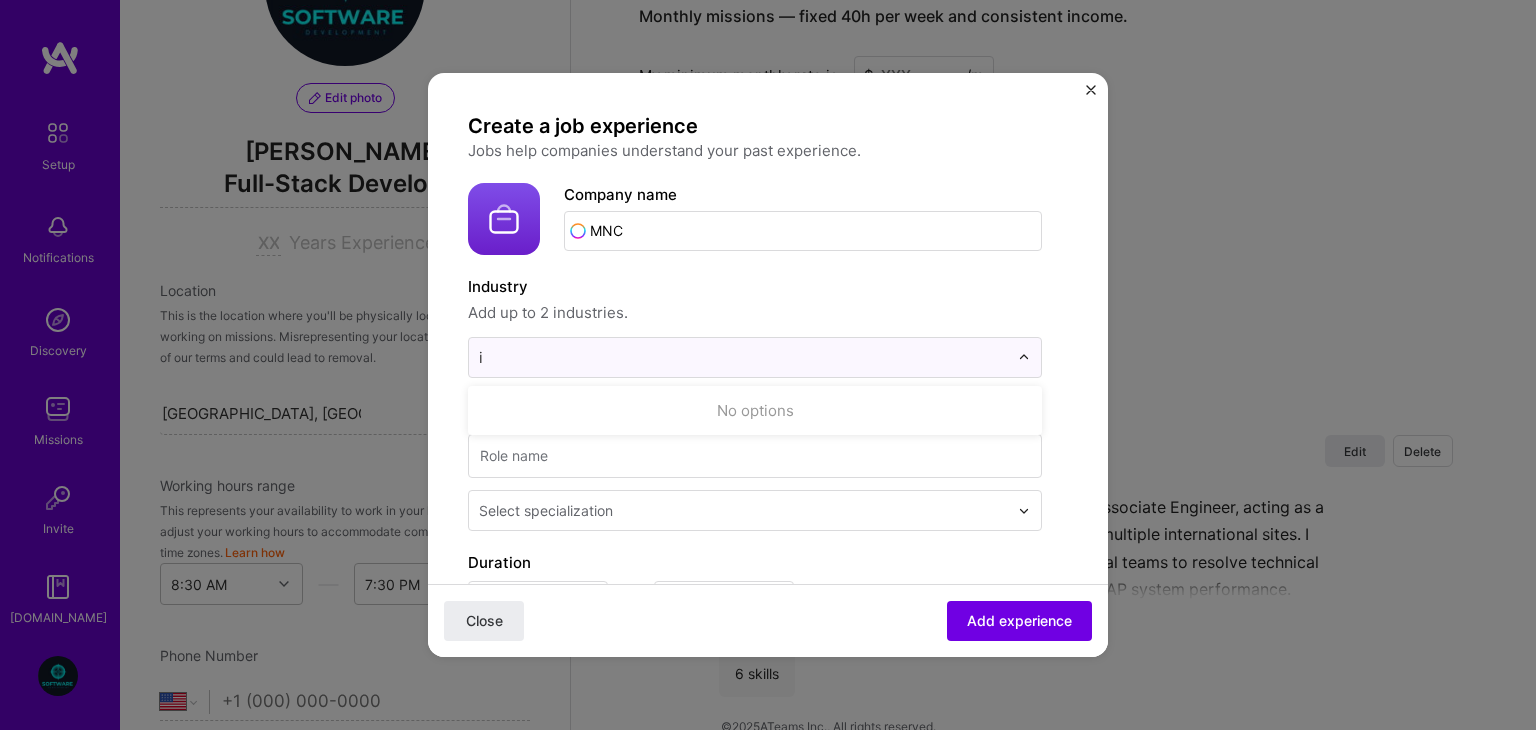 type 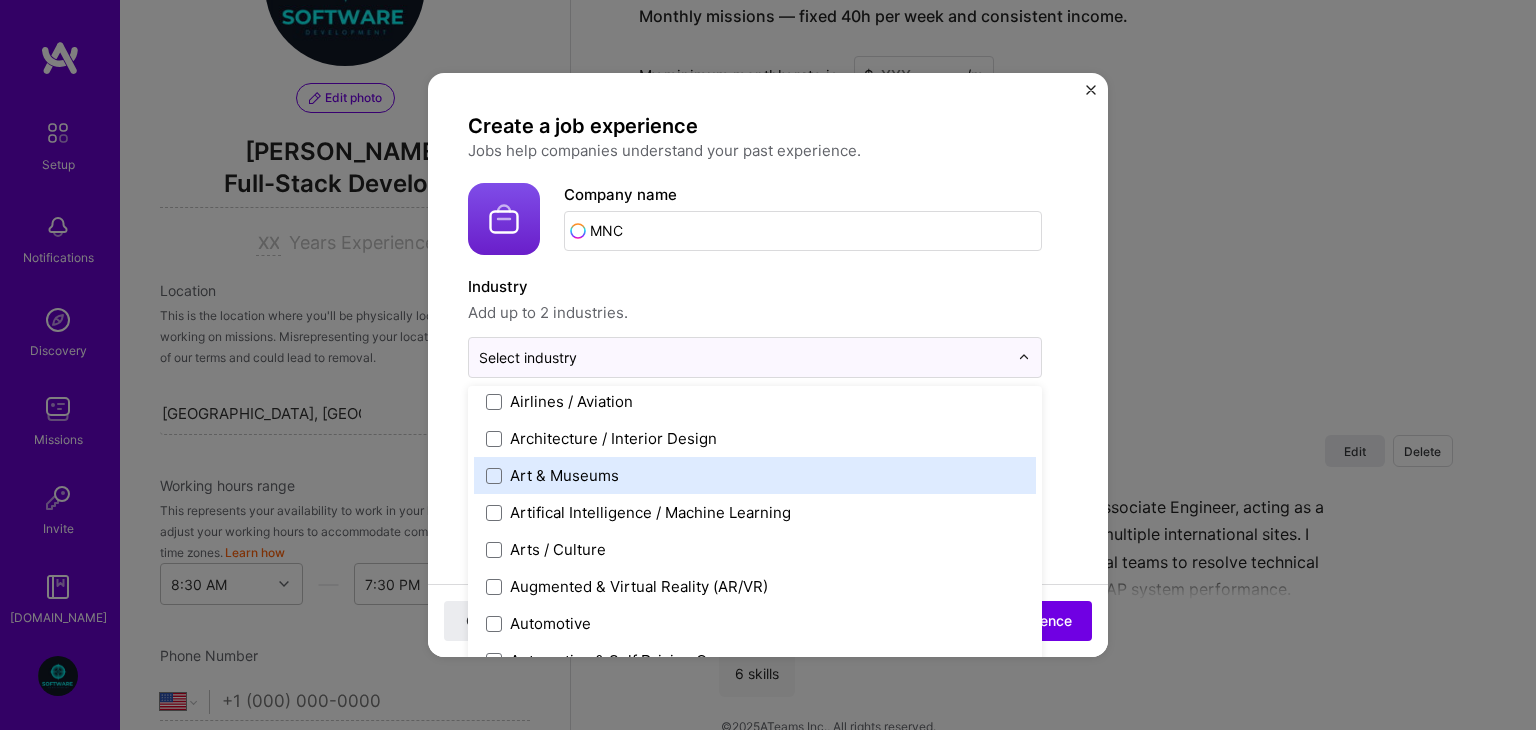 scroll, scrollTop: 232, scrollLeft: 0, axis: vertical 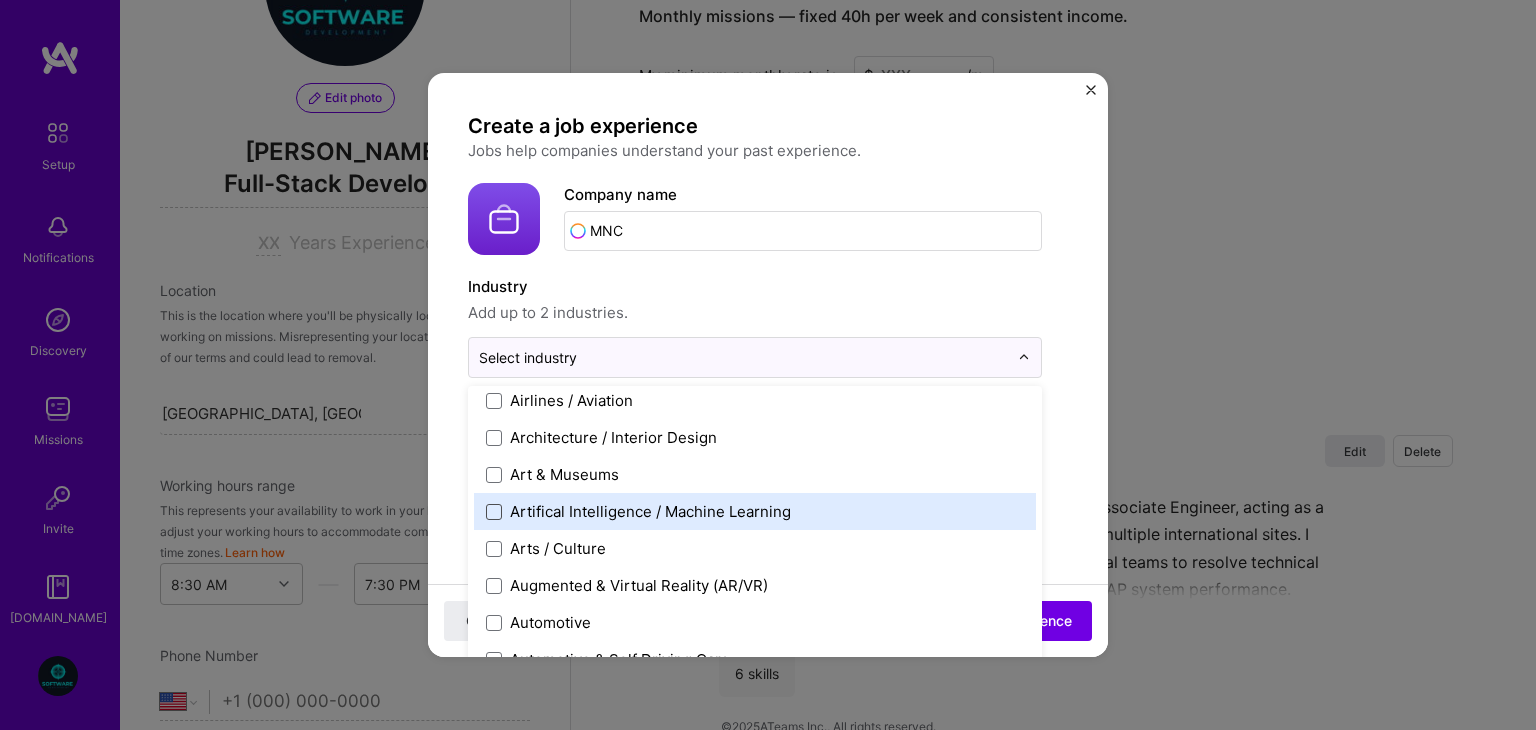 click at bounding box center [494, 512] 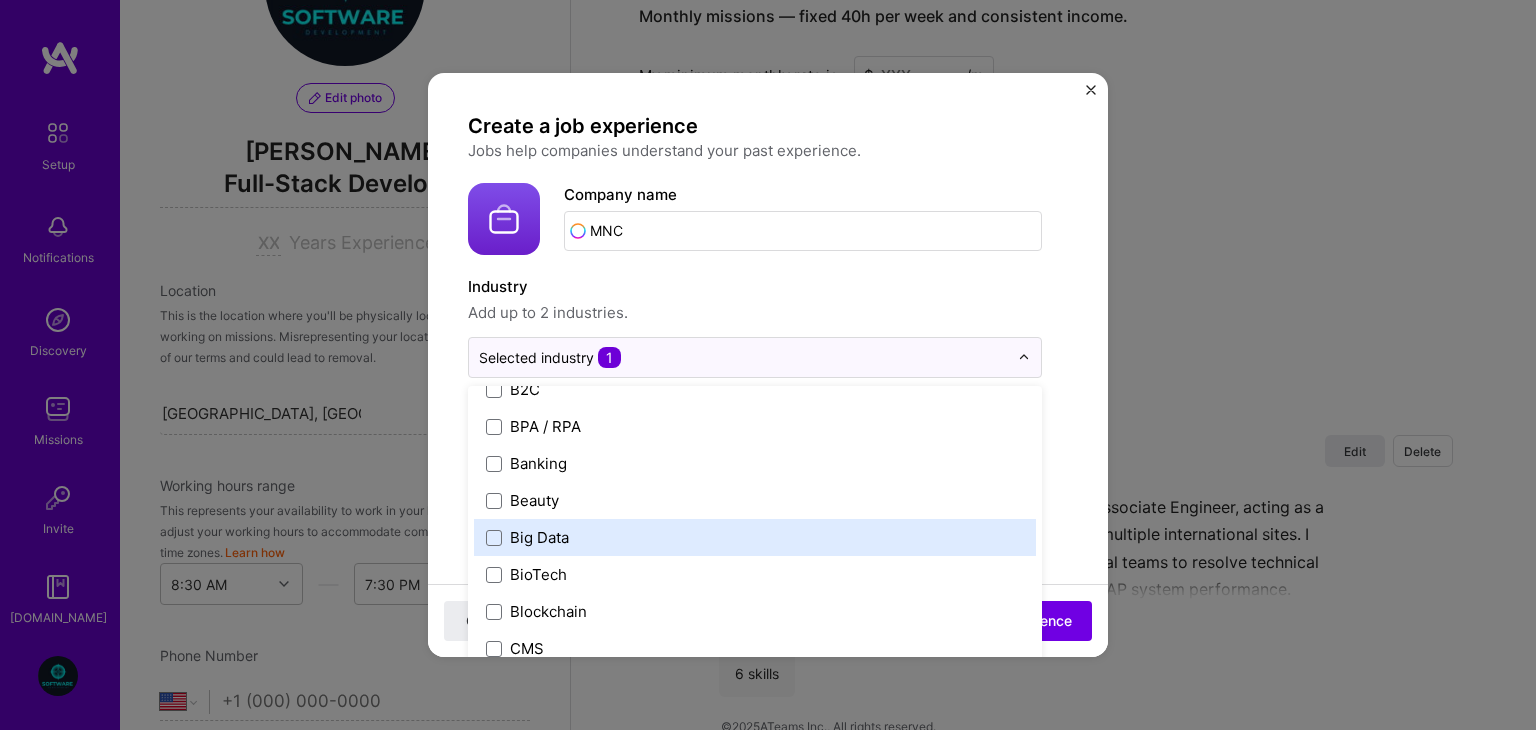 scroll, scrollTop: 651, scrollLeft: 0, axis: vertical 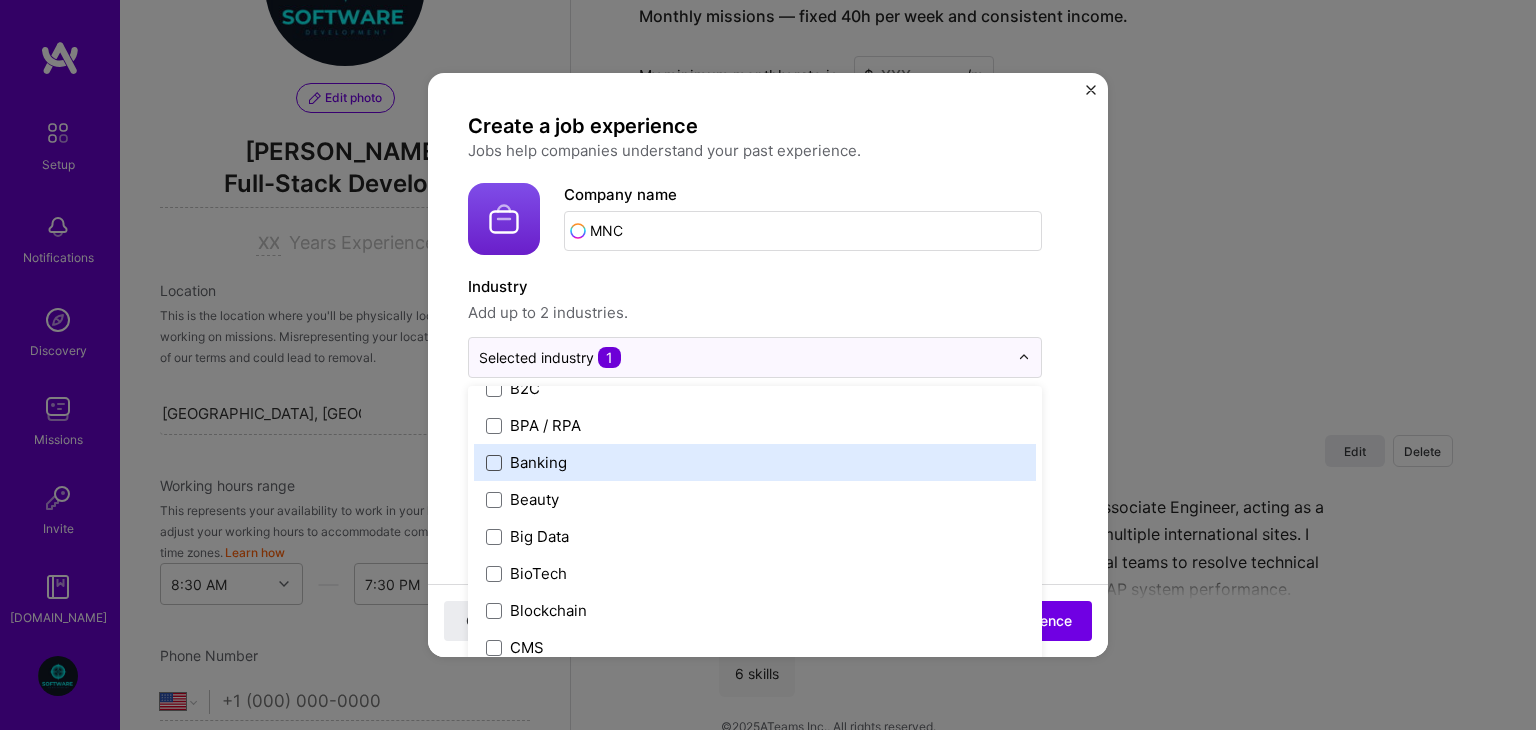 click at bounding box center (494, 463) 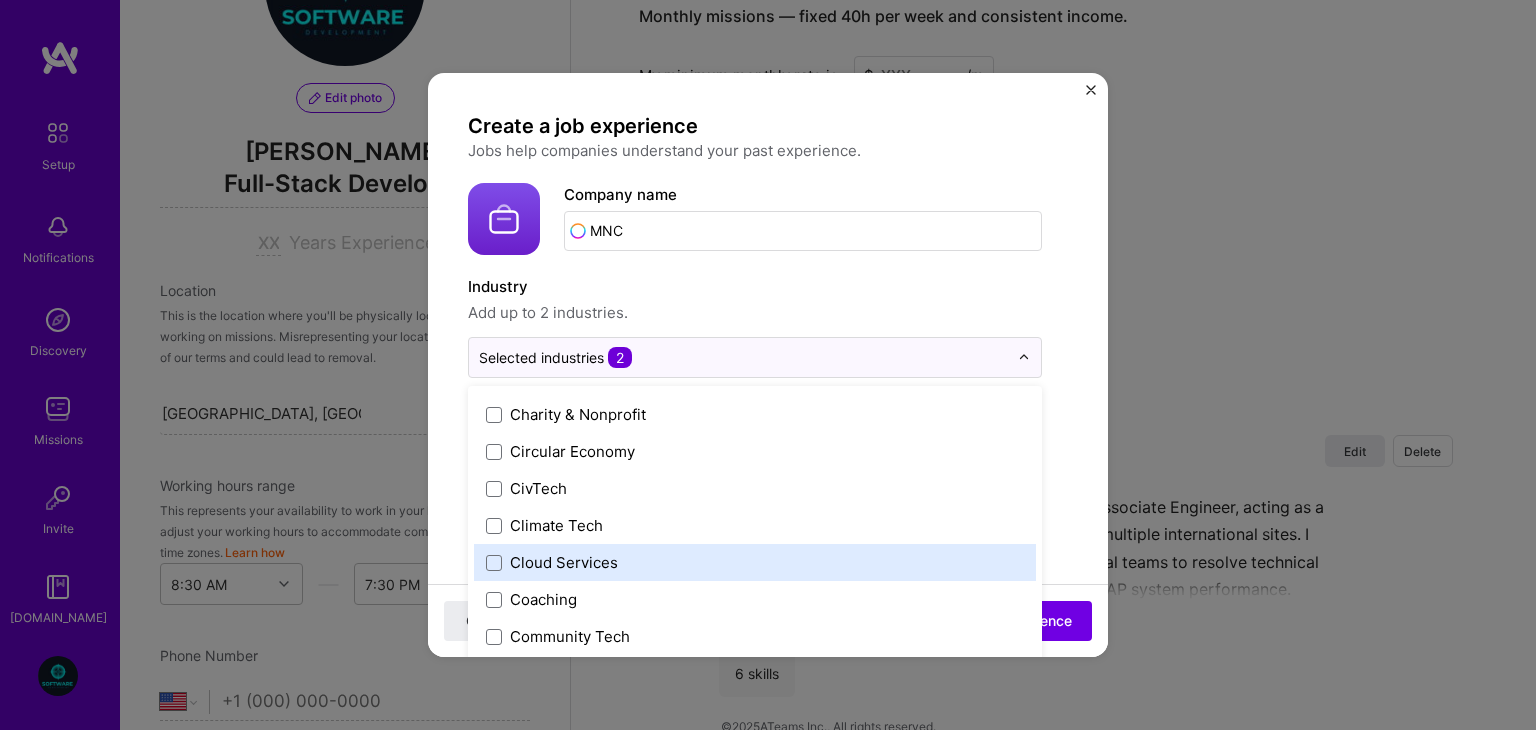scroll, scrollTop: 1032, scrollLeft: 0, axis: vertical 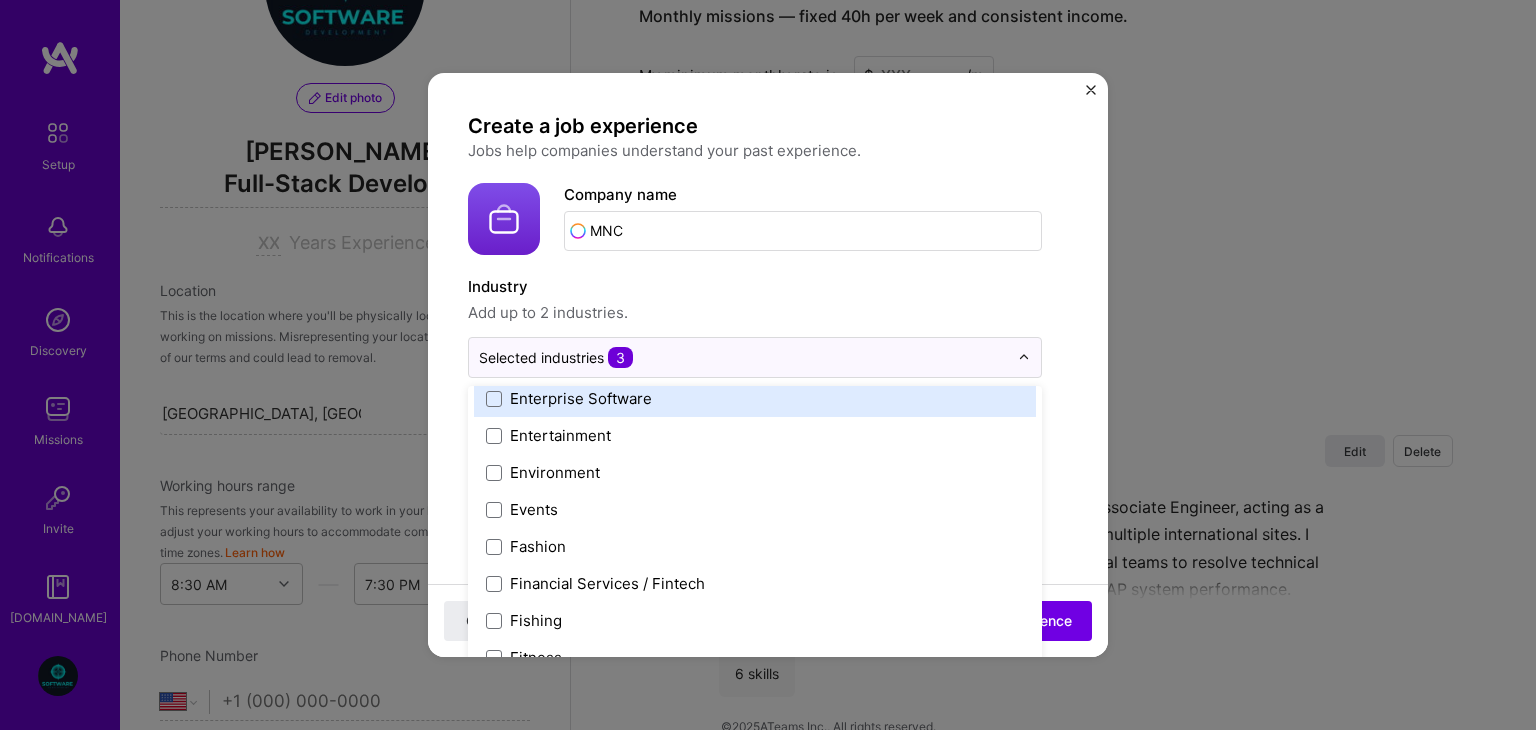 click on "Enterprise Software" at bounding box center (755, 398) 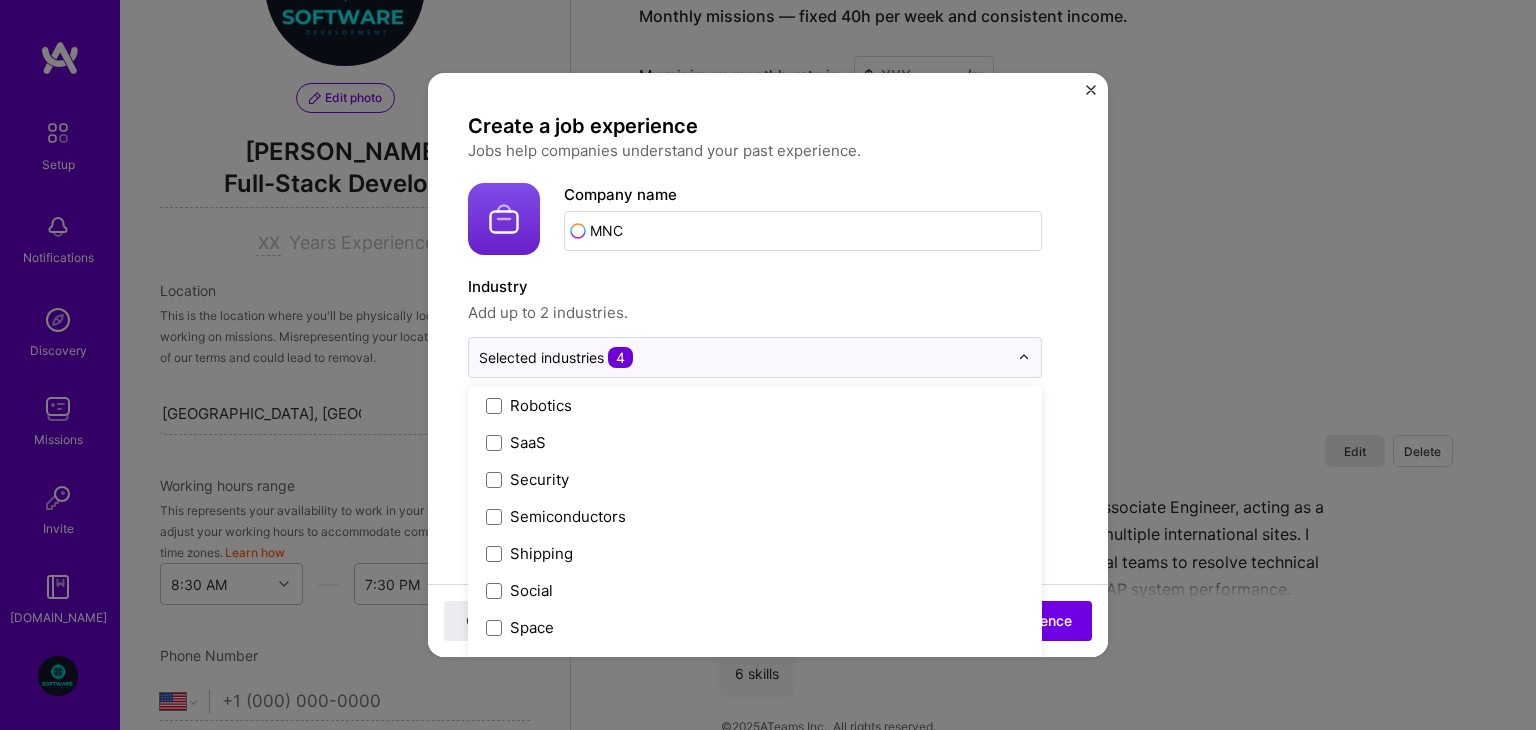 scroll, scrollTop: 4152, scrollLeft: 0, axis: vertical 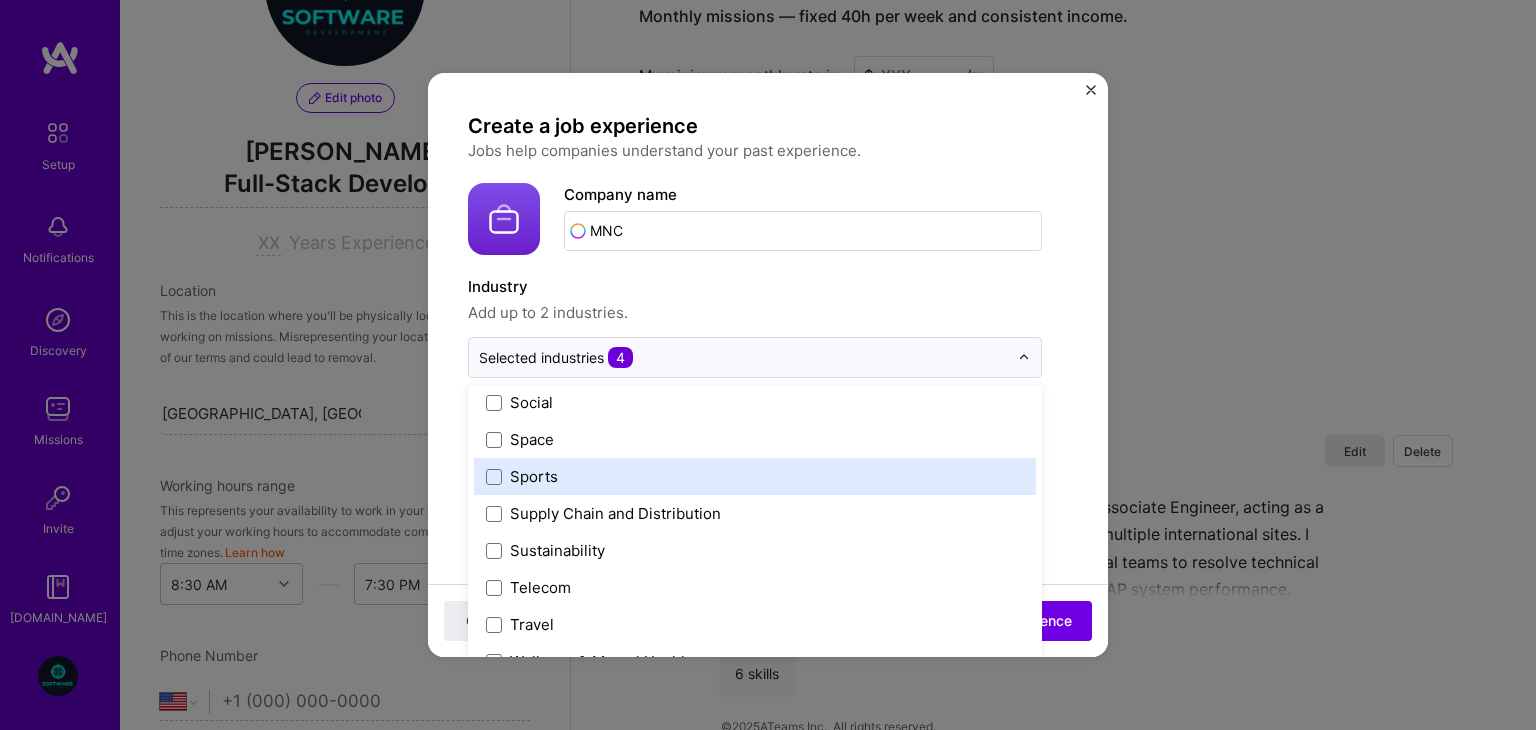 click on "Create a job experience Jobs help companies understand your past experience. Company logo Company name MNC
Industry Add up to 2 industries. option Enterprise Software, selected. option Sports focused, 115 of 120. 120 results available. Use Up and Down to choose options, press Enter to select the currently focused option, press Escape to exit the menu, press Tab to select the option and exit the menu. Selected industries 4 3D Printing AR / VR / XR Accounting Advertising & AdTech Aerospace Agriculture / AgTech Airlines / Aviation Architecture / Interior Design Art & Museums Artifical Intelligence / Machine Learning Arts / Culture Augmented & Virtual Reality (AR/VR) Automotive Automotive & Self Driving Cars Aviation B2B B2B2C B2C BPA / RPA Banking Beauty Big Data BioTech Blockchain CMS CPG CRM Cannabis Charity & Nonprofit Circular Economy CivTech Climate Tech Cloud Services Coaching Community Tech Construction Crypto" at bounding box center [768, 752] 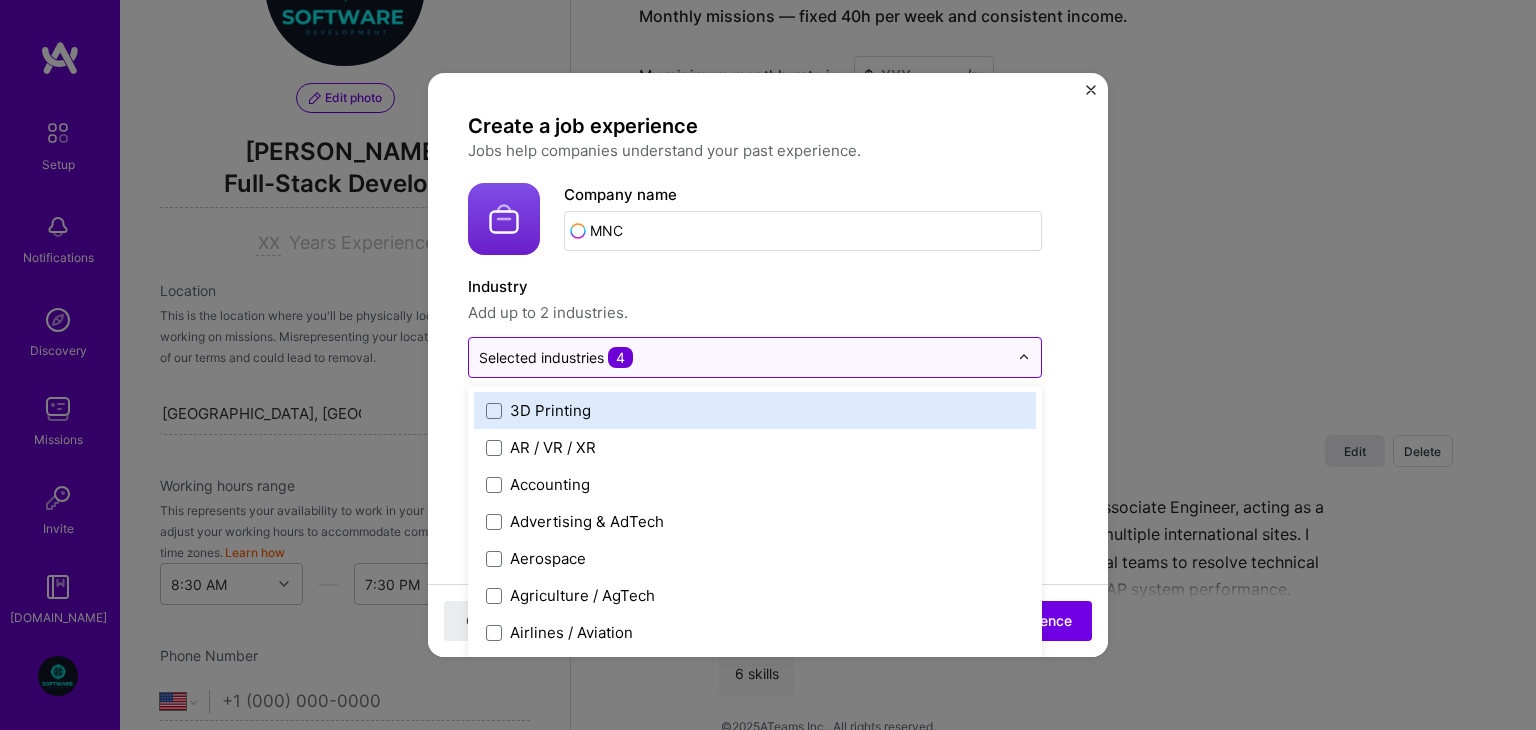 click at bounding box center (743, 357) 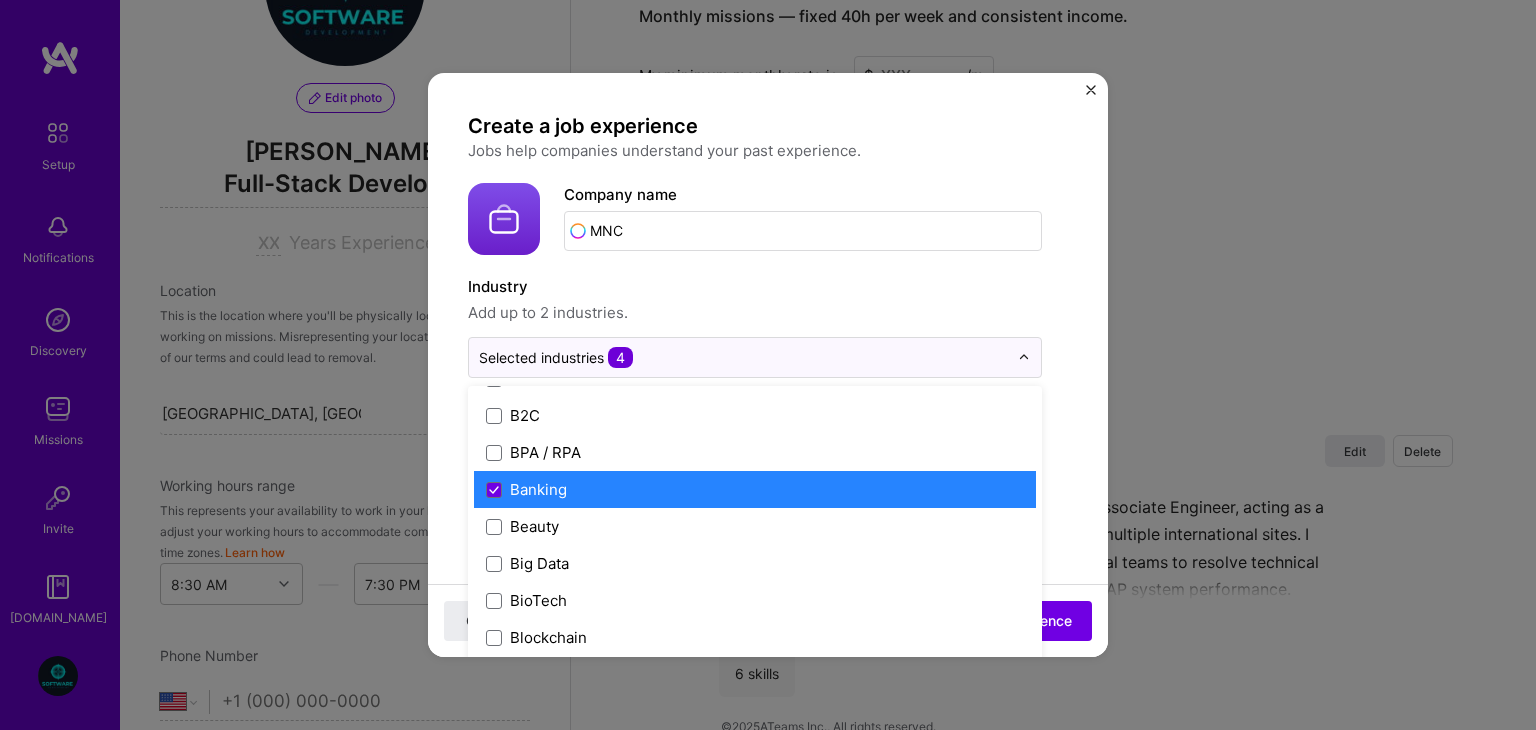 scroll, scrollTop: 626, scrollLeft: 0, axis: vertical 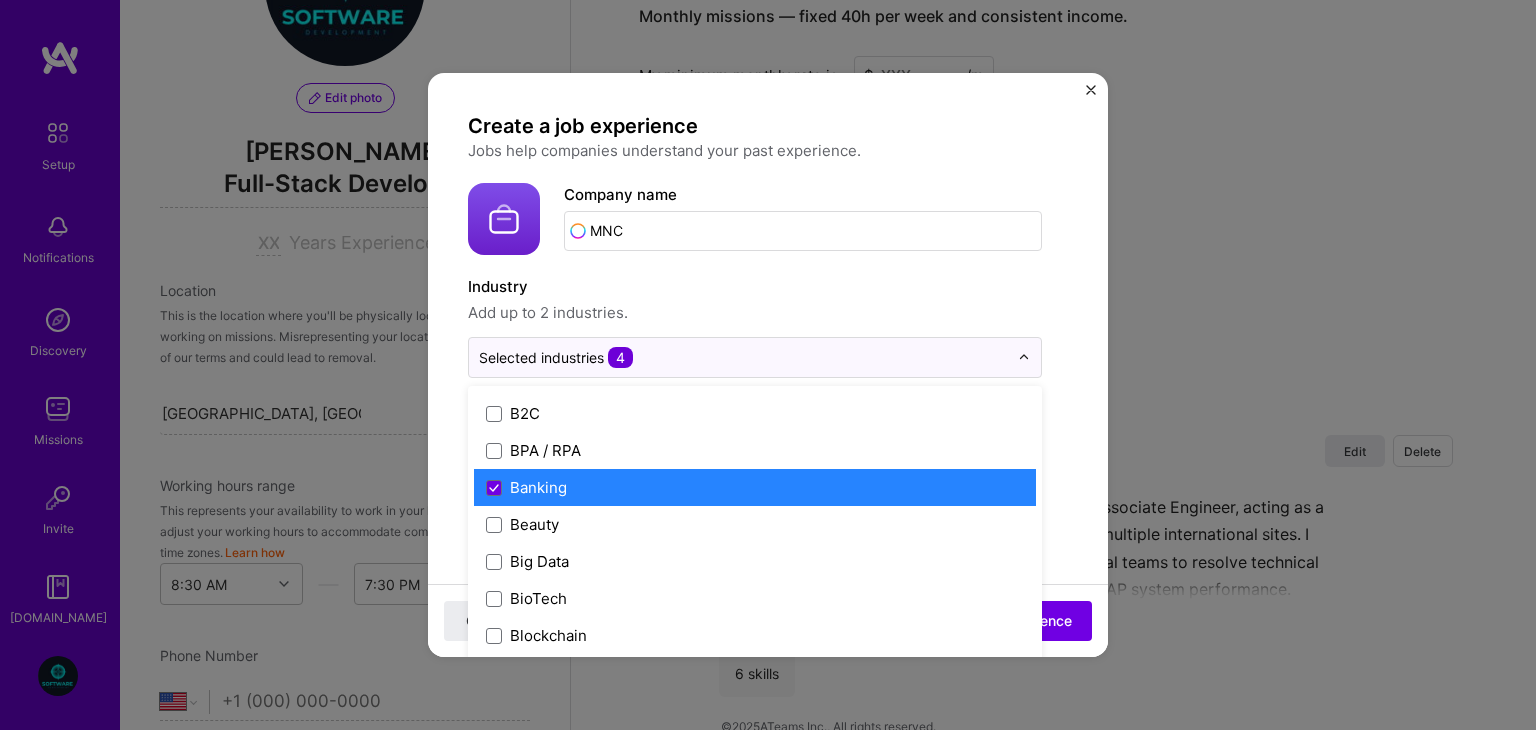 click on "Banking" at bounding box center [538, 487] 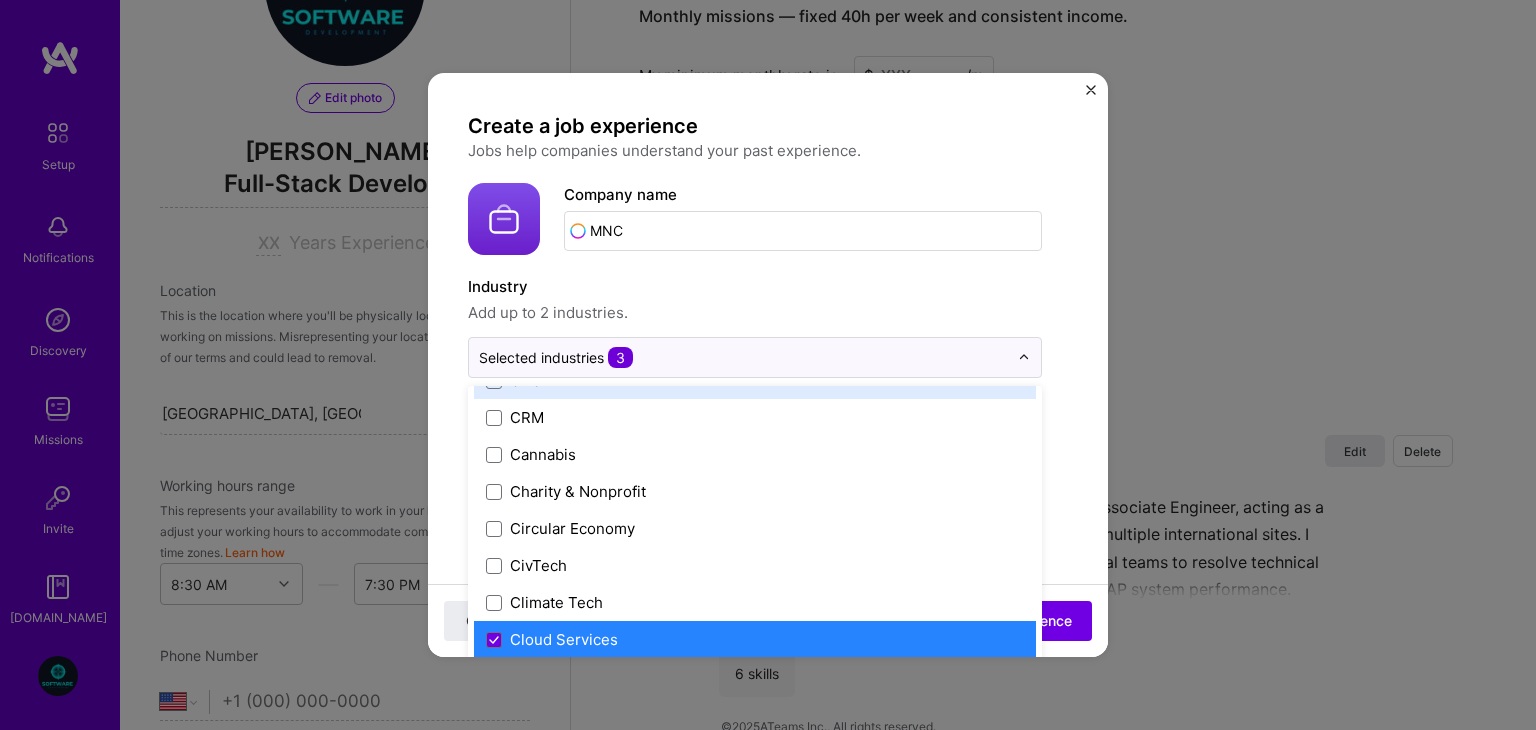 scroll, scrollTop: 956, scrollLeft: 0, axis: vertical 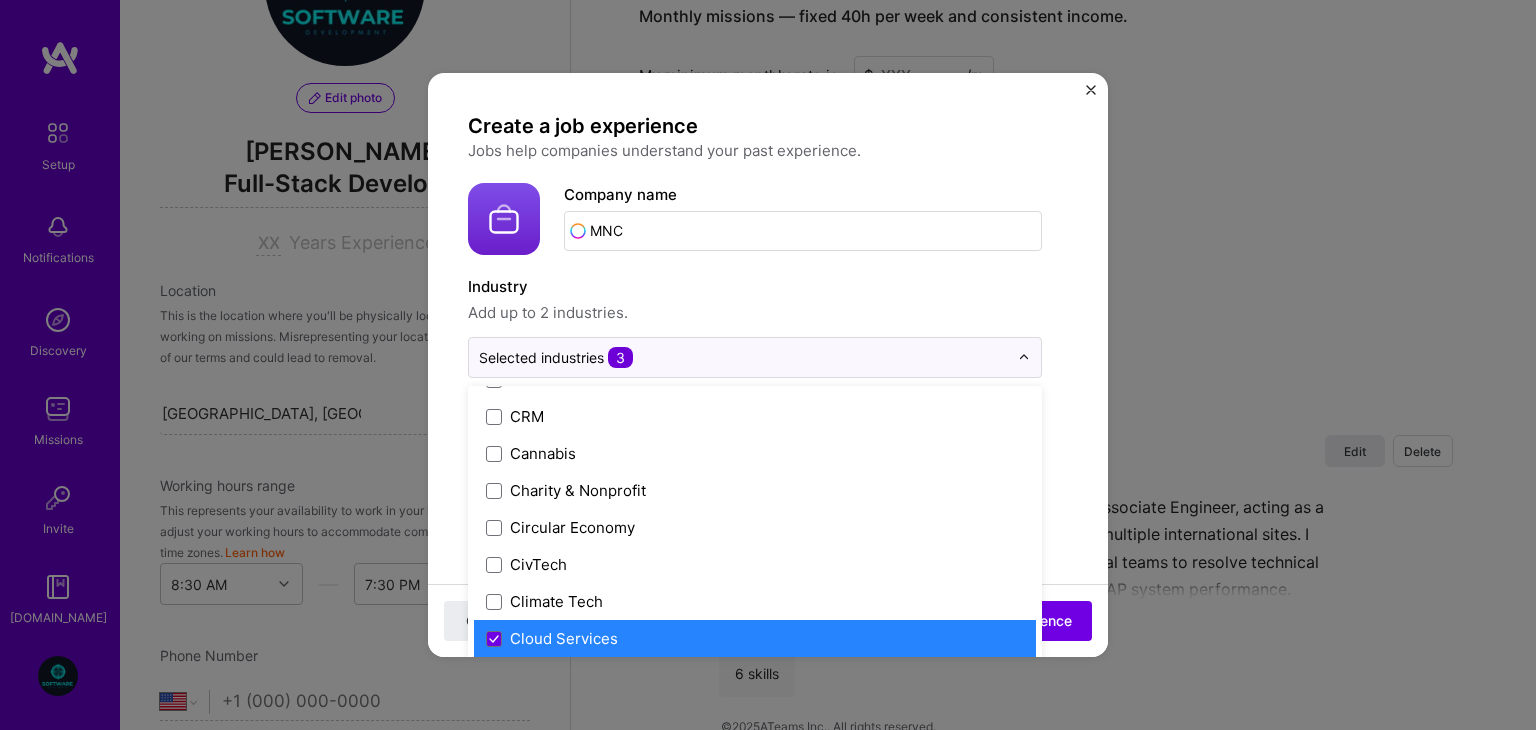click on "Cloud Services" at bounding box center (564, 638) 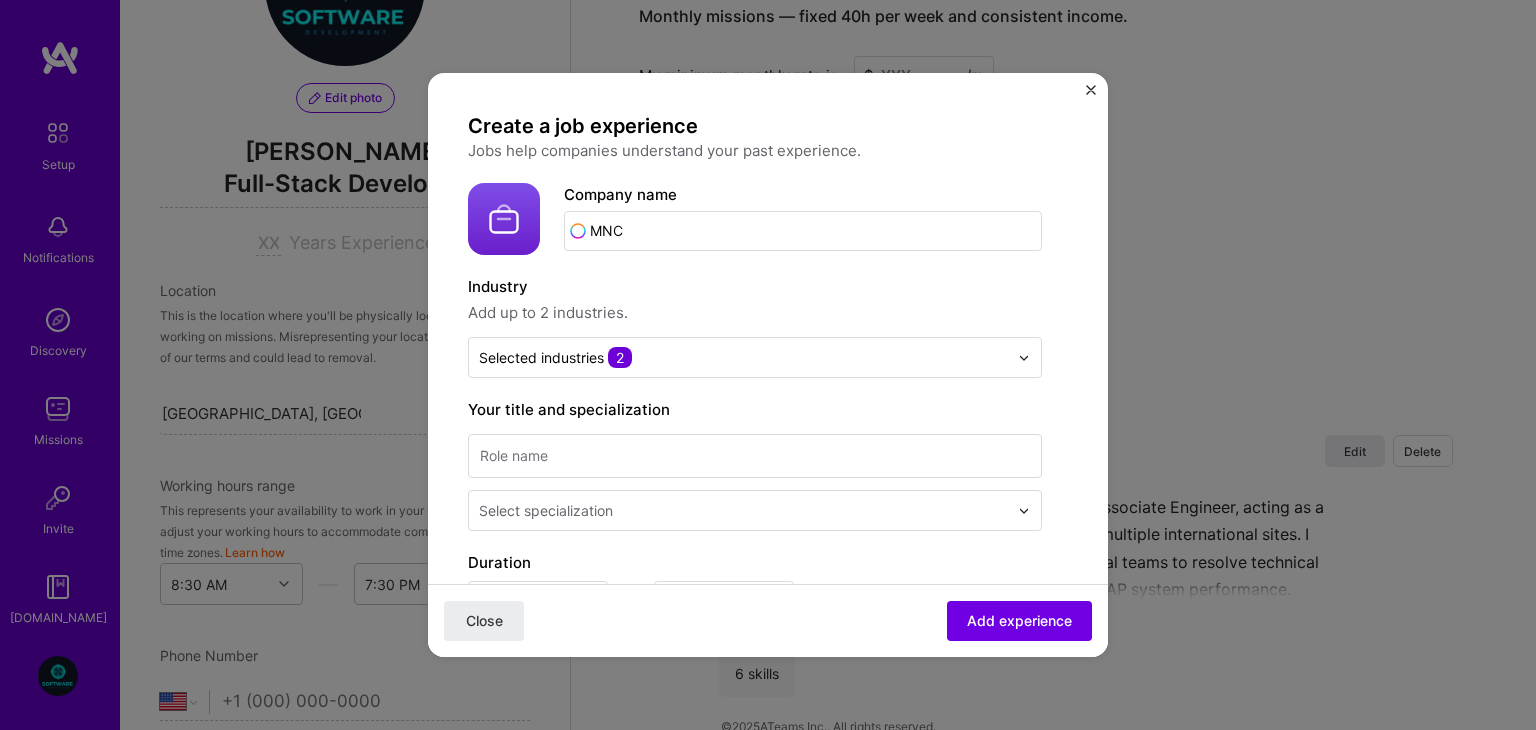 click on "Create a job experience Jobs help companies understand your past experience. Company logo Company name MNC
Industry Add up to 2 industries. Selected industries 2 Your title and specialization Select specialization Duration Jul, 2025
to
I still work here Skills used — Add up to 12 skills Any new skills will be added to your profile. Description 100 characters minimum 0 / 2,000  characters Did this role require you to manage team members? (Optional) Yes, I managed 0 team members. Were you involved from inception to launch (0 - >  1)? (Optional) Zero to one is creation and development of a unique product from the ground up. I was involved in zero to one with this project Related projects (Optional) Connect a project you worked on at this position. Select projects Close Add experience" at bounding box center [768, 735] 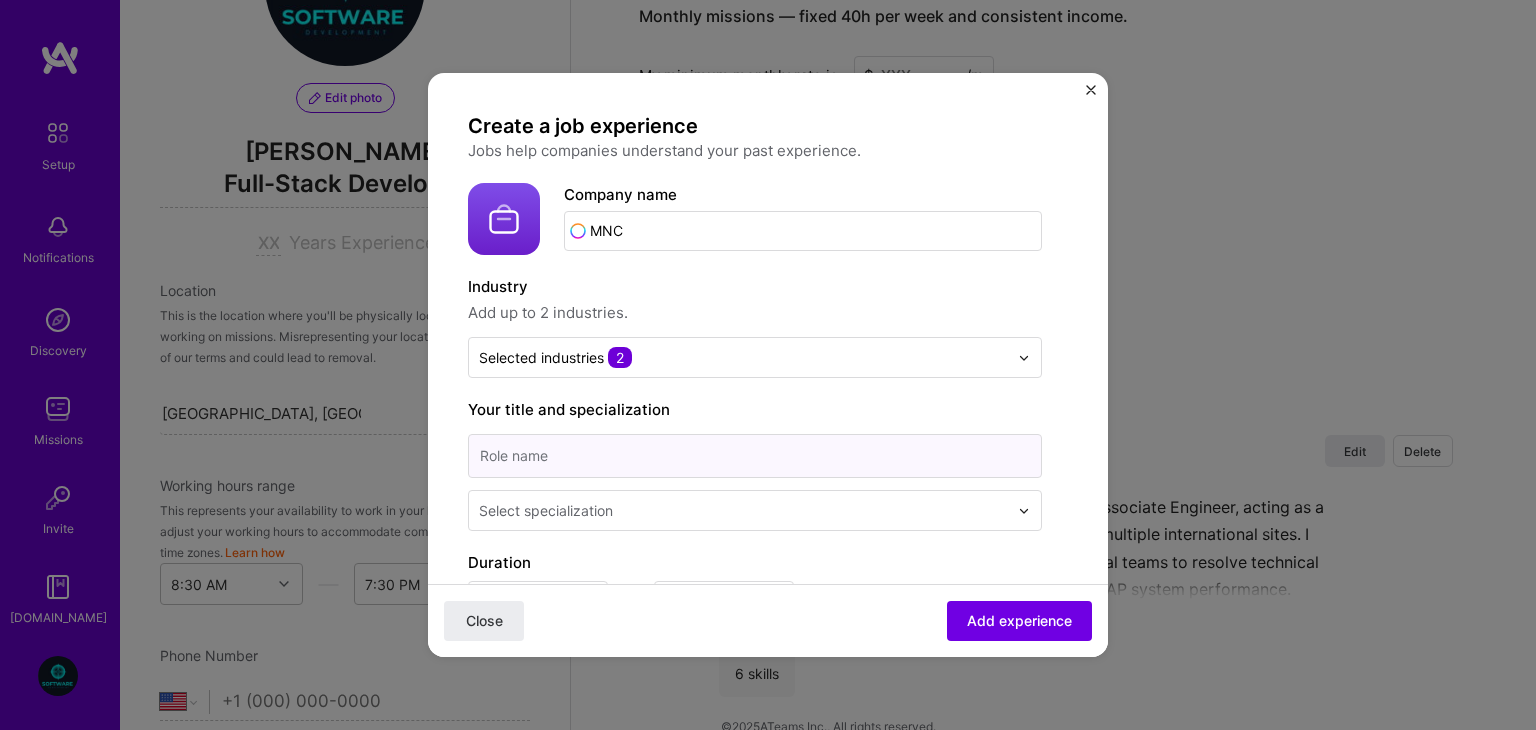 click at bounding box center (755, 456) 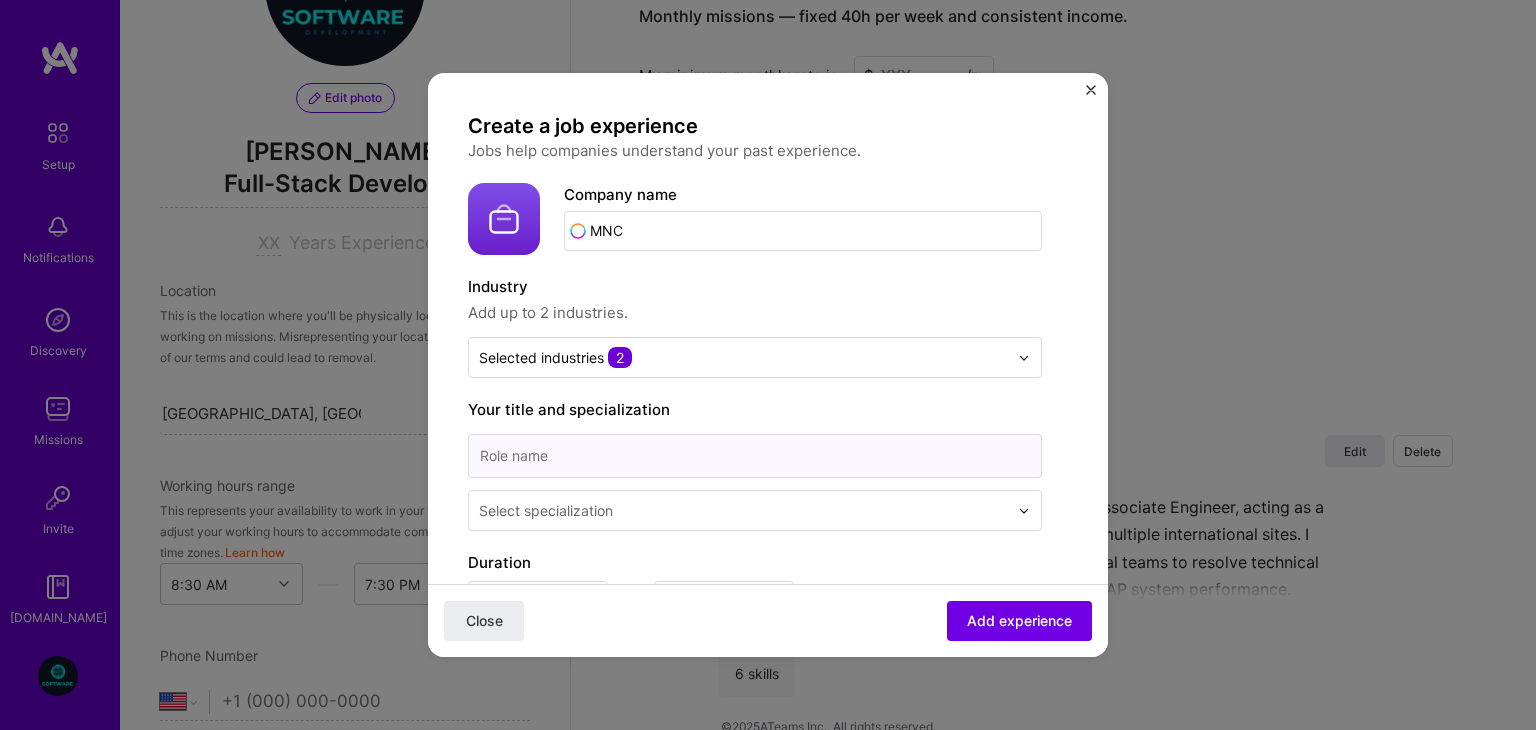 type on "Full stack engineer" 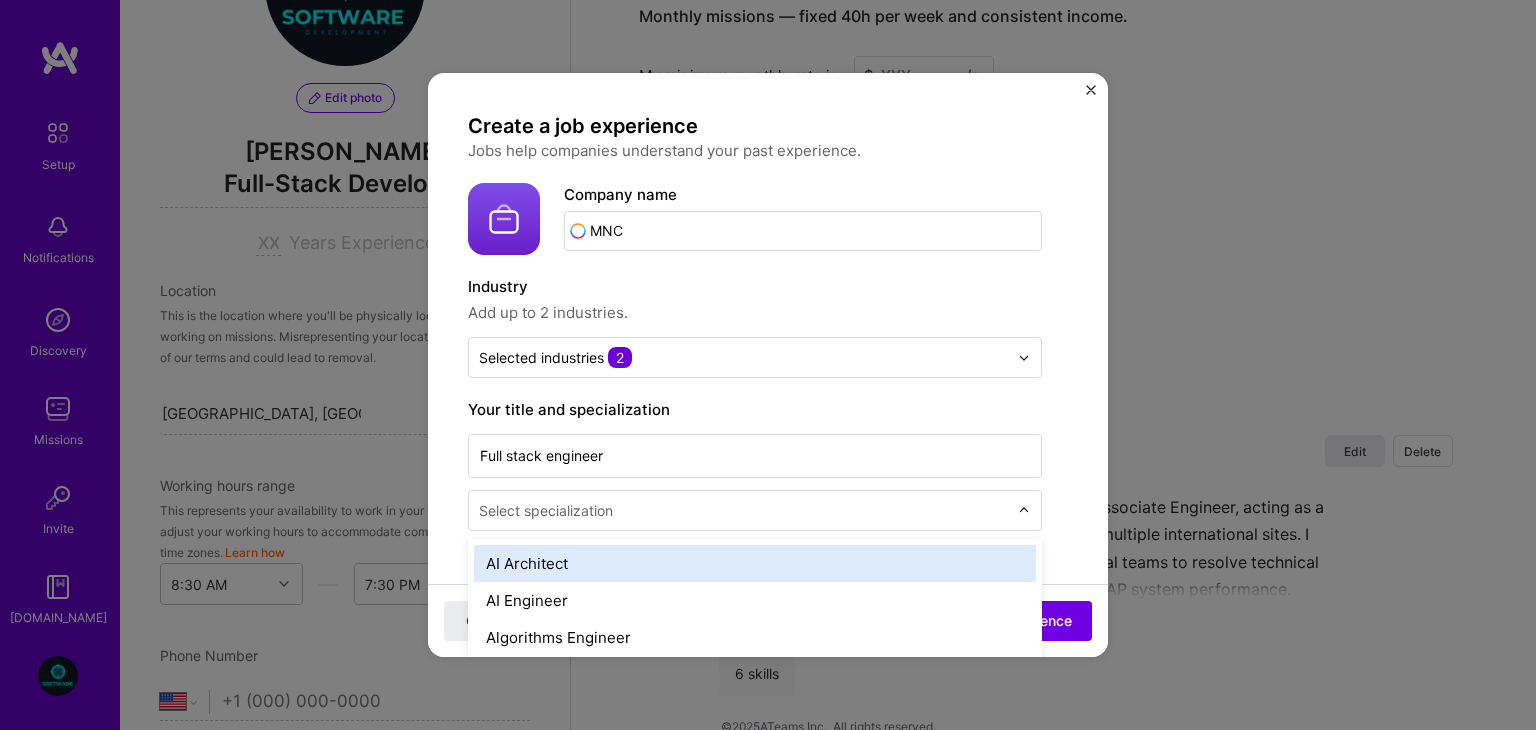 click at bounding box center [745, 510] 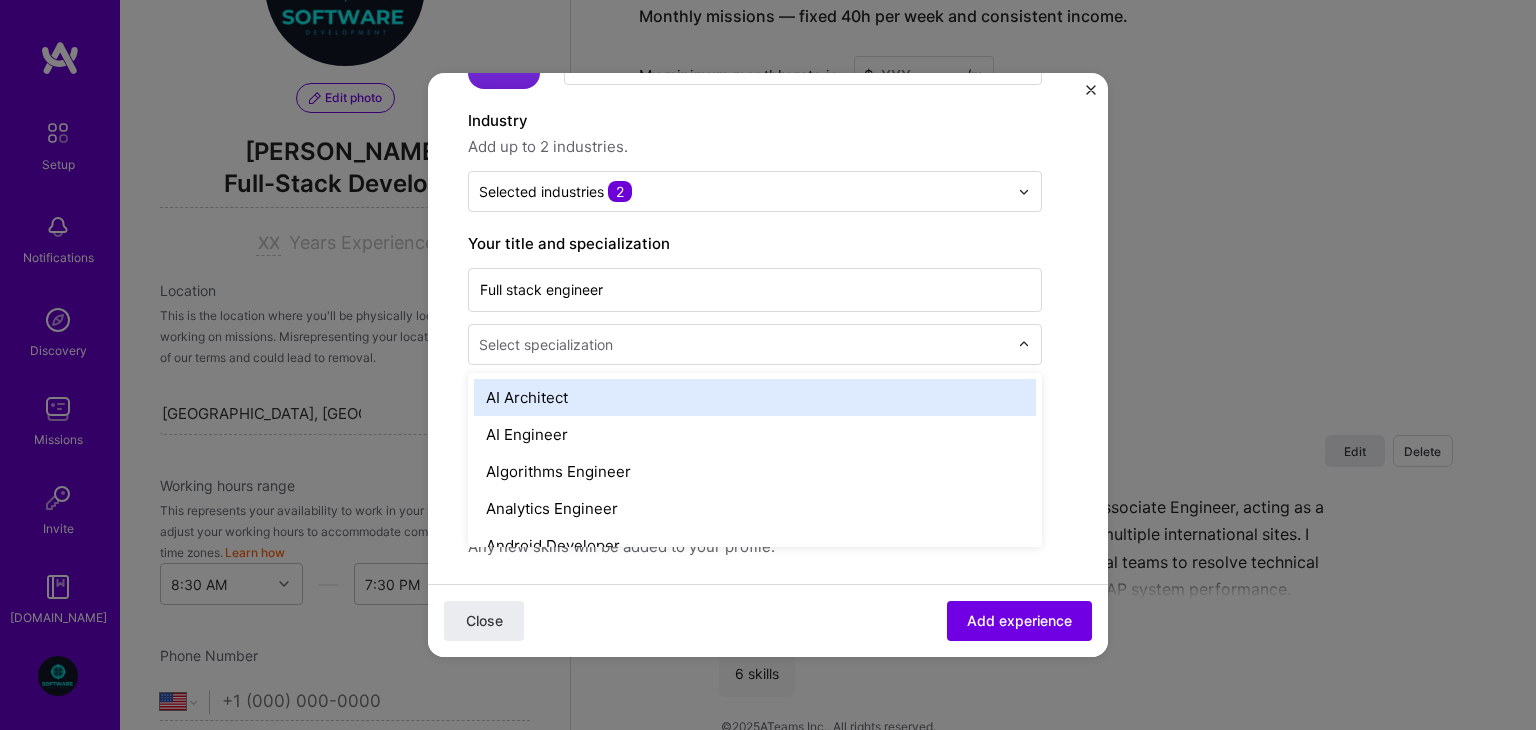 scroll, scrollTop: 188, scrollLeft: 0, axis: vertical 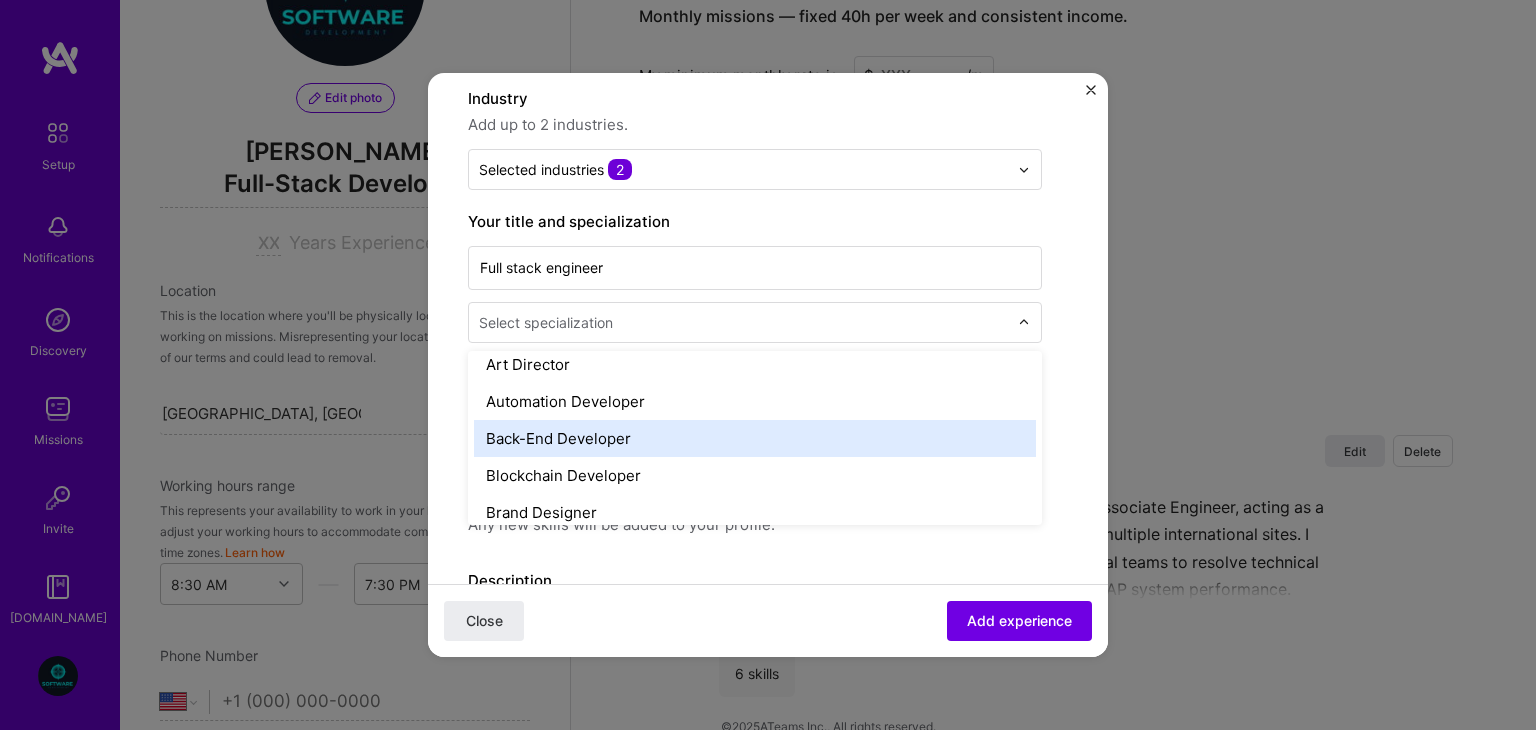 click on "Back-End Developer" at bounding box center (755, 438) 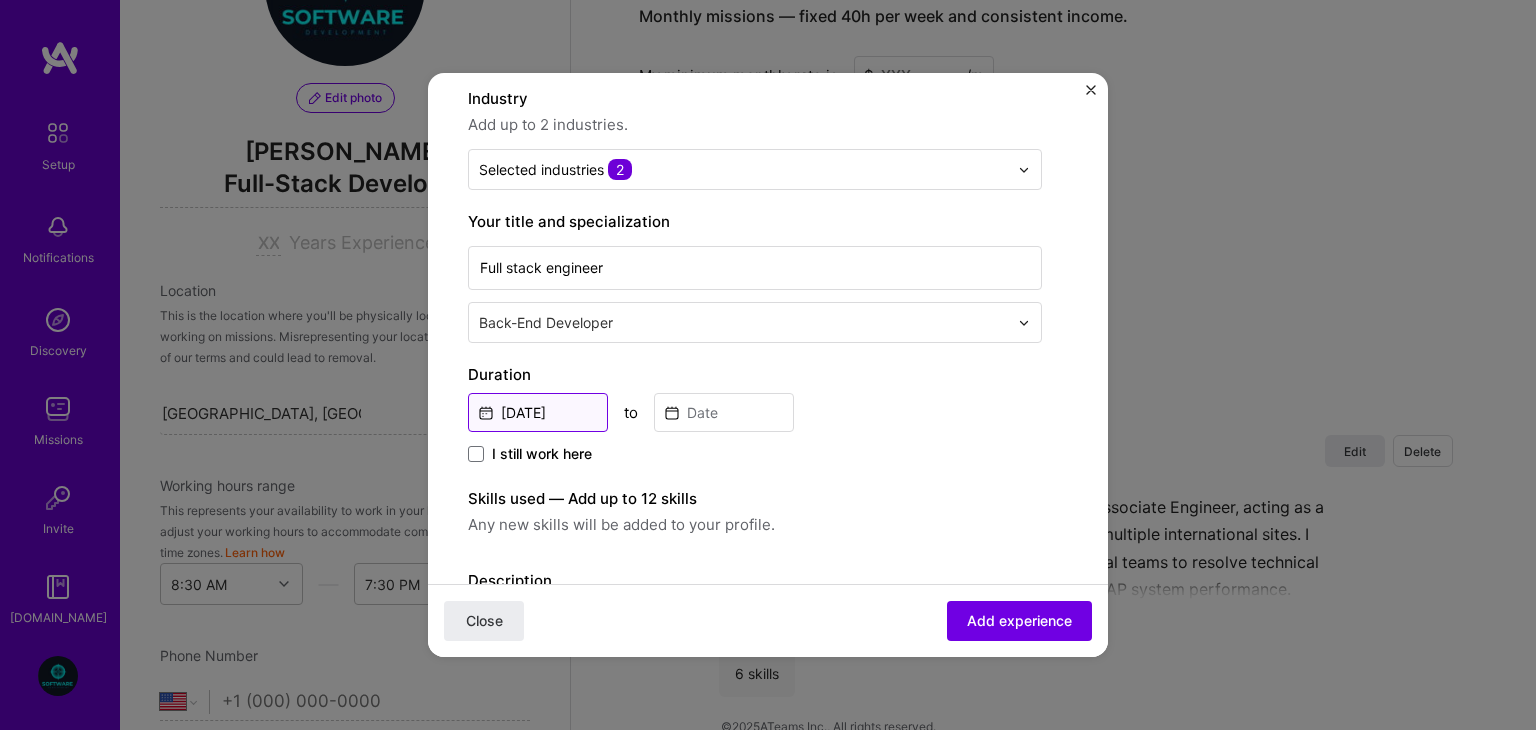 click on "[DATE]" at bounding box center (538, 412) 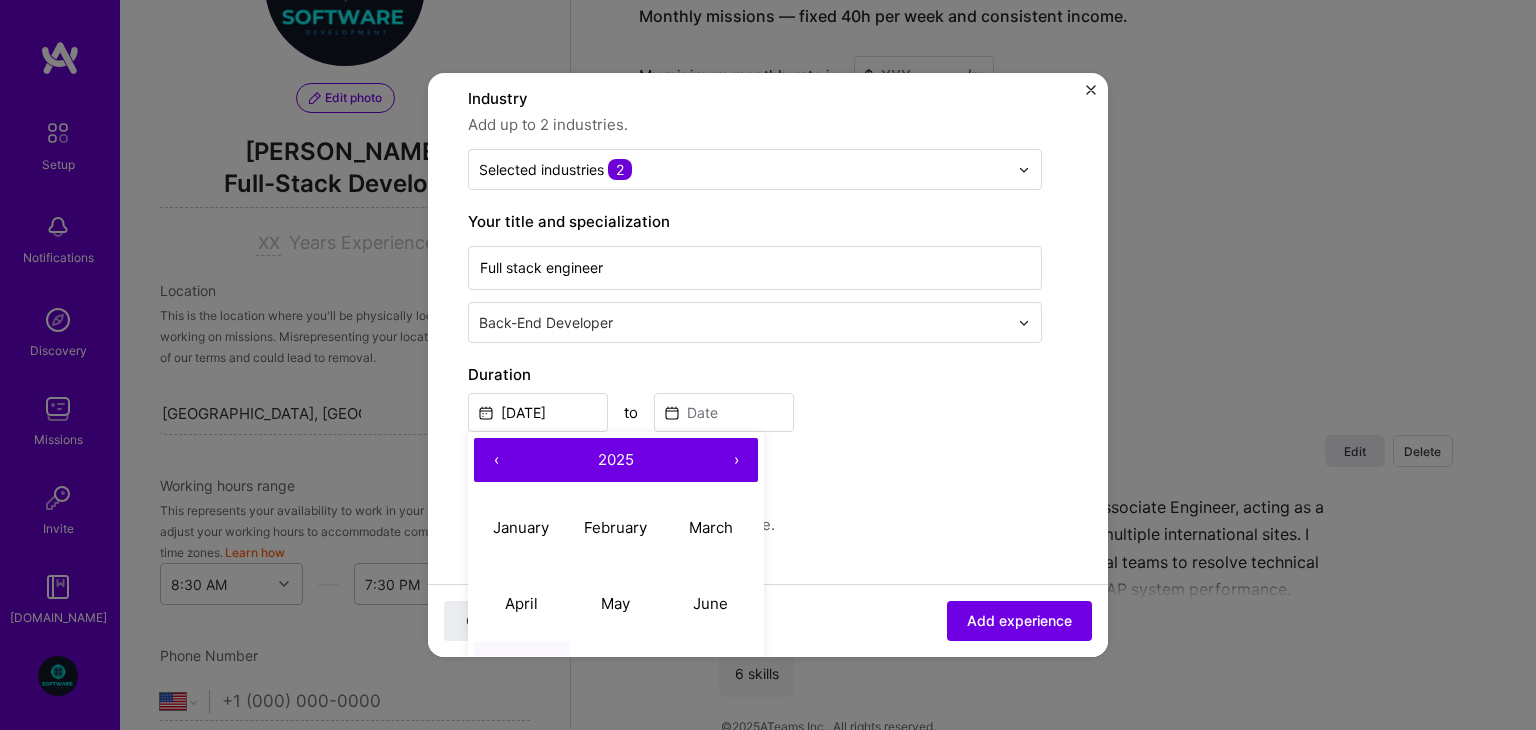click on "‹" at bounding box center (496, 460) 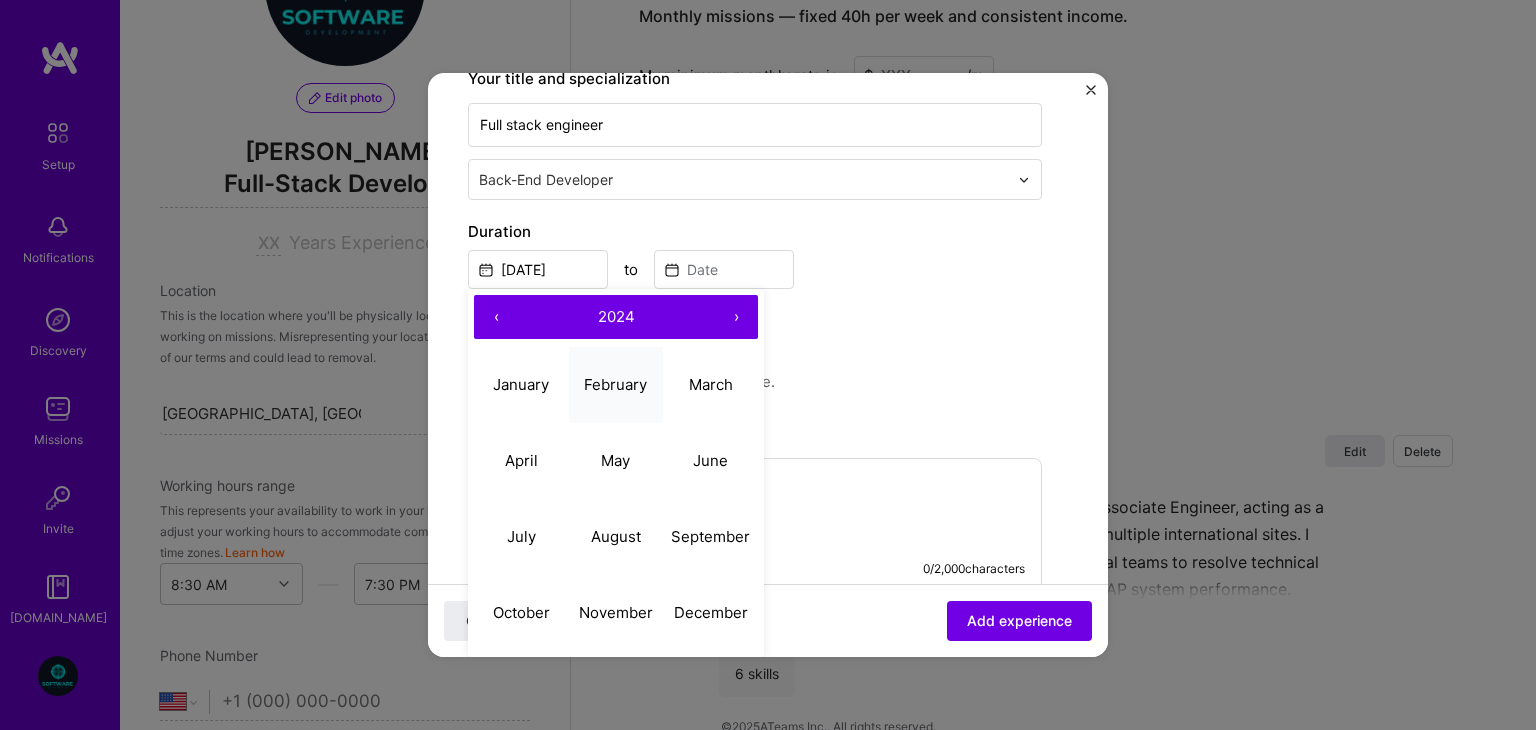 scroll, scrollTop: 332, scrollLeft: 0, axis: vertical 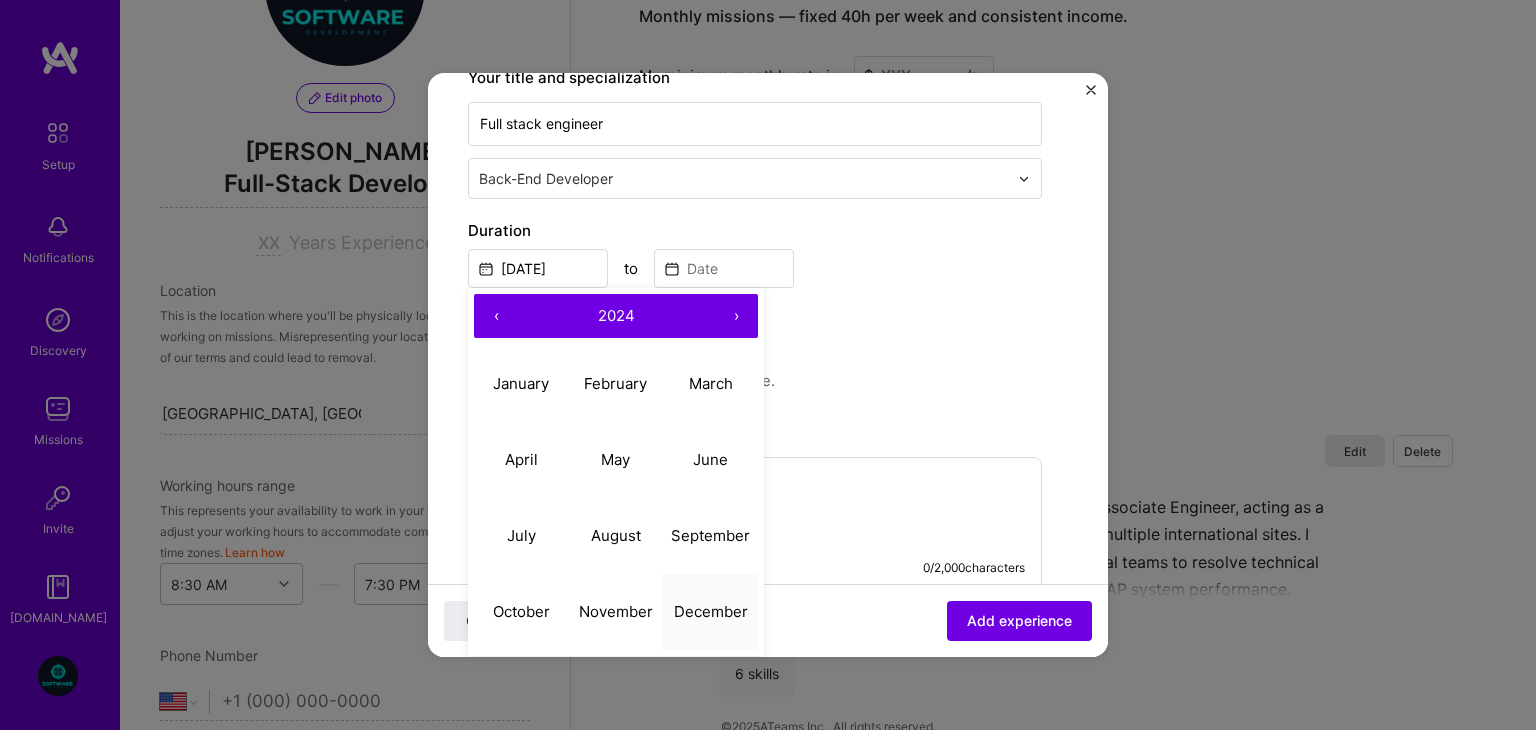 click on "December" at bounding box center (710, 612) 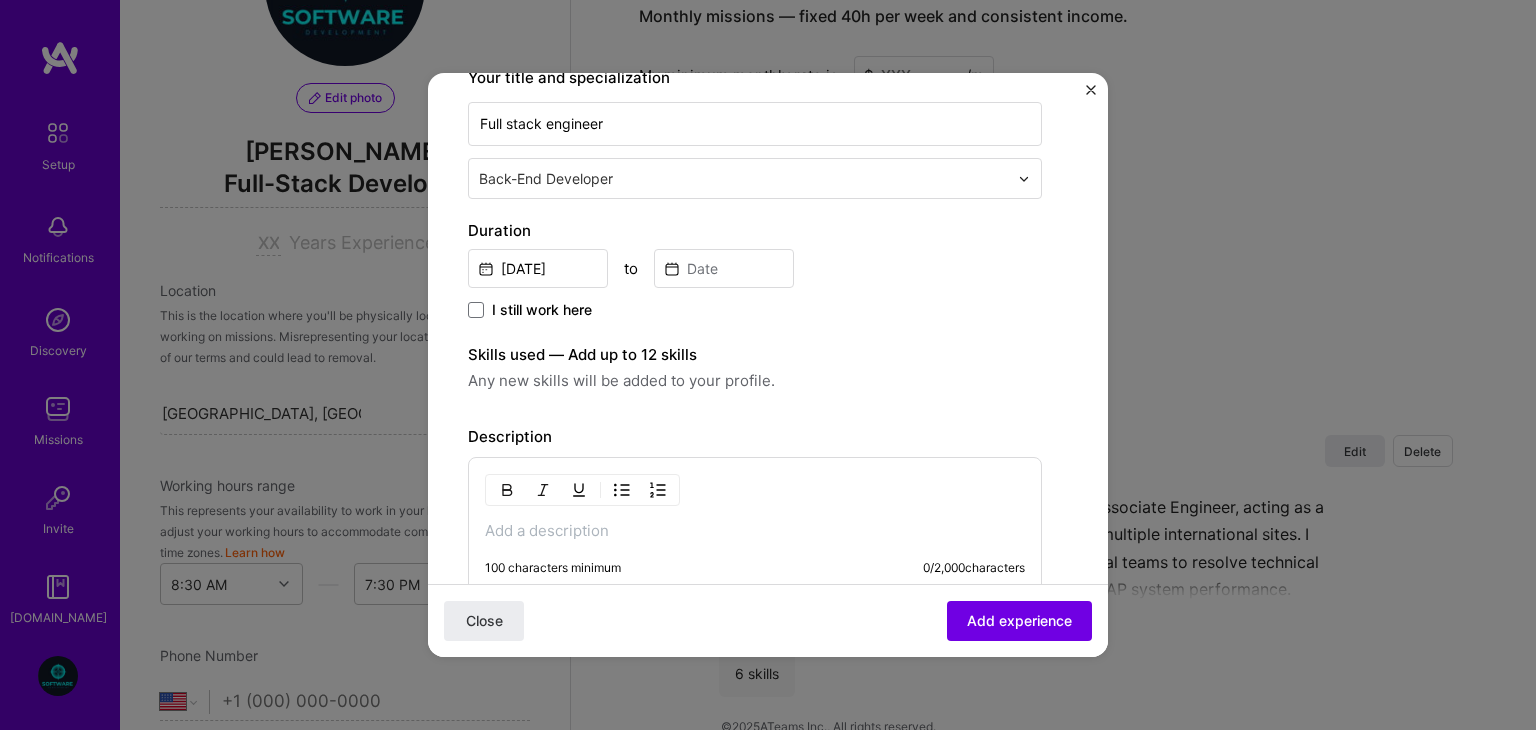 scroll, scrollTop: 342, scrollLeft: 0, axis: vertical 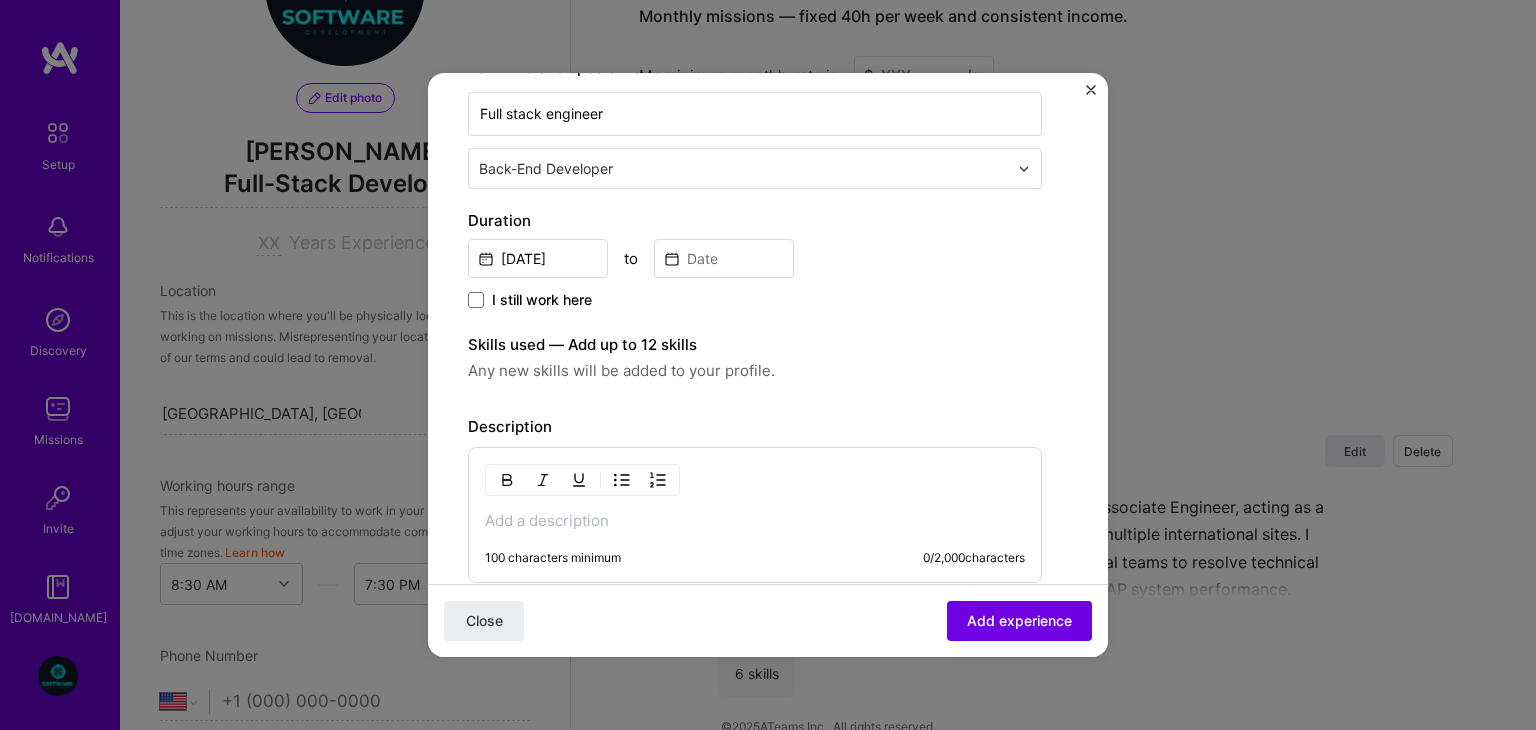 click on "I still work here" at bounding box center (530, 300) 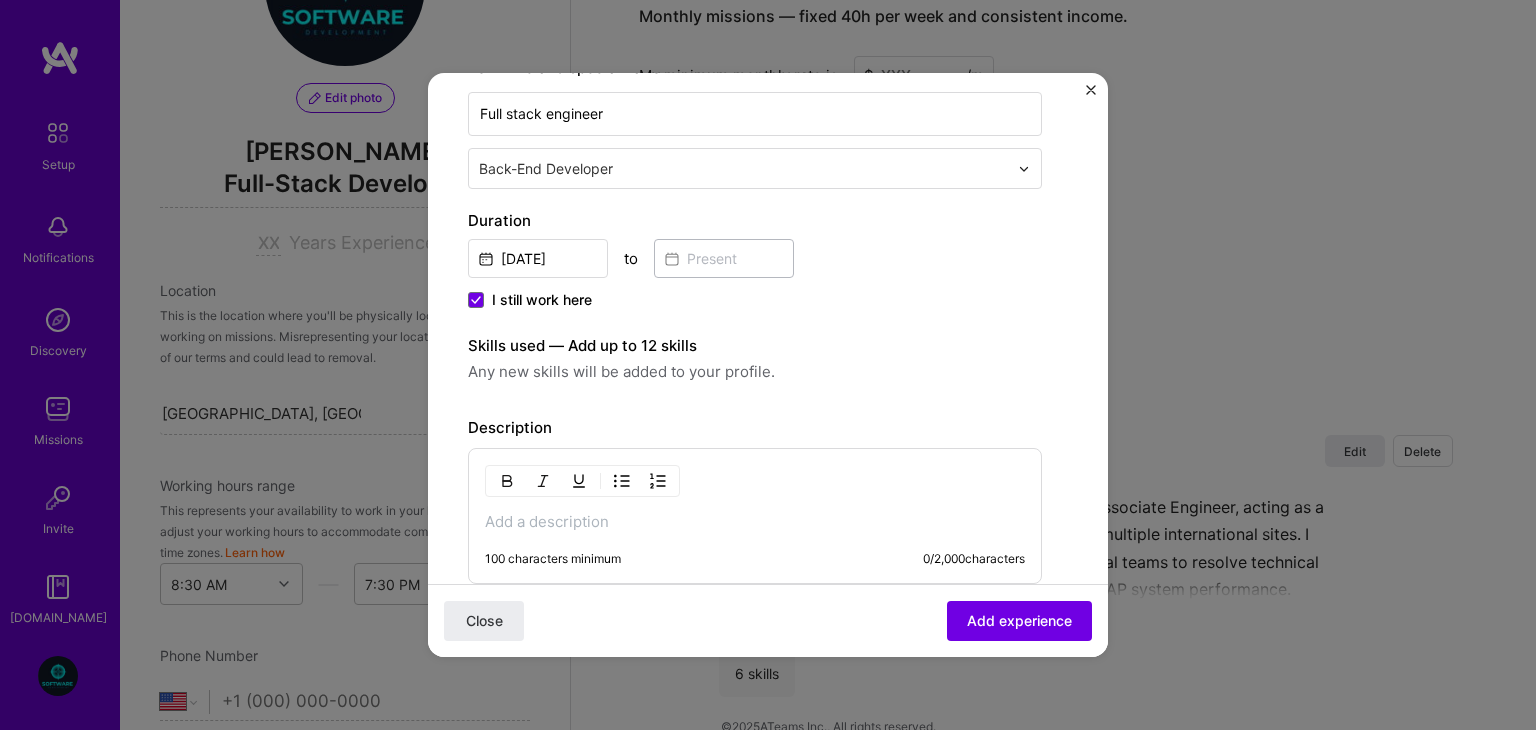click at bounding box center [755, 522] 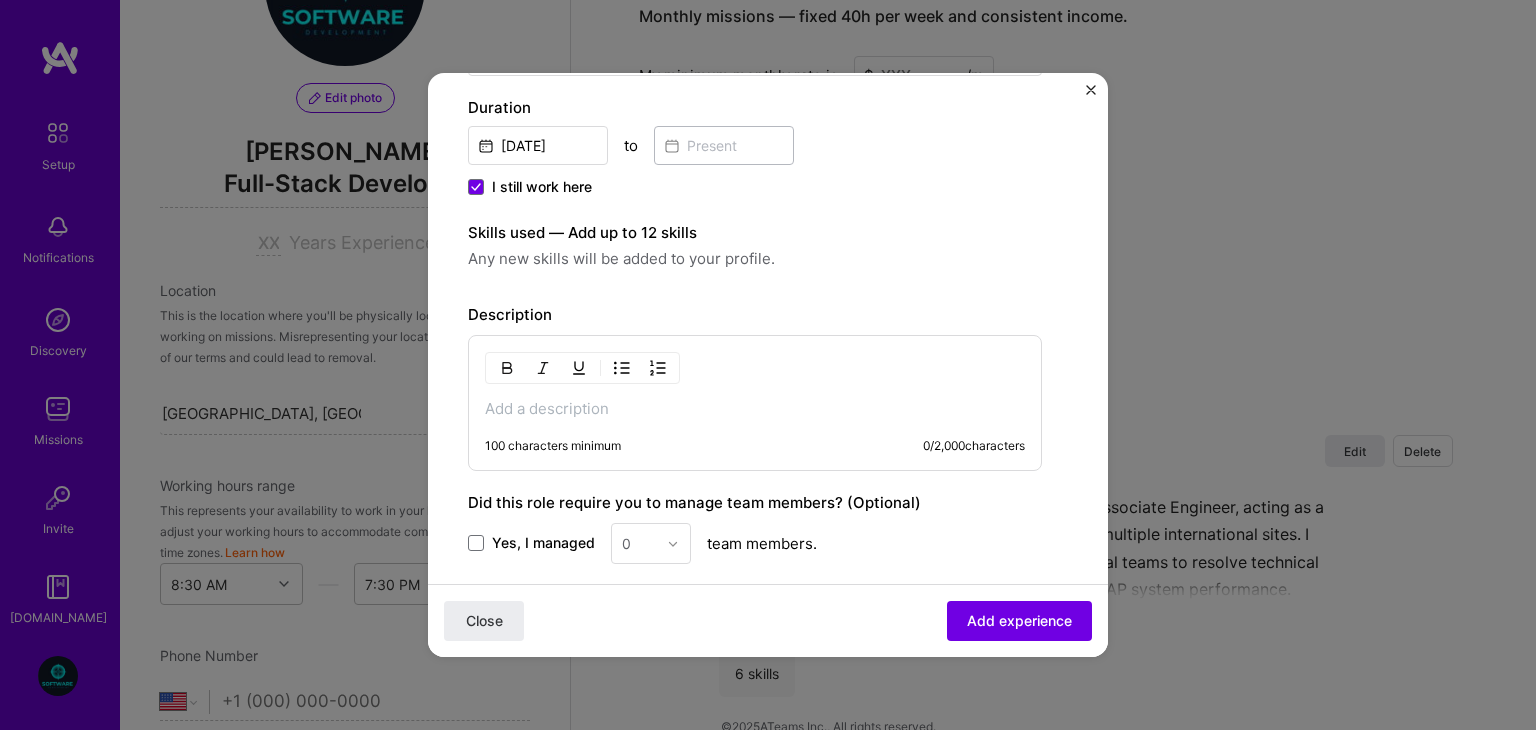 scroll, scrollTop: 430, scrollLeft: 0, axis: vertical 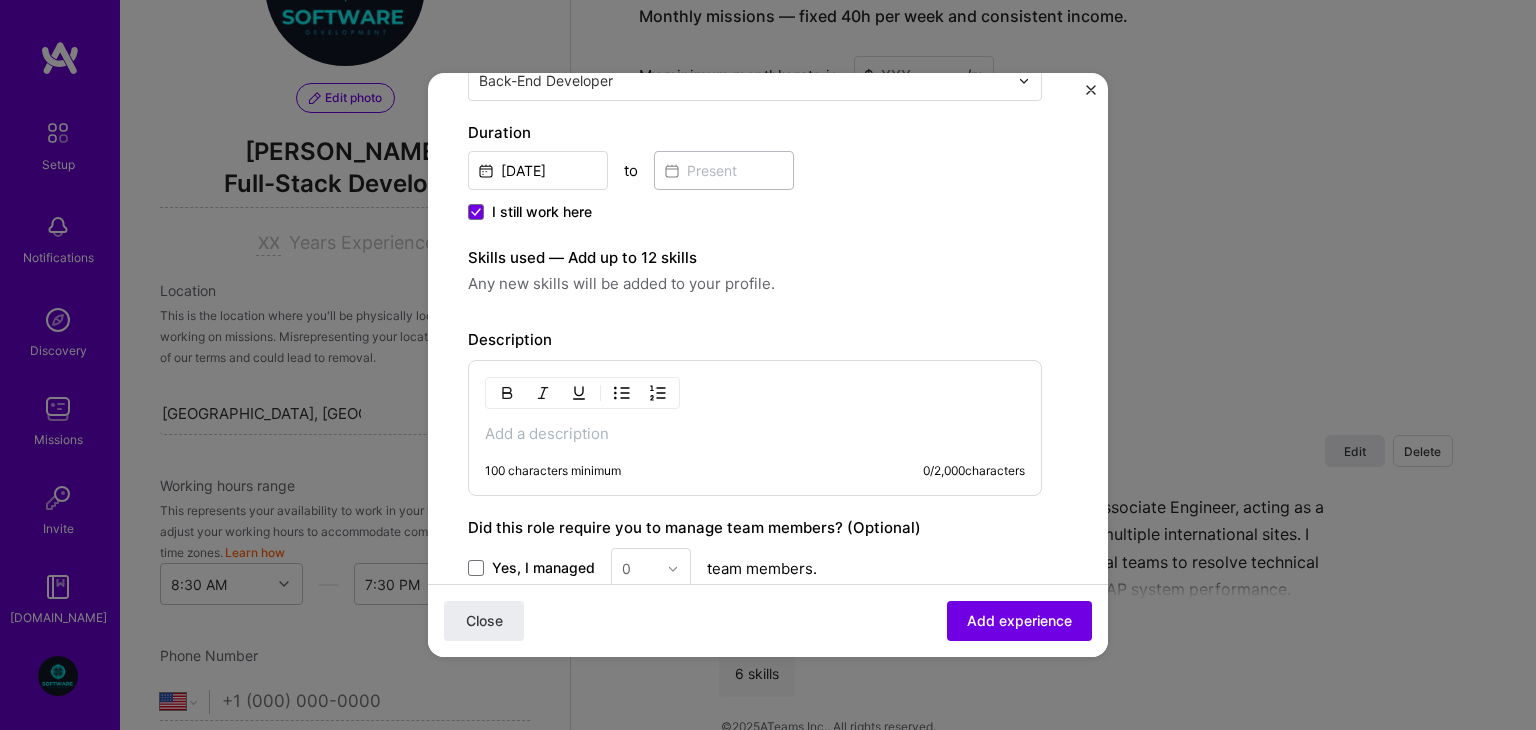 click on "Any new skills will be added to your profile." at bounding box center (755, 284) 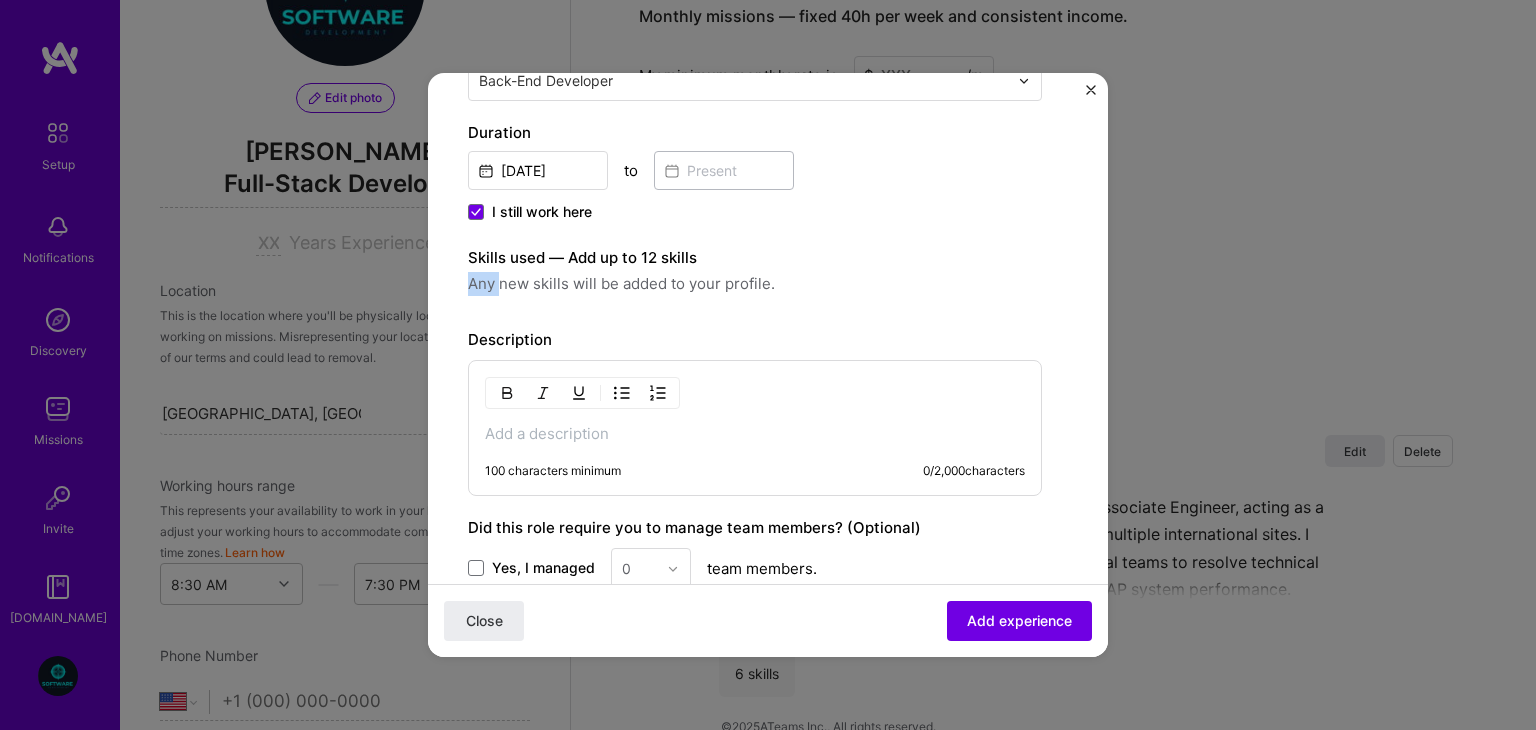 click on "Any new skills will be added to your profile." at bounding box center [755, 284] 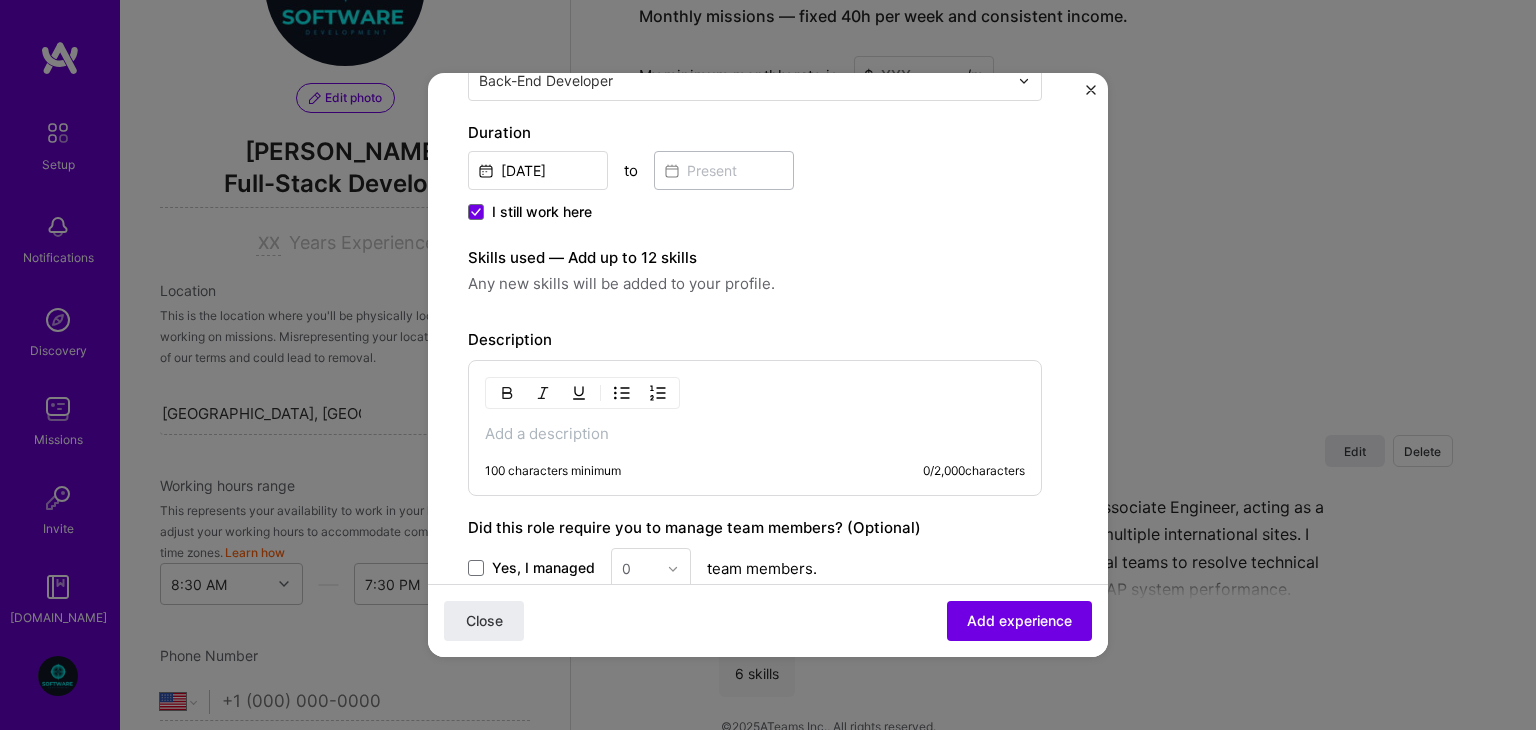 click on "Any new skills will be added to your profile." at bounding box center [755, 284] 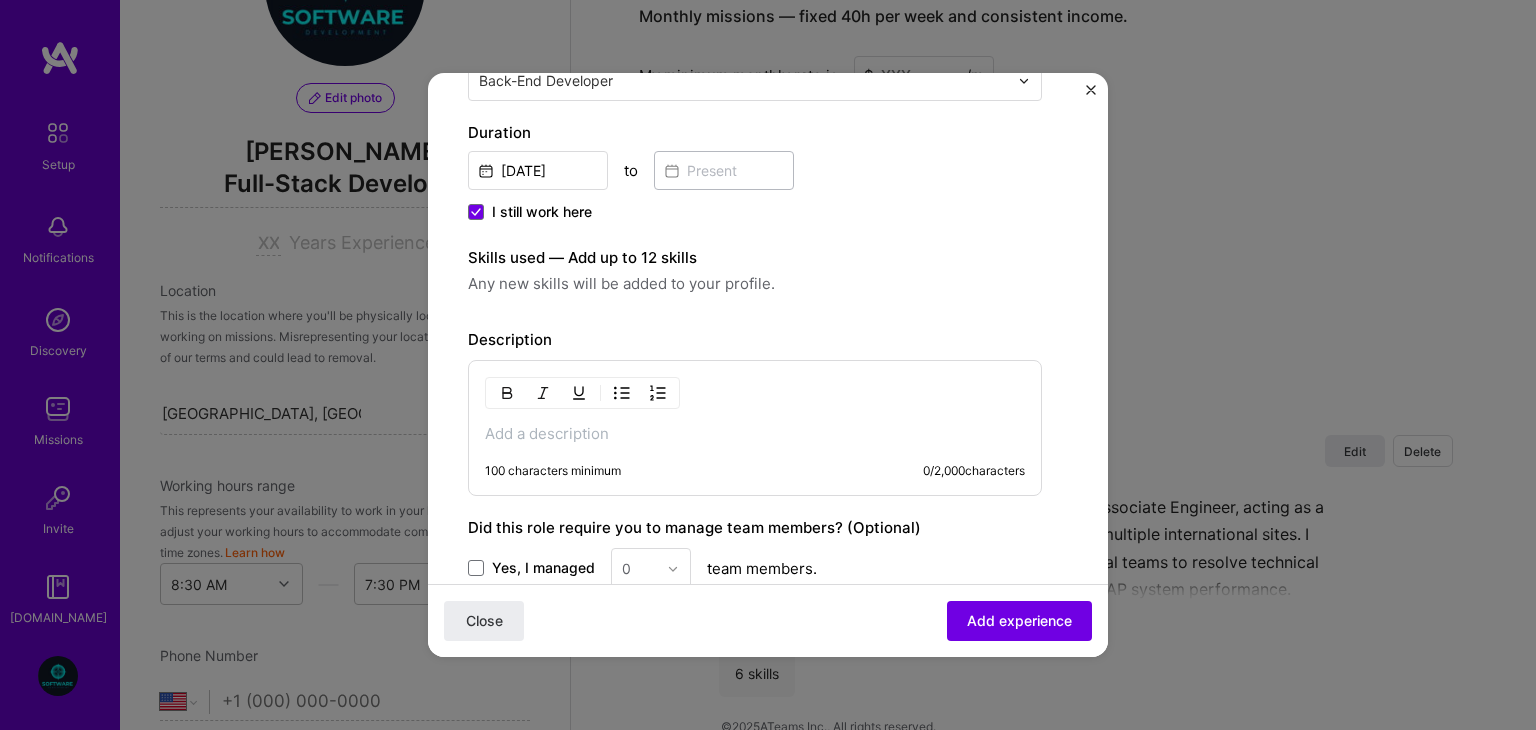 click on "Create a job experience Jobs help companies understand your past experience. Company logo Company name MNC
Industry Add up to 2 industries. Selected industries 2 Your title and specialization Full stack engineer Back-End Developer Duration Dec, 2024
to
I still work here Skills used — Add up to 12 skills Any new skills will be added to your profile. Description 100 characters minimum 0 / 2,000  characters Did this role require you to manage team members? (Optional) Yes, I managed 0 team members. Were you involved from inception to launch (0 - >  1)? (Optional) Zero to one is creation and development of a unique product from the ground up. I was involved in zero to one with this project Related projects (Optional) Connect a project you worked on at this position. Select projects" at bounding box center (755, 249) 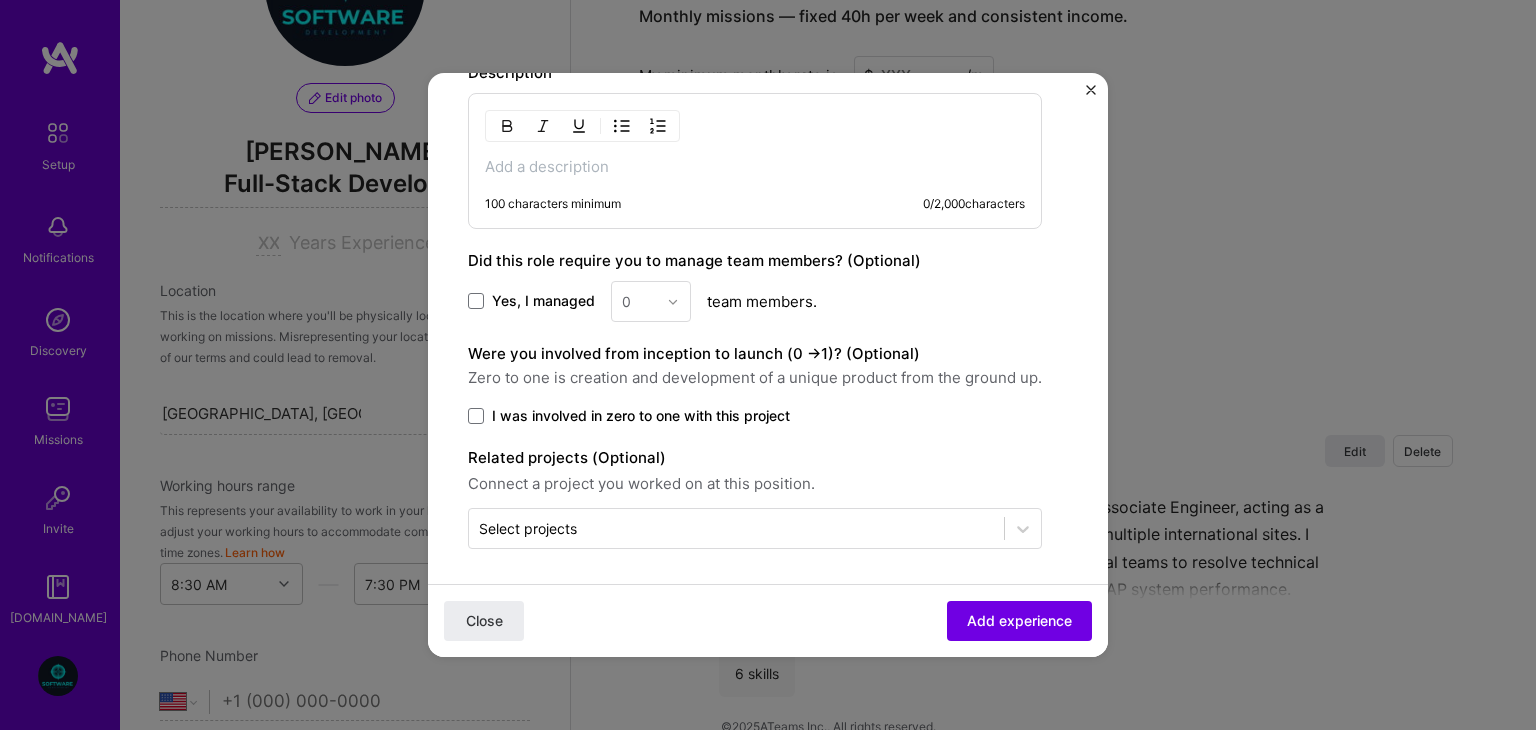 scroll, scrollTop: 698, scrollLeft: 0, axis: vertical 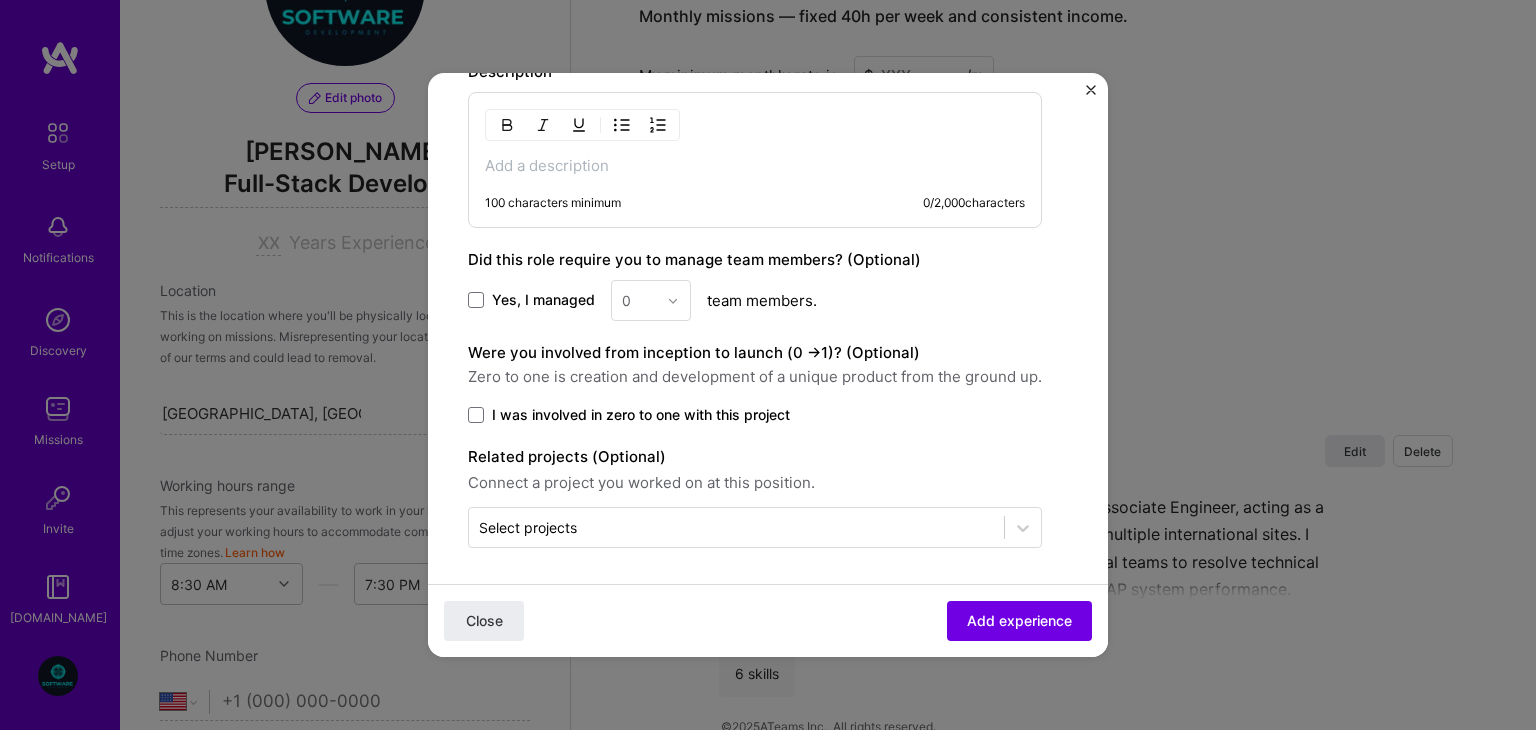 click on "Create a job experience Jobs help companies understand your past experience. Company logo Company name MNC
Industry Add up to 2 industries. Selected industries 2 Your title and specialization Full stack engineer Back-End Developer Duration Dec, 2024
to
I still work here Skills used — Add up to 12 skills Any new skills will be added to your profile. Description 100 characters minimum 0 / 2,000  characters Did this role require you to manage team members? (Optional) Yes, I managed 0 team members. Were you involved from inception to launch (0 - >  1)? (Optional) Zero to one is creation and development of a unique product from the ground up. I was involved in zero to one with this project Related projects (Optional) Connect a project you worked on at this position. Select projects" at bounding box center (755, -19) 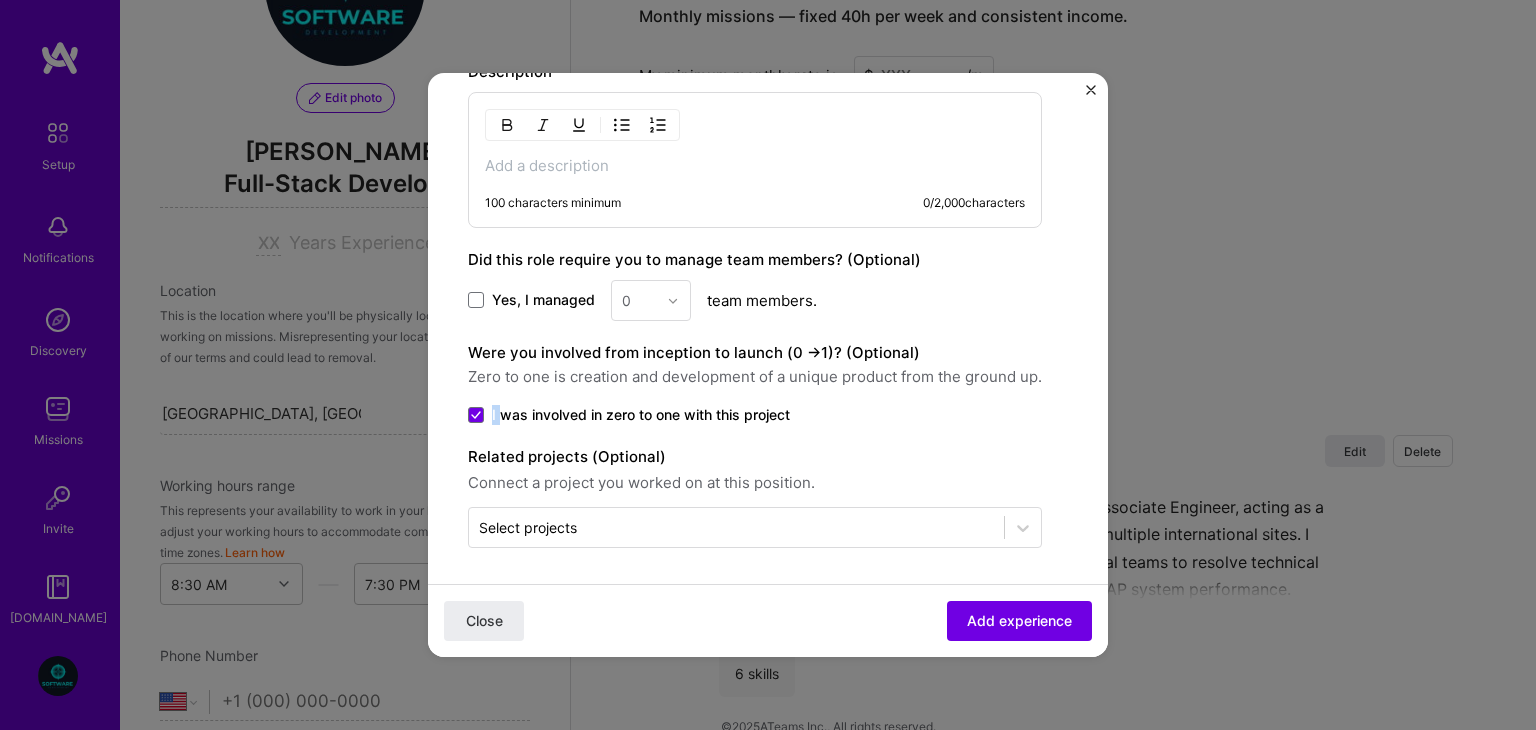 click at bounding box center [476, 415] 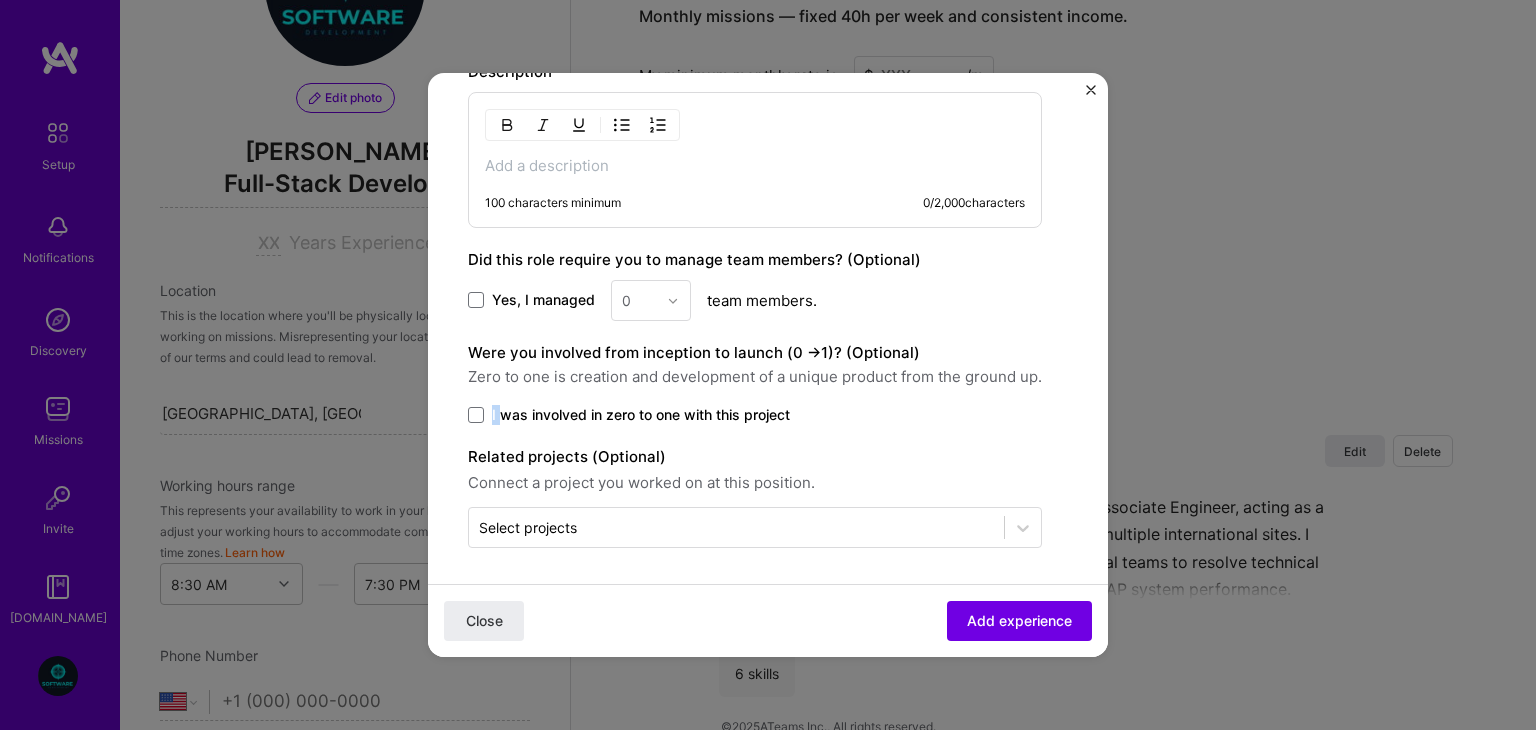 scroll, scrollTop: 461, scrollLeft: 0, axis: vertical 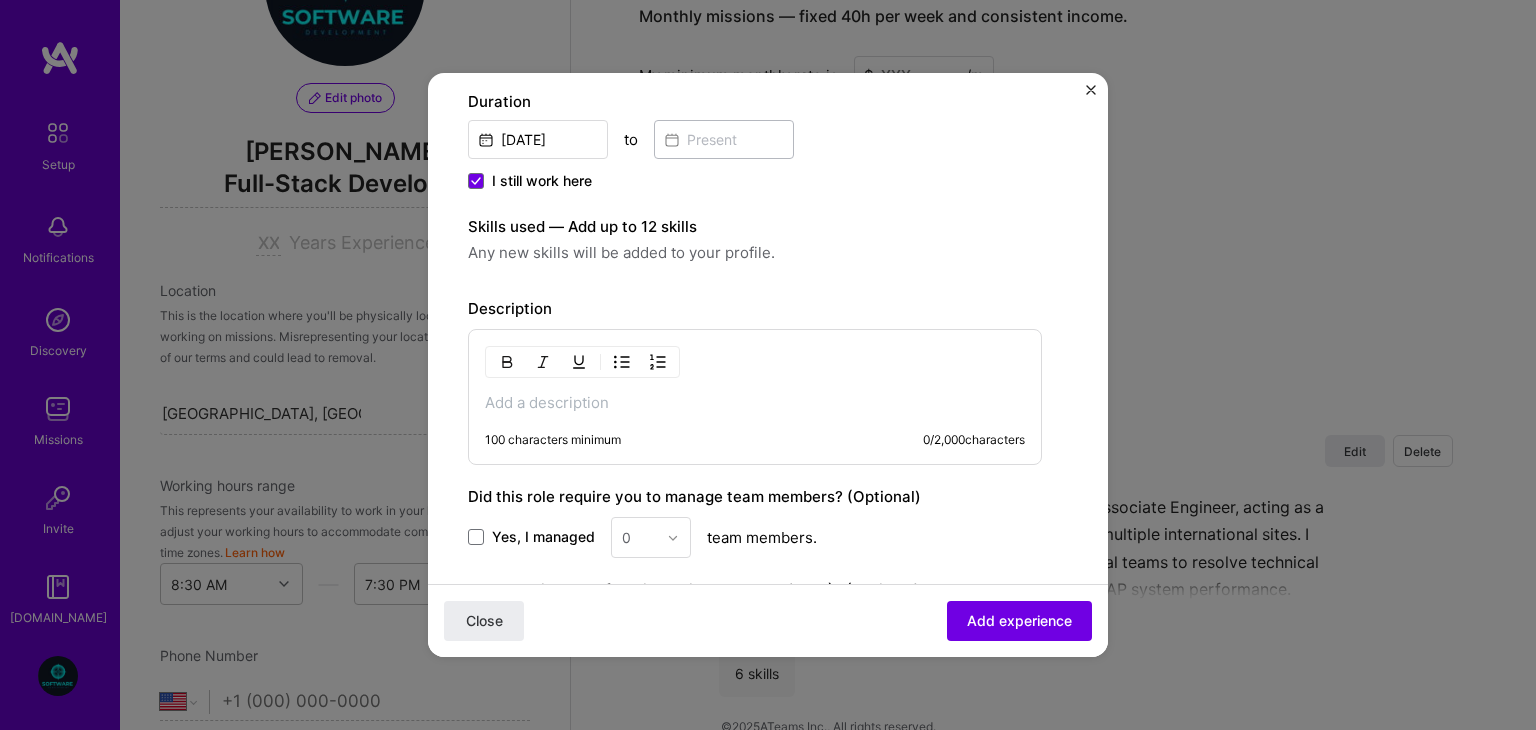 click on "Yes, I managed 0 team members." at bounding box center [755, 537] 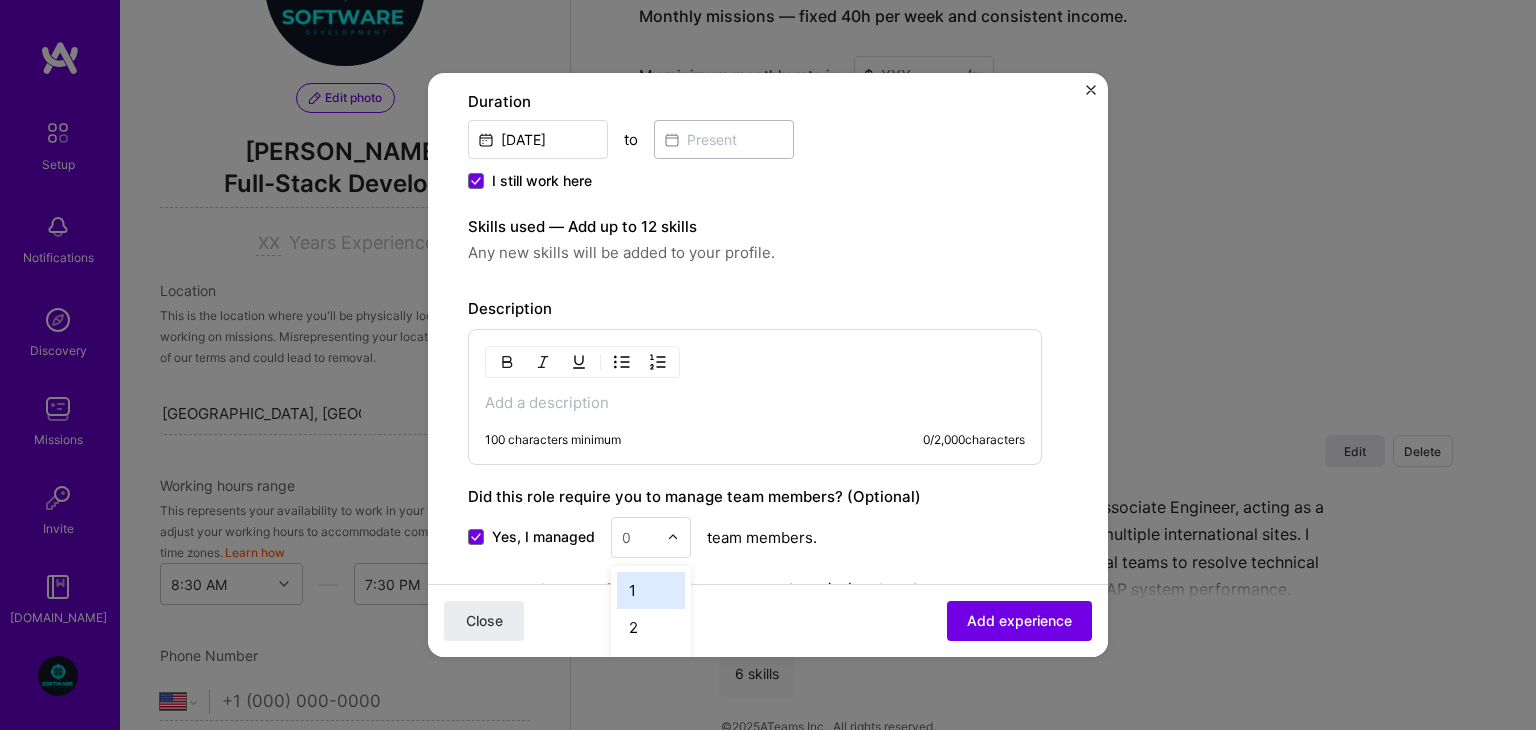 click at bounding box center [678, 537] 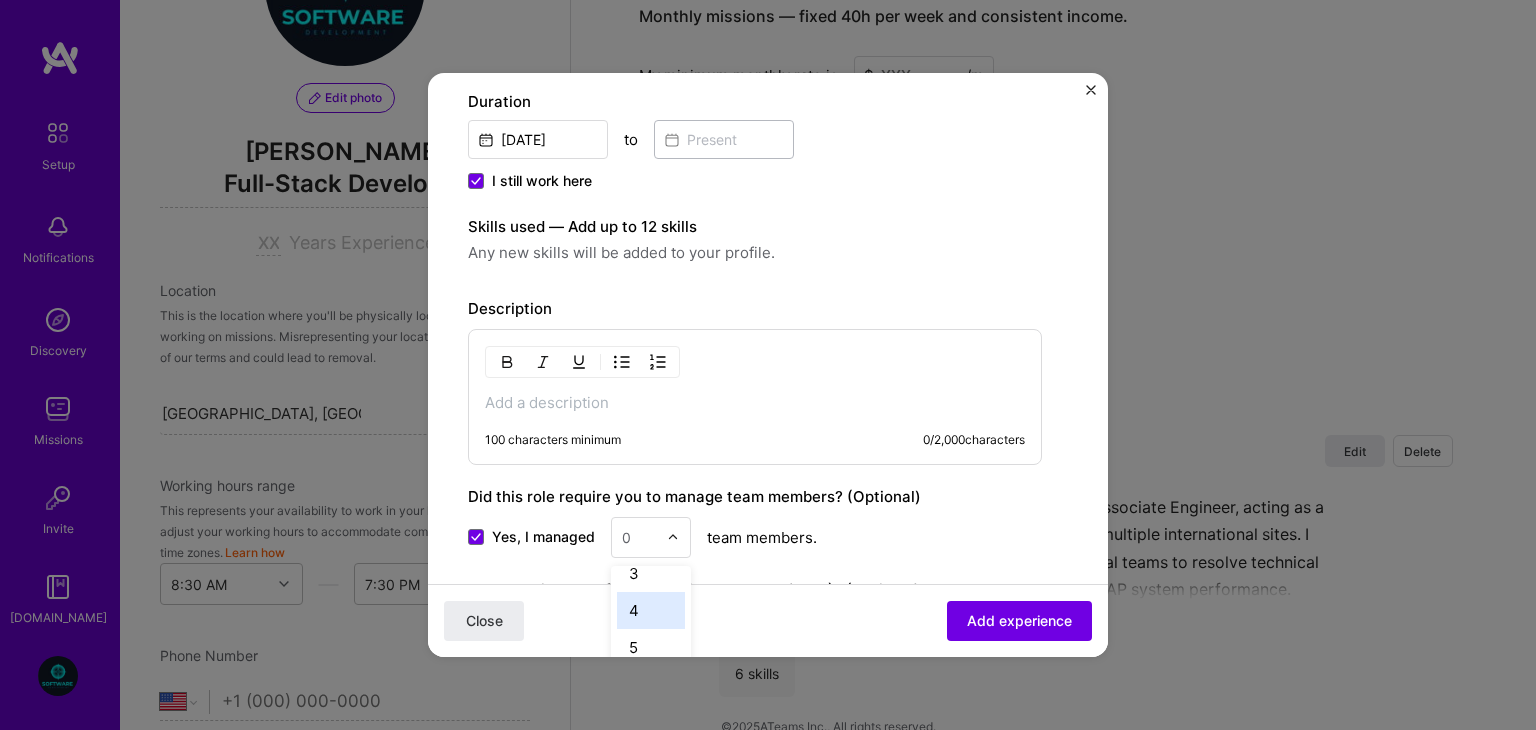 scroll, scrollTop: 92, scrollLeft: 0, axis: vertical 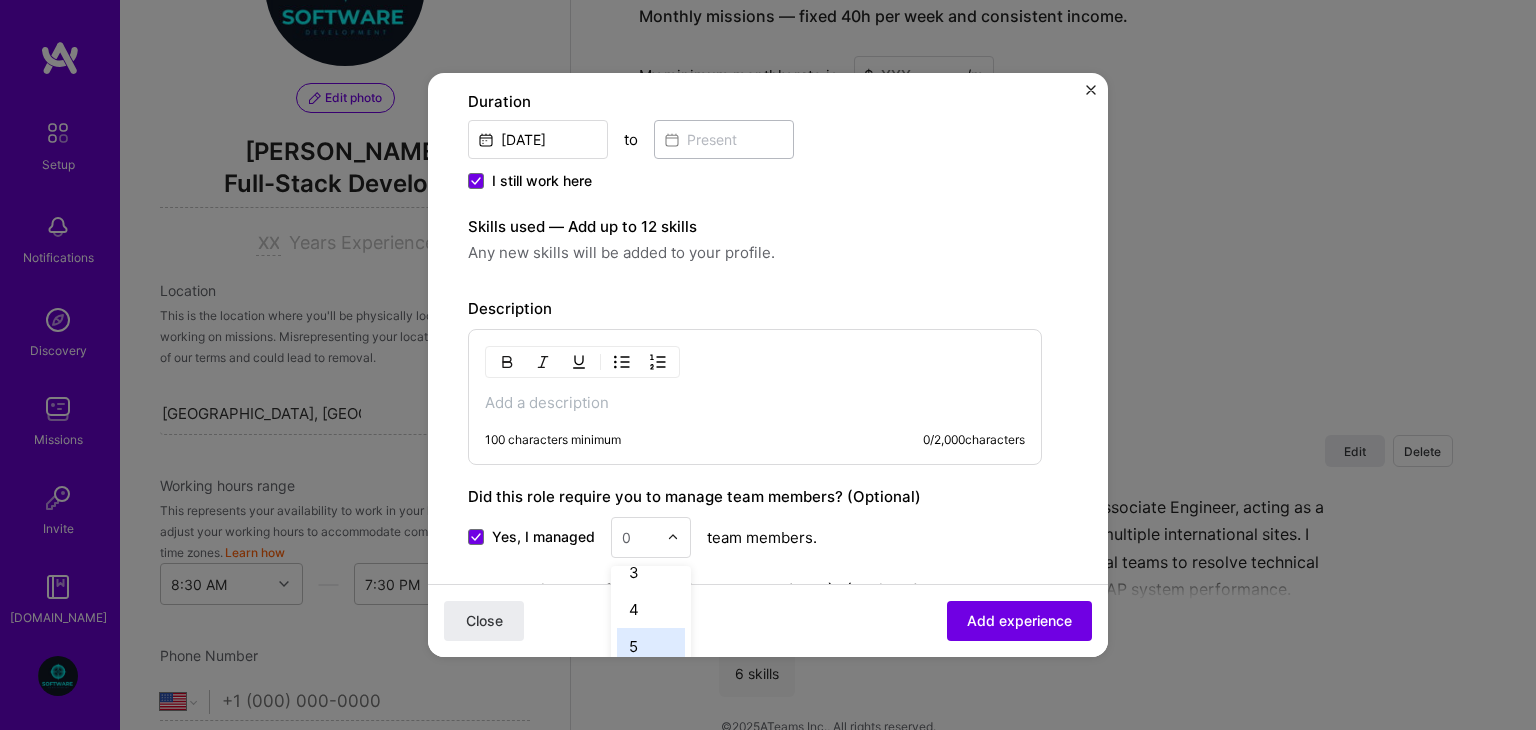 click on "5" at bounding box center (651, 646) 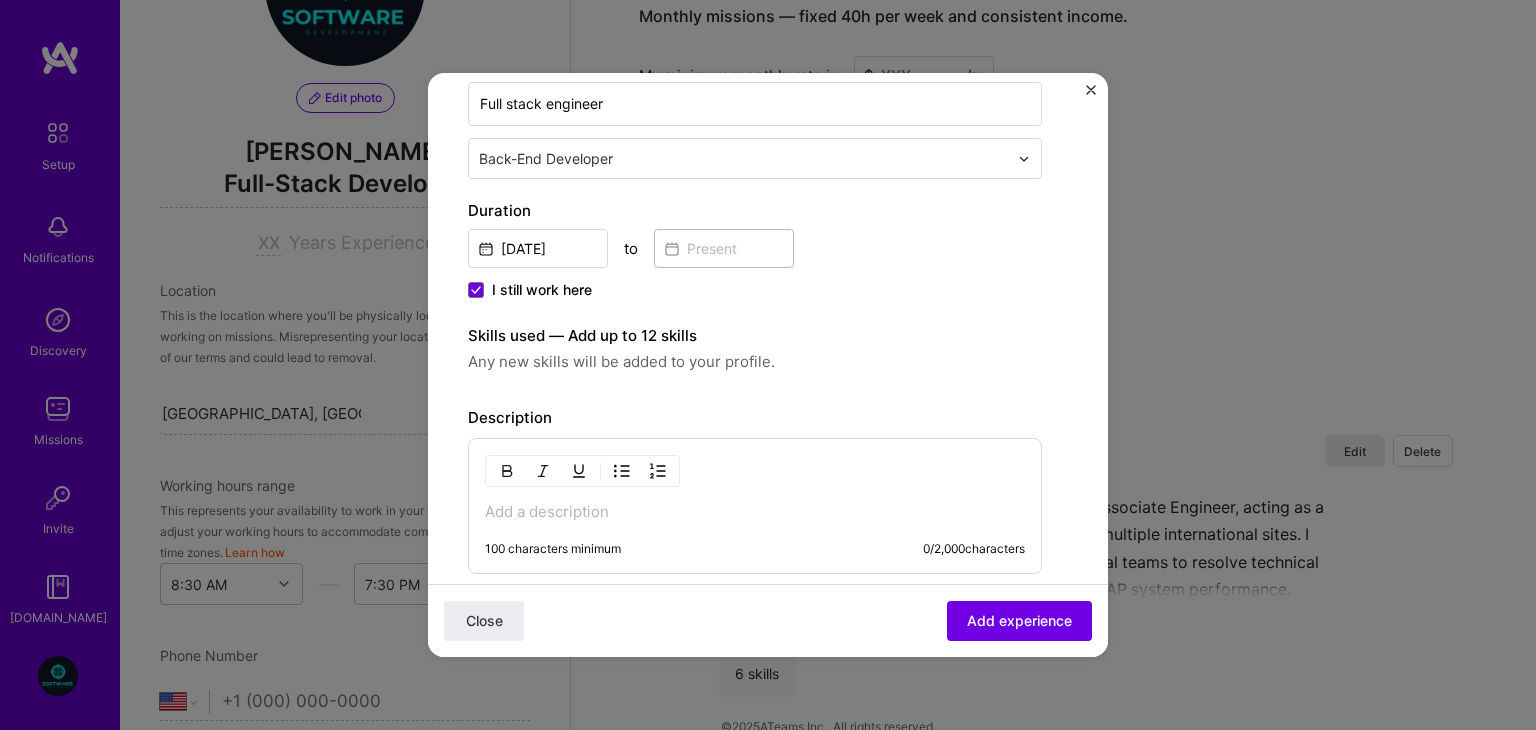 scroll, scrollTop: 316, scrollLeft: 0, axis: vertical 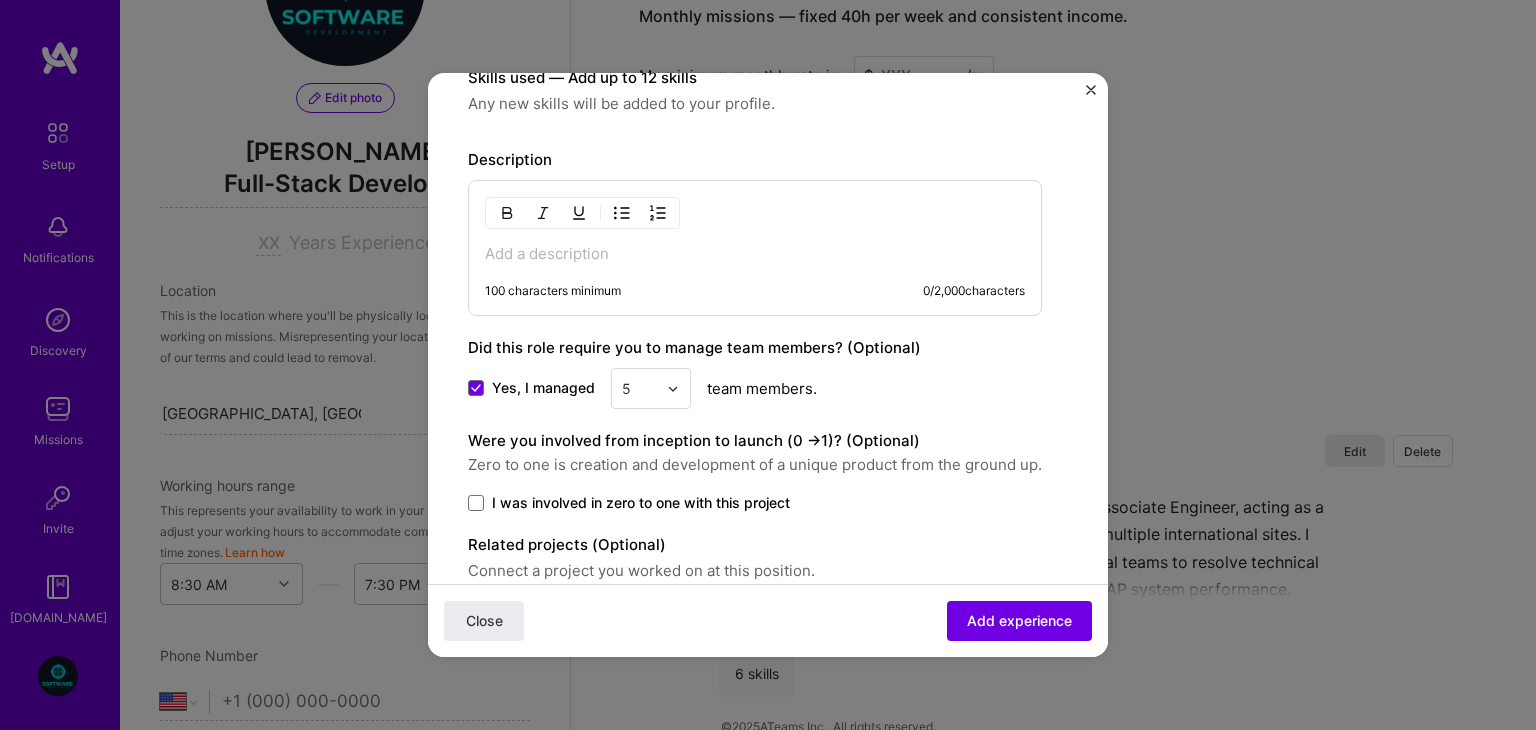 click at bounding box center [755, 254] 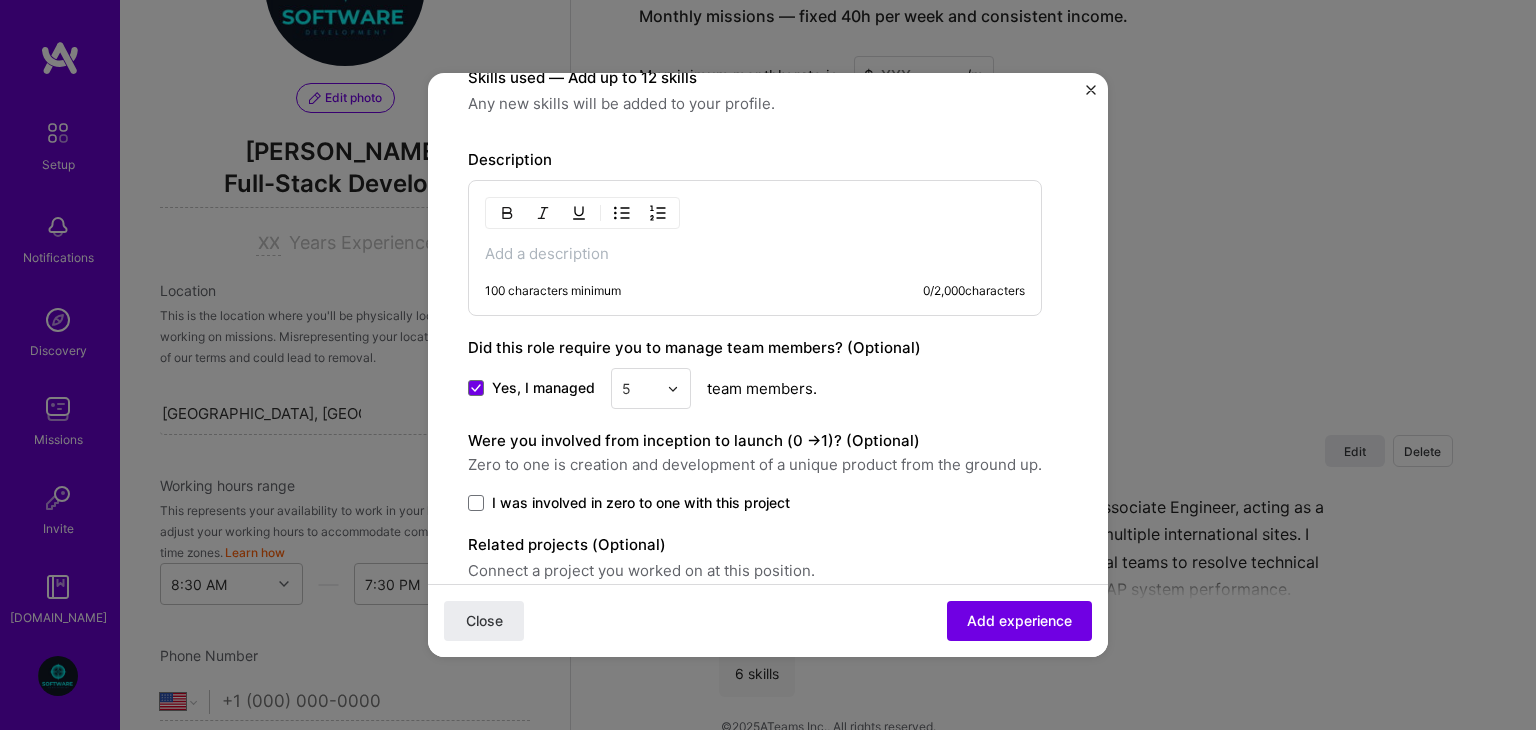 click at bounding box center (755, 254) 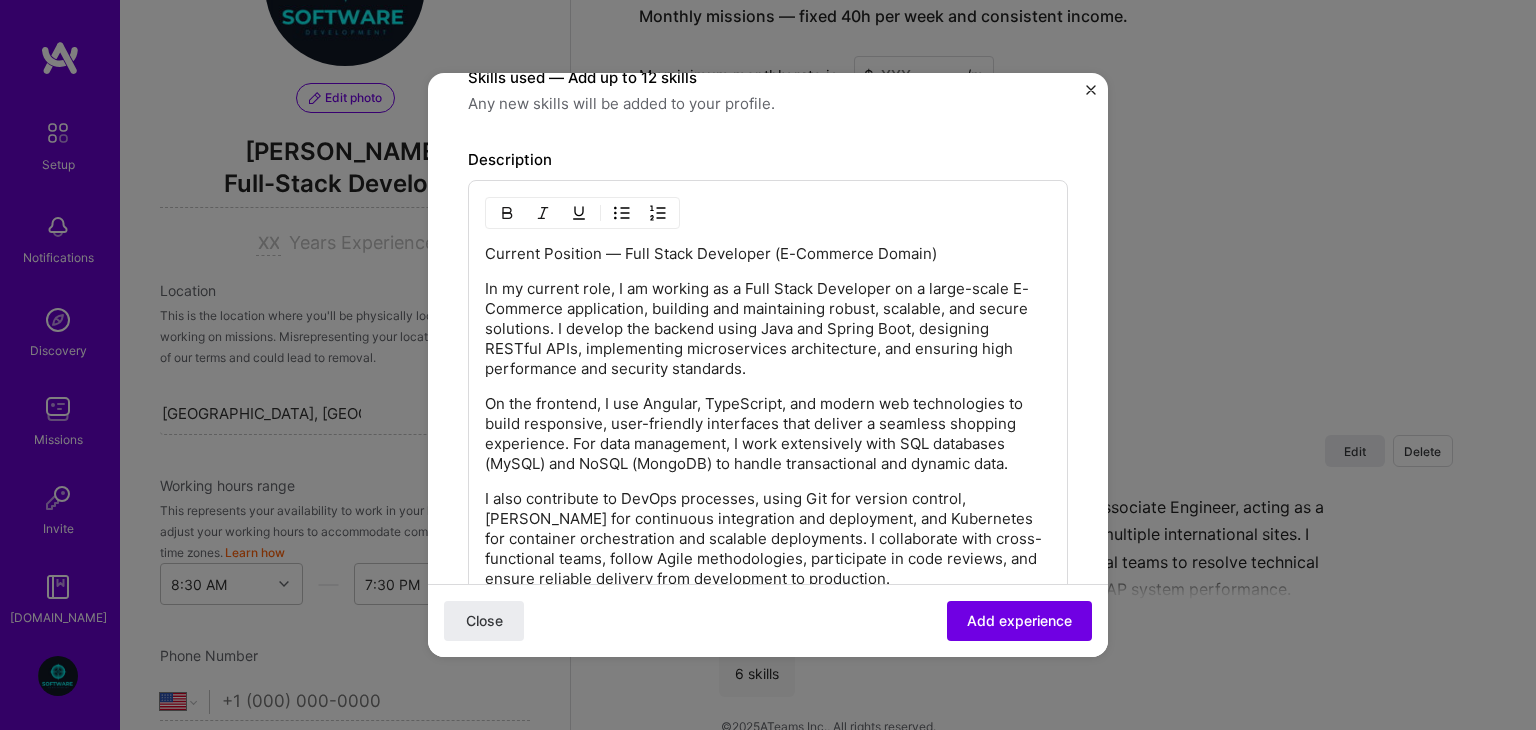 scroll, scrollTop: 1058, scrollLeft: 0, axis: vertical 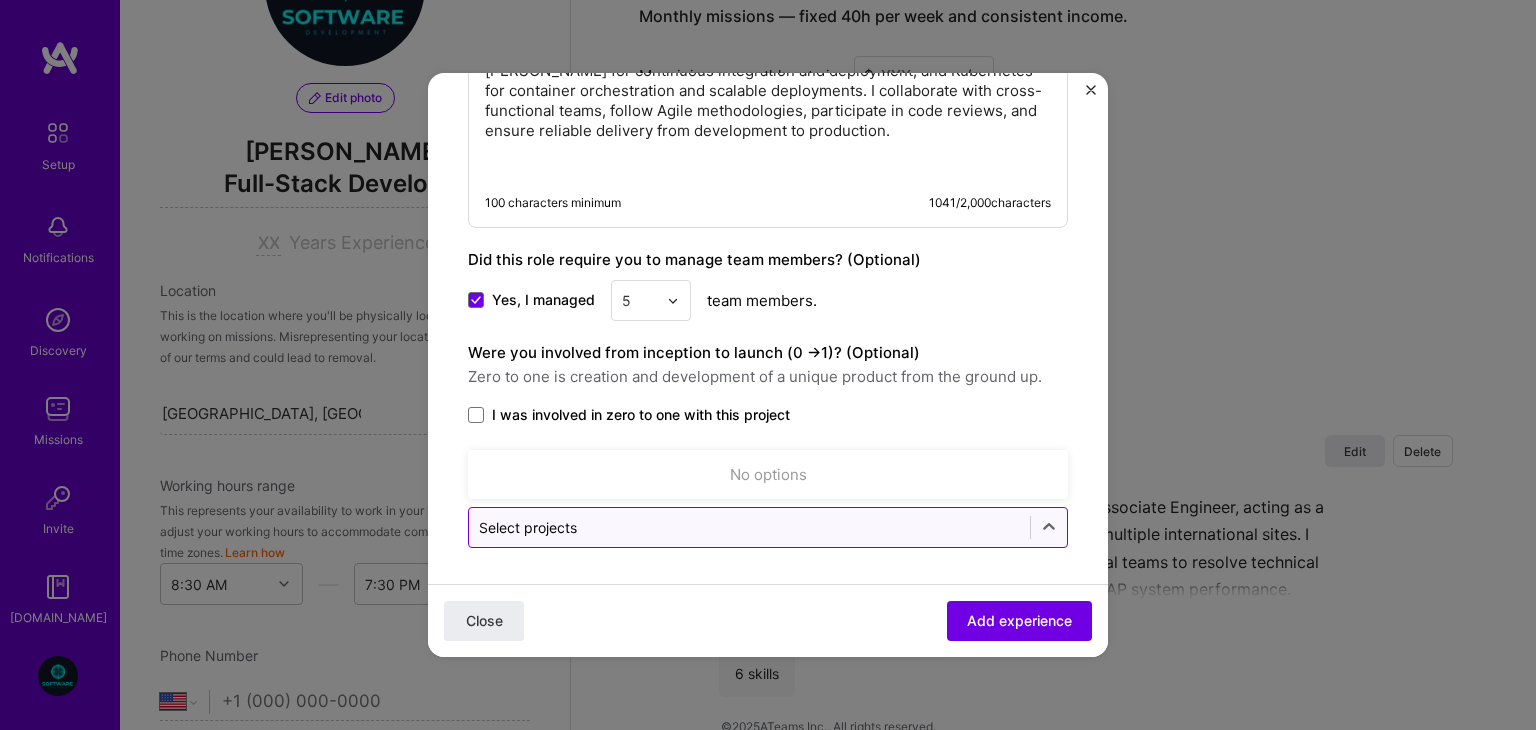 click at bounding box center (749, 527) 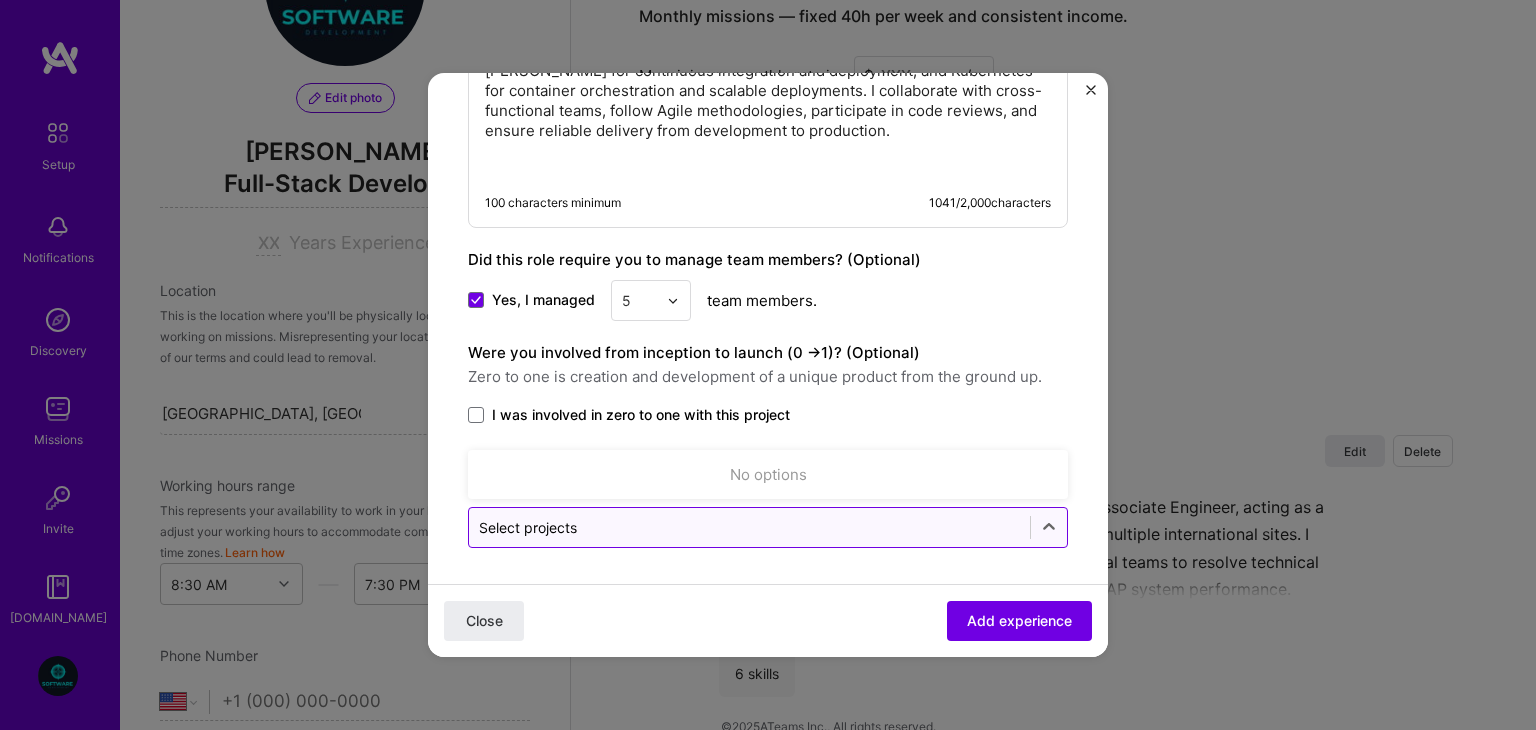 click at bounding box center [749, 527] 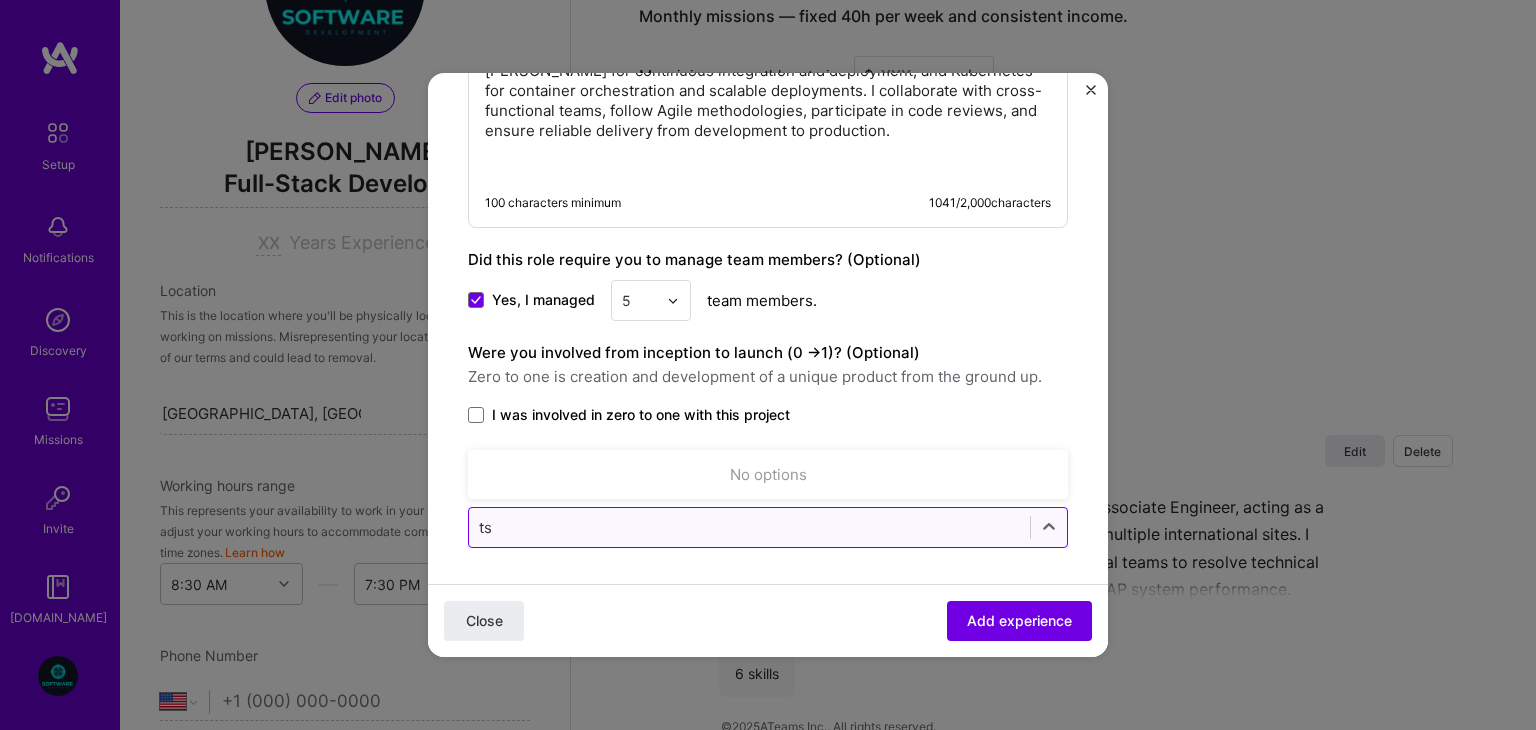 type on "t" 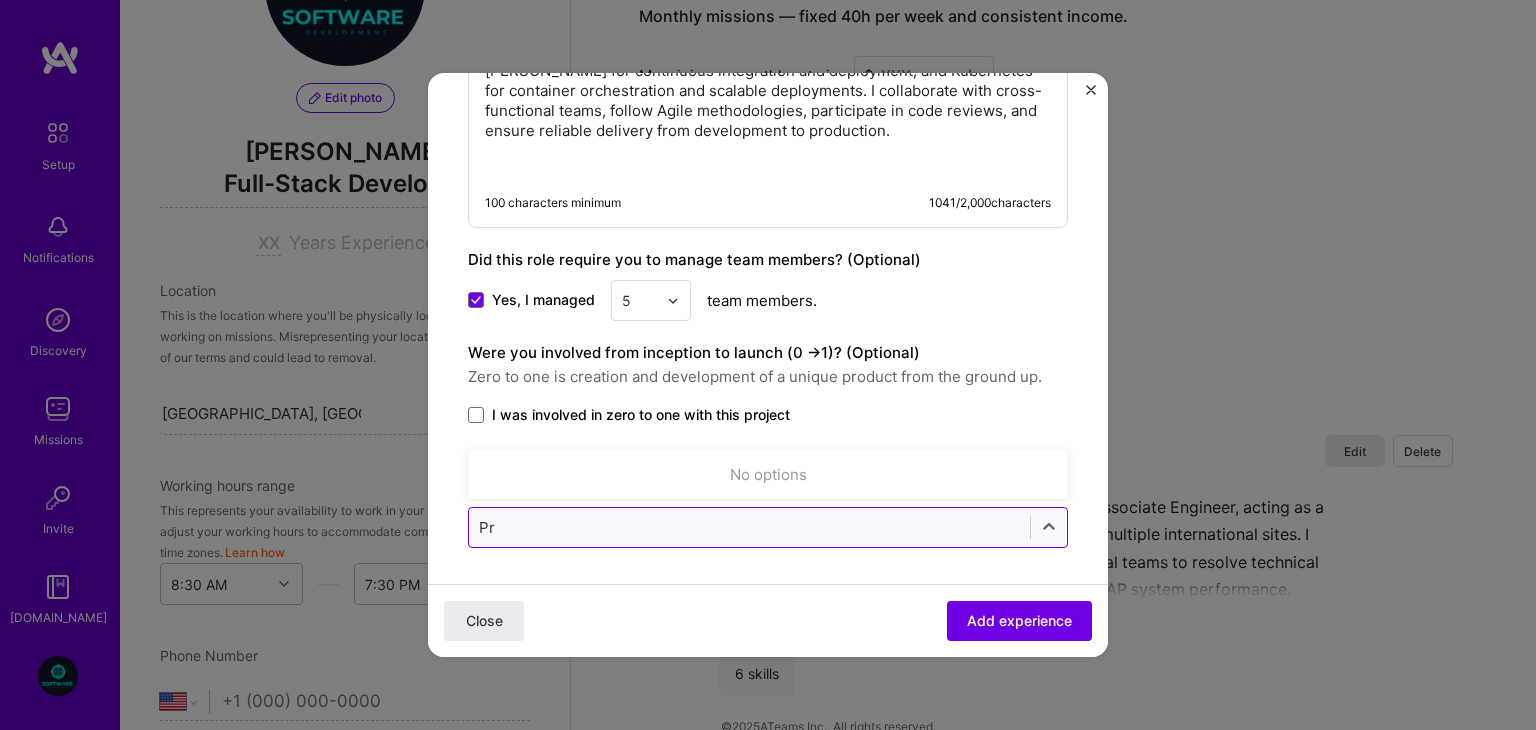 type on "P" 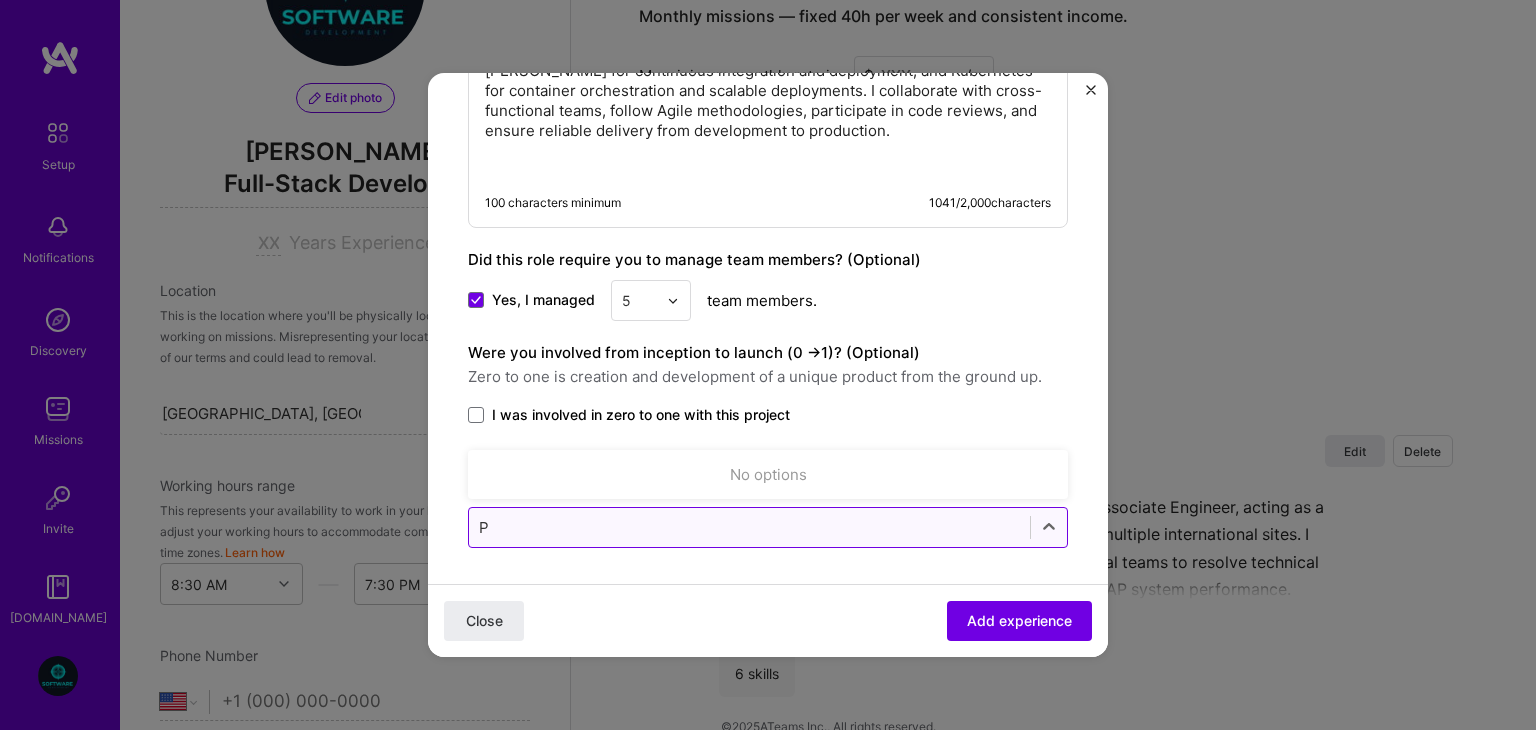 type 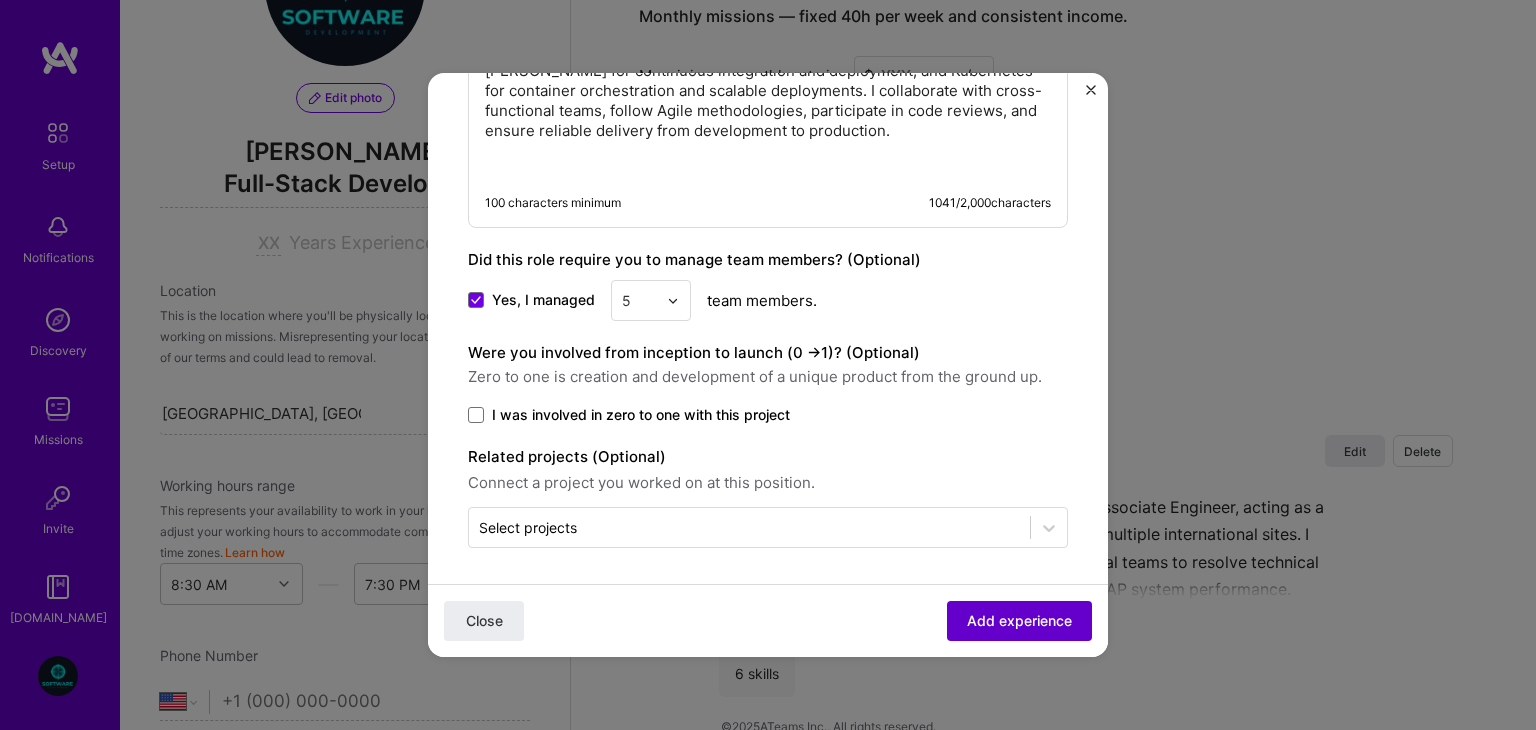 click on "Add experience" at bounding box center (1019, 621) 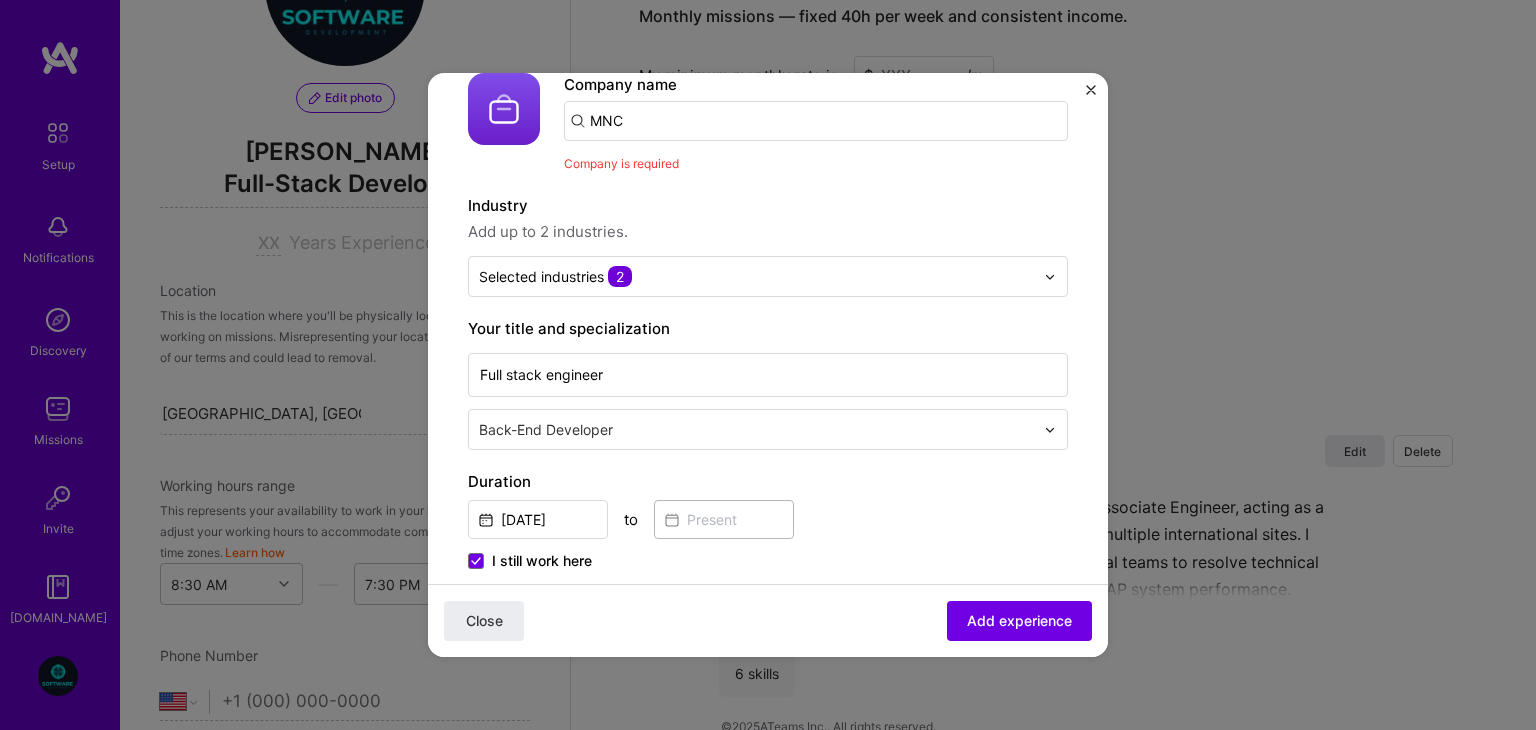 scroll, scrollTop: 0, scrollLeft: 0, axis: both 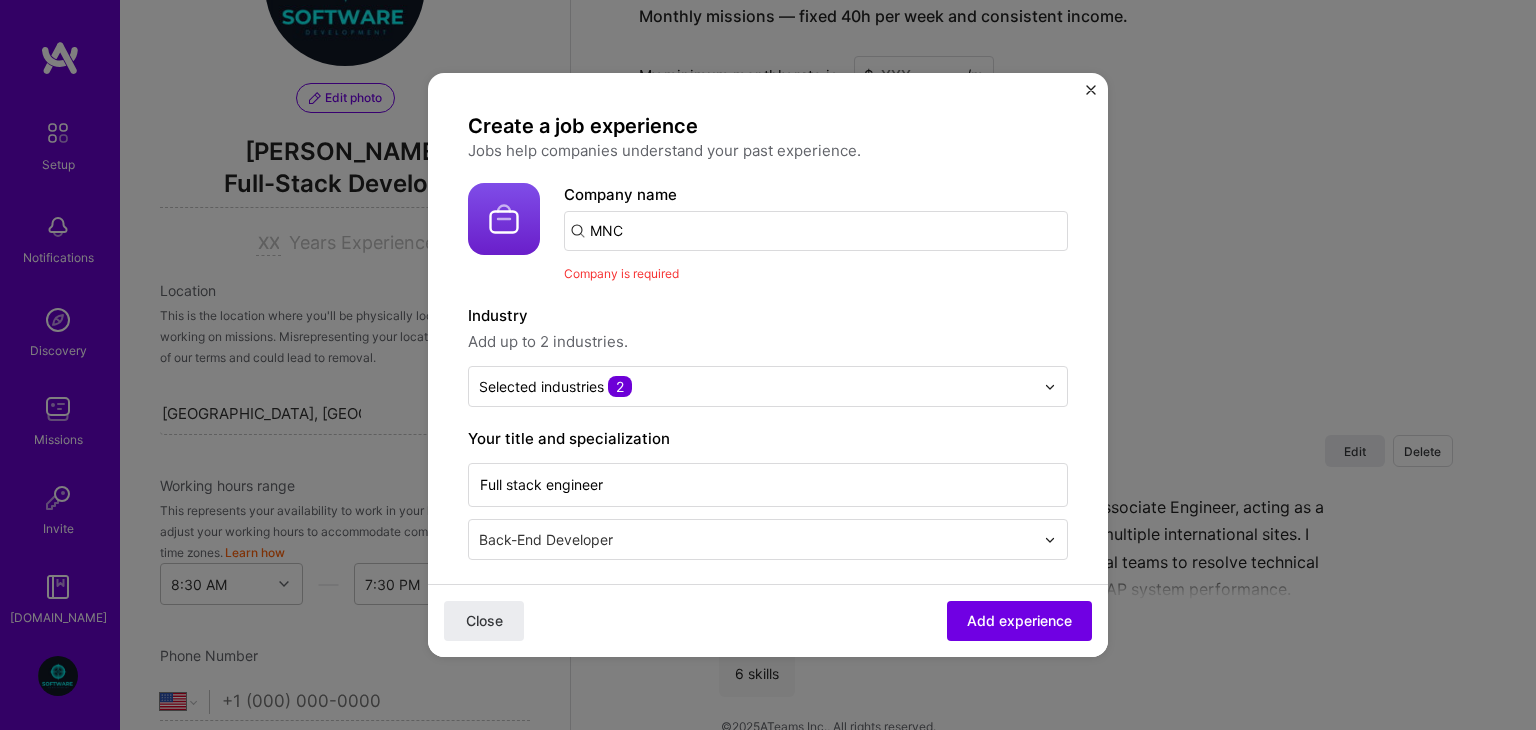 drag, startPoint x: 736, startPoint y: 245, endPoint x: 496, endPoint y: 329, distance: 254.27544 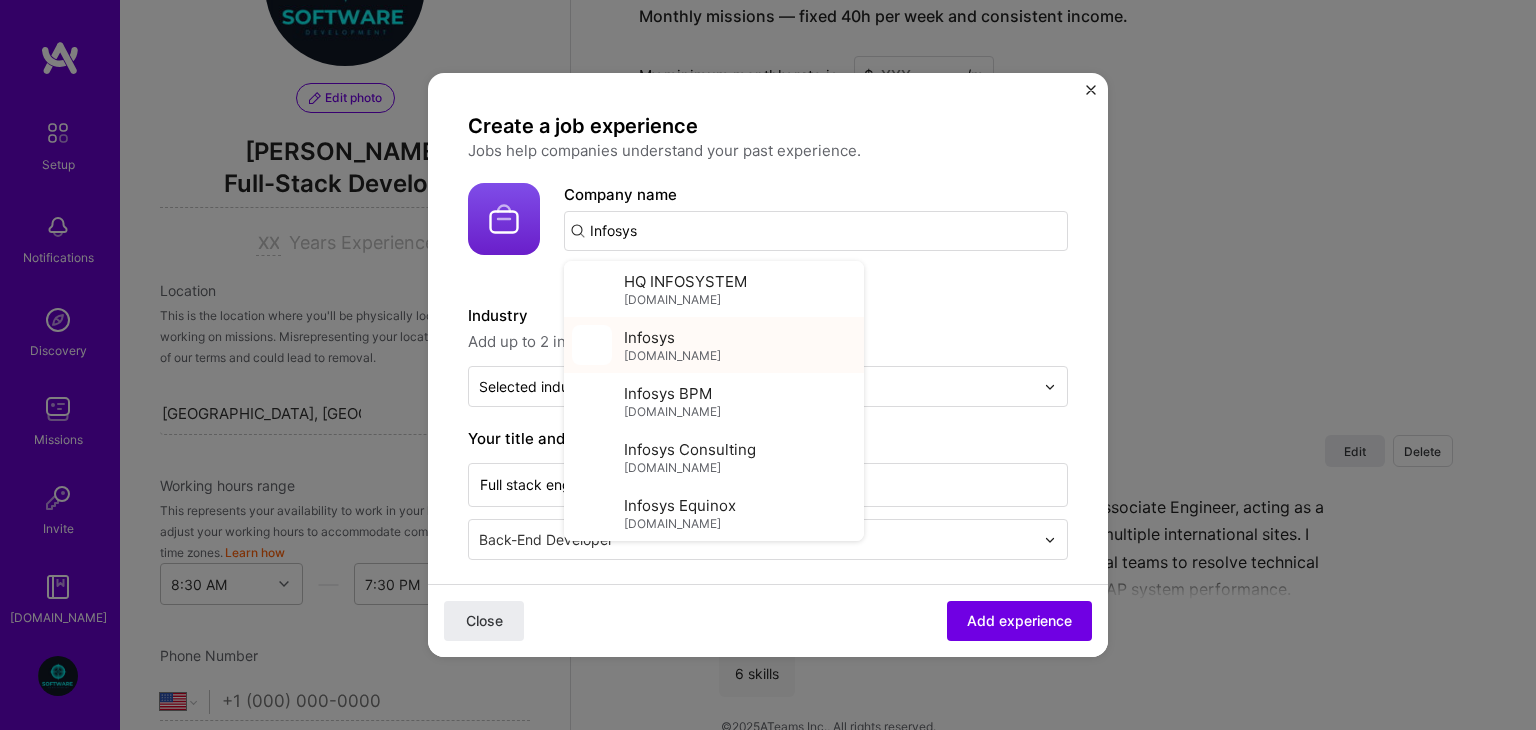 type on "Infosys" 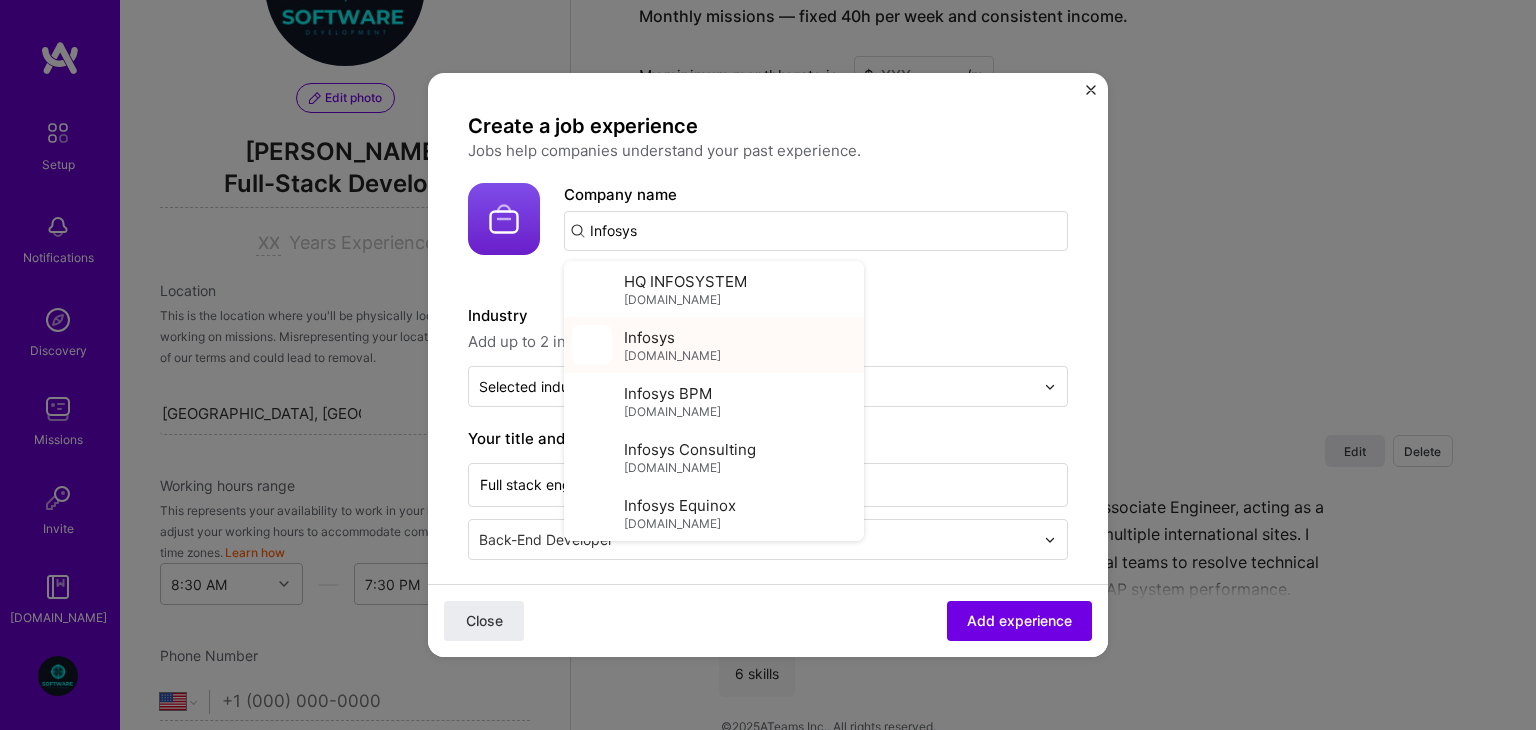 click on "Infosys" at bounding box center (649, 337) 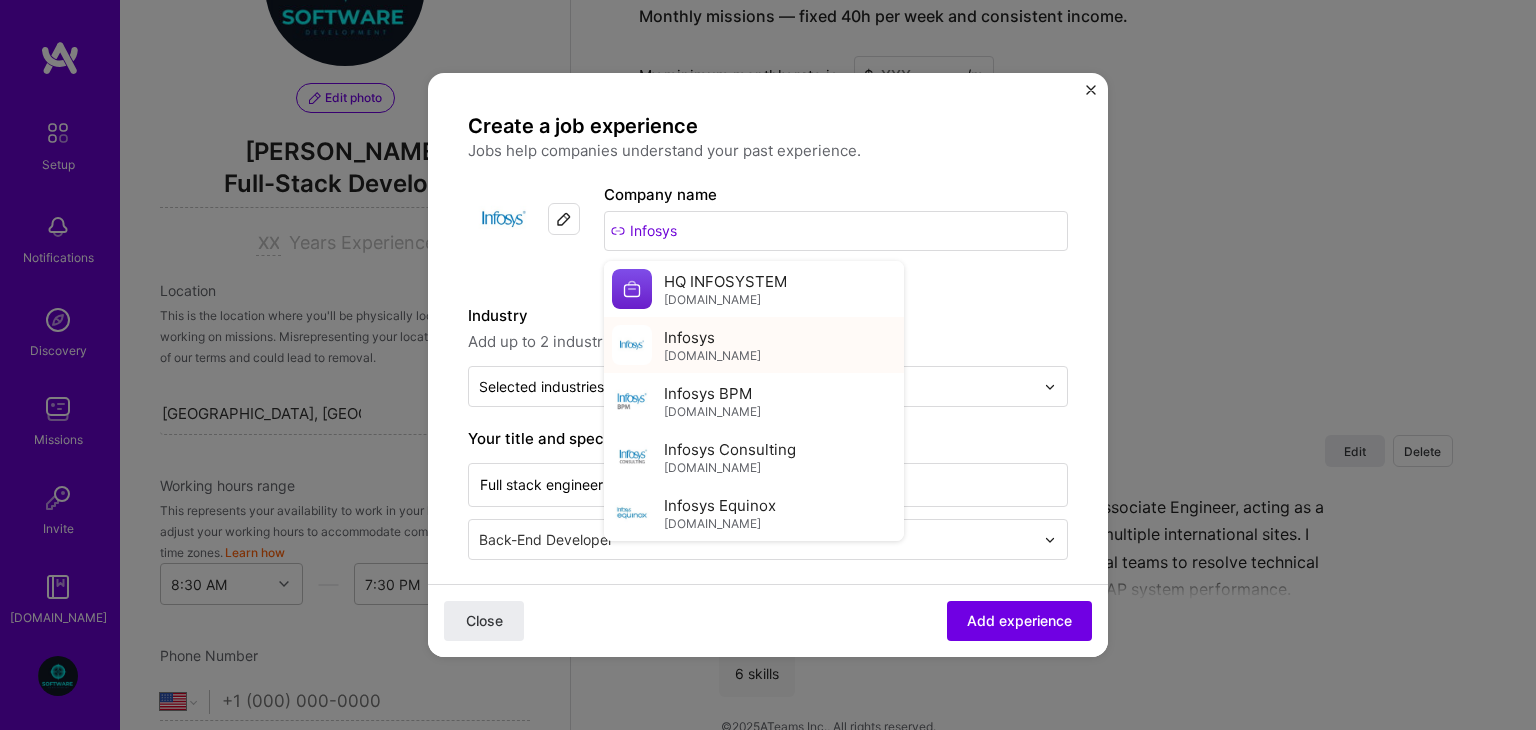 click on "Infosys infosys.com" at bounding box center (754, 345) 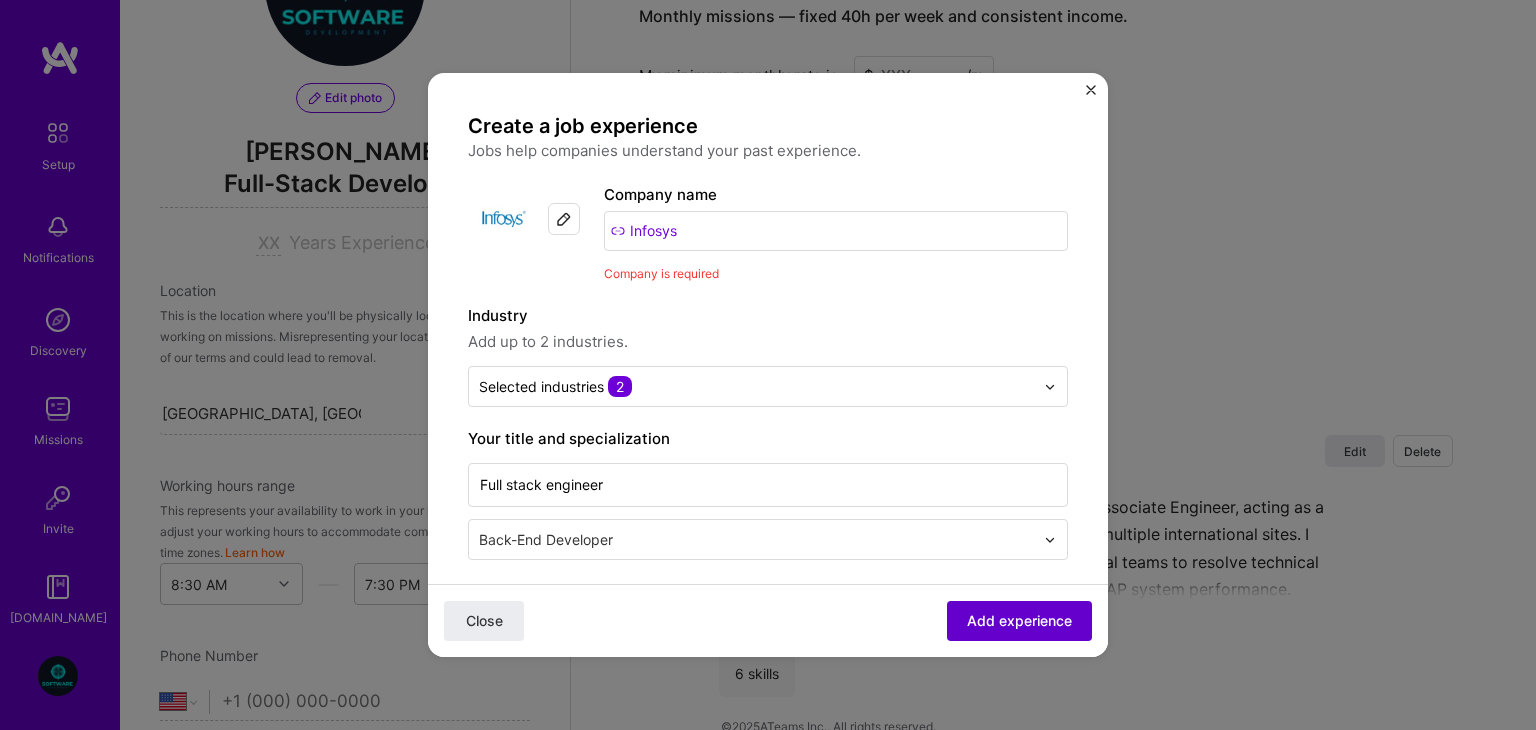 click on "Add experience" at bounding box center (1019, 621) 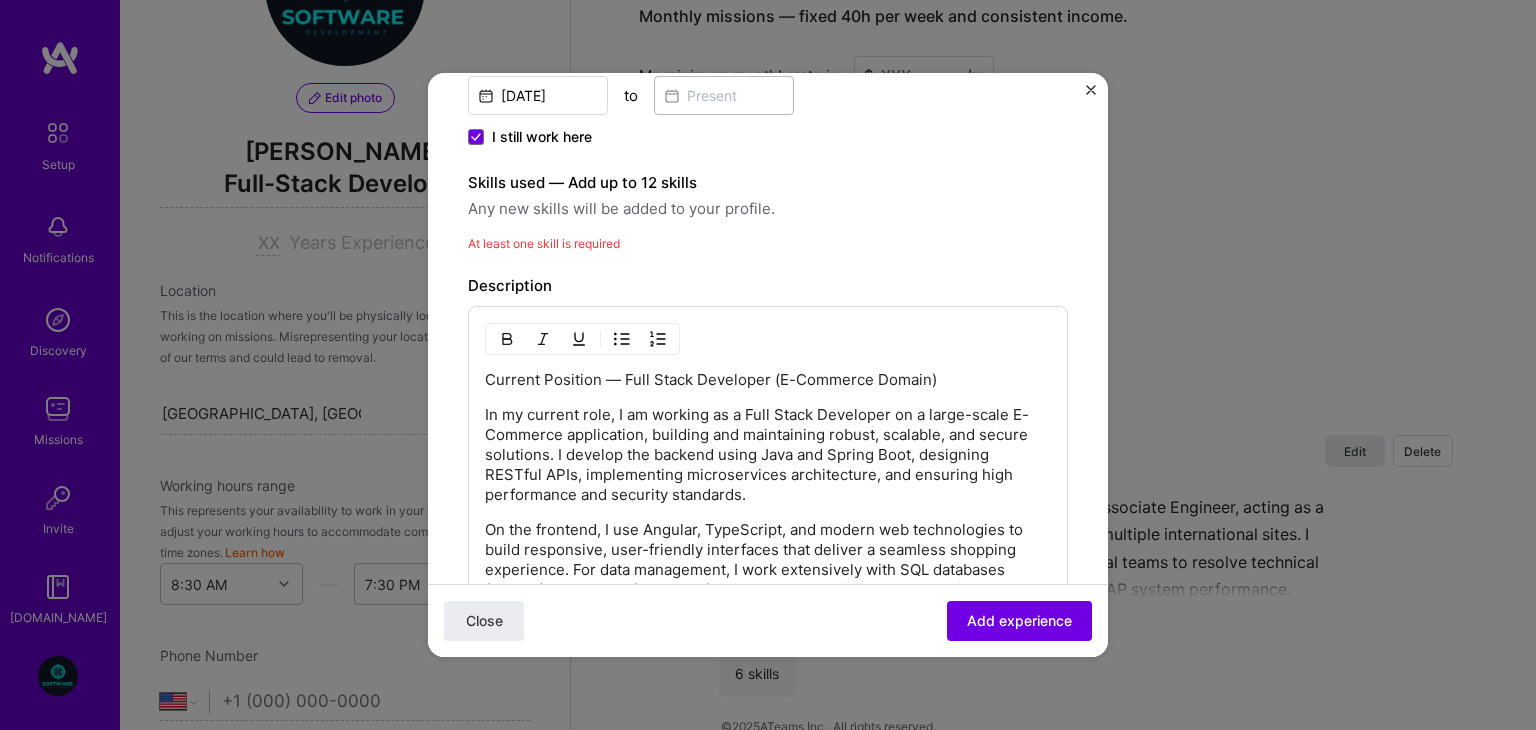 scroll, scrollTop: 504, scrollLeft: 0, axis: vertical 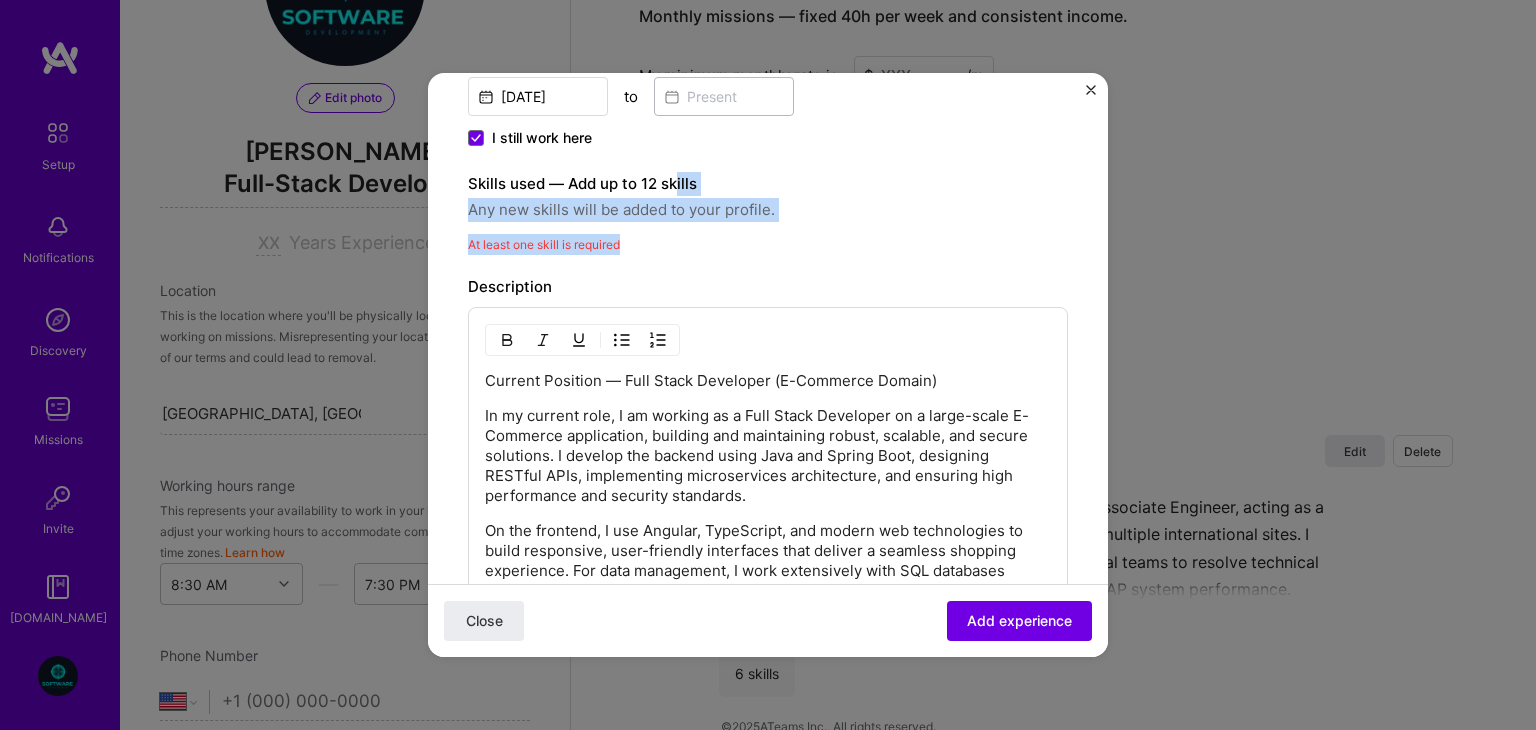 drag, startPoint x: 680, startPoint y: 220, endPoint x: 679, endPoint y: 185, distance: 35.014282 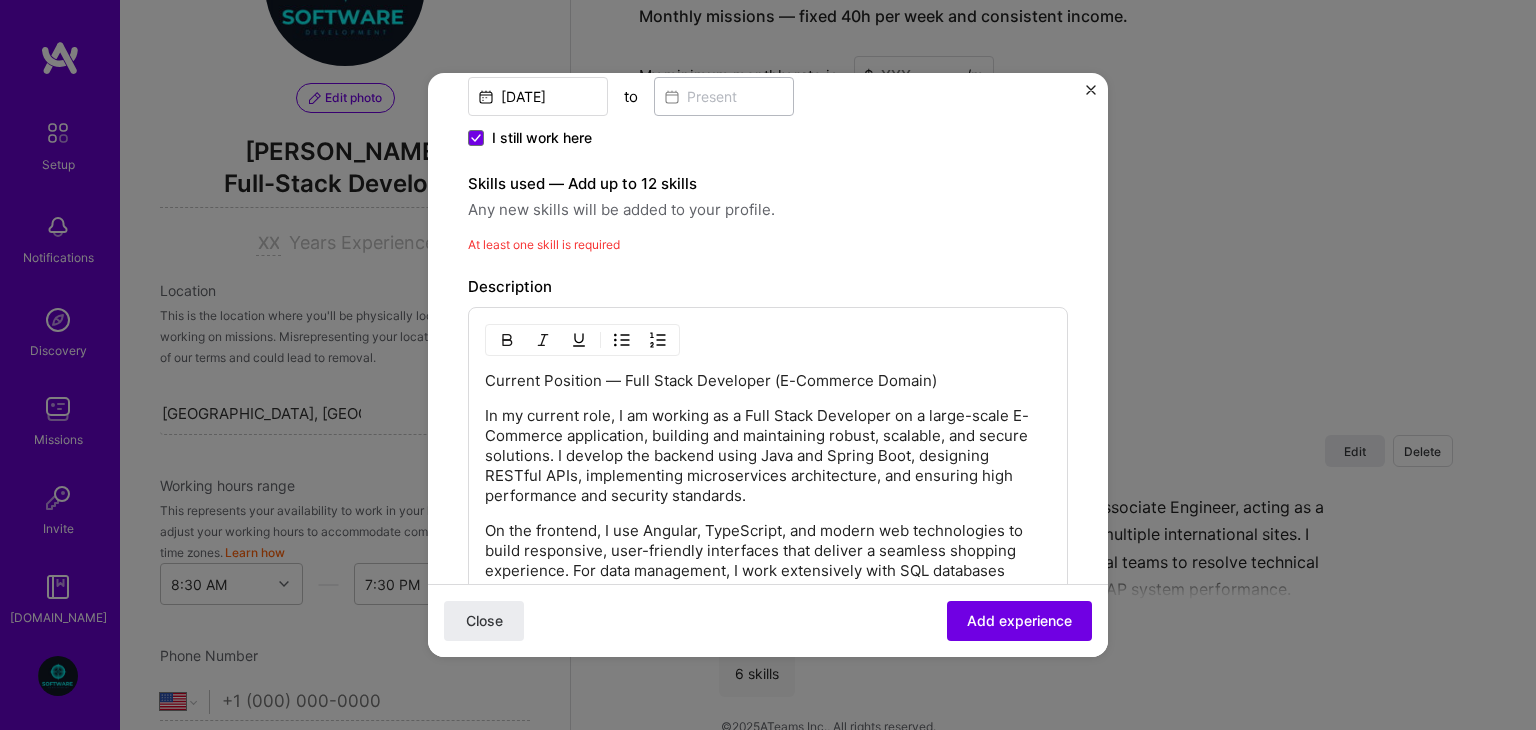 click on "Any new skills will be added to your profile." at bounding box center (768, 210) 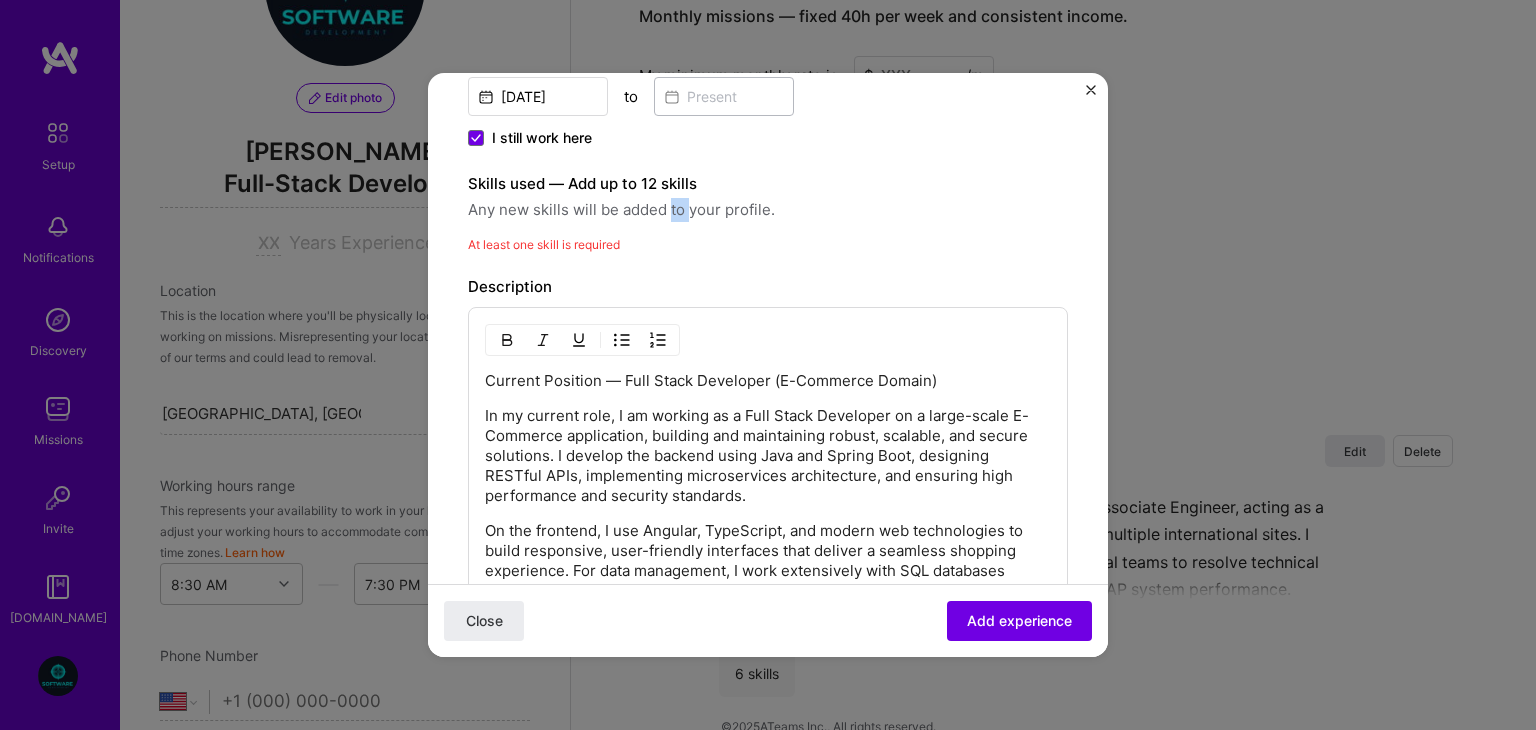 click on "Any new skills will be added to your profile." at bounding box center [768, 210] 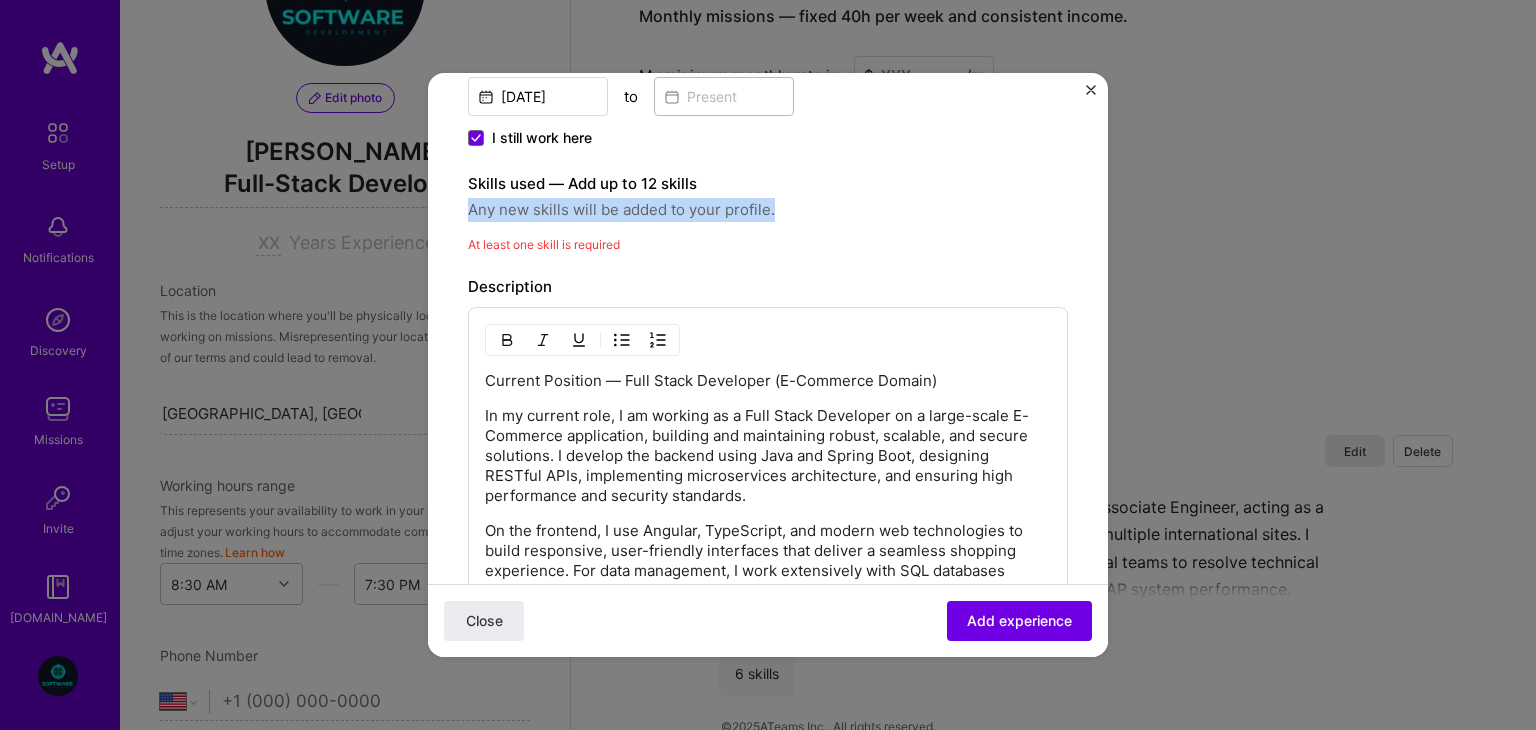 click on "Any new skills will be added to your profile." at bounding box center (768, 210) 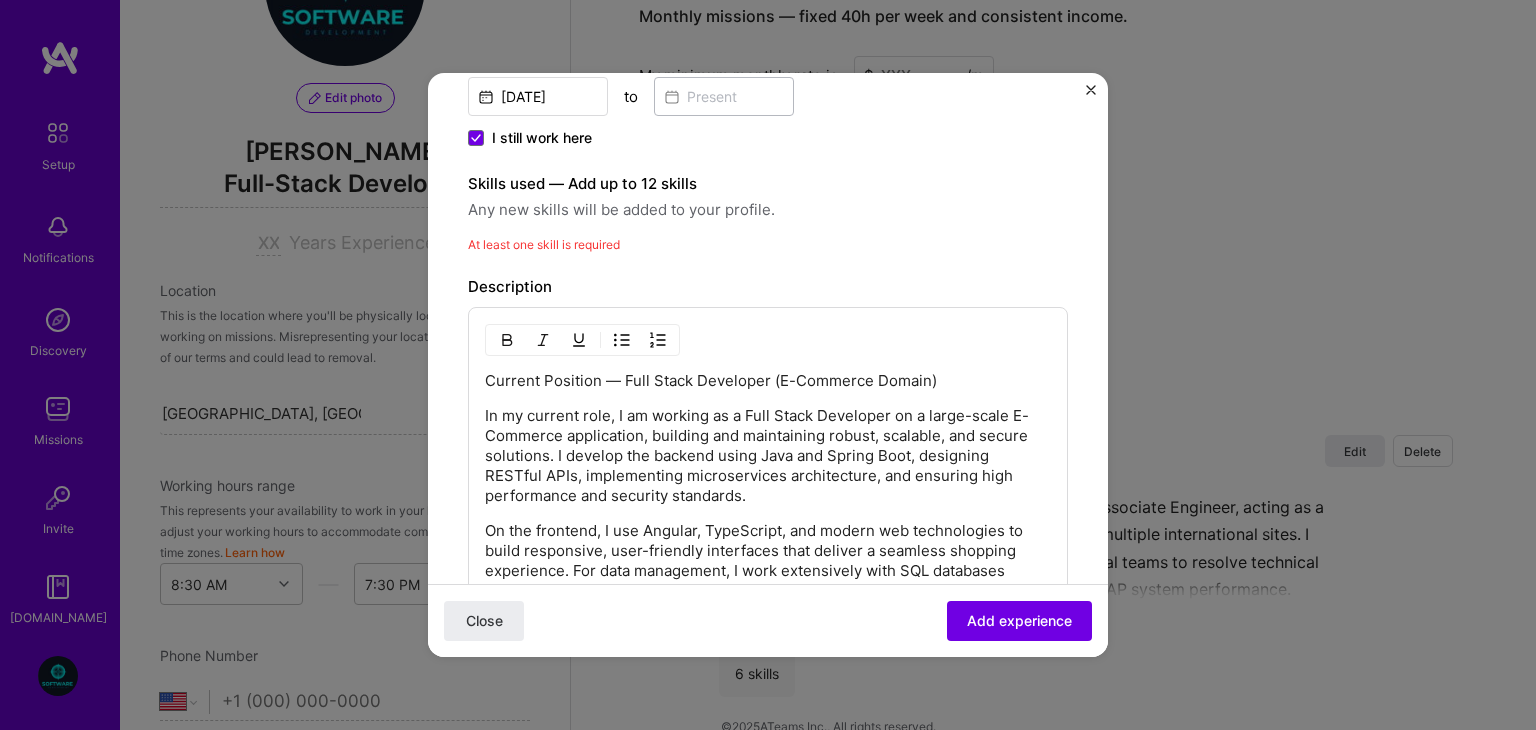 click on "Skills used — Add up to 12 skills" at bounding box center [768, 184] 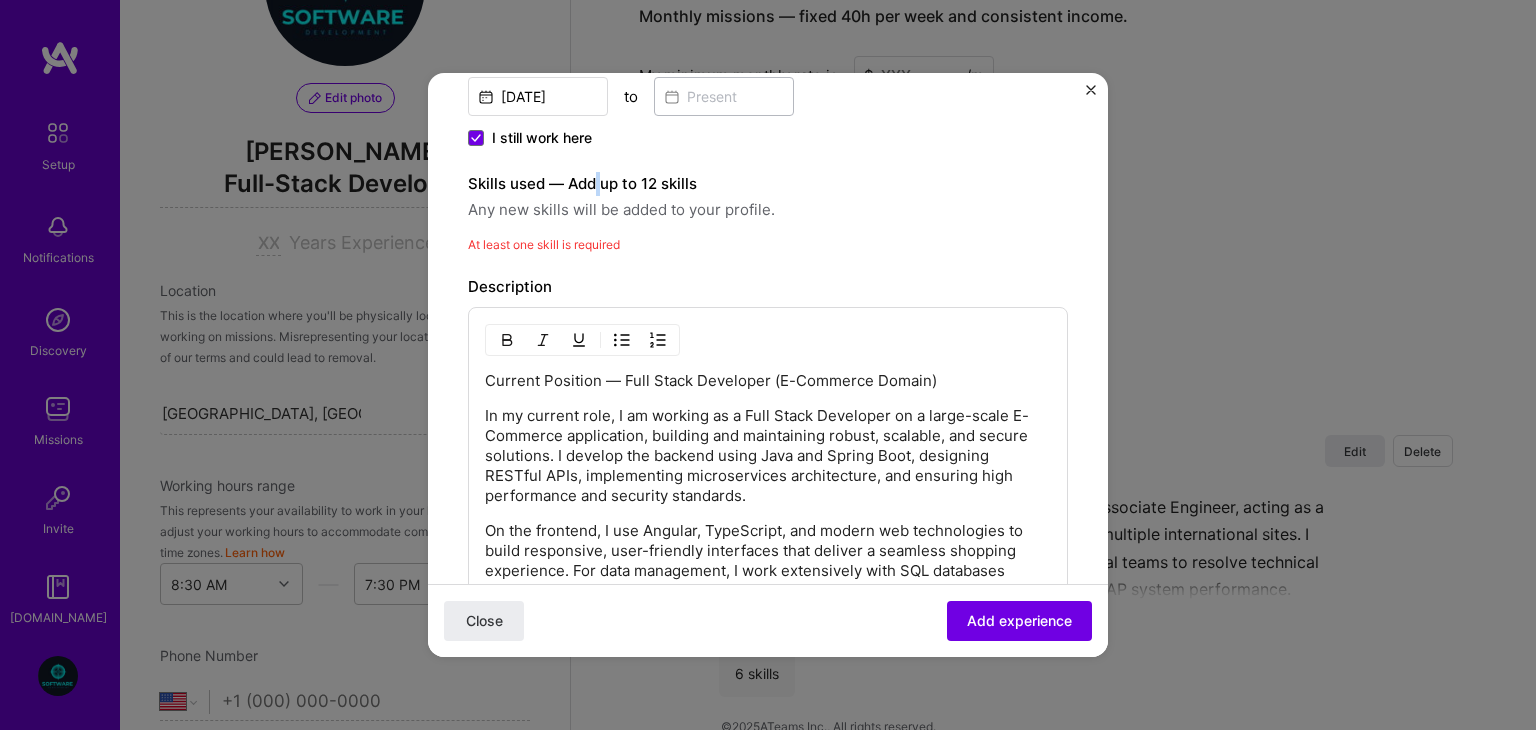 click on "Skills used — Add up to 12 skills" at bounding box center (768, 184) 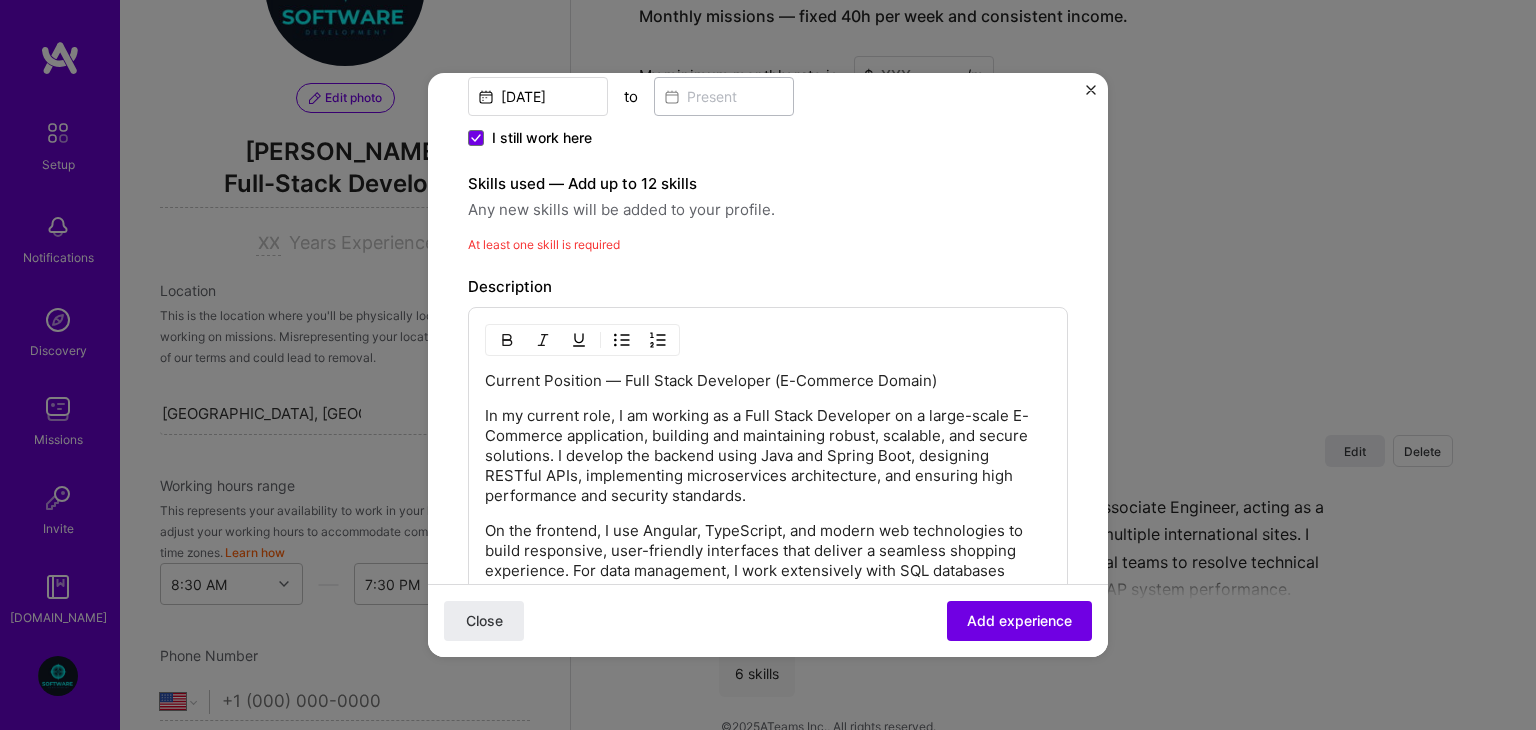 click on "Any new skills will be added to your profile." at bounding box center (768, 210) 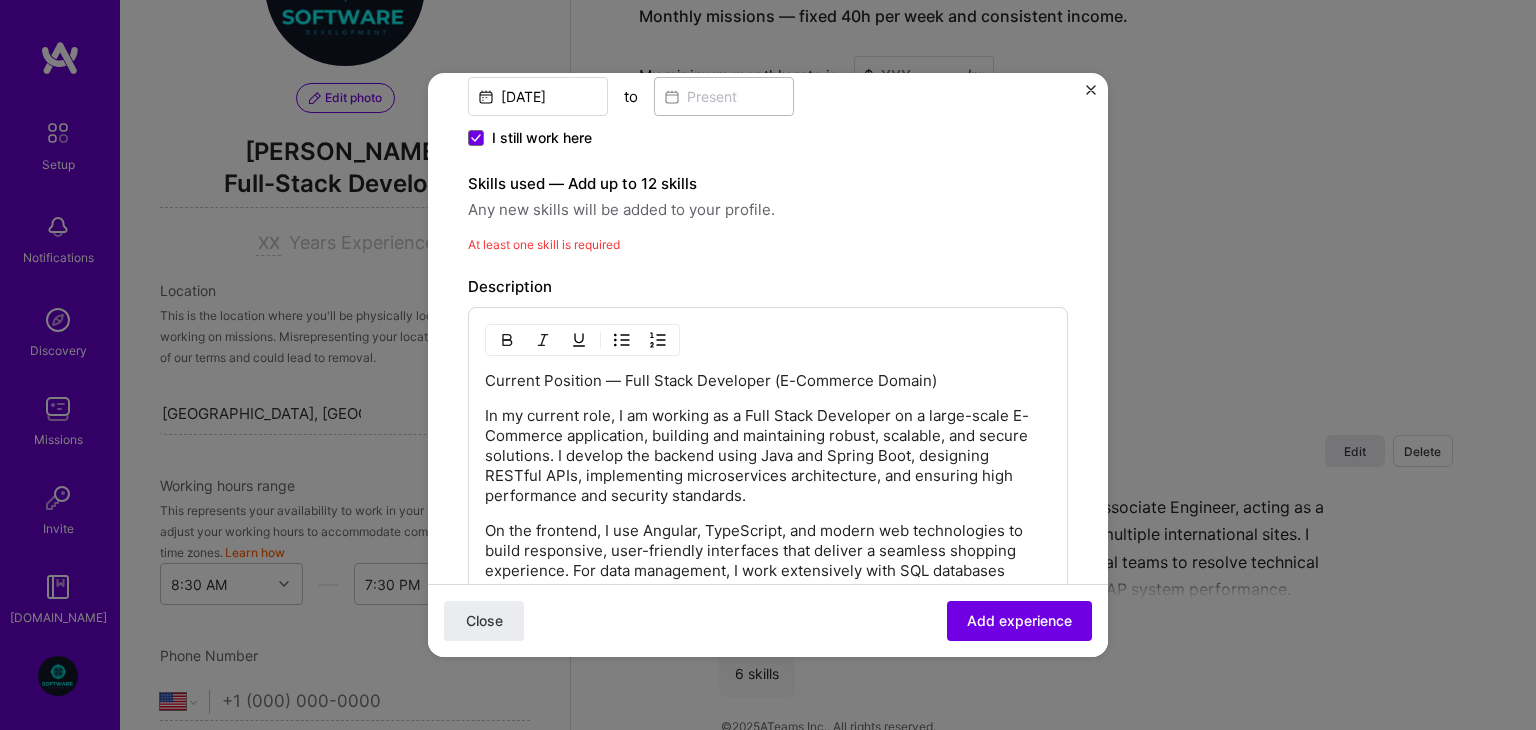 click on "Any new skills will be added to your profile." at bounding box center (768, 210) 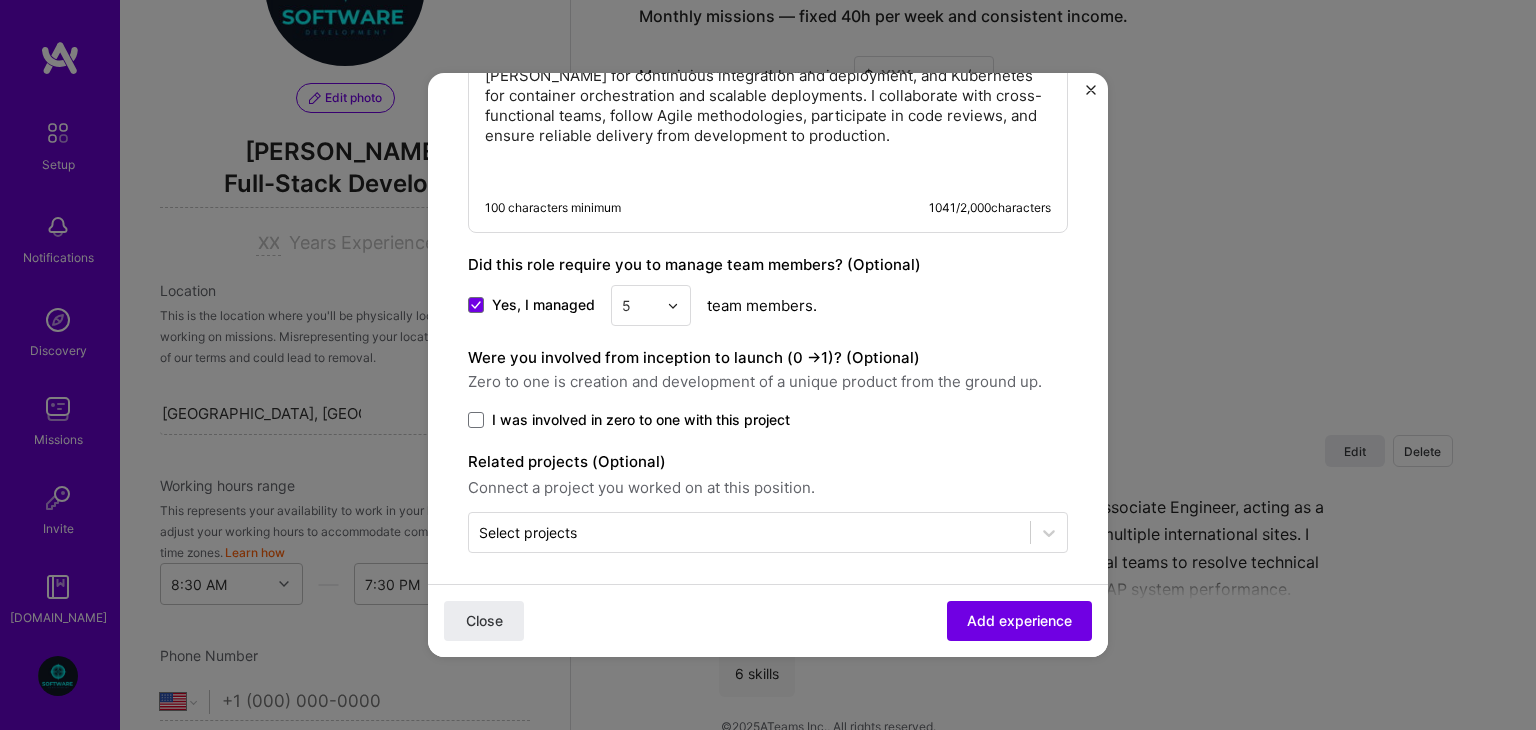 scroll, scrollTop: 1079, scrollLeft: 0, axis: vertical 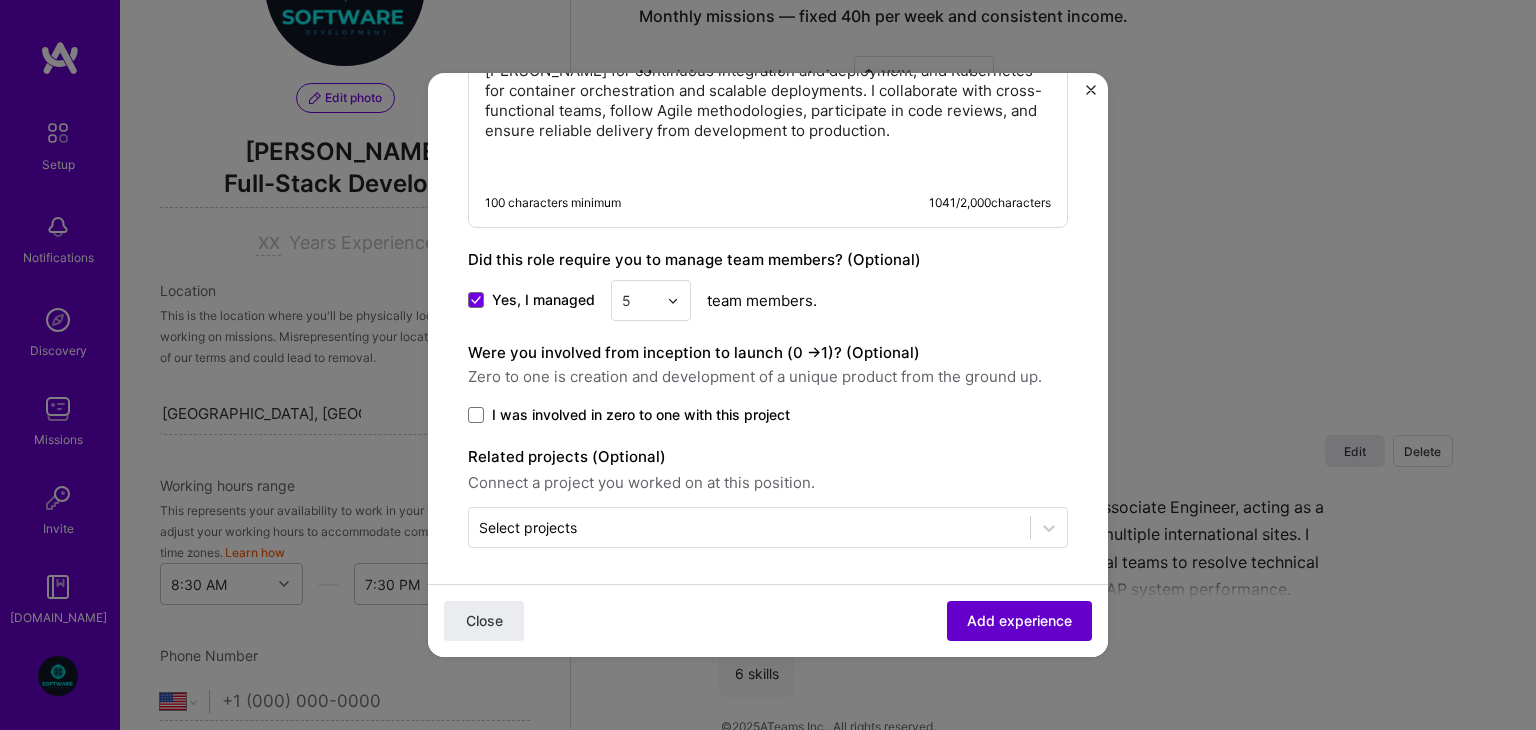 click on "Add experience" at bounding box center [1019, 621] 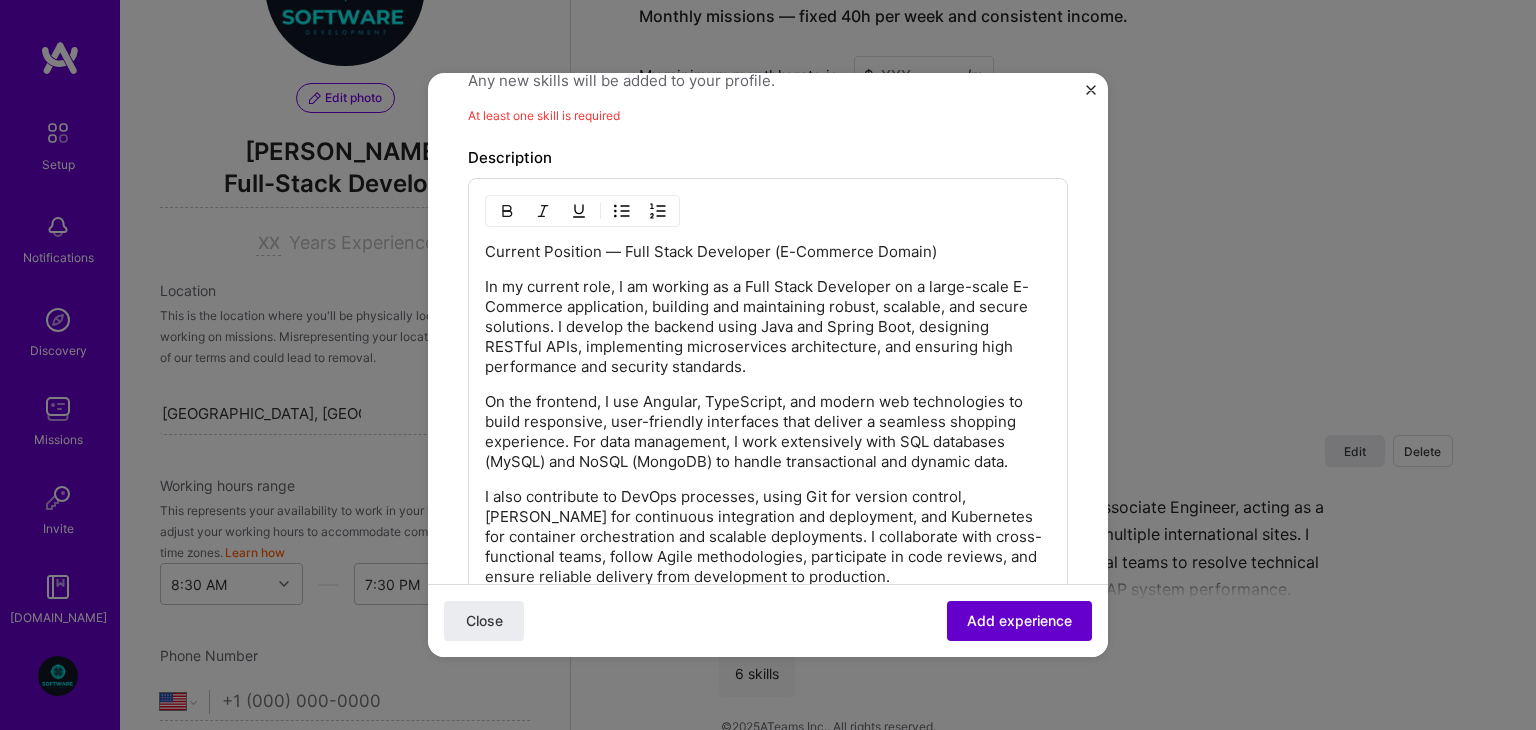 scroll, scrollTop: 601, scrollLeft: 0, axis: vertical 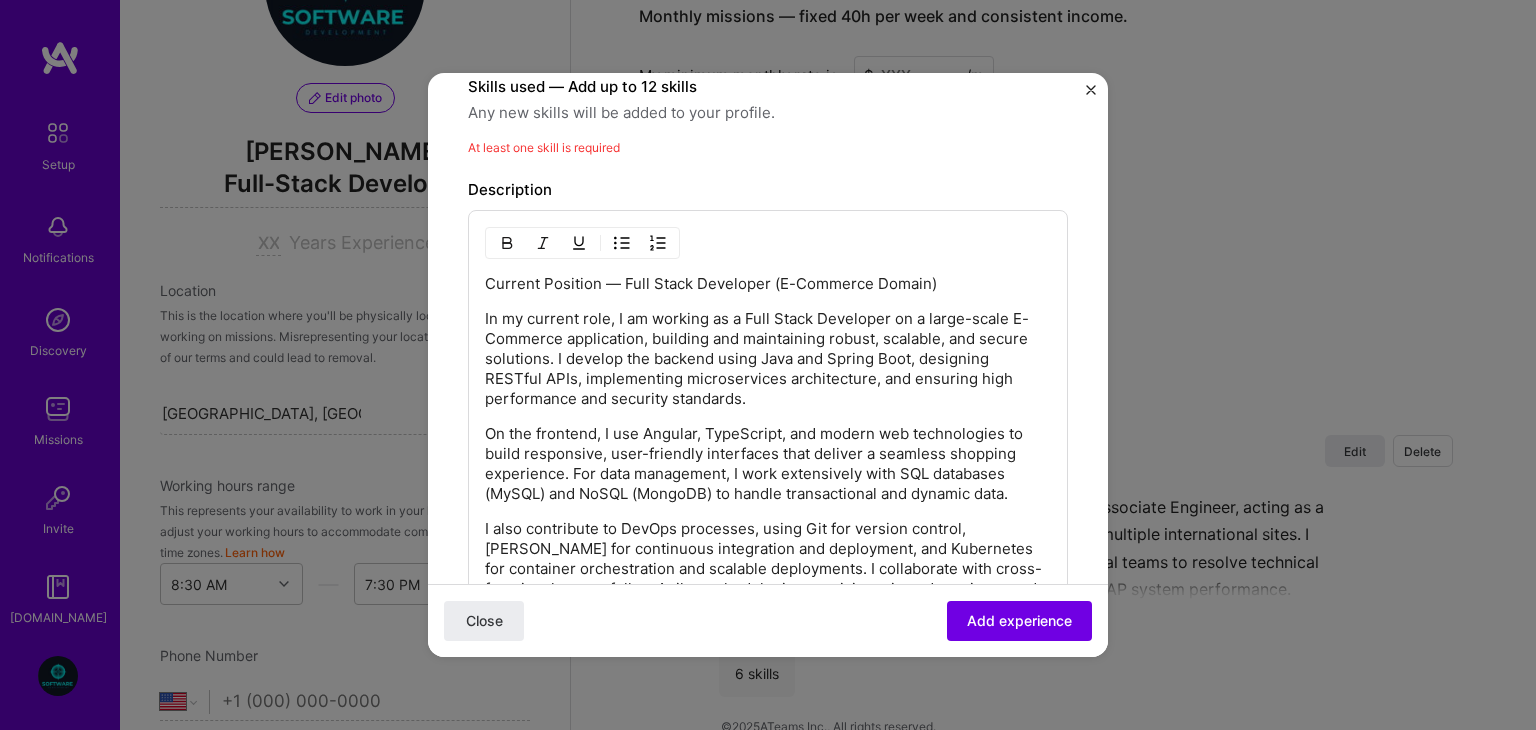 click on "At least one skill is required" at bounding box center (544, 147) 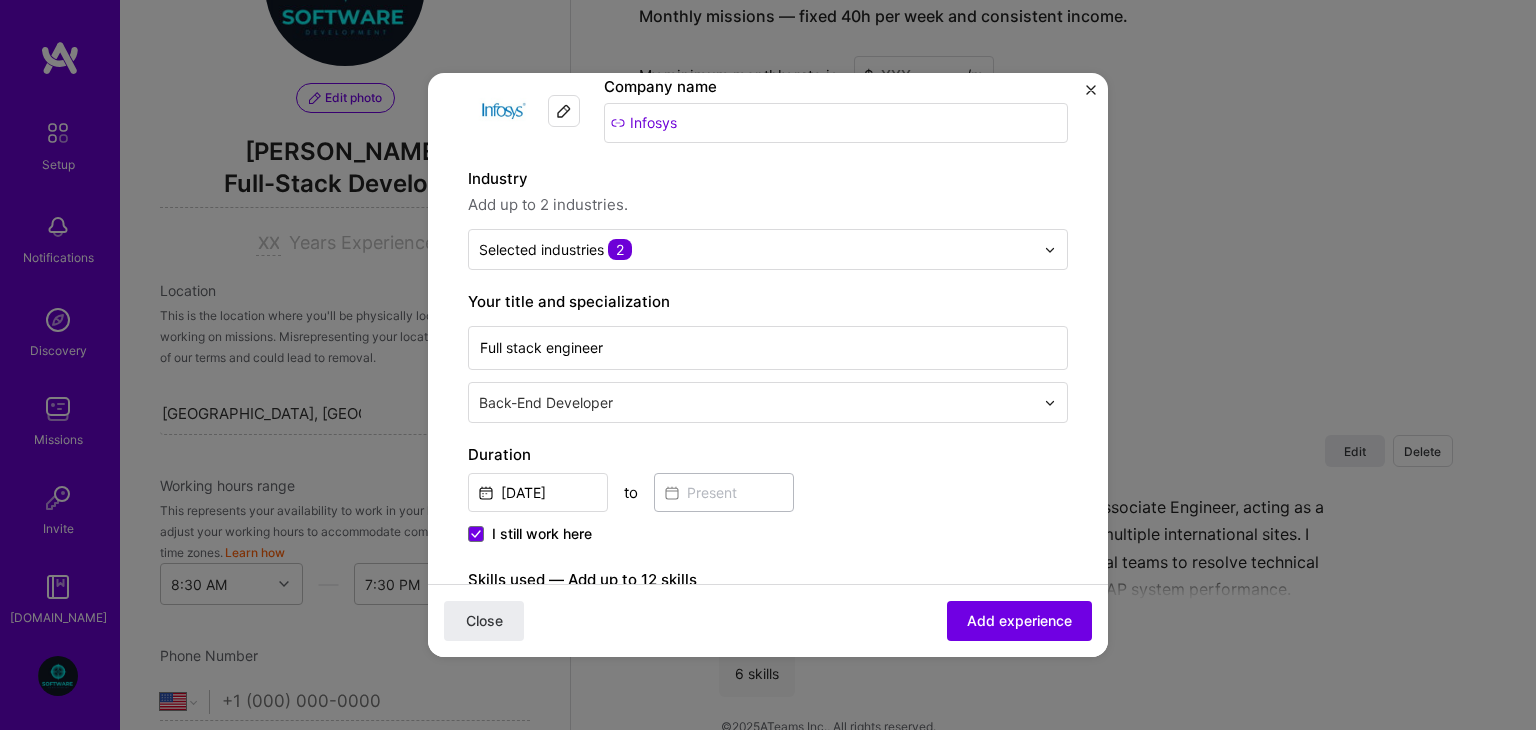 scroll, scrollTop: 108, scrollLeft: 0, axis: vertical 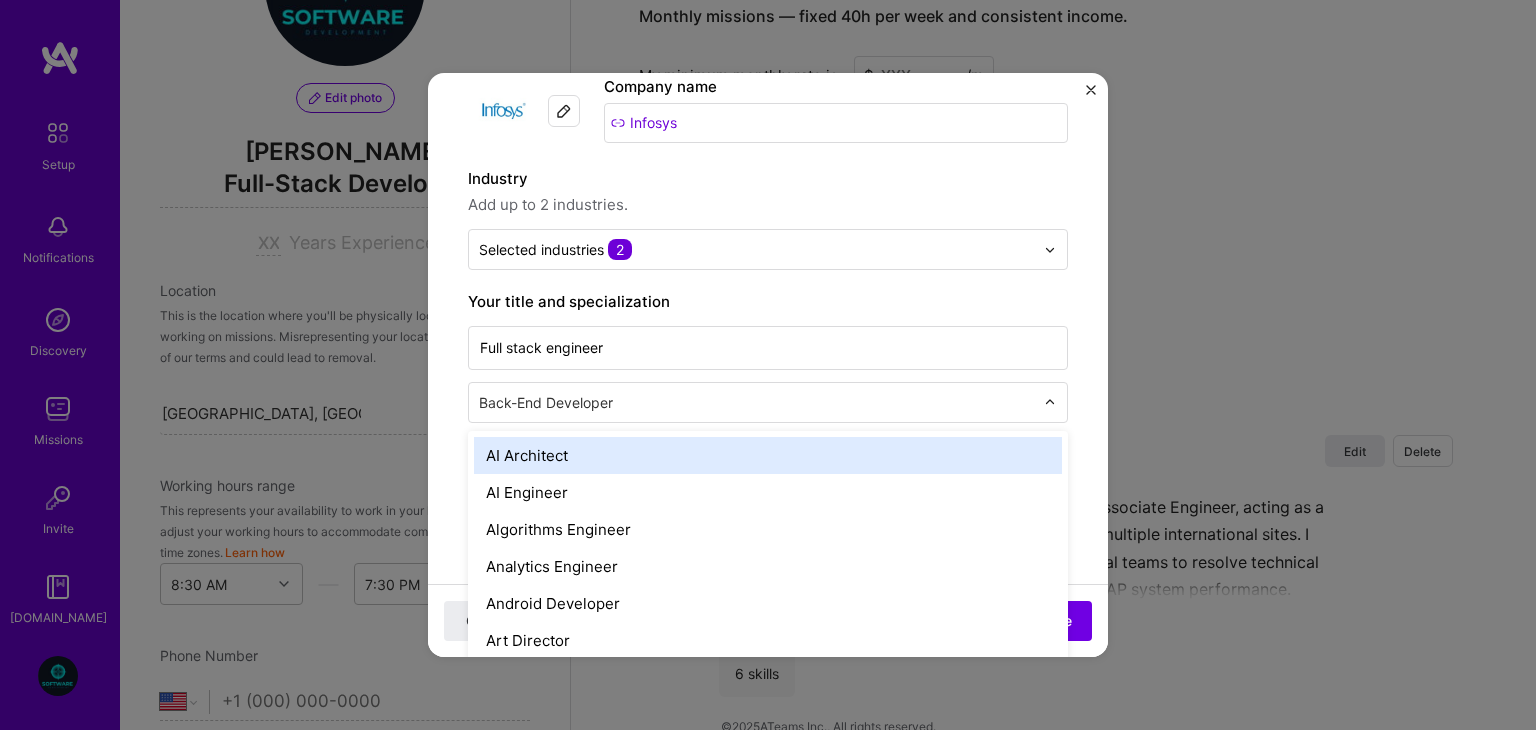 click at bounding box center [758, 402] 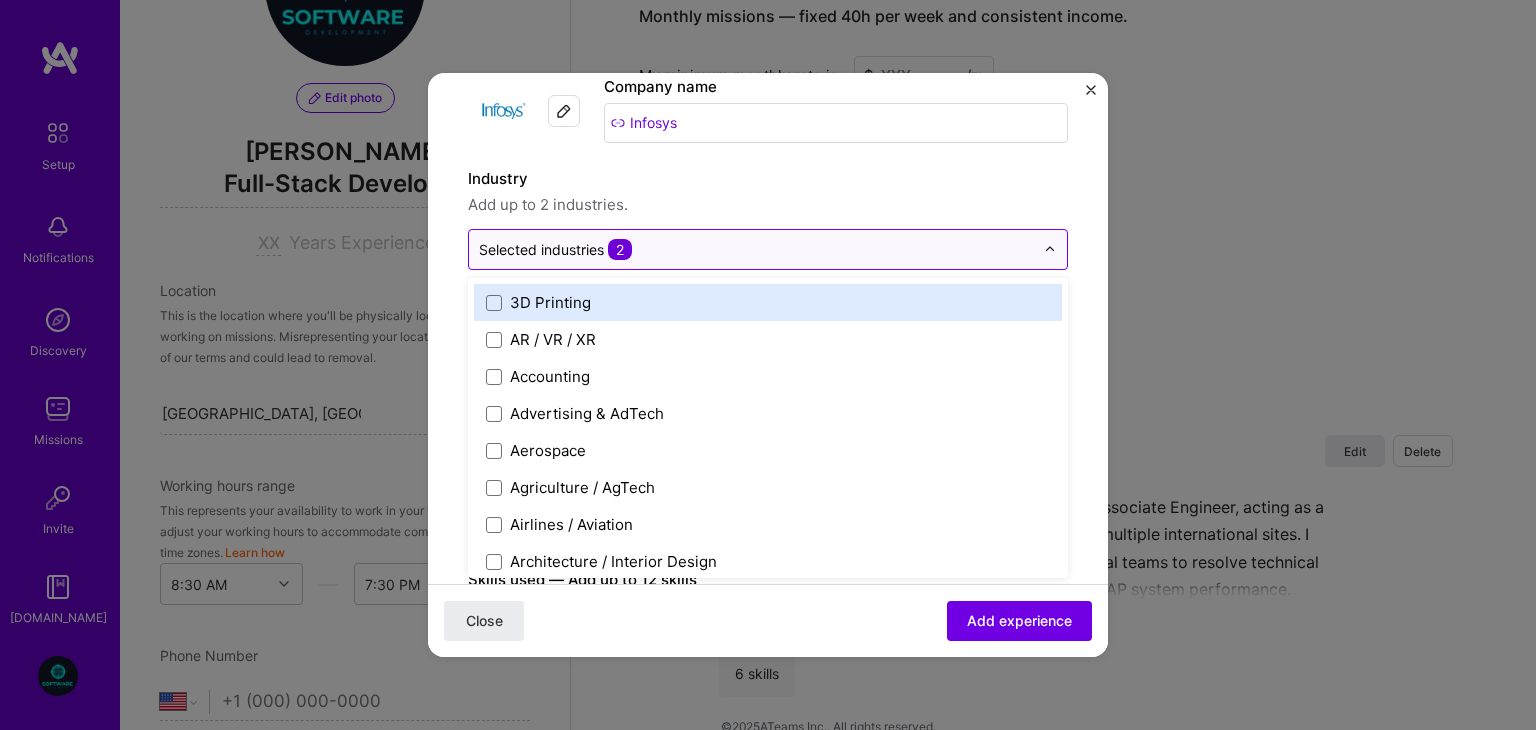 click on "Selected industries 2" at bounding box center (756, 249) 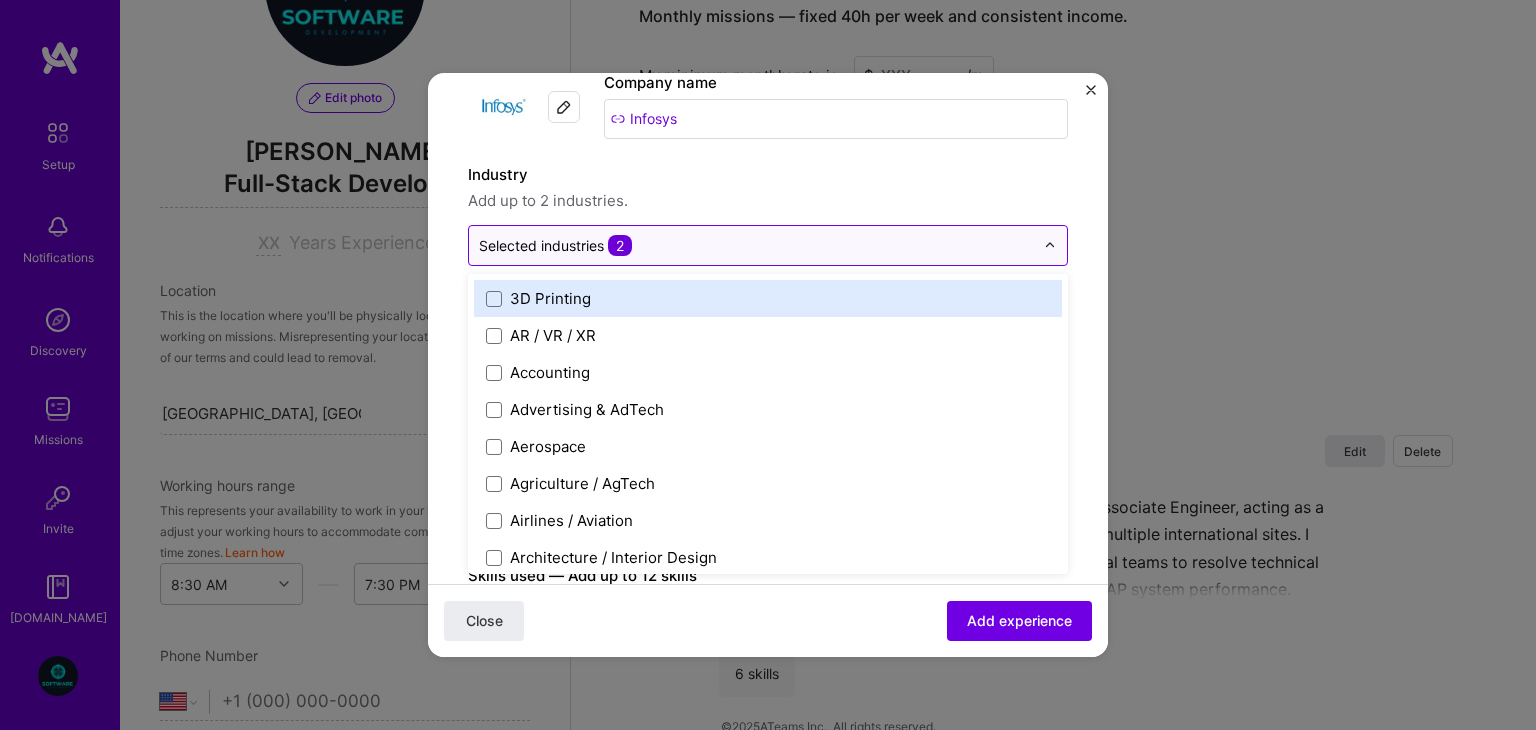 scroll, scrollTop: 117, scrollLeft: 0, axis: vertical 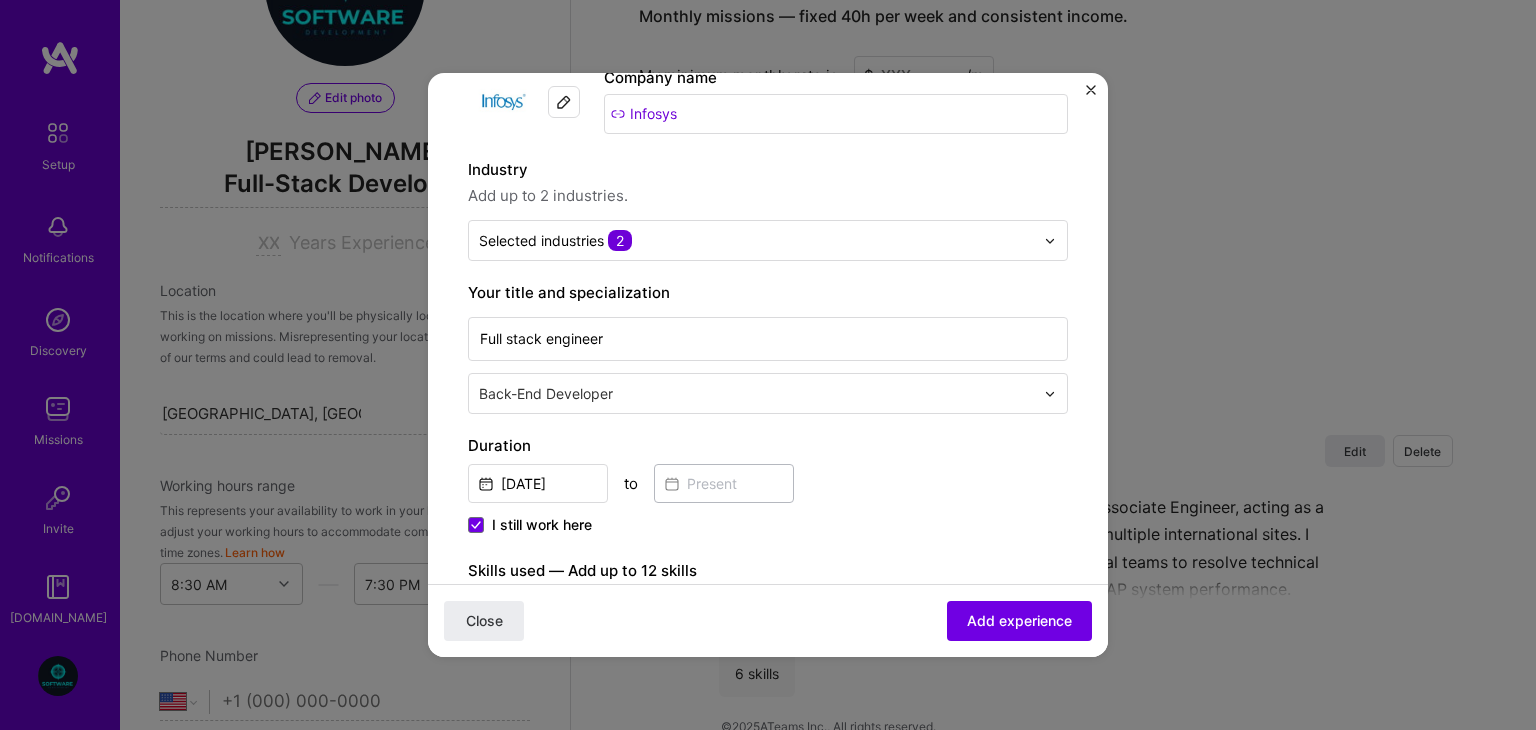 click on "Industry" at bounding box center (768, 170) 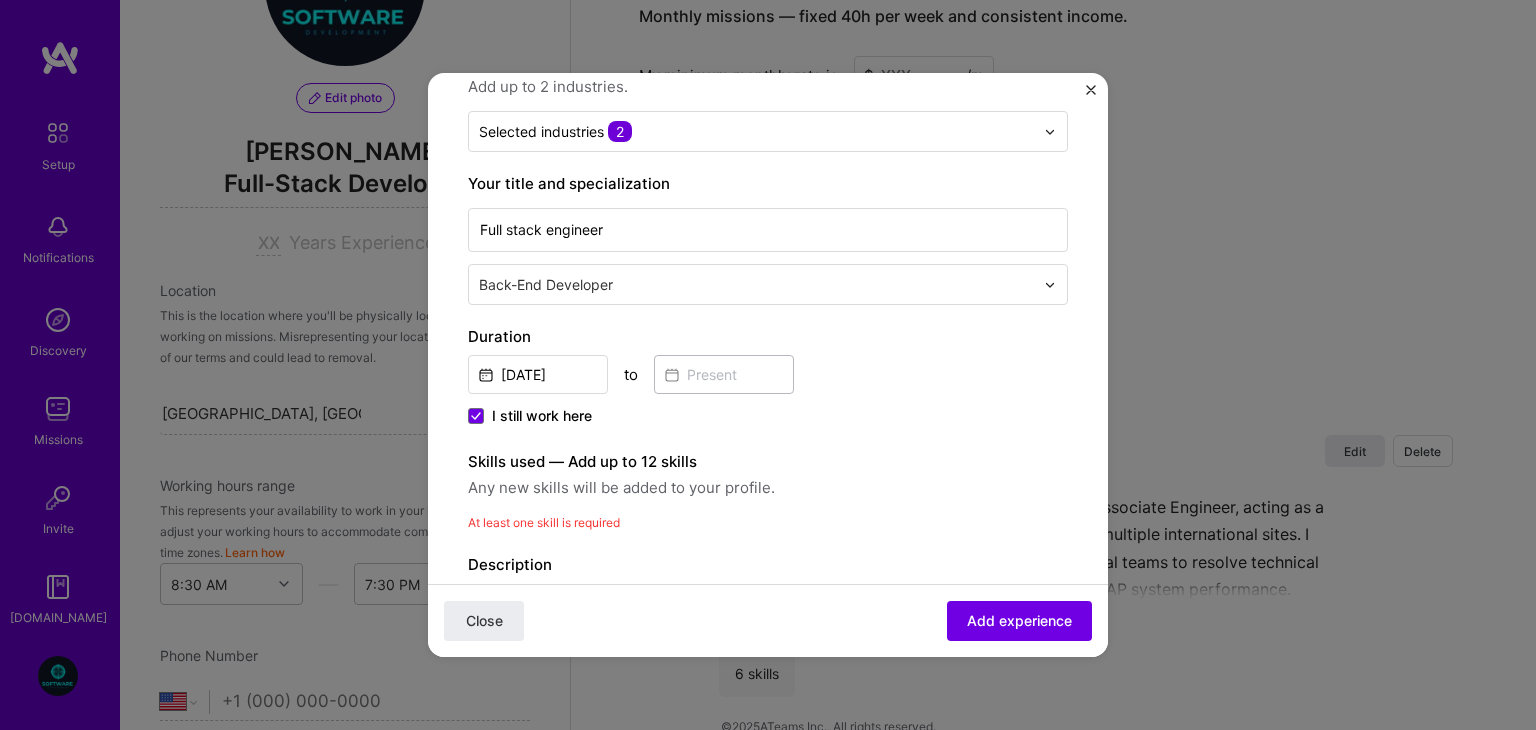 scroll, scrollTop: 232, scrollLeft: 0, axis: vertical 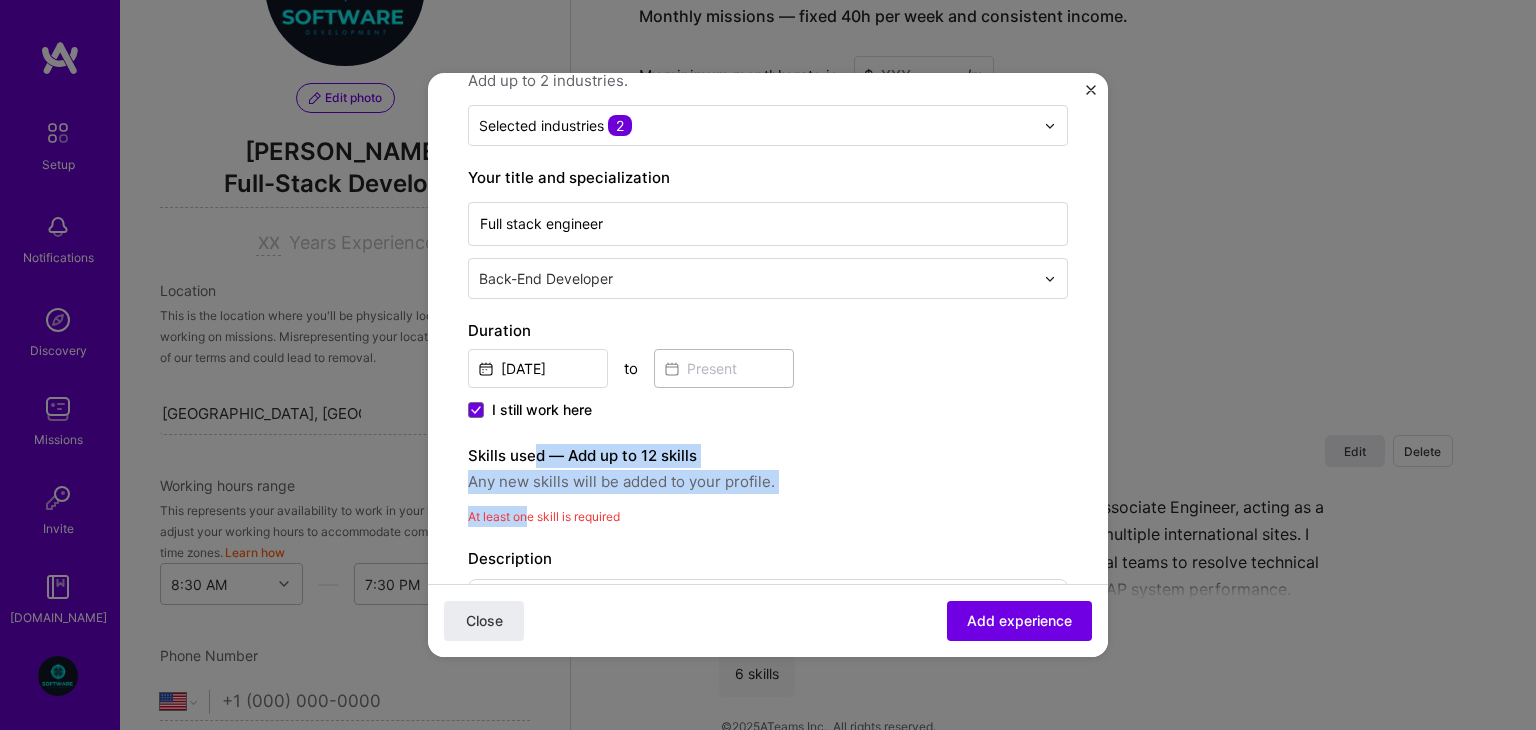 drag, startPoint x: 524, startPoint y: 521, endPoint x: 534, endPoint y: 464, distance: 57.870544 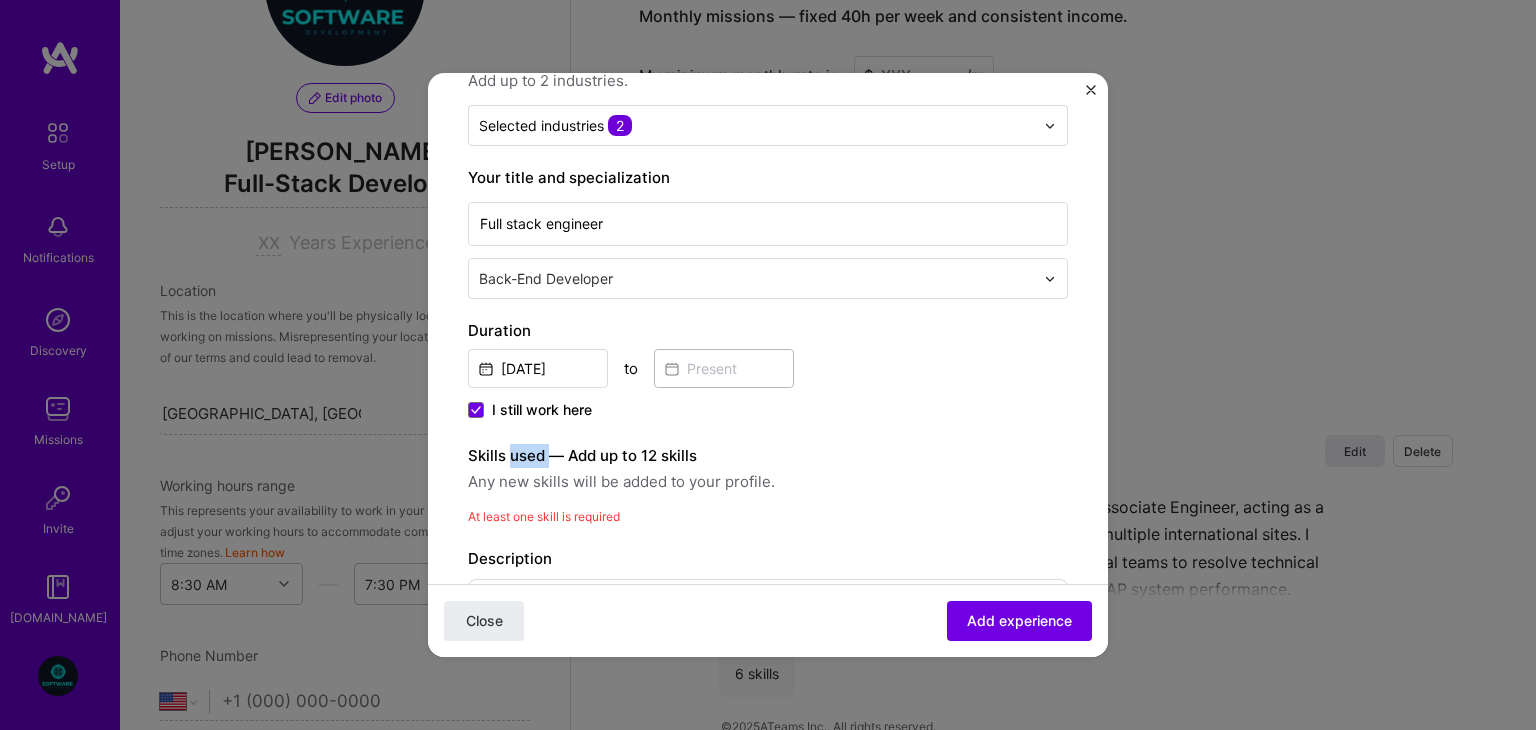 click on "Skills used — Add up to 12 skills" at bounding box center [768, 456] 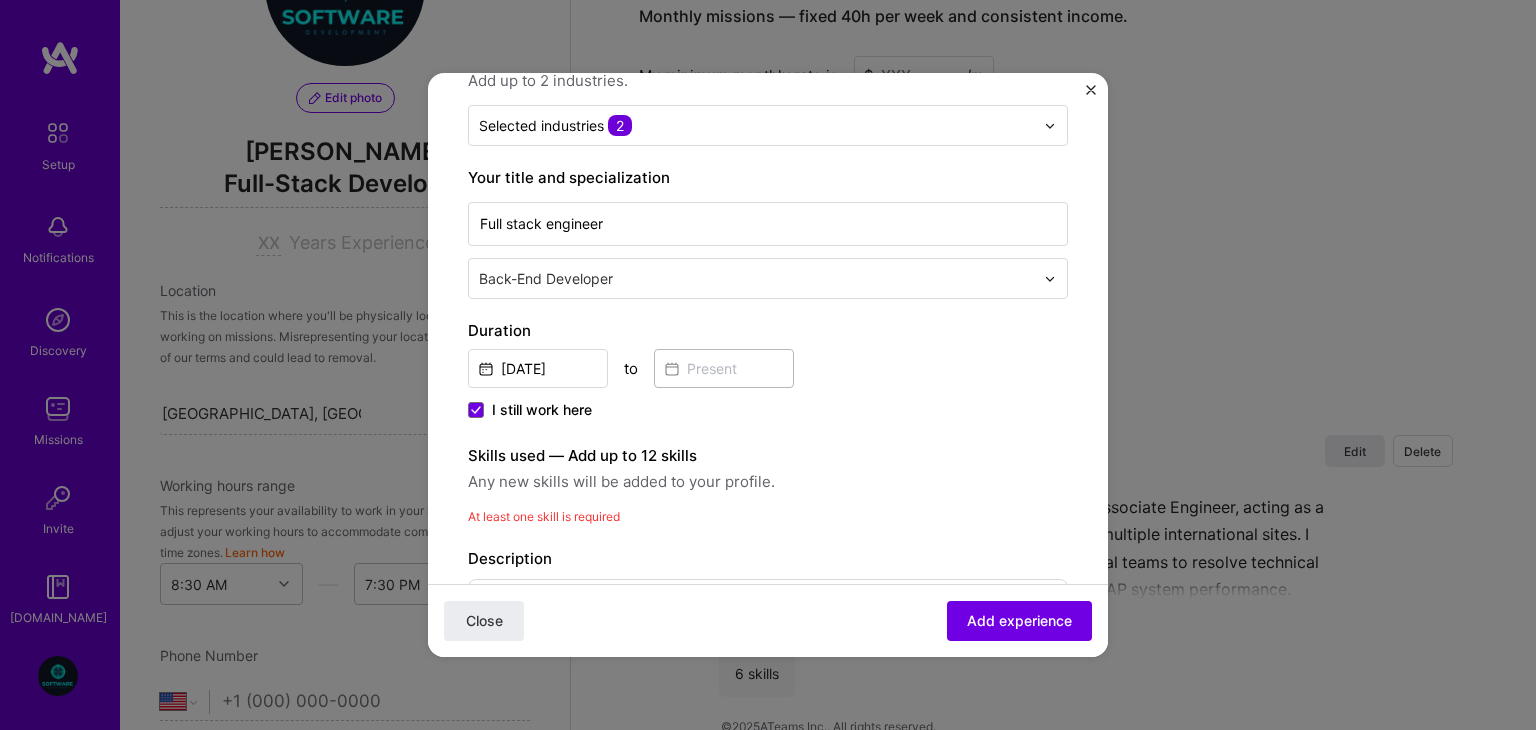 click on "Any new skills will be added to your profile." at bounding box center (768, 482) 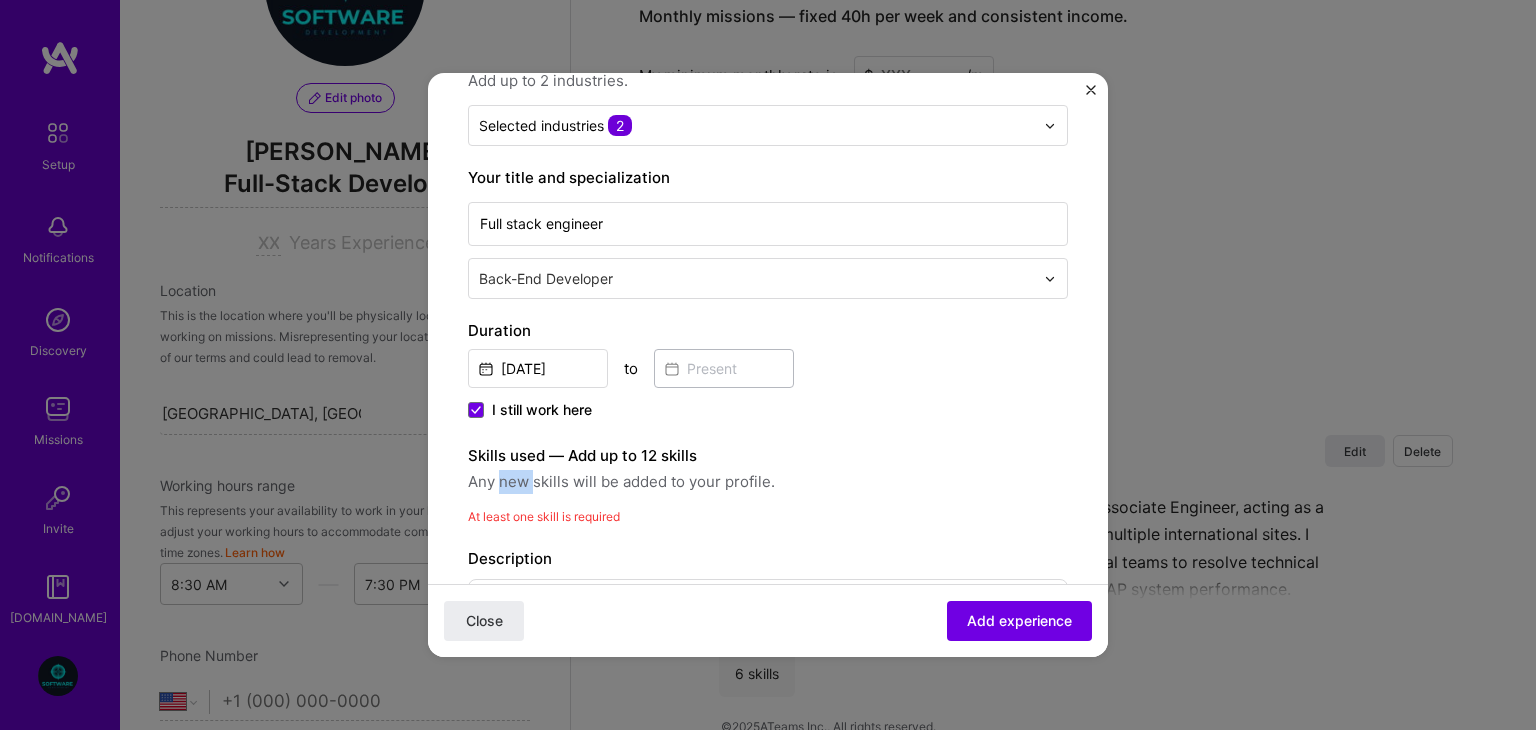 click on "Any new skills will be added to your profile." at bounding box center [768, 482] 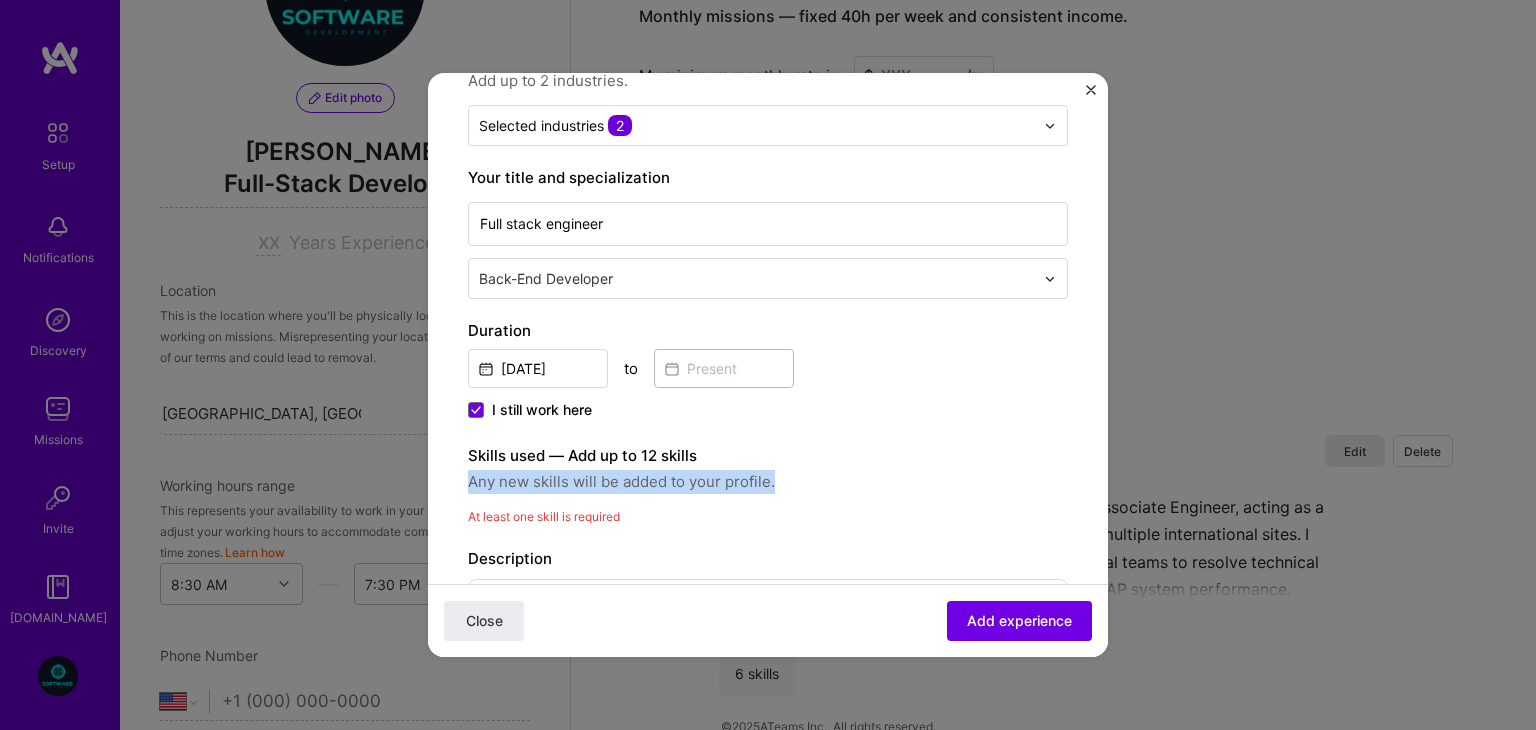 click on "Any new skills will be added to your profile." at bounding box center (768, 482) 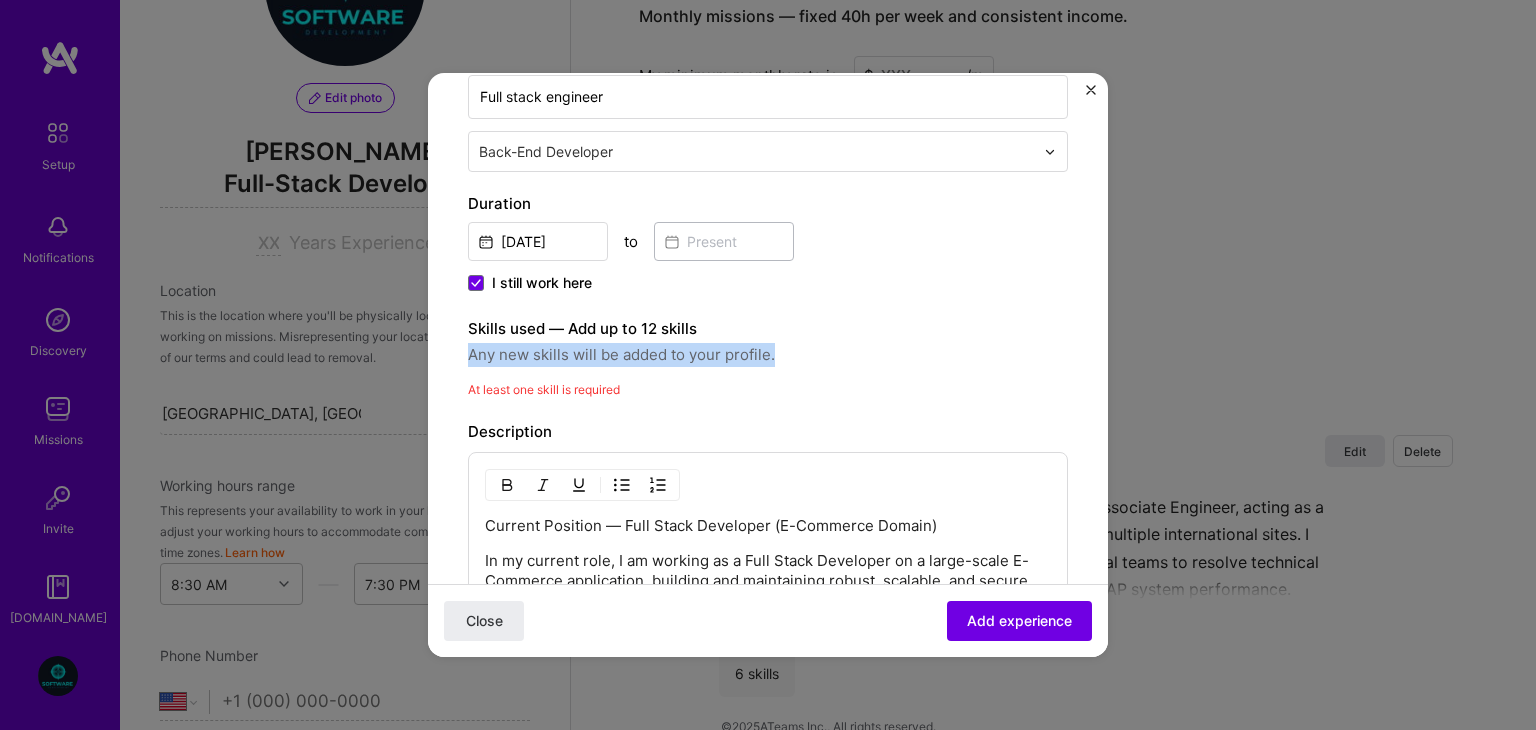 scroll, scrollTop: 0, scrollLeft: 0, axis: both 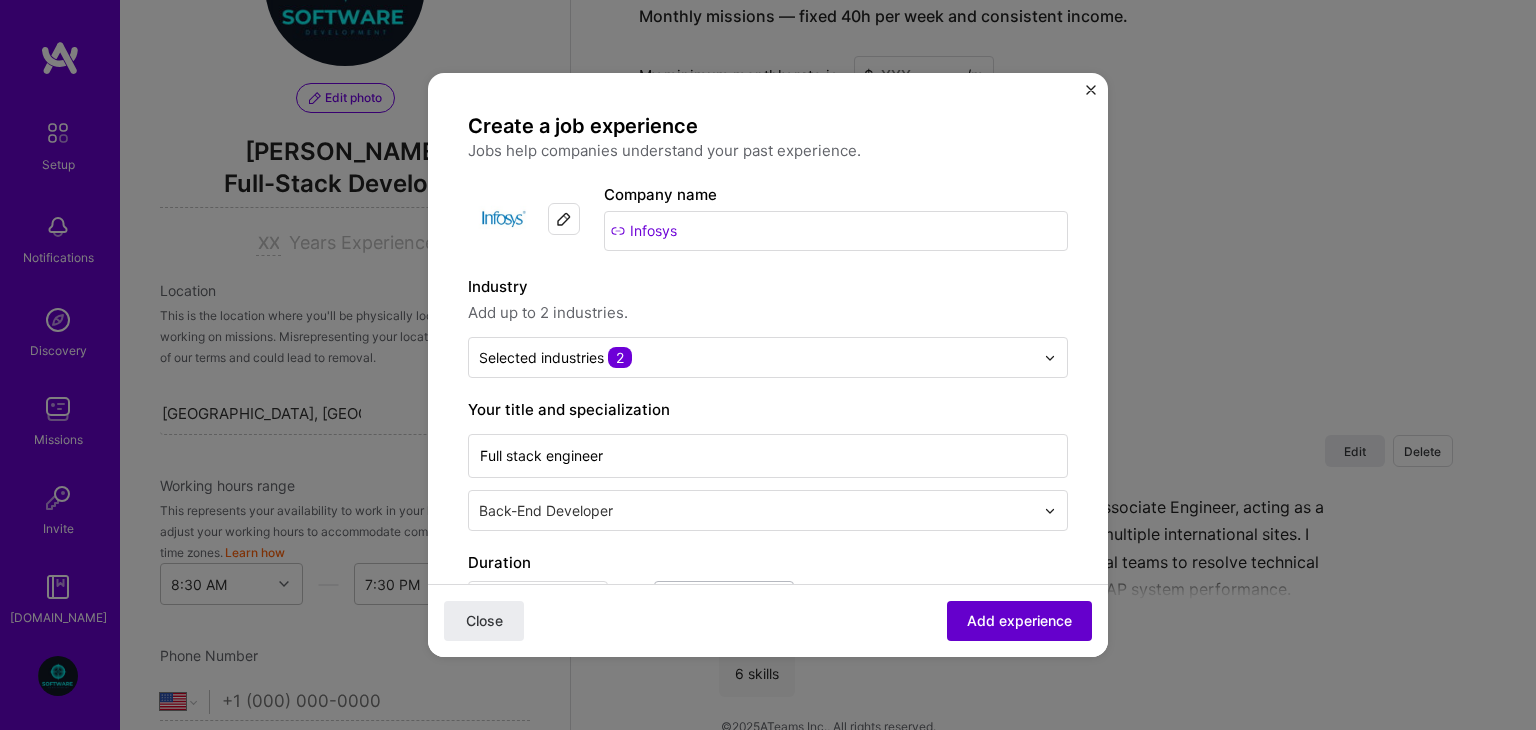 click on "Add experience" at bounding box center (1019, 621) 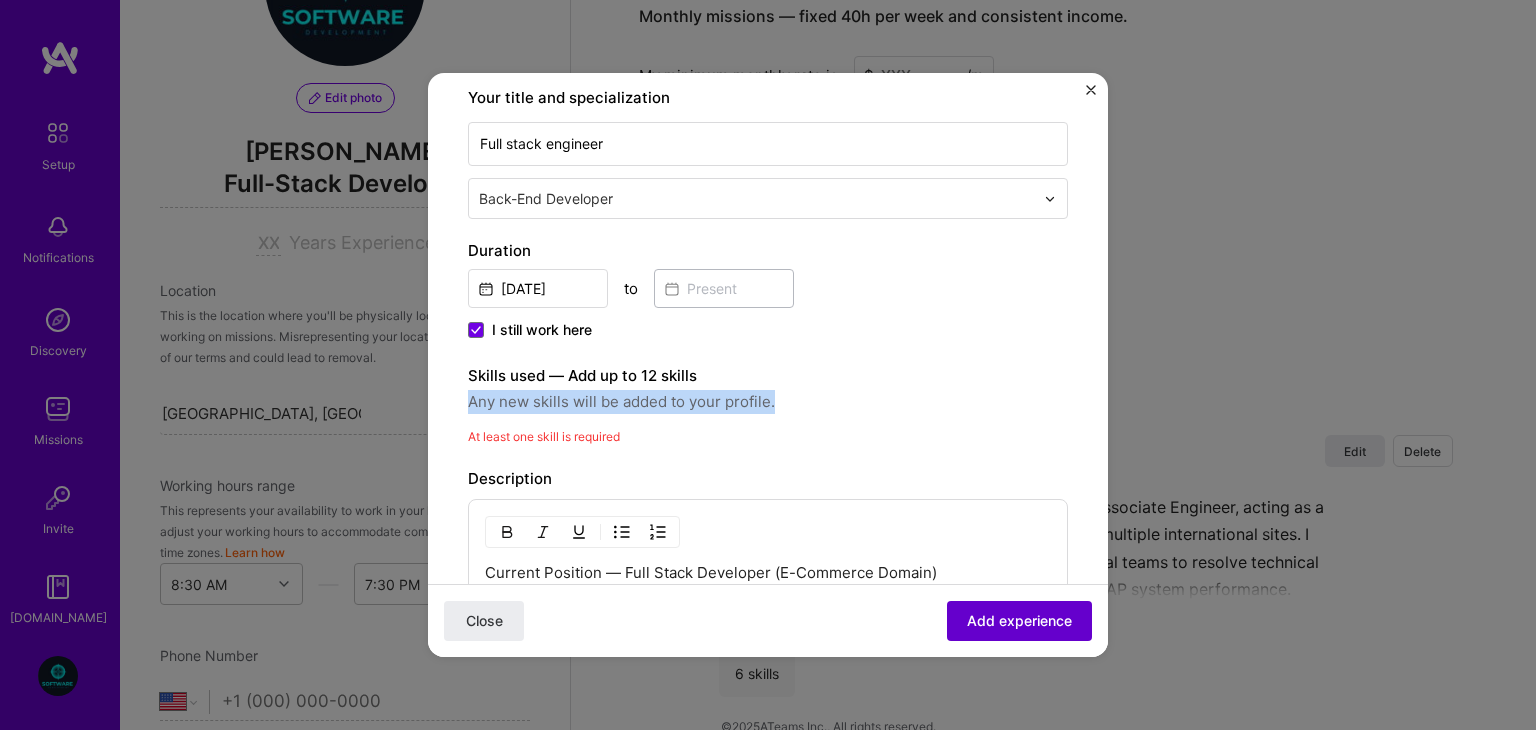 scroll, scrollTop: 601, scrollLeft: 0, axis: vertical 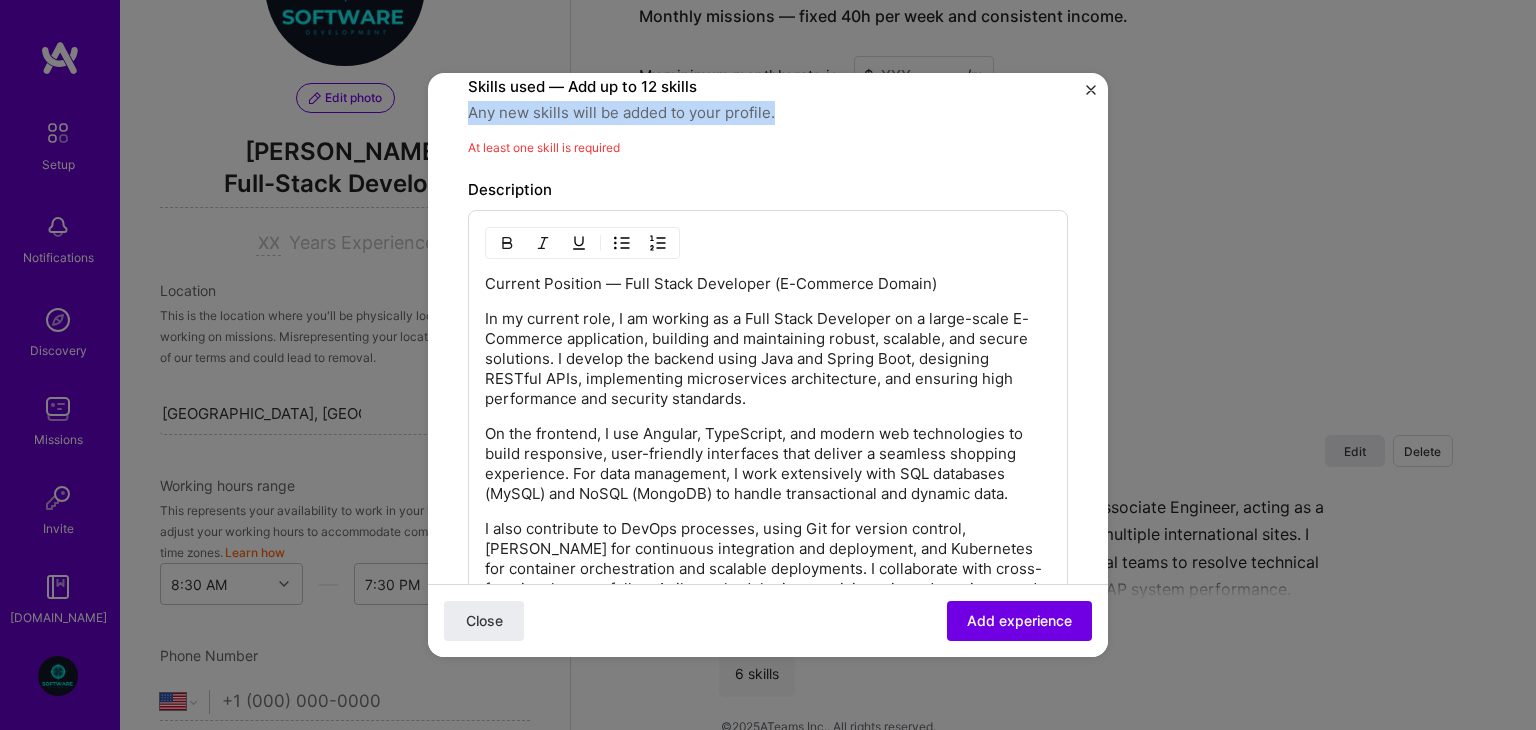 click on "Any new skills will be added to your profile." at bounding box center (768, 113) 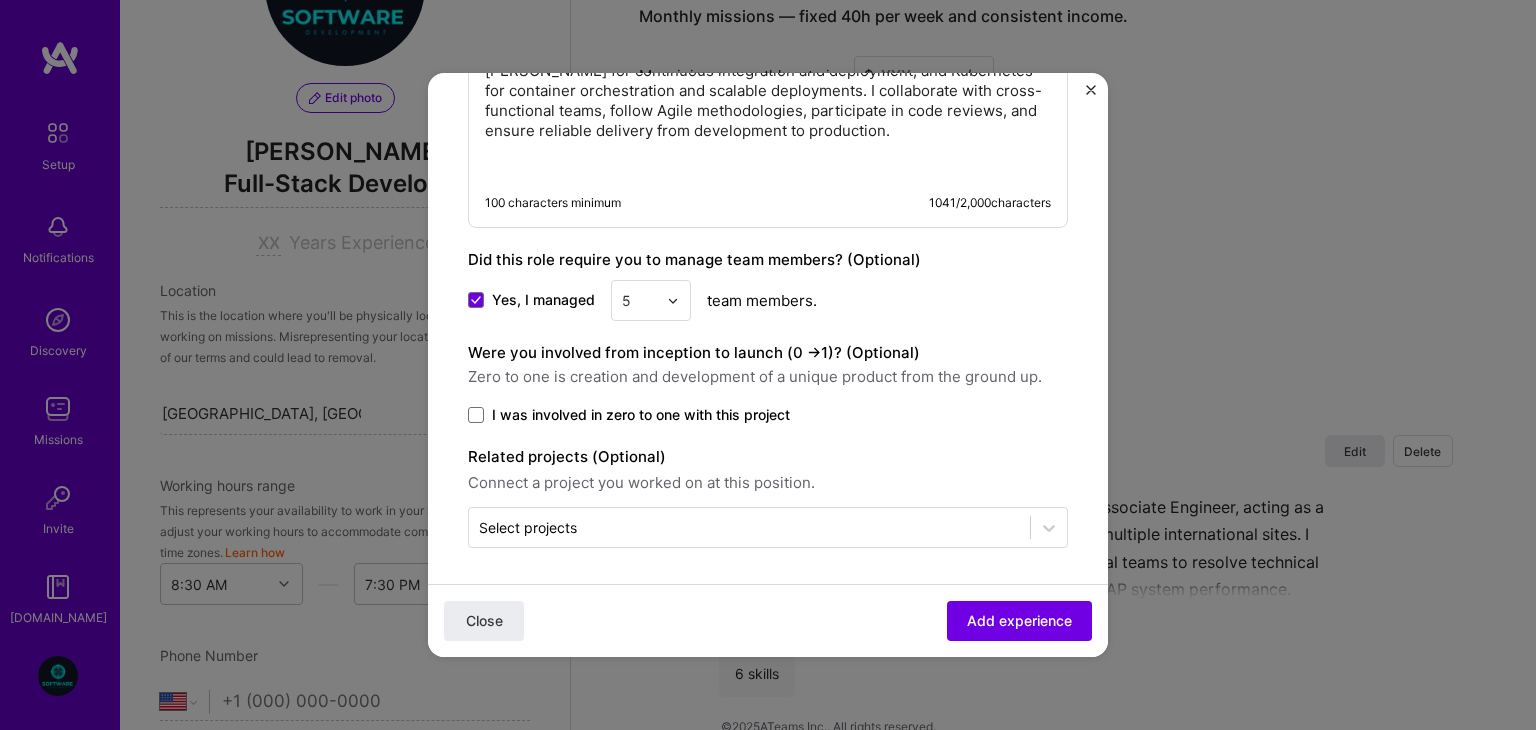 scroll, scrollTop: 1013, scrollLeft: 0, axis: vertical 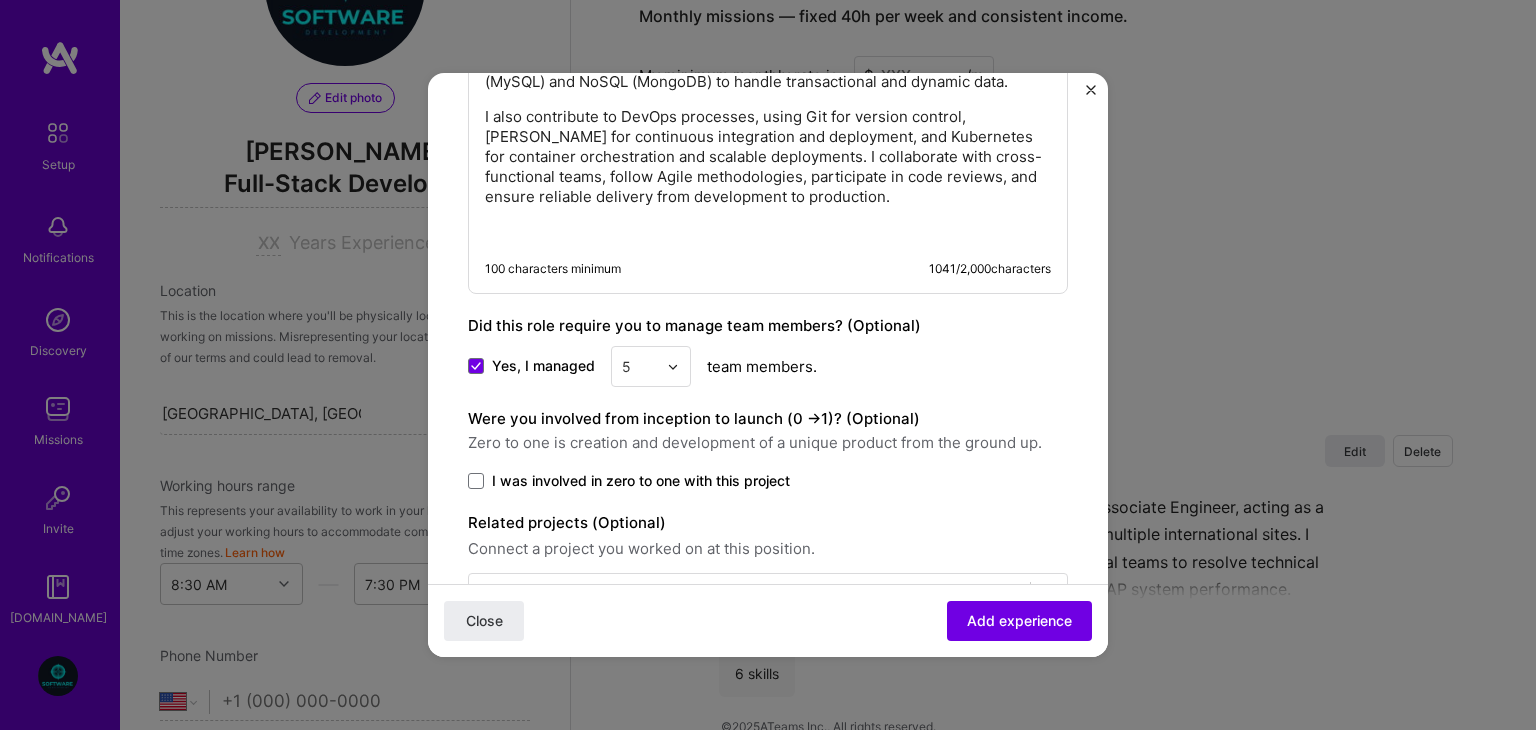 click on "I also contribute to DevOps processes, using Git for version control, [PERSON_NAME] for continuous integration and deployment, and Kubernetes for container orchestration and scalable deployments. I collaborate with cross-functional teams, follow Agile methodologies, participate in code reviews, and ensure reliable delivery from development to production." at bounding box center [768, 157] 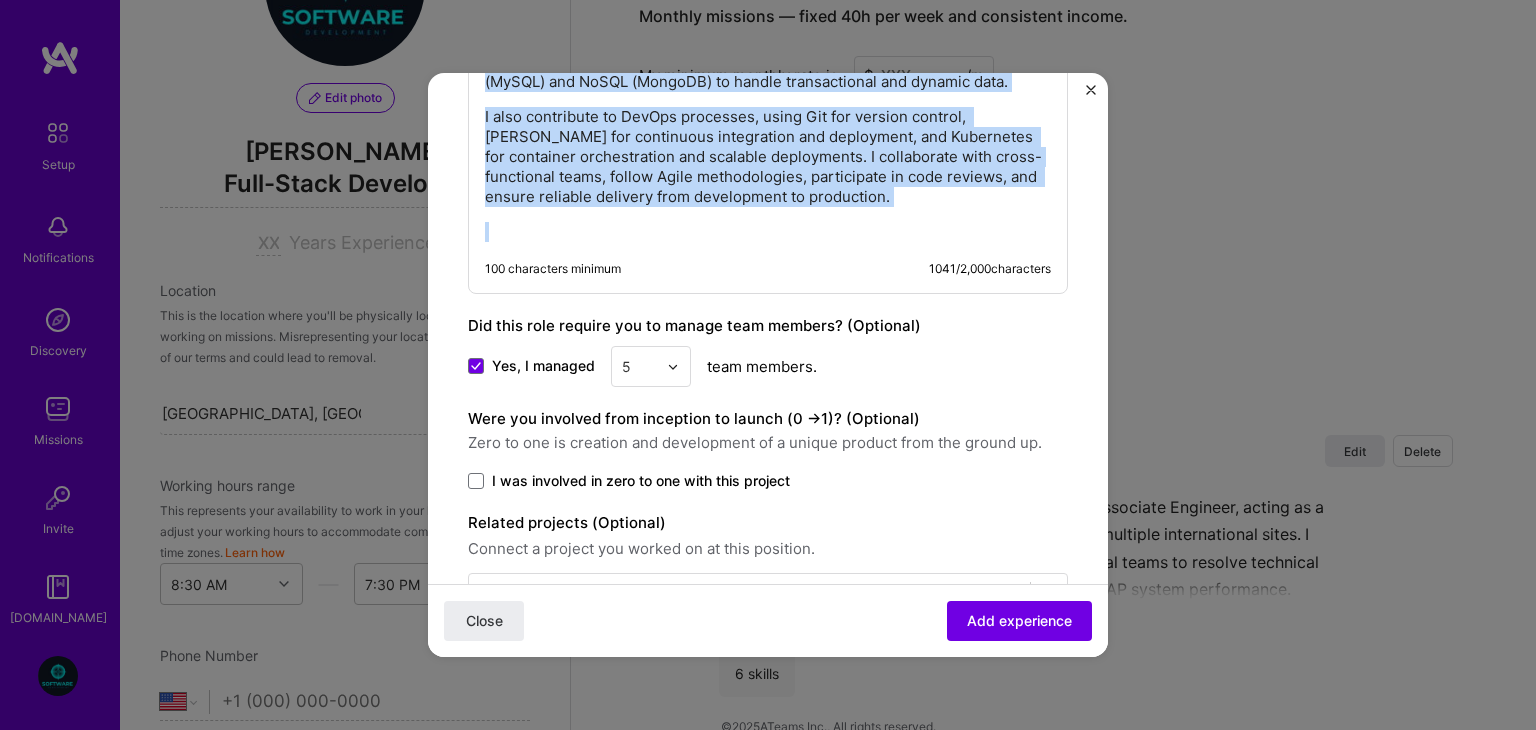 copy on "Current Position — Full Stack Developer (E-Commerce Domain) In my current role, I am working as a Full Stack Developer on a large-scale E-Commerce application, building and maintaining robust, scalable, and secure solutions. I develop the backend using Java and Spring Boot, designing RESTful APIs, implementing microservices architecture, and ensuring high performance and security standards. On the frontend, I use Angular, TypeScript, and modern web technologies to build responsive, user-friendly interfaces that deliver a seamless shopping experience. For data management, I work extensively with SQL databases (MySQL) and NoSQL (MongoDB) to handle transactional and dynamic data. I also contribute to DevOps processes, using Git for version control, Jenkins for continuous integration and deployment, and Kubernetes for container orchestration and scalable deployments. I collaborate with cross-functional teams, follow Agile methodologies, participate in code reviews, and ensure reliable delivery from development..." 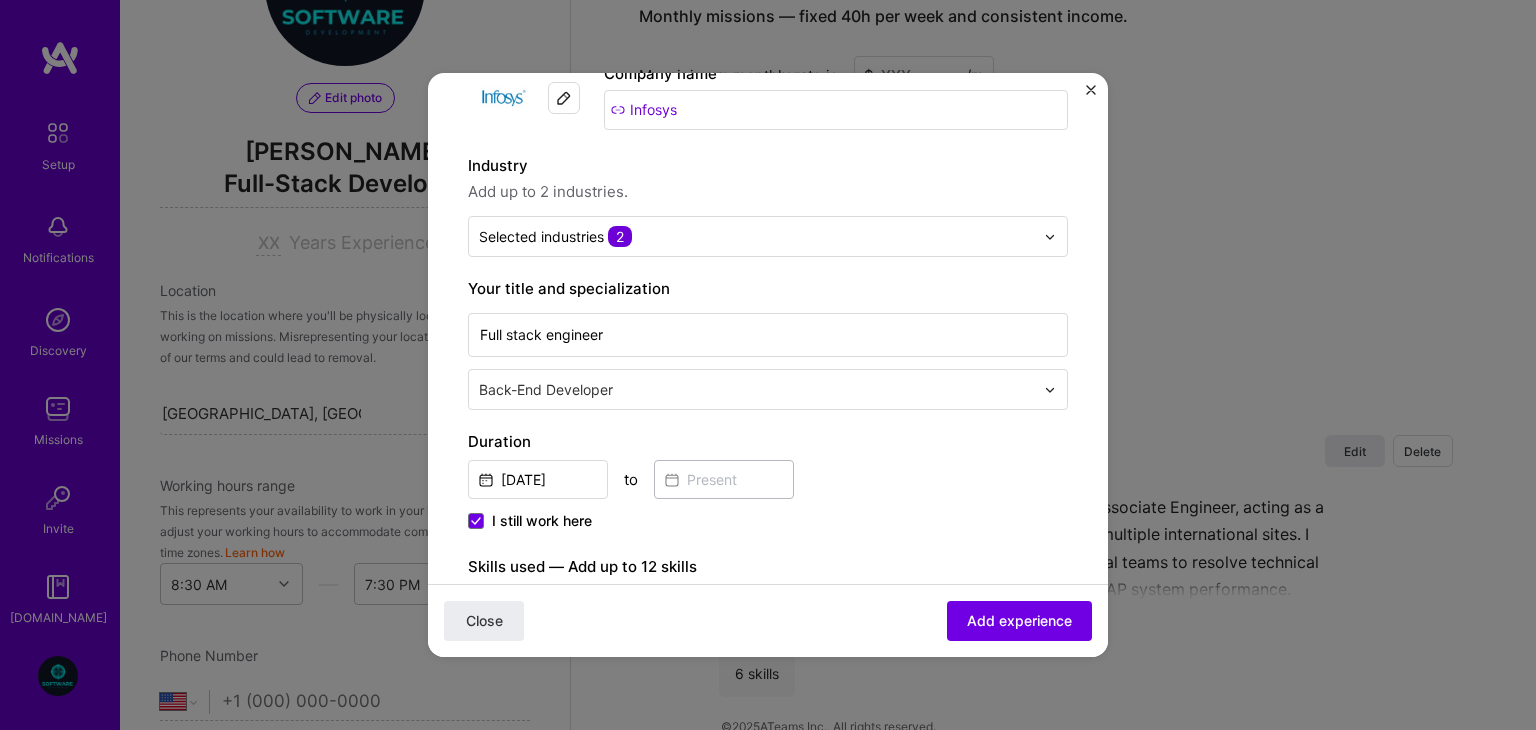 scroll, scrollTop: 0, scrollLeft: 0, axis: both 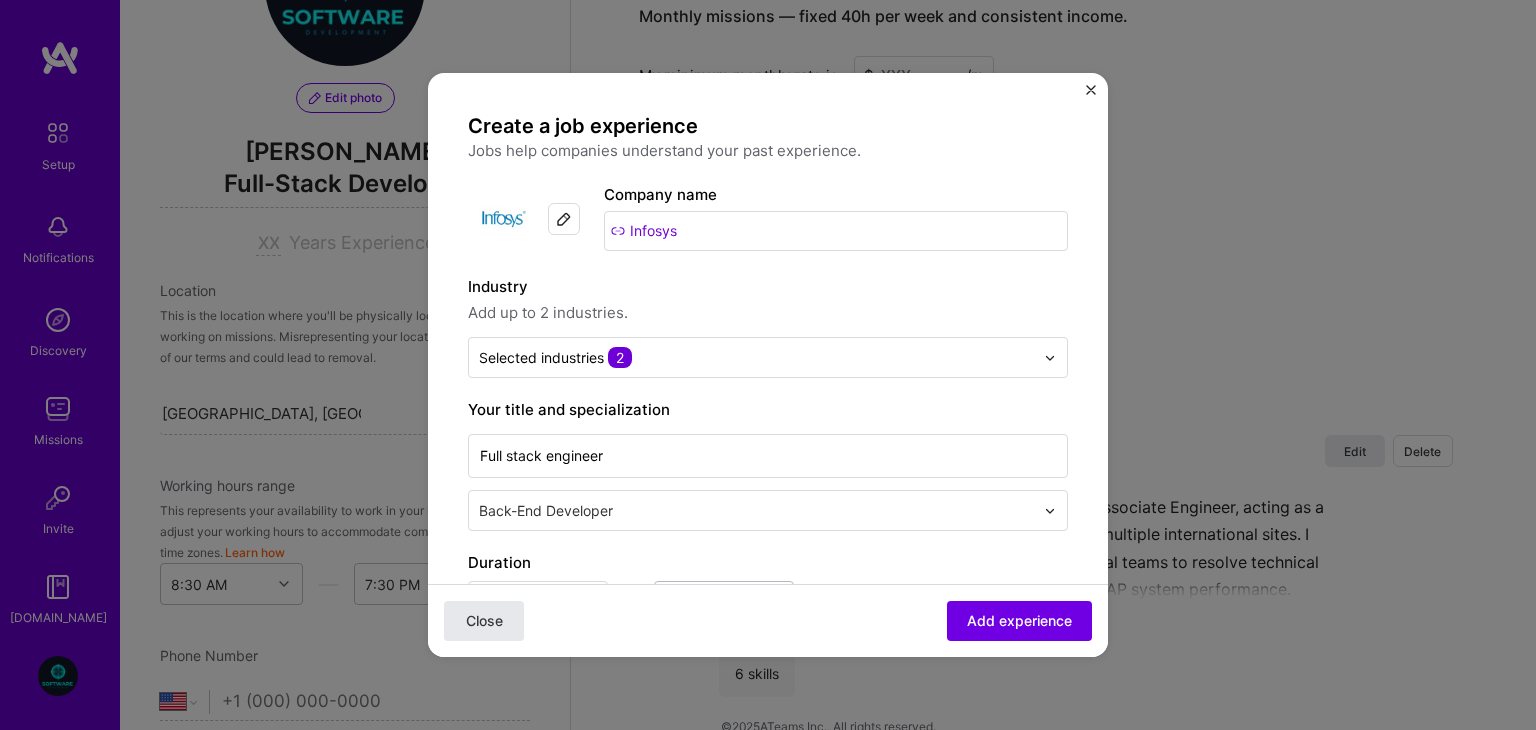 click on "Close" at bounding box center (484, 621) 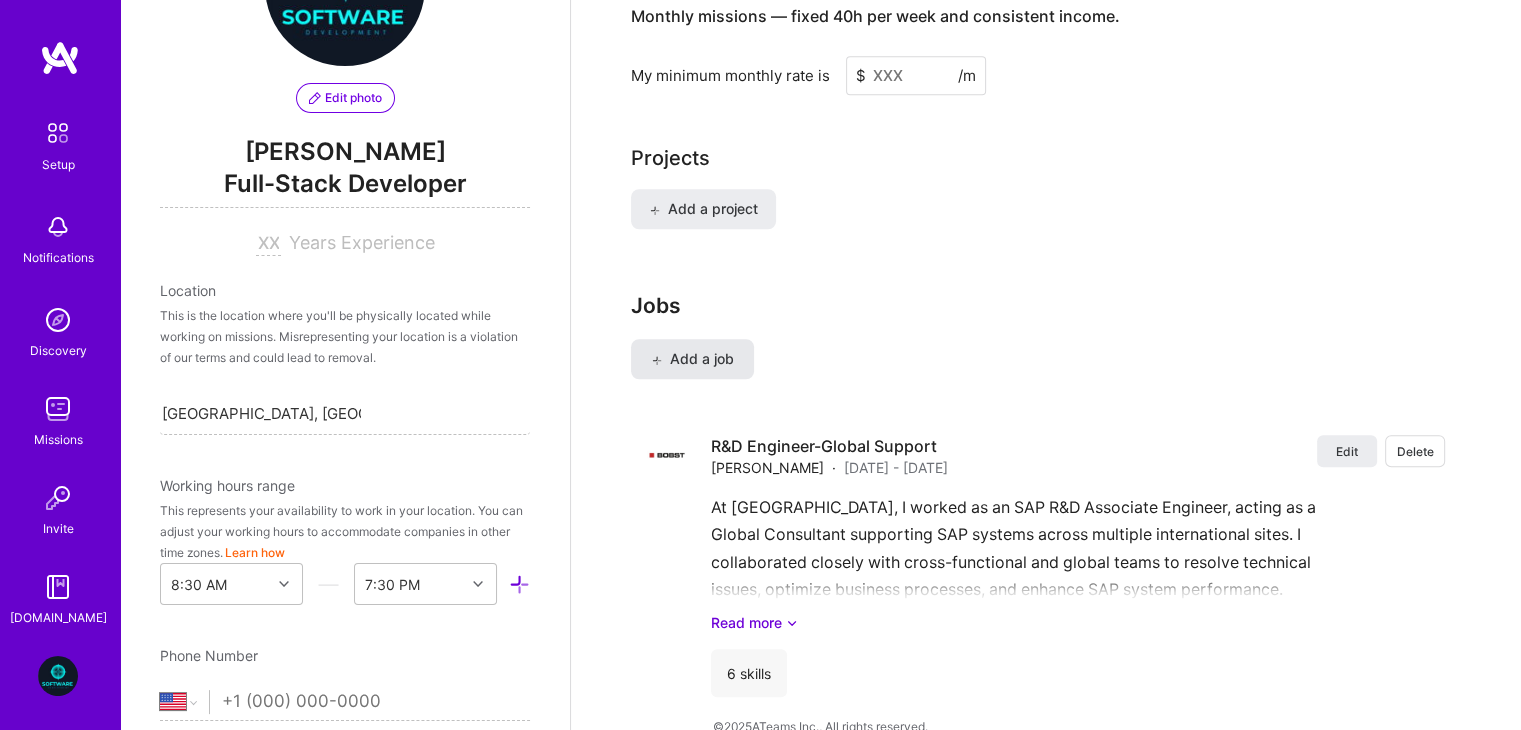 click at bounding box center (656, 360) 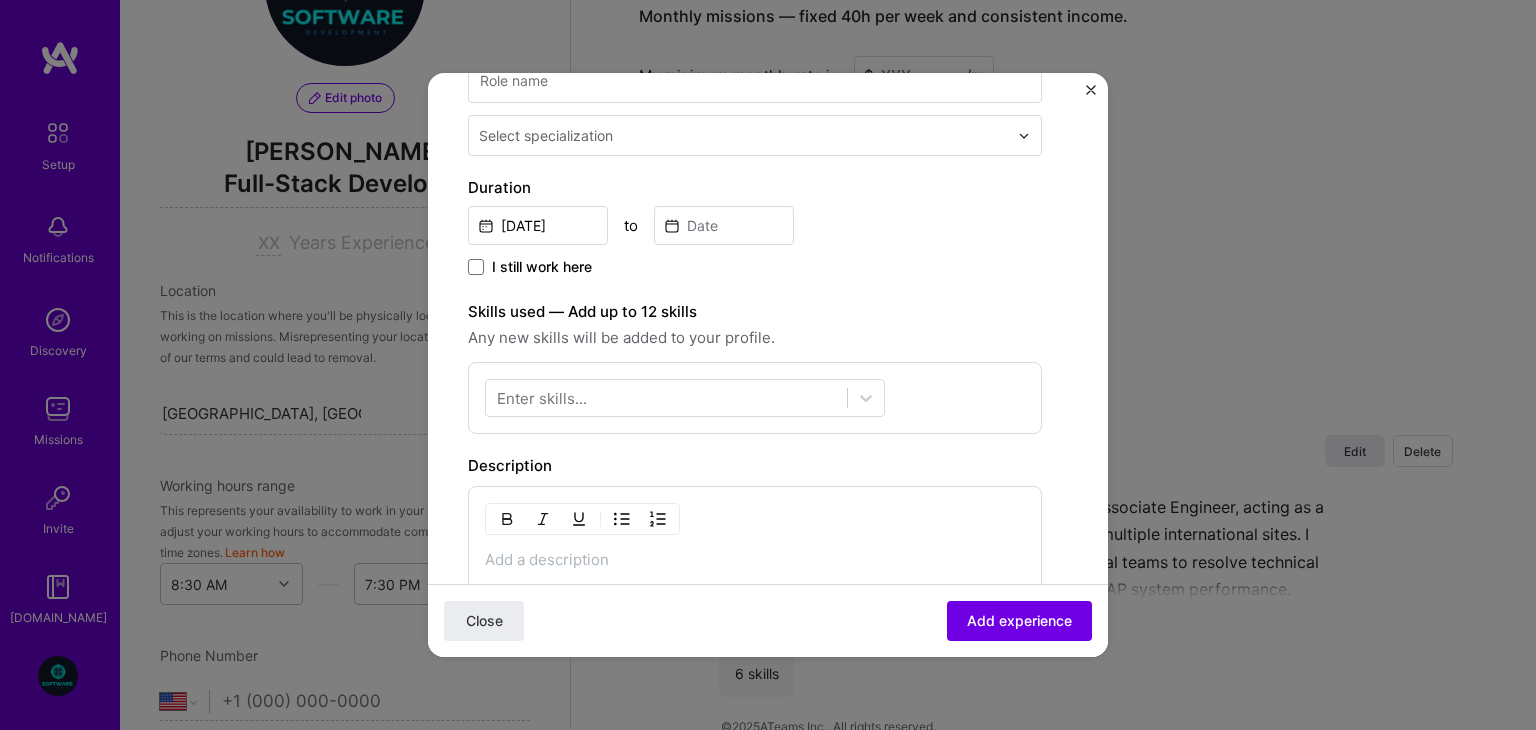 scroll, scrollTop: 376, scrollLeft: 0, axis: vertical 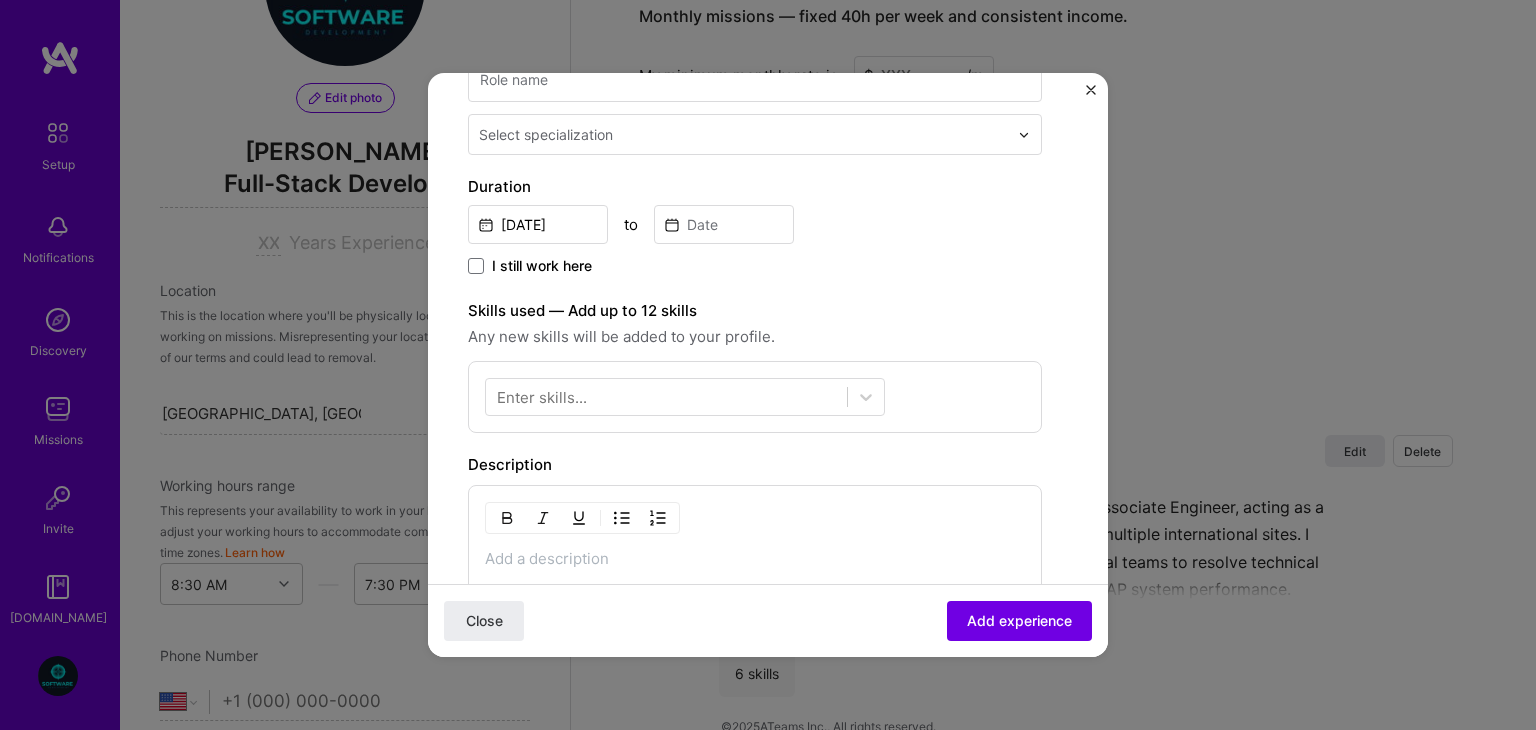 click on "Any new skills will be added to your profile." at bounding box center (755, 337) 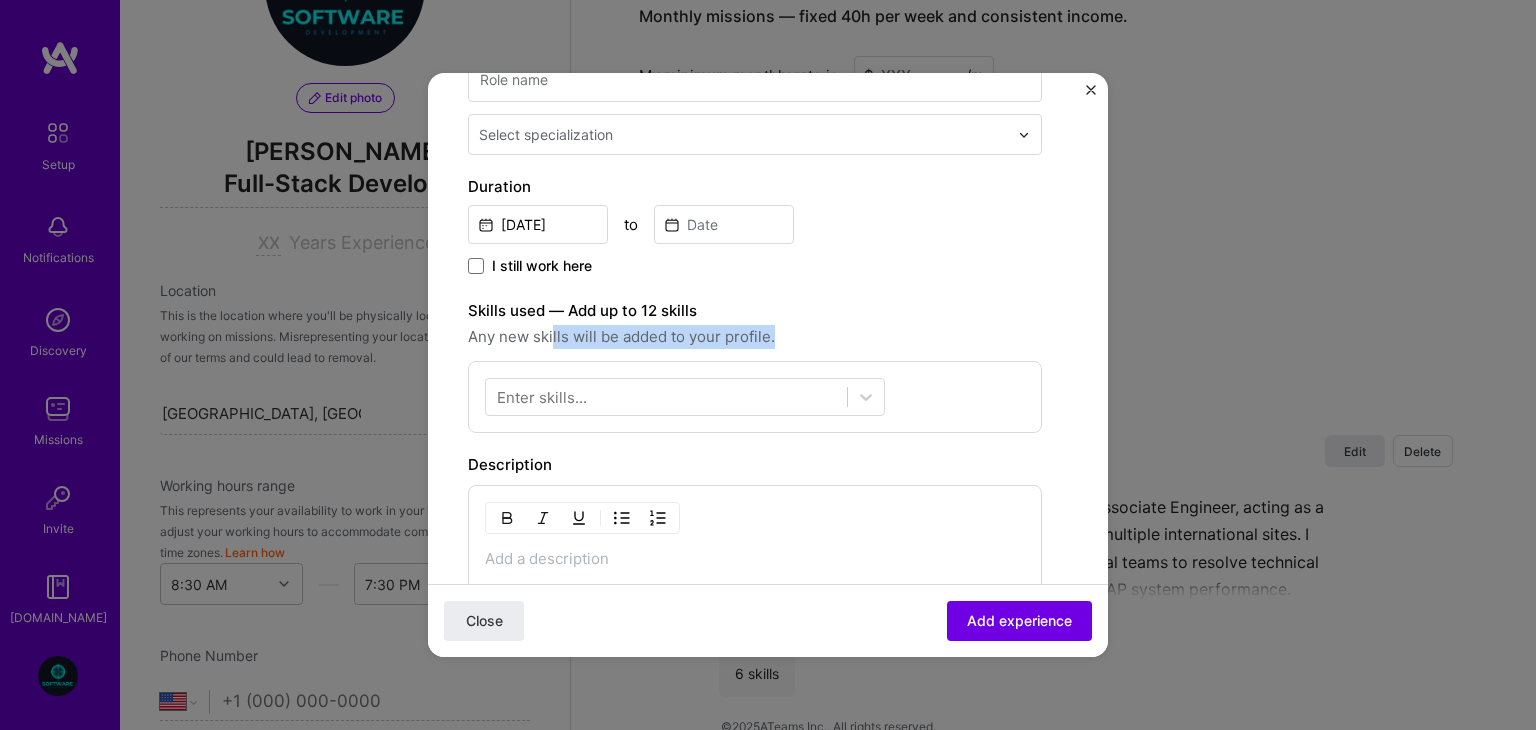 drag, startPoint x: 554, startPoint y: 333, endPoint x: 927, endPoint y: 441, distance: 388.32074 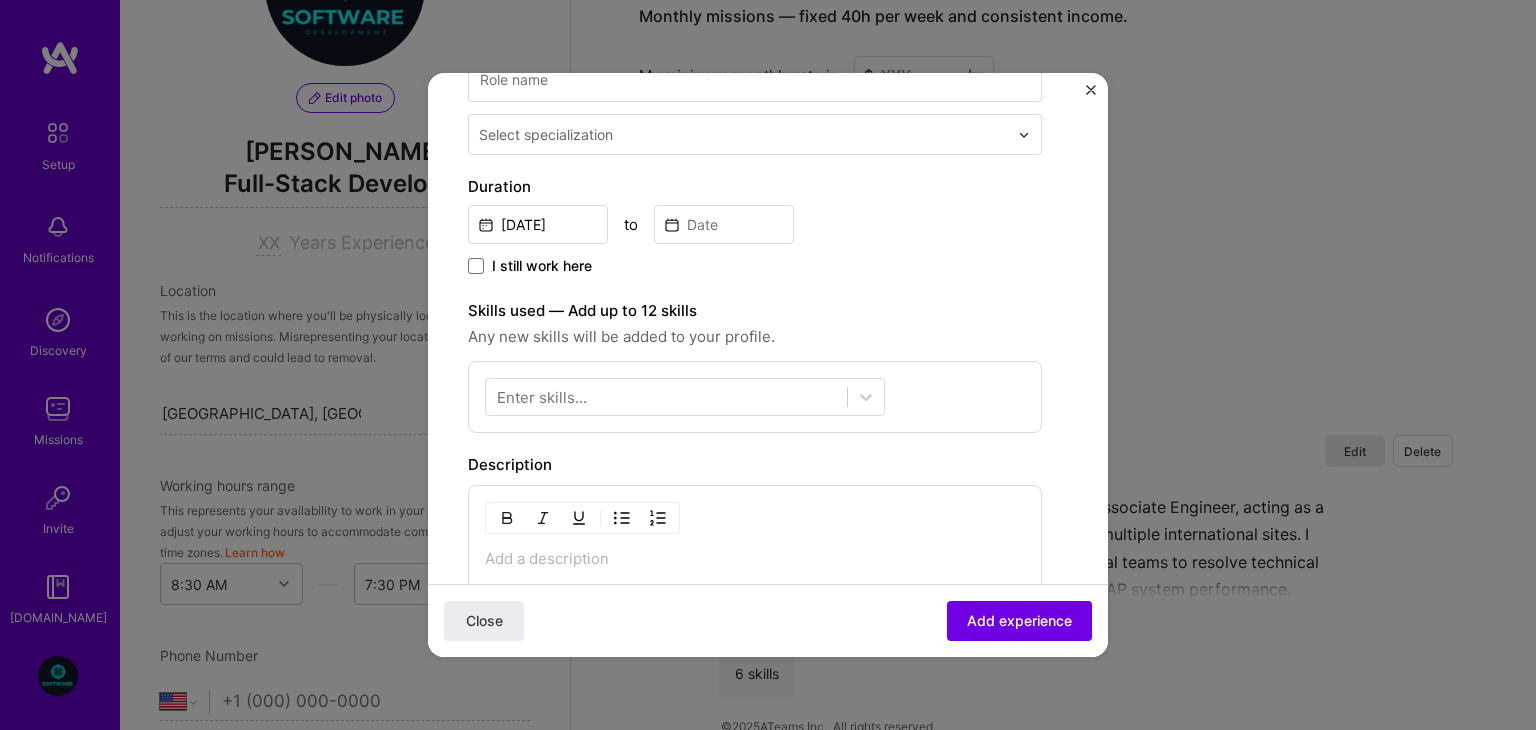 click on "I still work here" at bounding box center (755, 267) 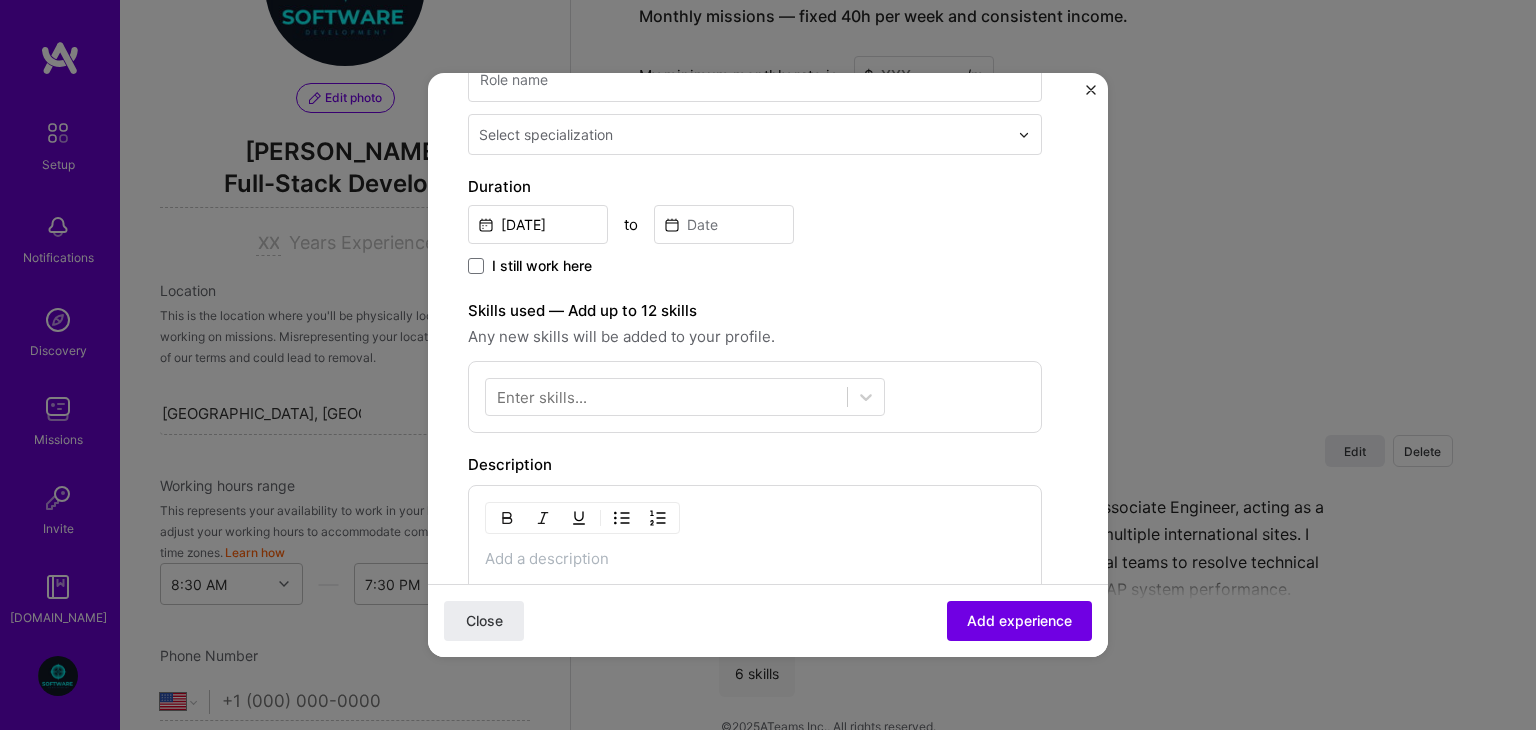 scroll, scrollTop: 348, scrollLeft: 0, axis: vertical 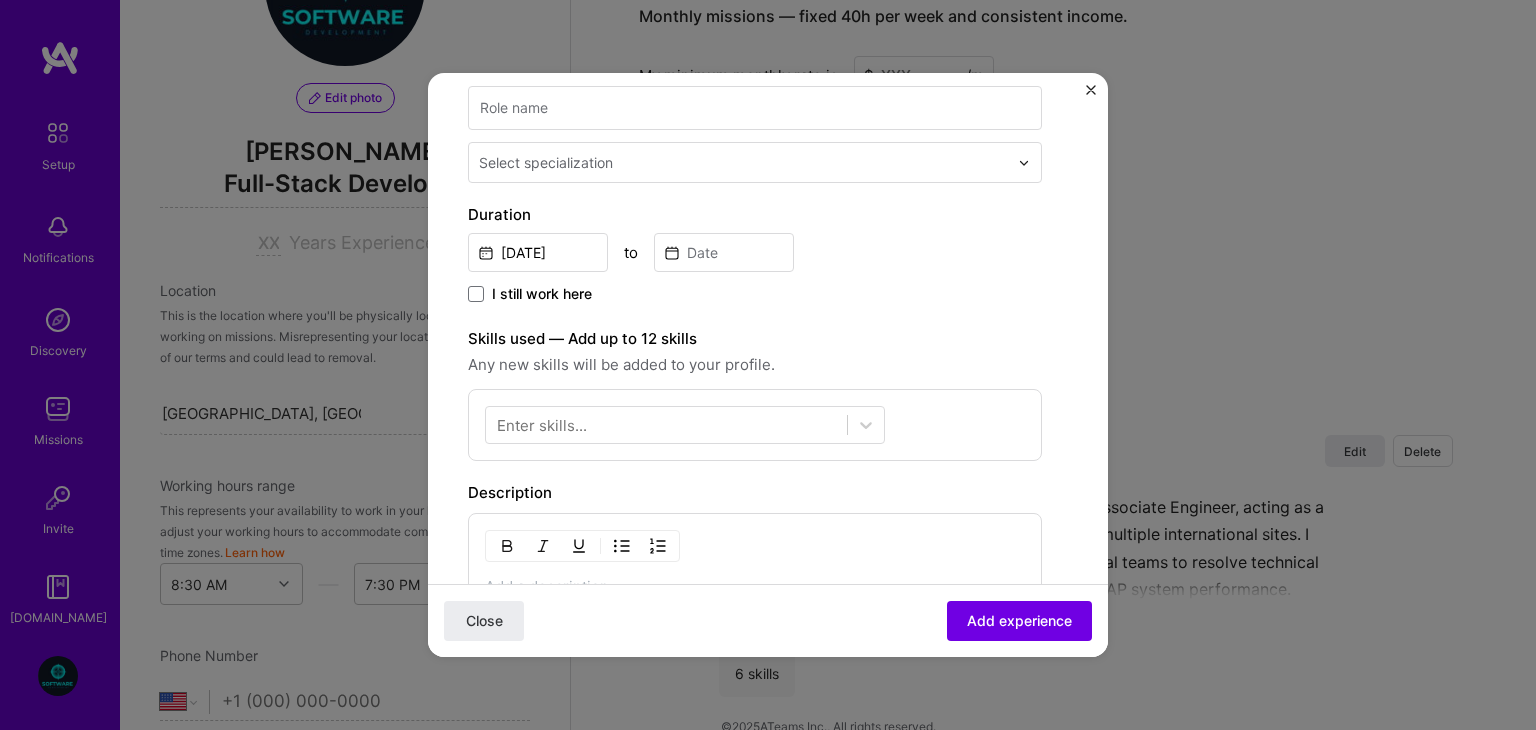click at bounding box center [1091, 90] 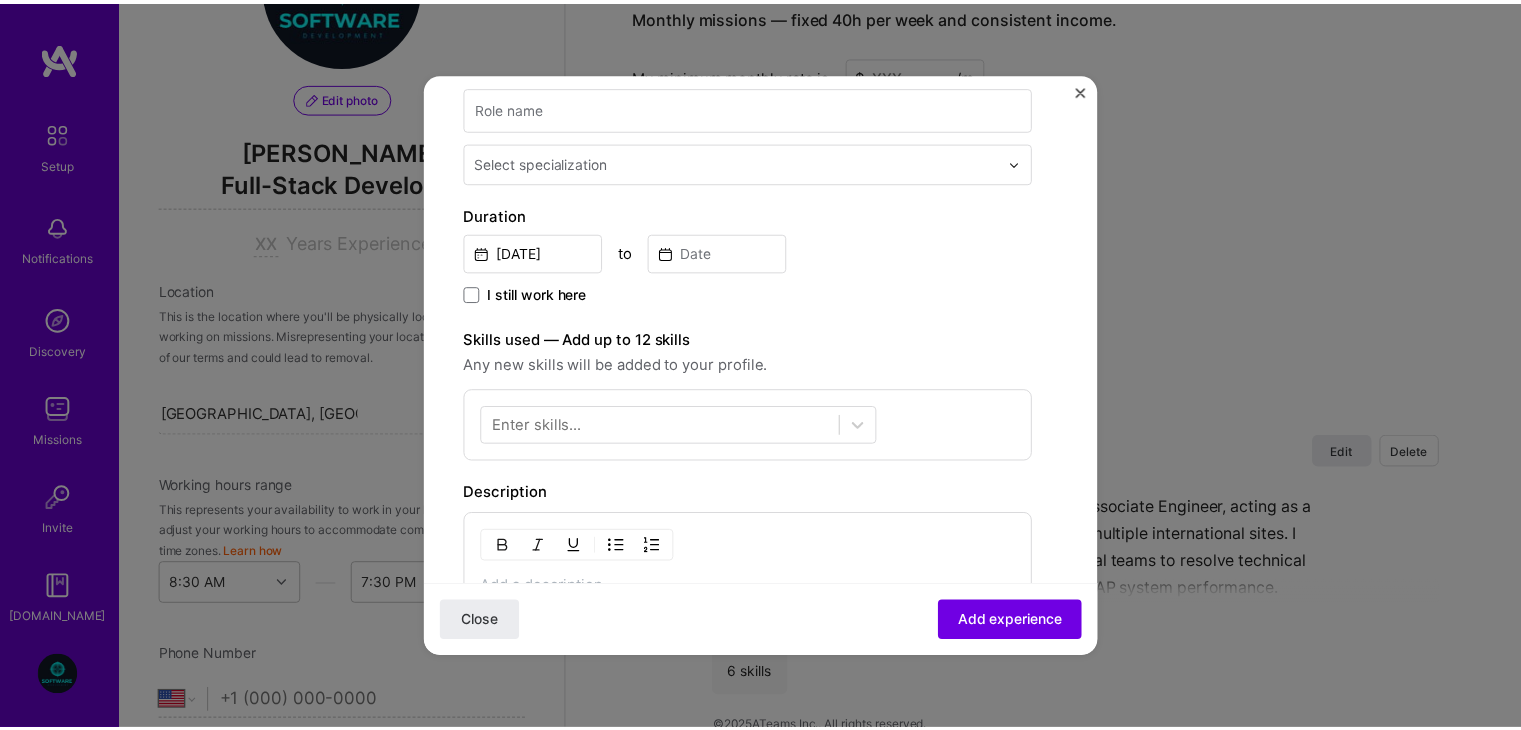scroll, scrollTop: 0, scrollLeft: 0, axis: both 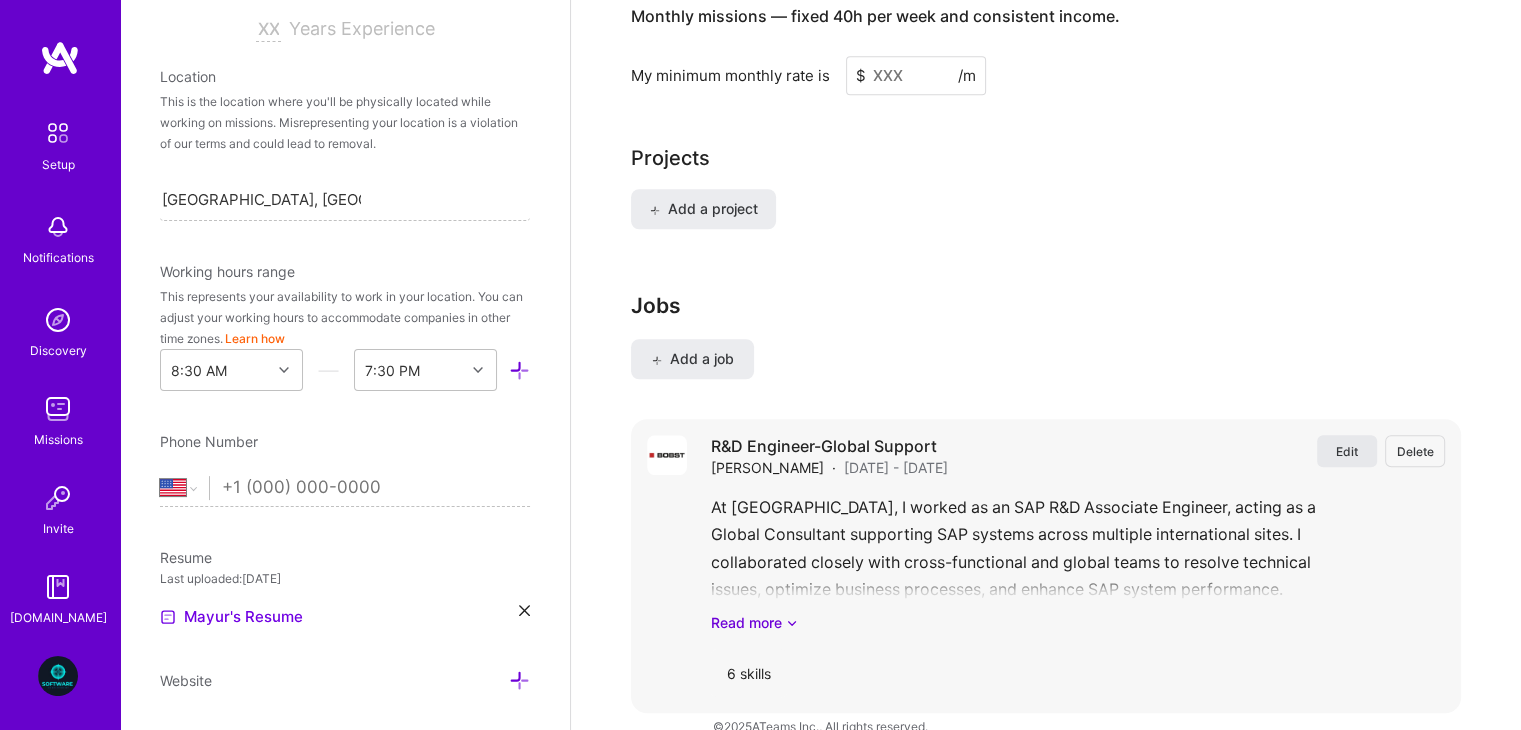 click on "Edit" at bounding box center (1347, 451) 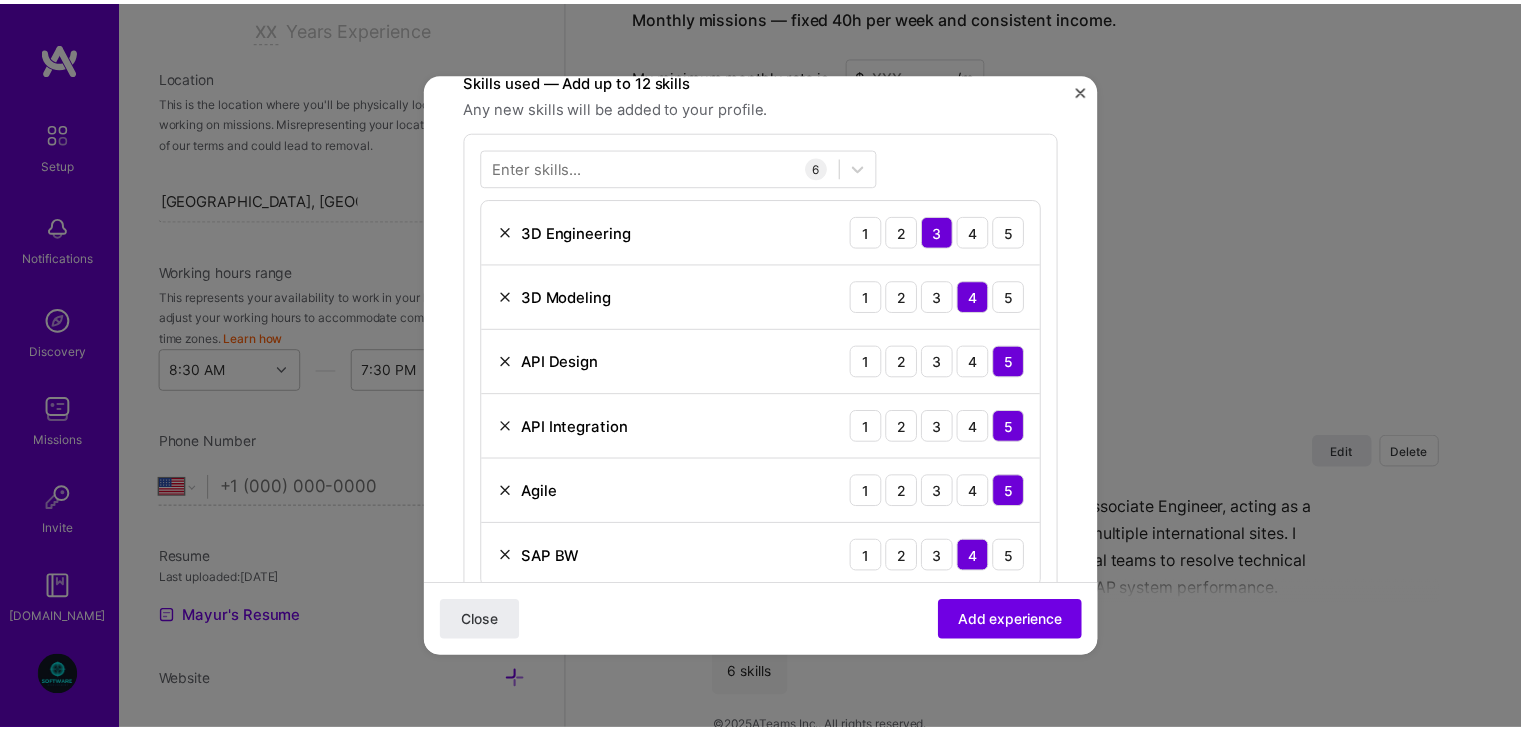 scroll, scrollTop: 604, scrollLeft: 0, axis: vertical 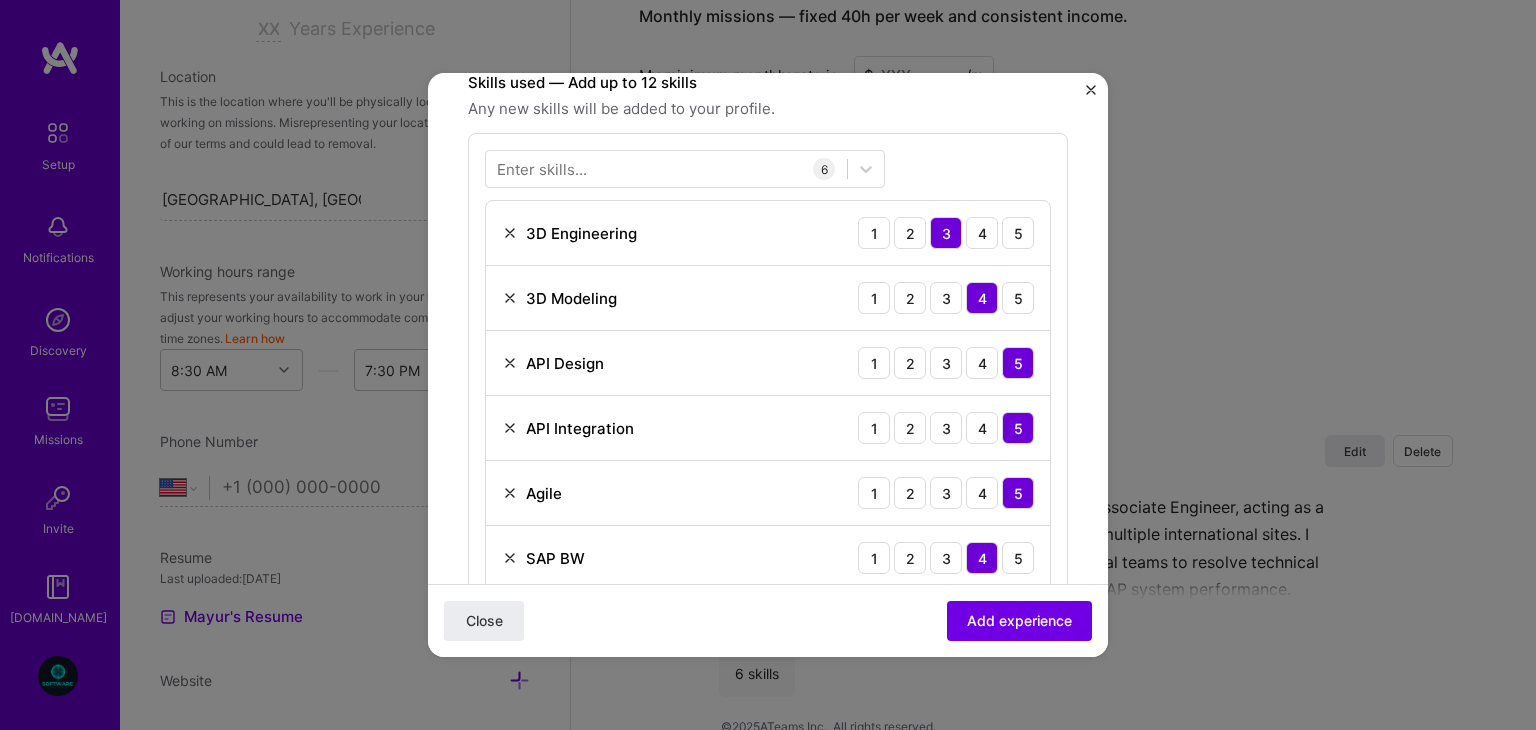 click at bounding box center (510, 363) 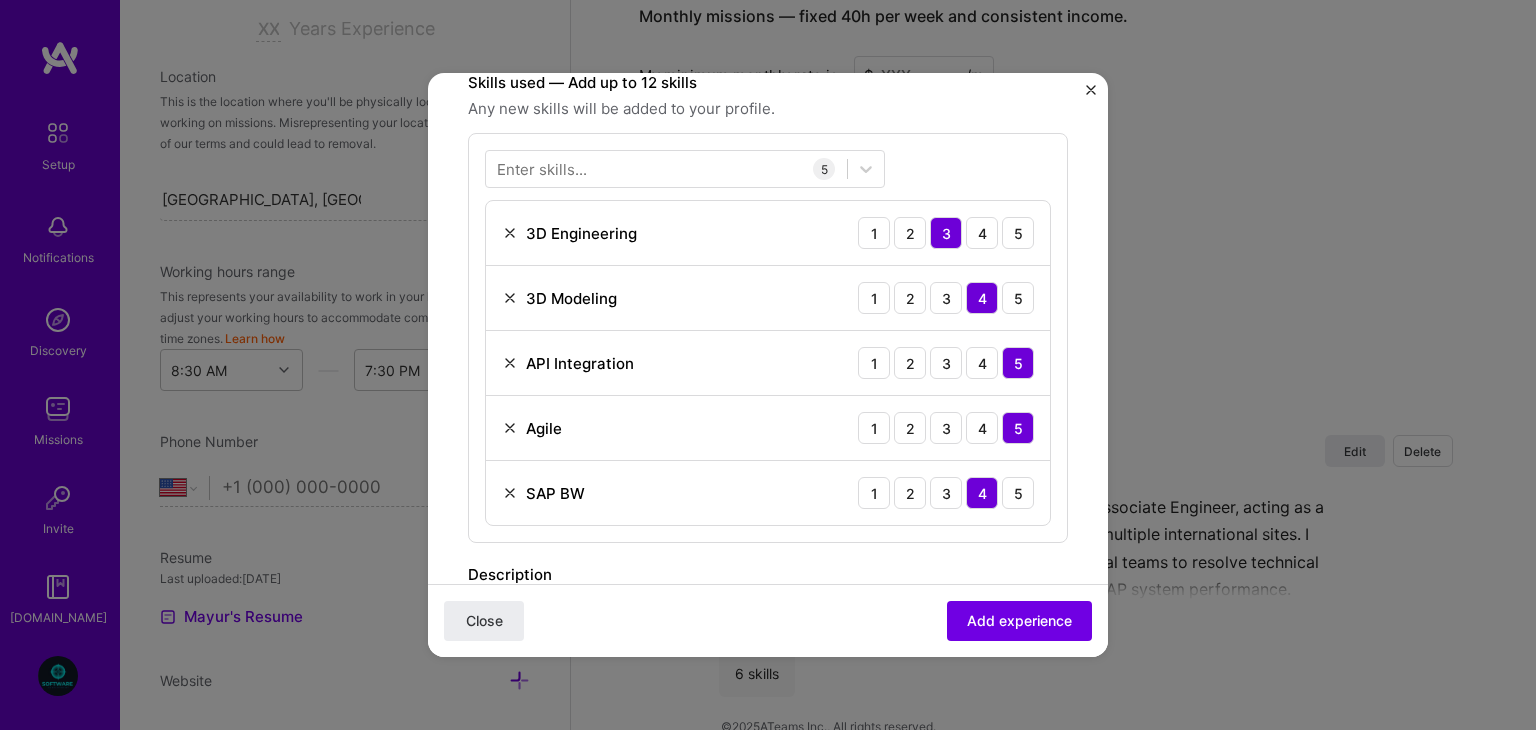 click at bounding box center (510, 363) 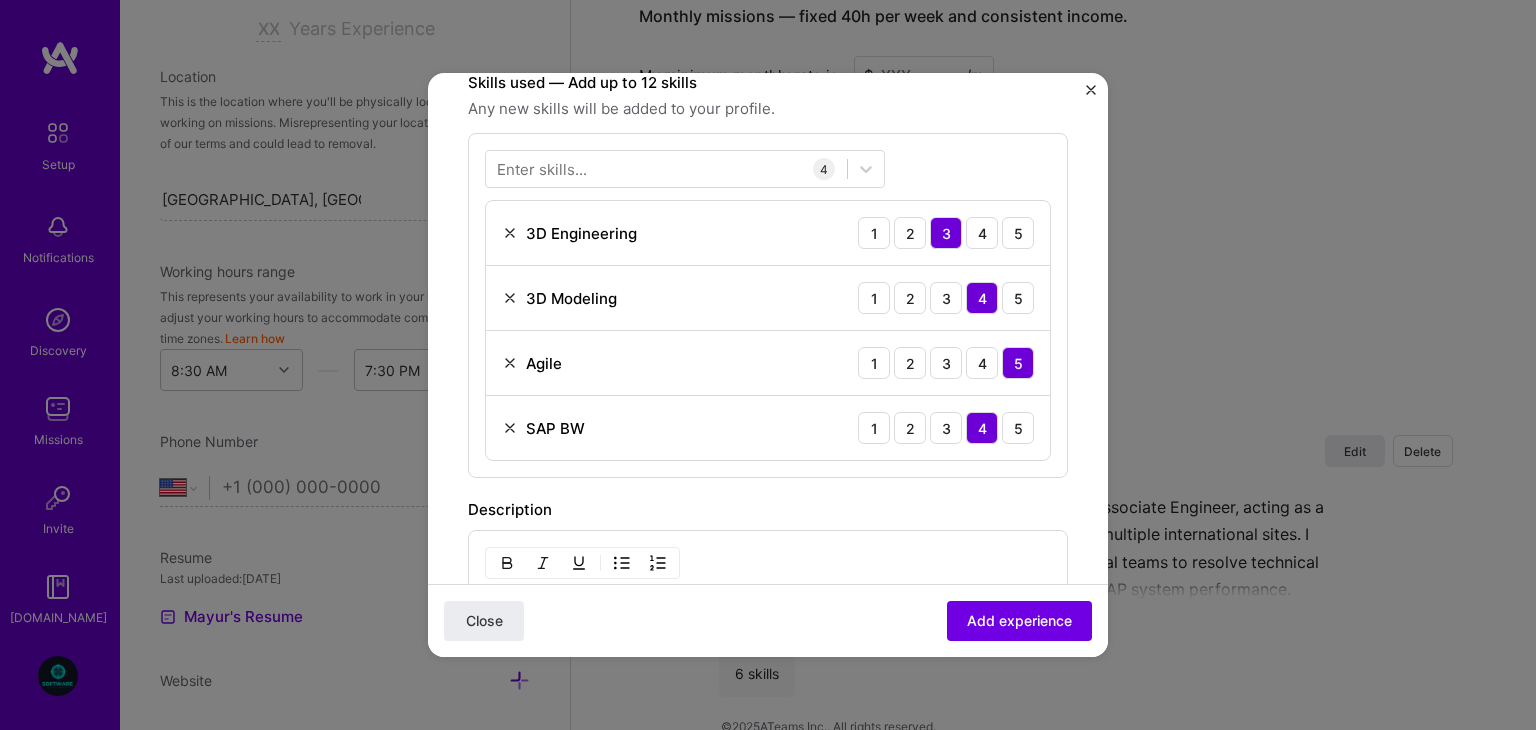 click at bounding box center (510, 363) 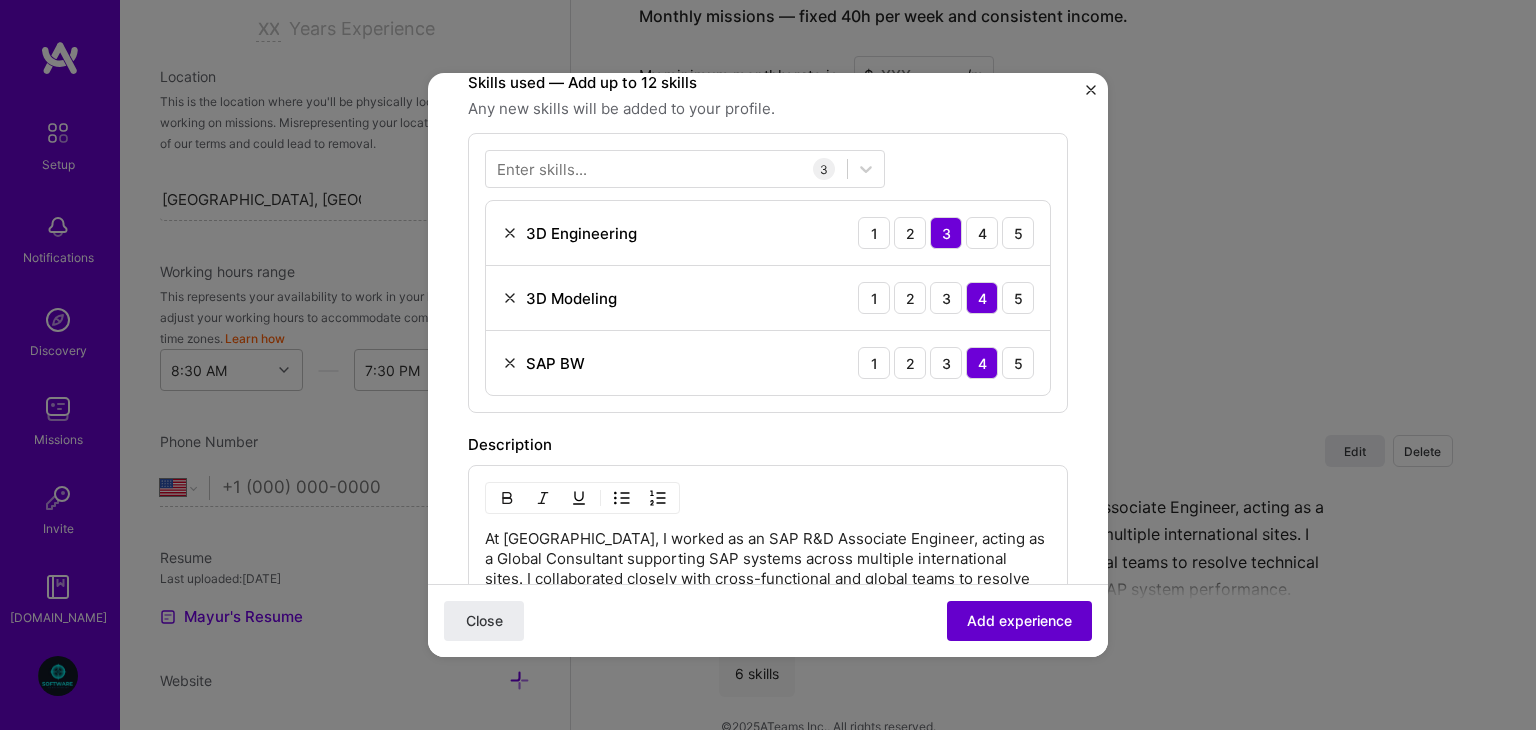 click on "Add experience" at bounding box center (1019, 621) 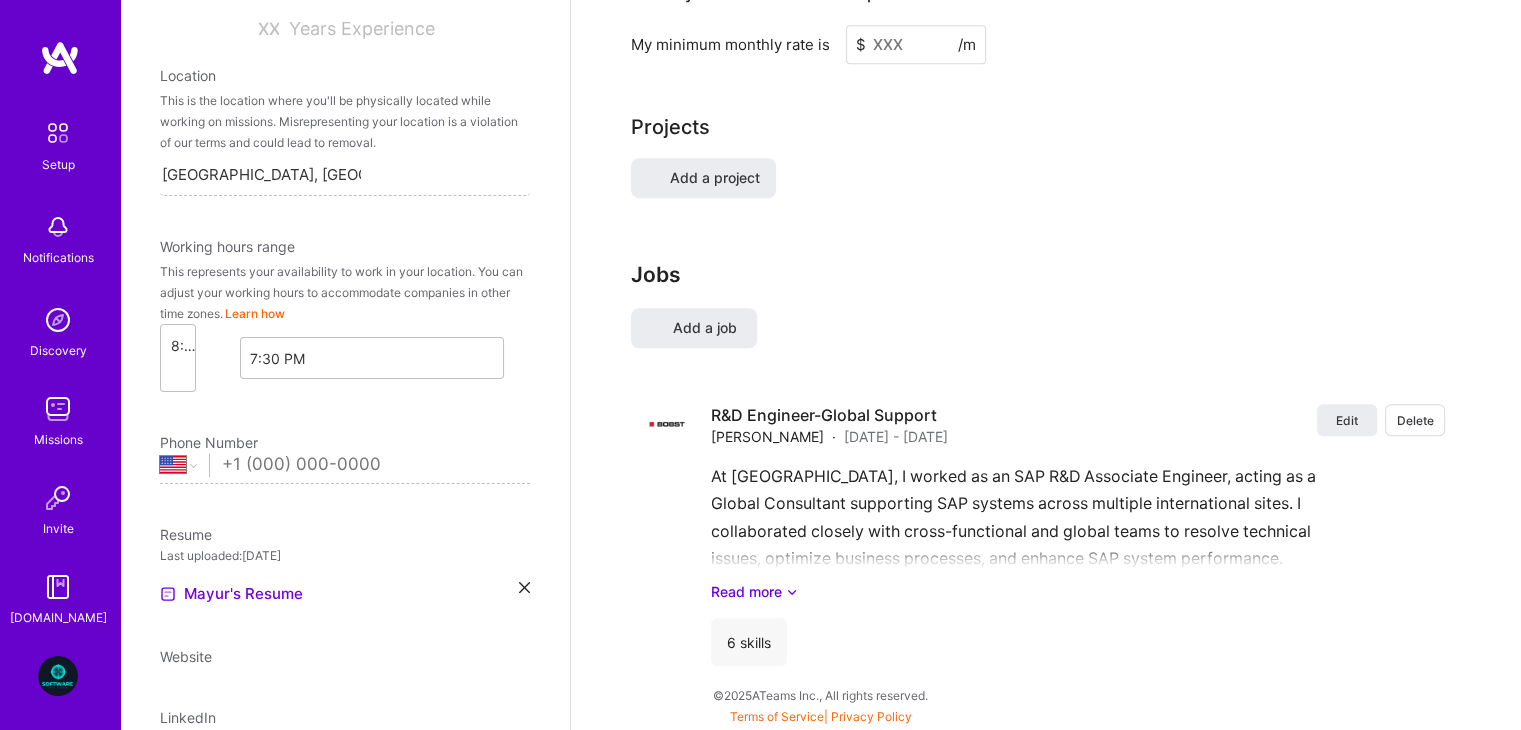 scroll, scrollTop: 246, scrollLeft: 0, axis: vertical 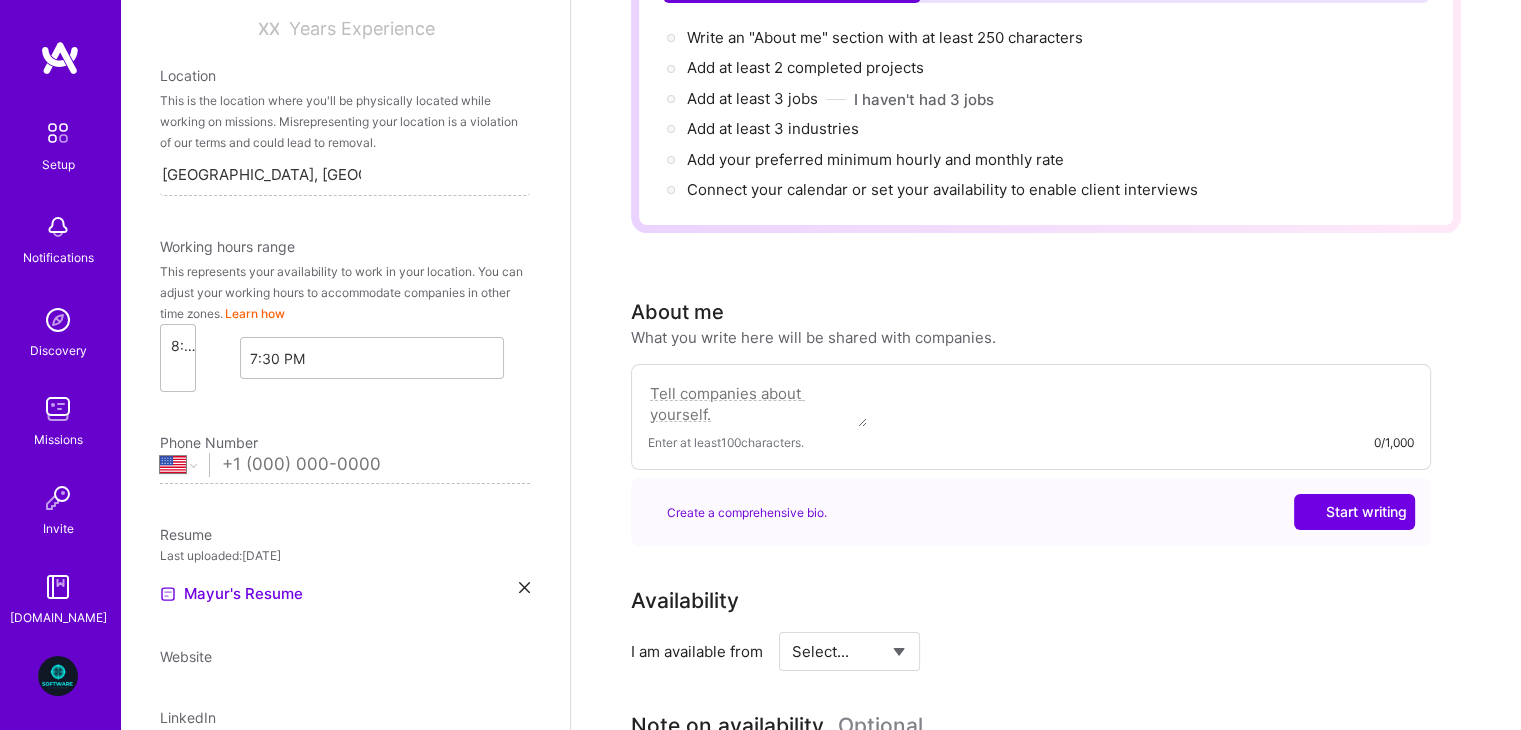 select on "US" 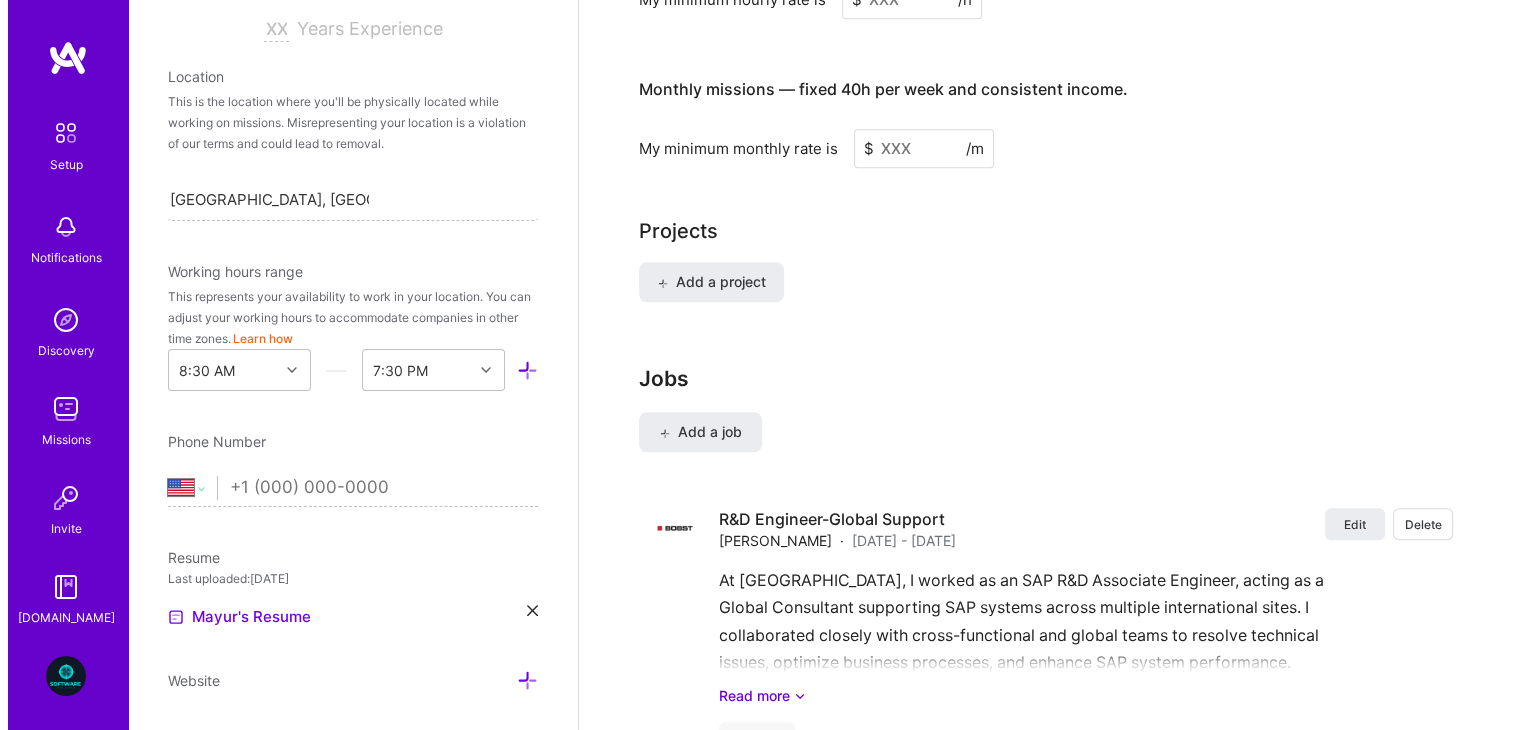 scroll, scrollTop: 1437, scrollLeft: 0, axis: vertical 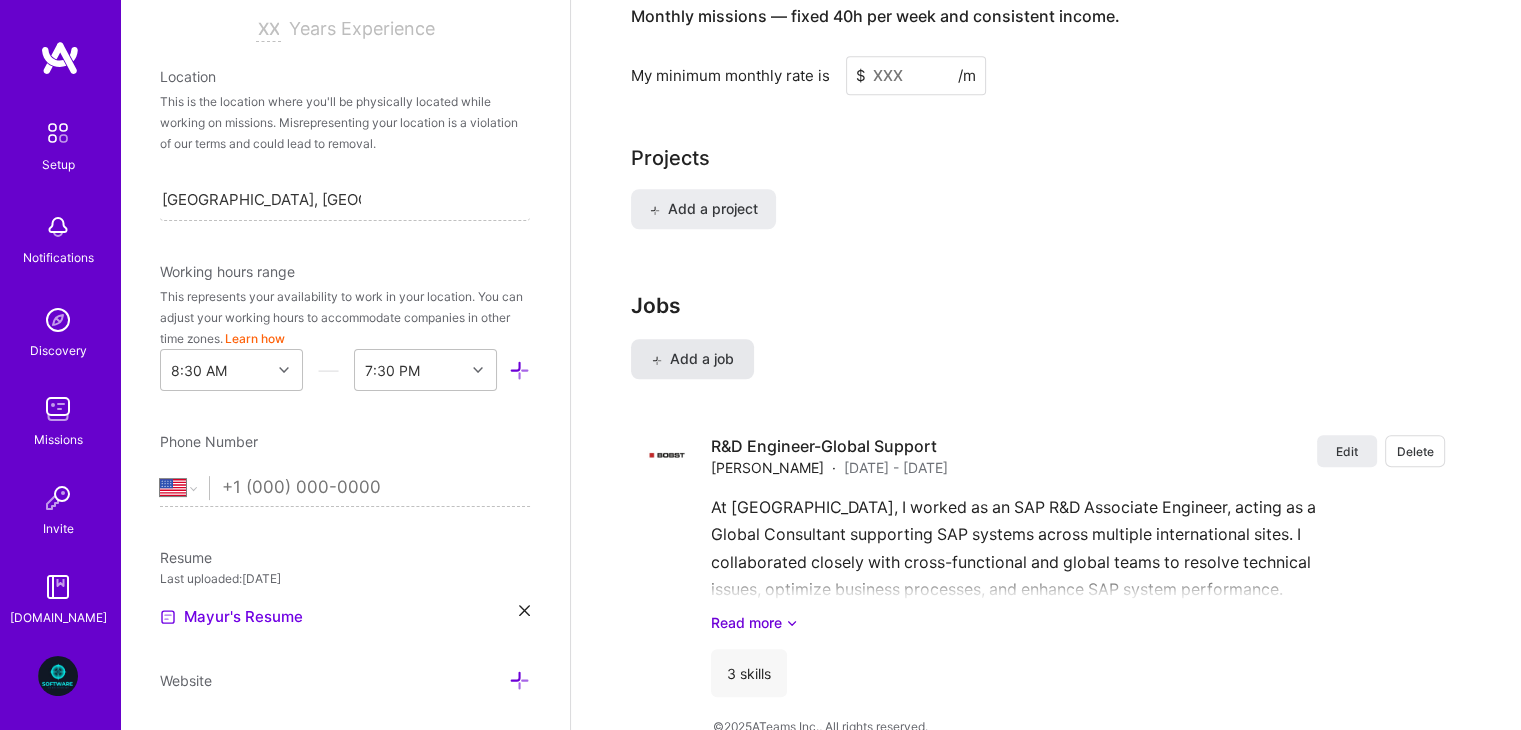 click on "Add a job" at bounding box center (692, 359) 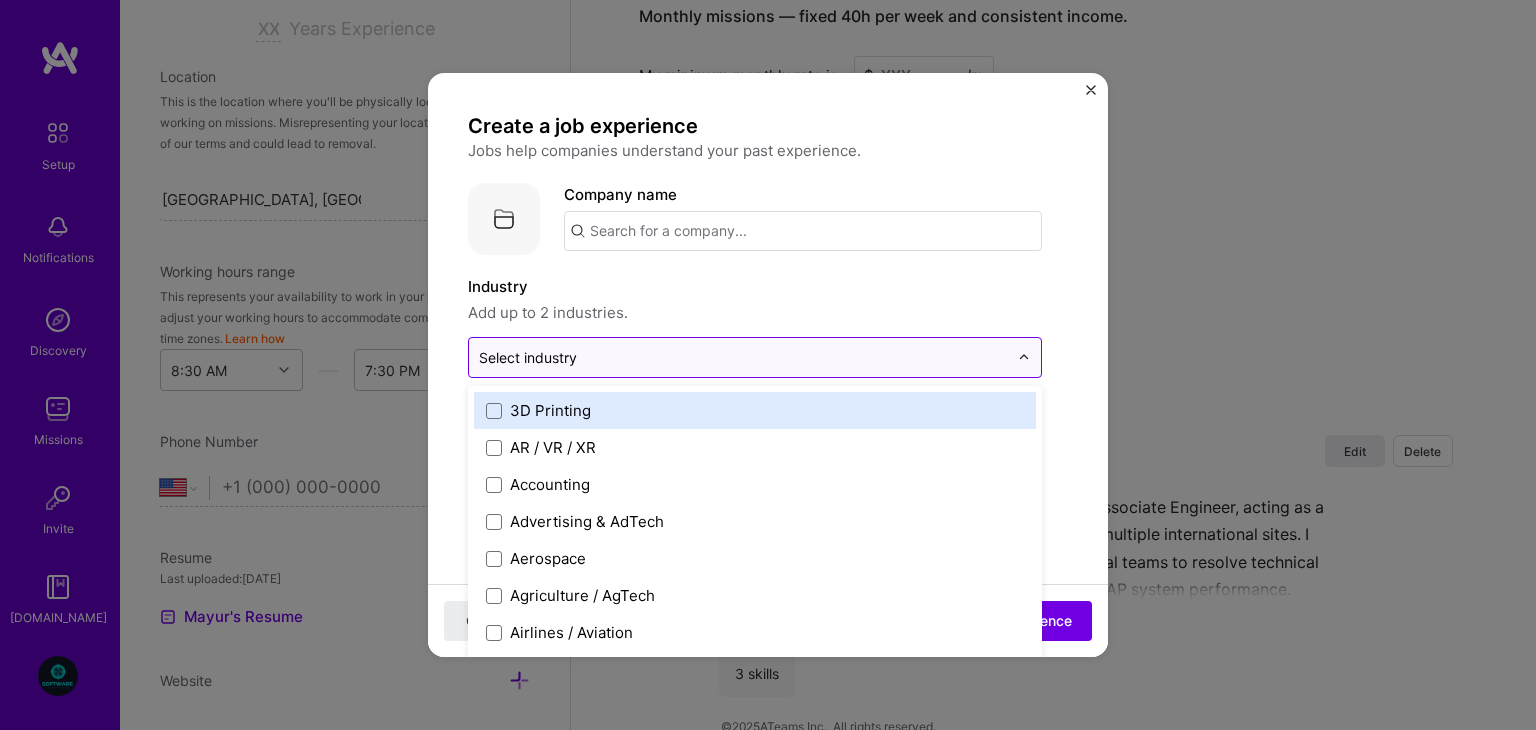 click at bounding box center (743, 357) 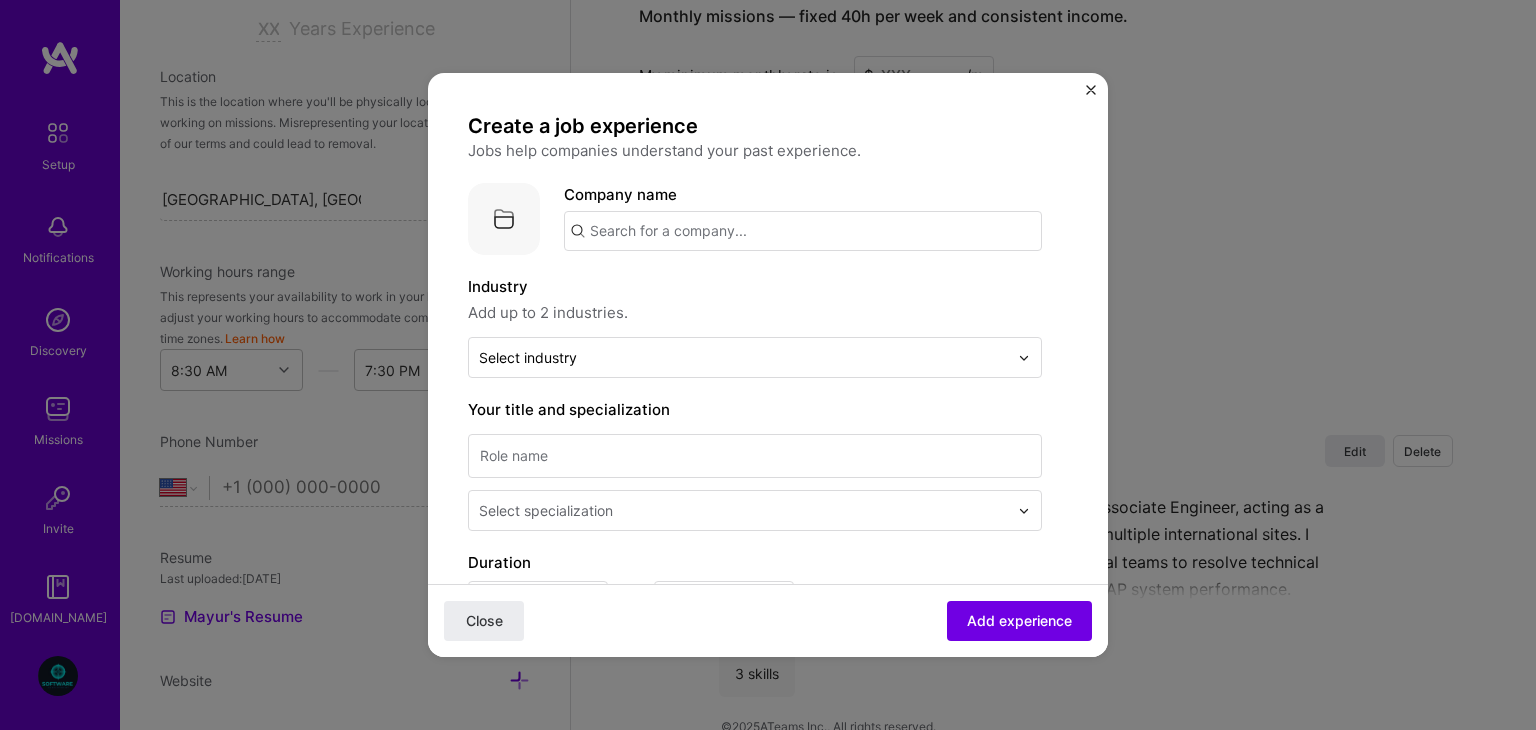 click at bounding box center (803, 231) 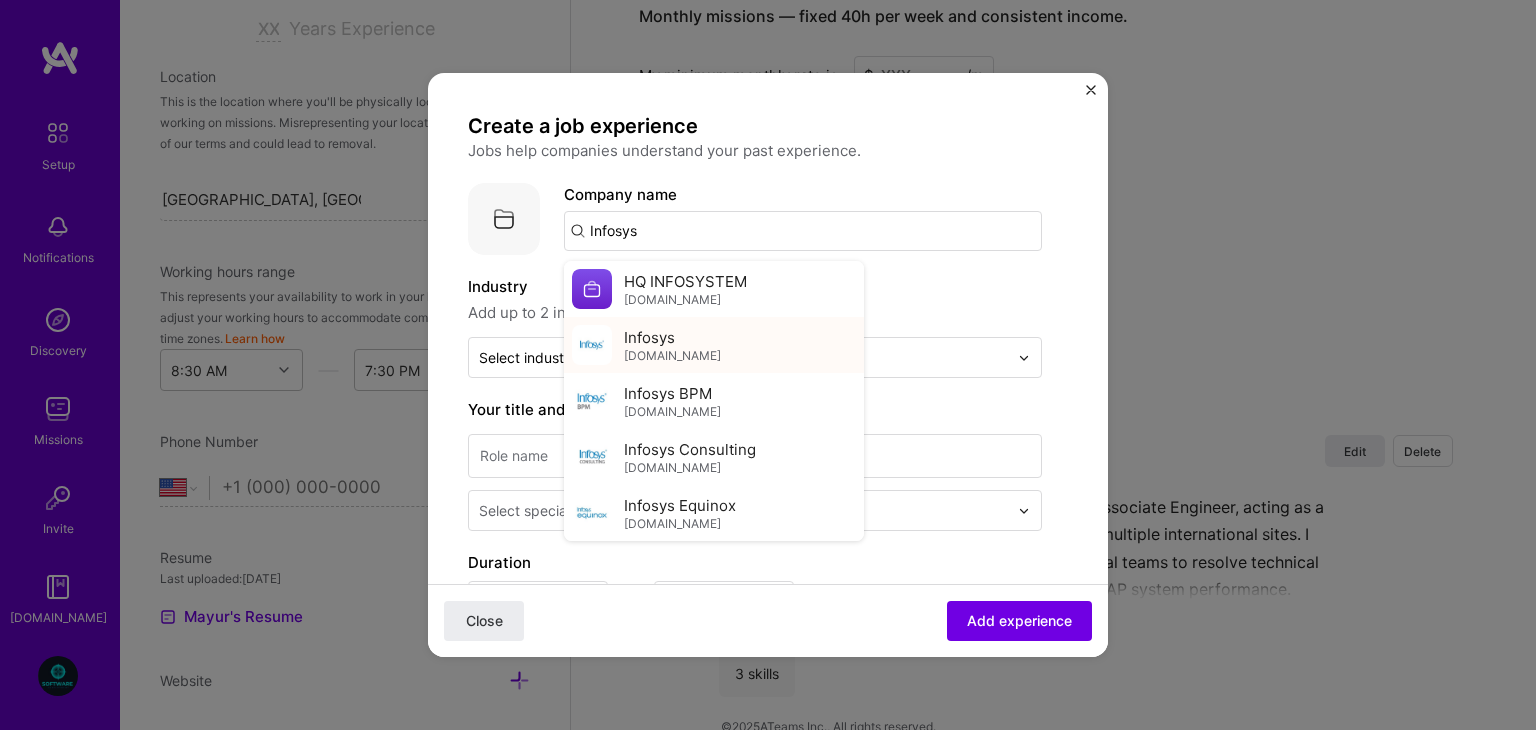type on "Infosys" 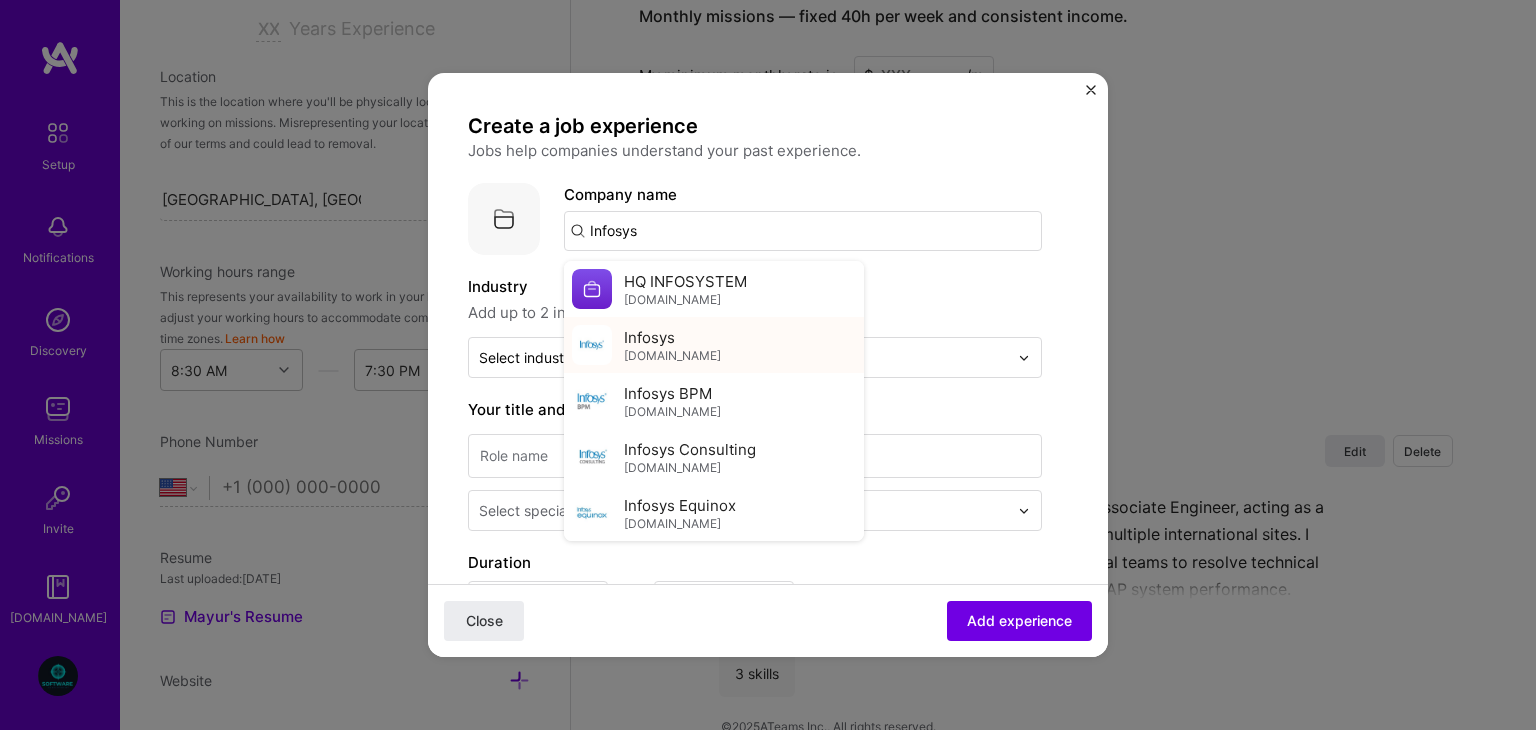 click on "Infosys" at bounding box center (649, 337) 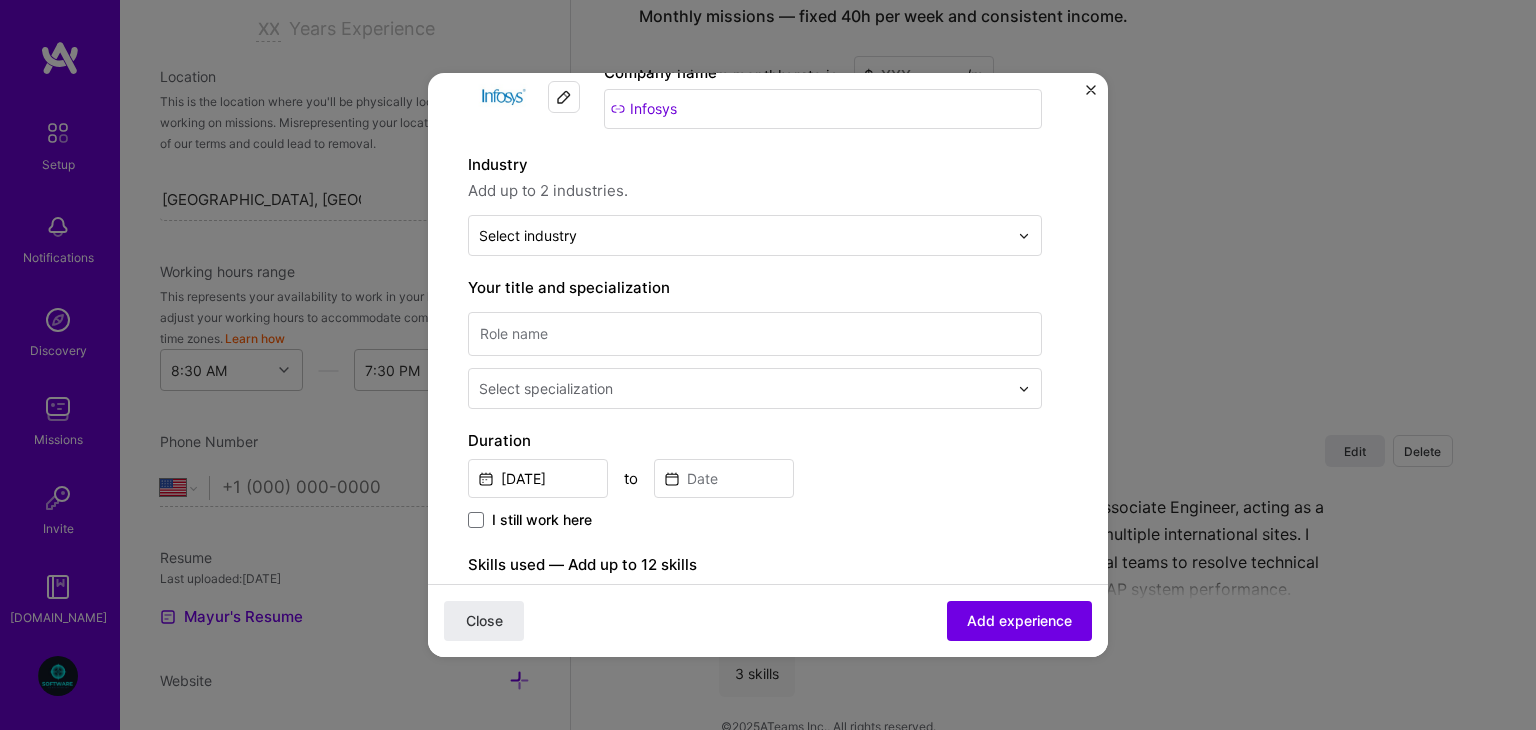 scroll, scrollTop: 124, scrollLeft: 0, axis: vertical 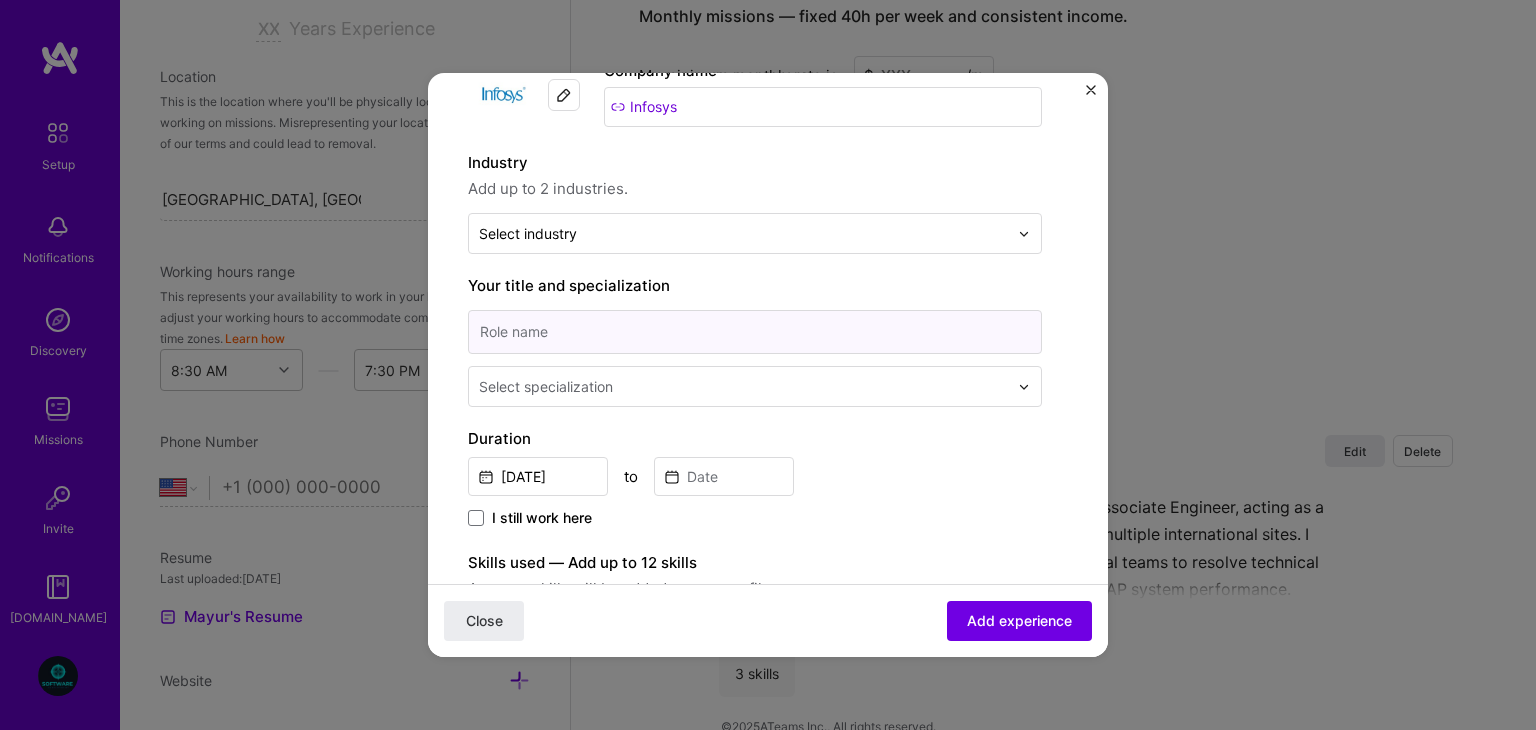 click at bounding box center [755, 332] 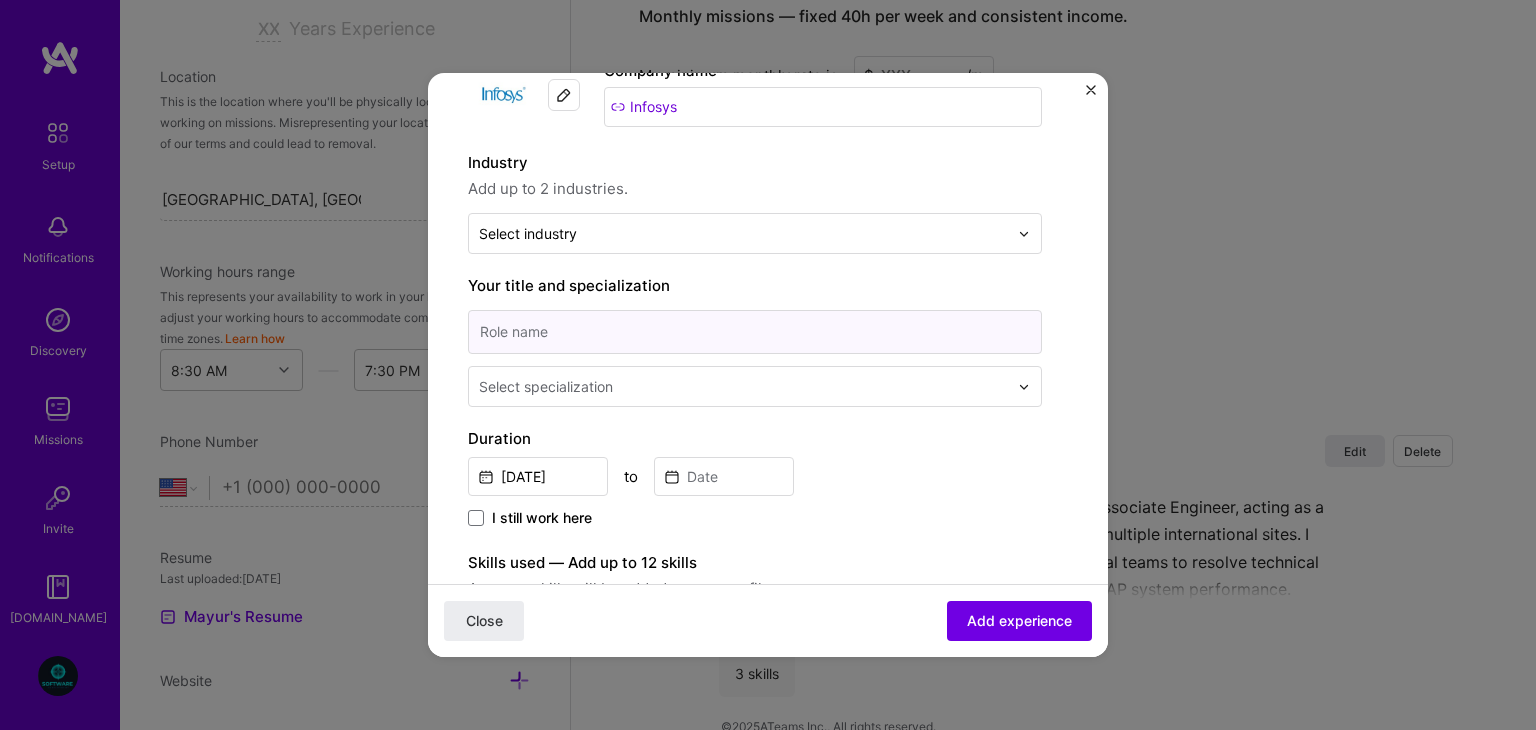 type on "Full stack engineer" 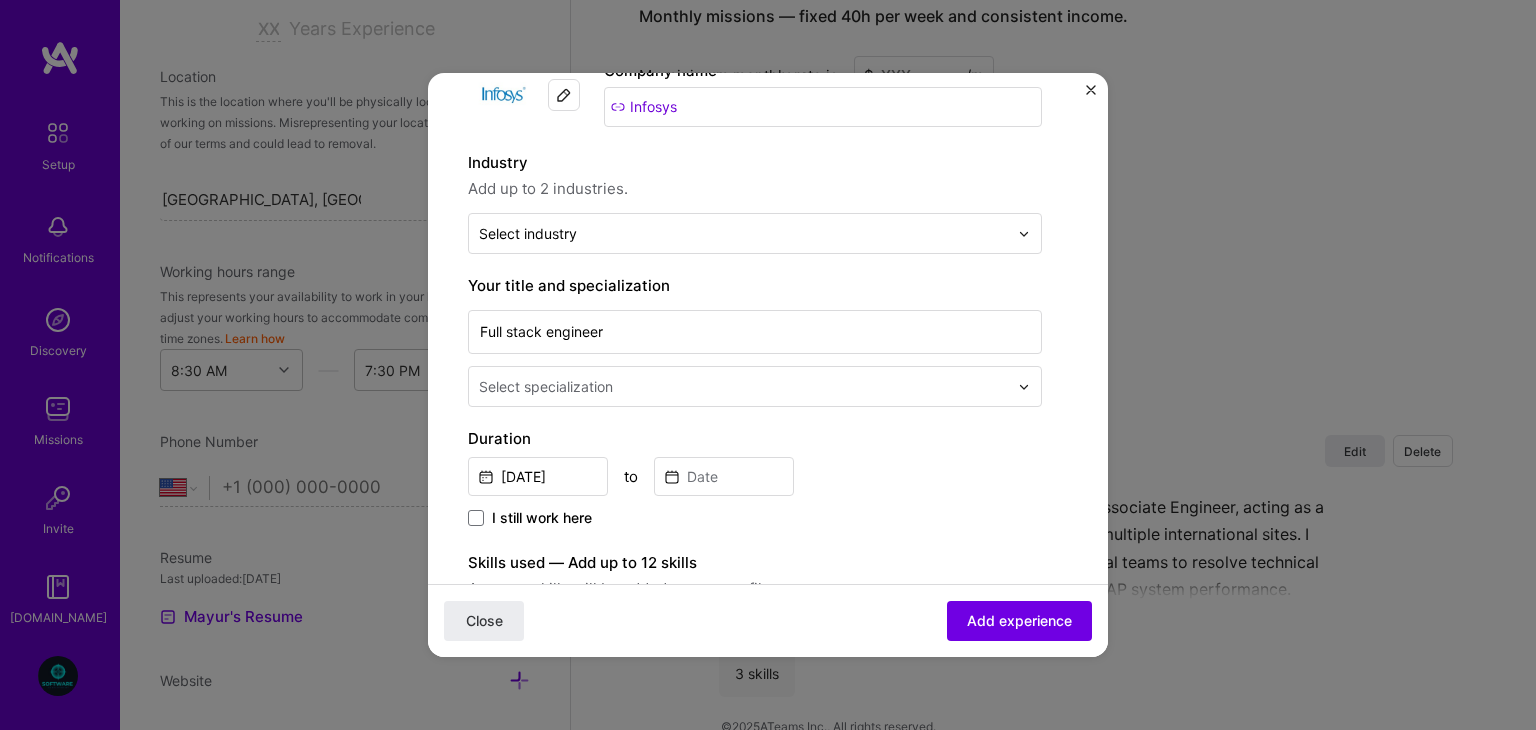 click at bounding box center (745, 386) 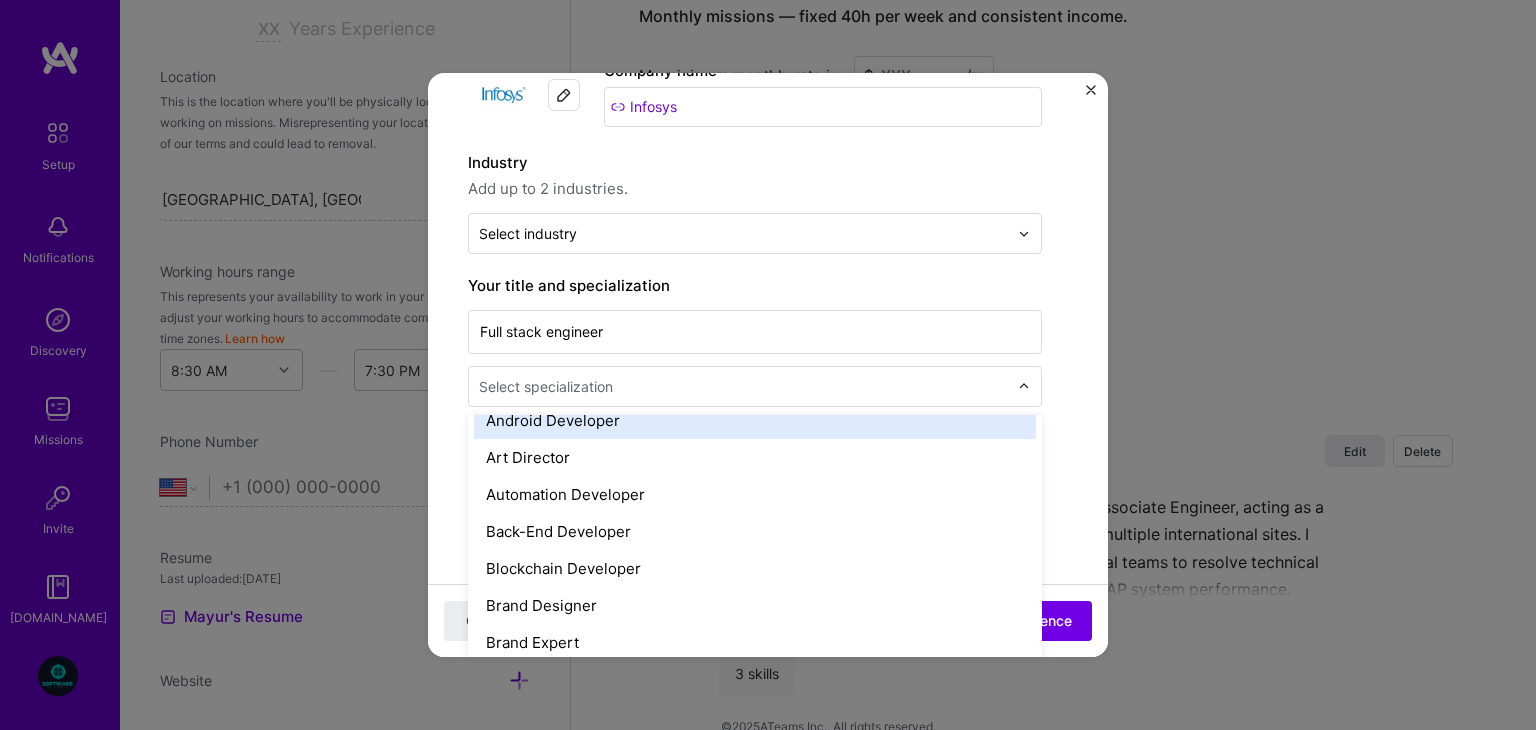 scroll, scrollTop: 182, scrollLeft: 0, axis: vertical 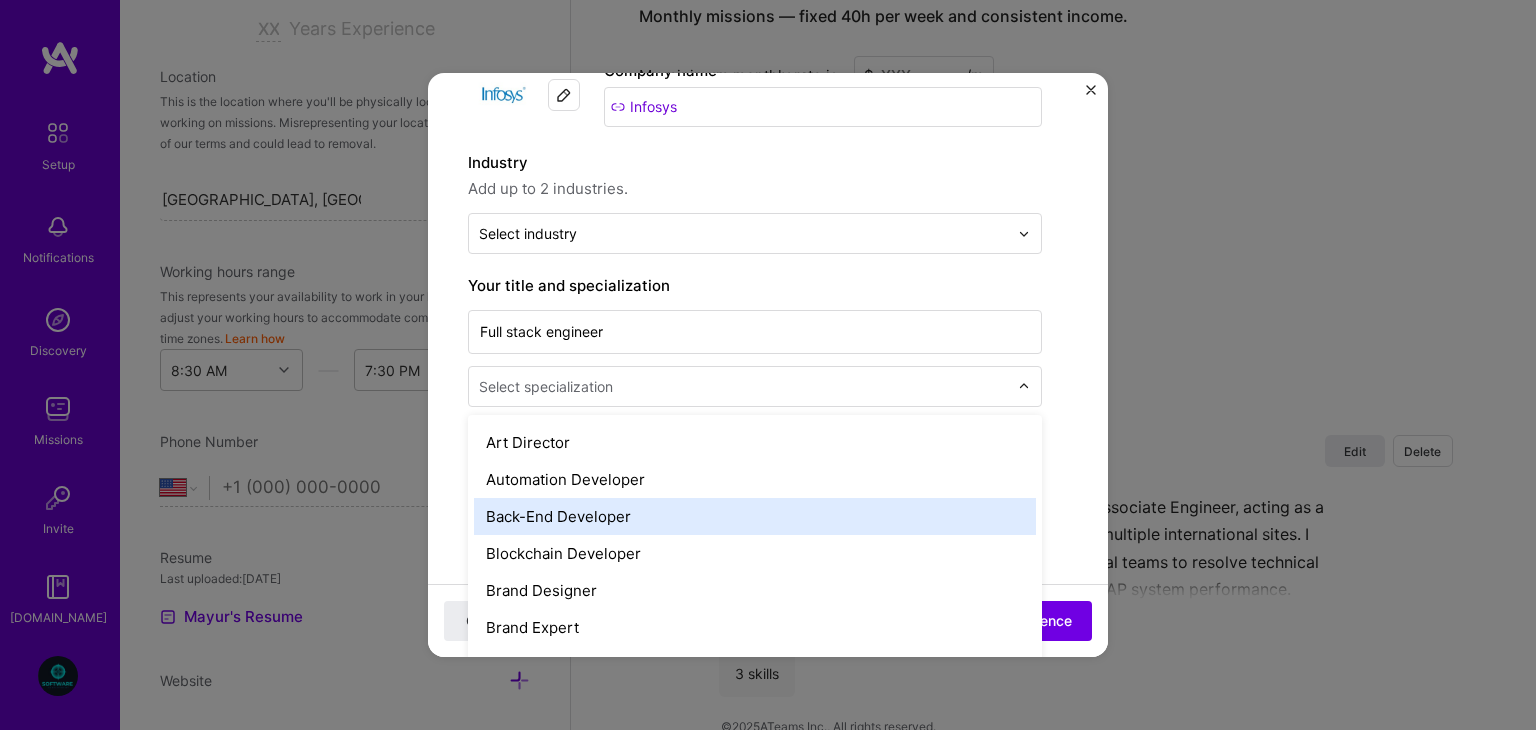 click on "Back-End Developer" at bounding box center [755, 516] 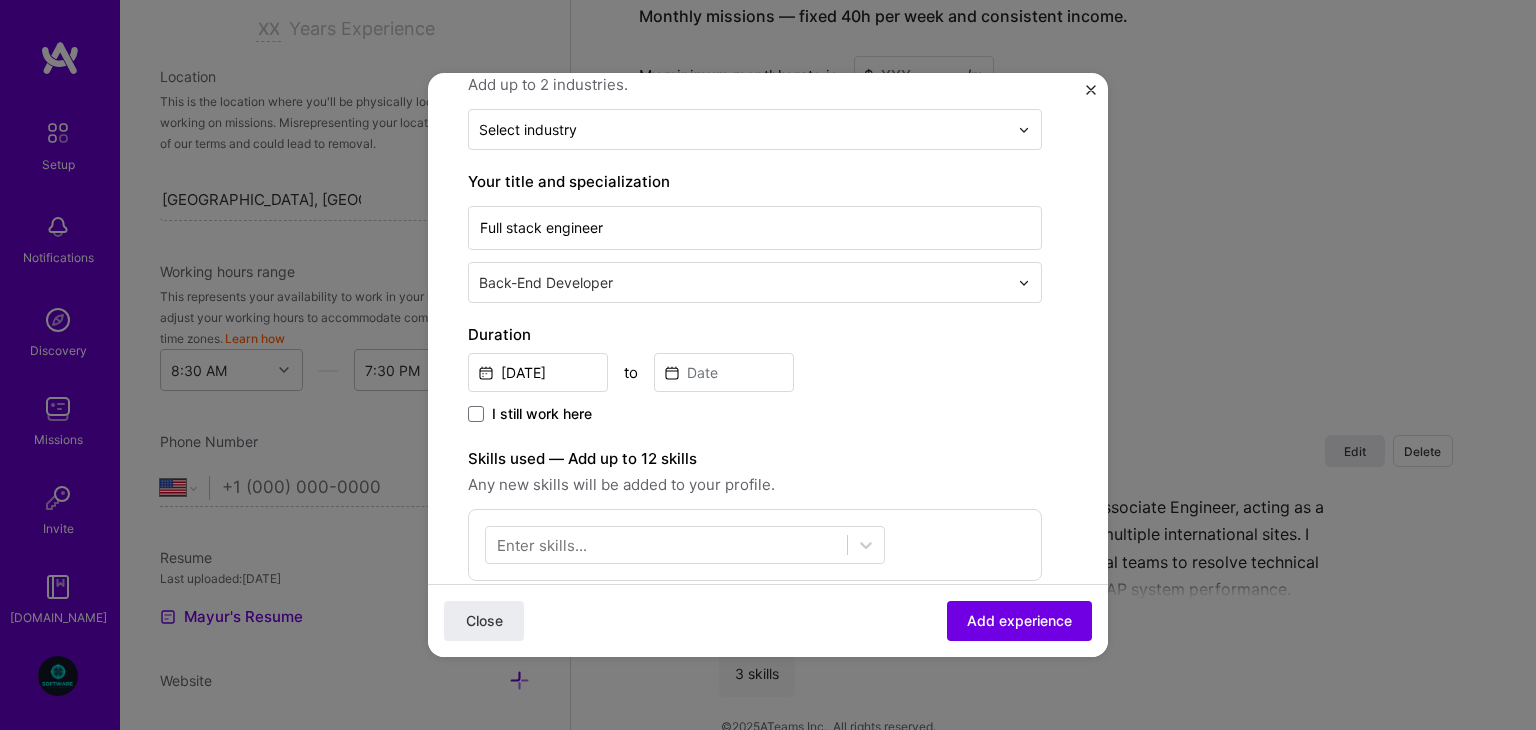 scroll, scrollTop: 252, scrollLeft: 0, axis: vertical 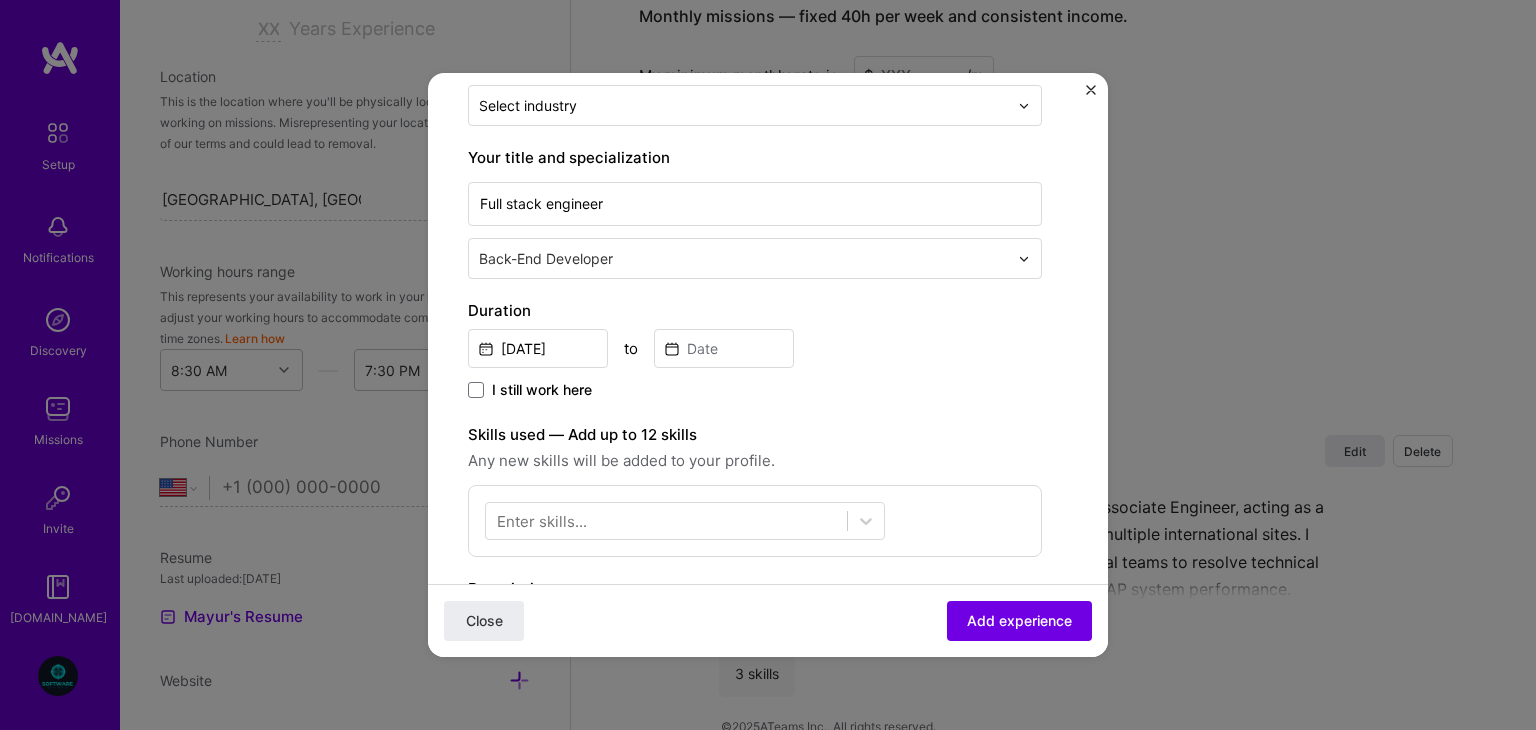 click on "Duration Jul, 2025
to
I still work here" at bounding box center [755, 351] 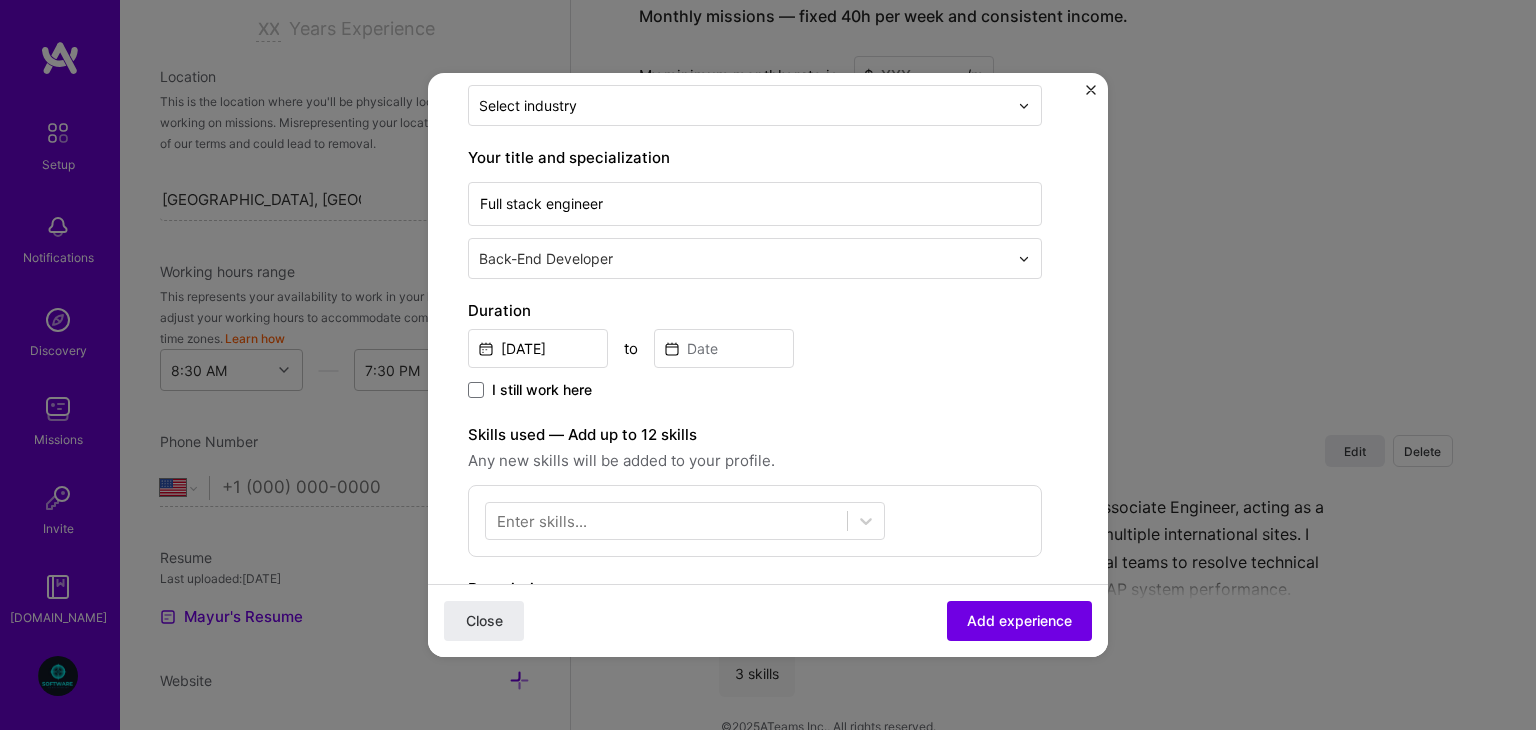 click on "I still work here" at bounding box center (530, 390) 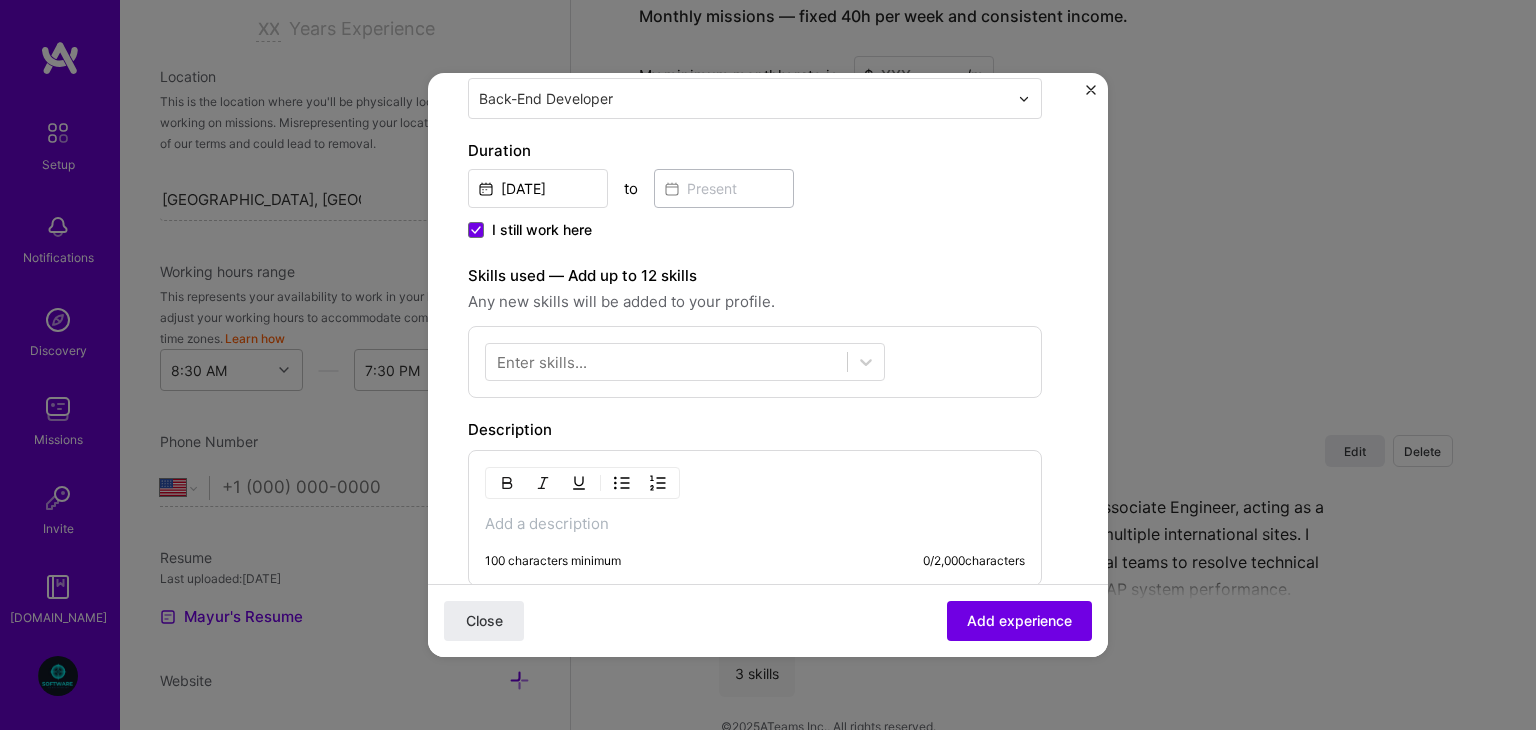 scroll, scrollTop: 419, scrollLeft: 0, axis: vertical 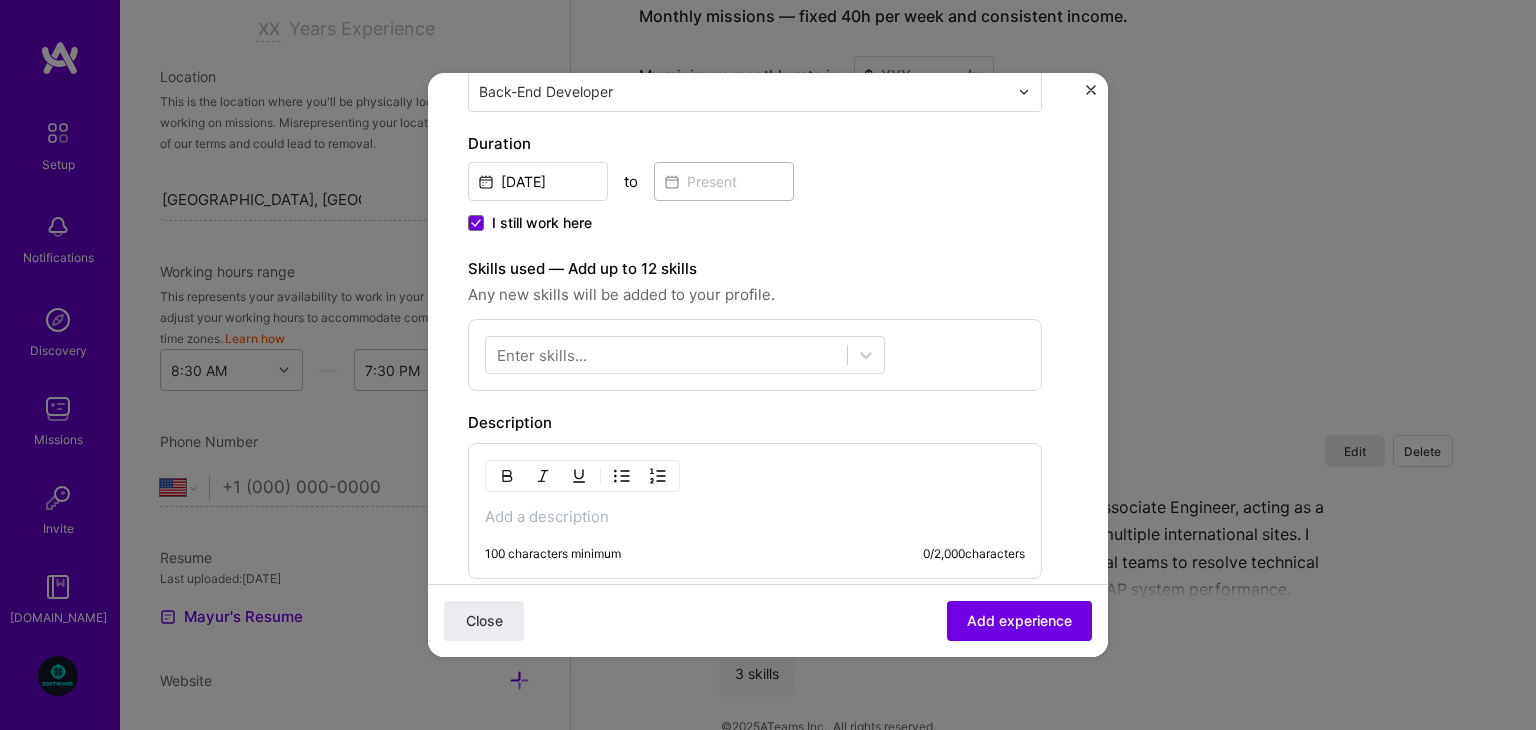 click on "Enter skills..." at bounding box center [542, 355] 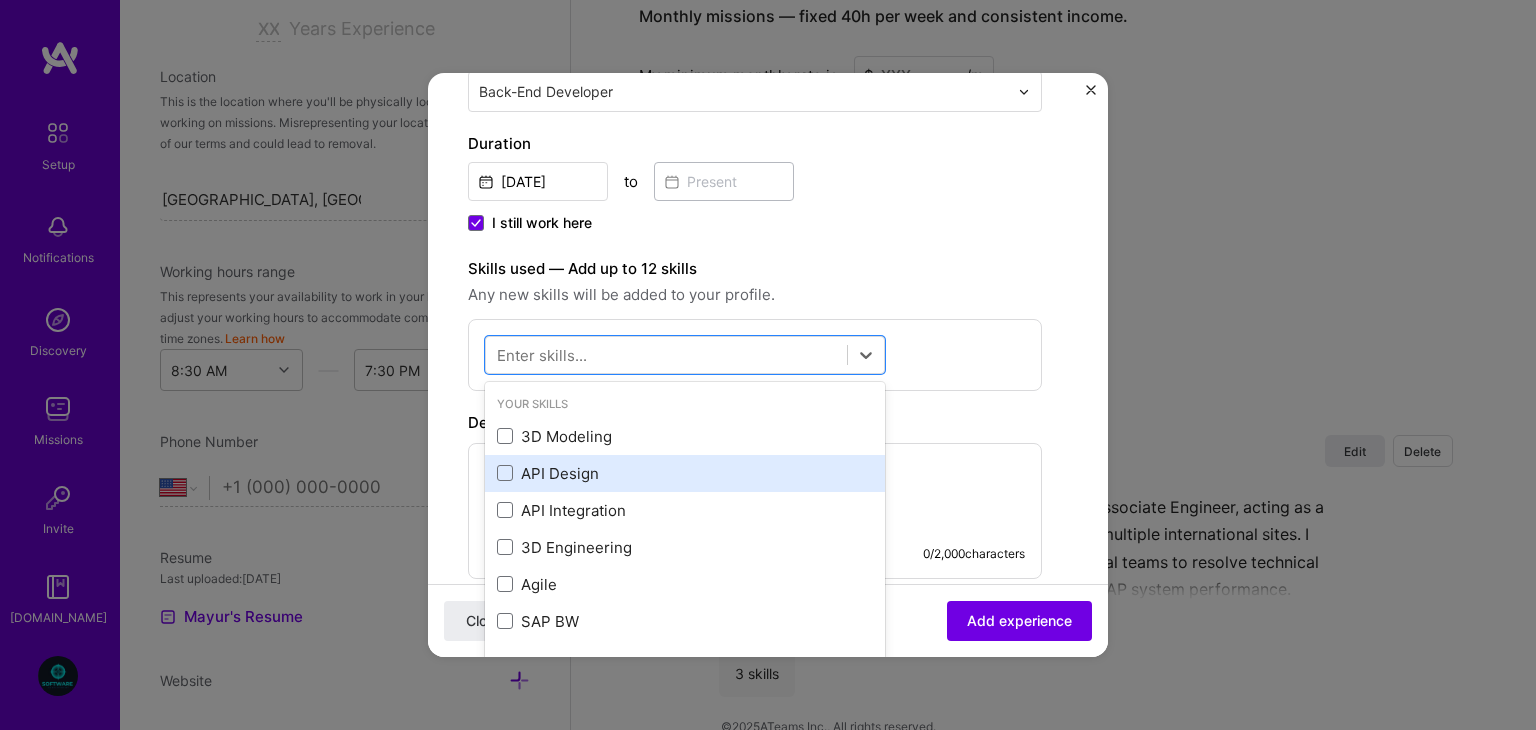 click on "API Design" at bounding box center (685, 473) 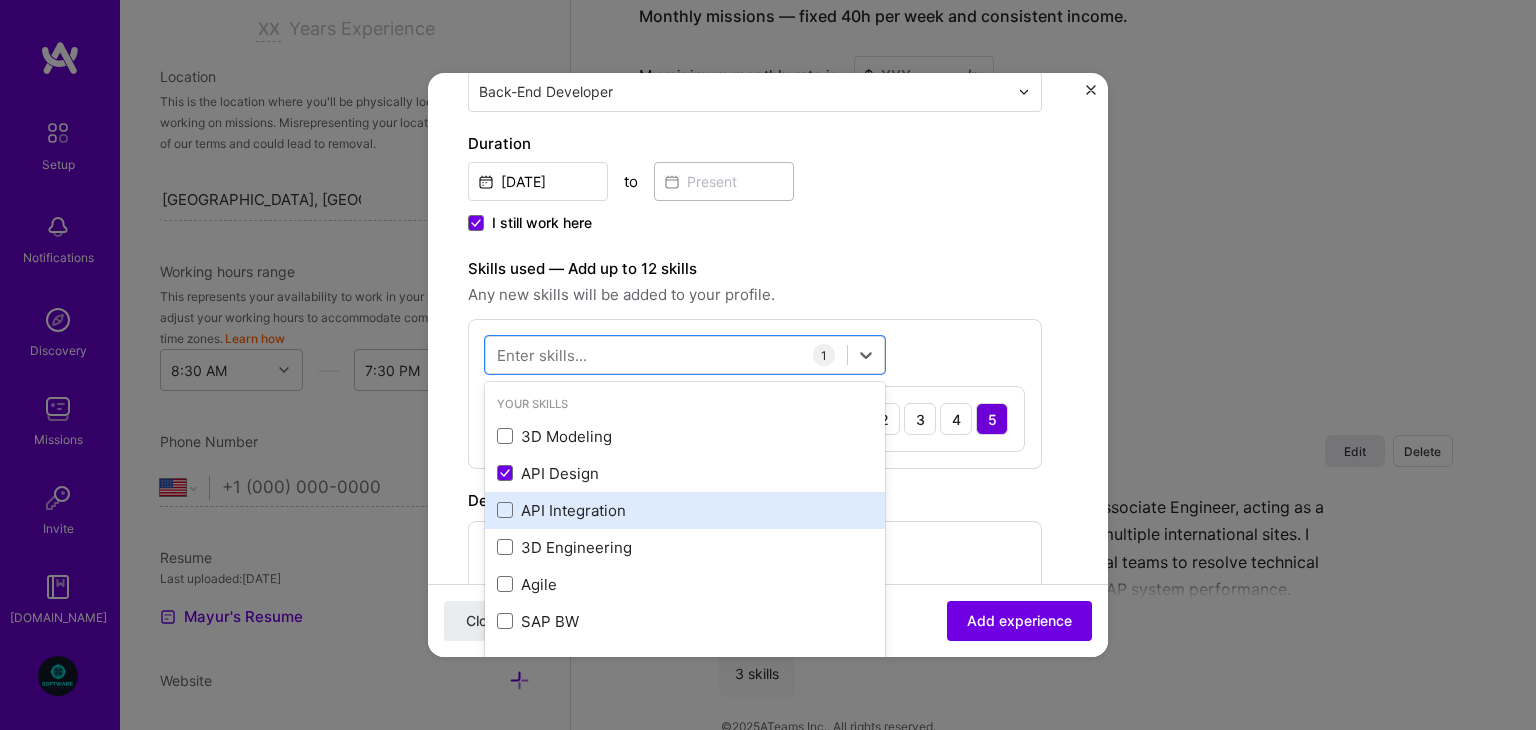 click on "API Integration" at bounding box center [685, 510] 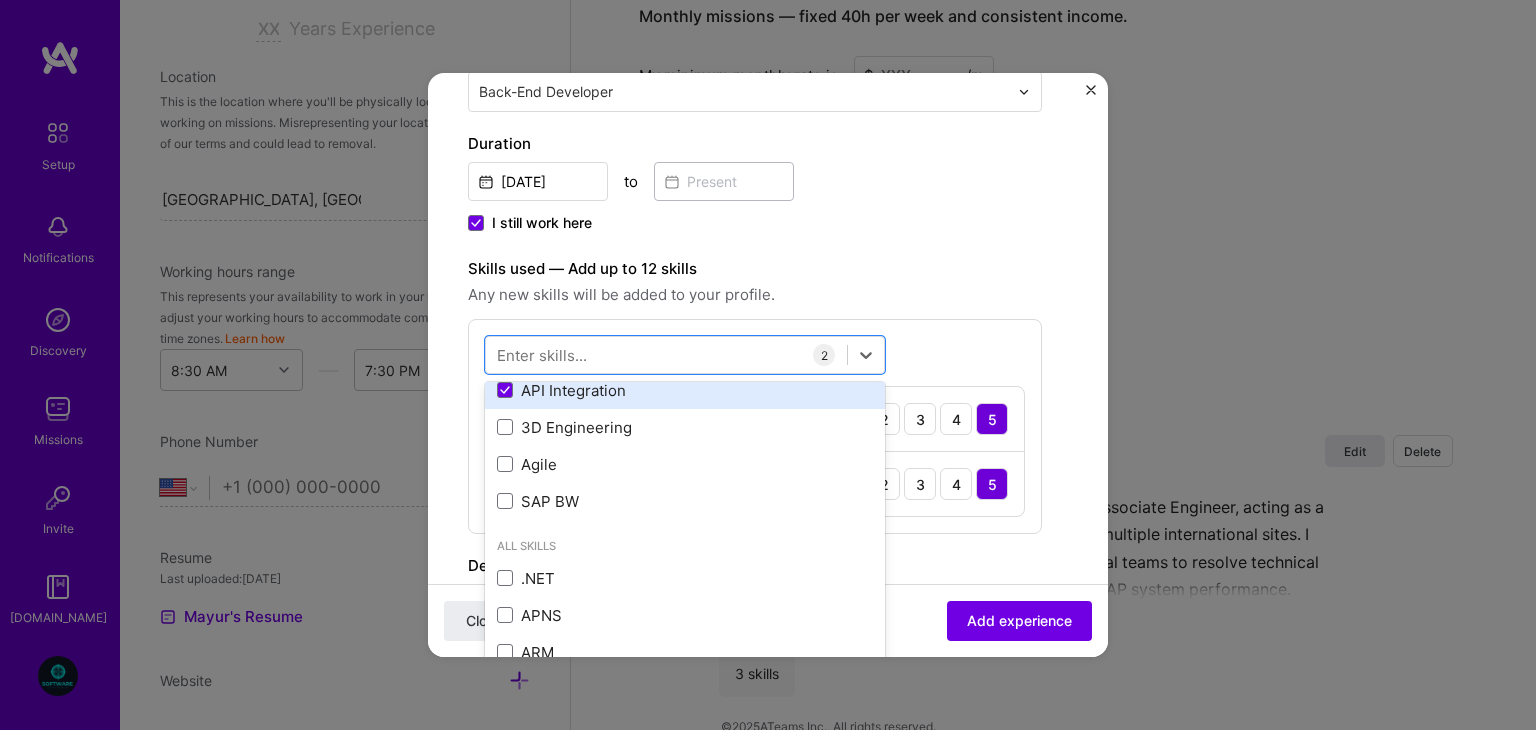scroll, scrollTop: 124, scrollLeft: 0, axis: vertical 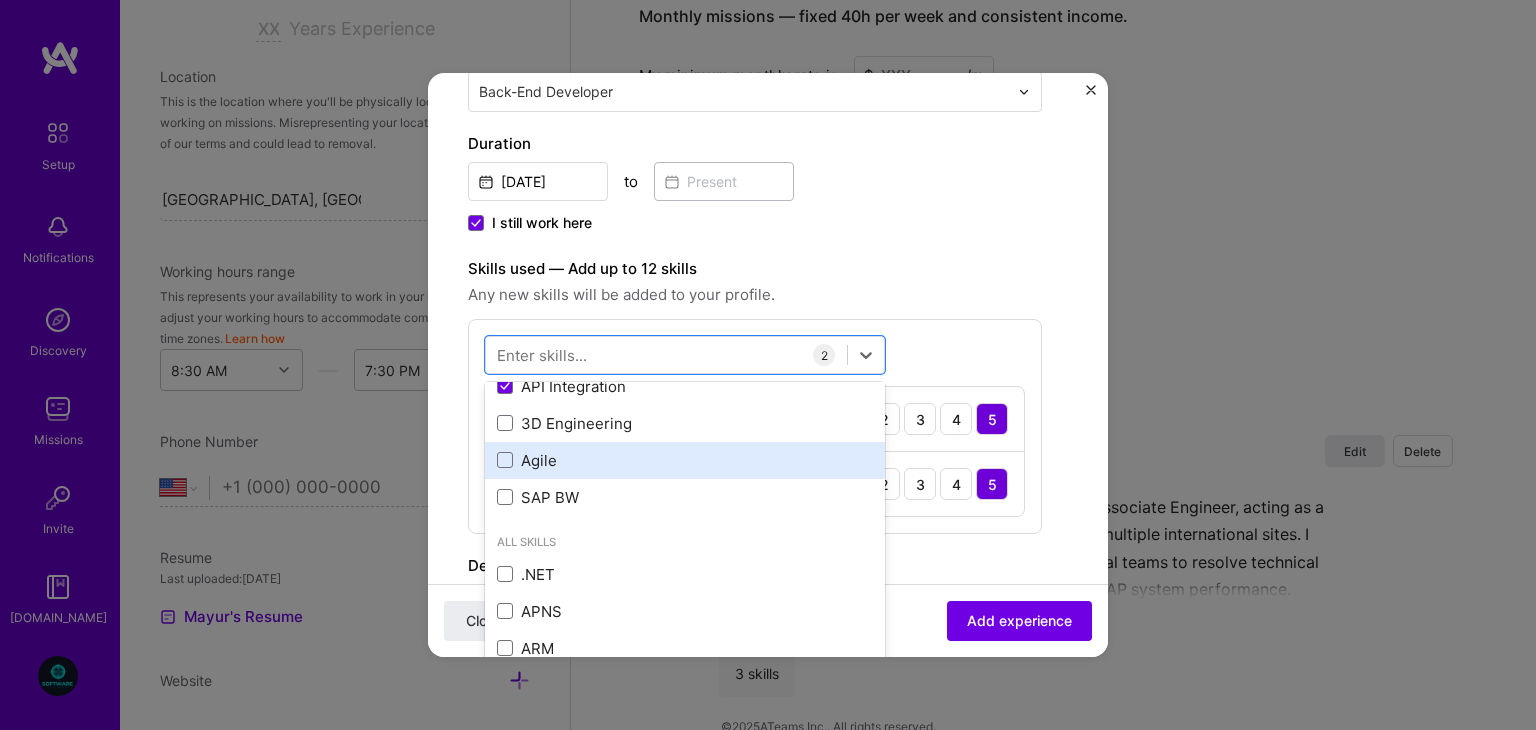 click on "Agile" at bounding box center (685, 460) 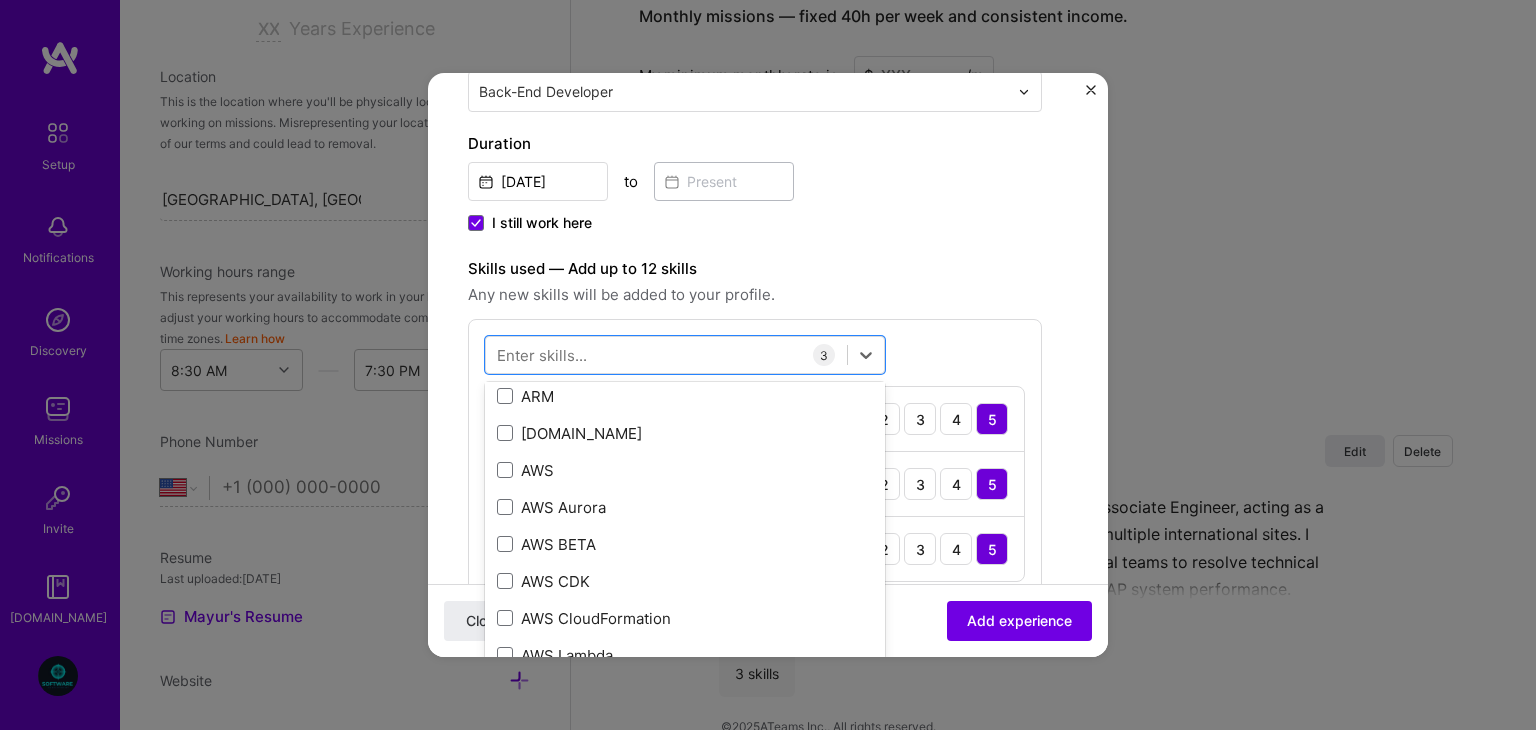 scroll, scrollTop: 392, scrollLeft: 0, axis: vertical 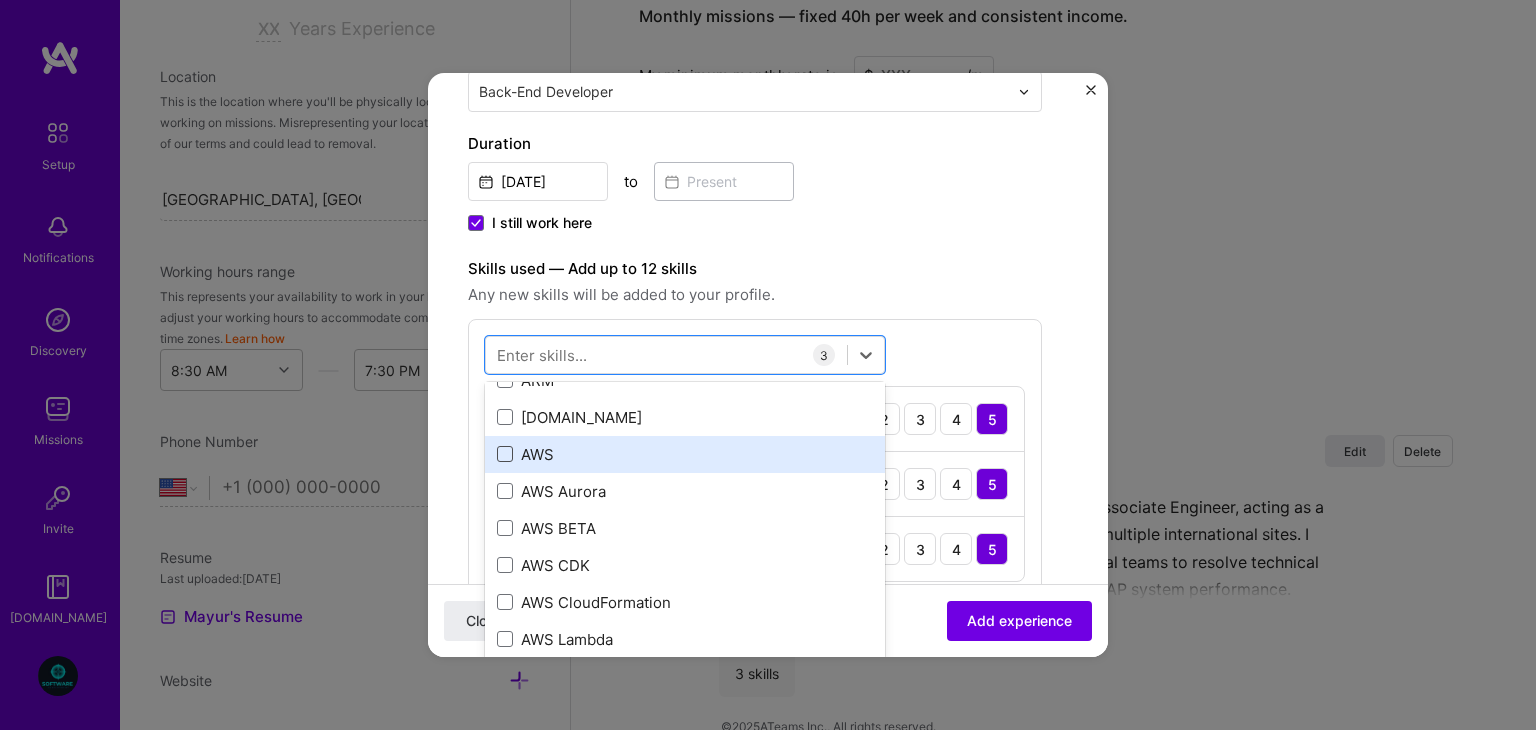 click at bounding box center [505, 454] 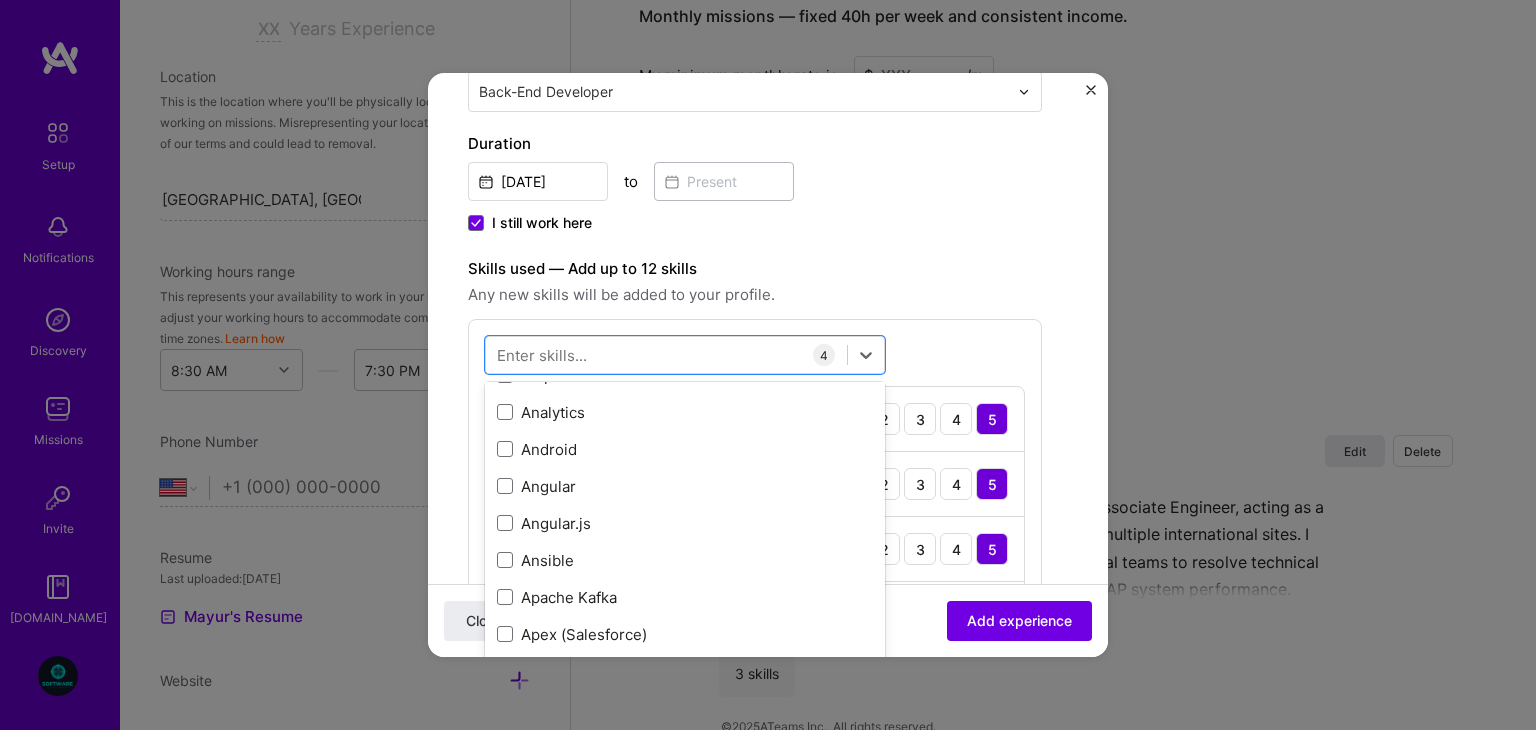 scroll, scrollTop: 1108, scrollLeft: 0, axis: vertical 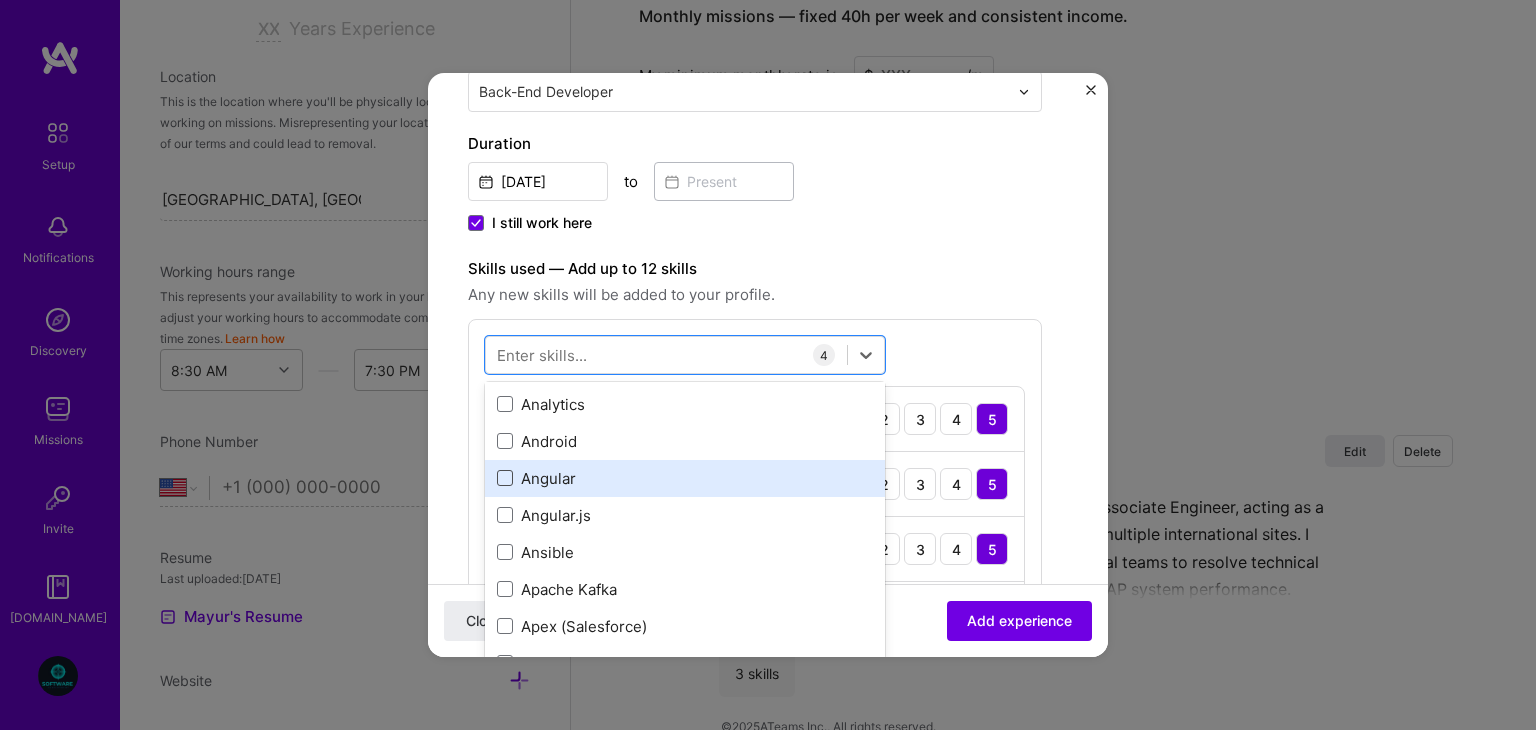 click at bounding box center (505, 478) 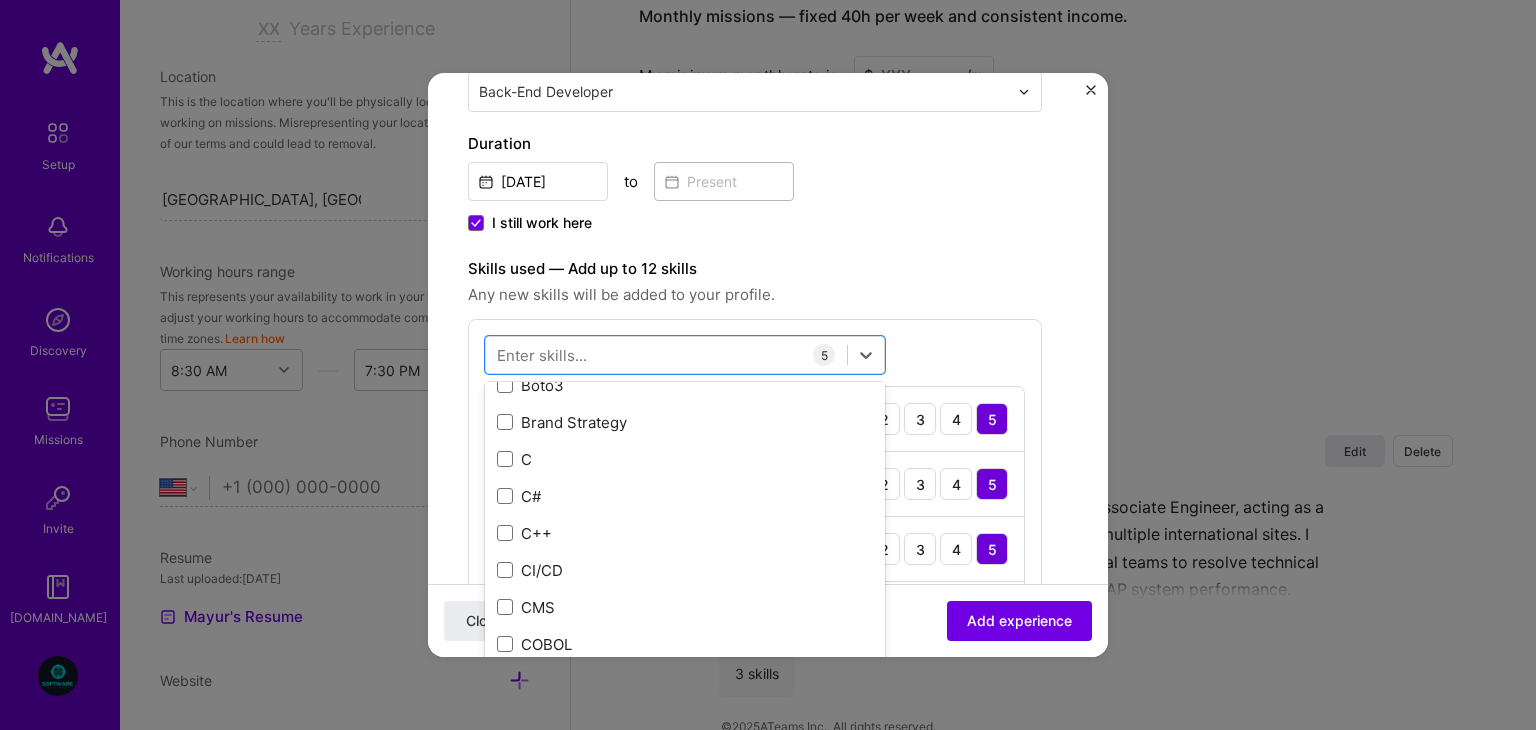 scroll, scrollTop: 2174, scrollLeft: 0, axis: vertical 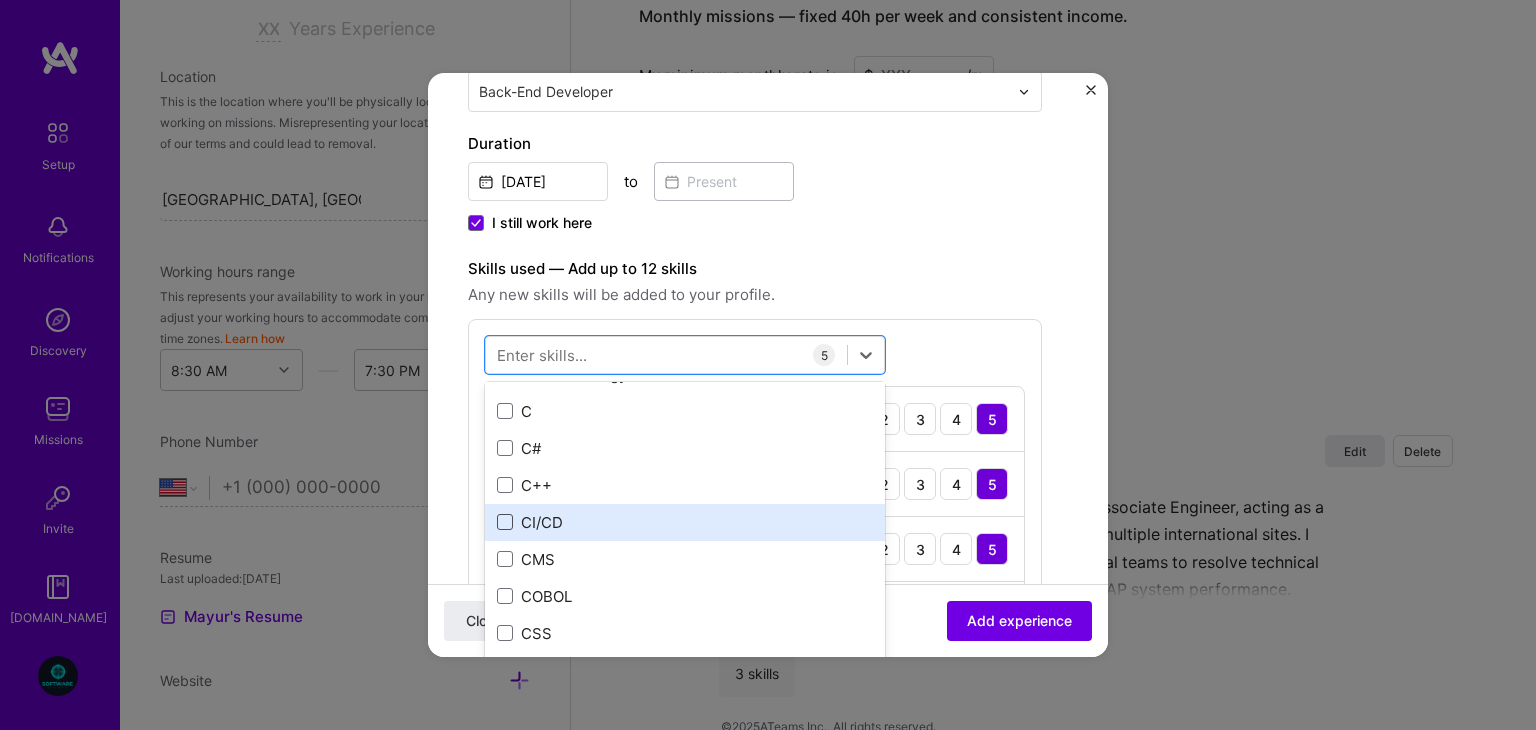 drag, startPoint x: 500, startPoint y: 468, endPoint x: 510, endPoint y: 519, distance: 51.971146 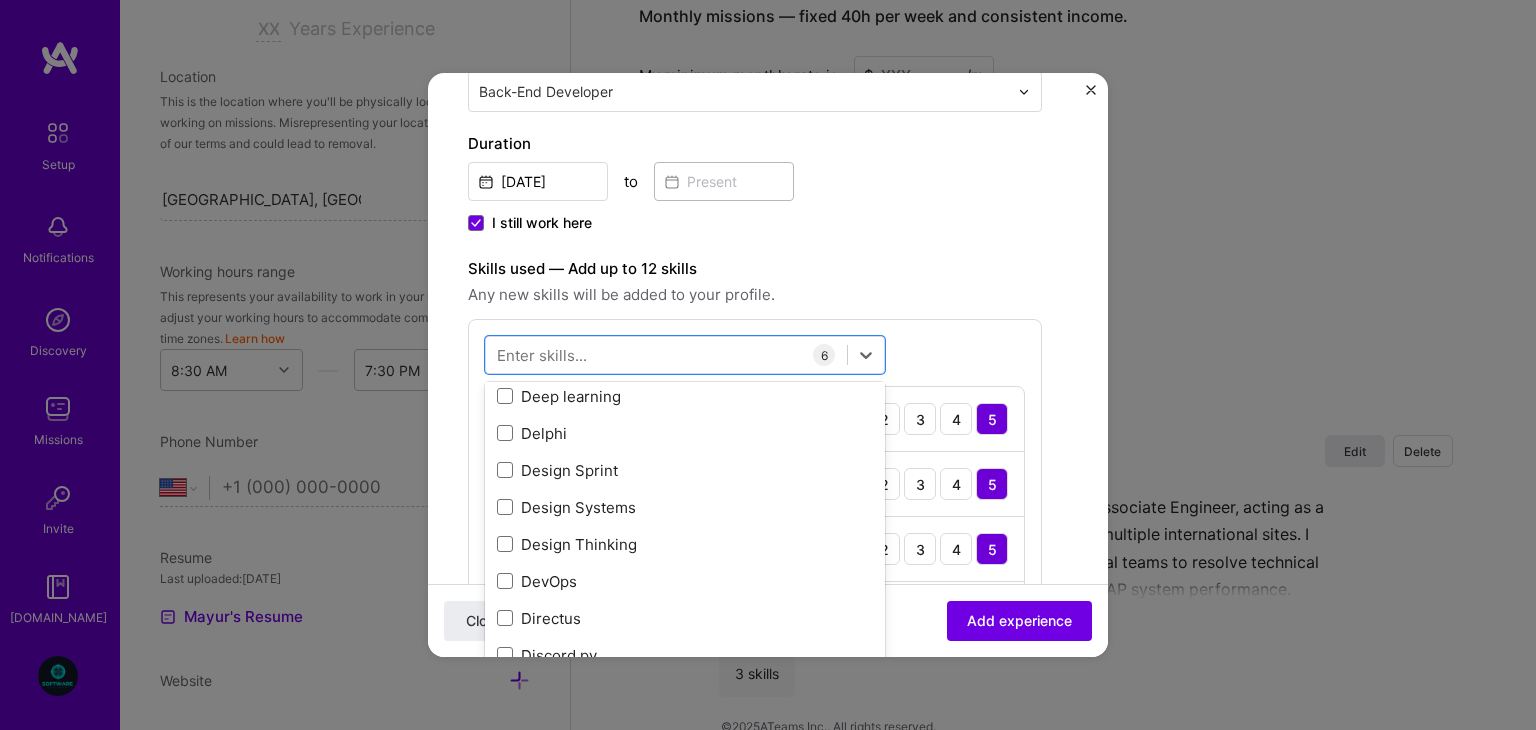 scroll, scrollTop: 3775, scrollLeft: 0, axis: vertical 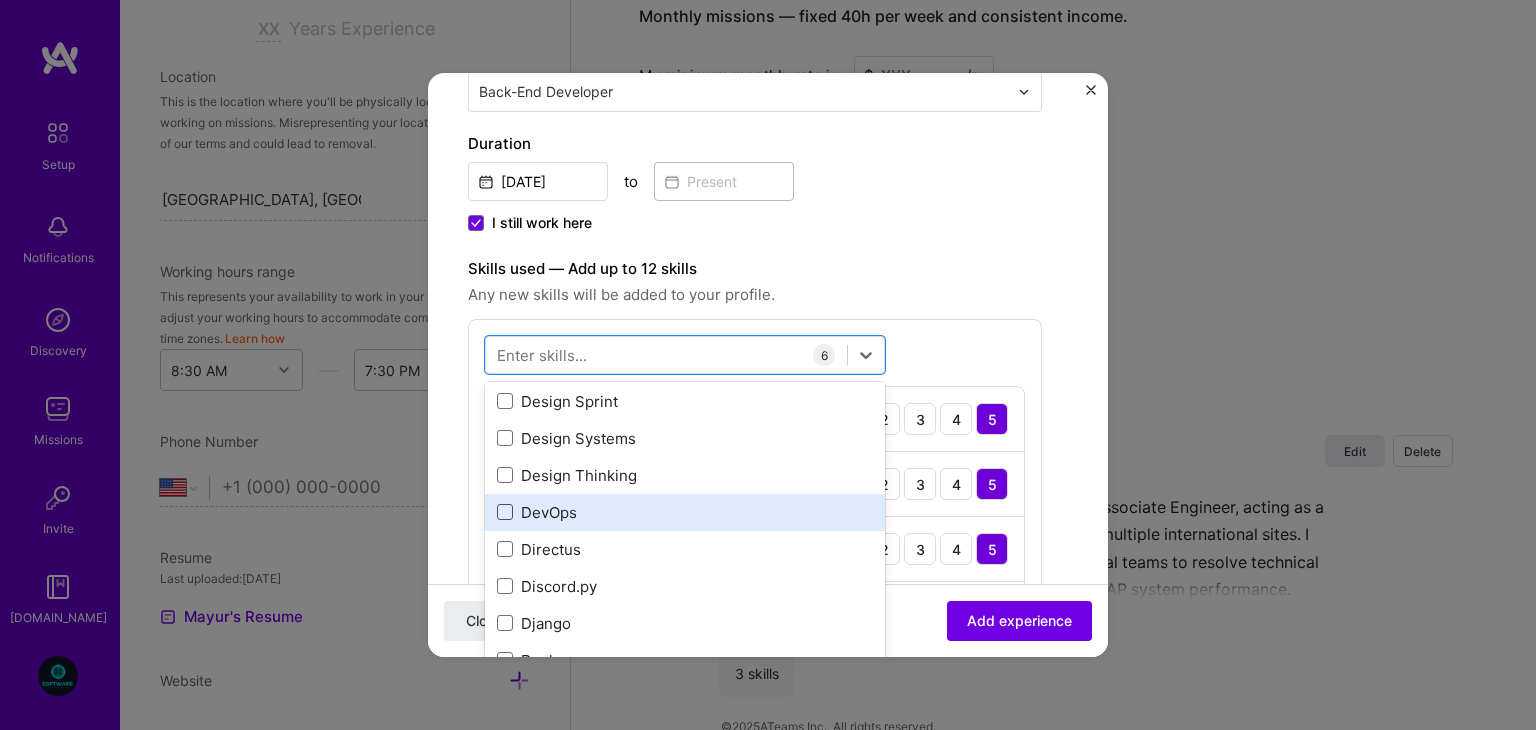 click at bounding box center (505, 512) 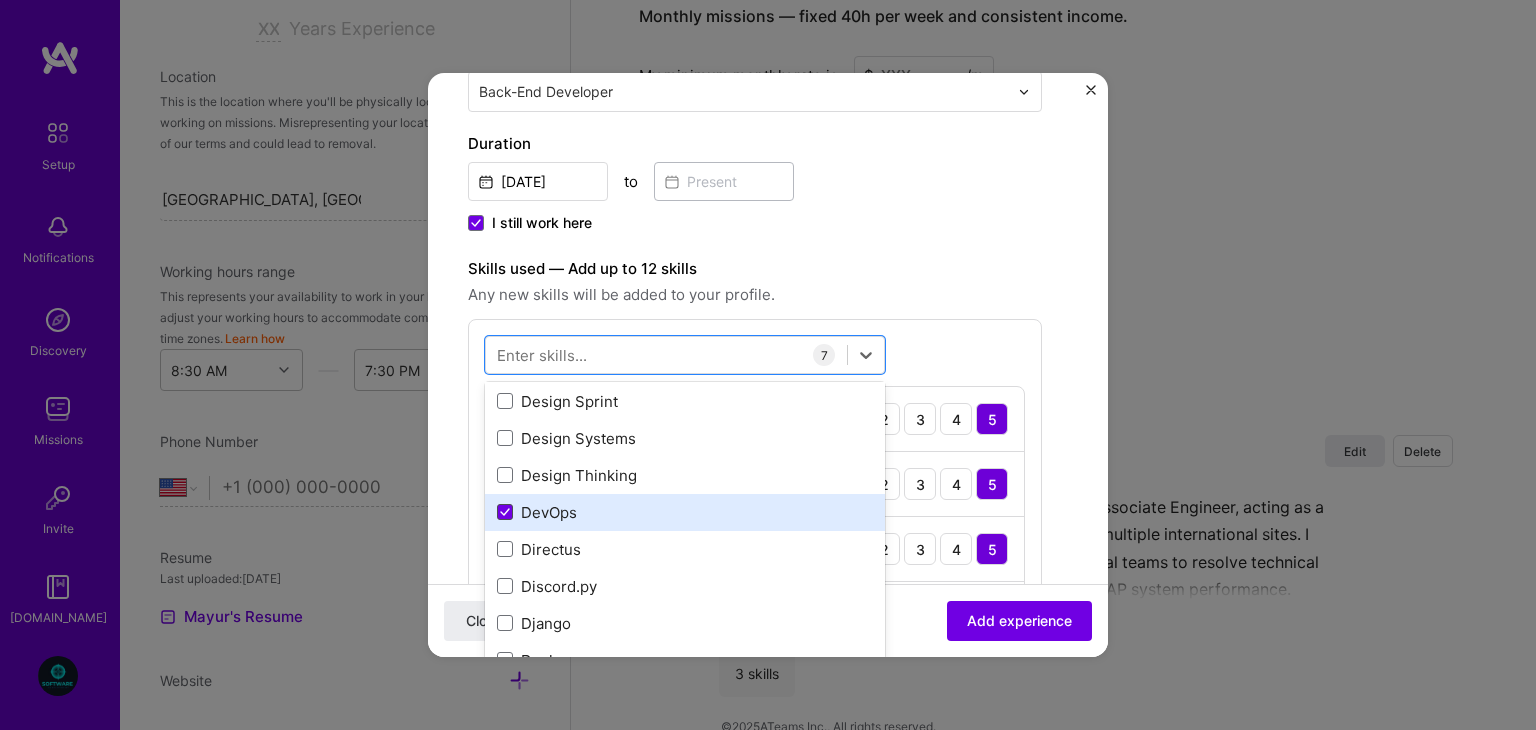 click at bounding box center (505, 512) 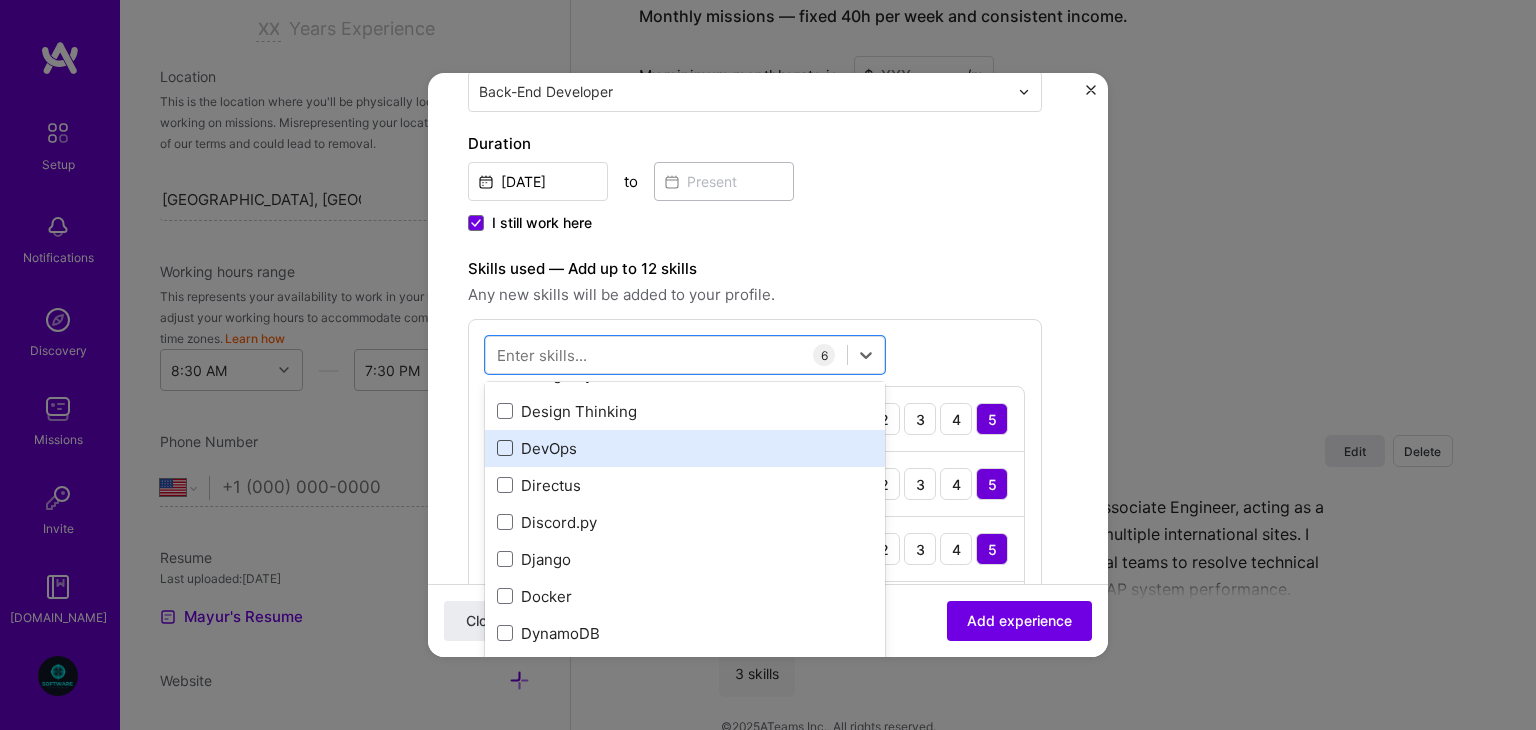 scroll, scrollTop: 3840, scrollLeft: 0, axis: vertical 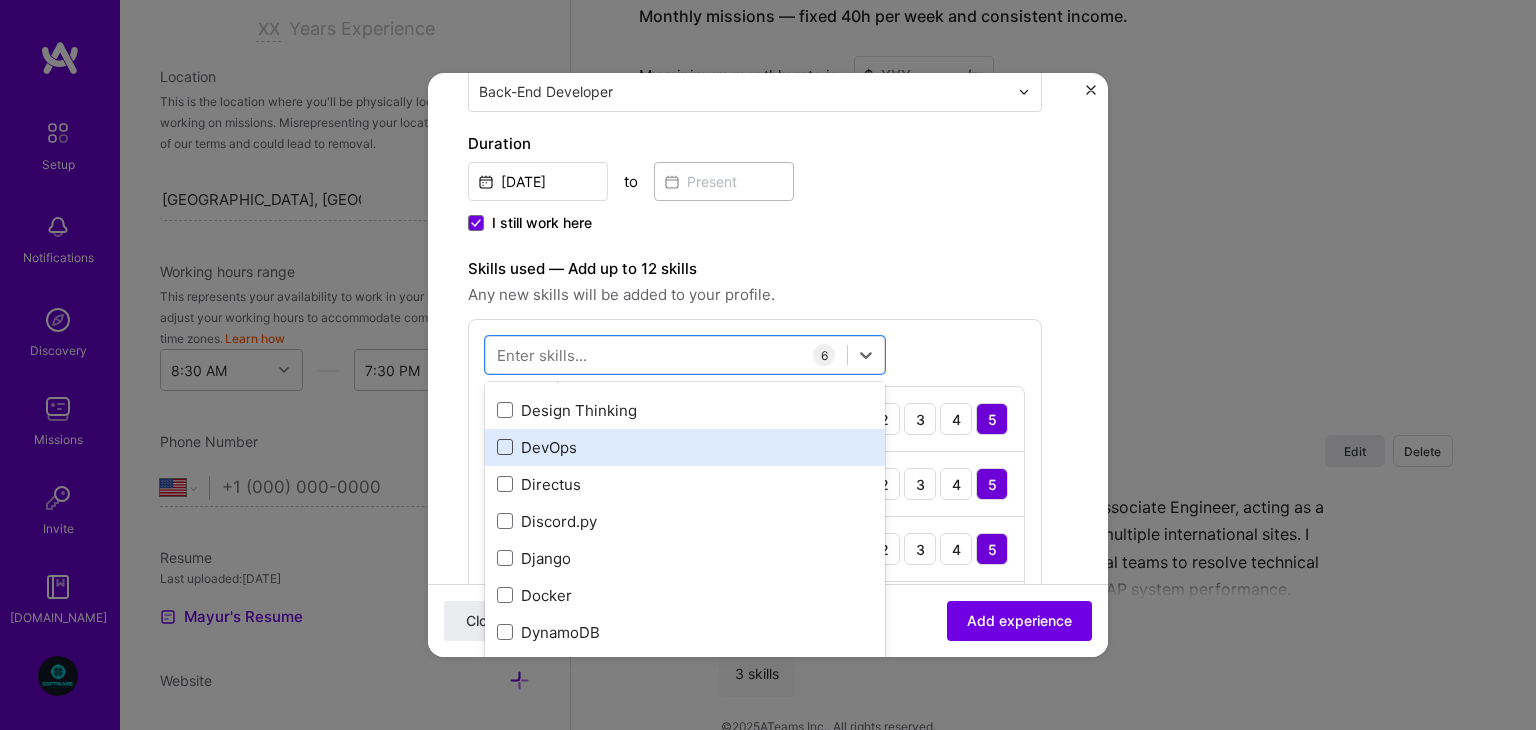 click at bounding box center [505, 447] 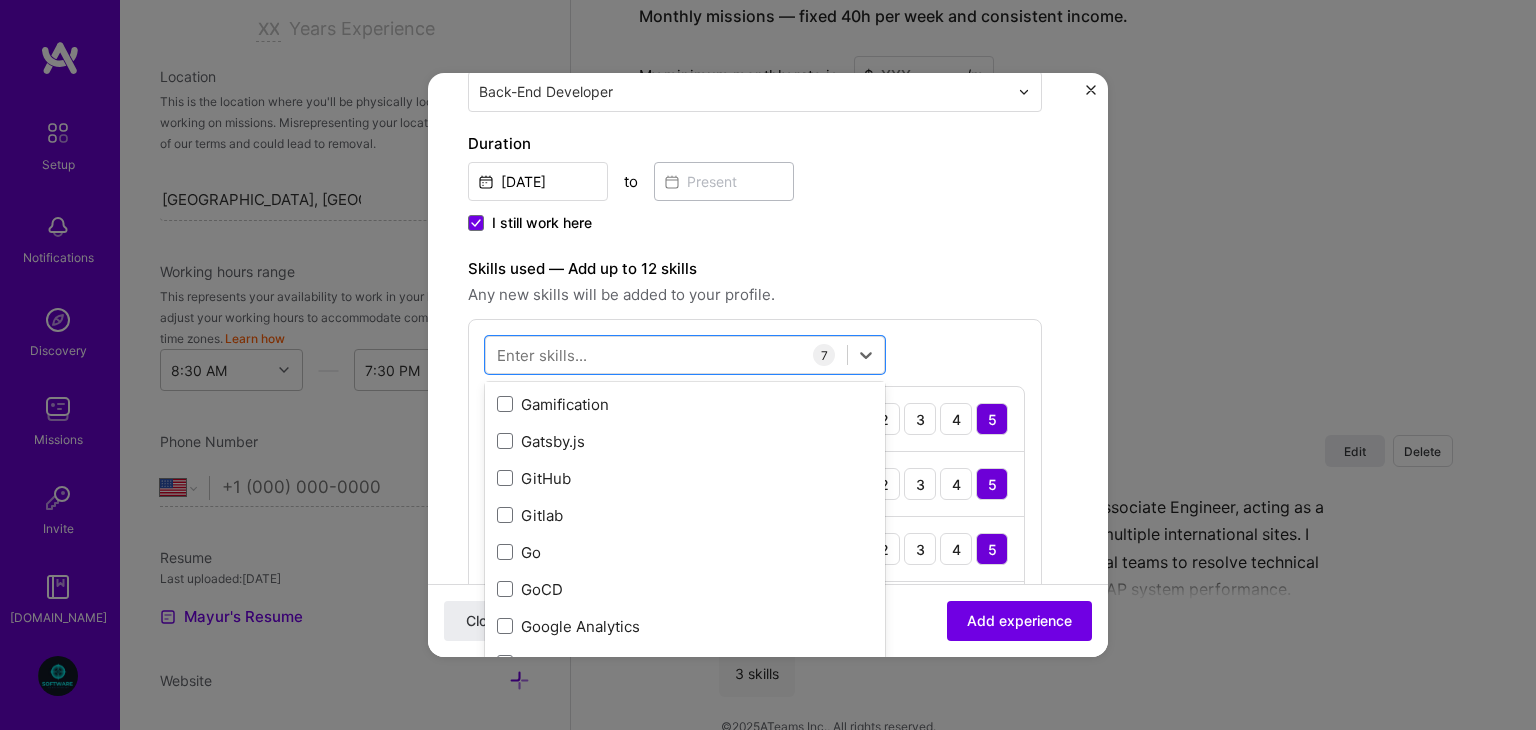 scroll, scrollTop: 5404, scrollLeft: 0, axis: vertical 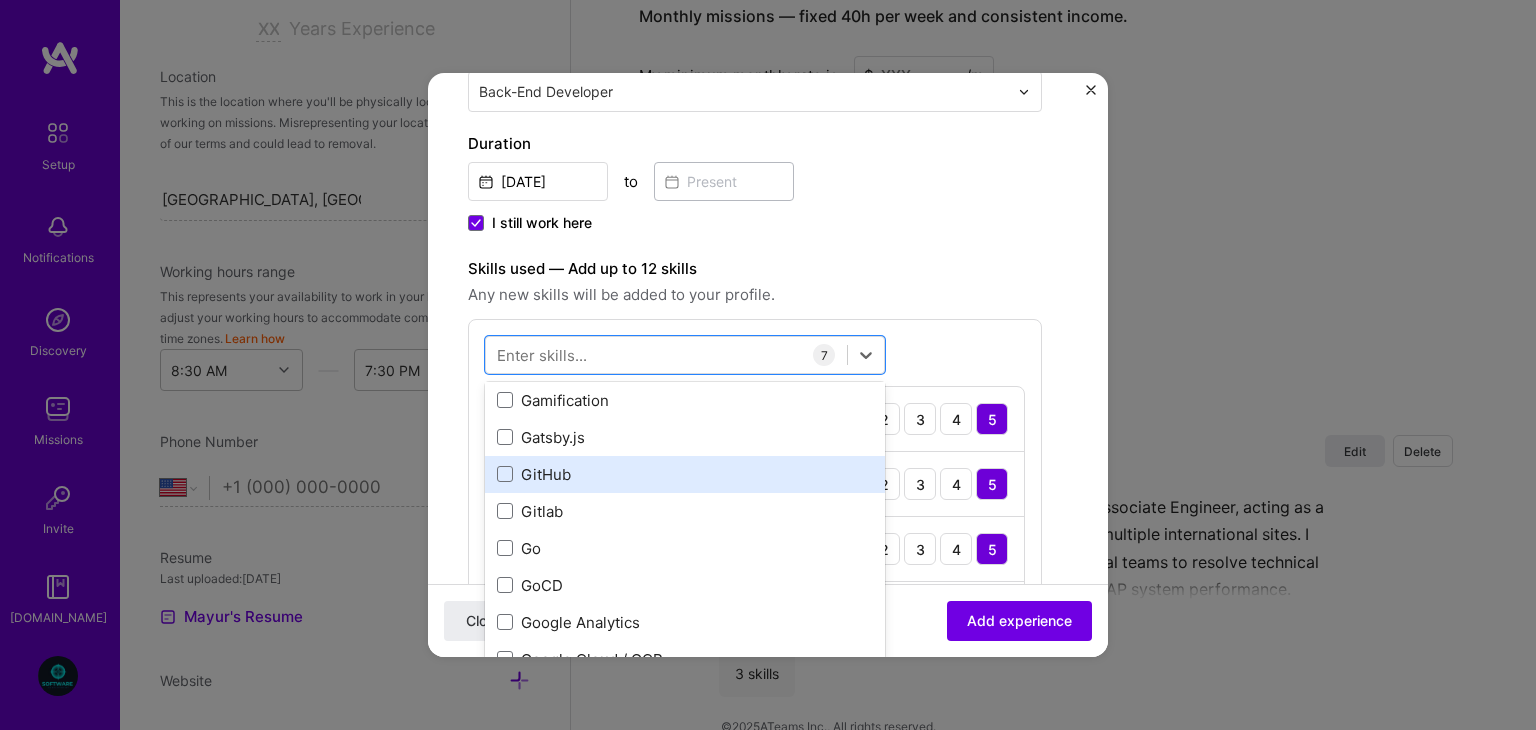 click on "GitHub" at bounding box center (685, 474) 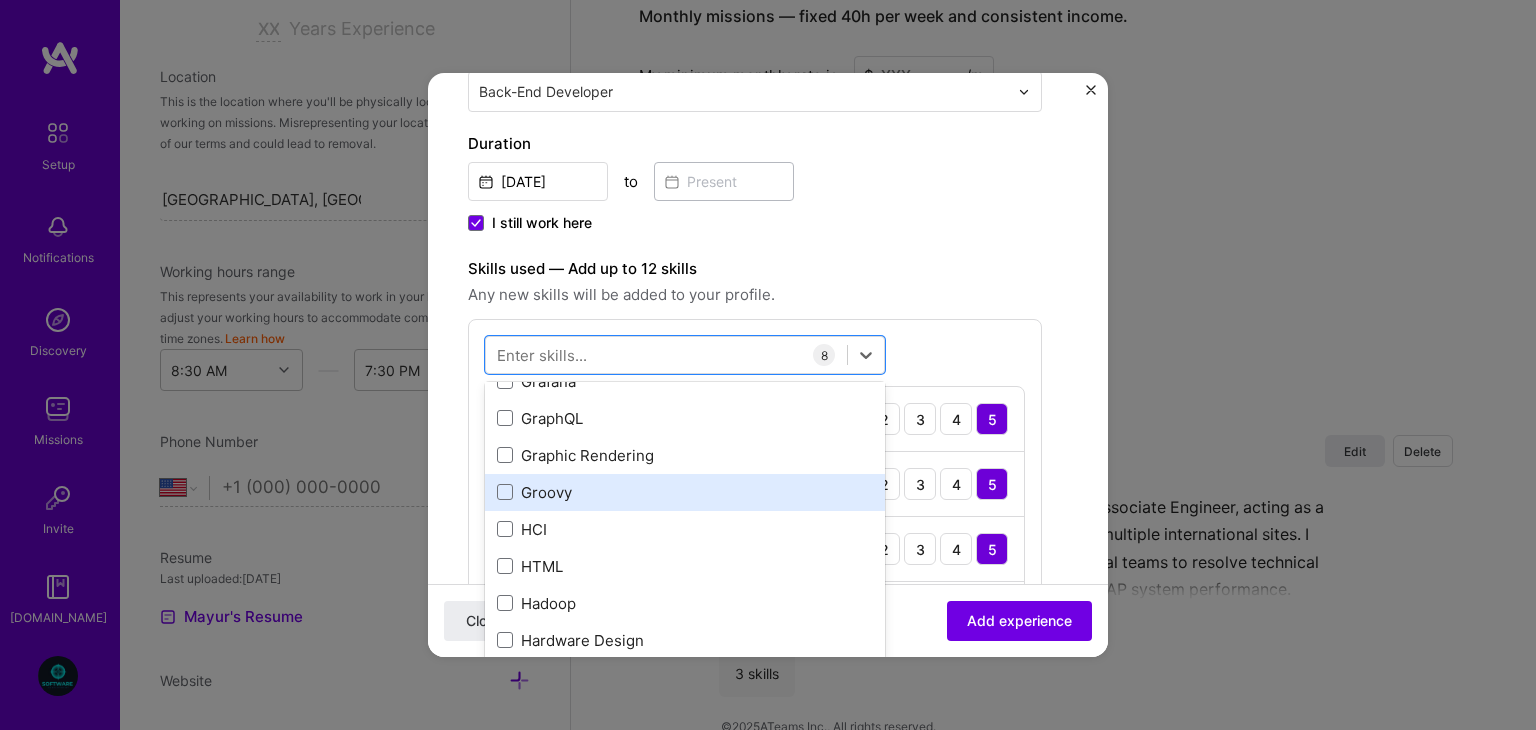 scroll, scrollTop: 5772, scrollLeft: 0, axis: vertical 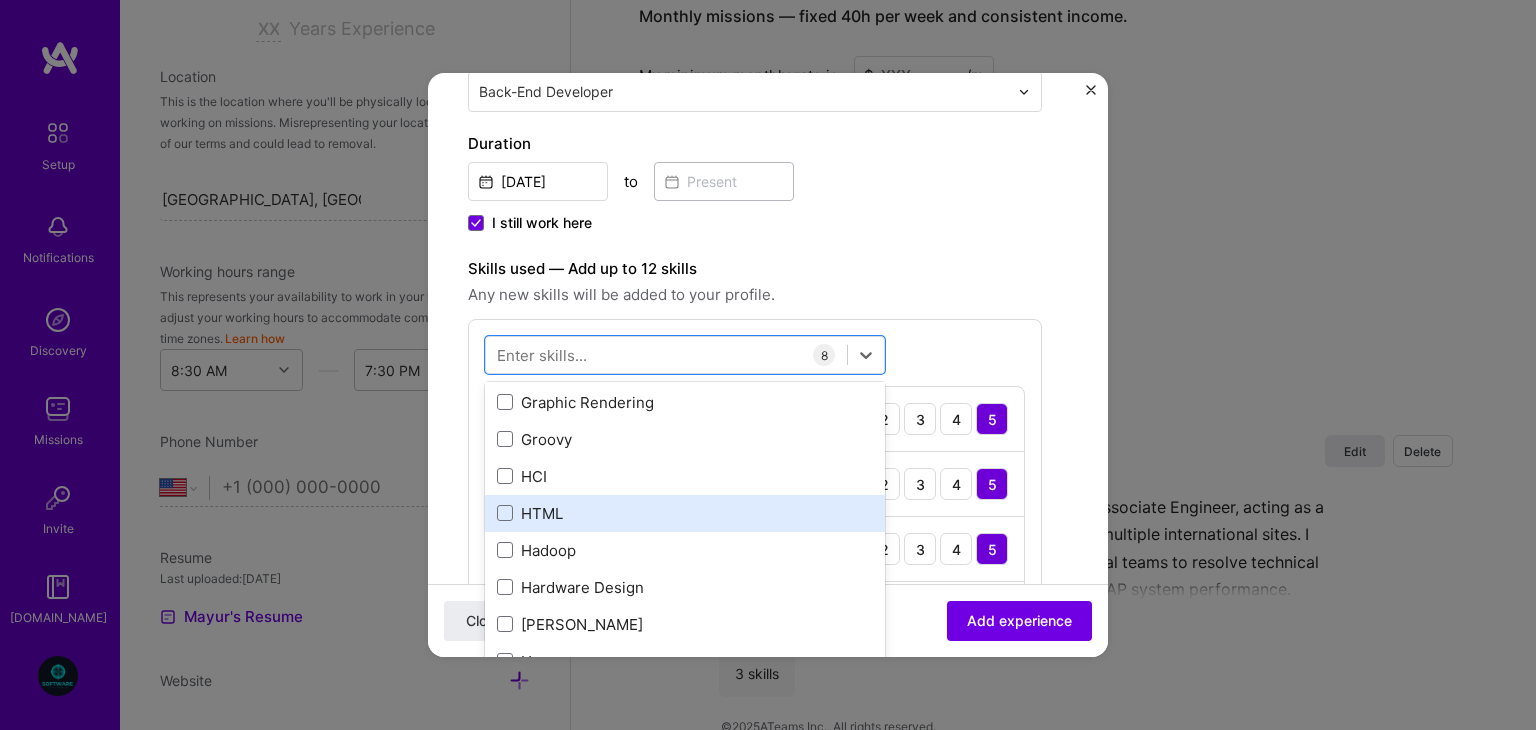 click on "HTML" at bounding box center [685, 513] 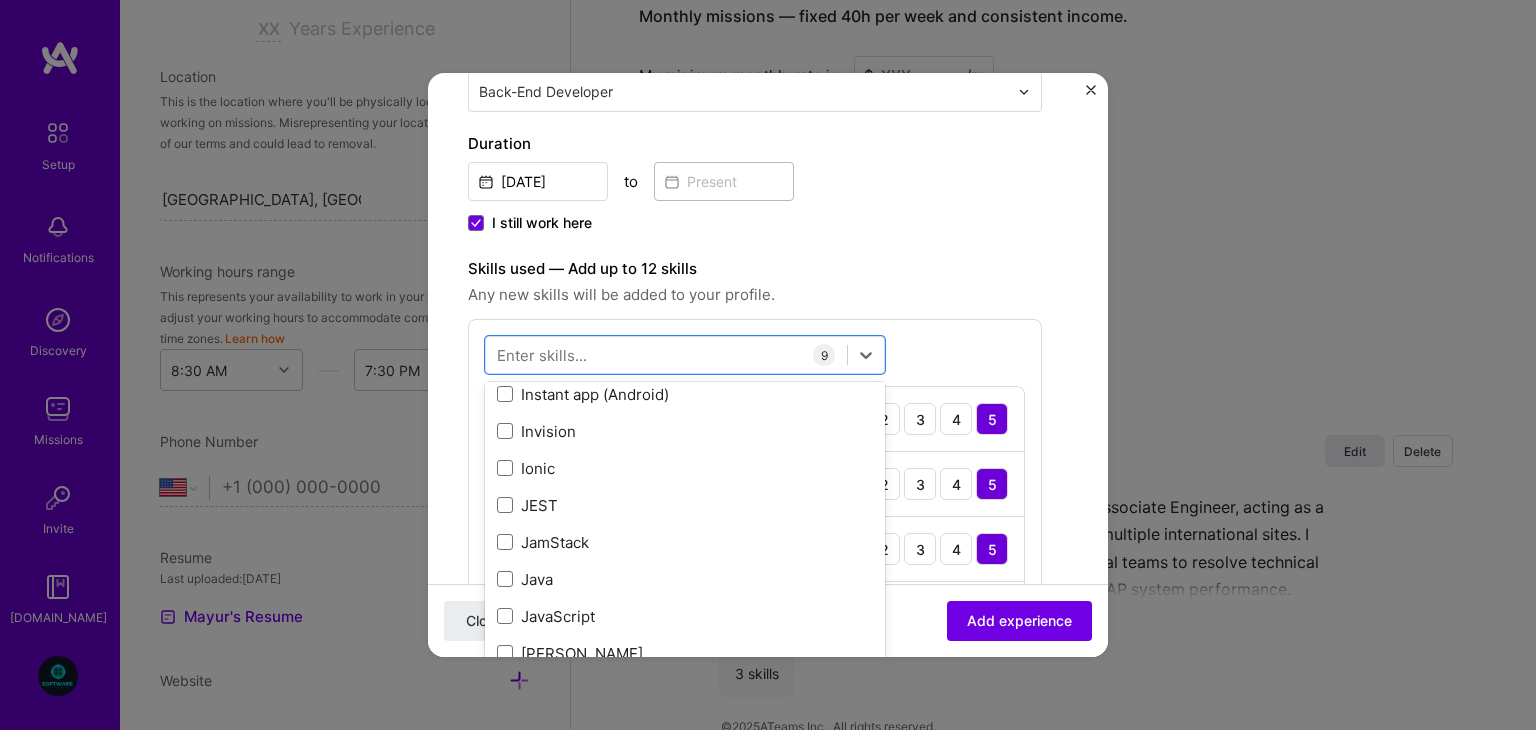 scroll, scrollTop: 6386, scrollLeft: 0, axis: vertical 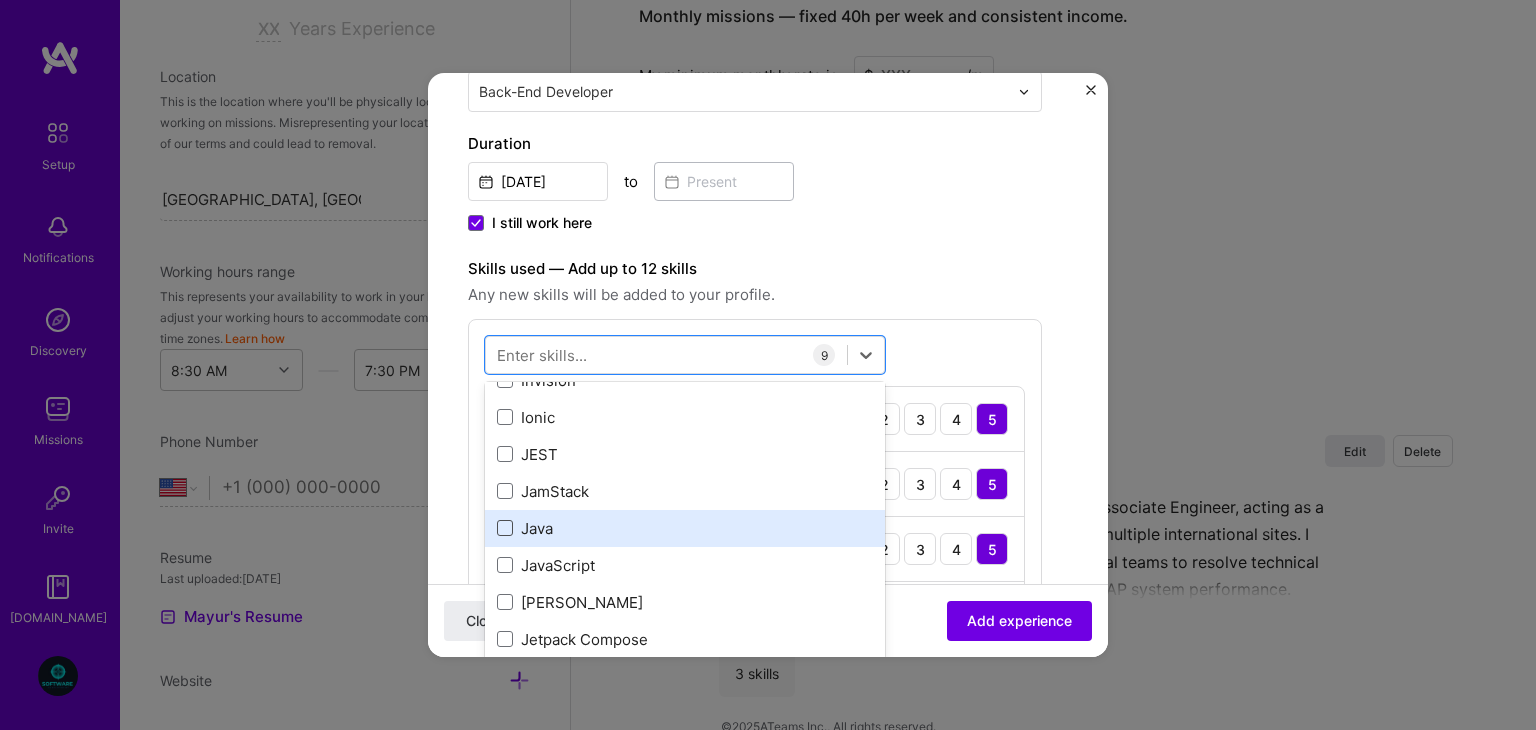 click at bounding box center [505, 528] 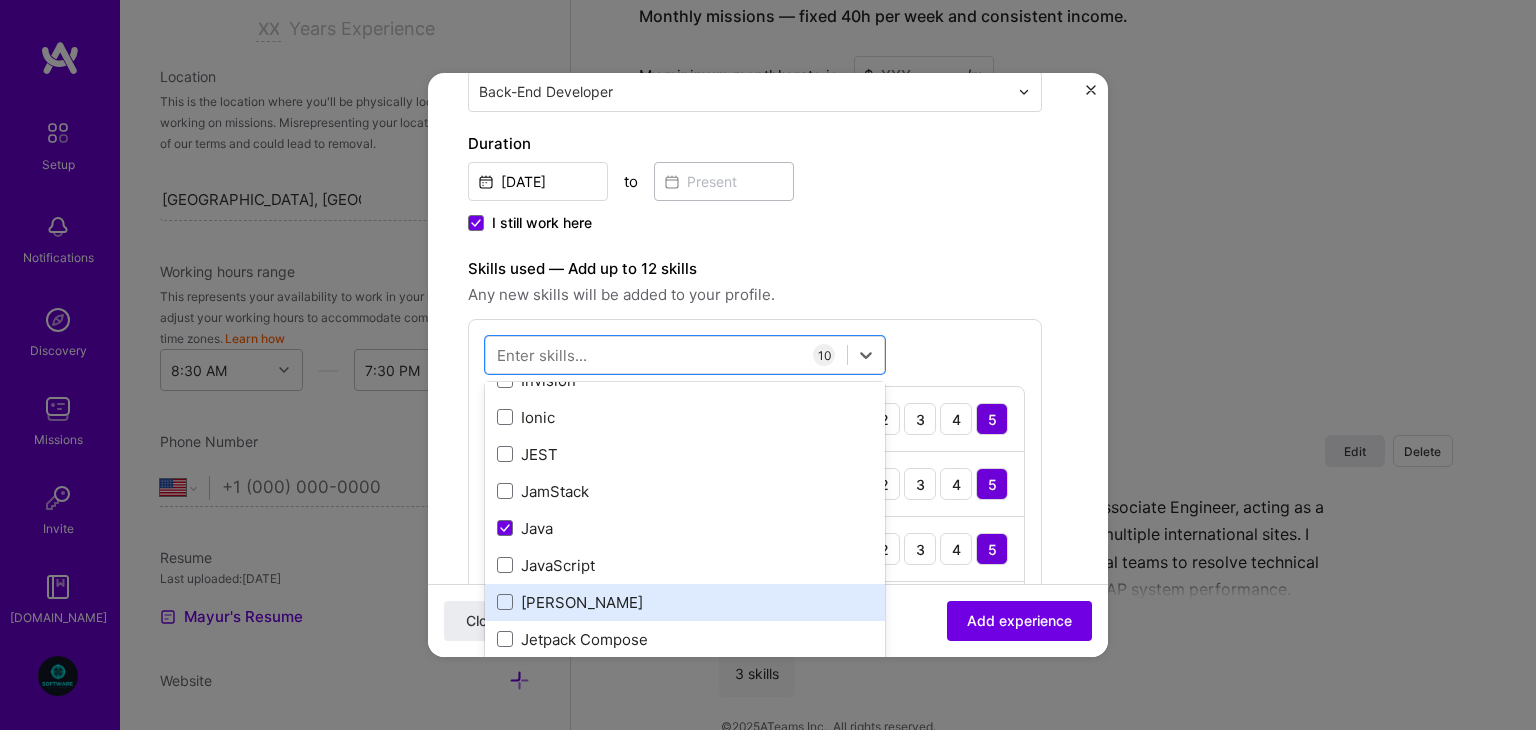 click on "[PERSON_NAME]" at bounding box center [685, 602] 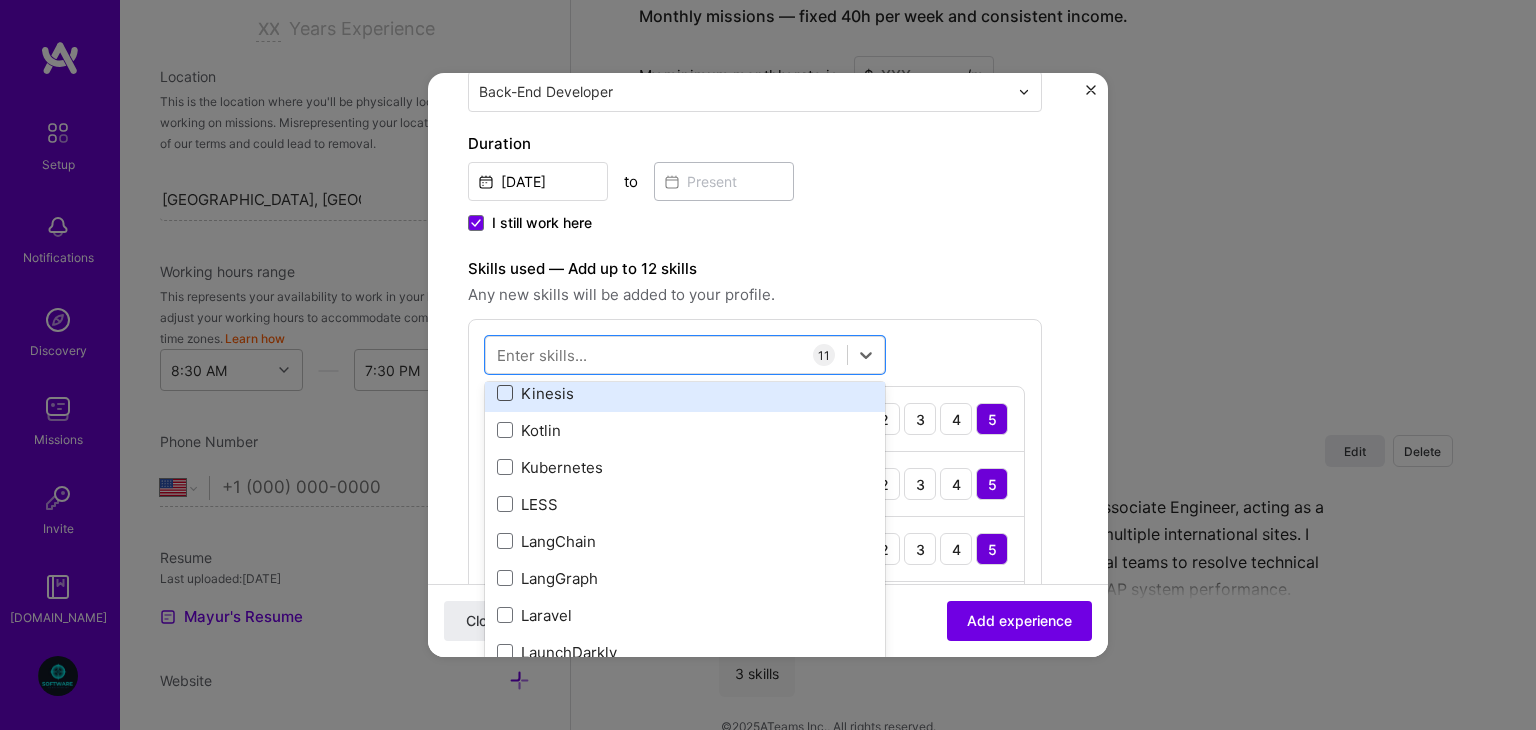 scroll, scrollTop: 6782, scrollLeft: 0, axis: vertical 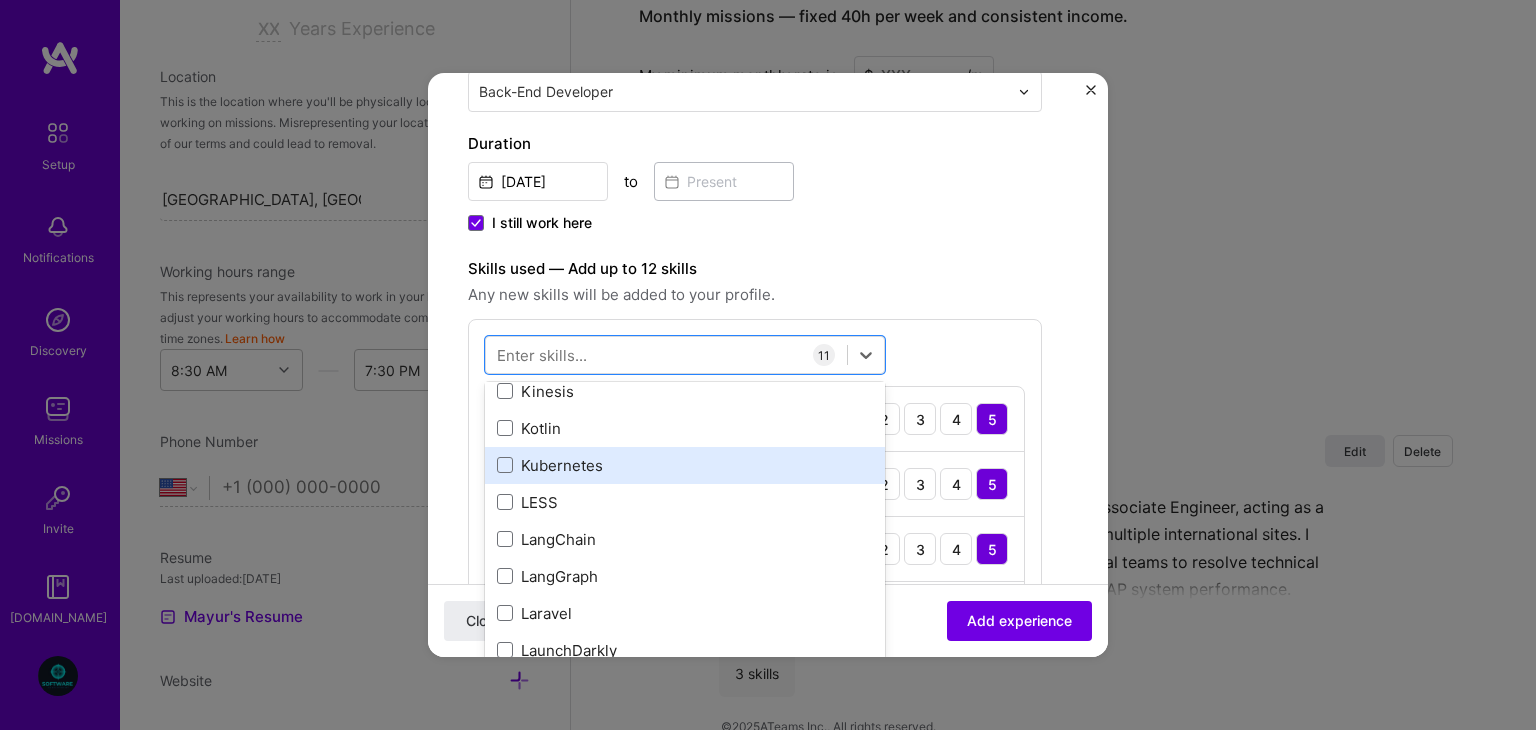 click on "Kubernetes" at bounding box center (685, 465) 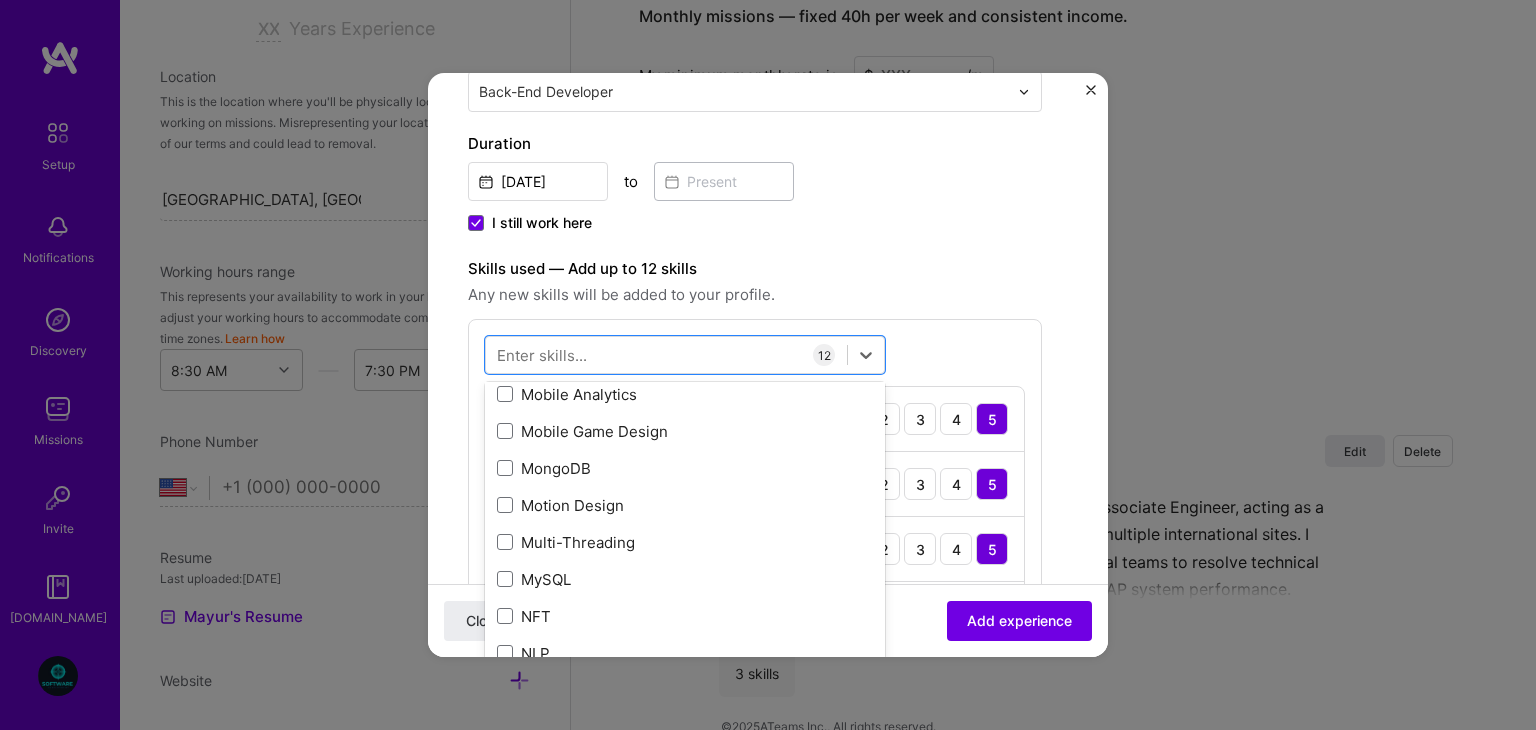 scroll, scrollTop: 7934, scrollLeft: 0, axis: vertical 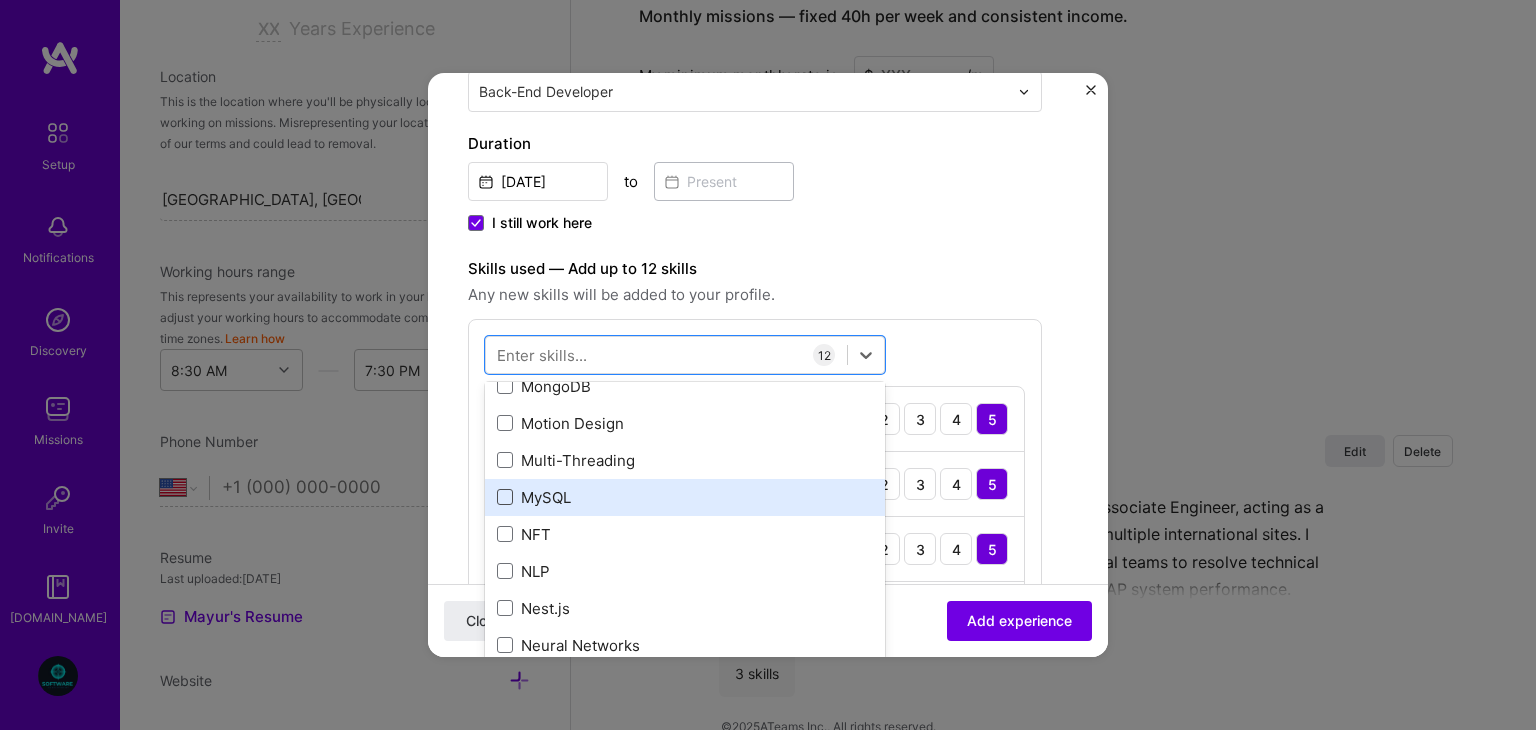 click at bounding box center [505, 497] 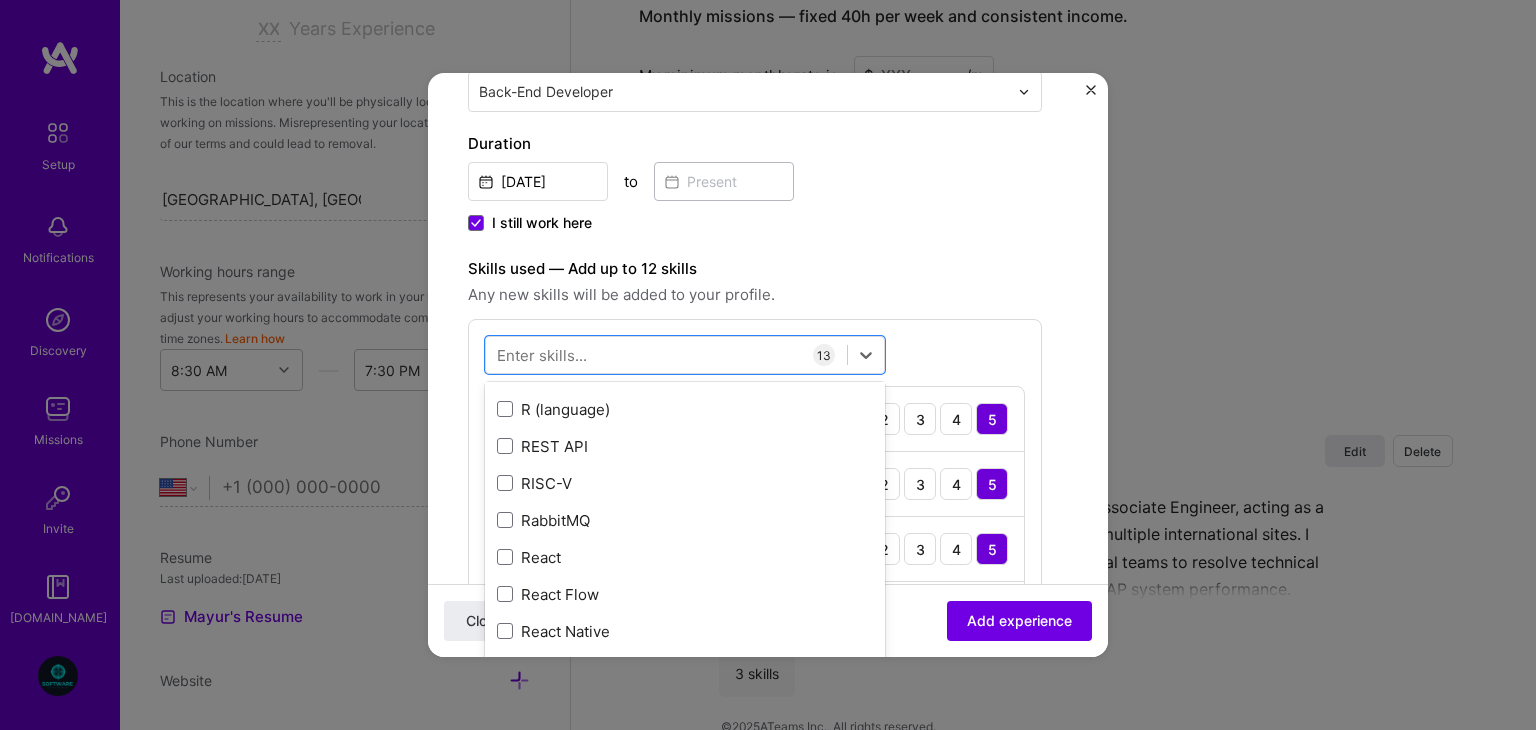 scroll, scrollTop: 9800, scrollLeft: 0, axis: vertical 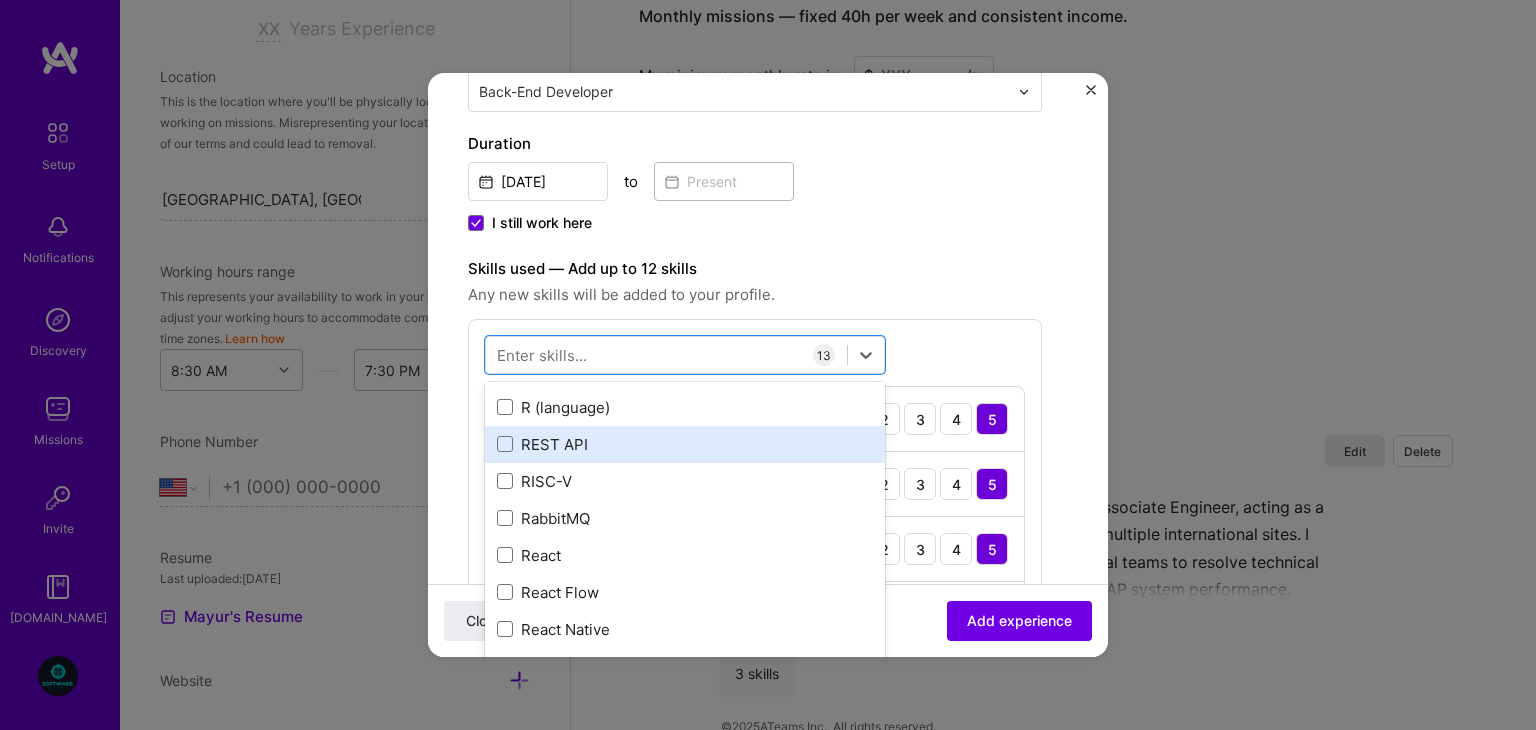 click on "REST API" at bounding box center [685, 444] 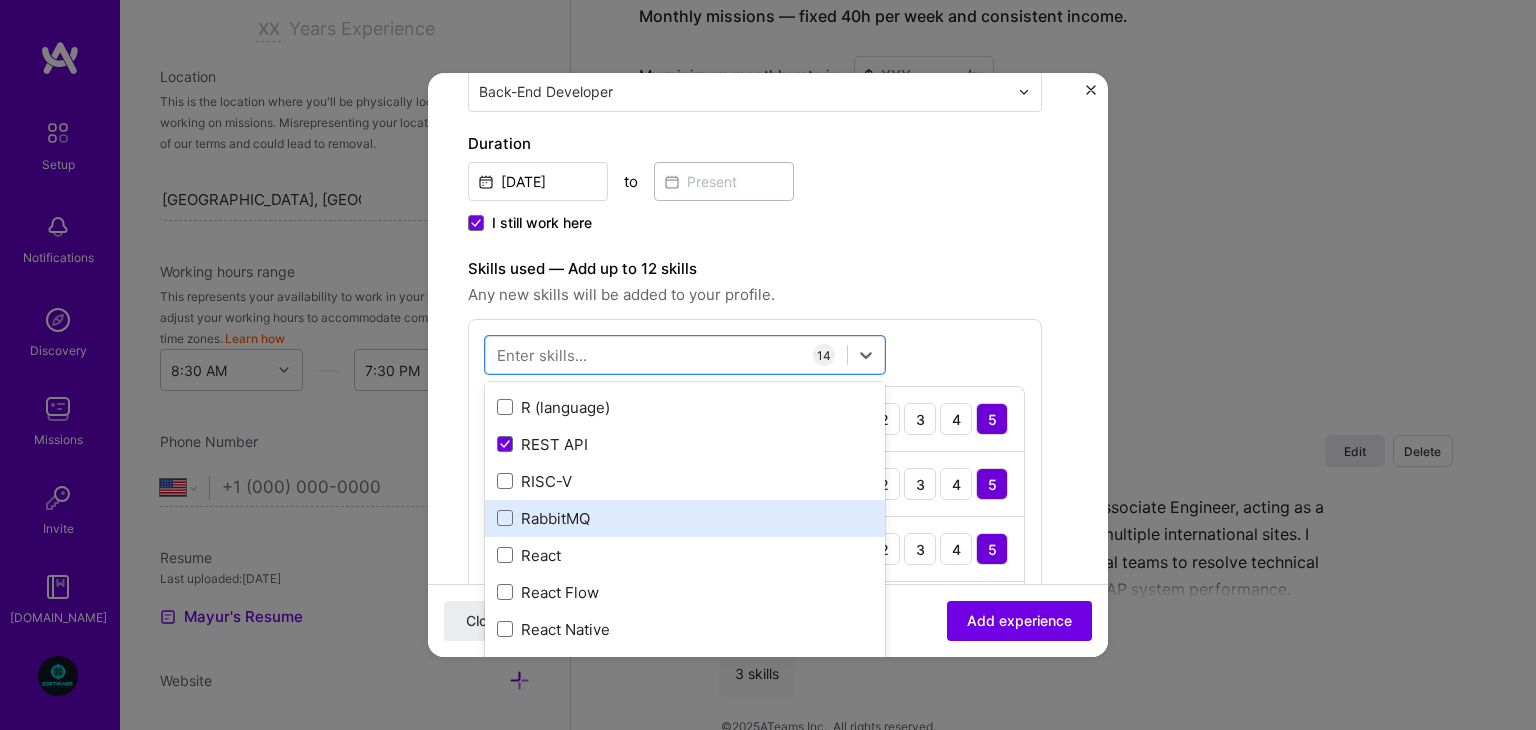 click on "RabbitMQ" at bounding box center (685, 518) 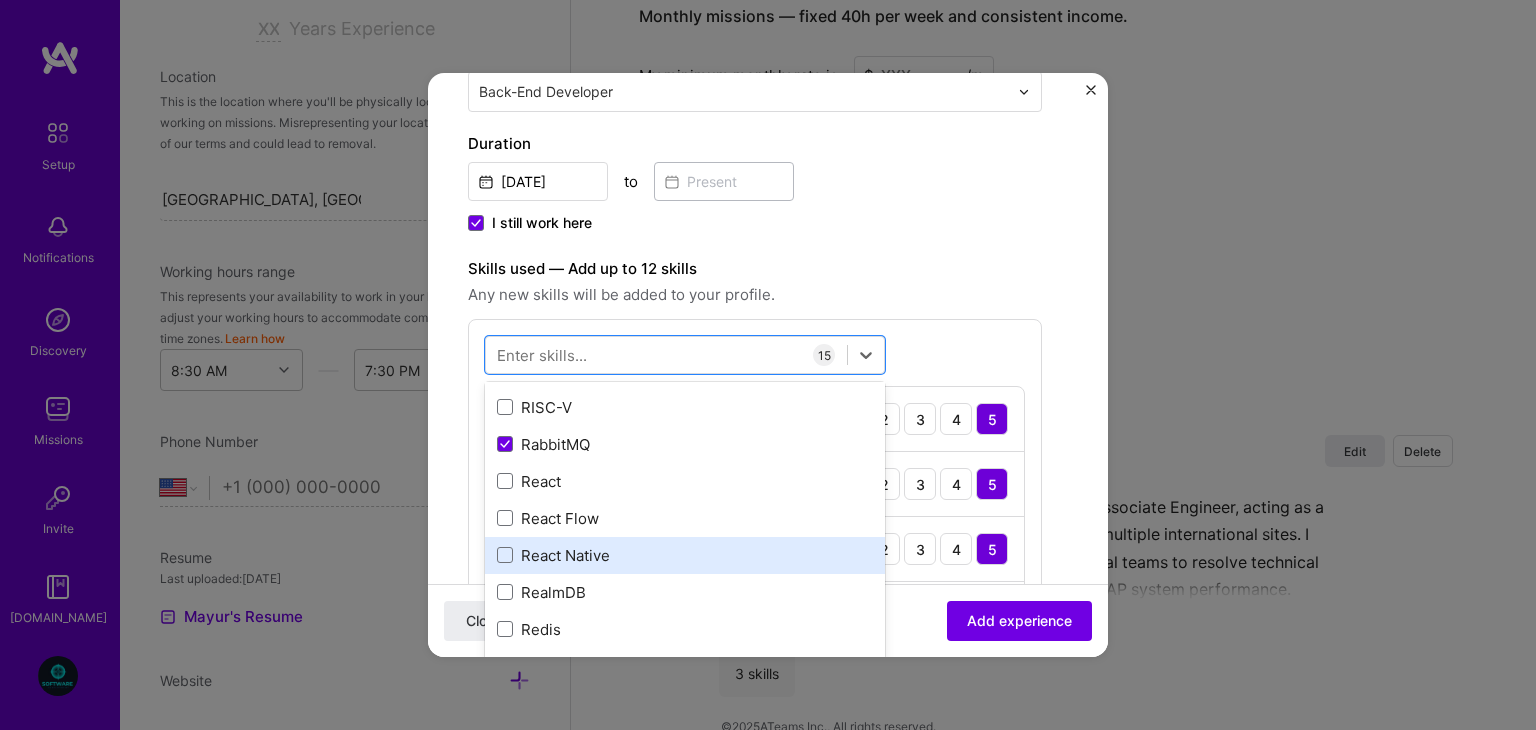 scroll, scrollTop: 9875, scrollLeft: 0, axis: vertical 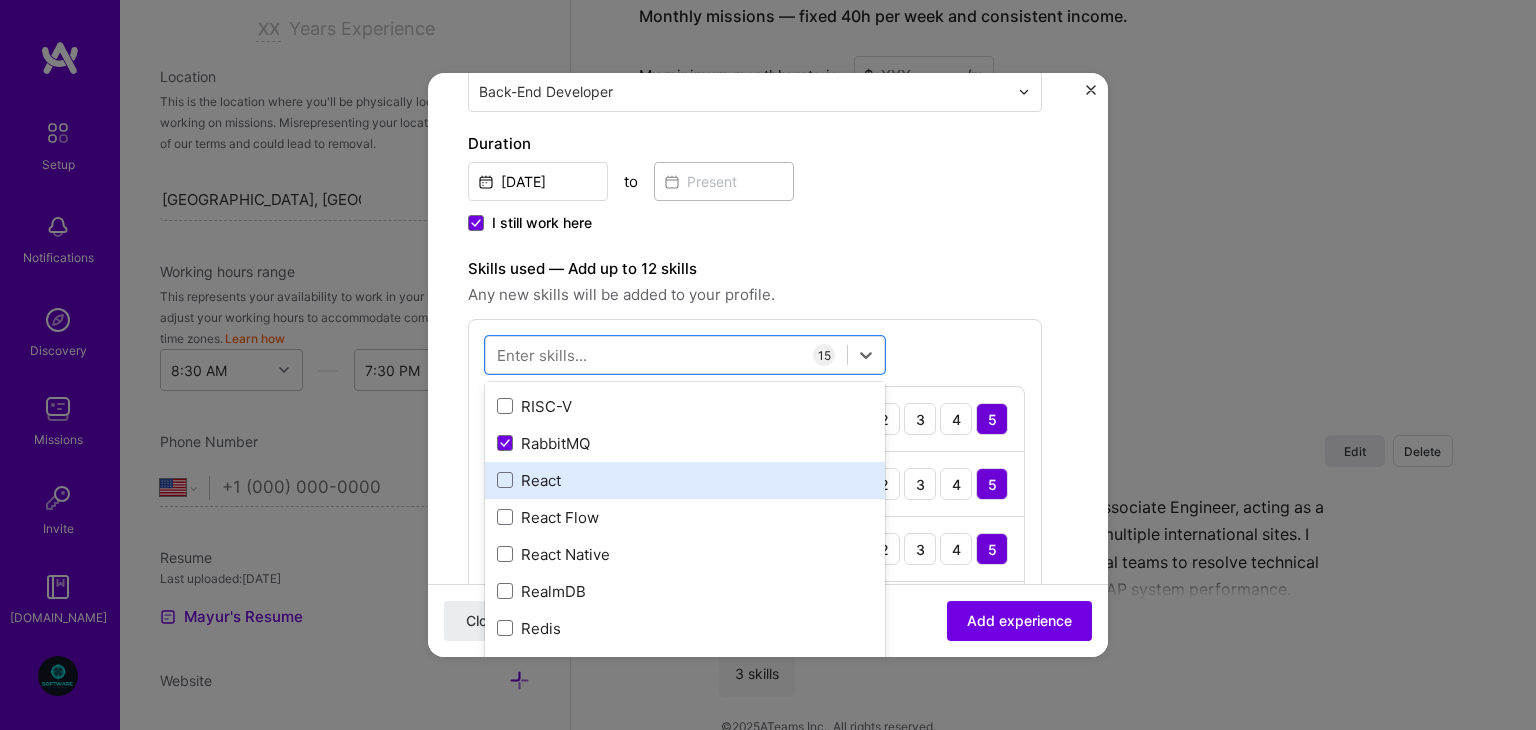 click on "React" at bounding box center [685, 480] 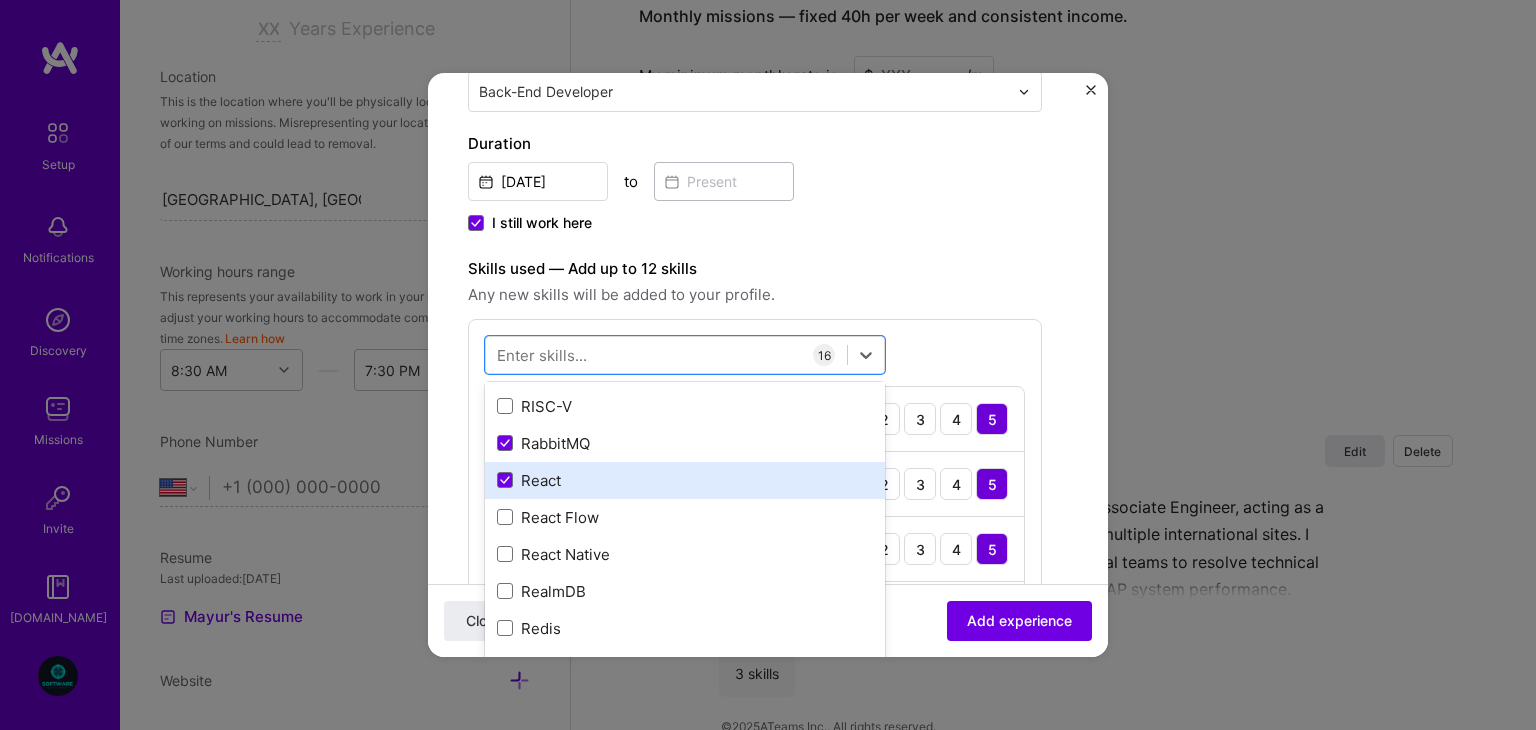 click on "React" at bounding box center [685, 480] 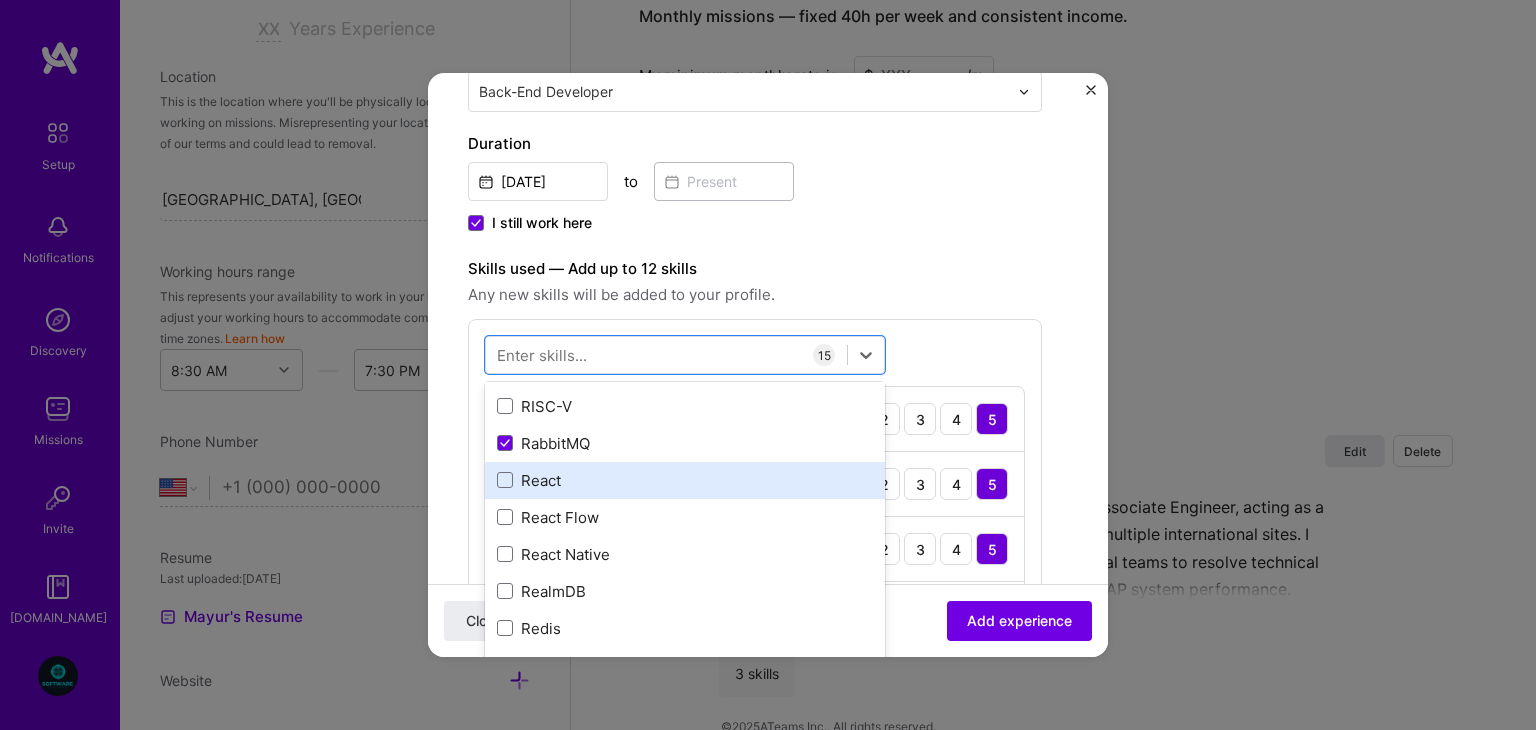 click on "React" at bounding box center [685, 480] 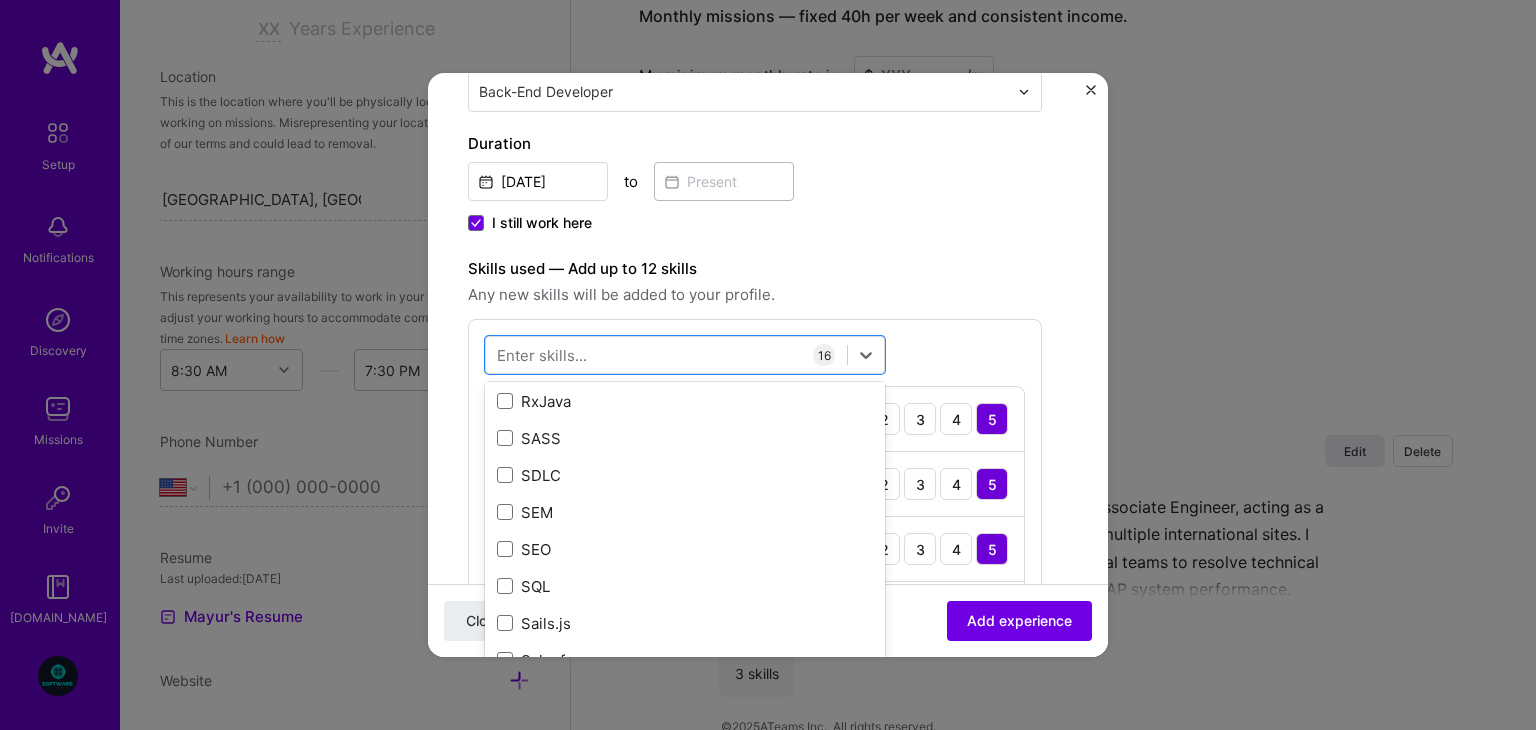 scroll, scrollTop: 10584, scrollLeft: 0, axis: vertical 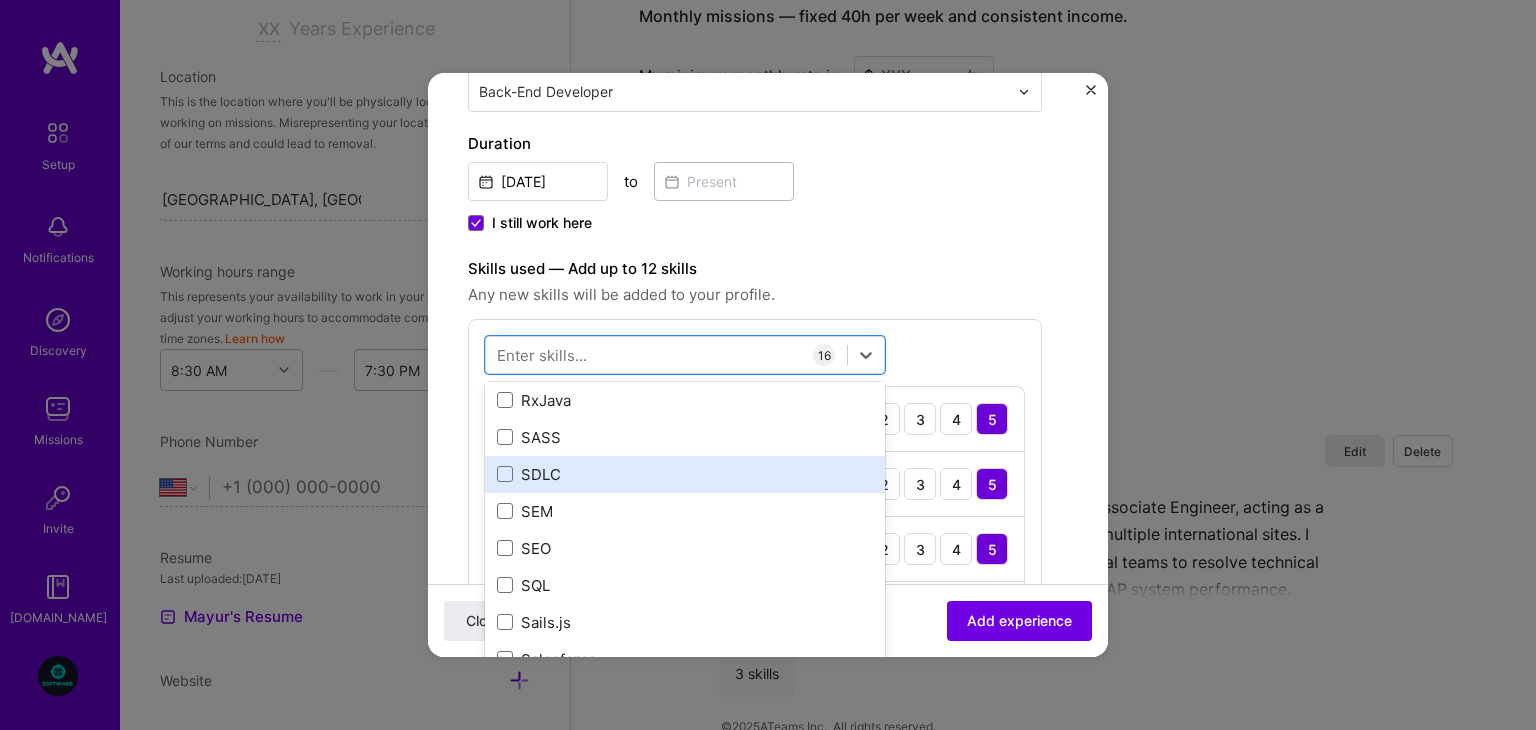click on "SDLC" at bounding box center (685, 474) 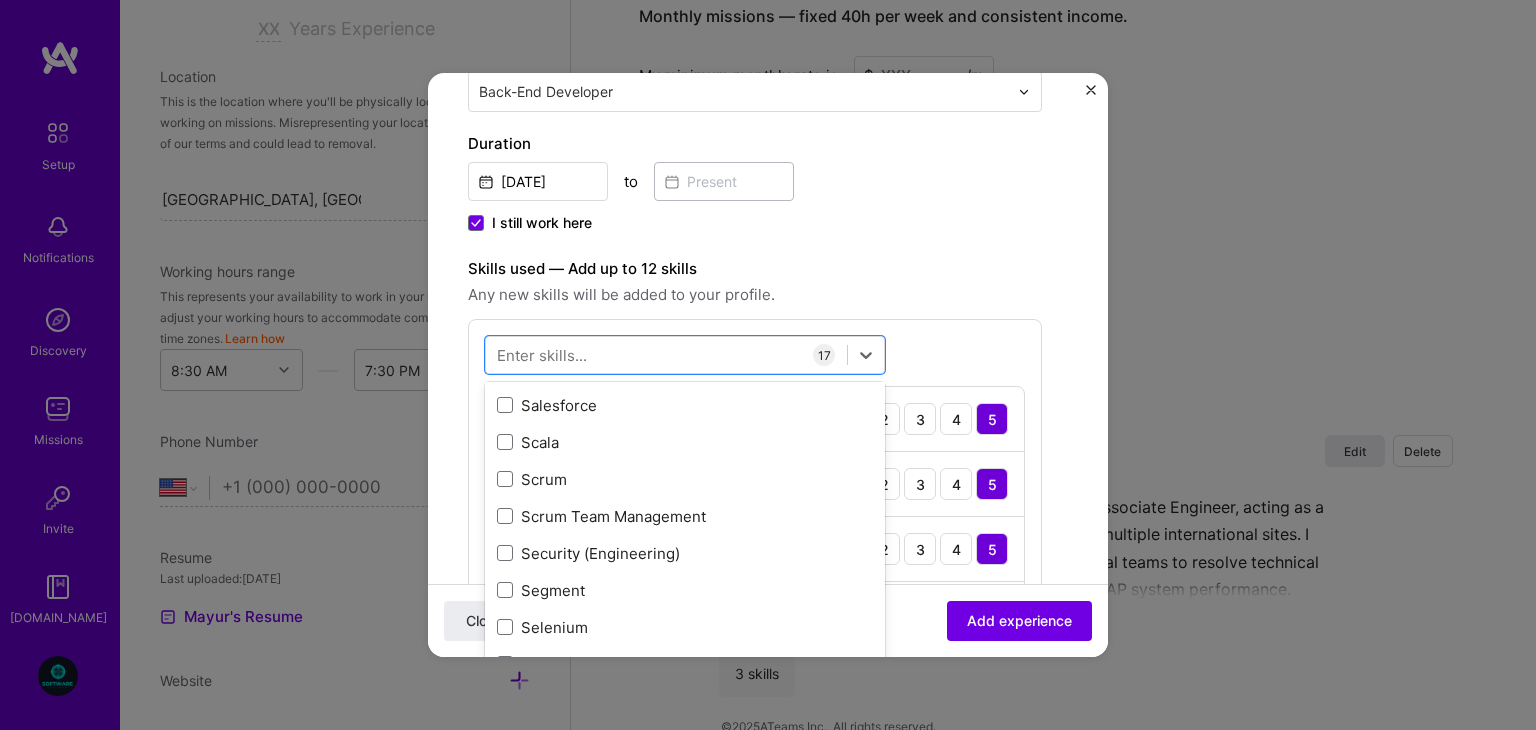 scroll, scrollTop: 10839, scrollLeft: 0, axis: vertical 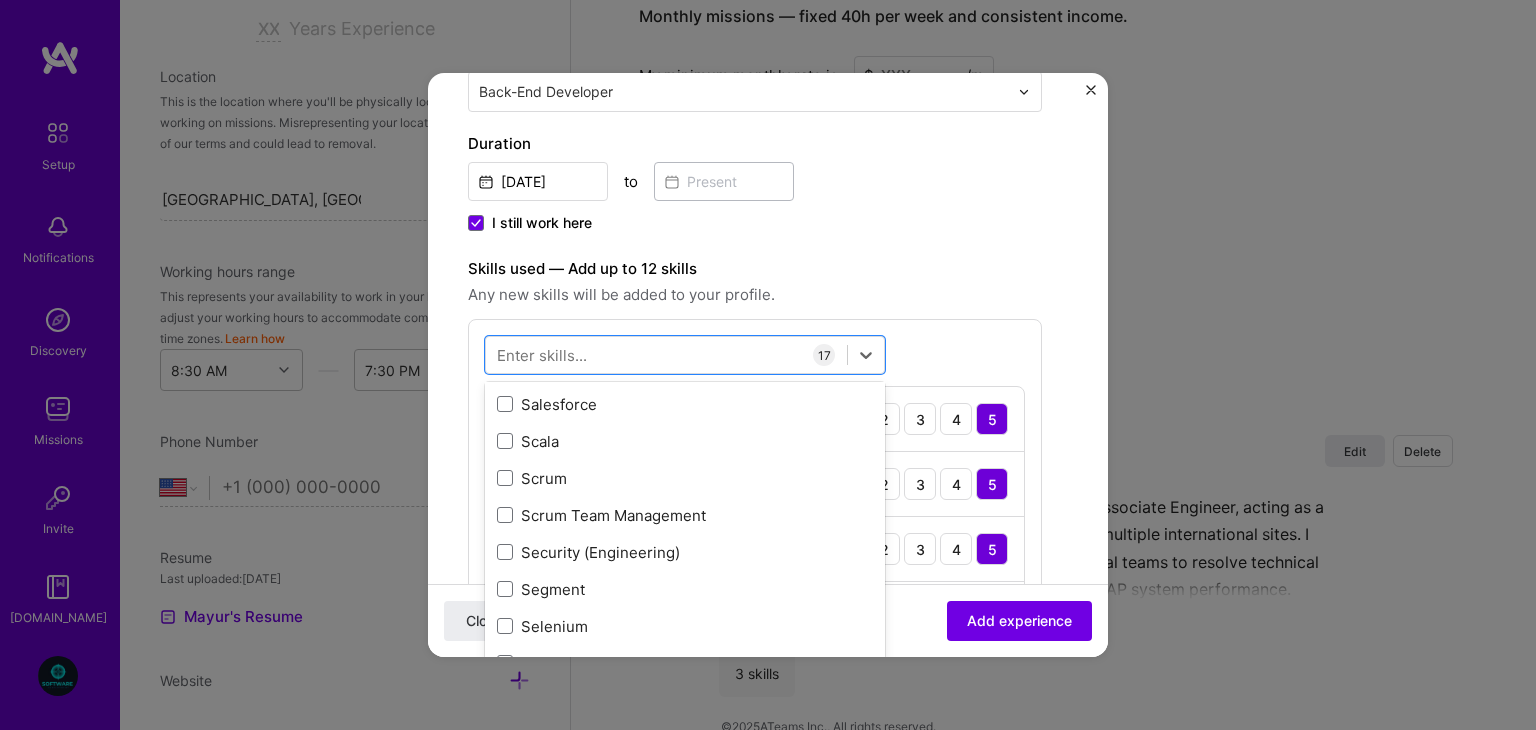 click on "Scrum" at bounding box center (685, 478) 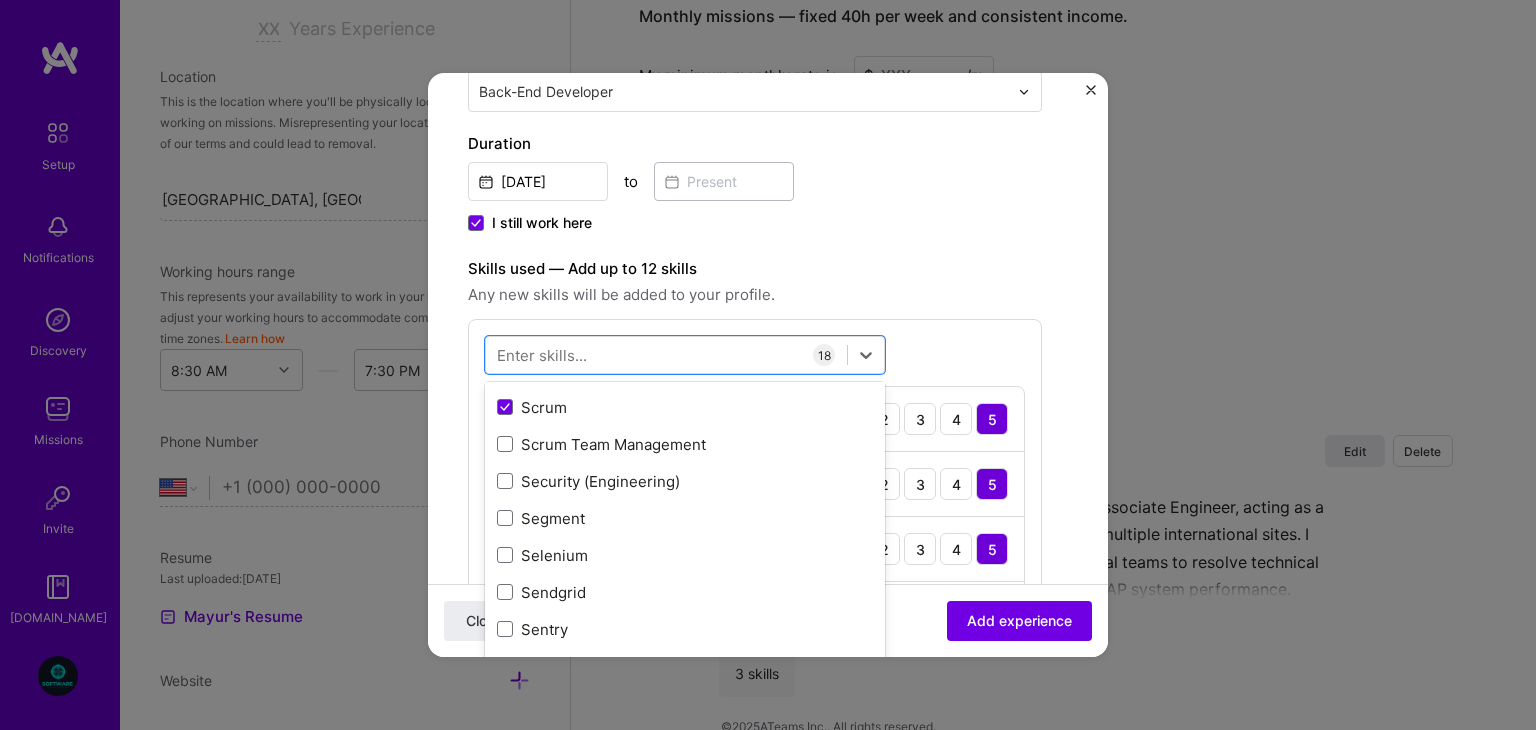 scroll, scrollTop: 10911, scrollLeft: 0, axis: vertical 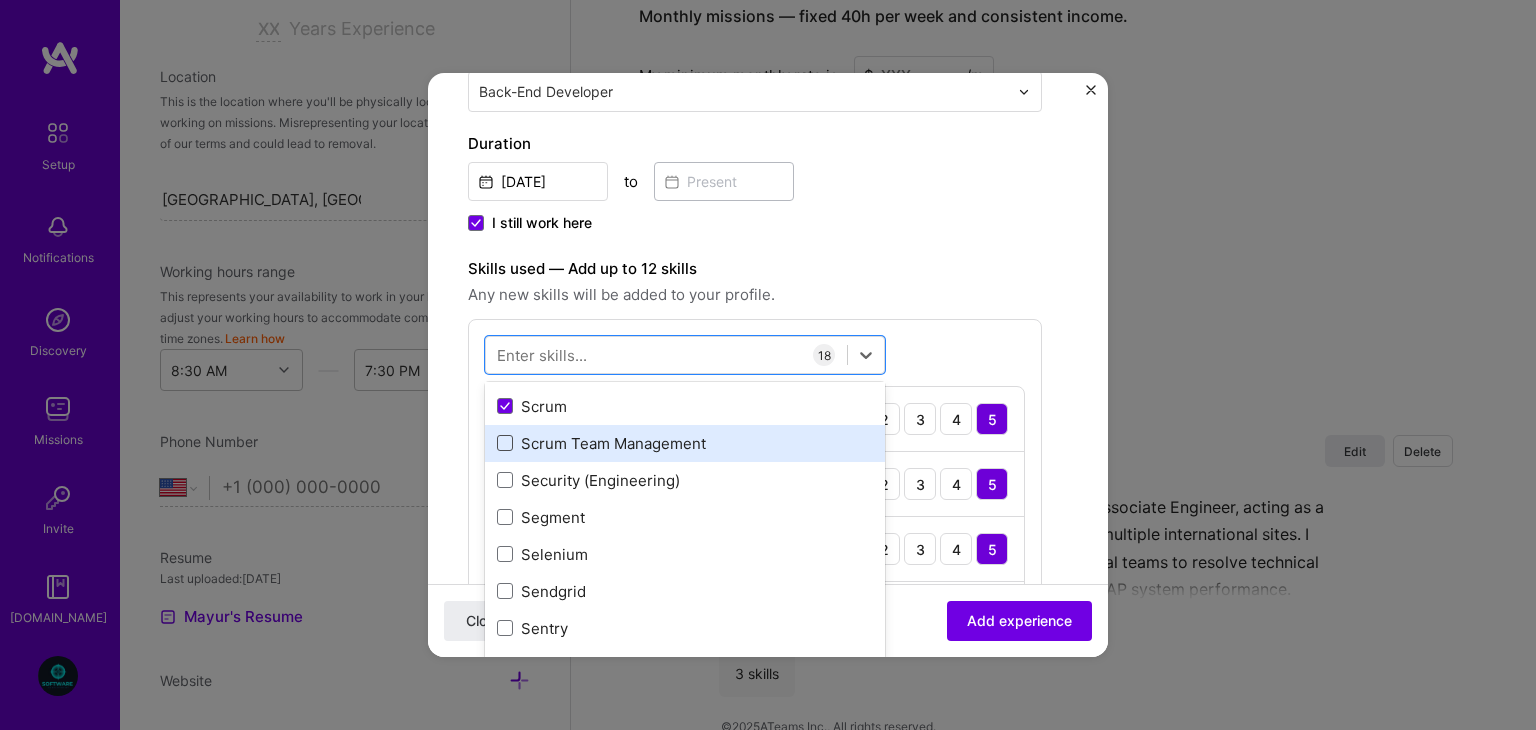 click at bounding box center [505, 443] 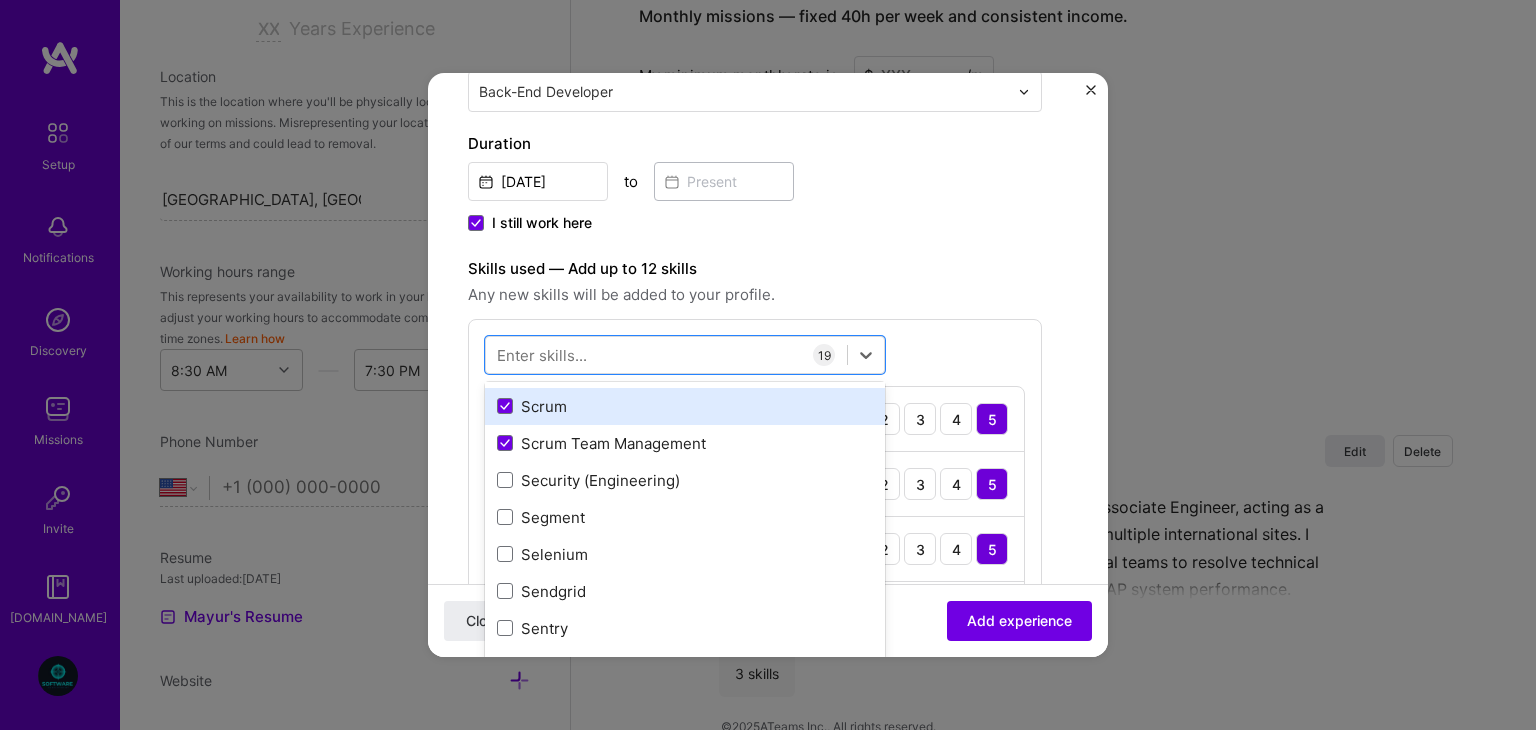click on "Scrum" at bounding box center (685, 406) 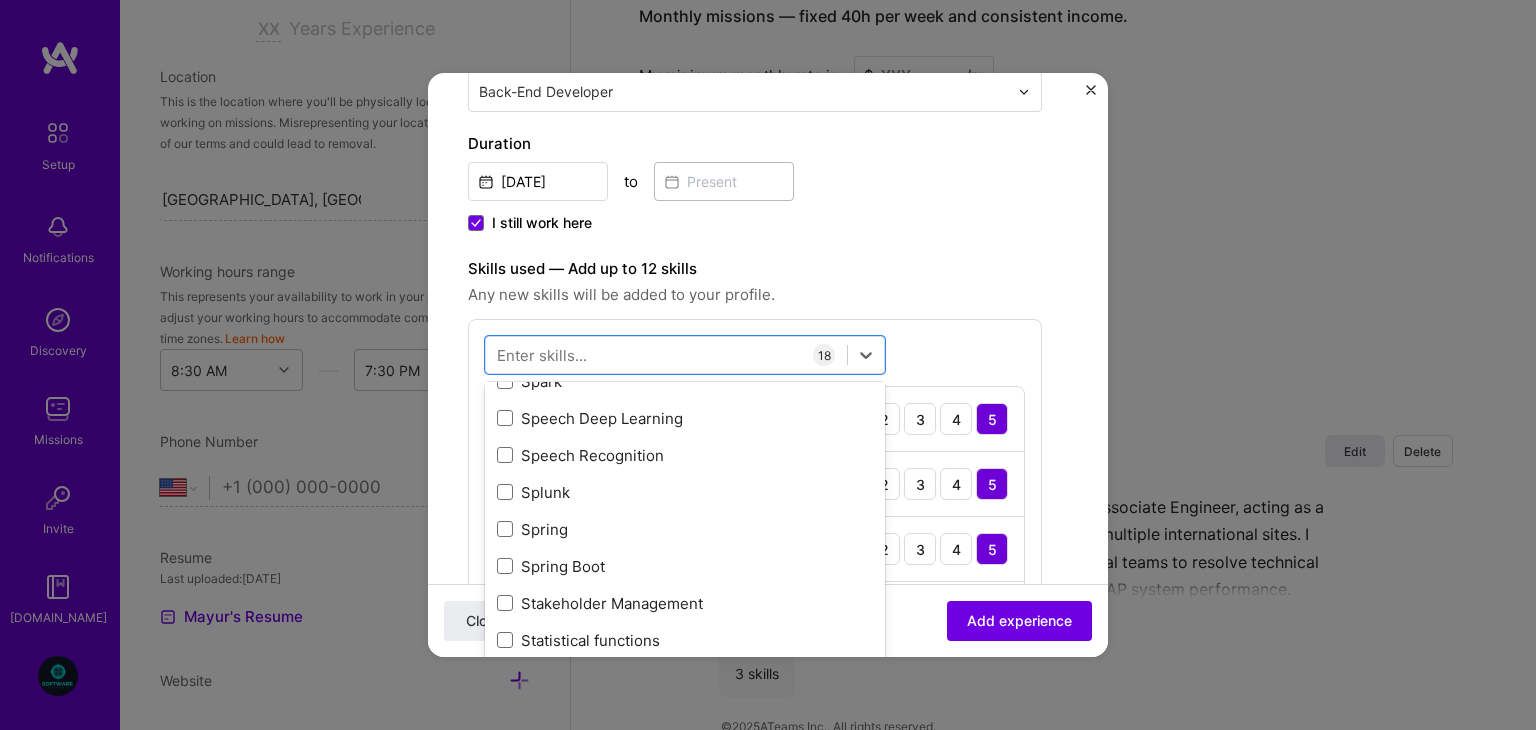 scroll, scrollTop: 11723, scrollLeft: 0, axis: vertical 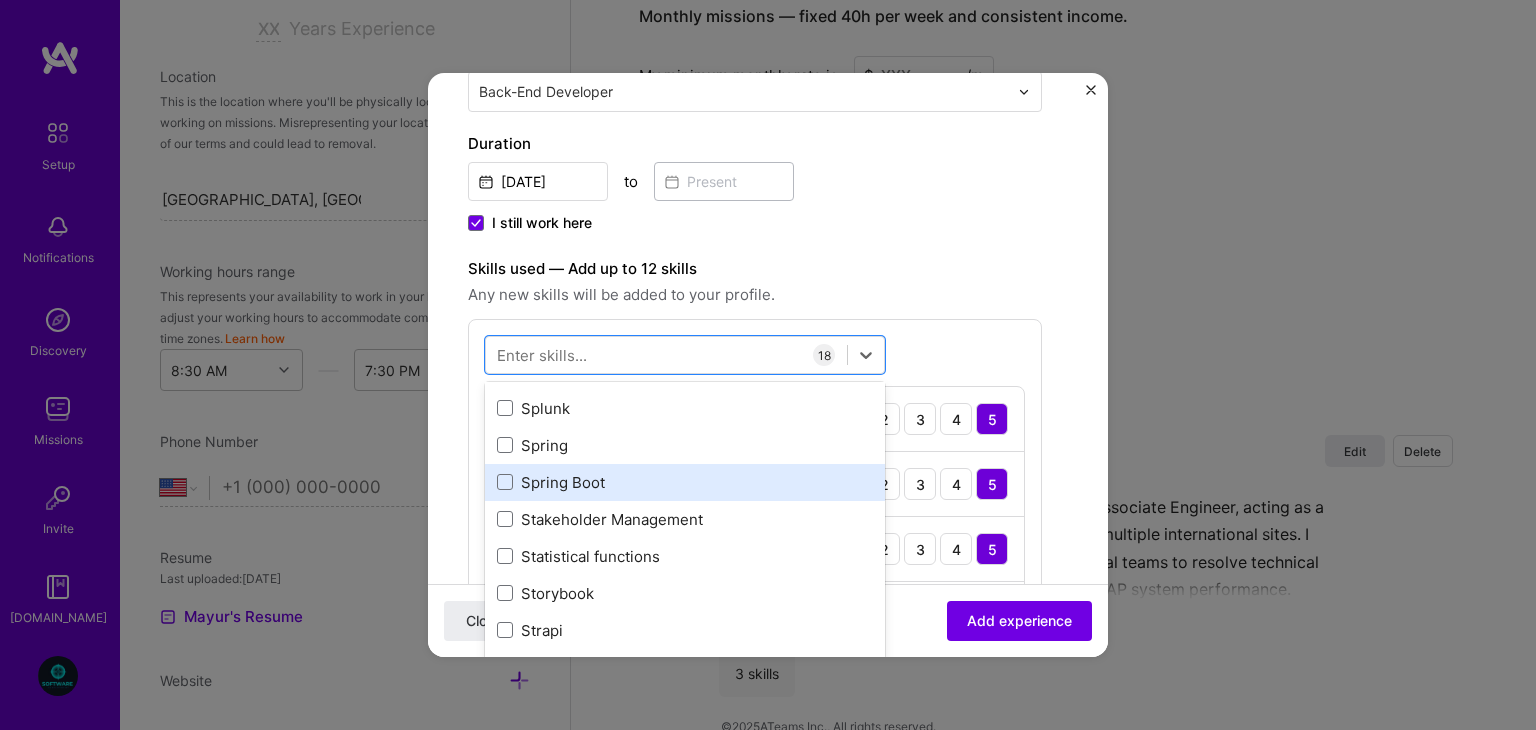 click on "Spring Boot" at bounding box center (685, 482) 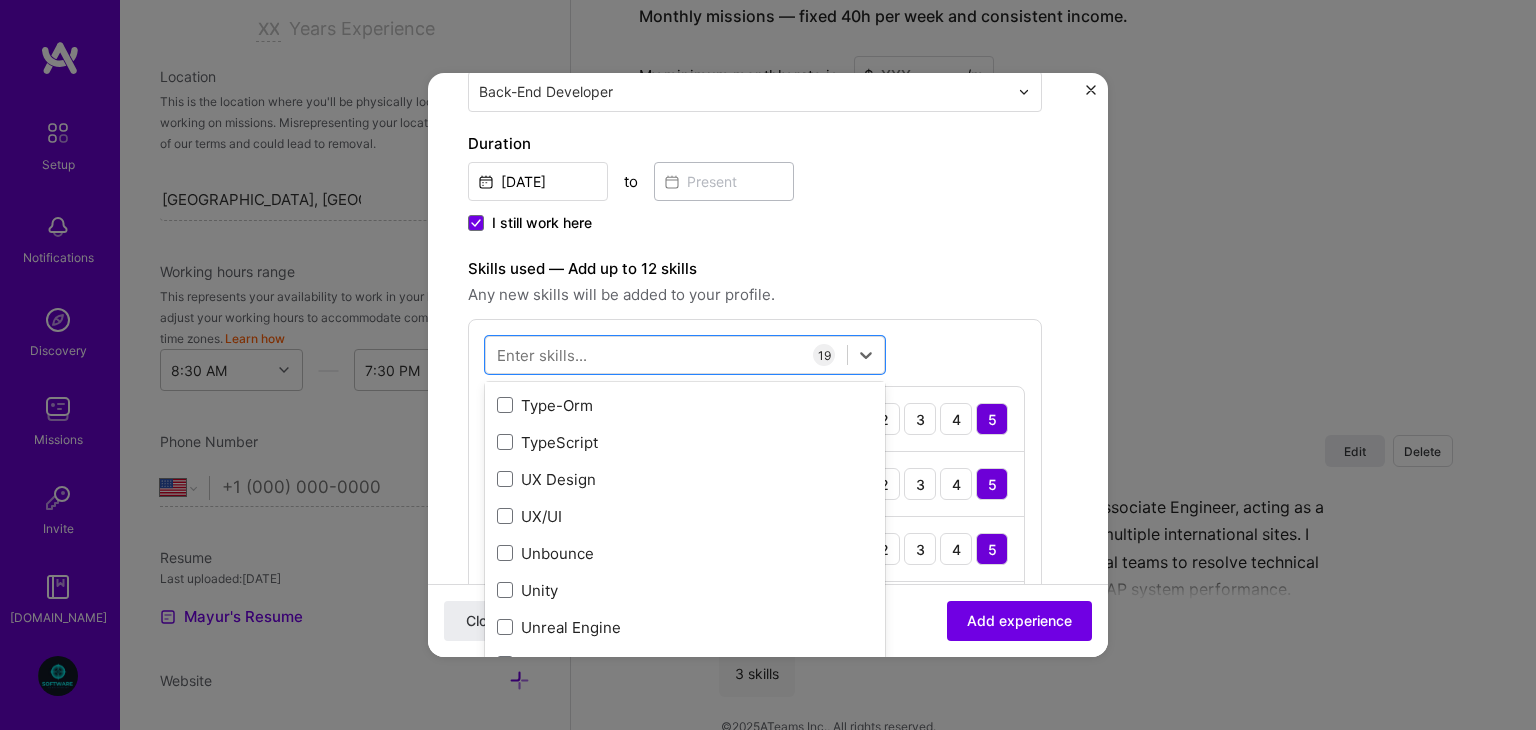 scroll, scrollTop: 12666, scrollLeft: 0, axis: vertical 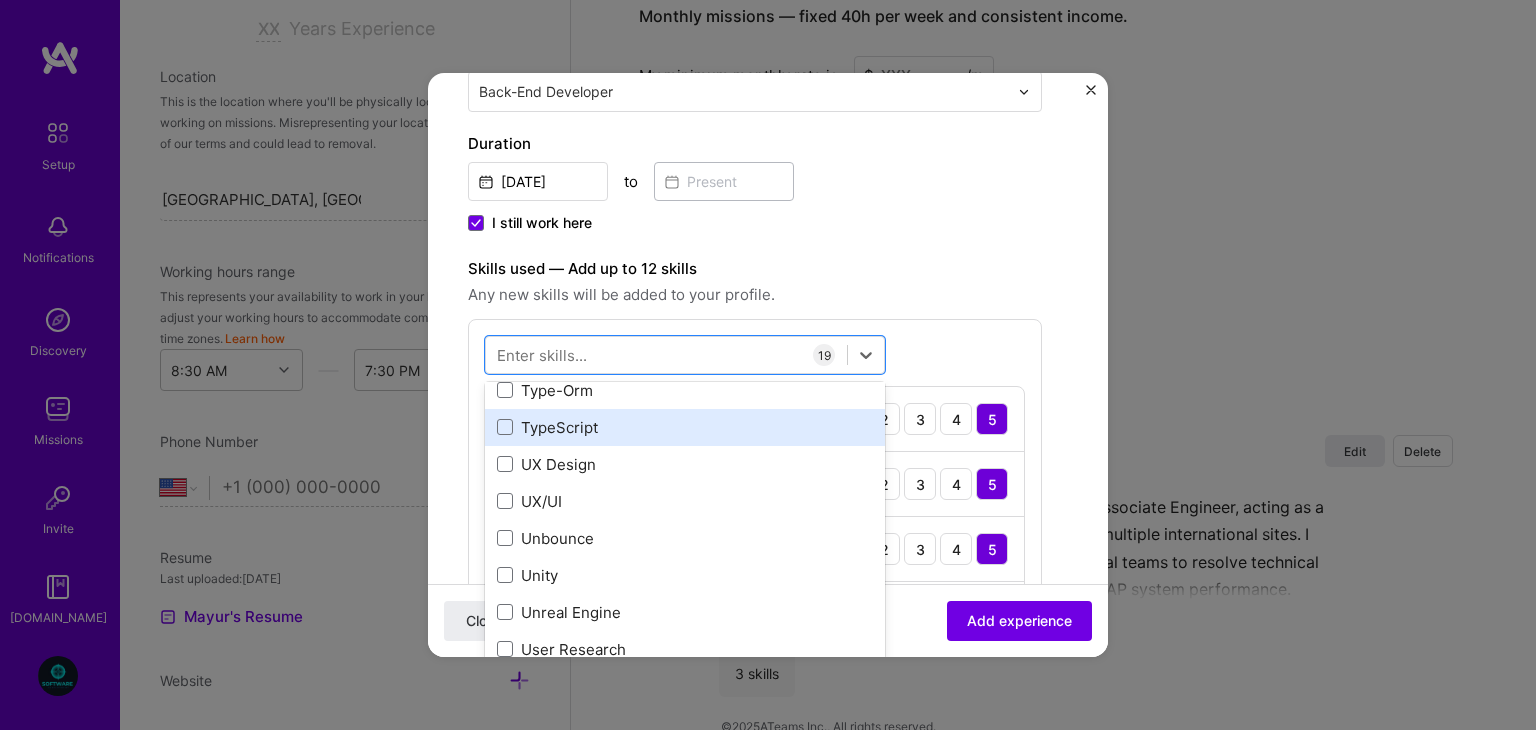 click on "TypeScript" at bounding box center (685, 427) 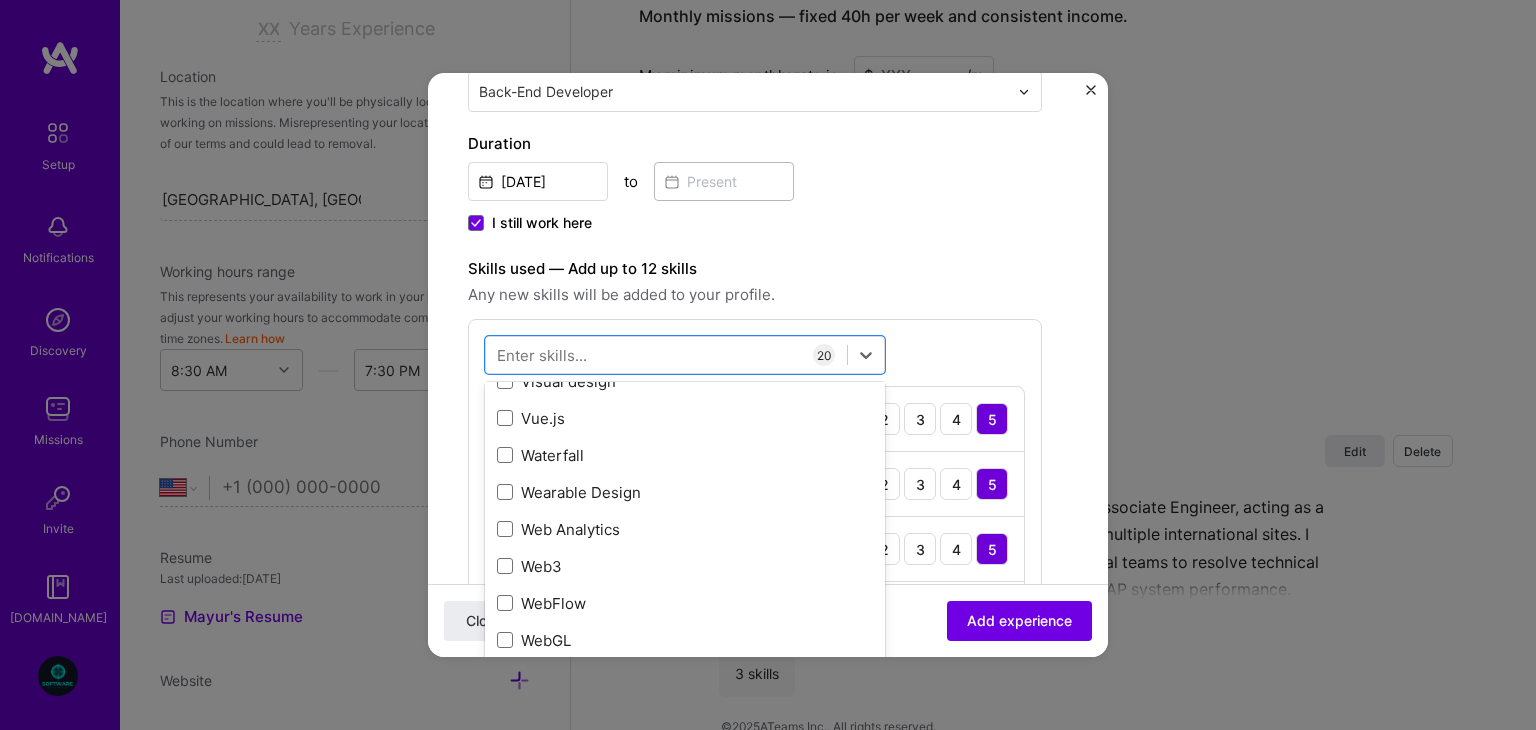 scroll, scrollTop: 13084, scrollLeft: 0, axis: vertical 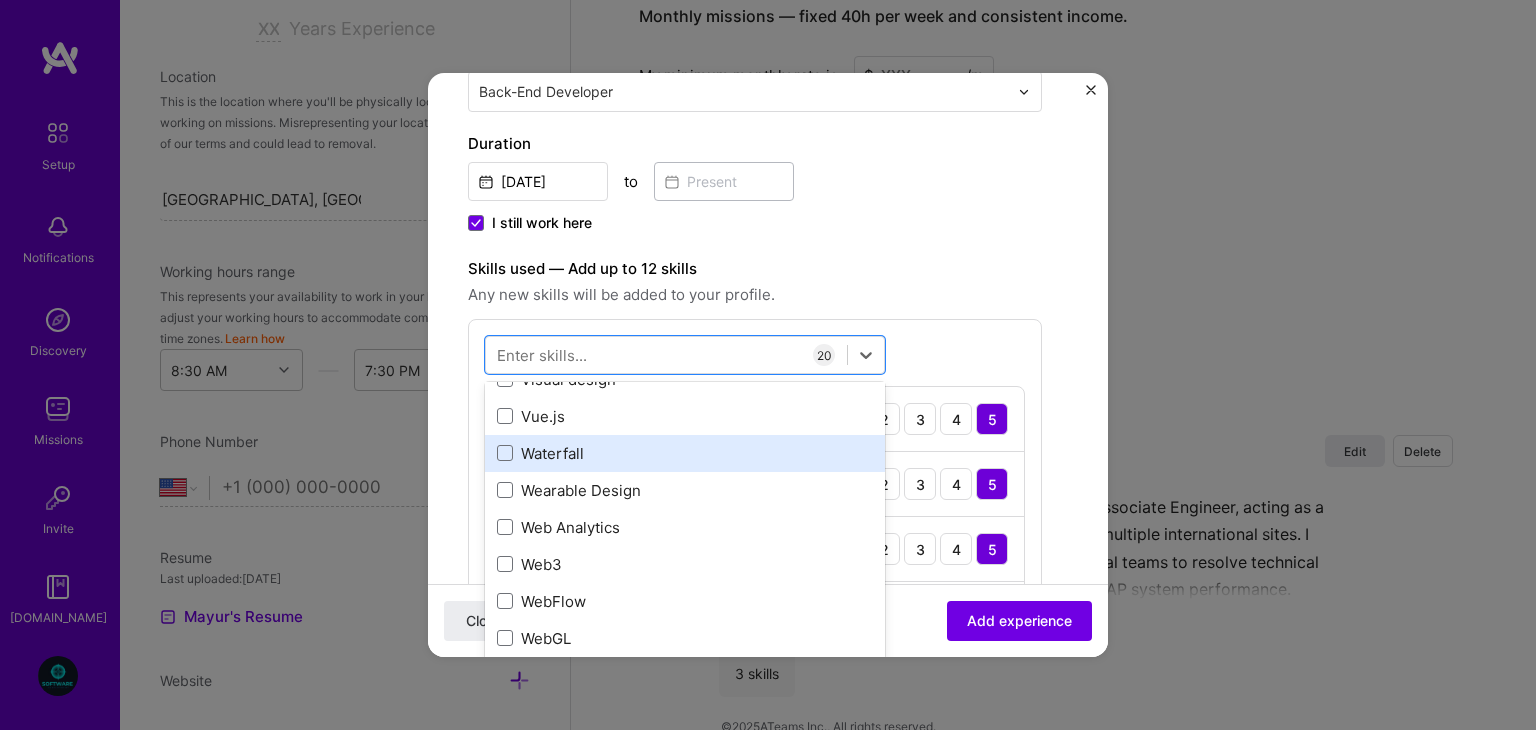 click on "Waterfall" at bounding box center (685, 453) 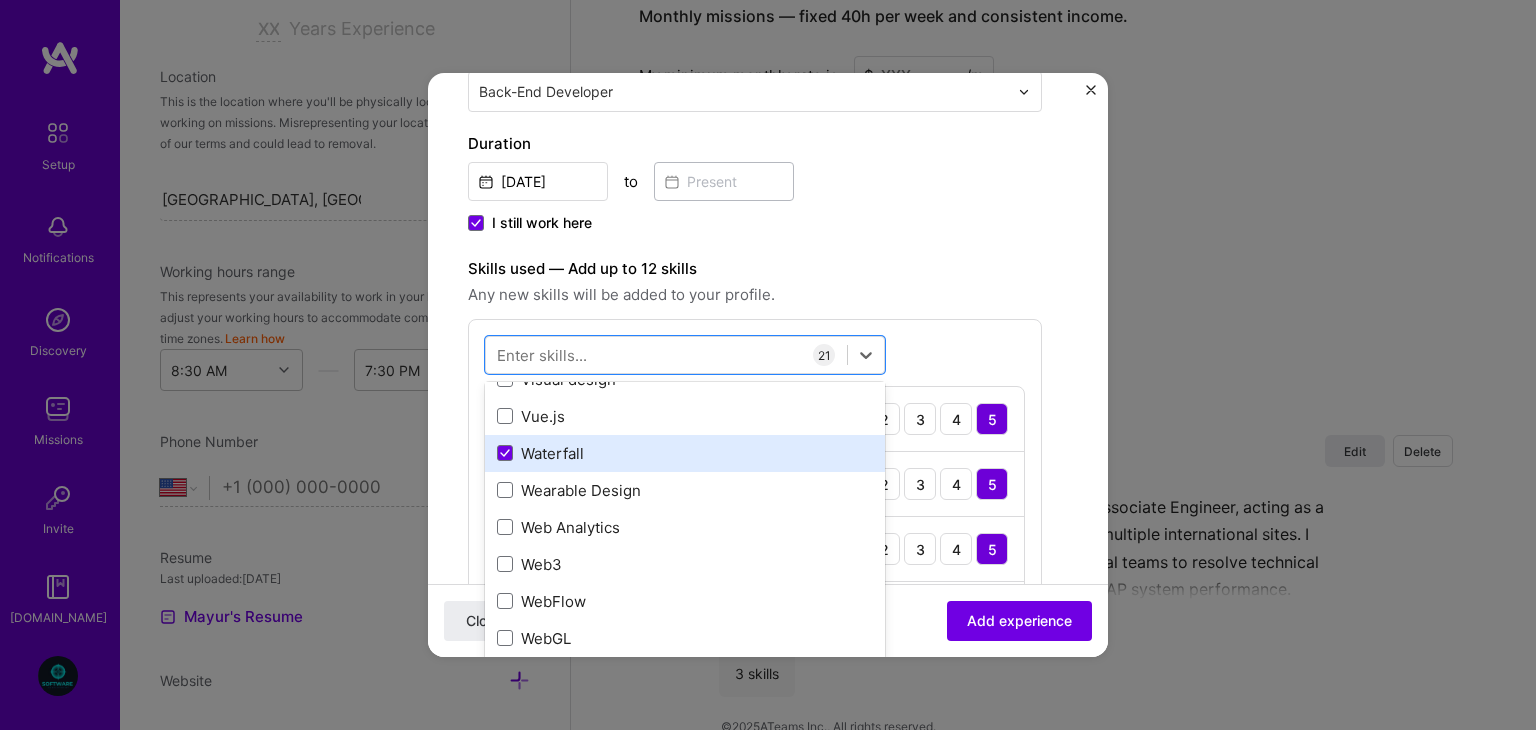 click on "Waterfall" at bounding box center [685, 453] 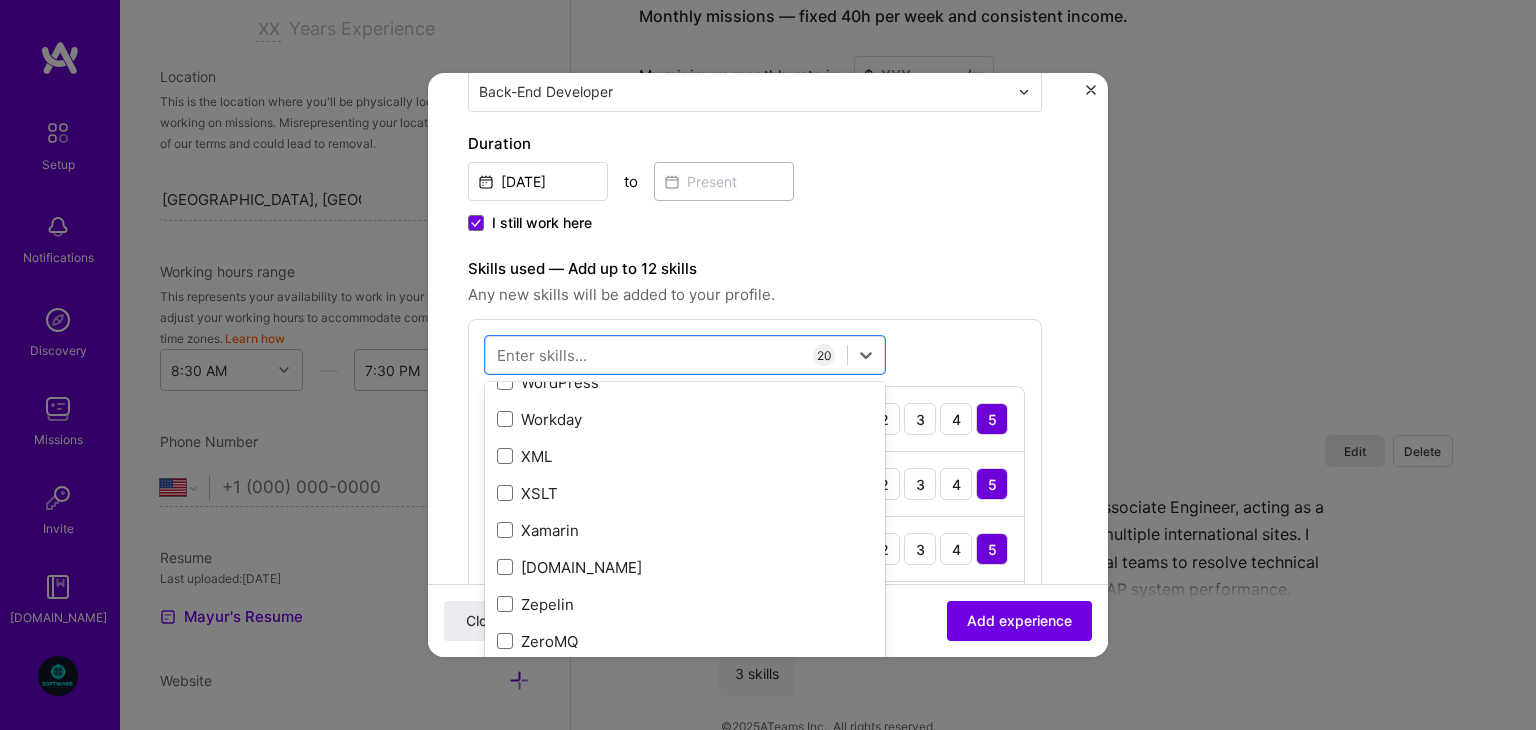 scroll, scrollTop: 13572, scrollLeft: 0, axis: vertical 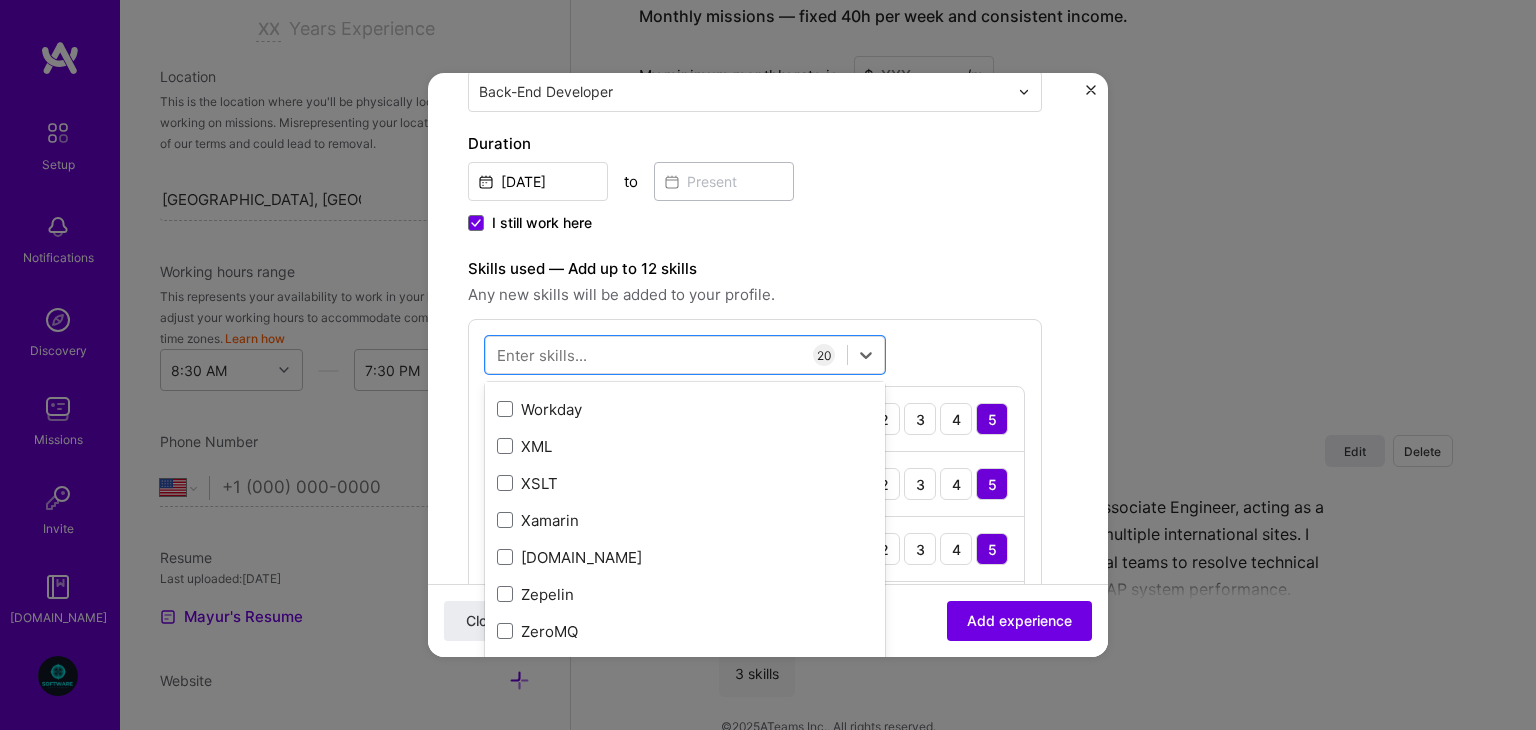 click on "XML" at bounding box center [685, 446] 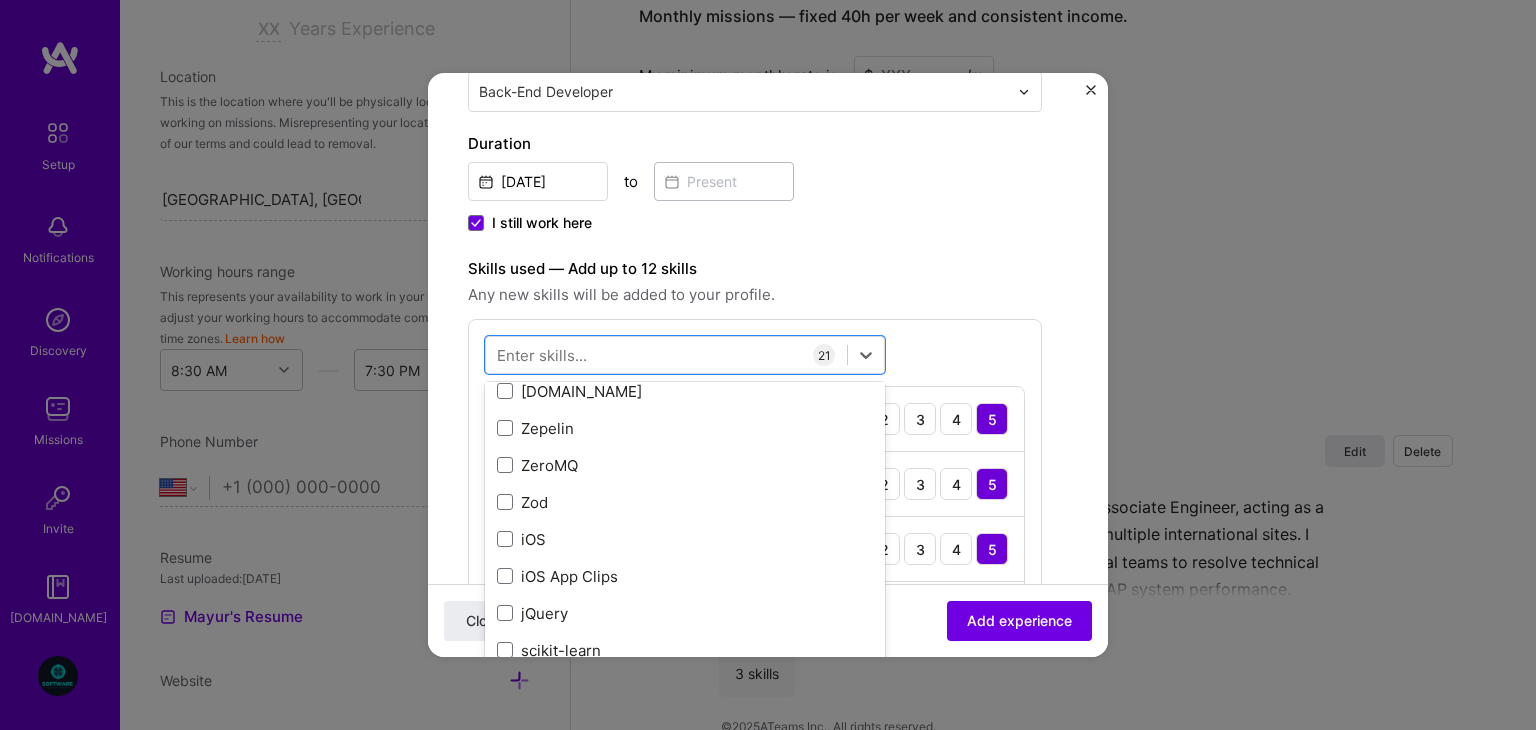 scroll, scrollTop: 13773, scrollLeft: 0, axis: vertical 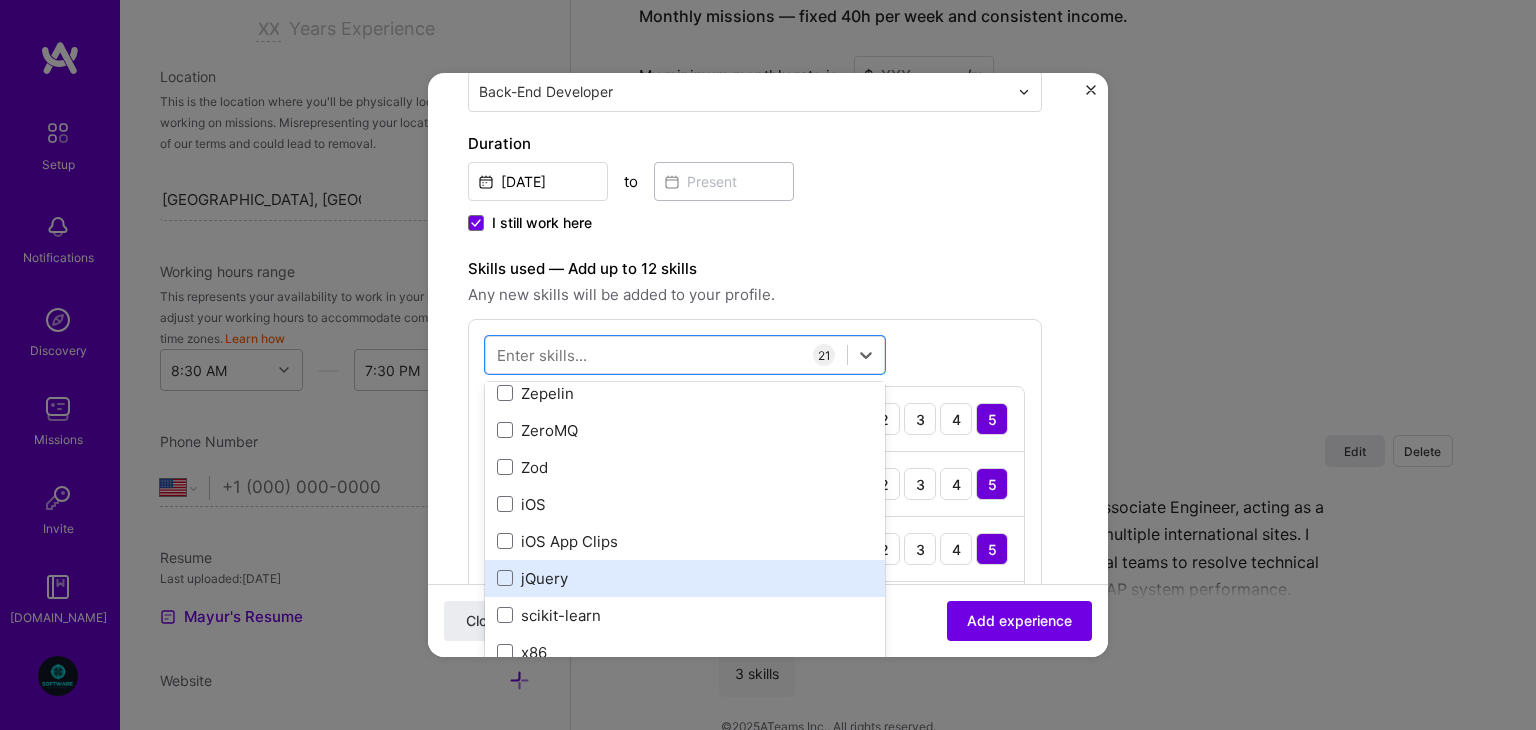 click on "jQuery" at bounding box center [685, 578] 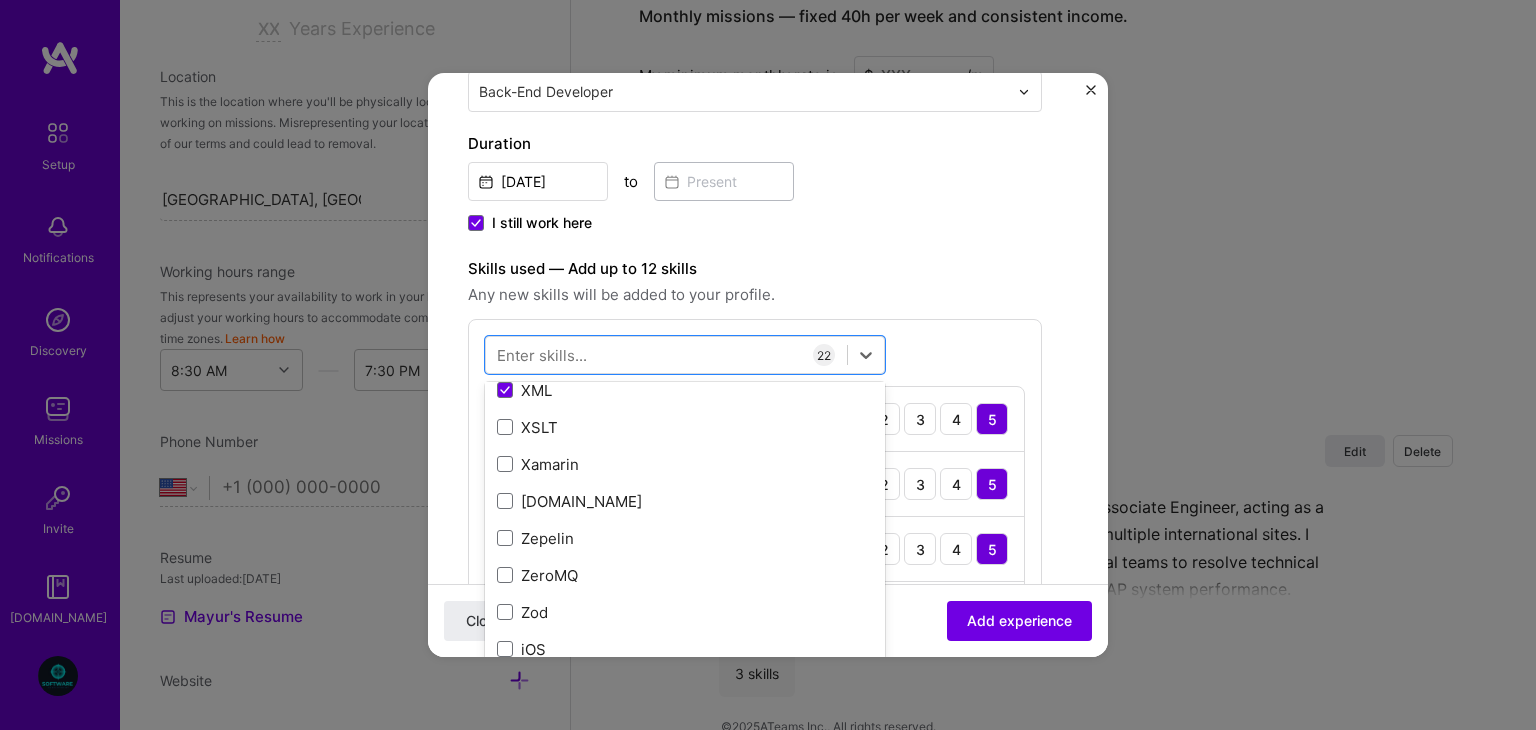 scroll, scrollTop: 13612, scrollLeft: 0, axis: vertical 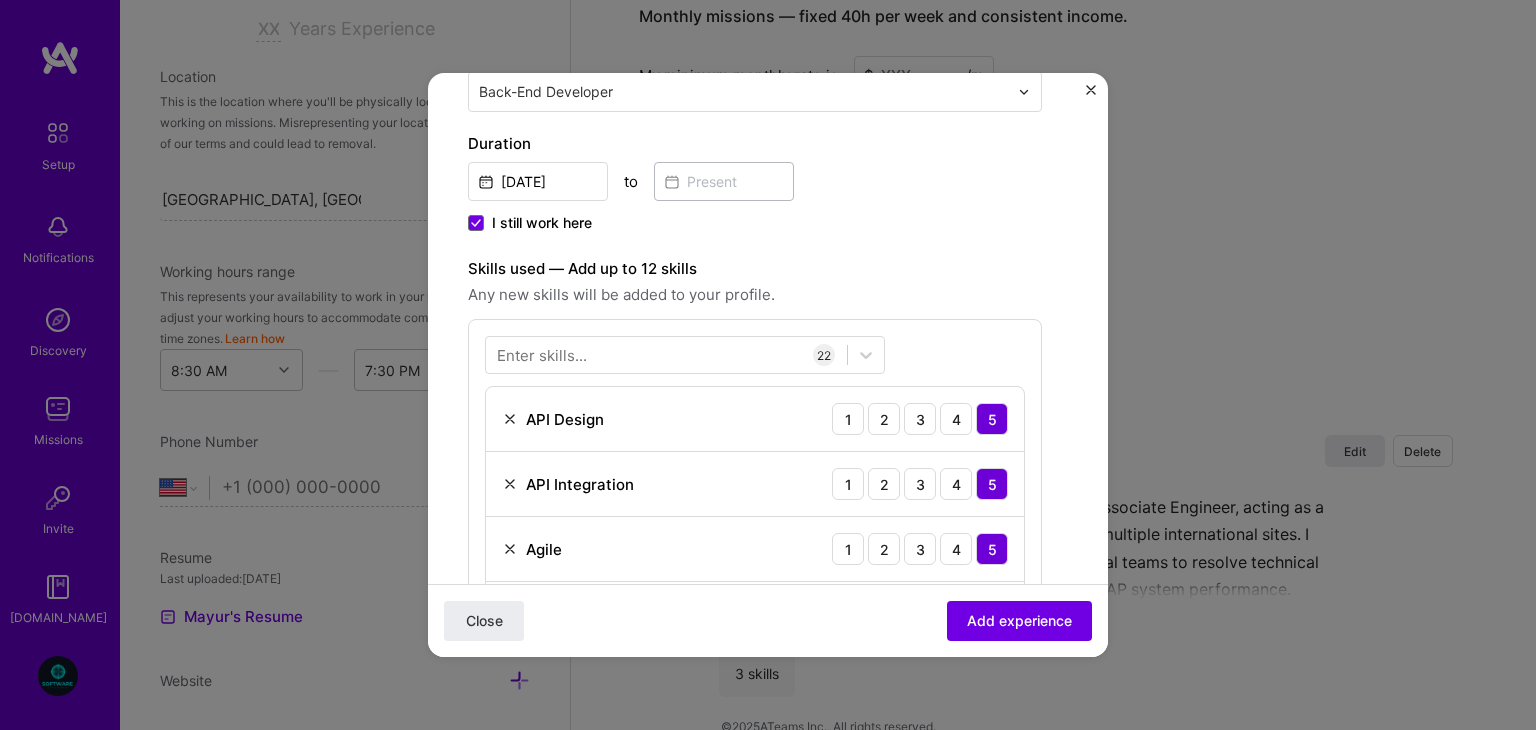click on "I still work here" at bounding box center [755, 225] 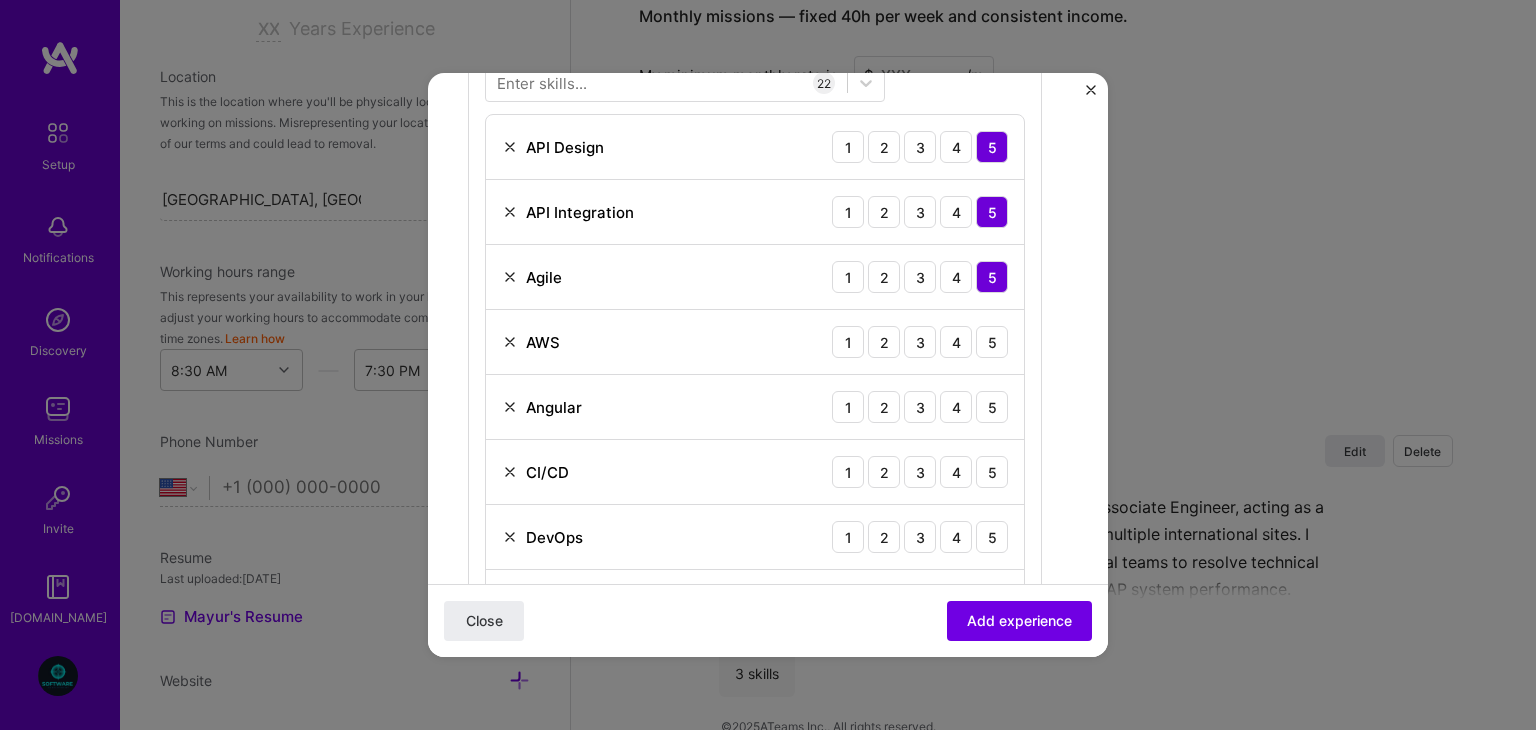 scroll, scrollTop: 712, scrollLeft: 0, axis: vertical 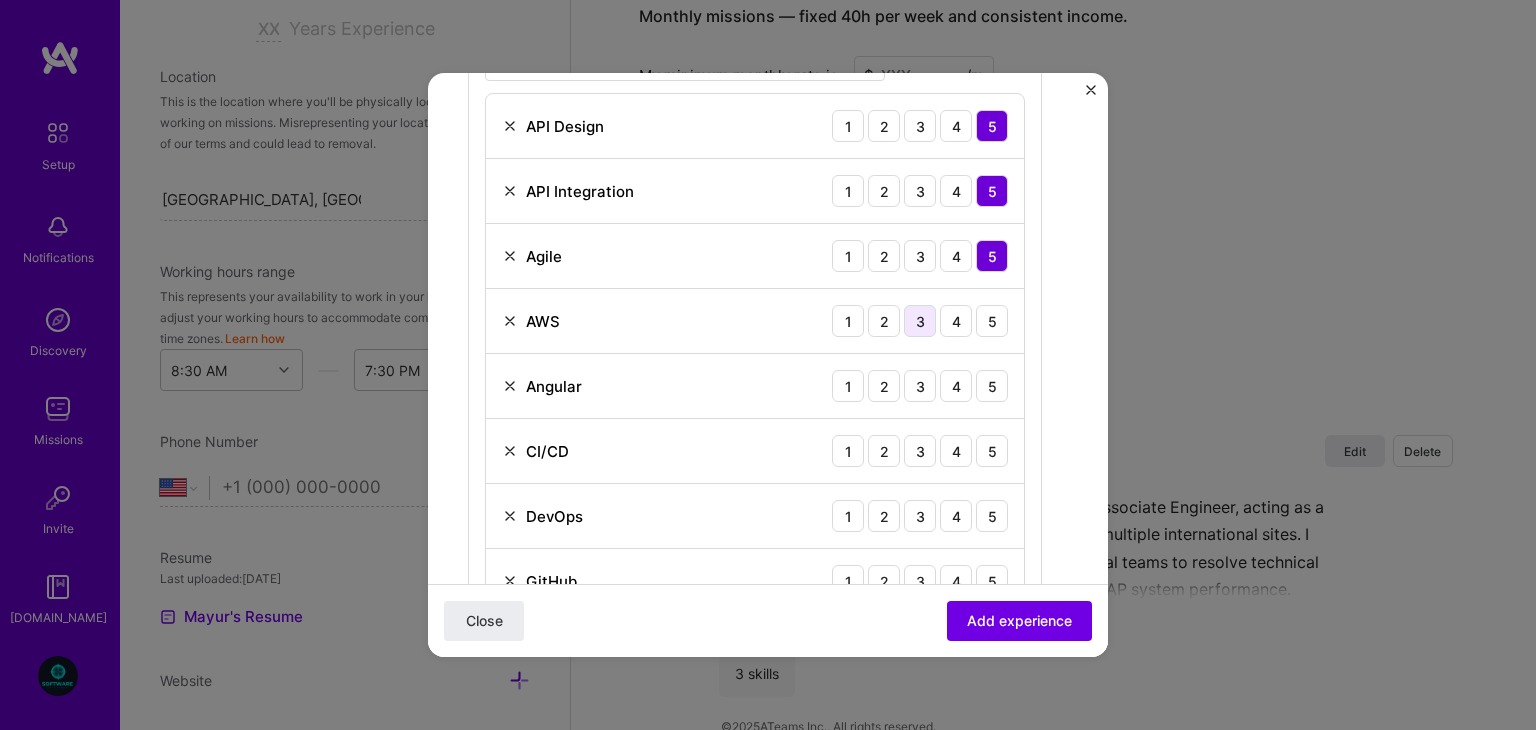 click on "3" at bounding box center [920, 321] 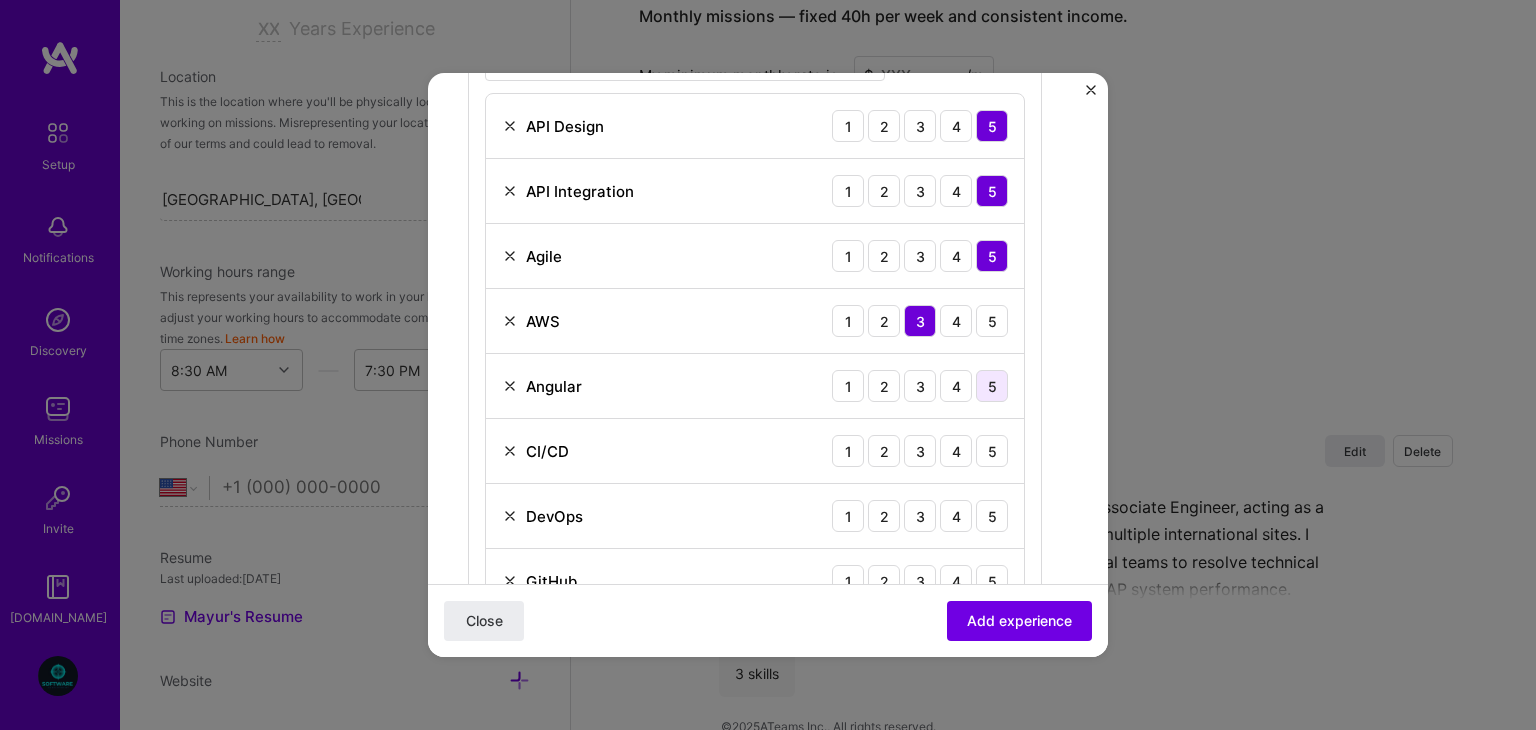 click on "5" at bounding box center (992, 386) 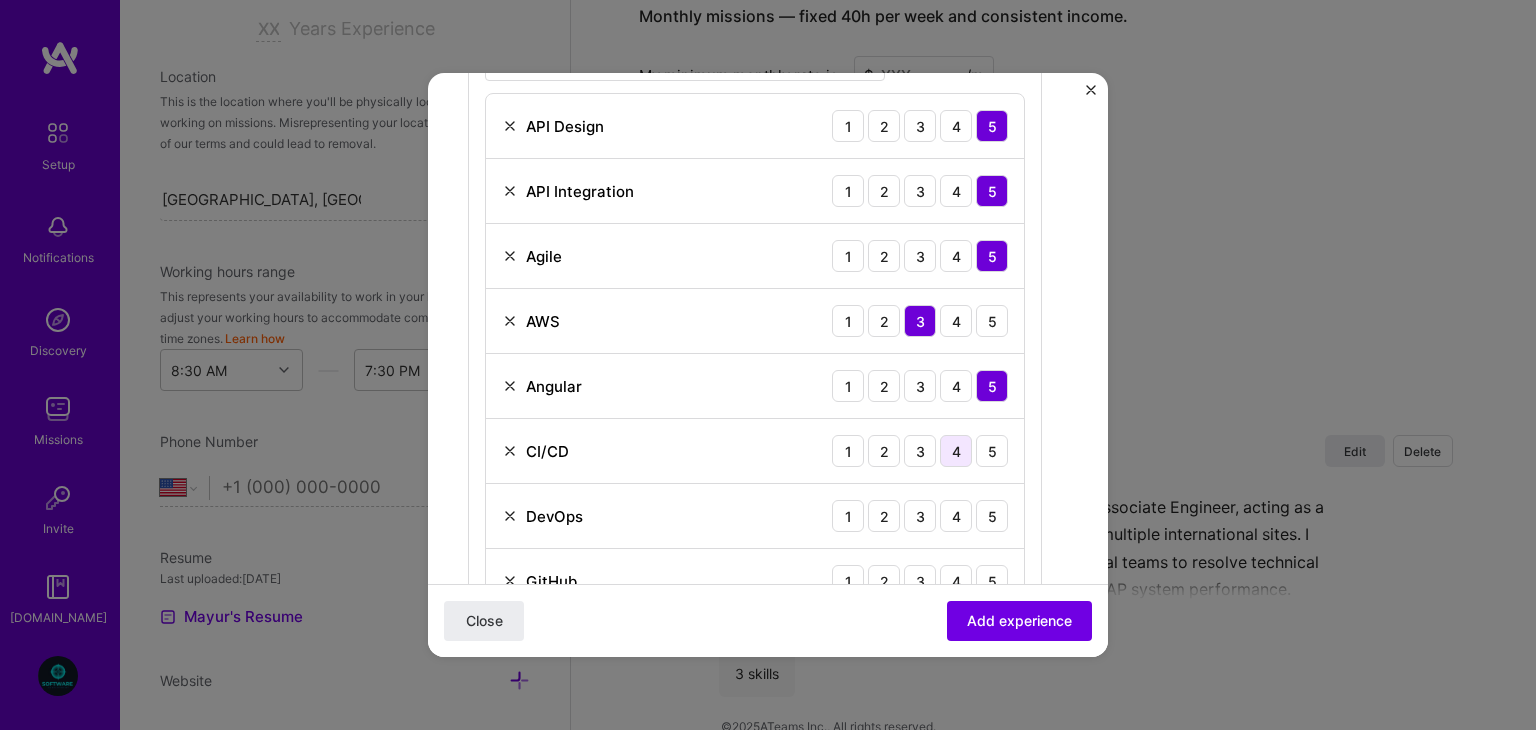 click on "4" at bounding box center (956, 451) 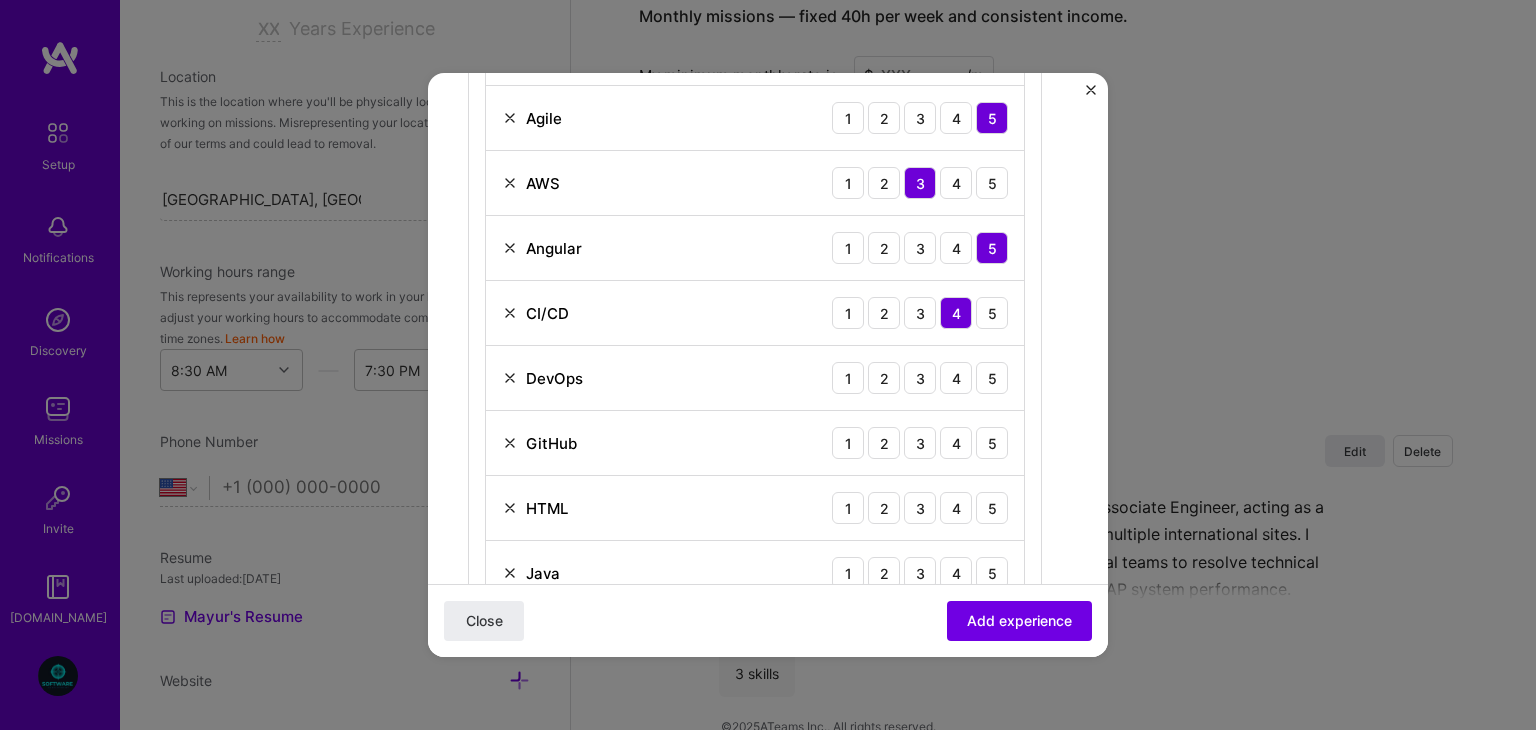 scroll, scrollTop: 851, scrollLeft: 0, axis: vertical 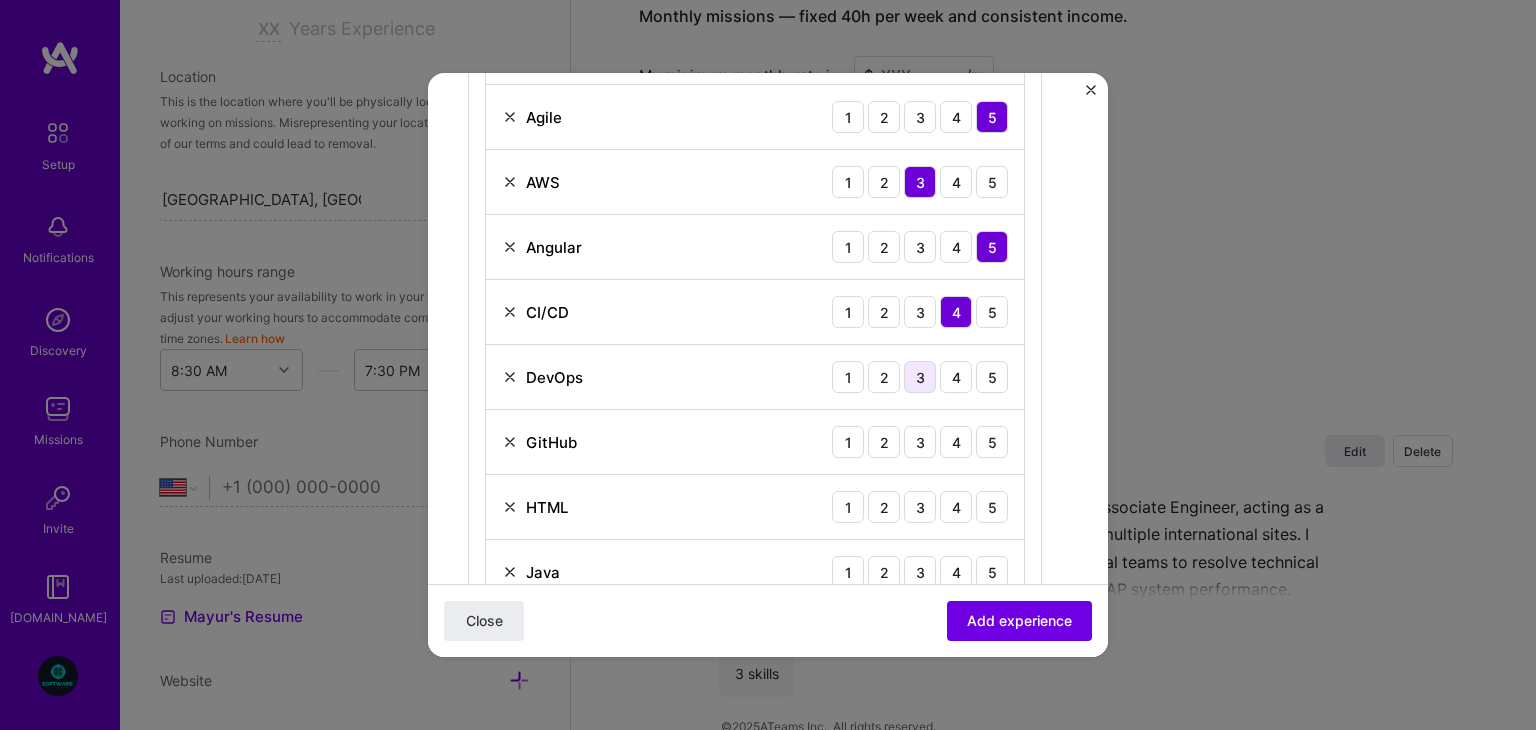 click on "3" at bounding box center (920, 377) 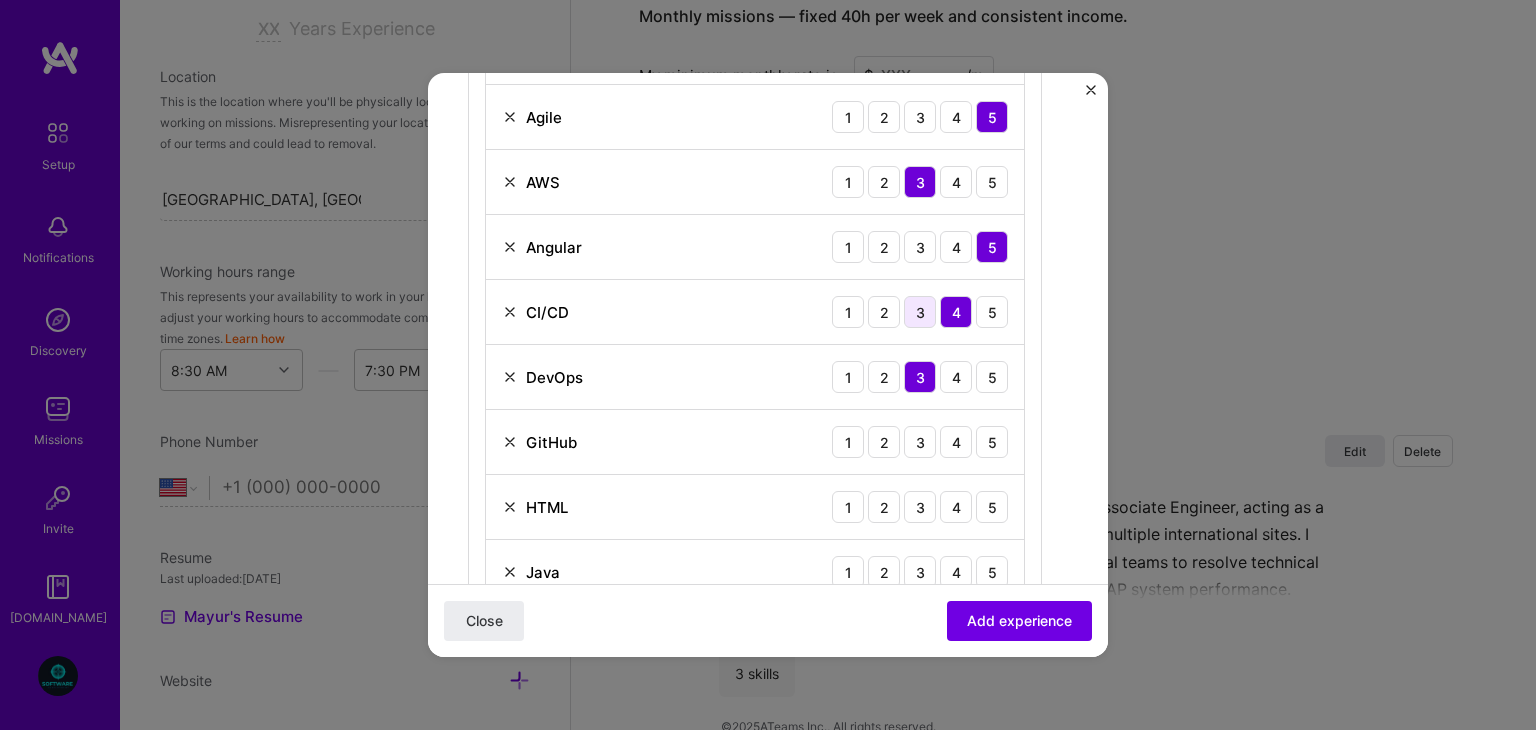 click on "3" at bounding box center [920, 312] 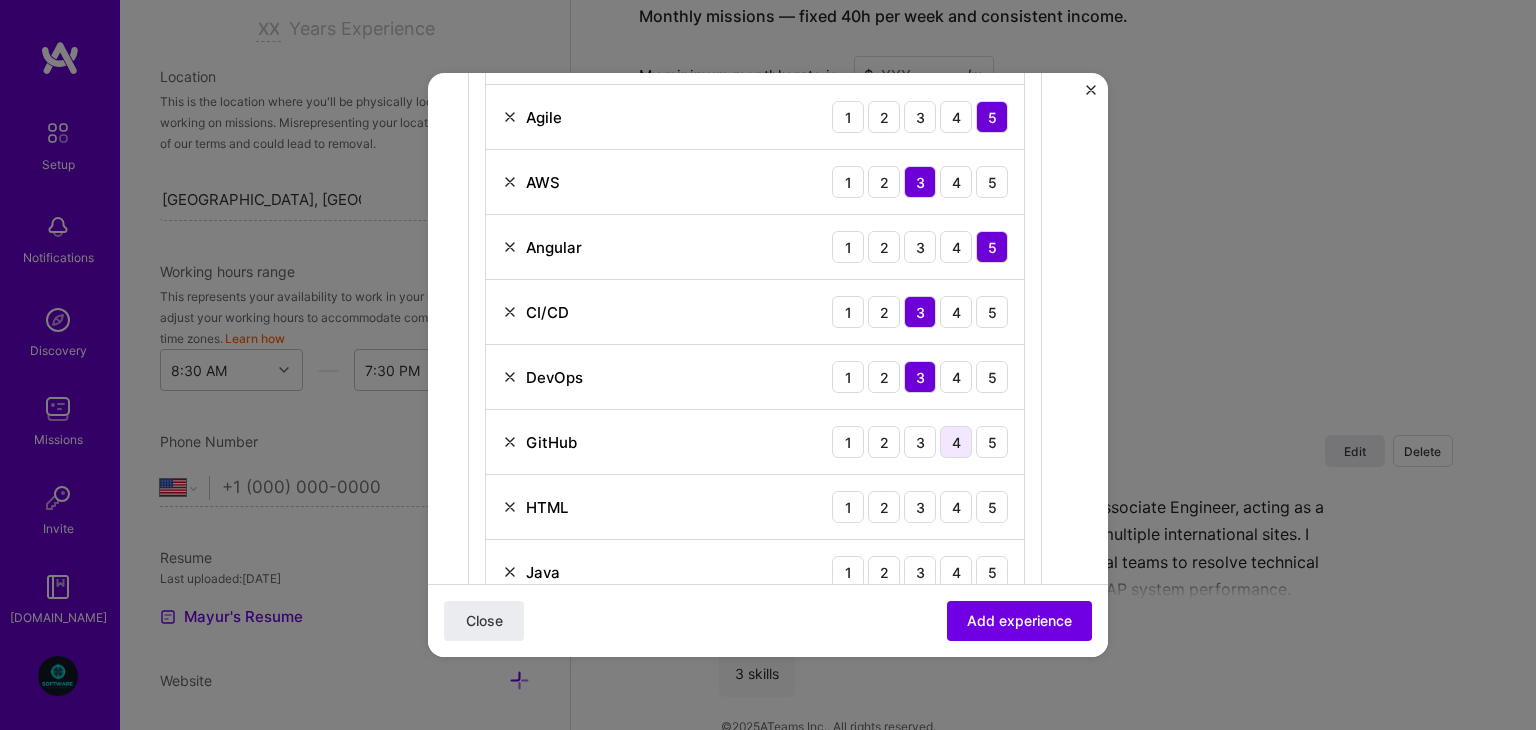 click on "4" at bounding box center [956, 442] 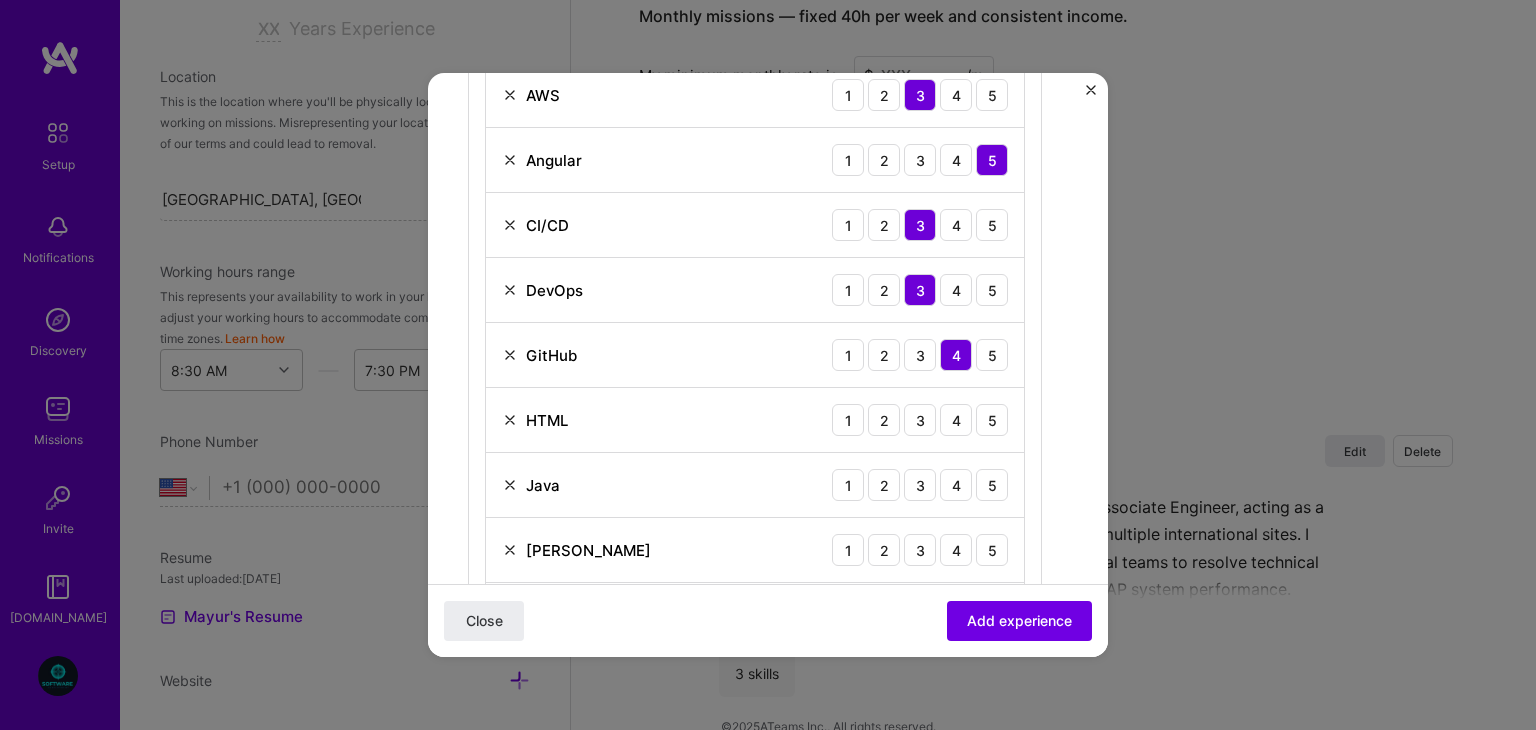 scroll, scrollTop: 940, scrollLeft: 0, axis: vertical 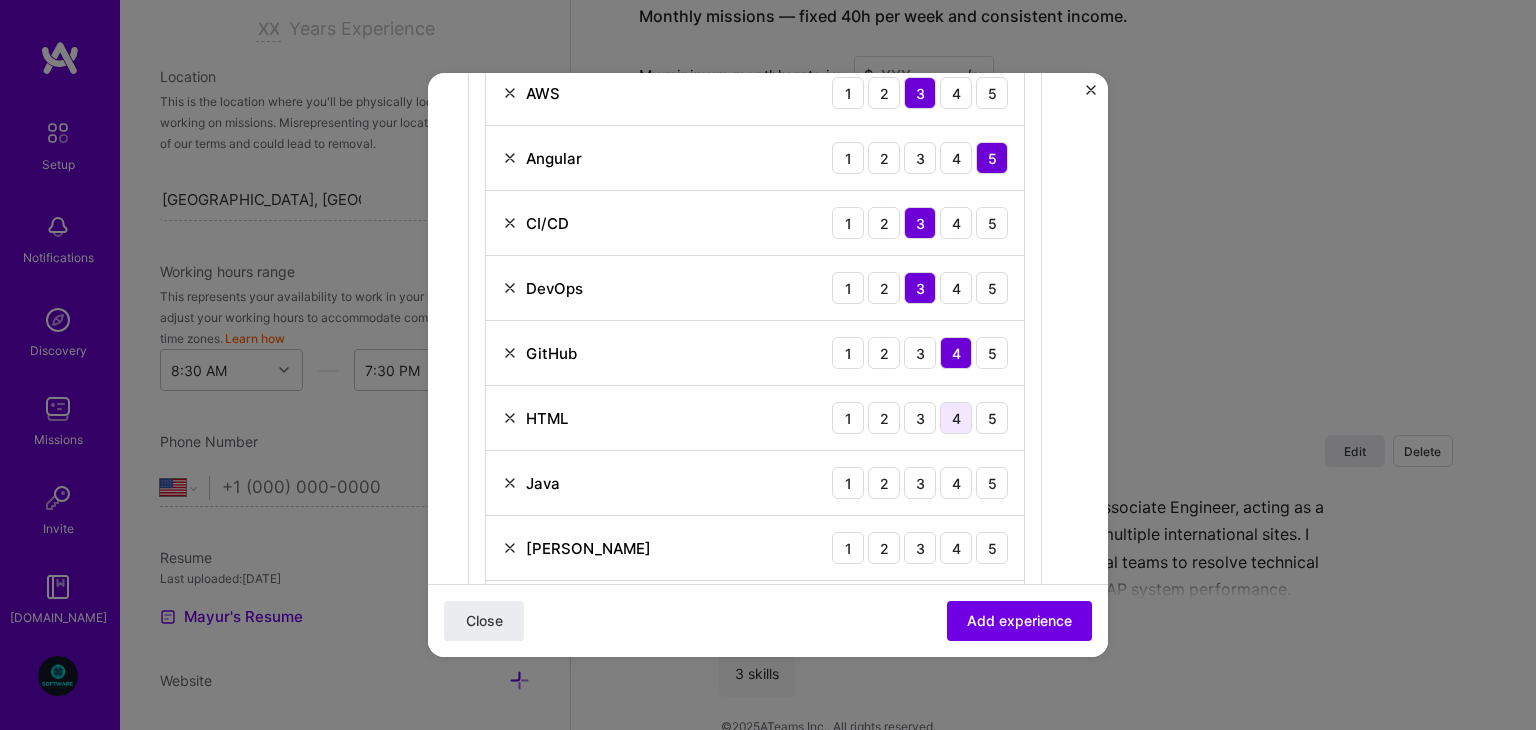click on "4" at bounding box center [956, 418] 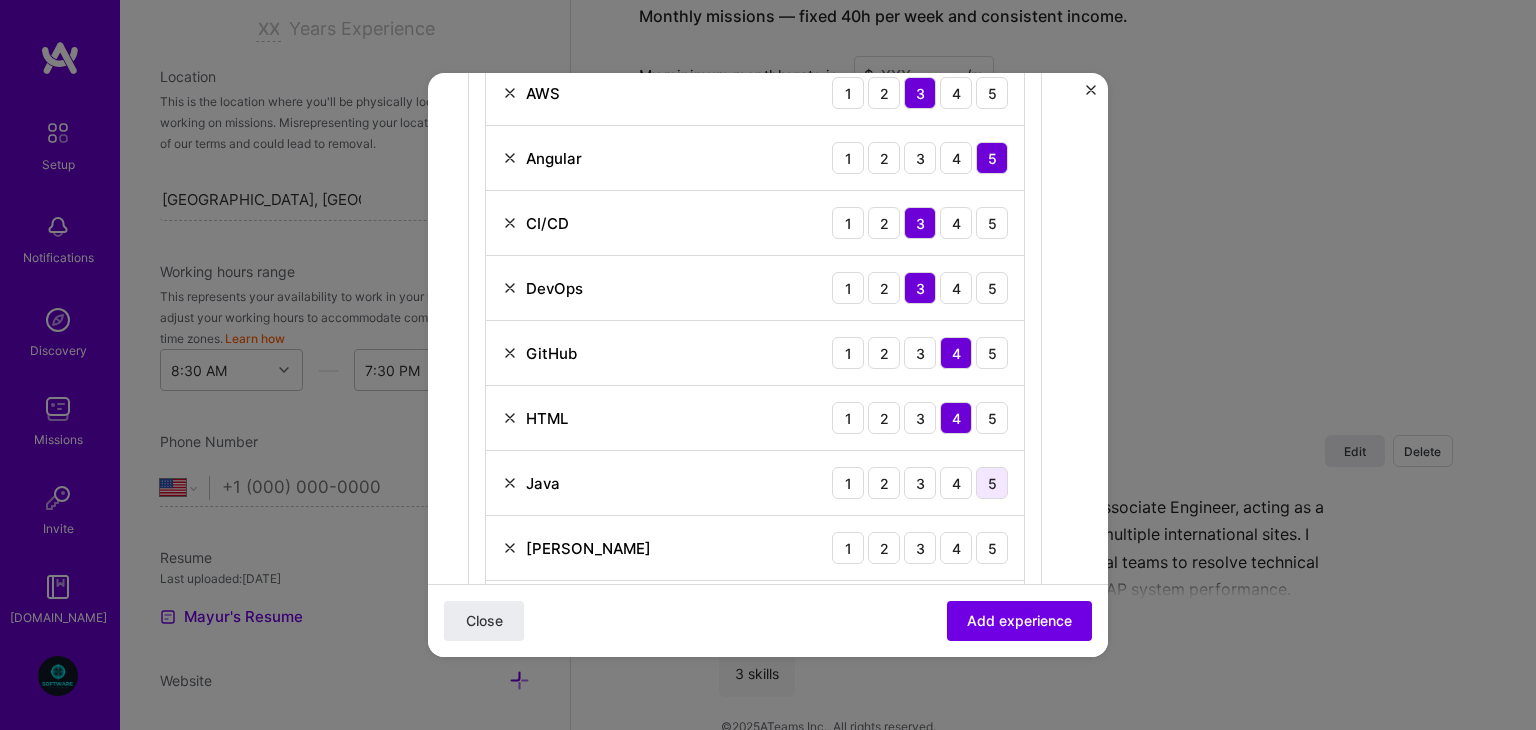 click on "5" at bounding box center [992, 483] 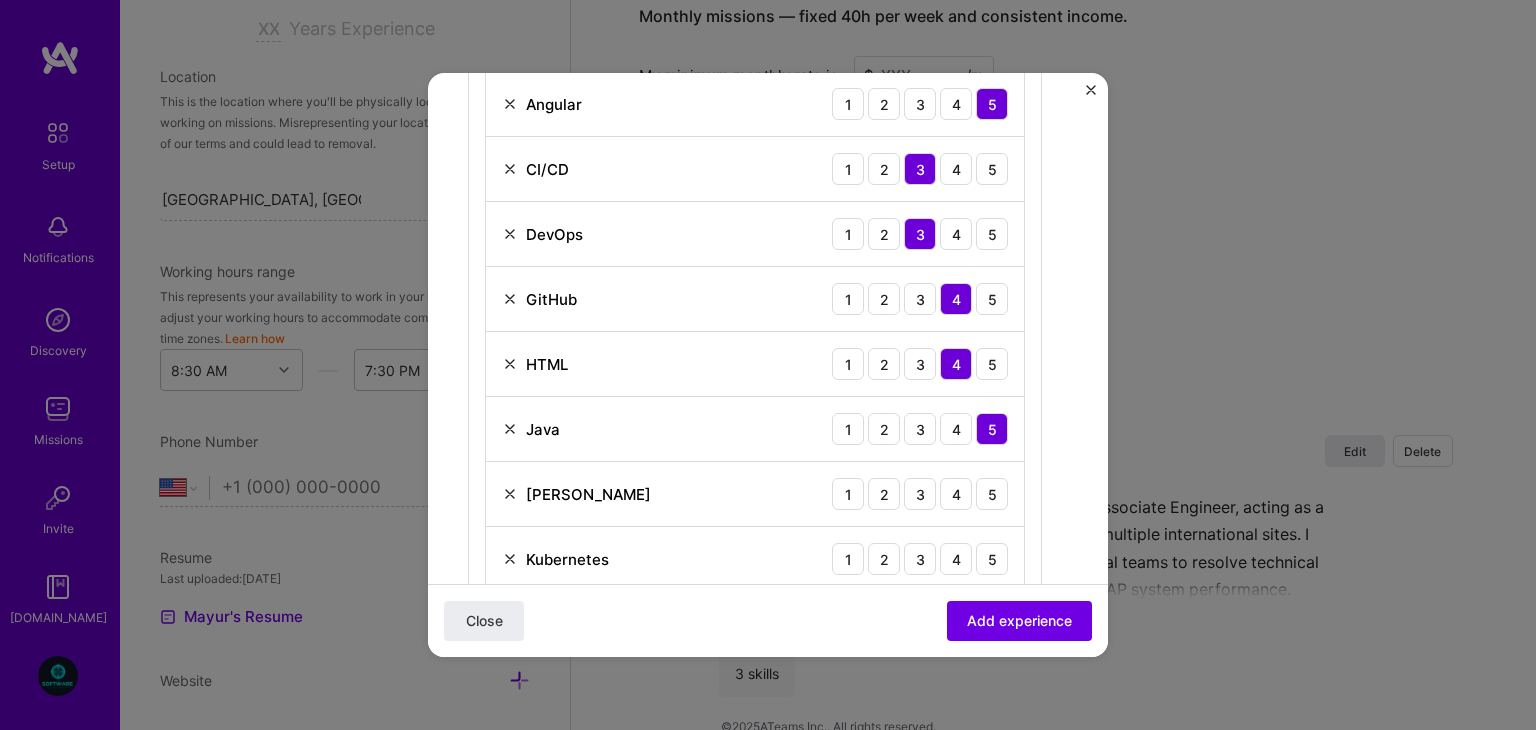 scroll, scrollTop: 996, scrollLeft: 0, axis: vertical 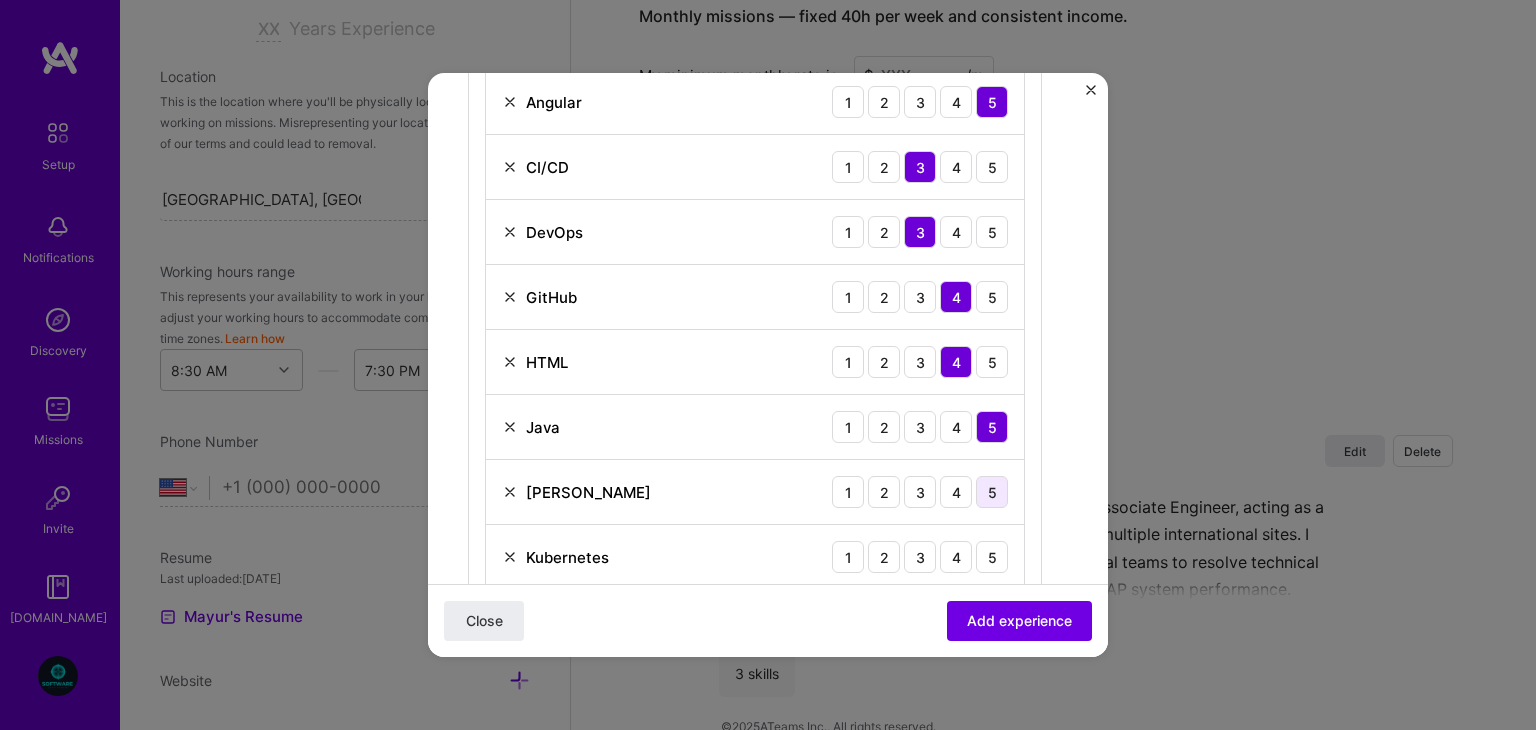 click on "5" at bounding box center [992, 492] 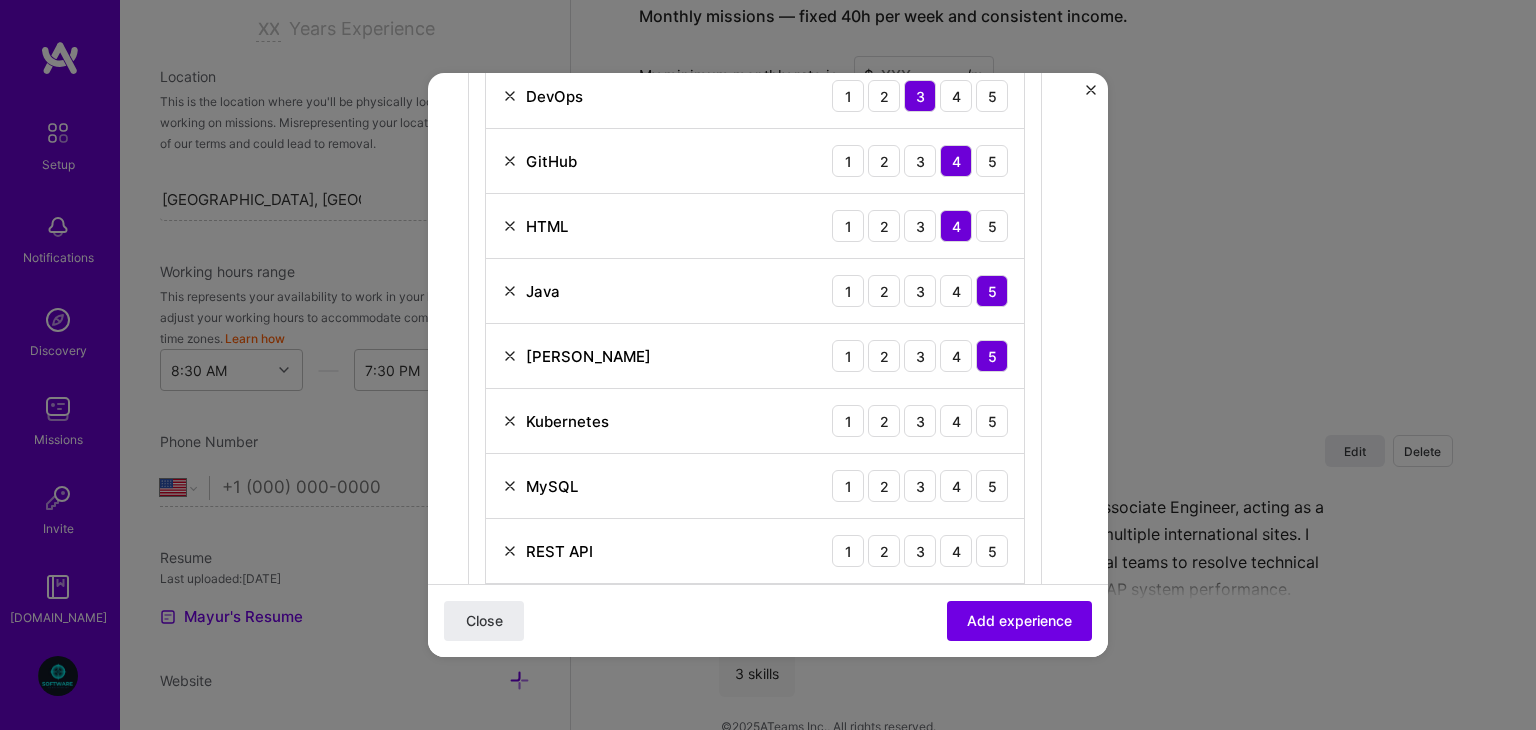 scroll, scrollTop: 1135, scrollLeft: 0, axis: vertical 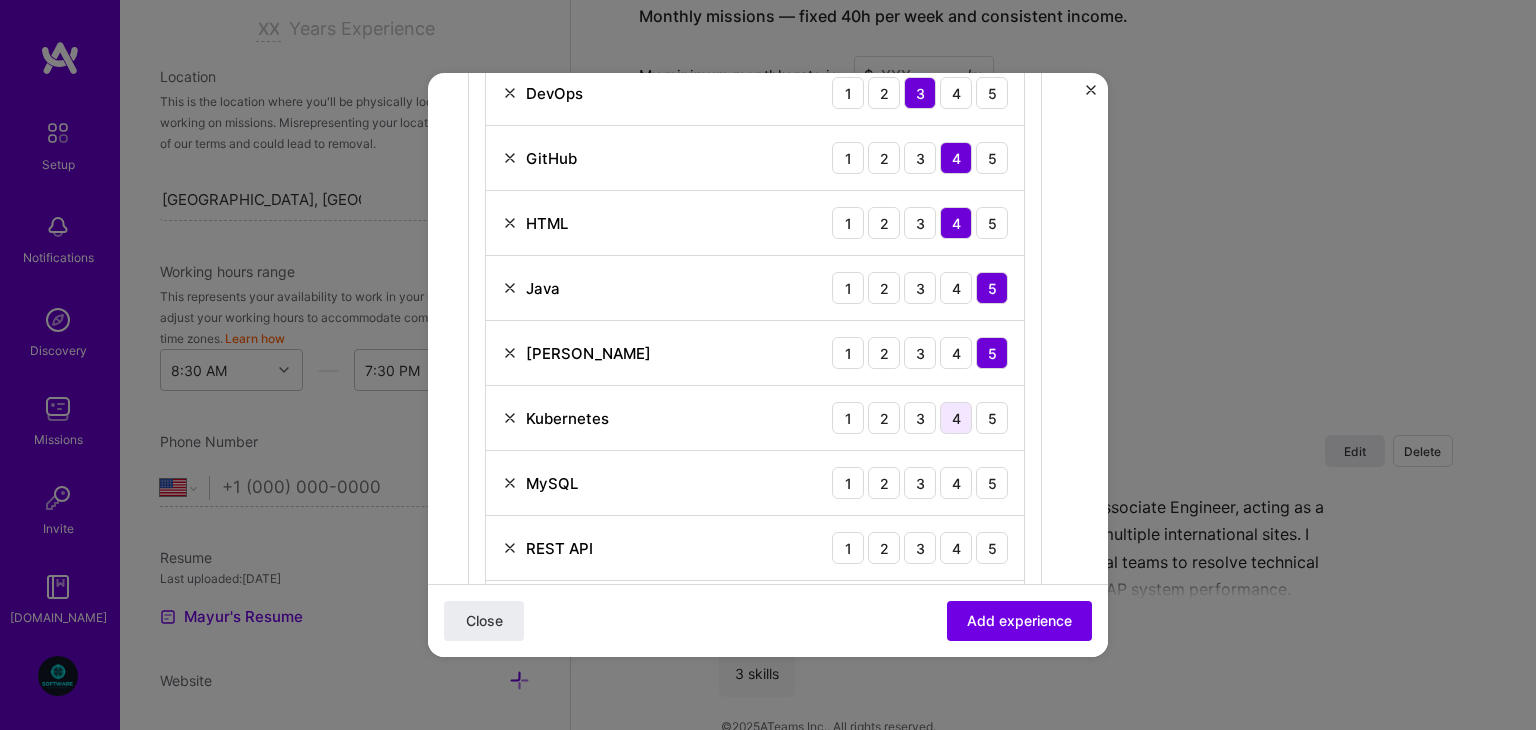 click on "4" at bounding box center (956, 418) 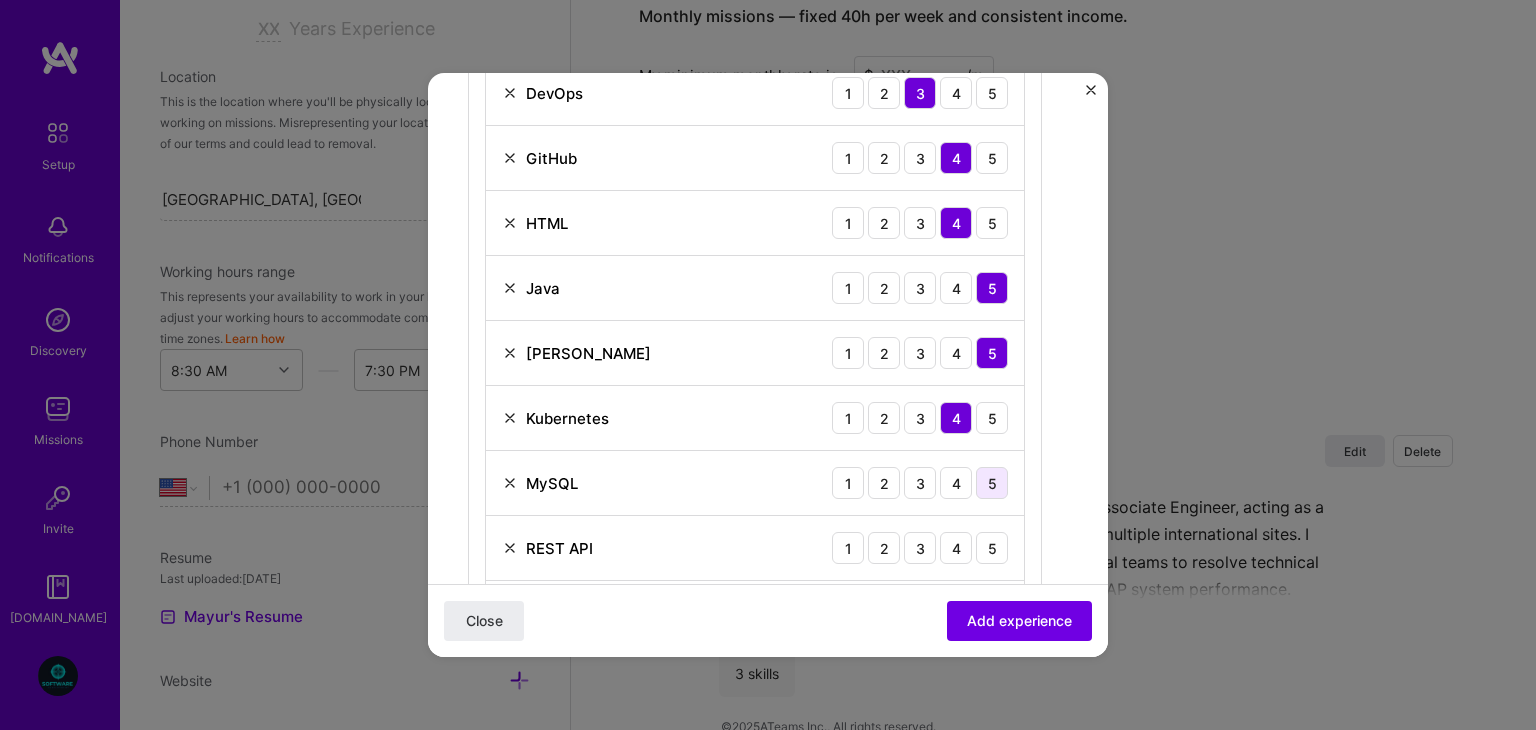 click on "5" at bounding box center [992, 483] 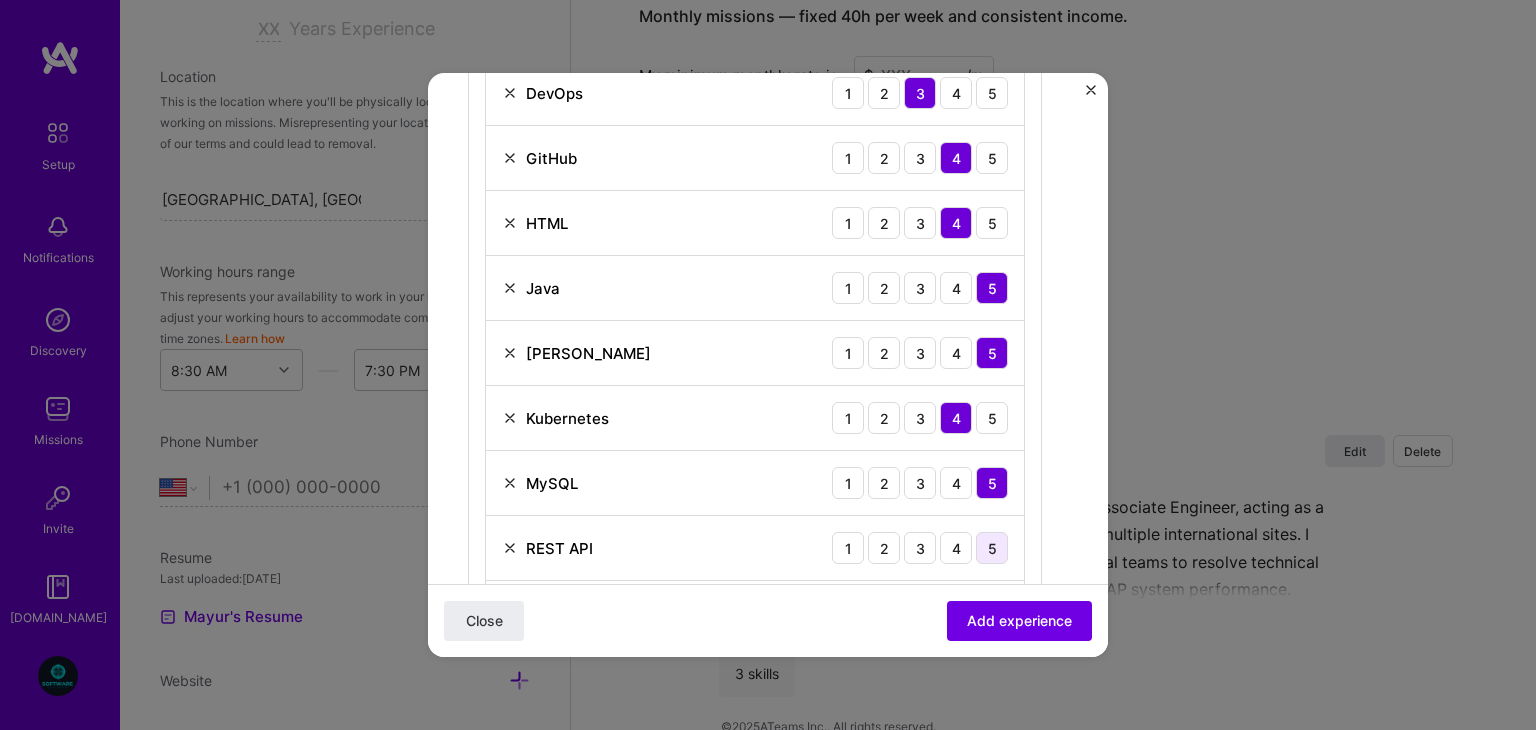 click on "5" at bounding box center [992, 548] 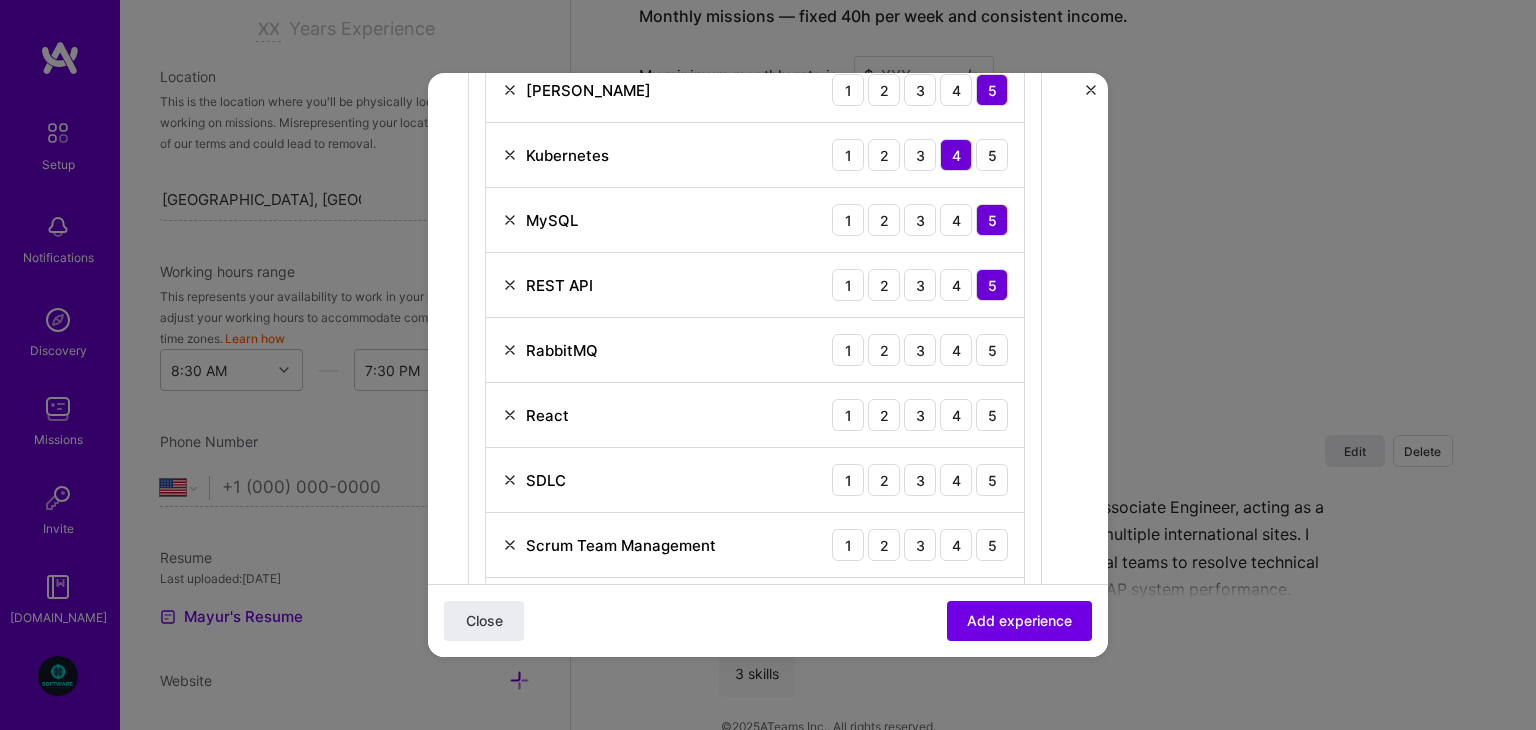 scroll, scrollTop: 1404, scrollLeft: 0, axis: vertical 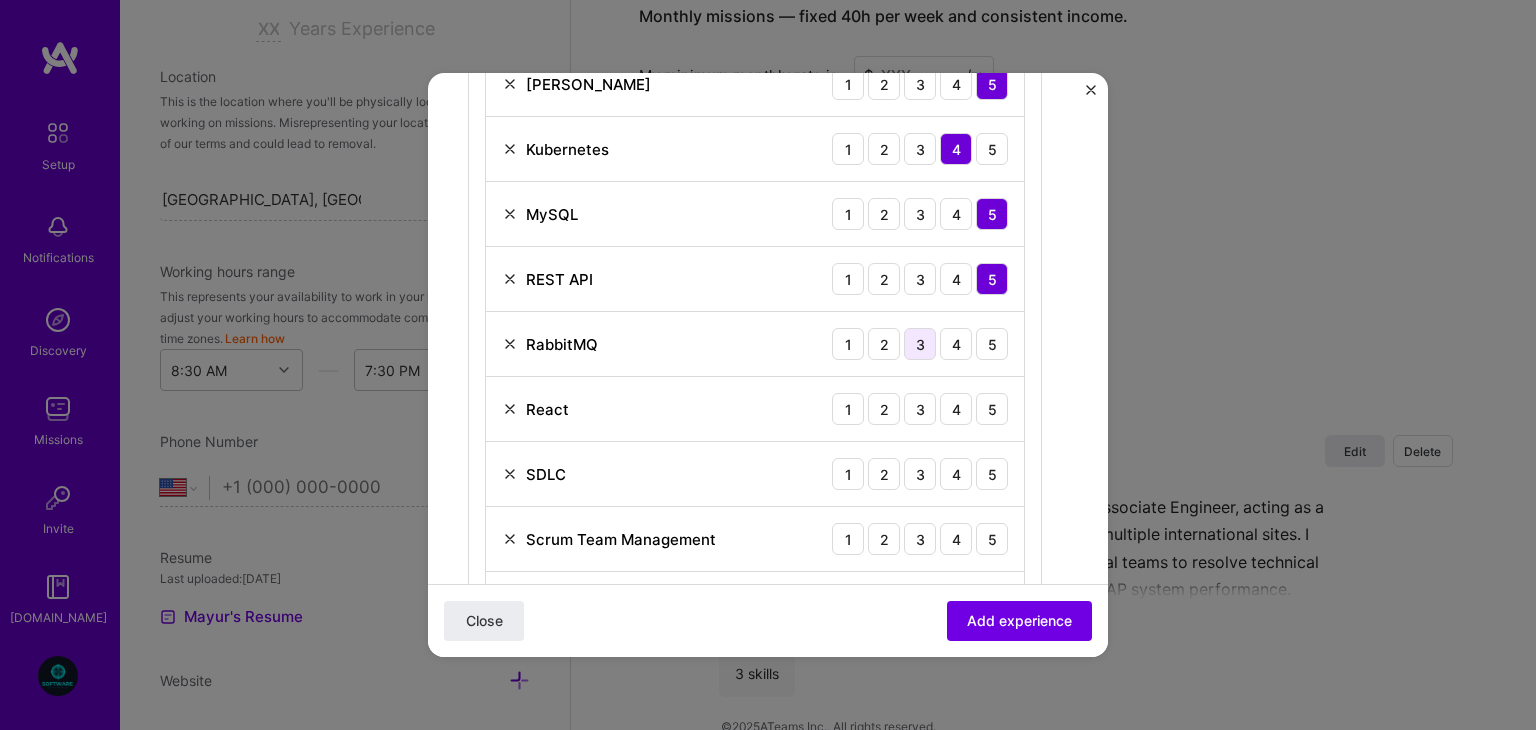 click on "3" at bounding box center [920, 344] 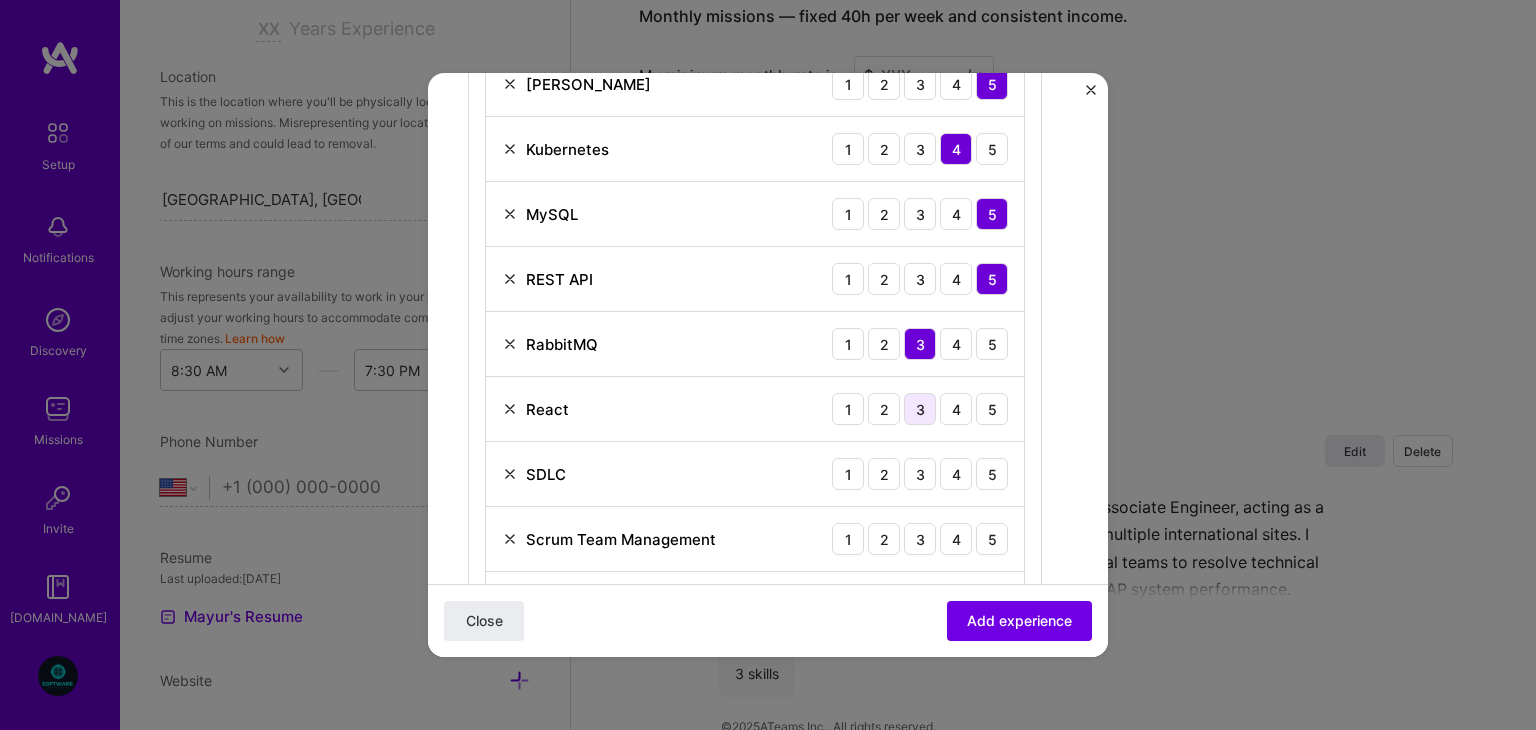 click on "3" at bounding box center [920, 409] 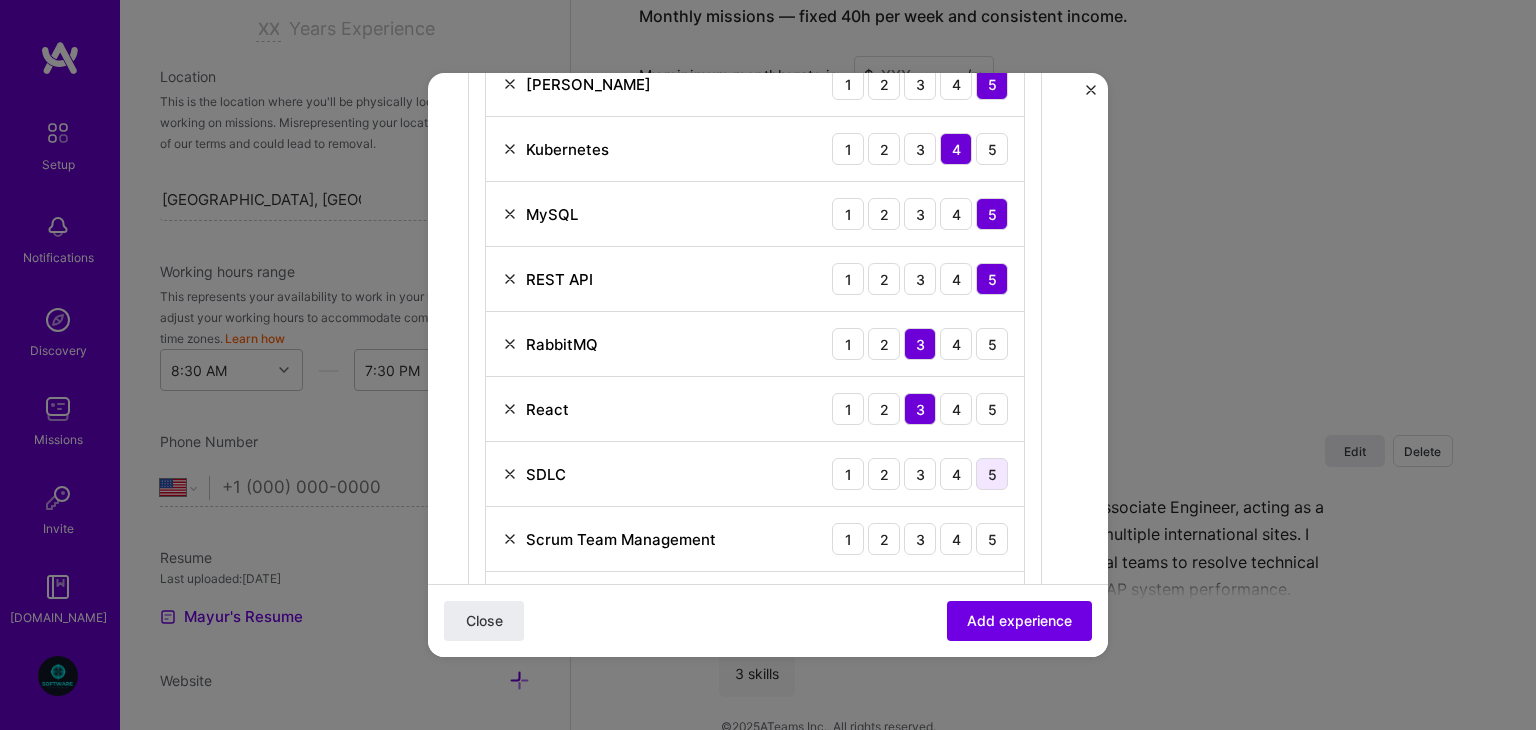 click on "5" at bounding box center [992, 474] 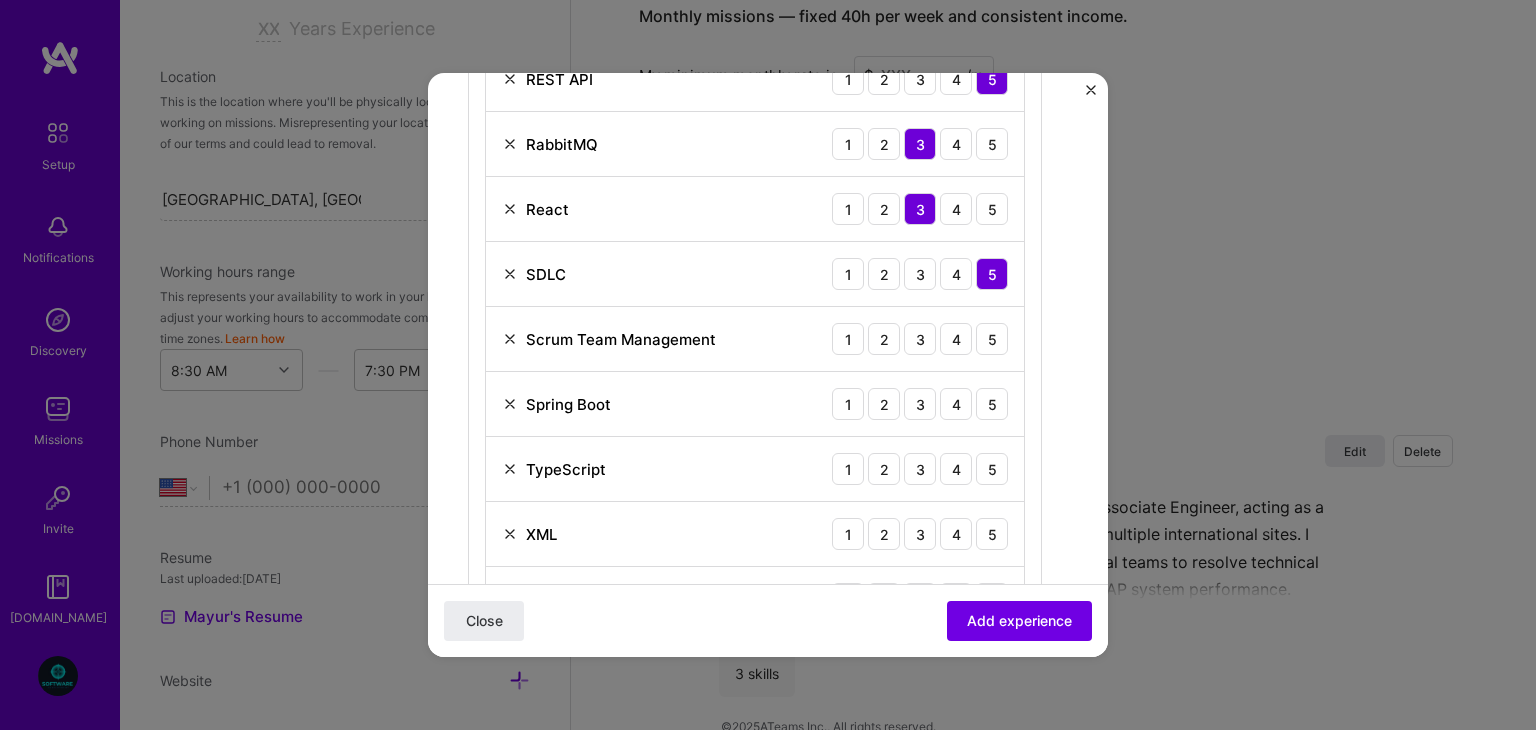 scroll, scrollTop: 1620, scrollLeft: 0, axis: vertical 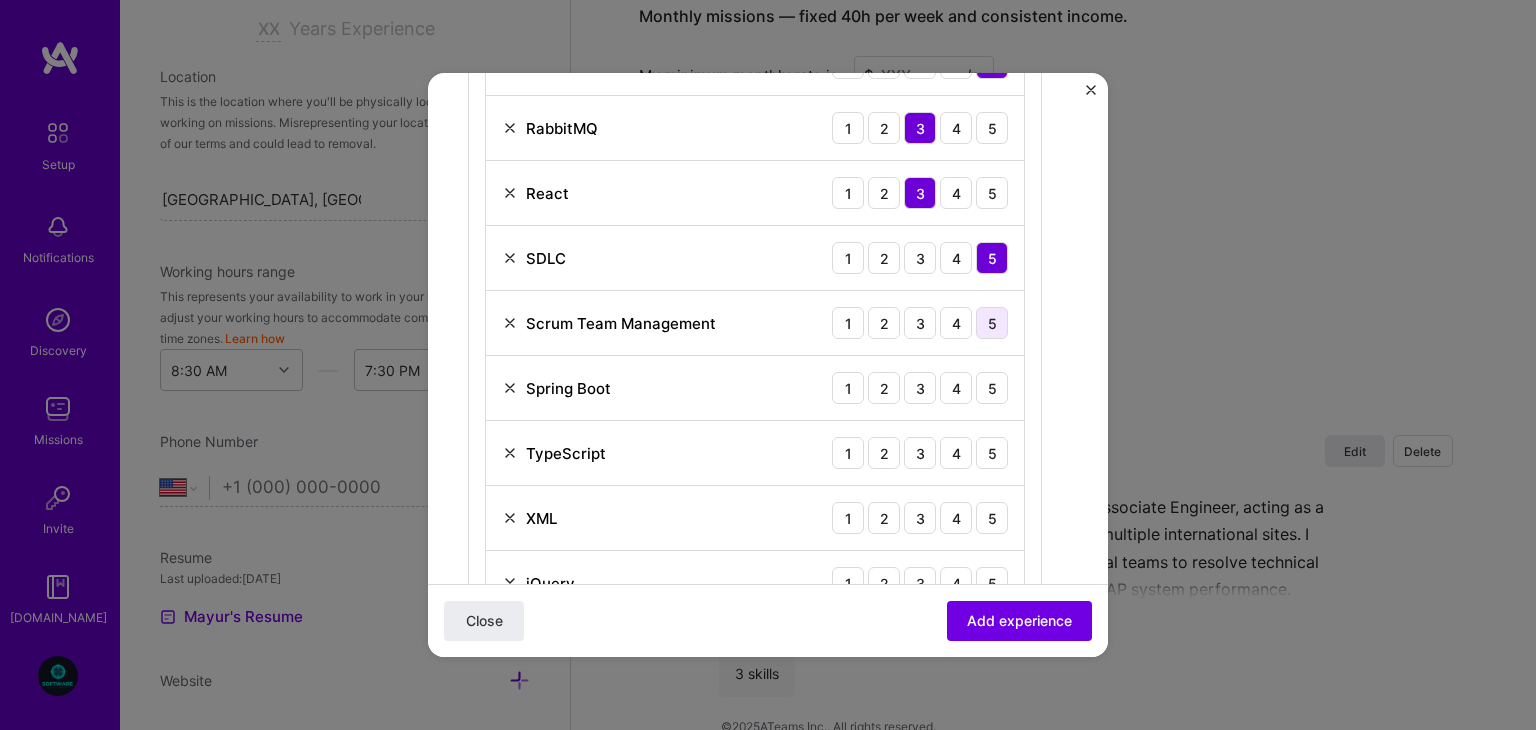 click on "5" at bounding box center [992, 323] 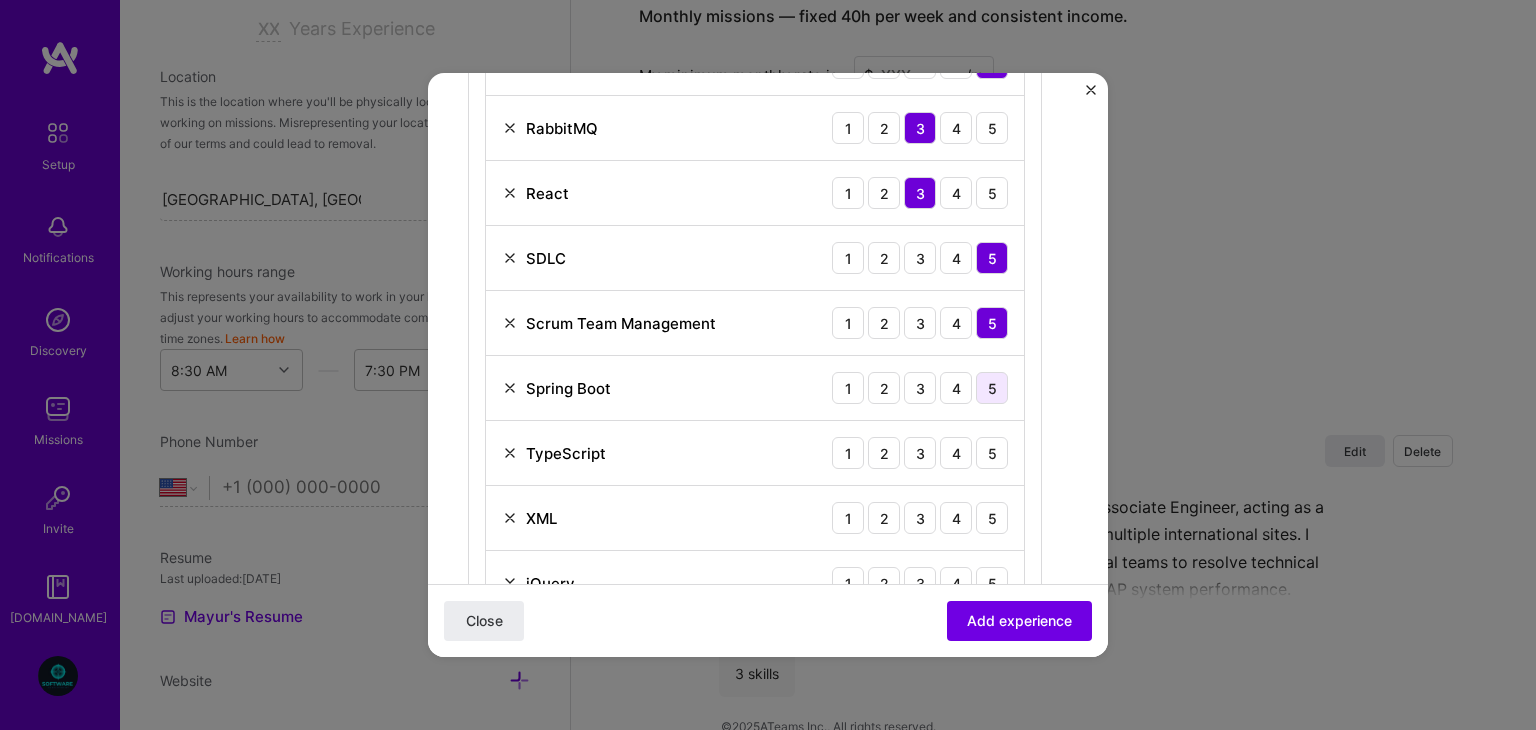 click on "5" at bounding box center [992, 388] 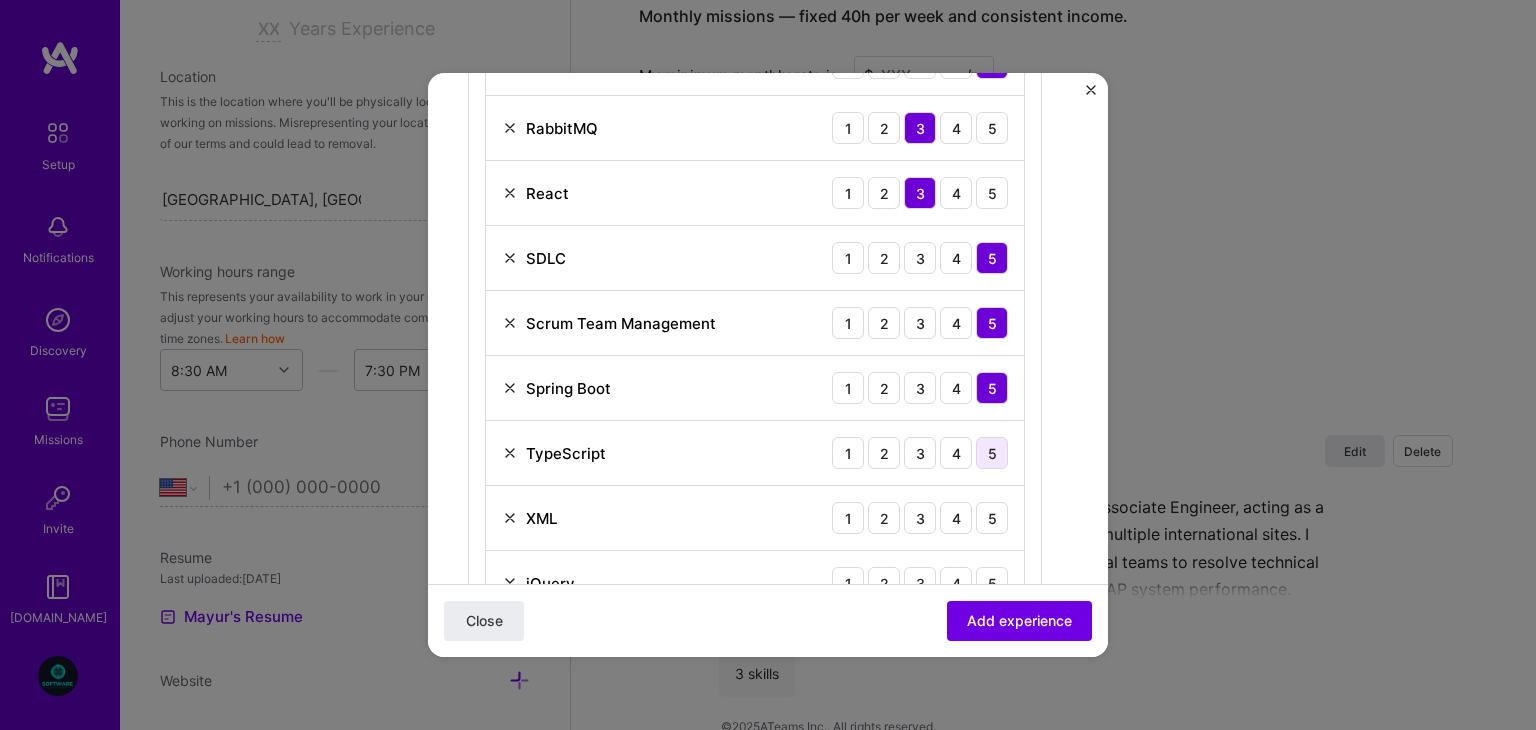 click on "5" at bounding box center (992, 453) 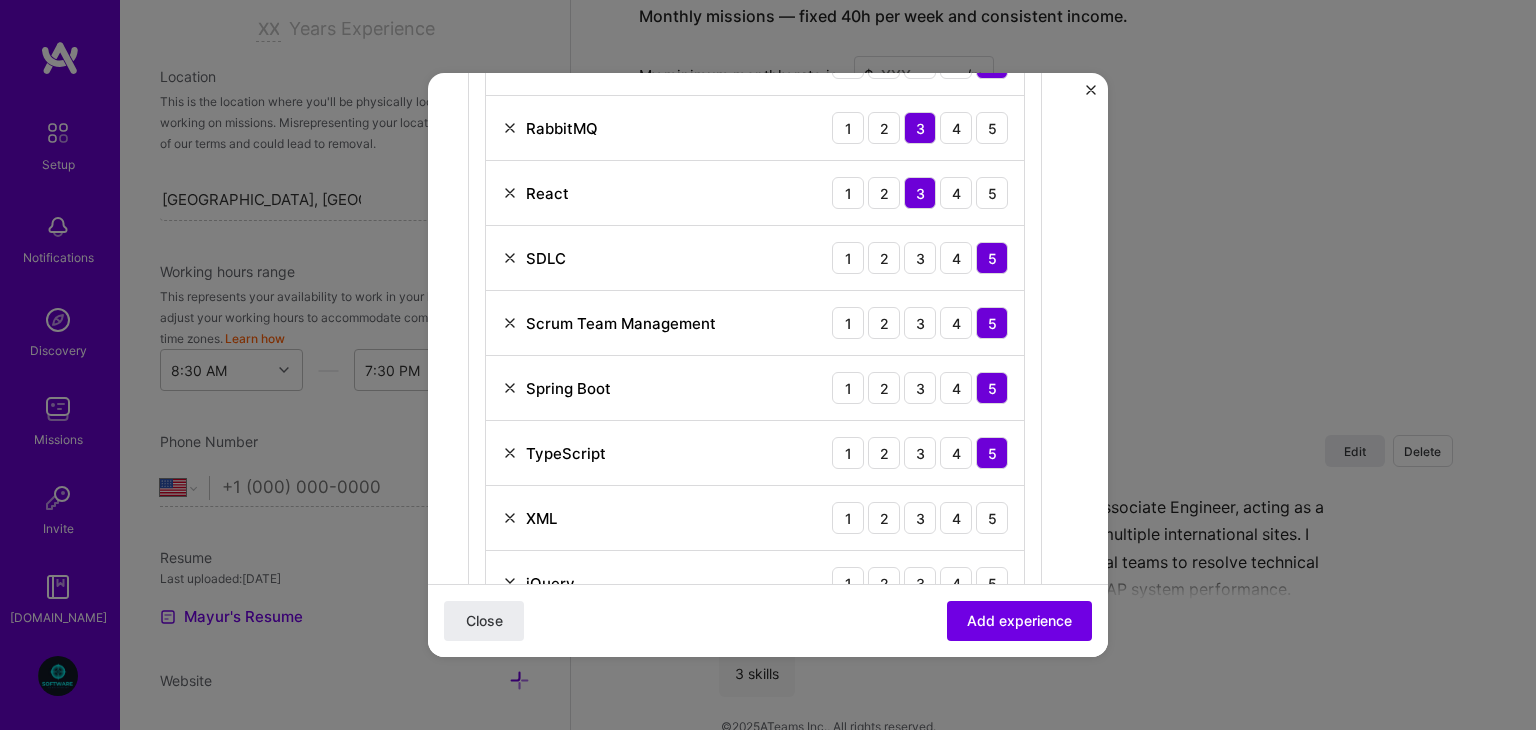 click on "5" at bounding box center (992, 453) 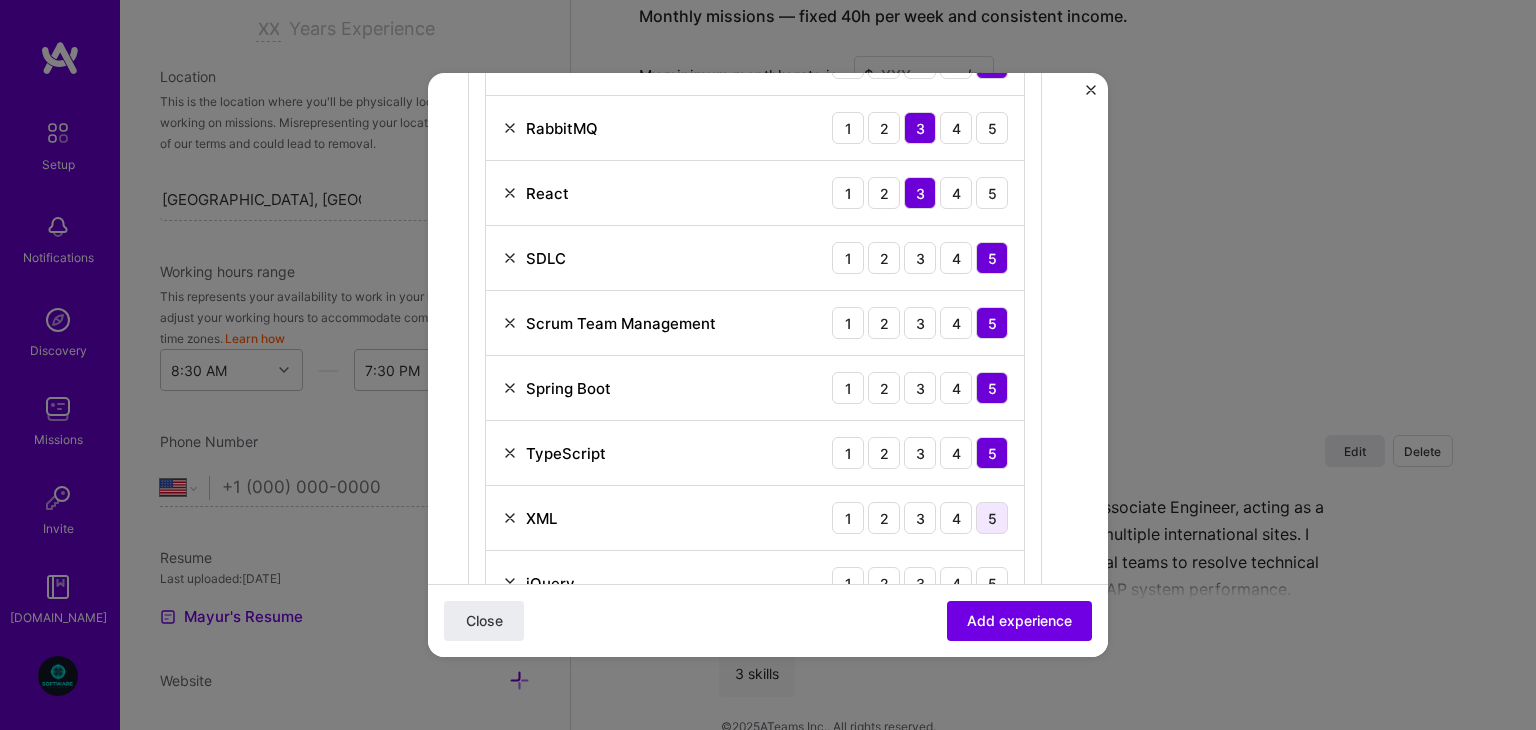 click on "5" at bounding box center (992, 518) 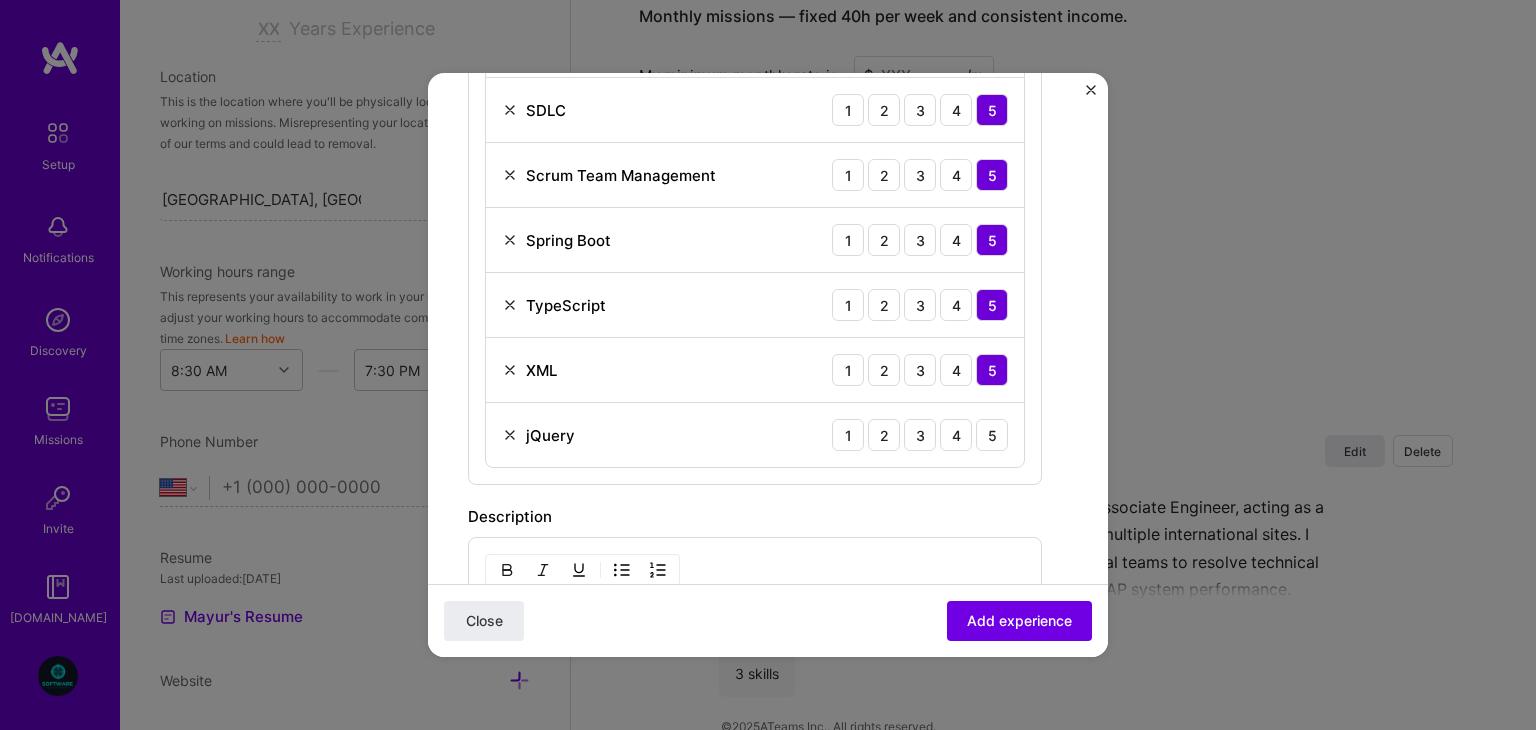 scroll, scrollTop: 1771, scrollLeft: 0, axis: vertical 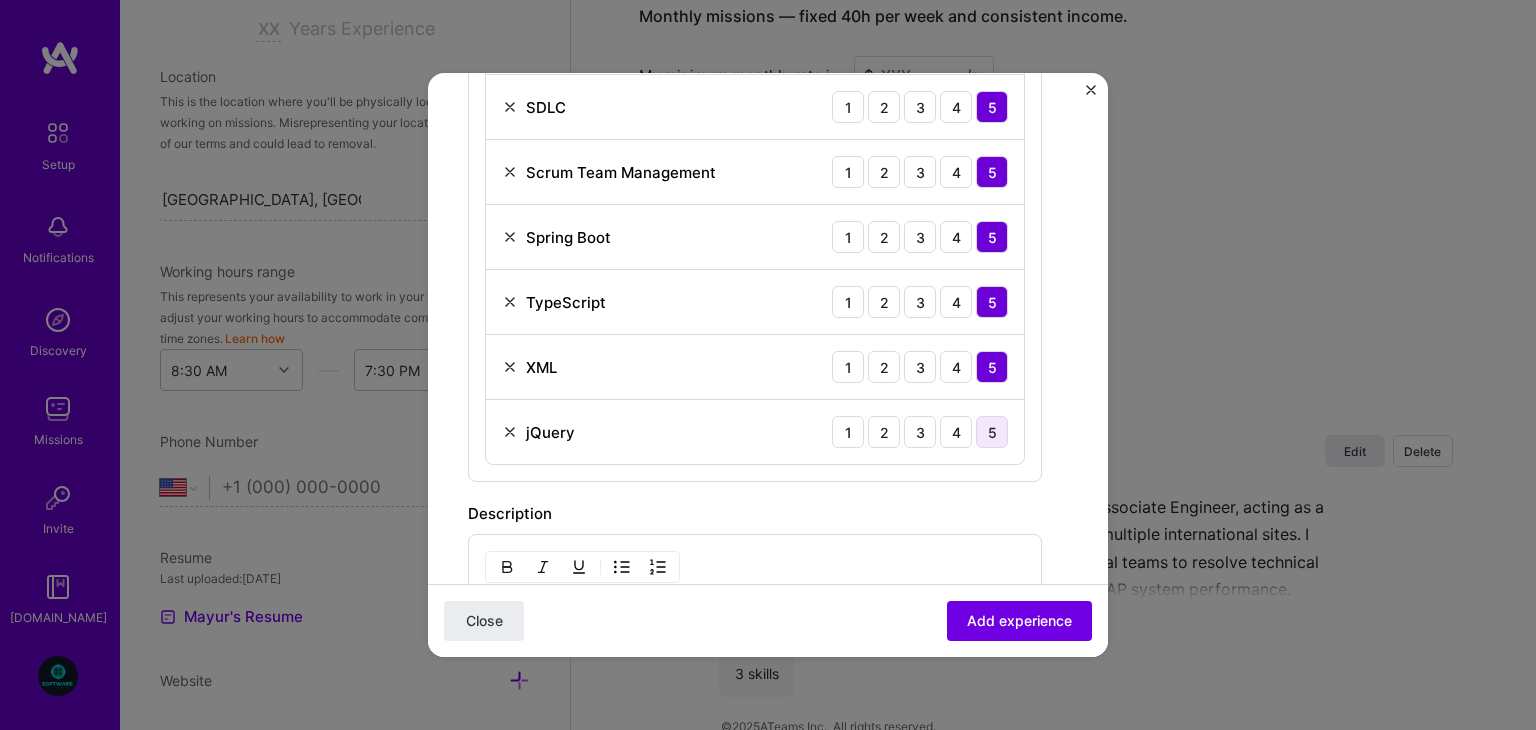 click on "5" at bounding box center [992, 432] 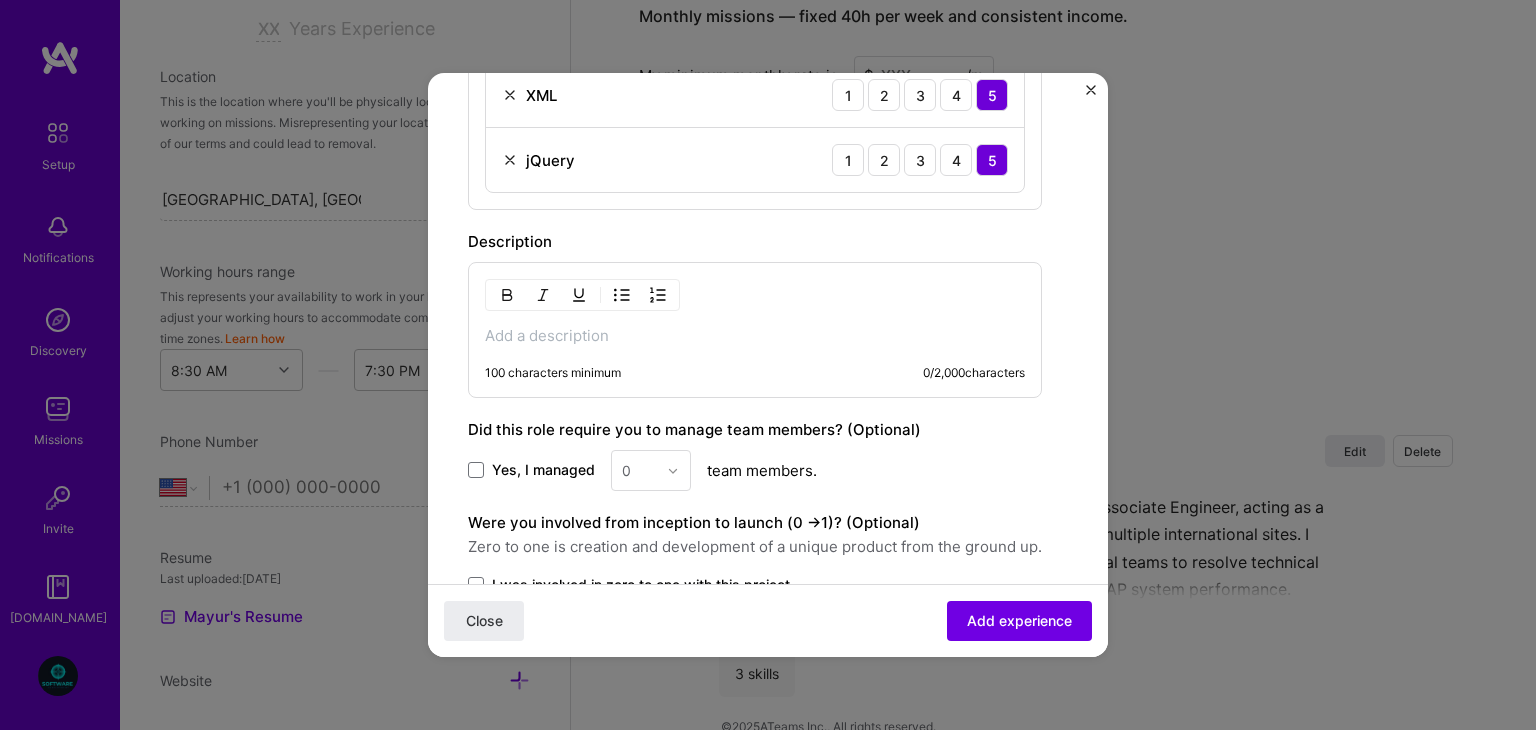 scroll, scrollTop: 2044, scrollLeft: 0, axis: vertical 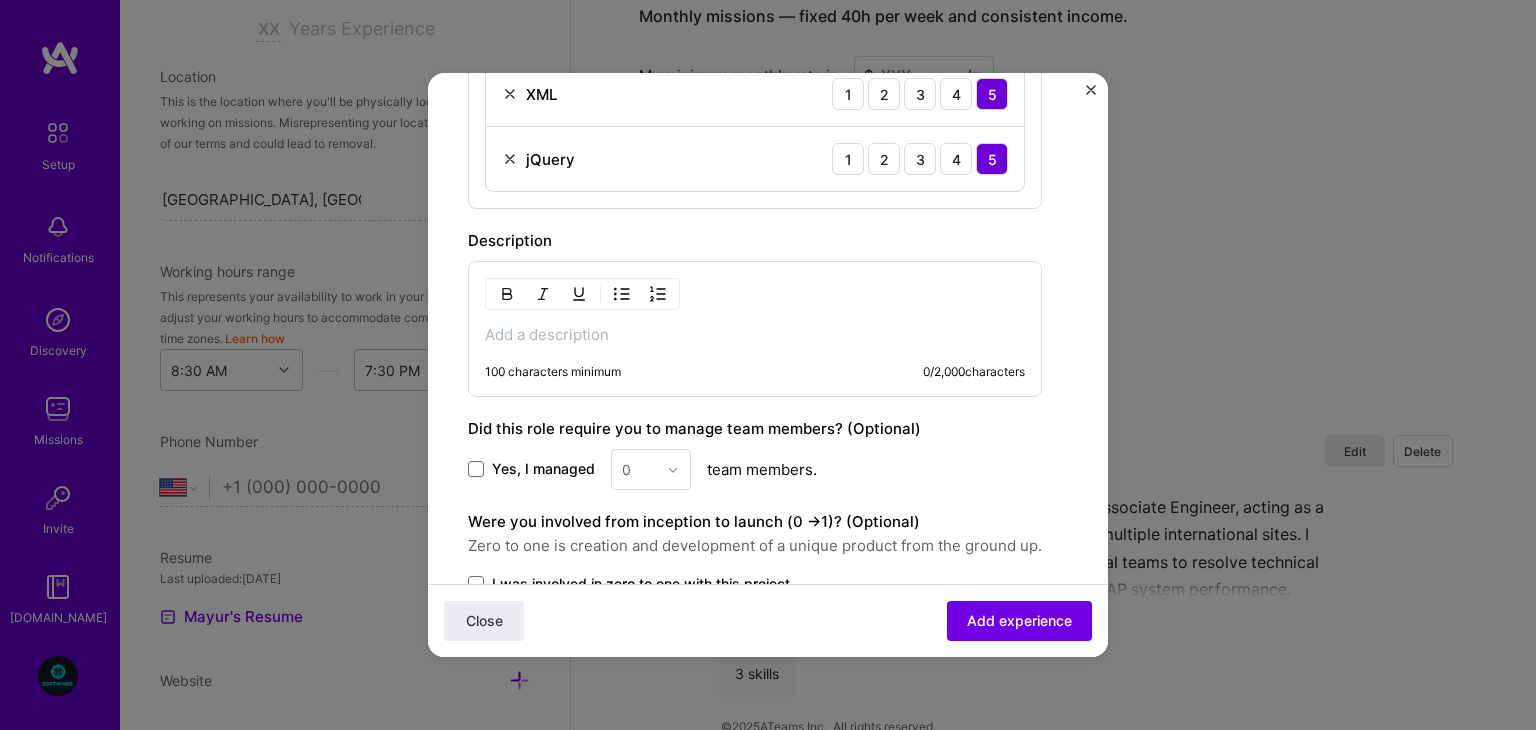 click at bounding box center [755, 335] 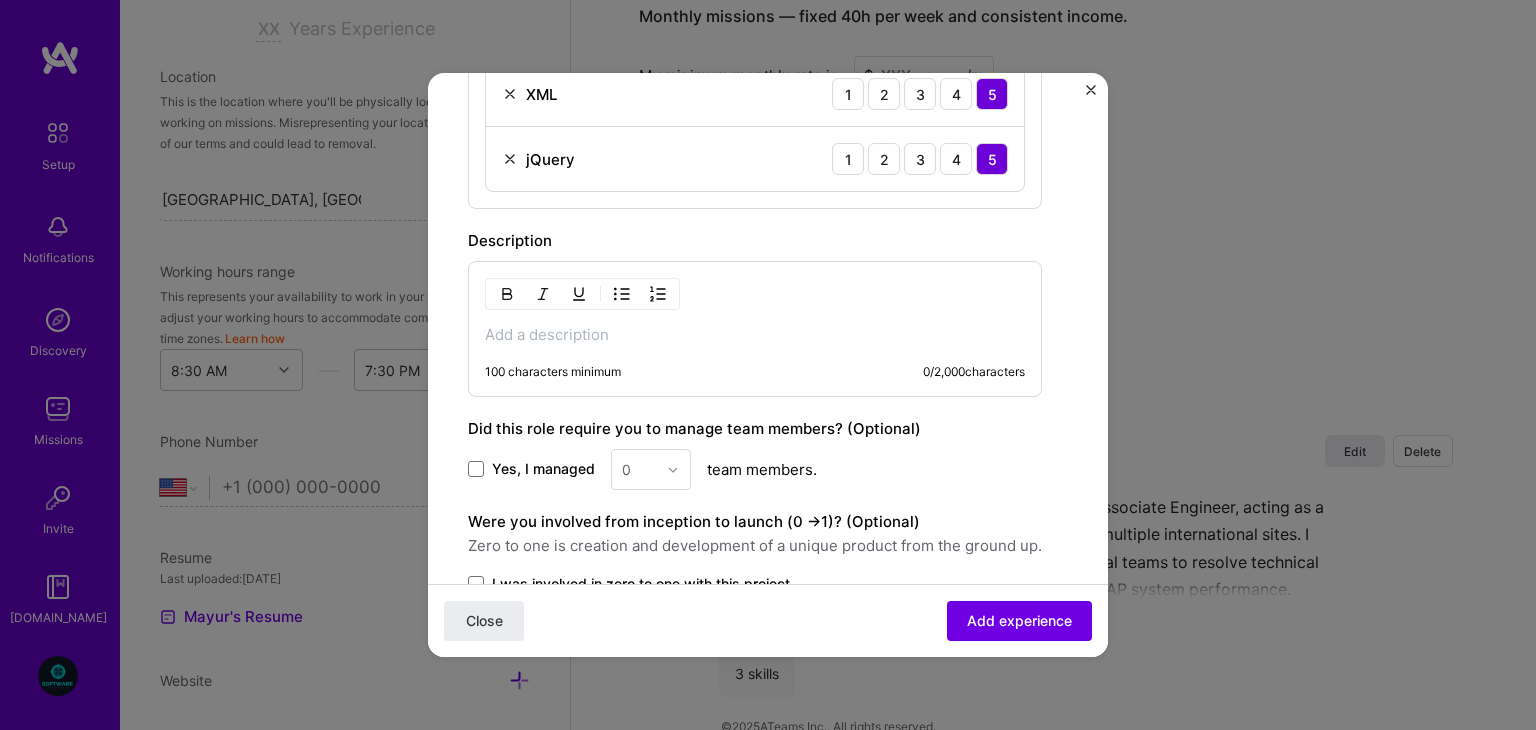 type 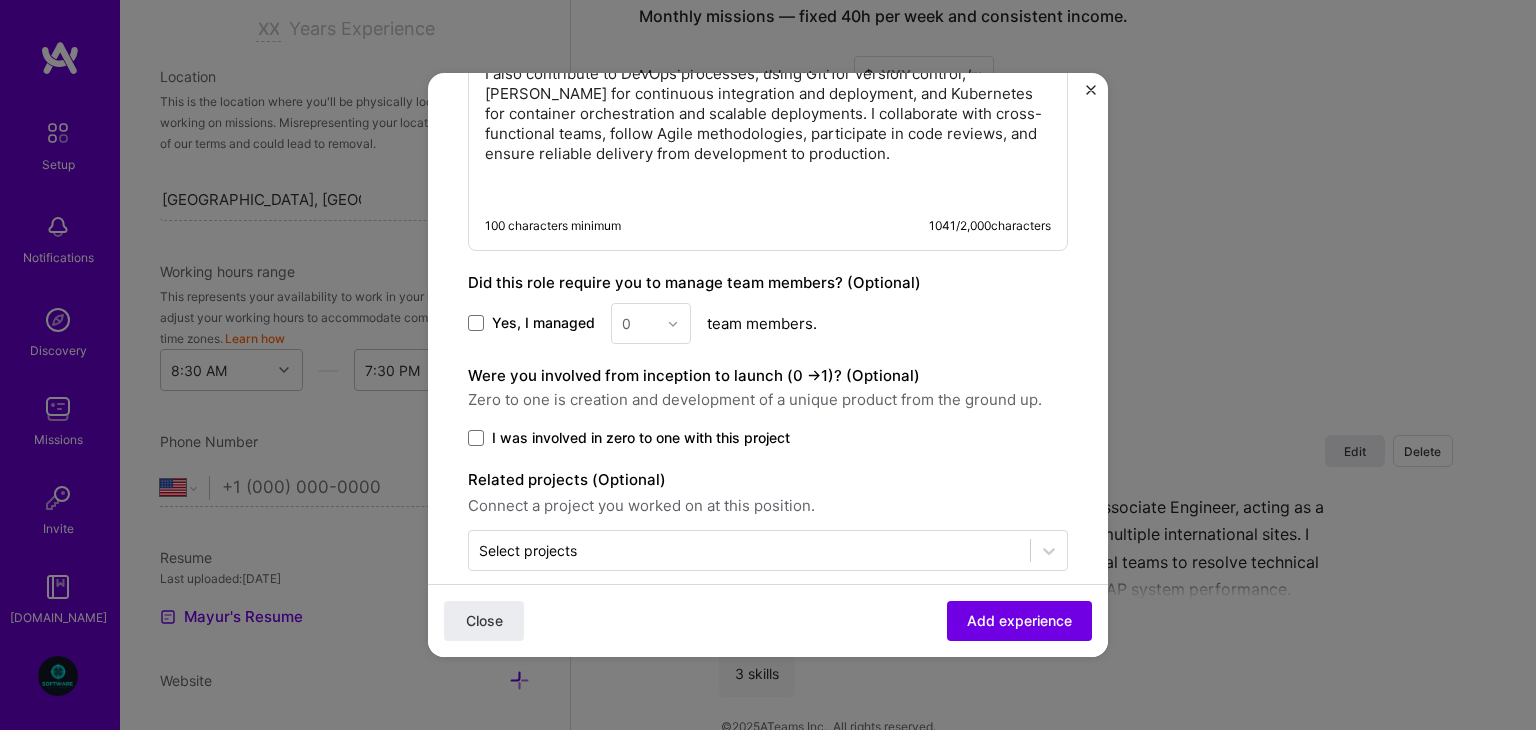 scroll, scrollTop: 2568, scrollLeft: 0, axis: vertical 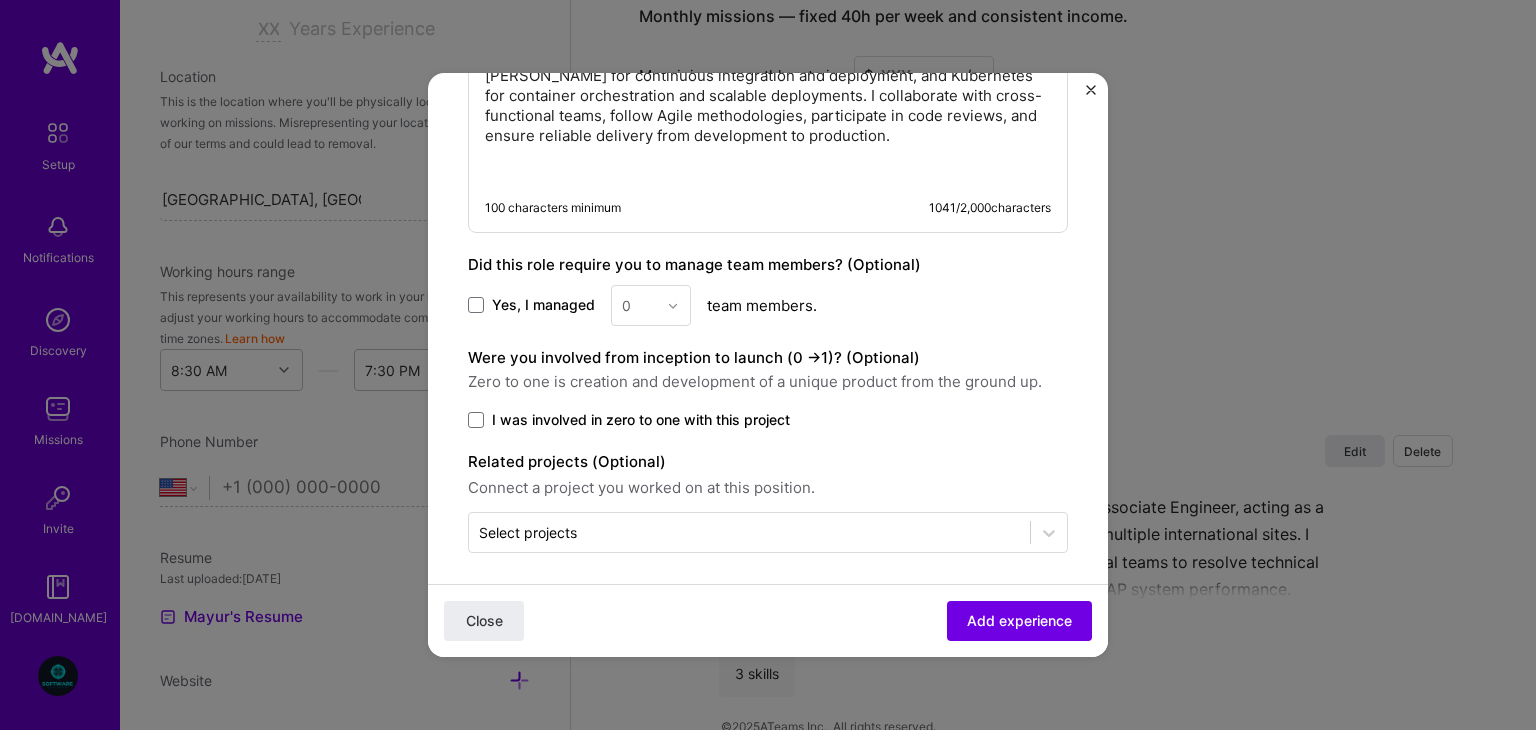 click on "Yes, I managed" at bounding box center (531, 305) 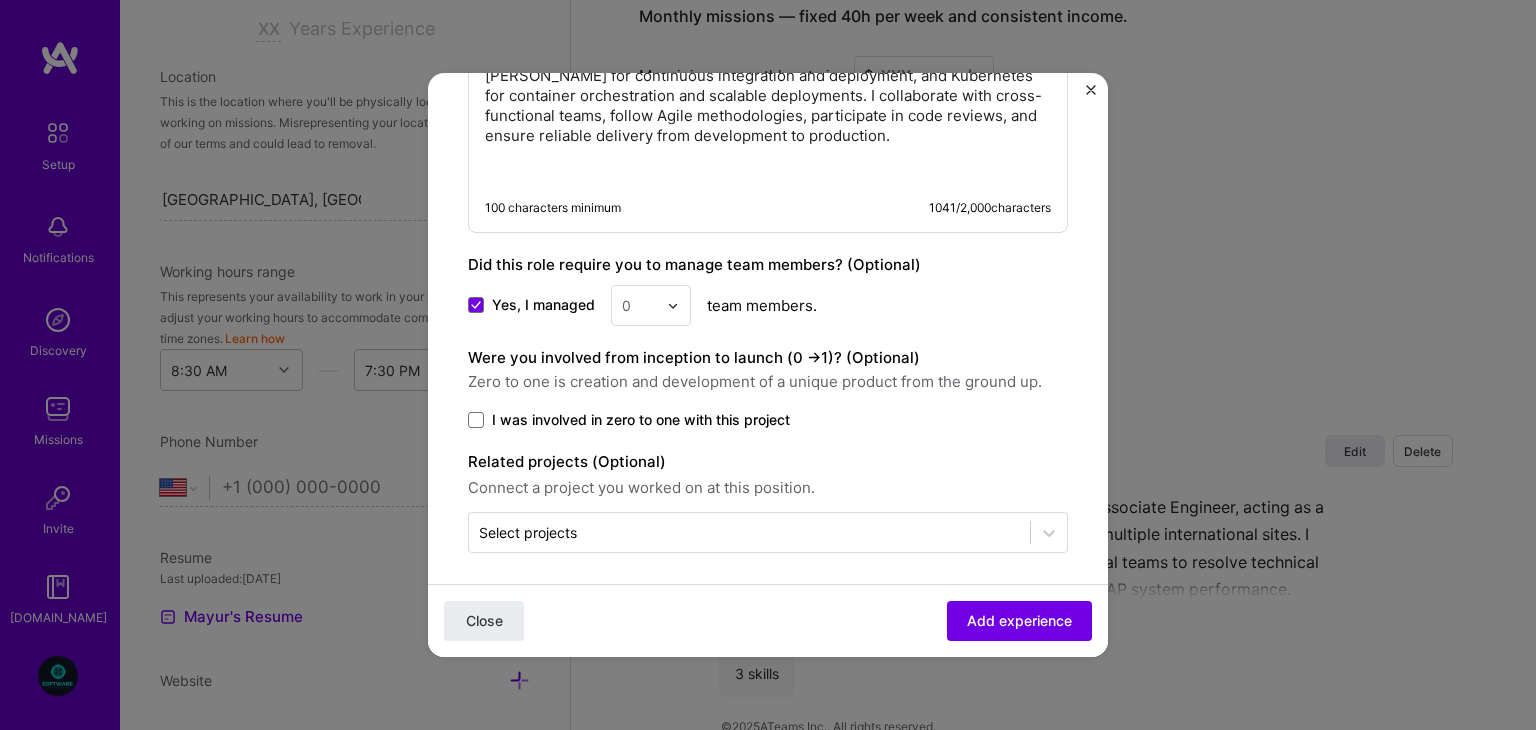 click at bounding box center [639, 305] 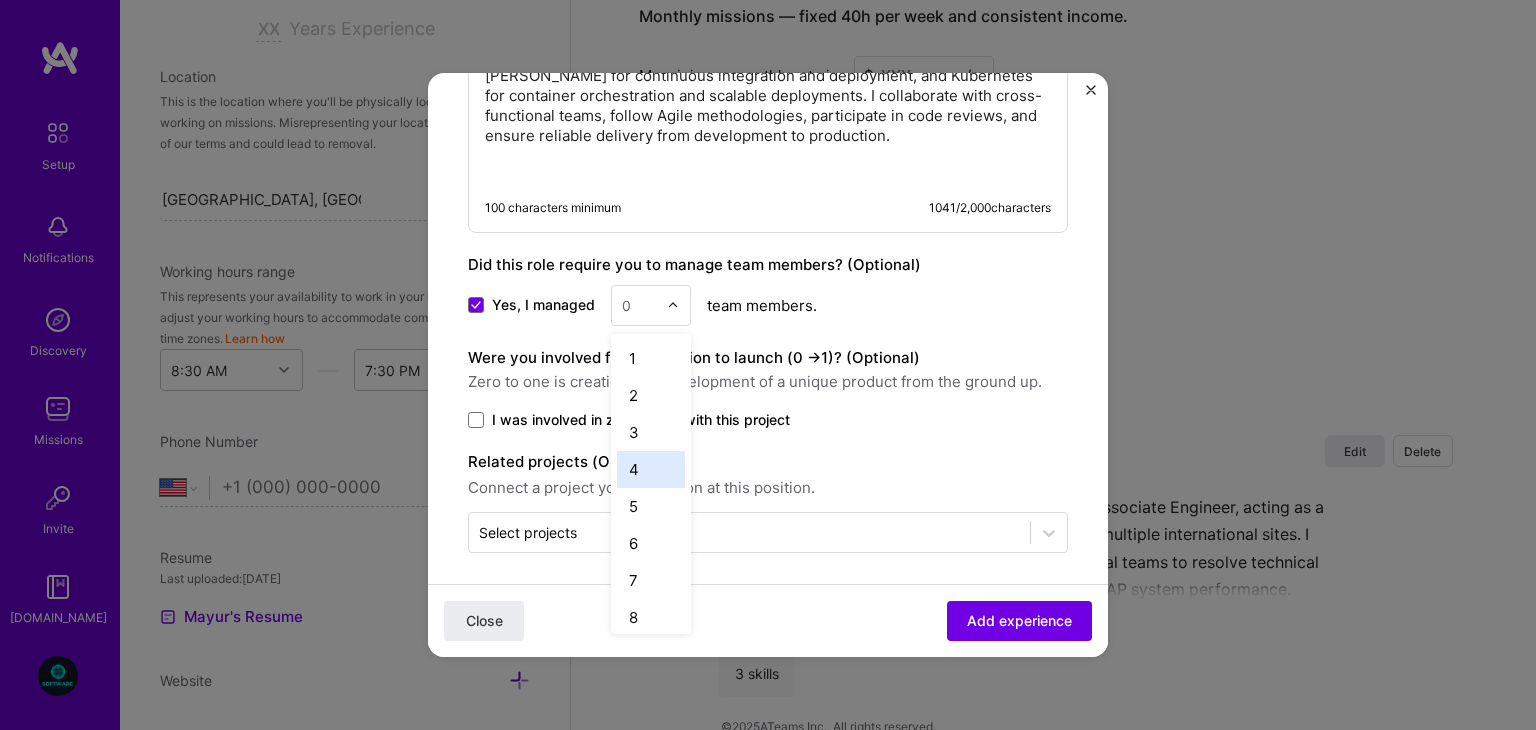 click on "4" at bounding box center [651, 469] 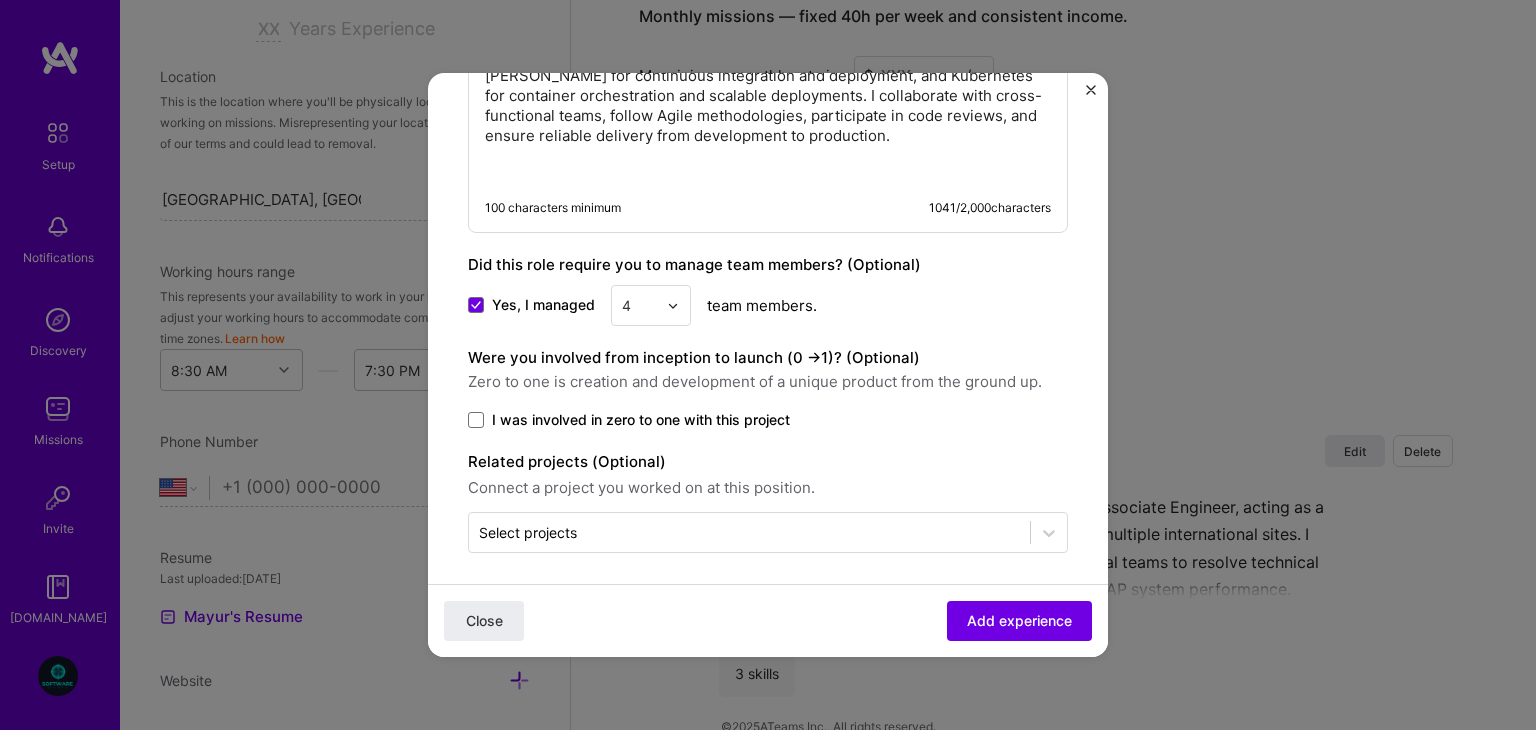 click on "I was involved in zero to one with this project" at bounding box center [768, 420] 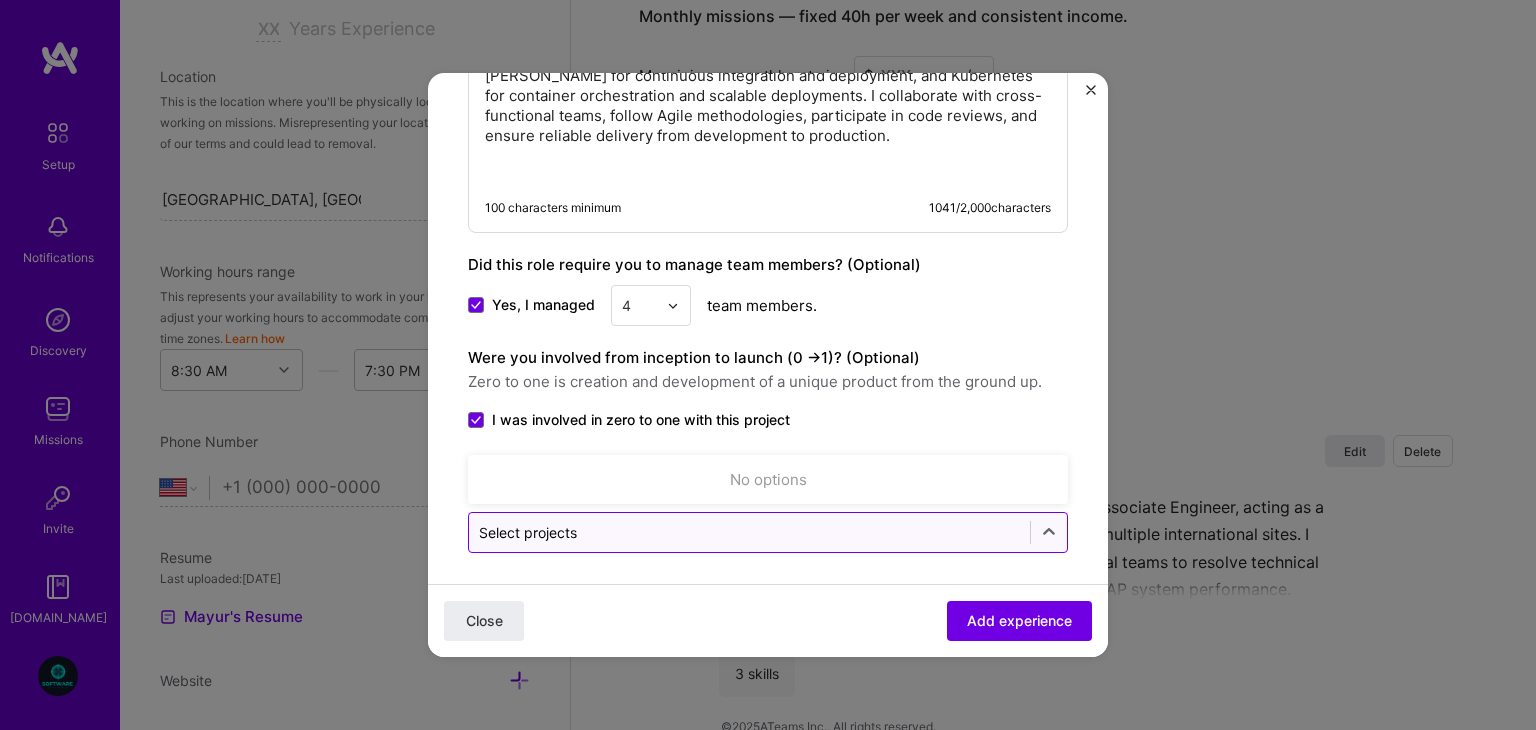 click on "Select projects" at bounding box center (749, 532) 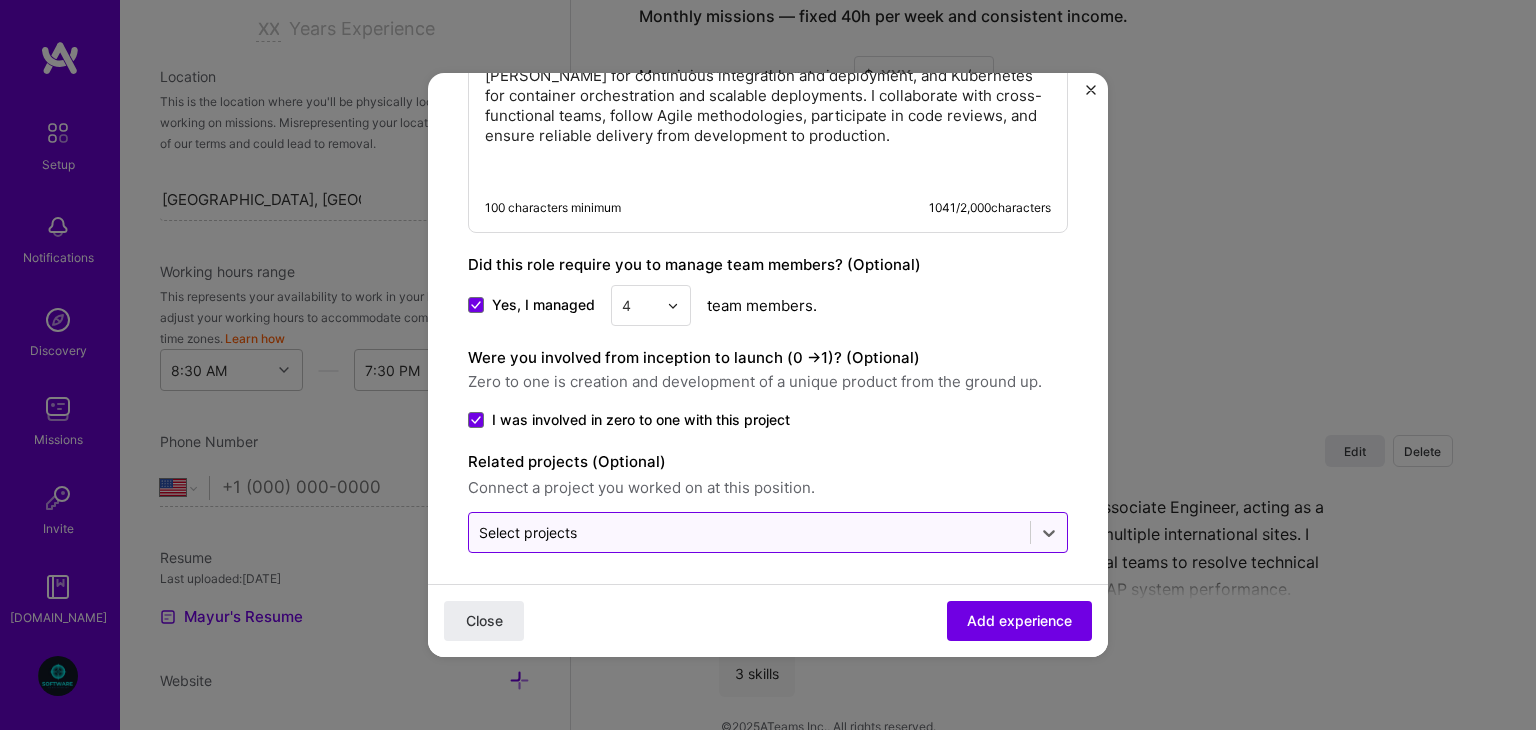 click on "Select projects" at bounding box center [749, 532] 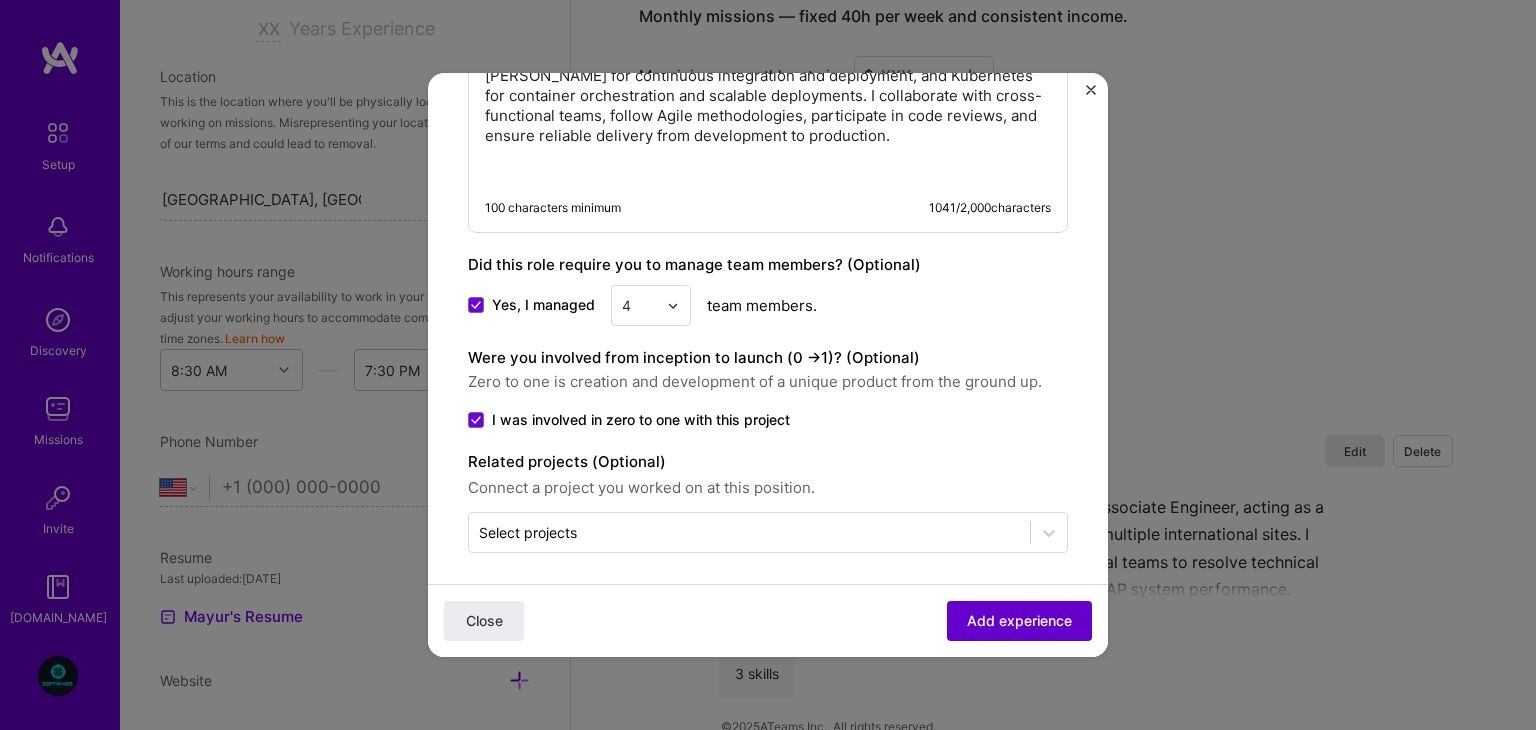 click on "Add experience" at bounding box center (1019, 621) 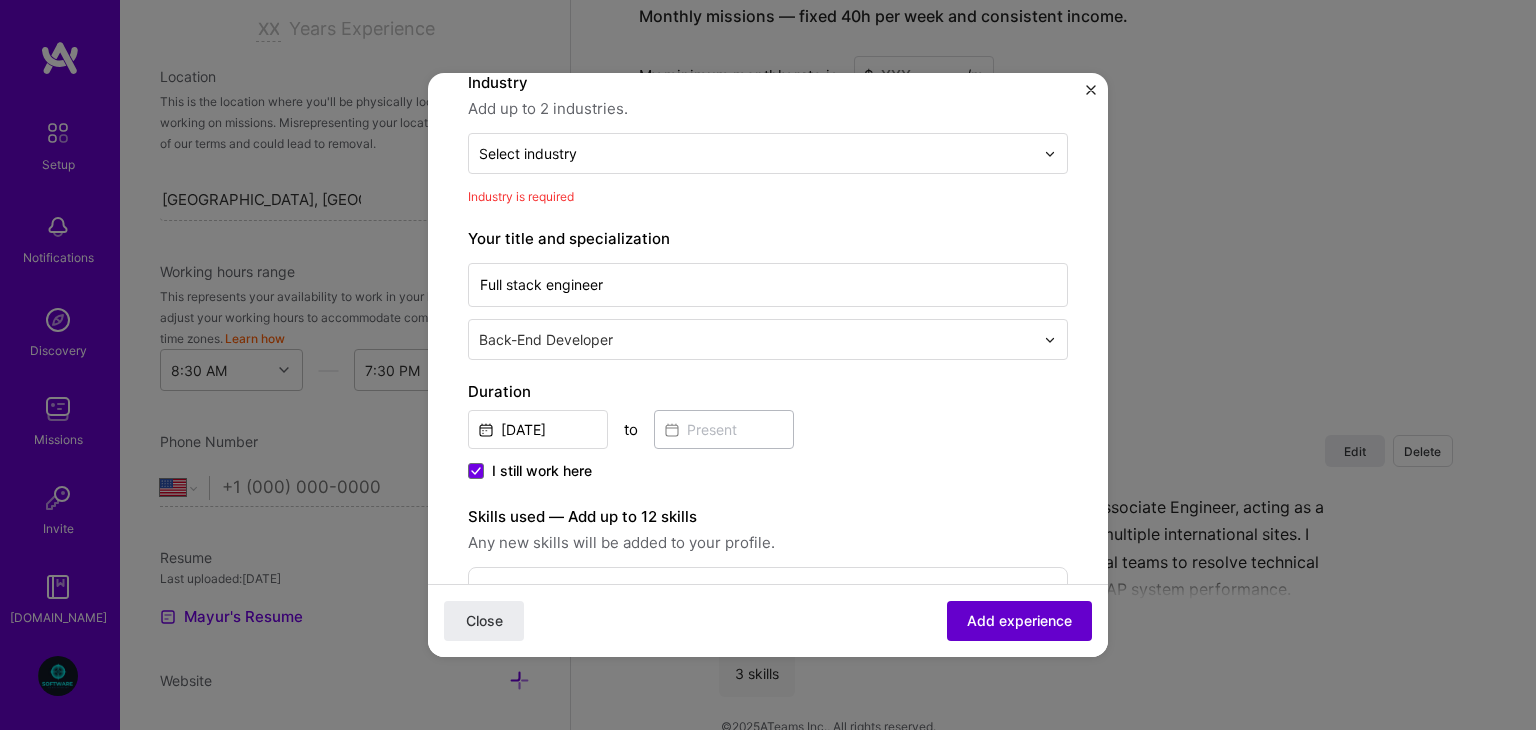 scroll, scrollTop: 202, scrollLeft: 0, axis: vertical 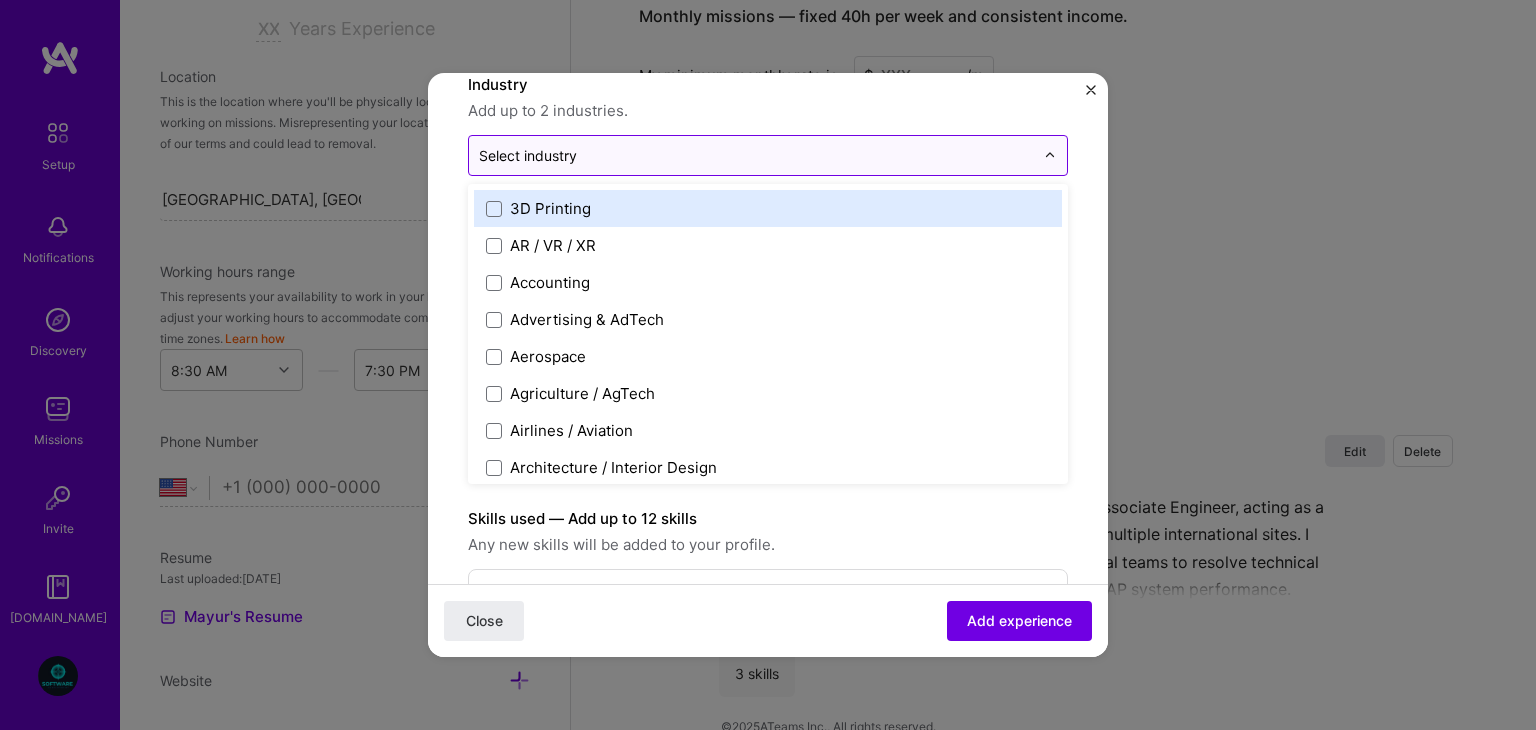click at bounding box center (756, 155) 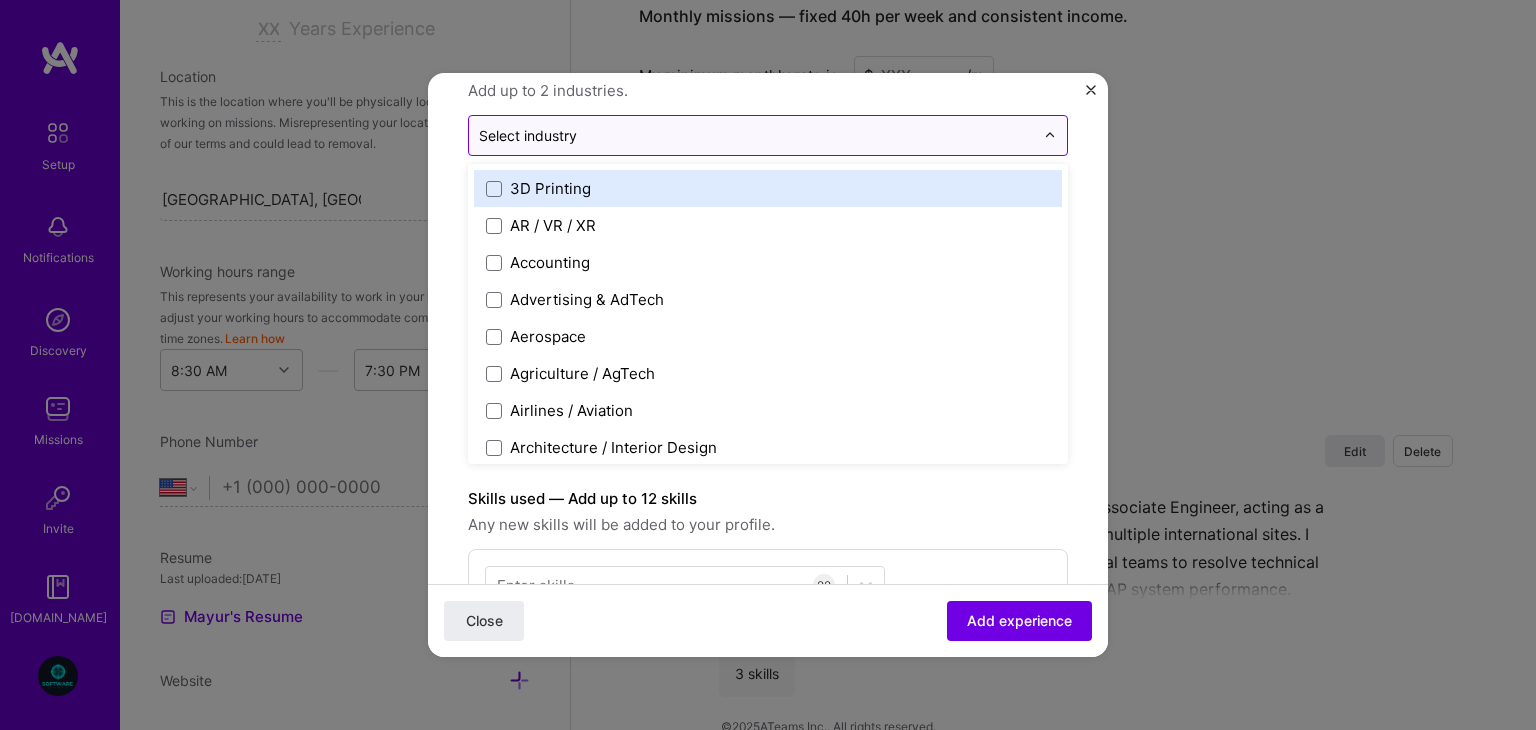 scroll, scrollTop: 219, scrollLeft: 0, axis: vertical 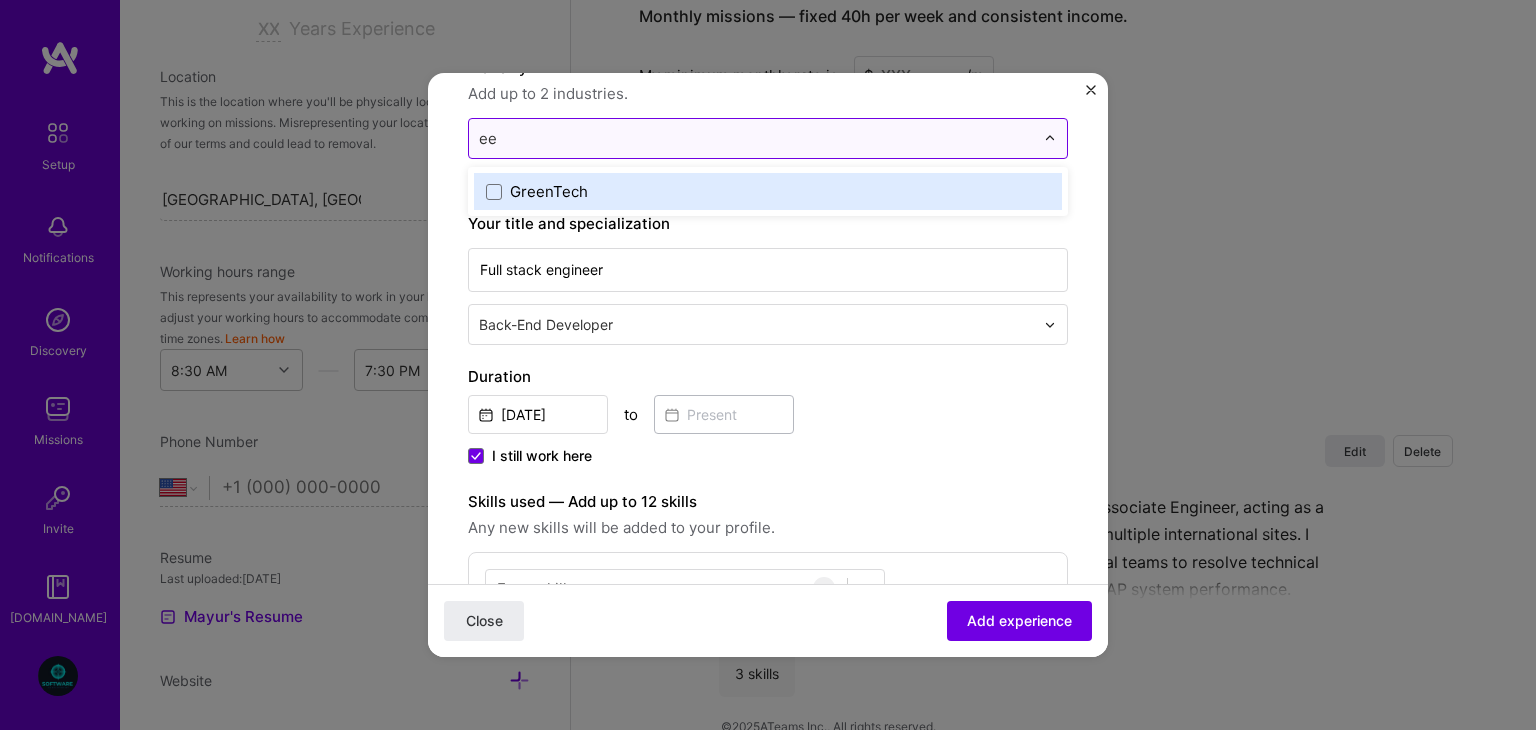 type on "e" 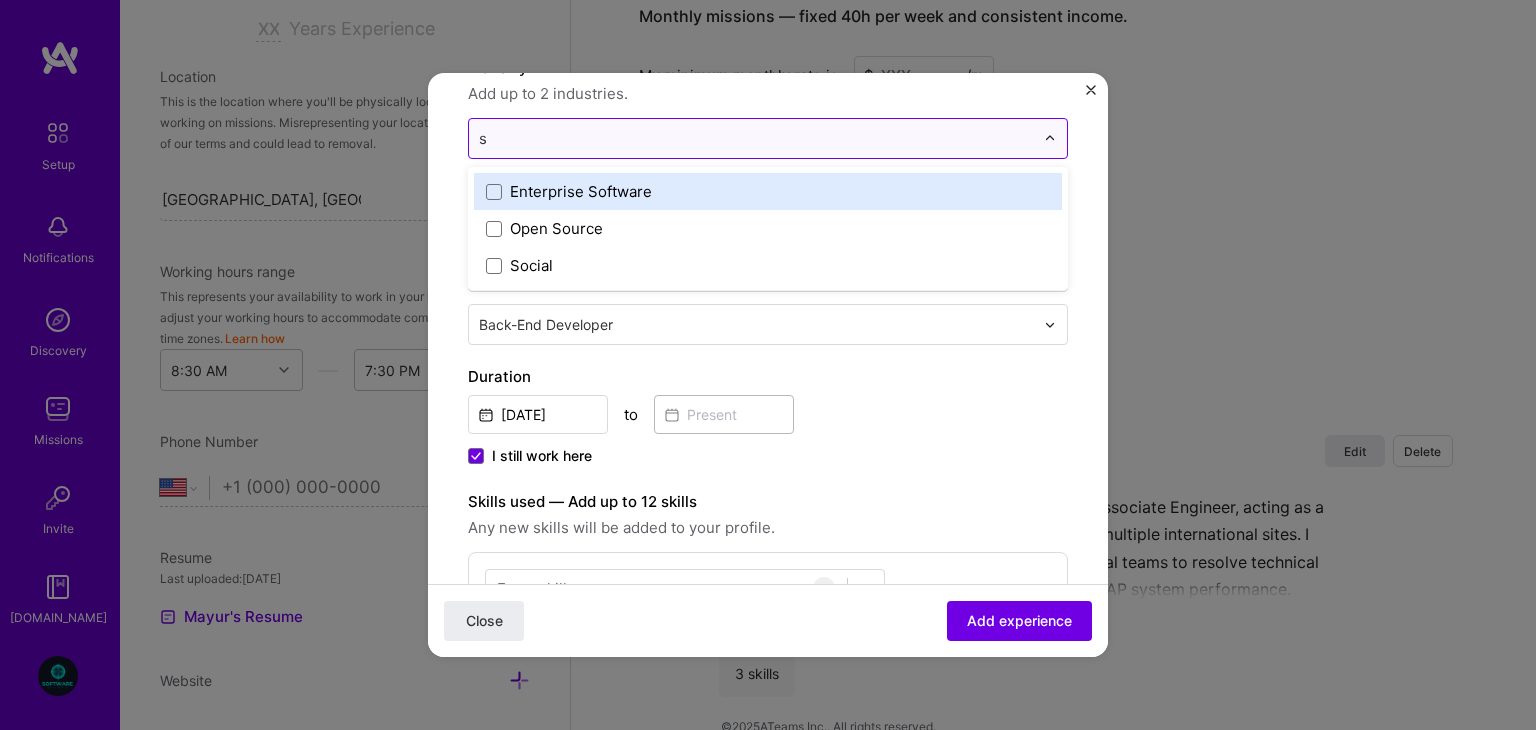 type on "so" 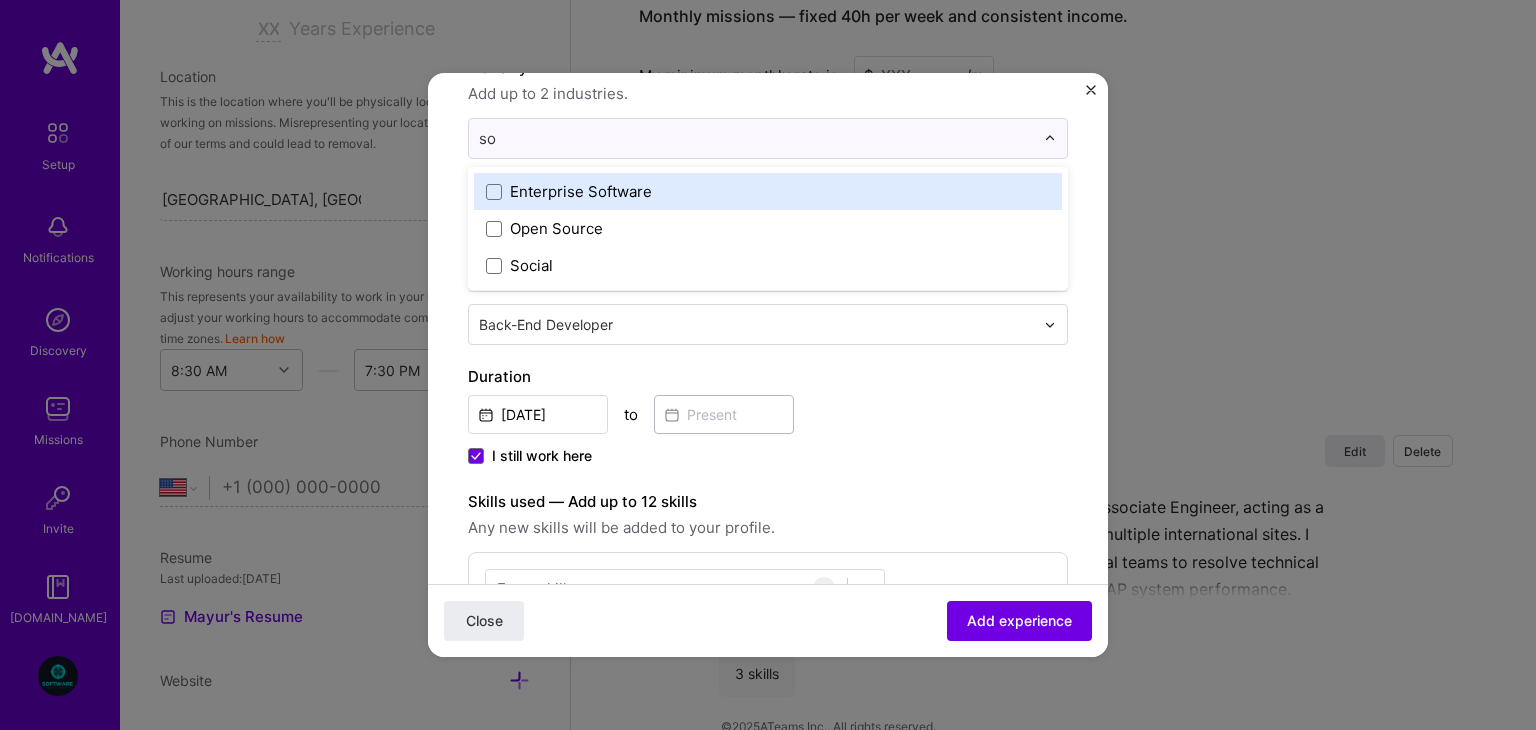 click on "Enterprise Software" at bounding box center (581, 191) 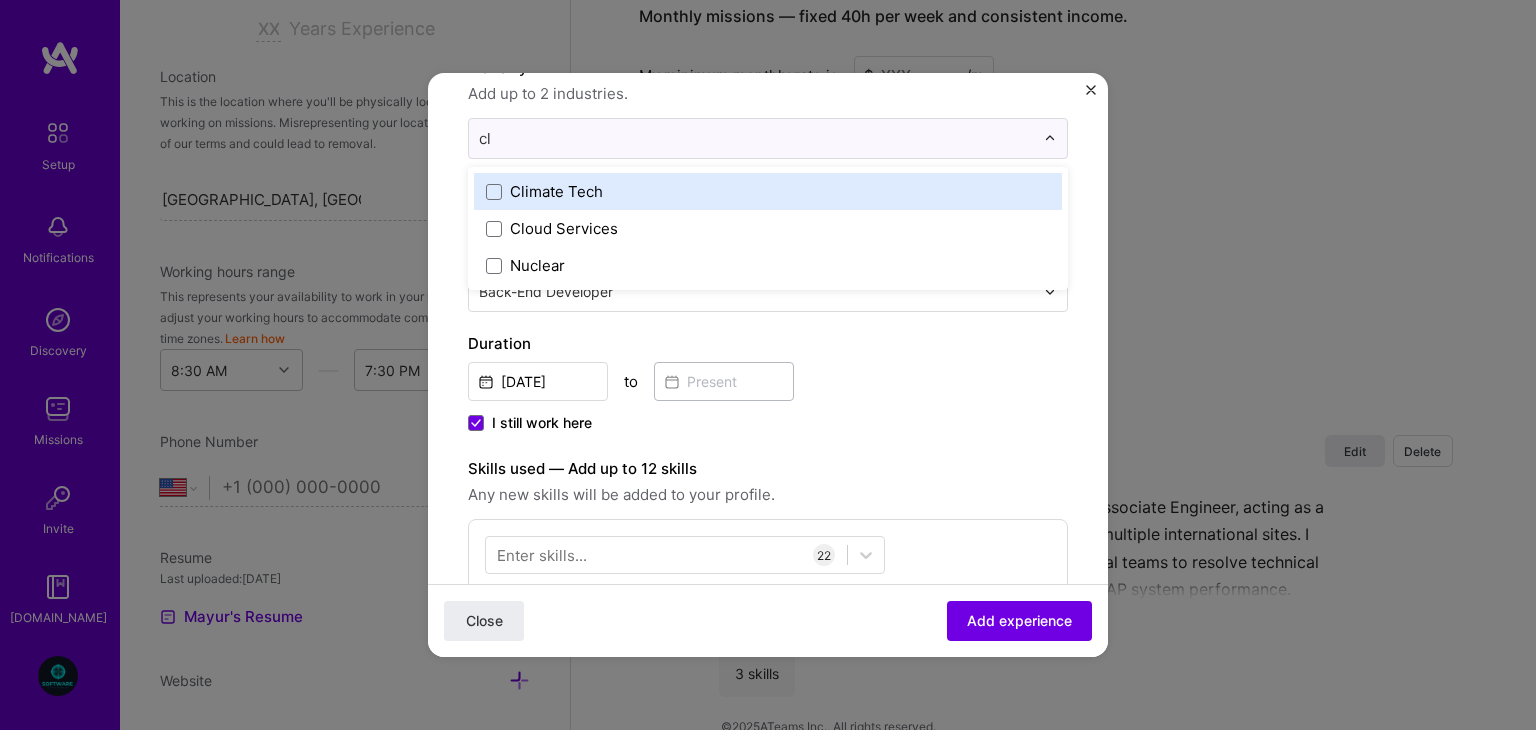 type on "clo" 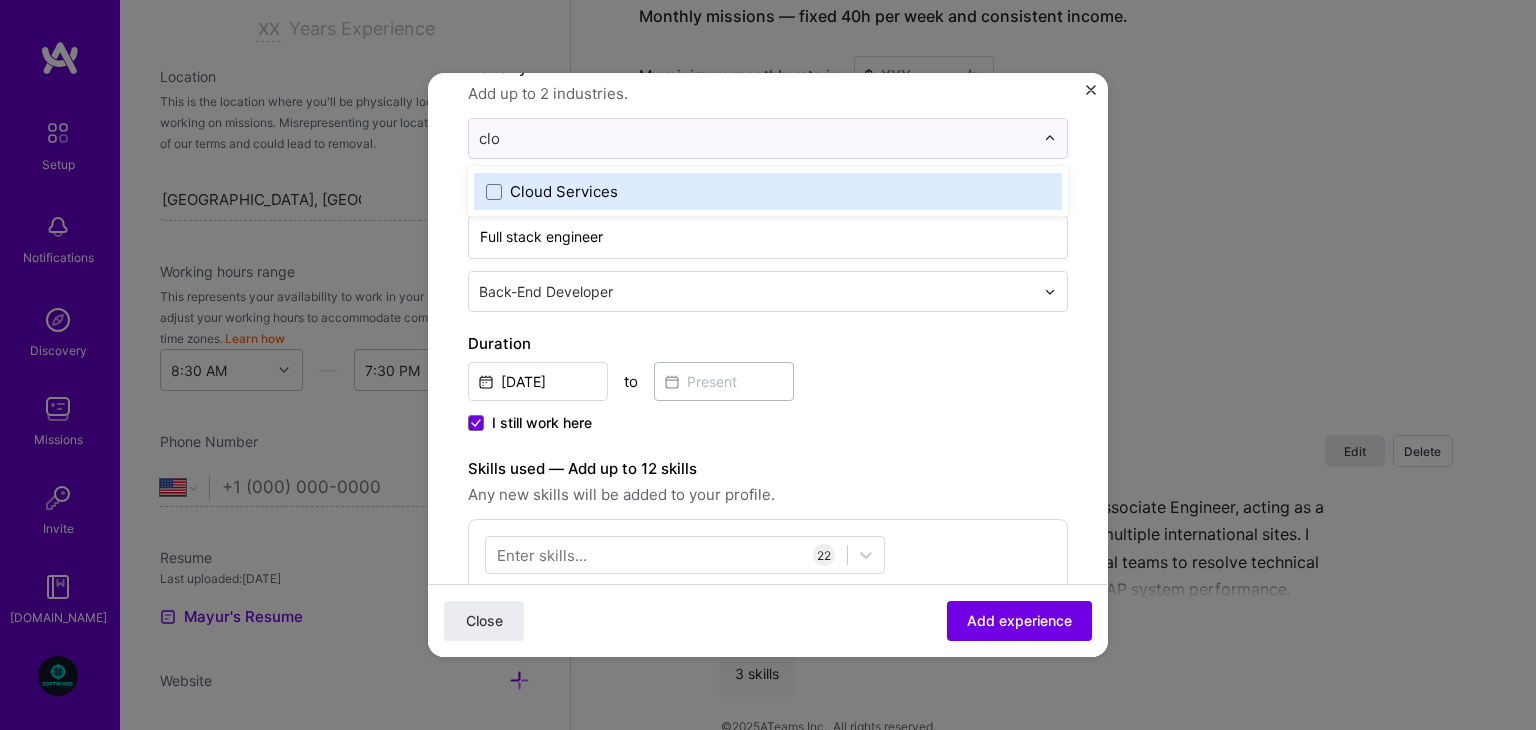 click on "Cloud Services" at bounding box center (564, 191) 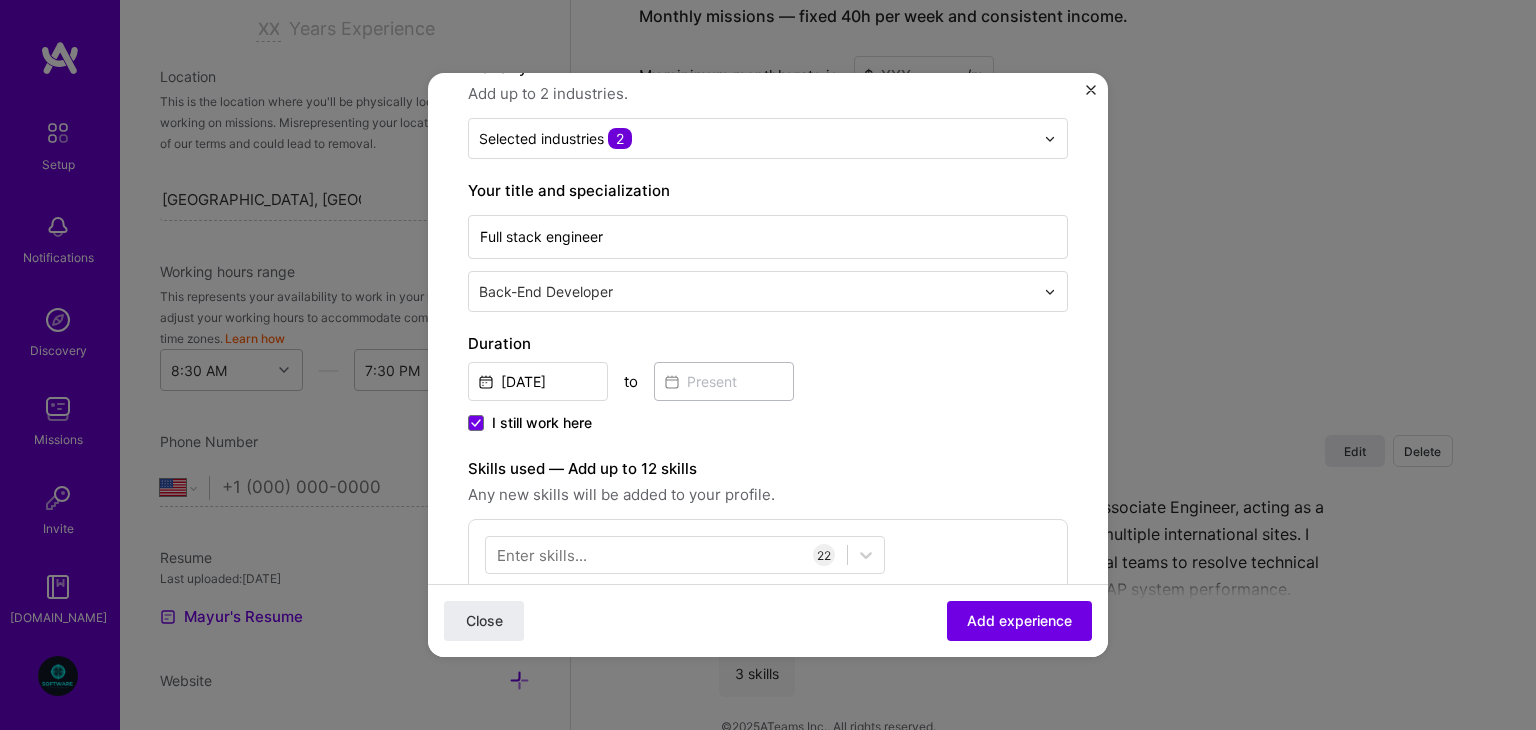 click on "Any new skills will be added to your profile." at bounding box center (768, 495) 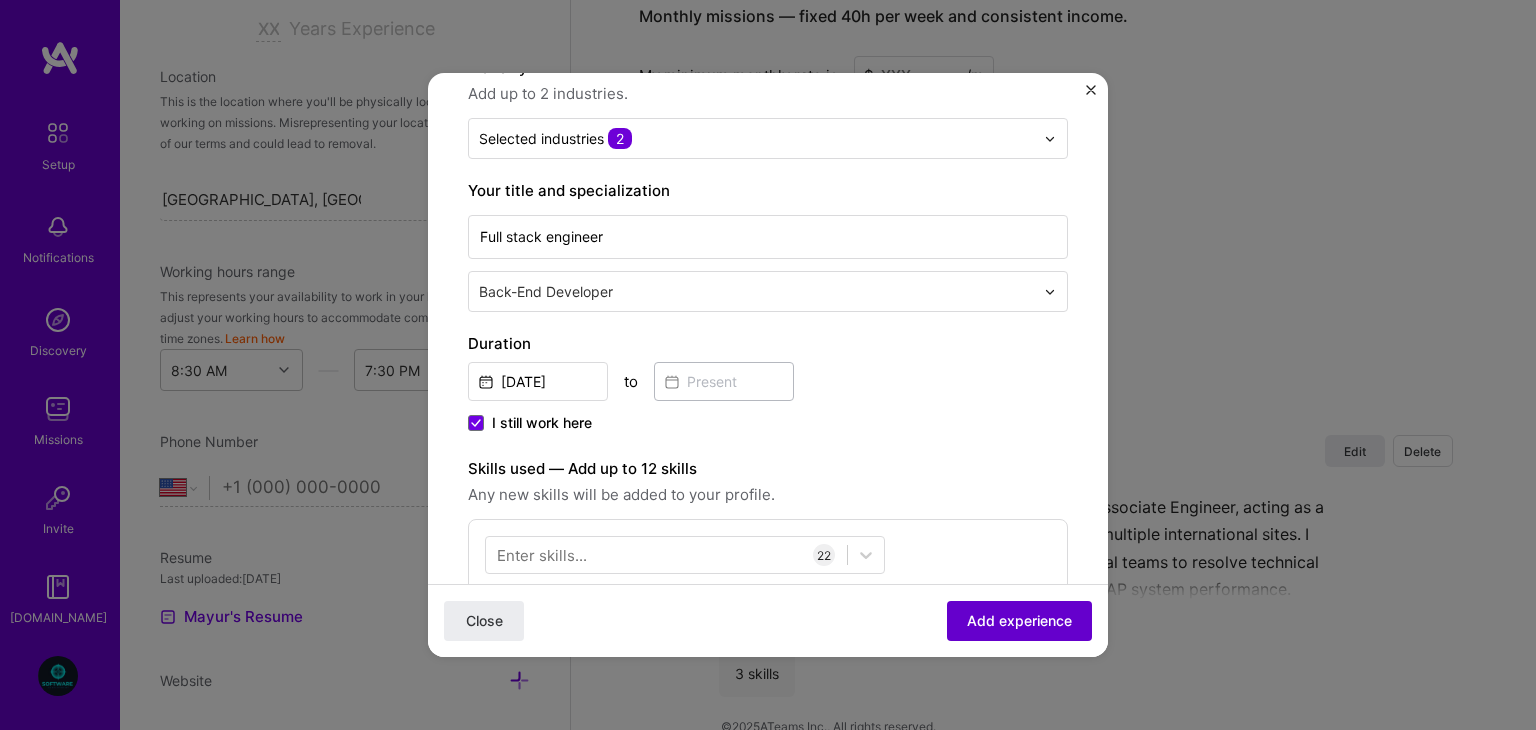 click on "Add experience" at bounding box center (1019, 621) 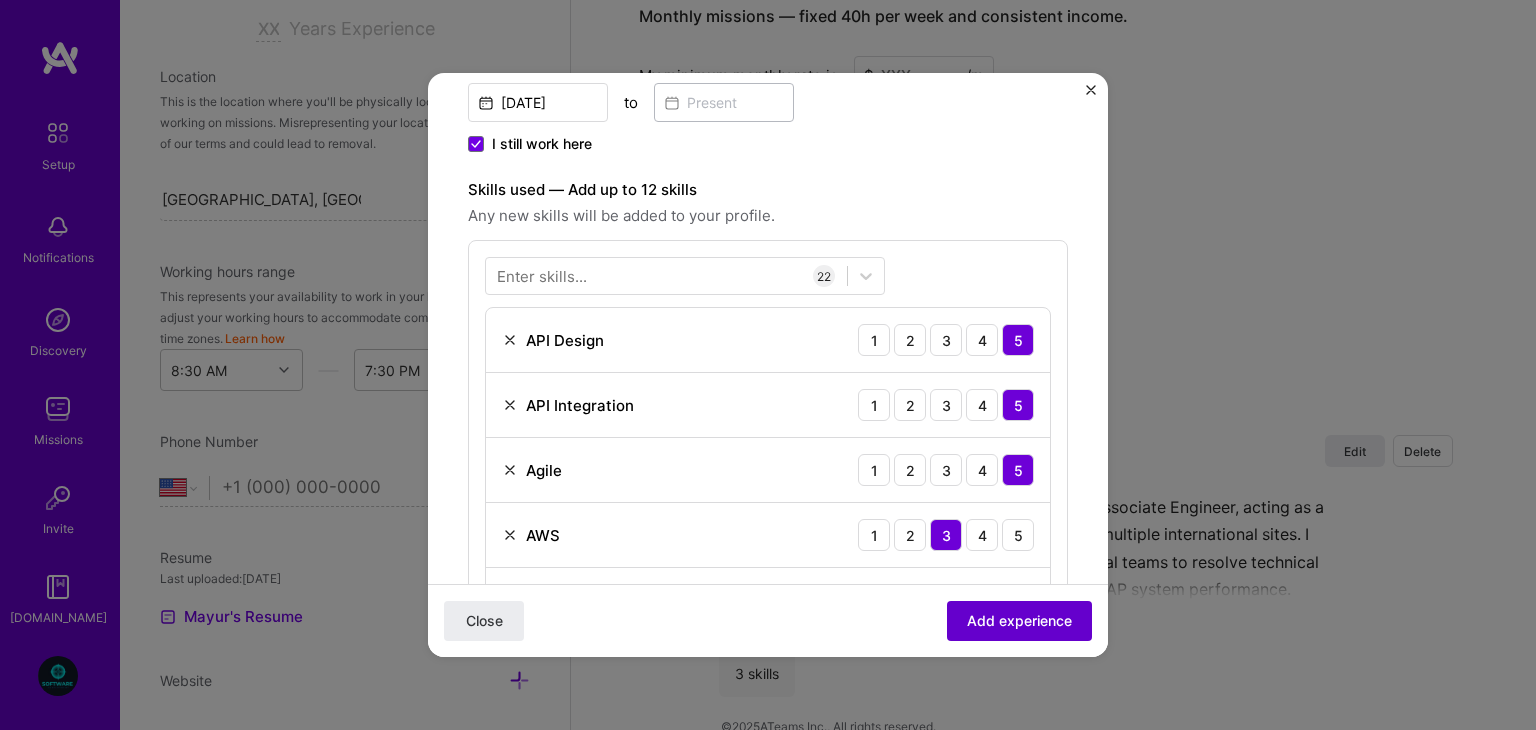 scroll, scrollTop: 601, scrollLeft: 0, axis: vertical 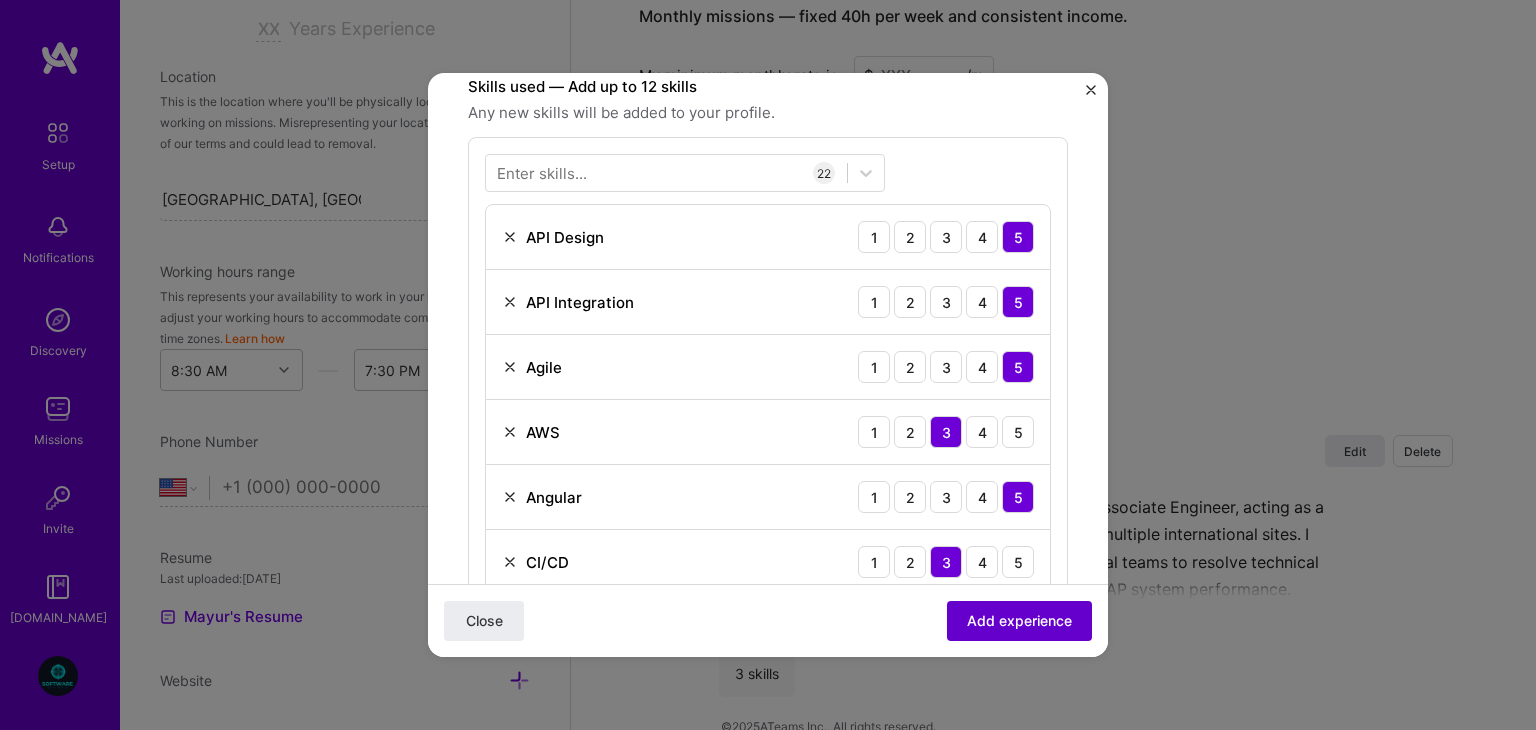 click on "Add experience" at bounding box center [1019, 621] 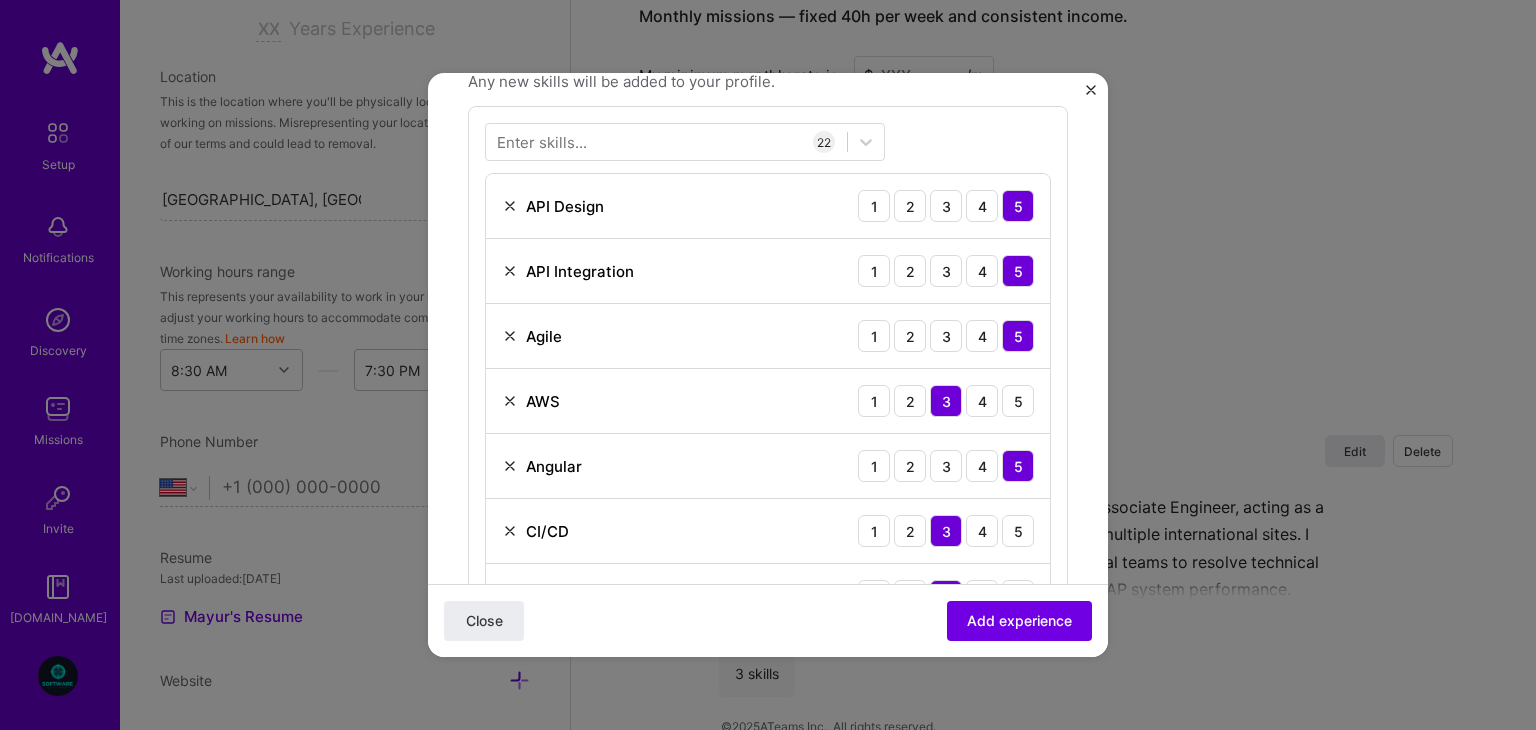 scroll, scrollTop: 631, scrollLeft: 0, axis: vertical 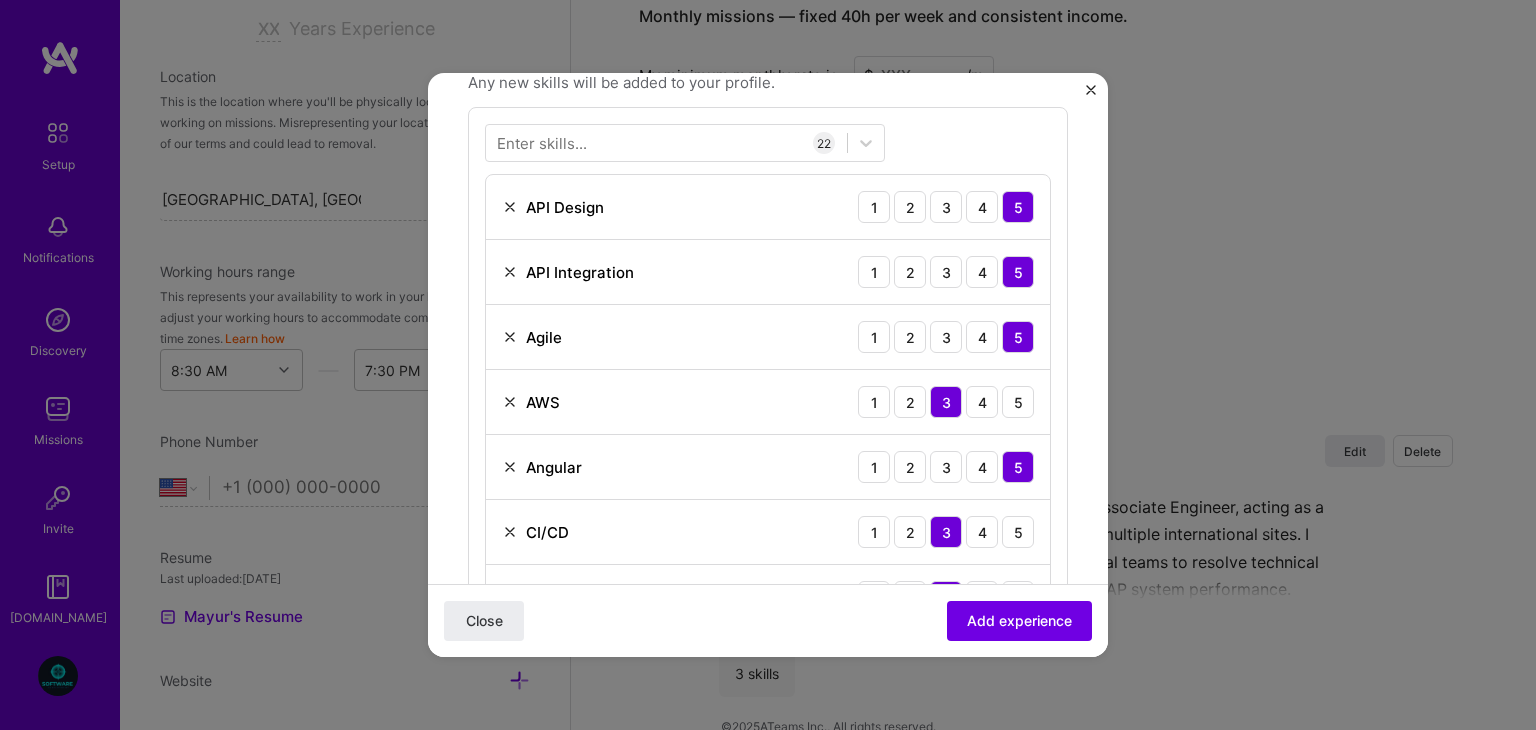 click at bounding box center (510, 207) 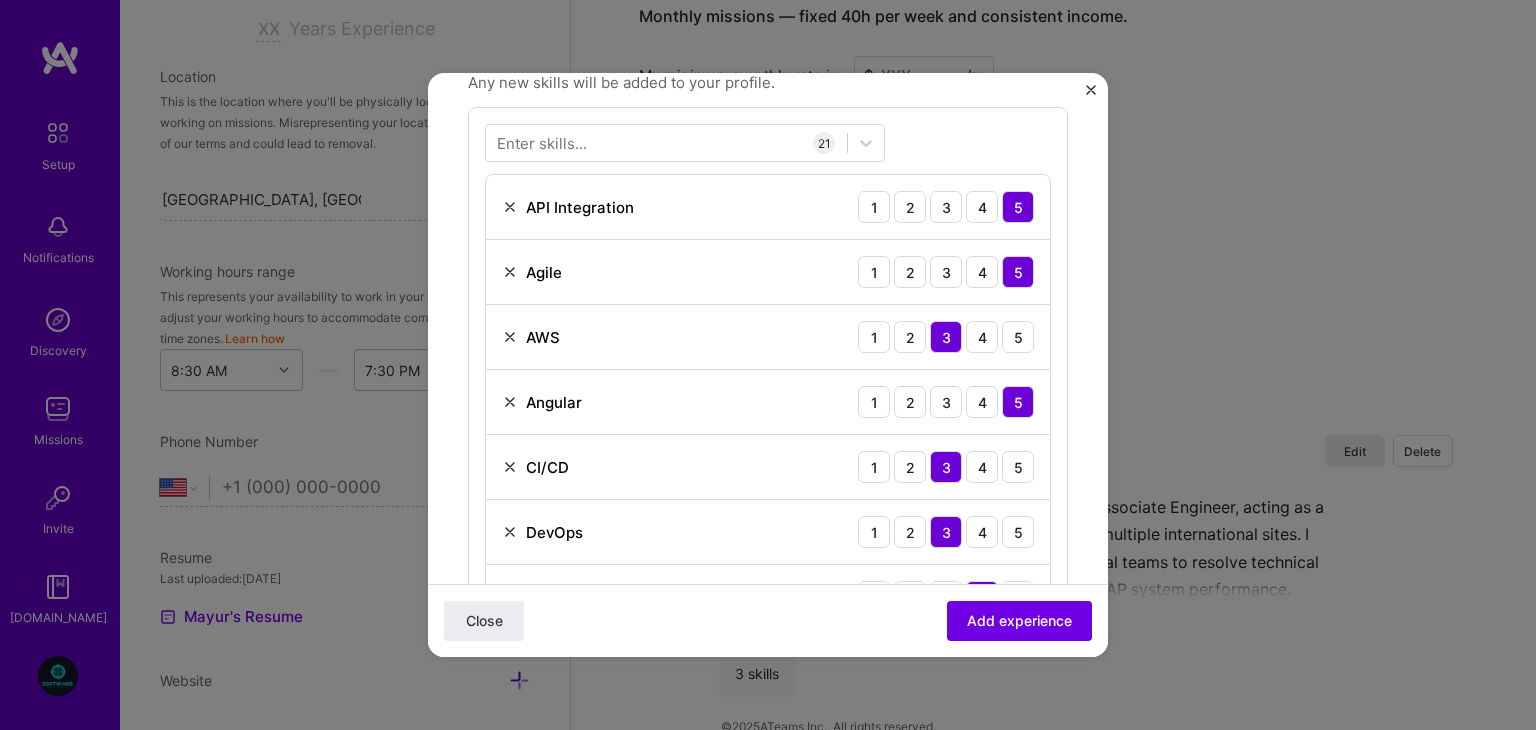 click at bounding box center (510, 337) 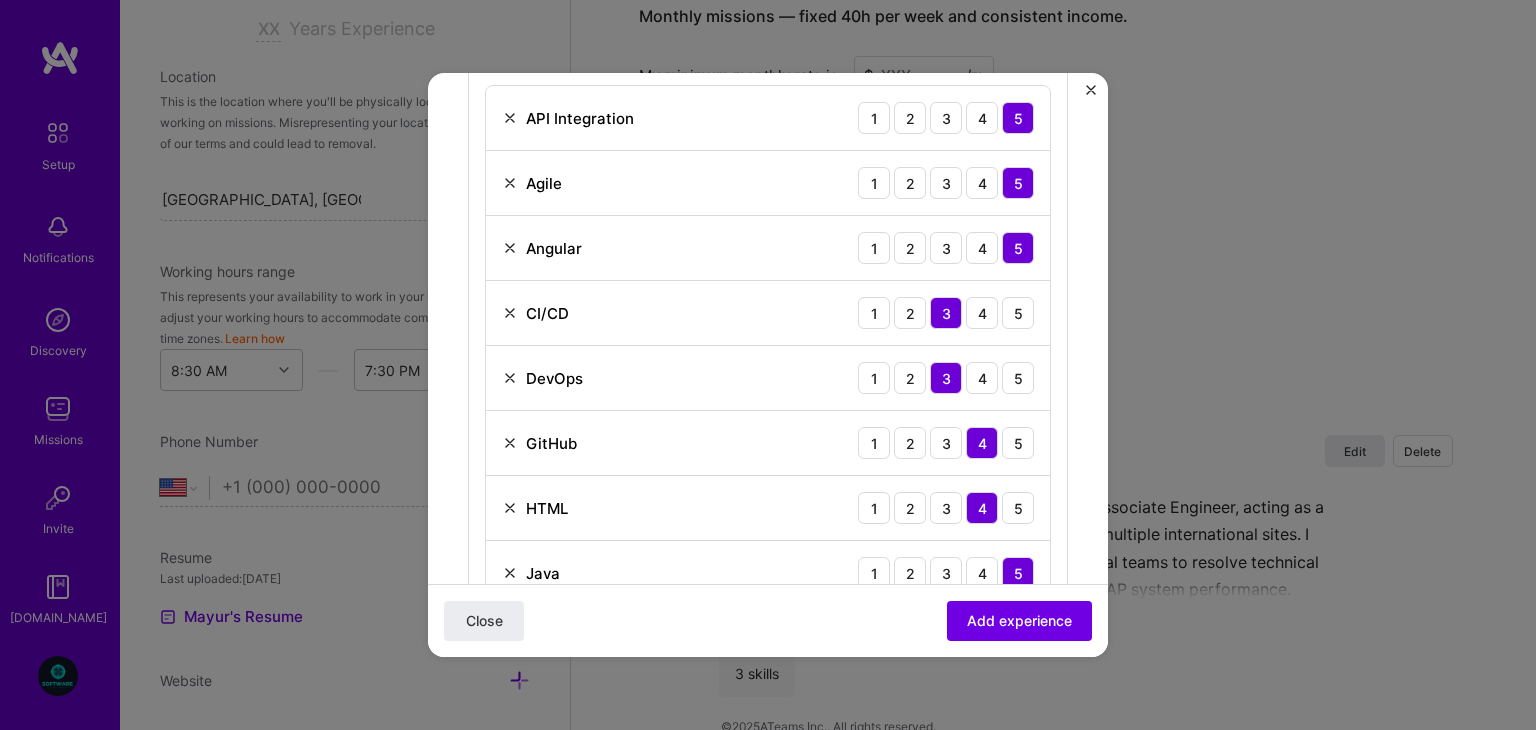 scroll, scrollTop: 722, scrollLeft: 0, axis: vertical 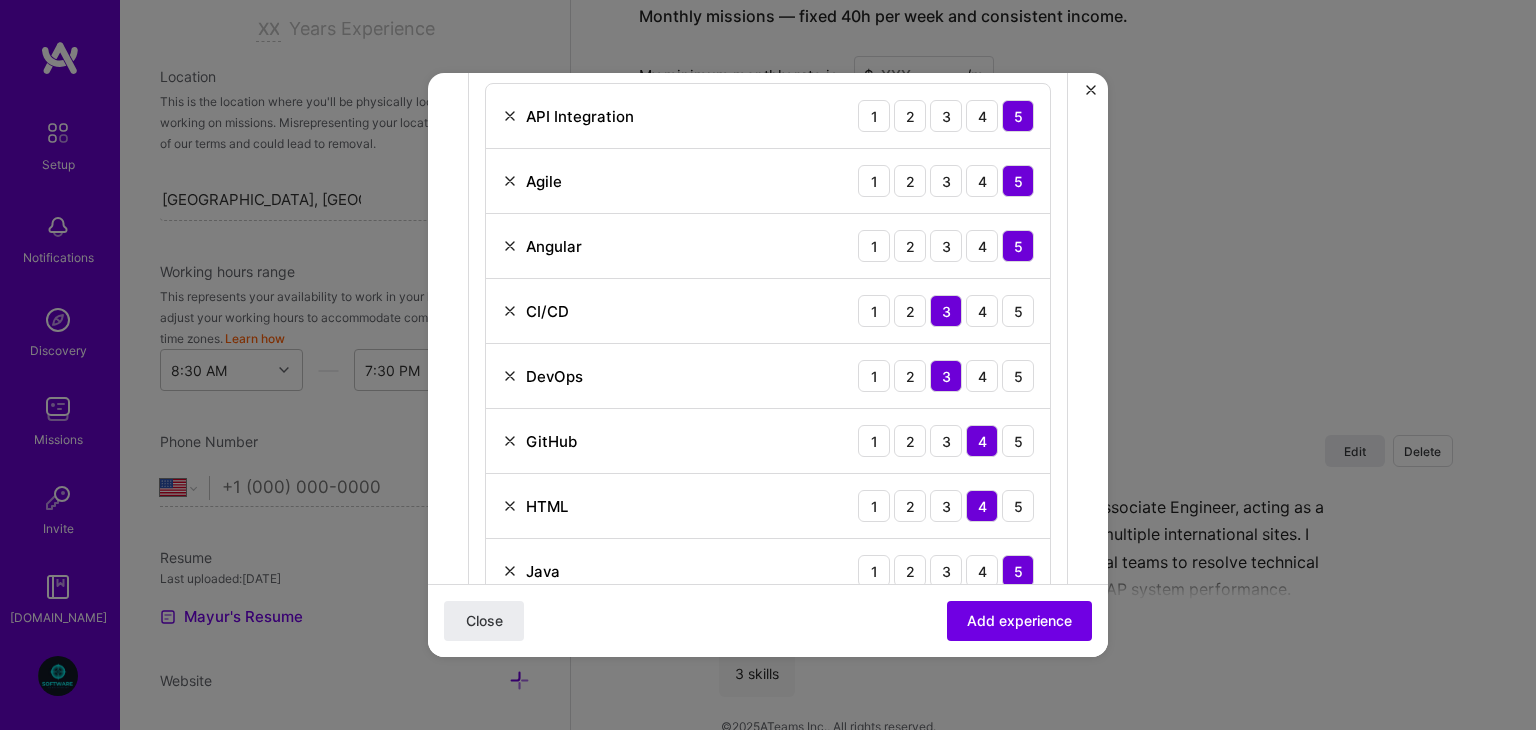 click at bounding box center [510, 311] 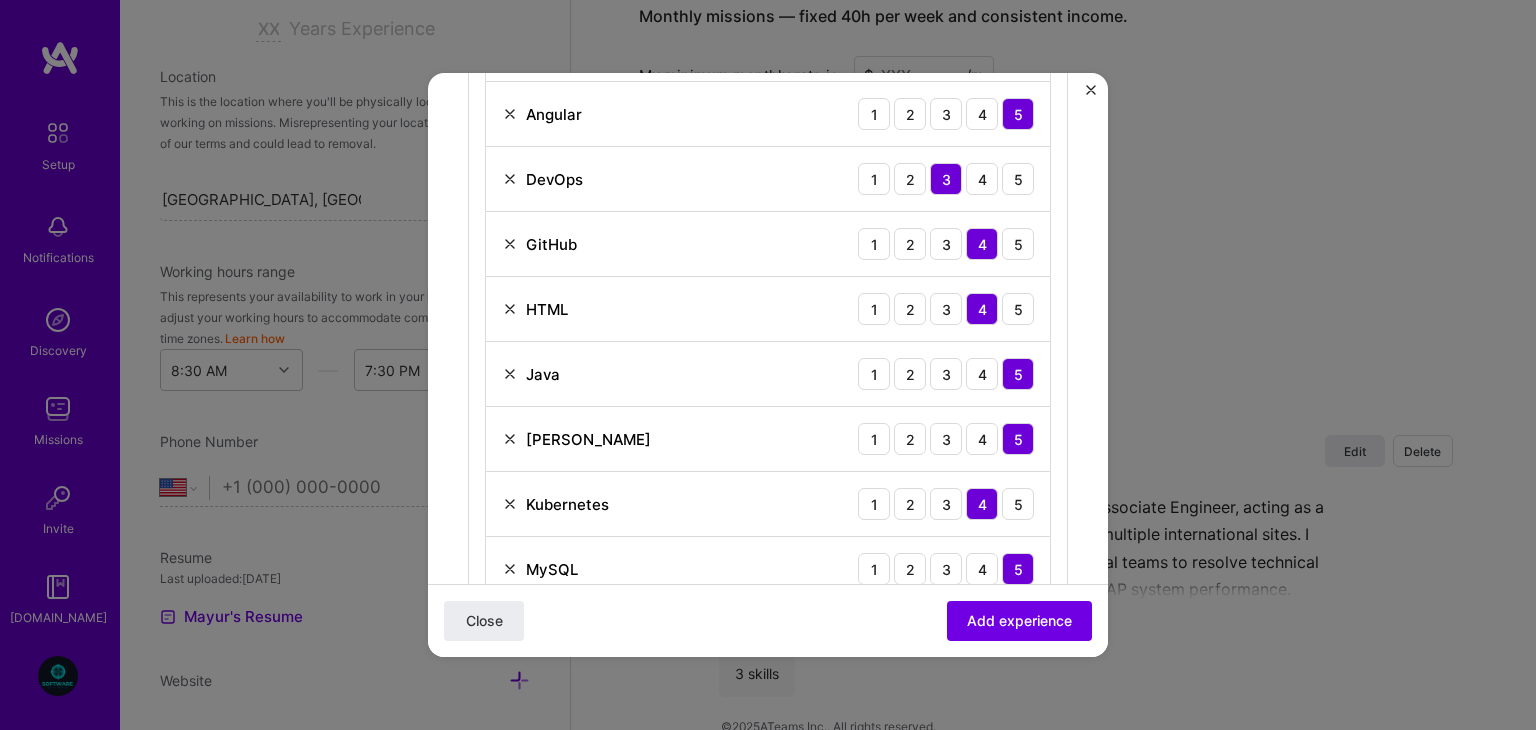 scroll, scrollTop: 856, scrollLeft: 0, axis: vertical 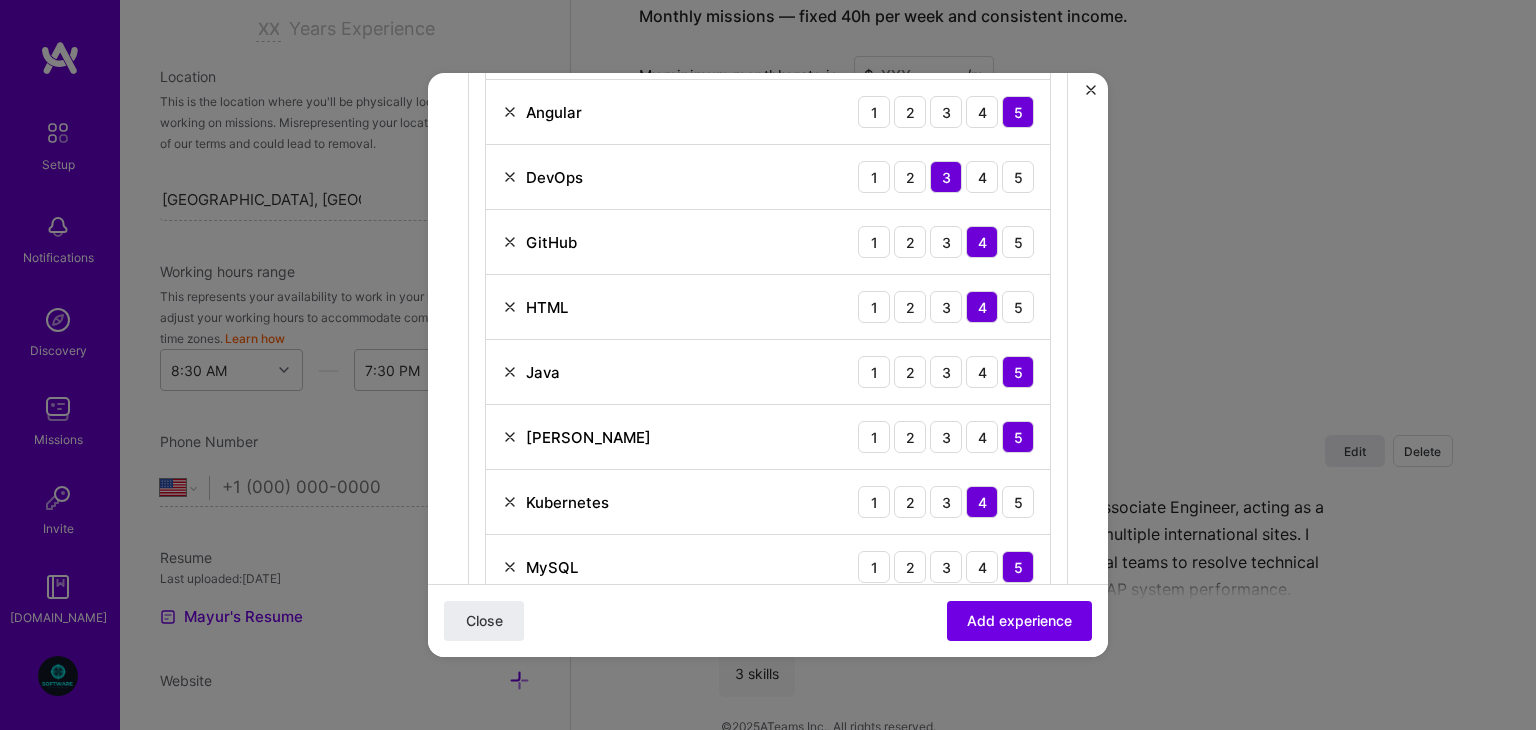 click at bounding box center (510, 502) 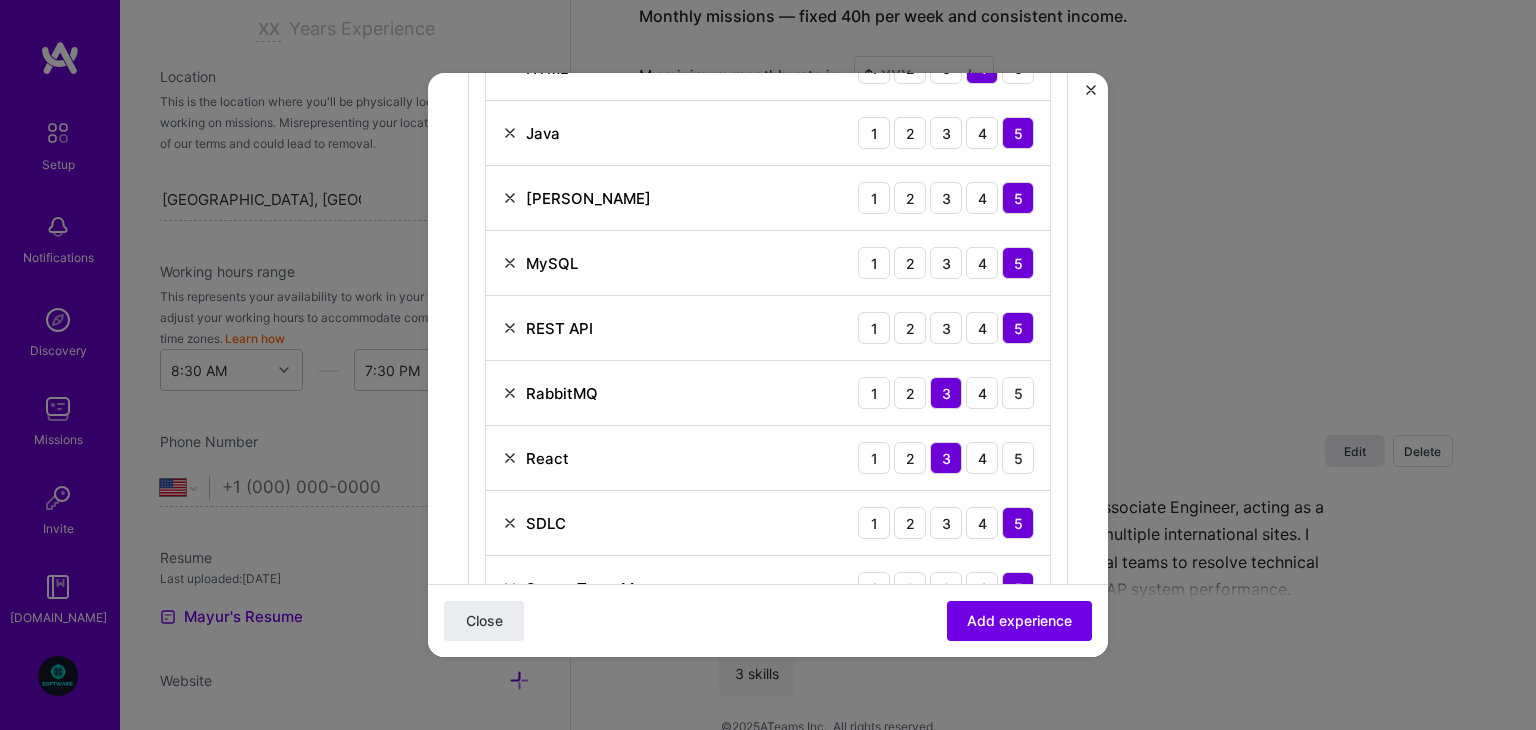 scroll, scrollTop: 1096, scrollLeft: 0, axis: vertical 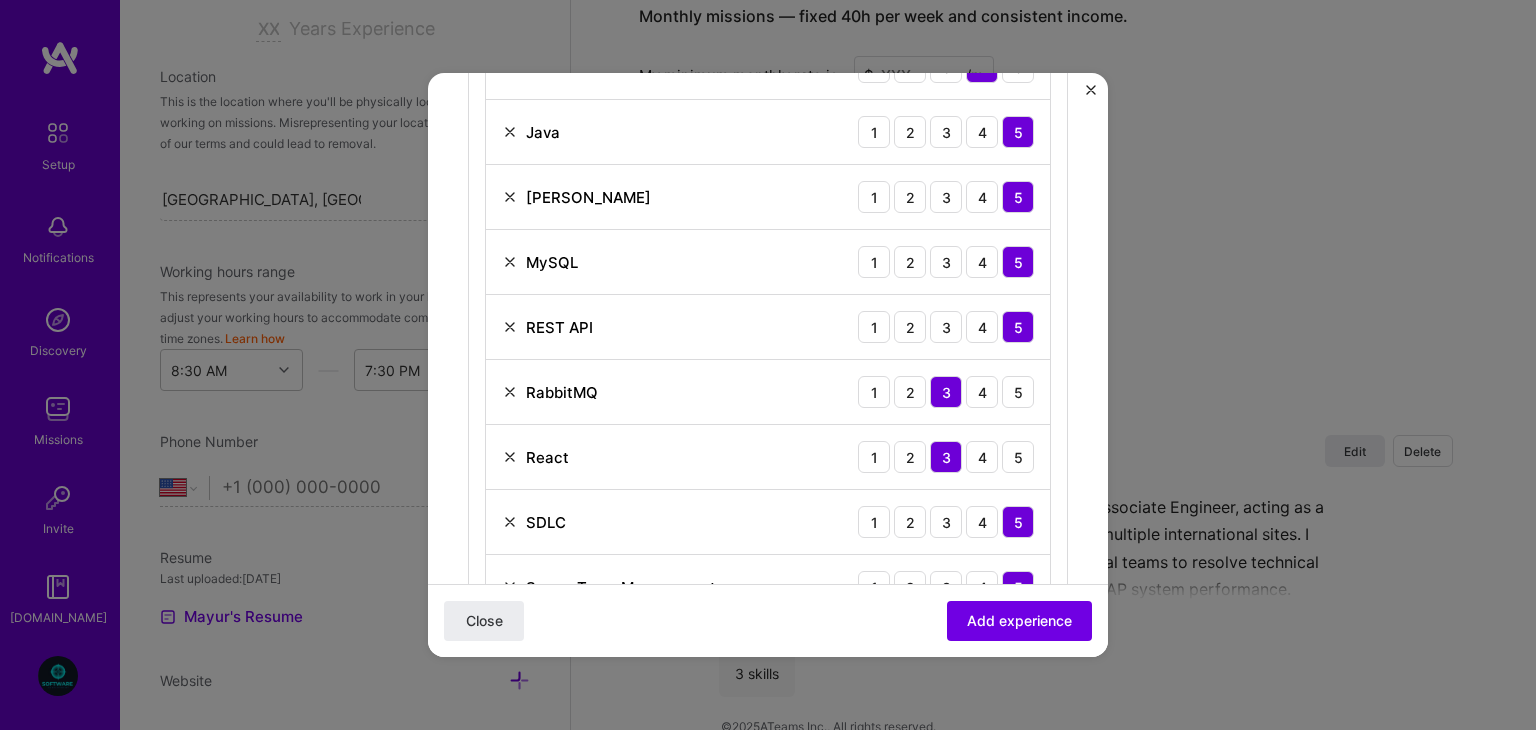 click on "React 1 2 3 4 5" at bounding box center (768, 457) 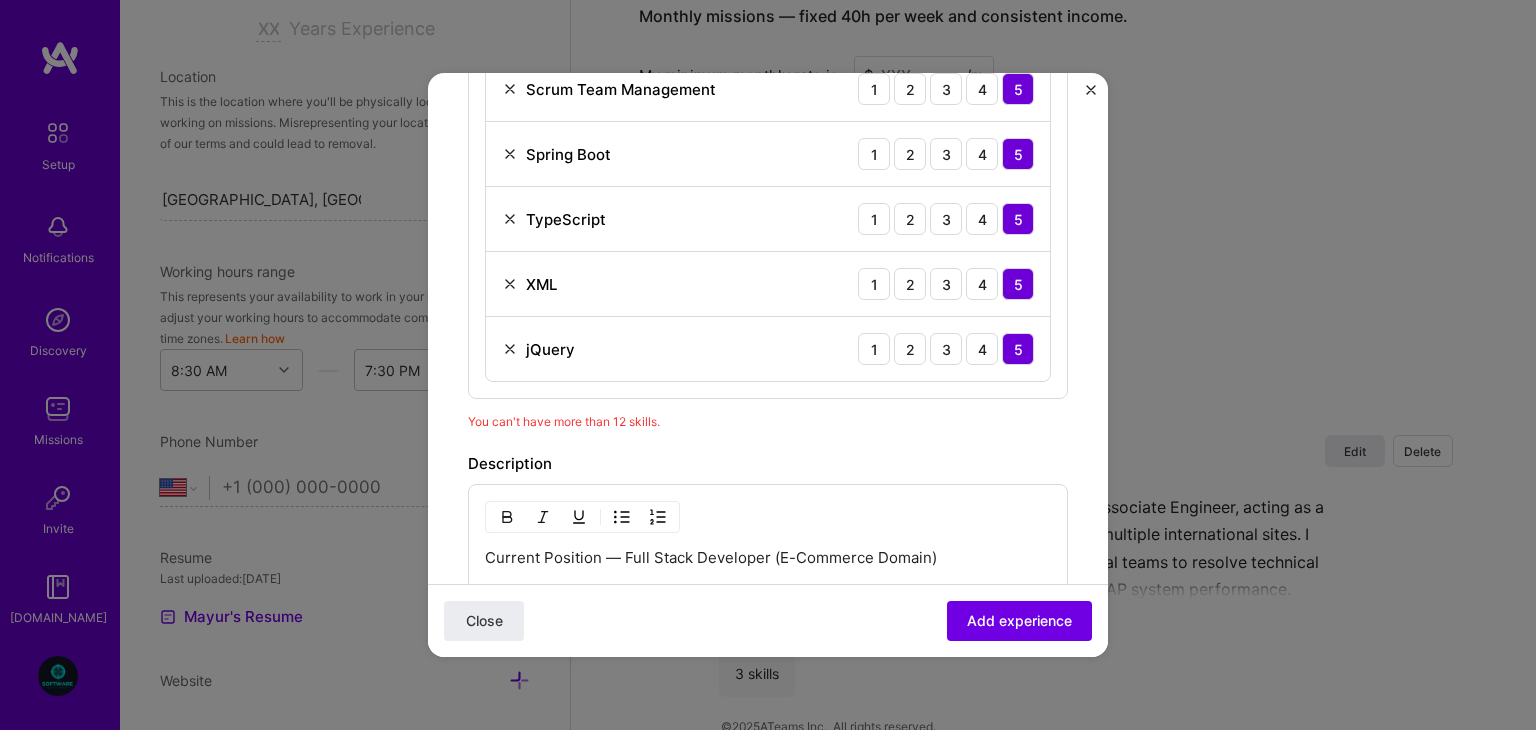 scroll, scrollTop: 1608, scrollLeft: 0, axis: vertical 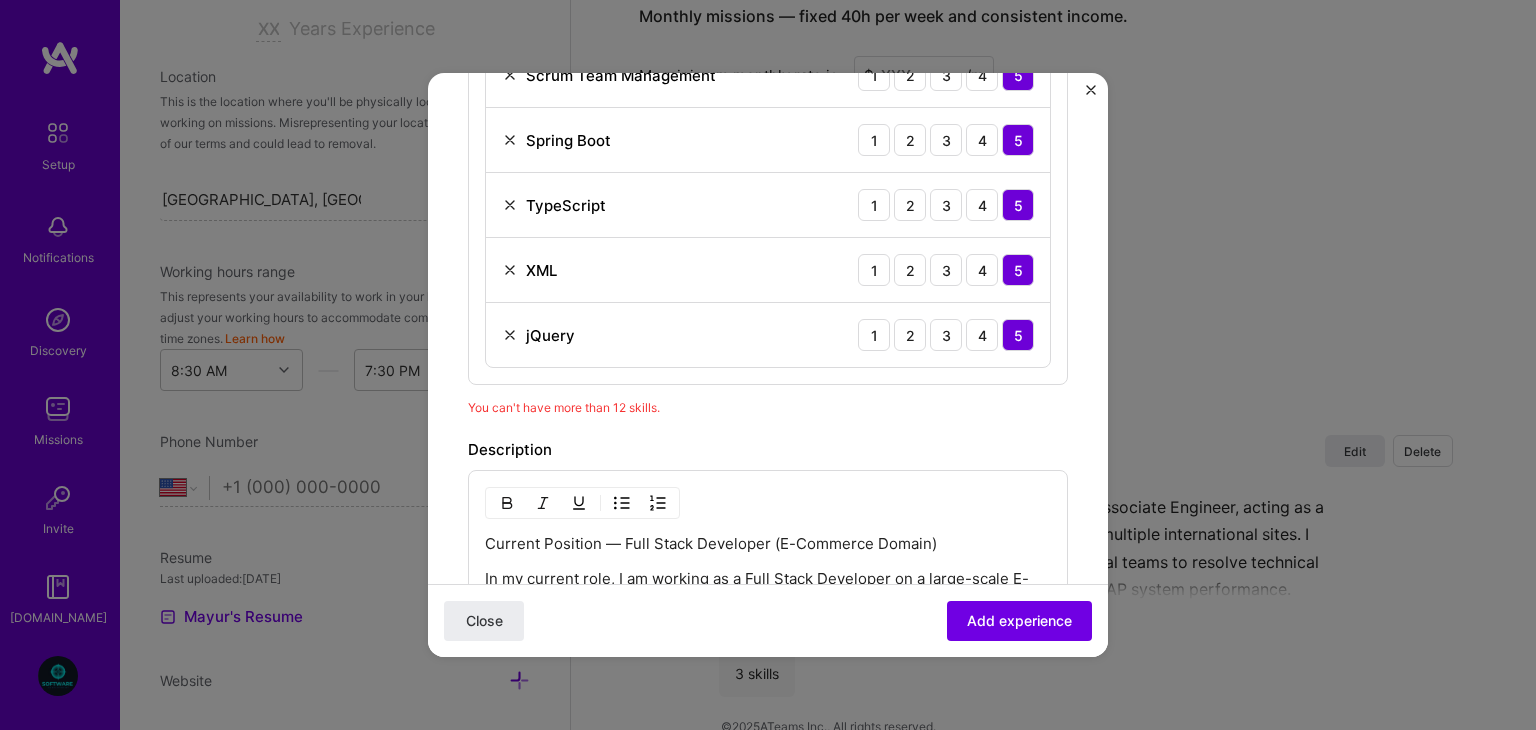 click at bounding box center (510, 335) 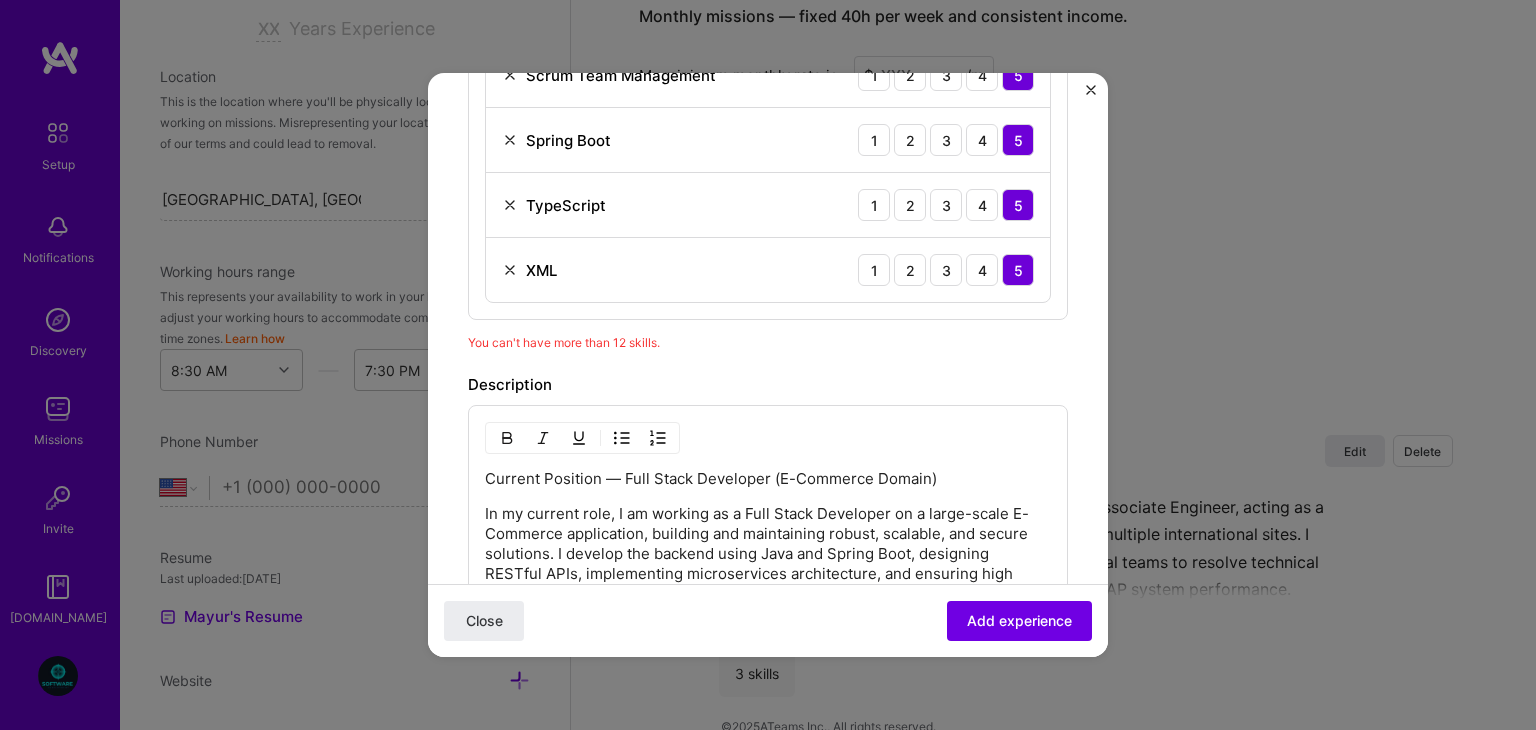 click at bounding box center [510, 270] 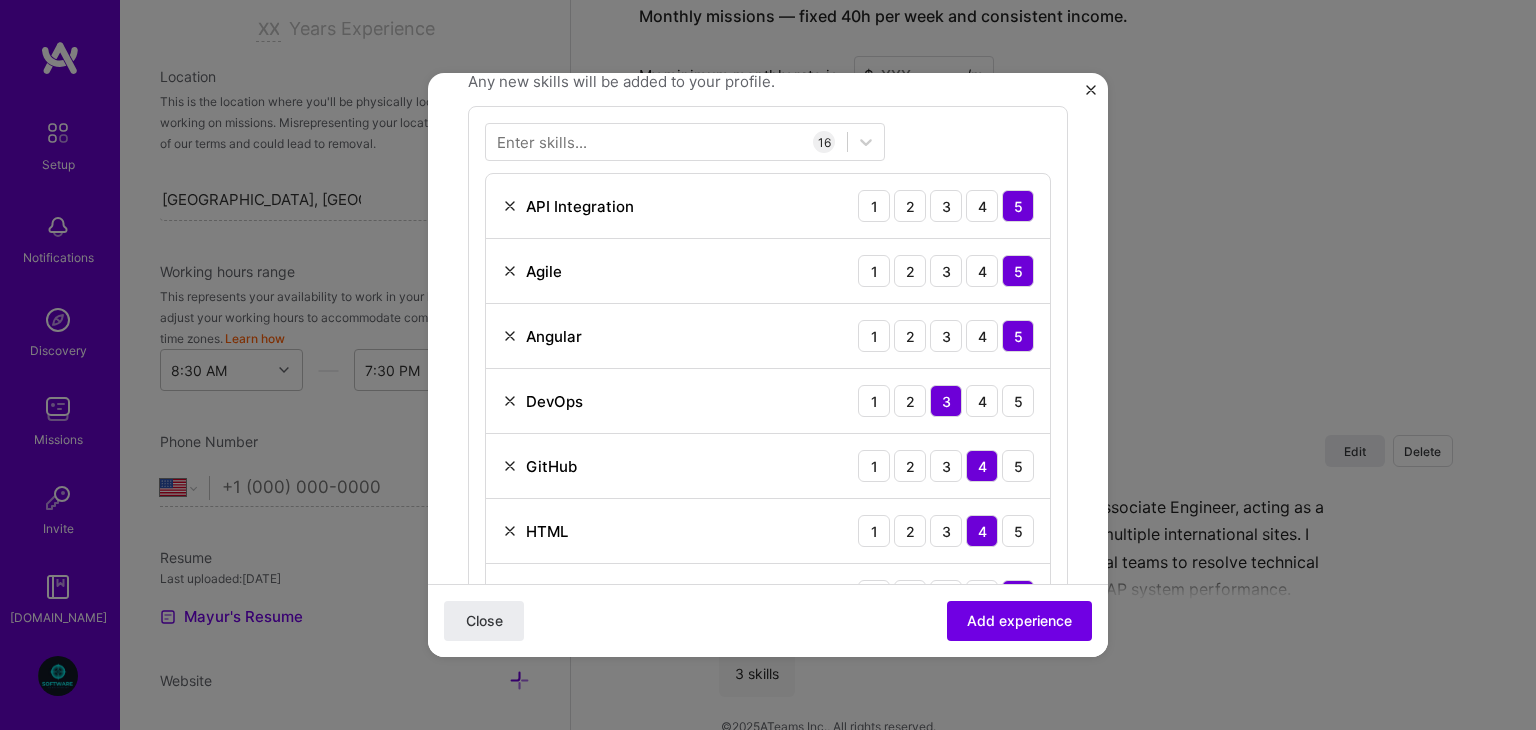scroll, scrollTop: 632, scrollLeft: 0, axis: vertical 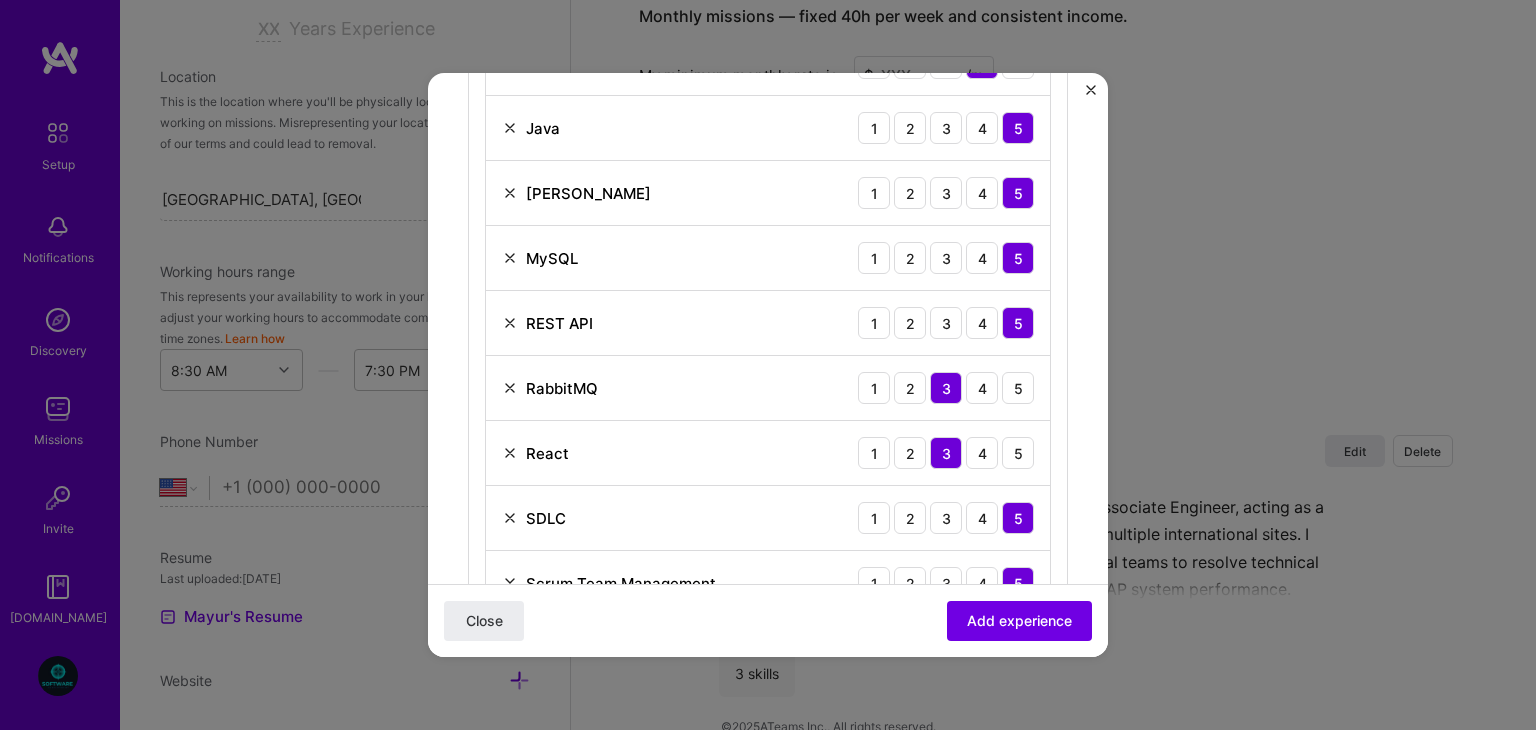 click at bounding box center (510, 388) 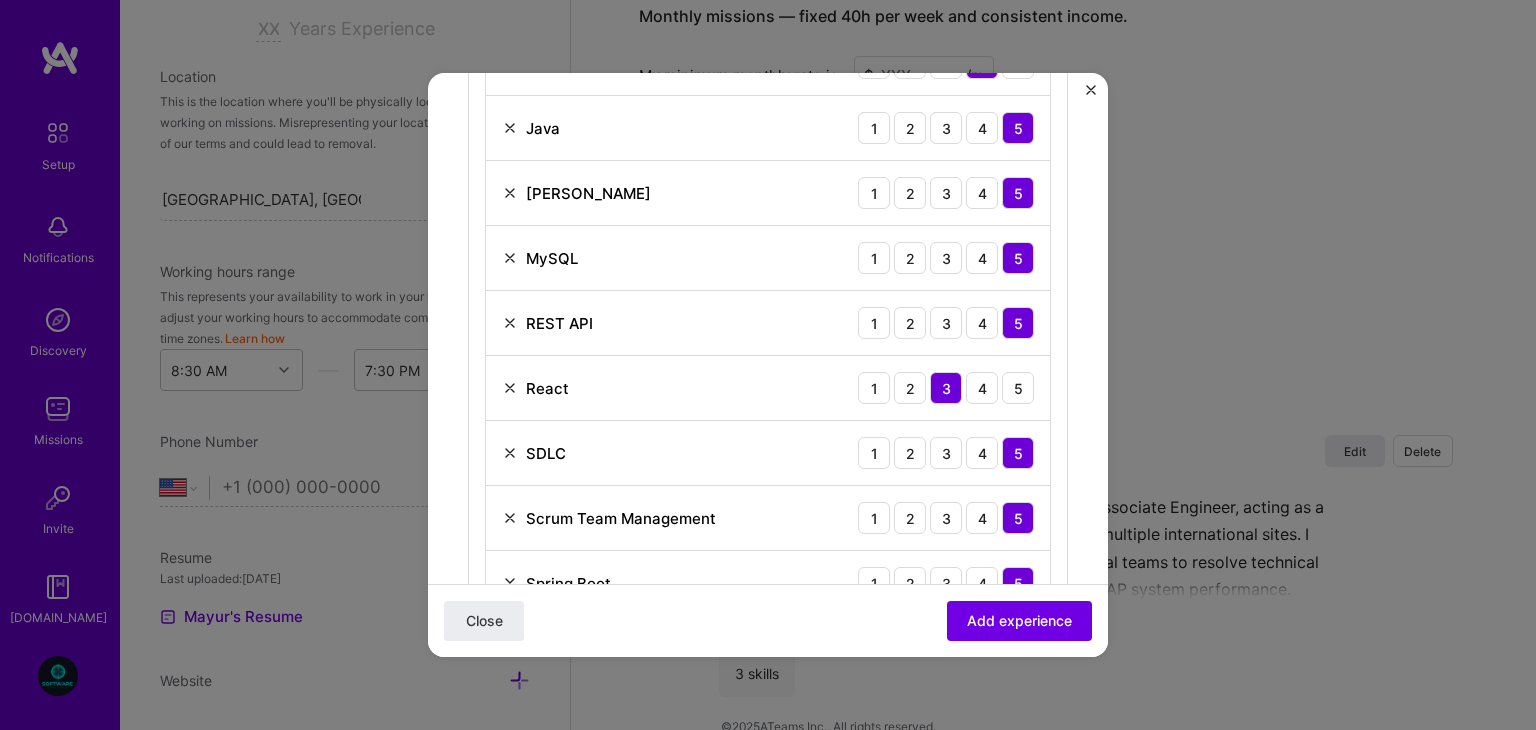 click at bounding box center (510, 388) 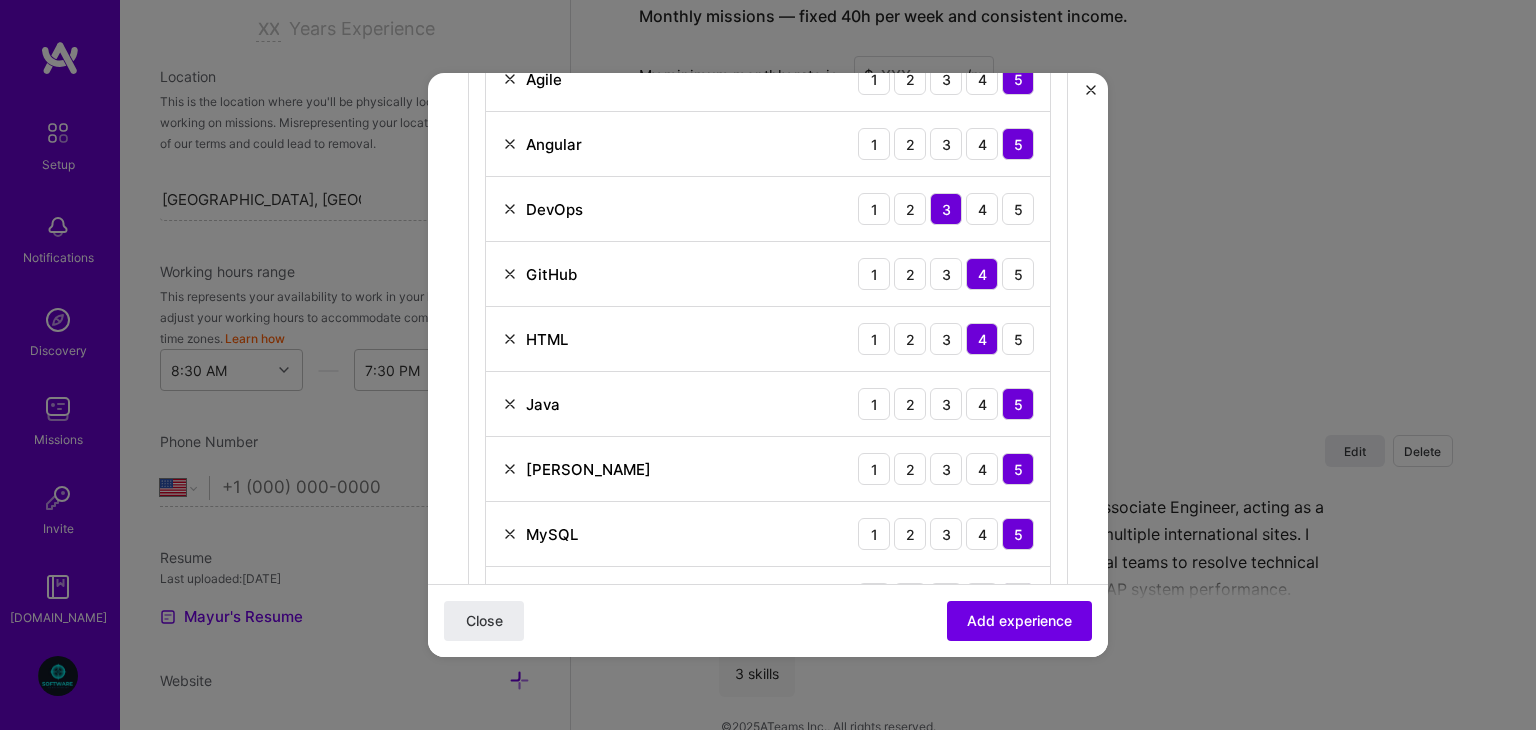 scroll, scrollTop: 756, scrollLeft: 0, axis: vertical 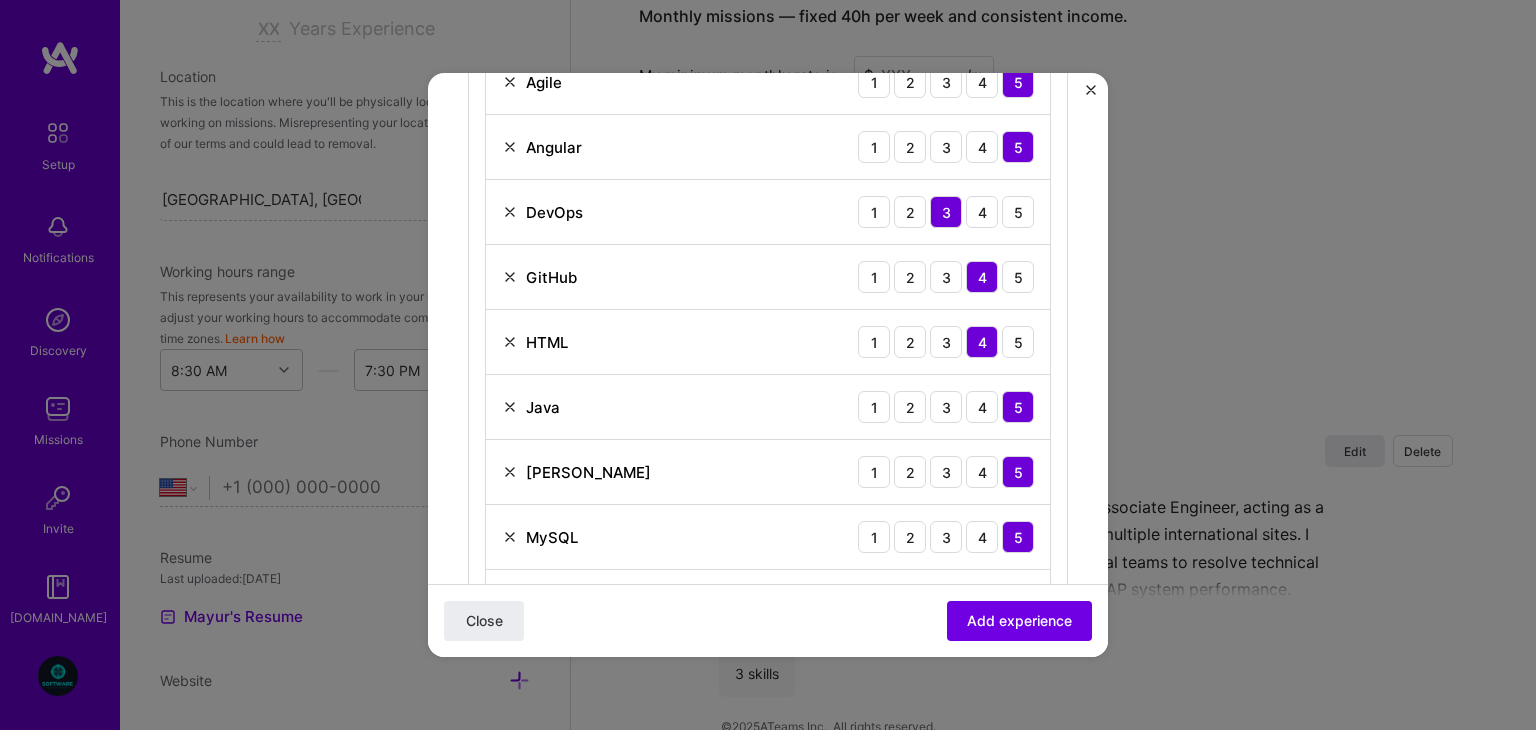 click on "Java 1 2 3 4 5" at bounding box center [768, 407] 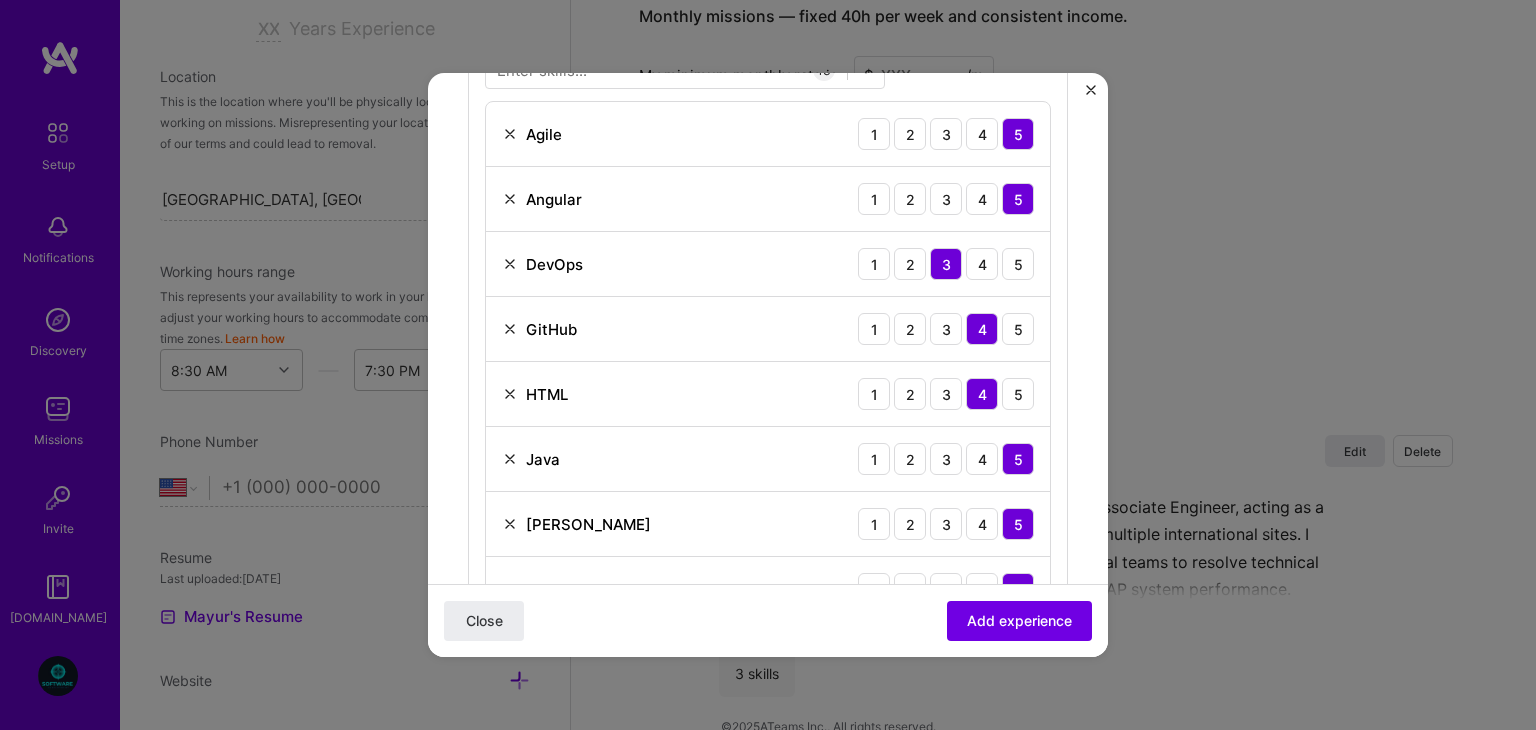 scroll, scrollTop: 680, scrollLeft: 0, axis: vertical 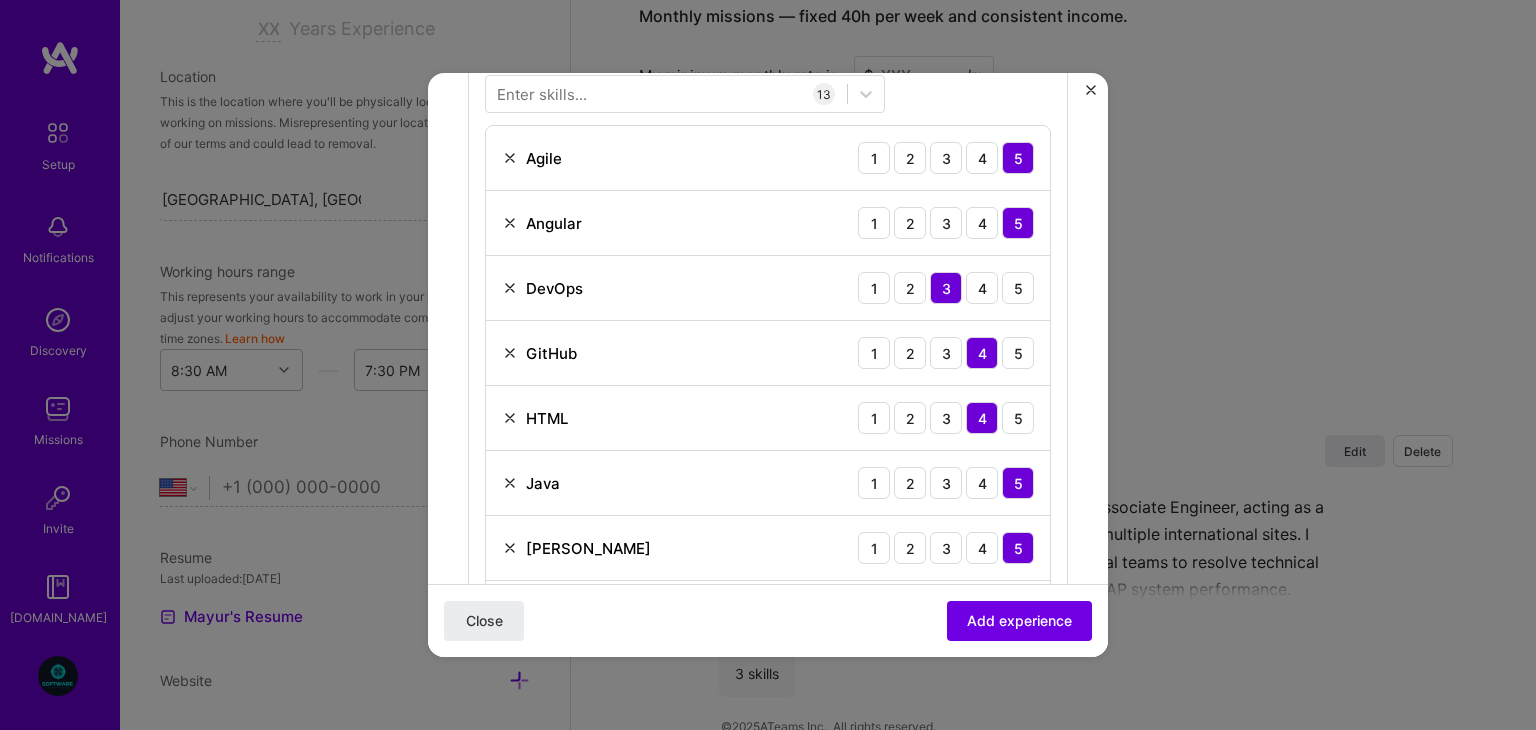 click on "HTML" at bounding box center (535, 418) 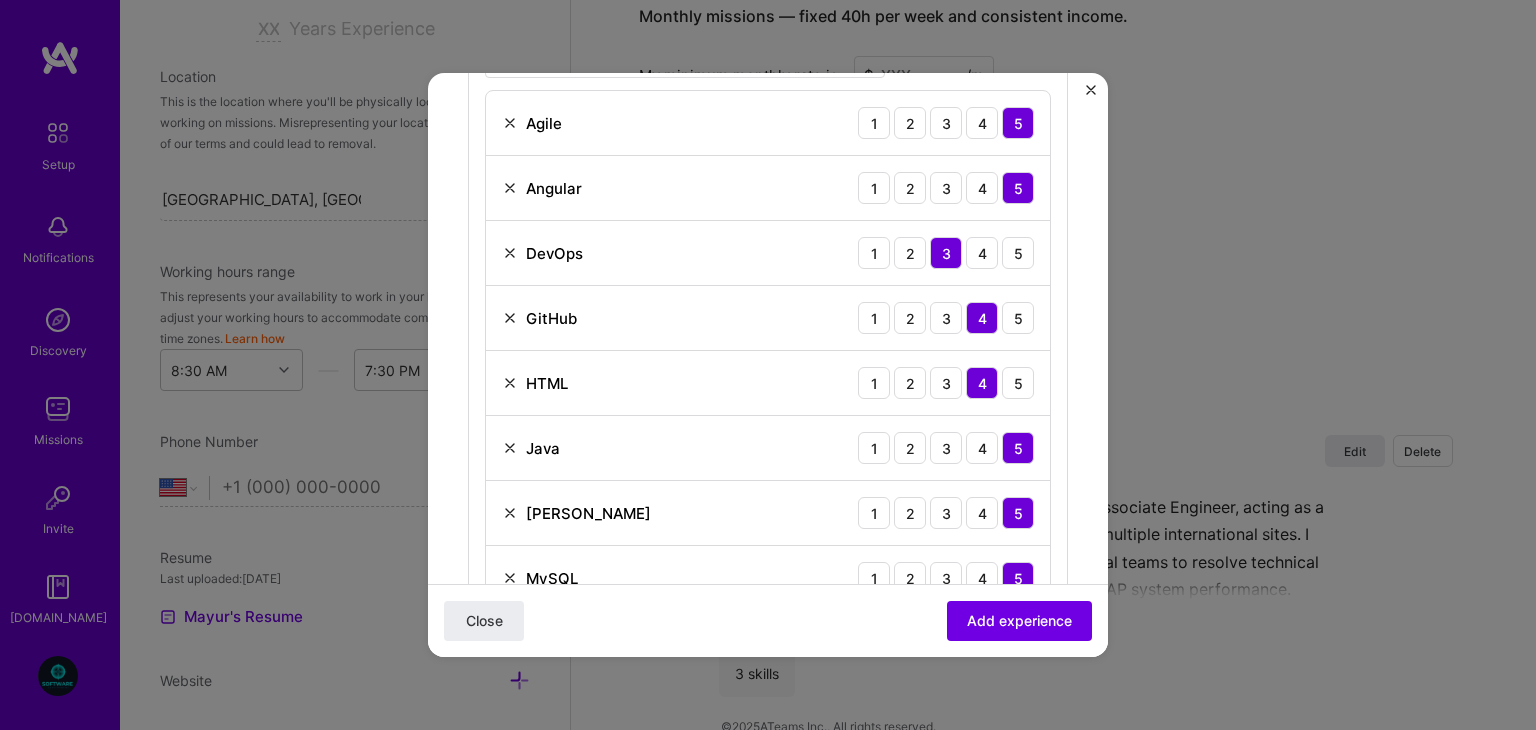 scroll, scrollTop: 716, scrollLeft: 0, axis: vertical 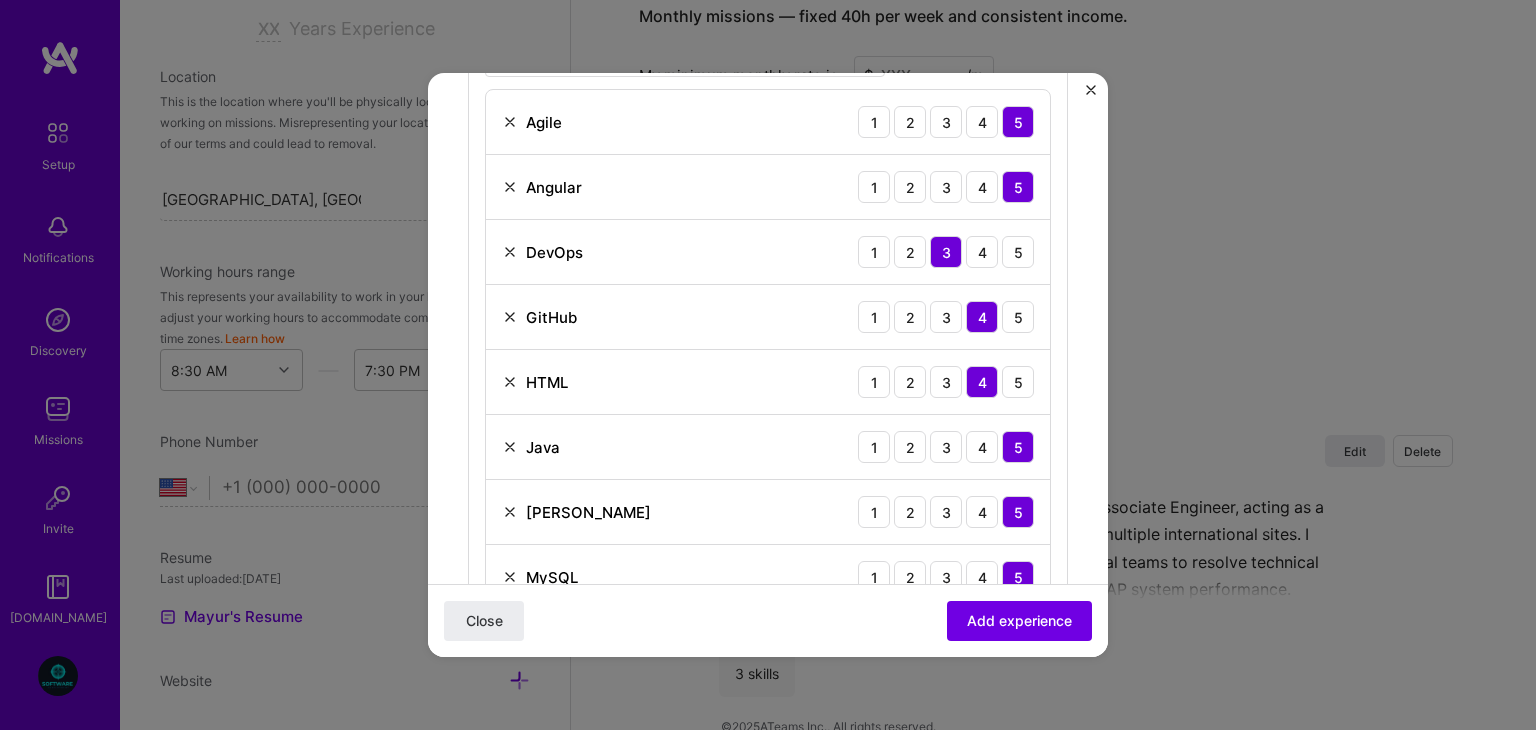 click at bounding box center (510, 382) 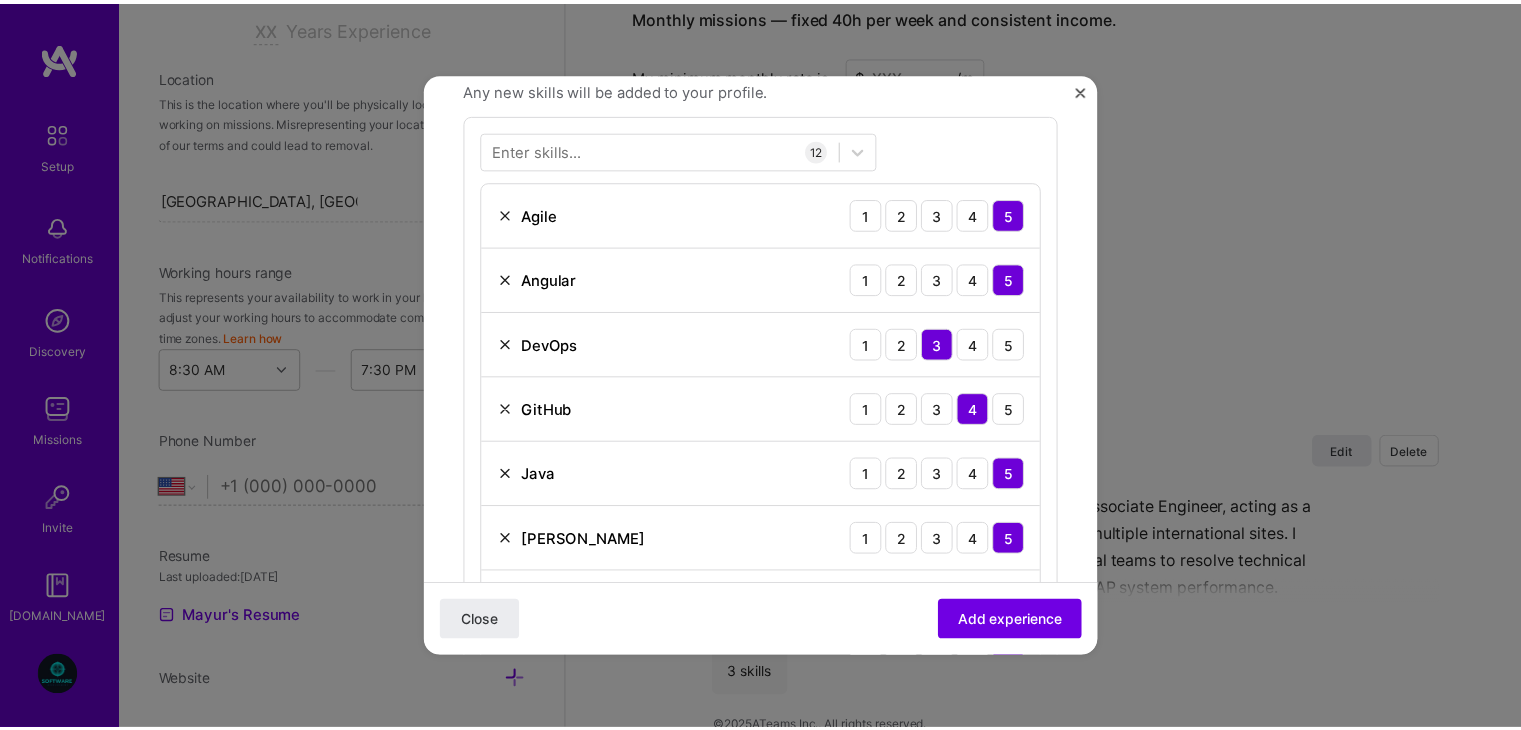 scroll, scrollTop: 802, scrollLeft: 0, axis: vertical 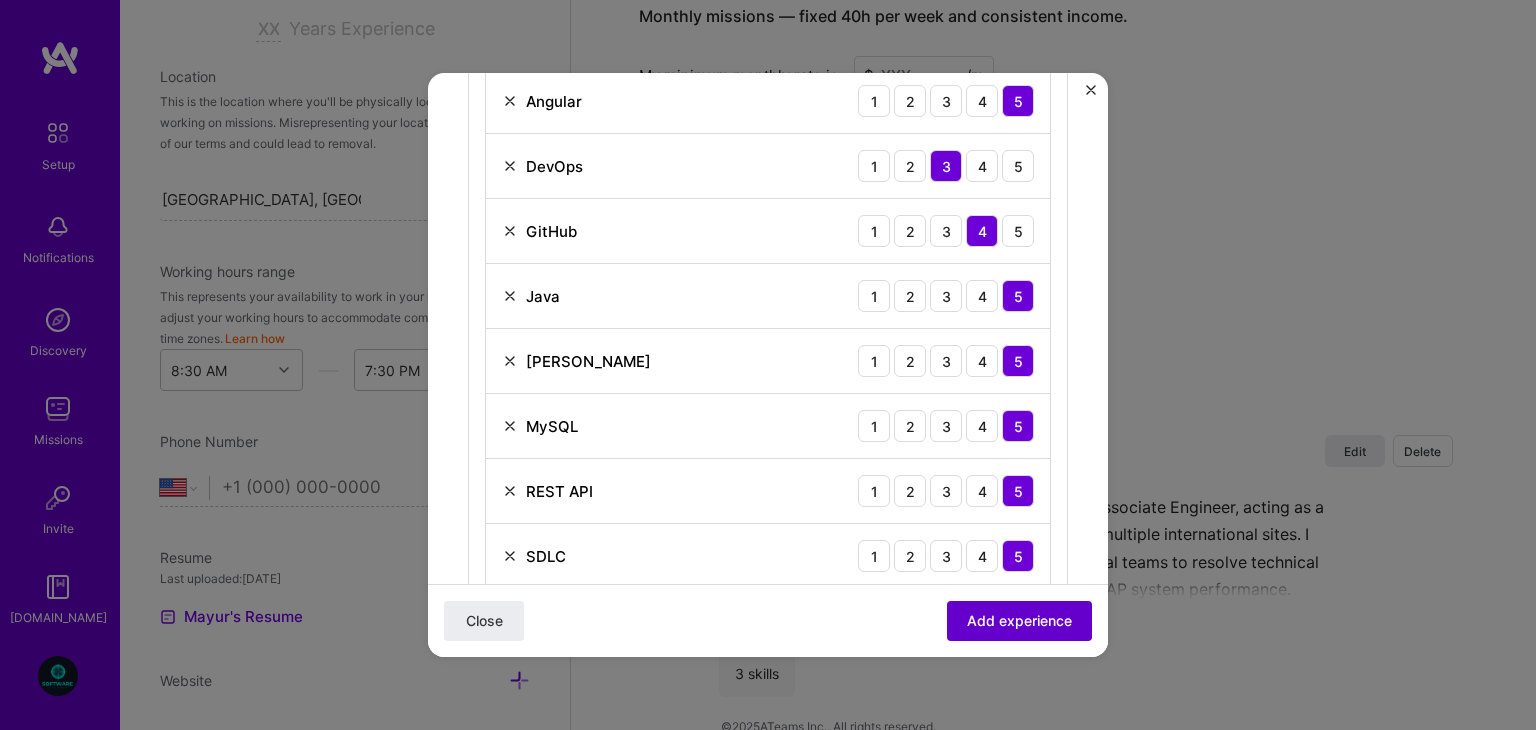 click on "Add experience" at bounding box center [1019, 621] 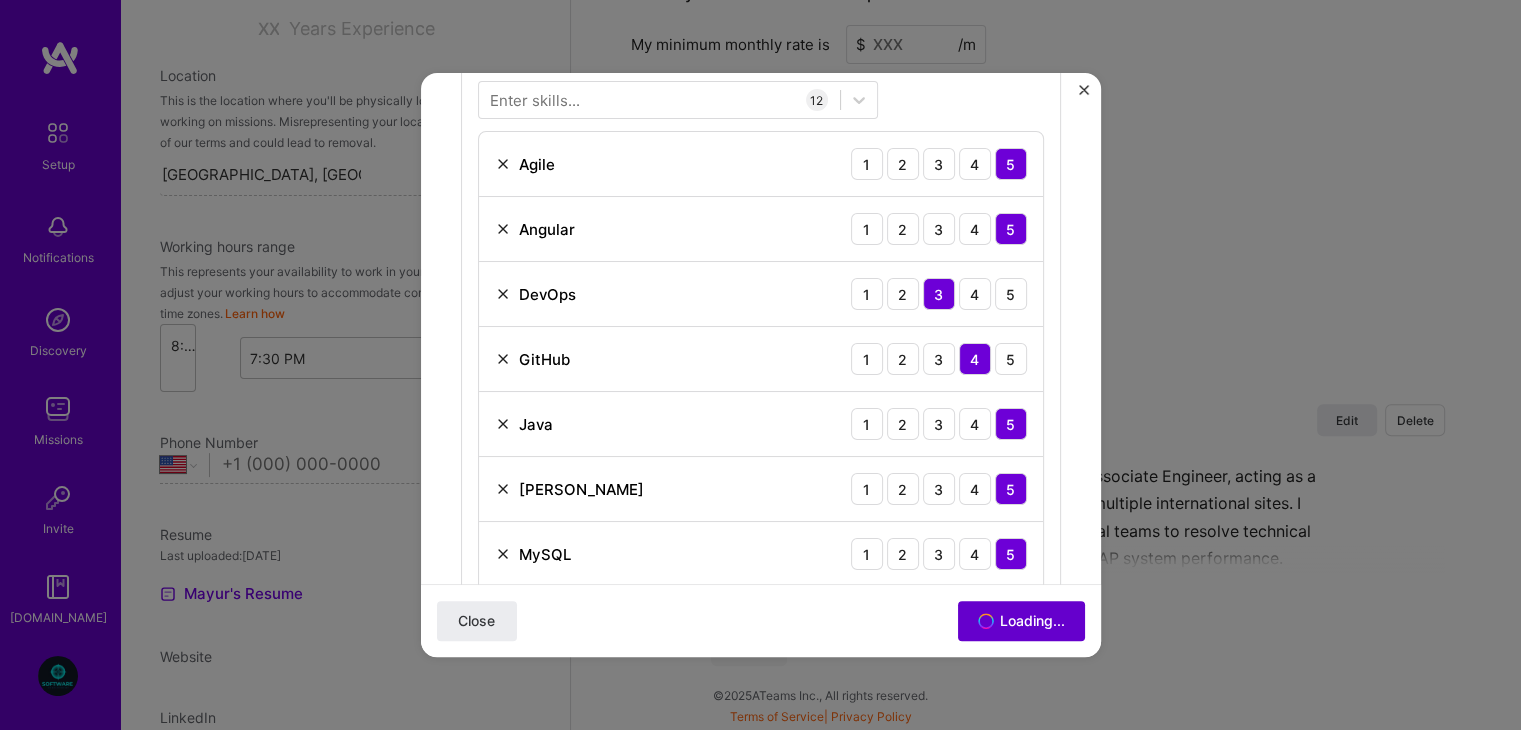 scroll, scrollTop: 250, scrollLeft: 0, axis: vertical 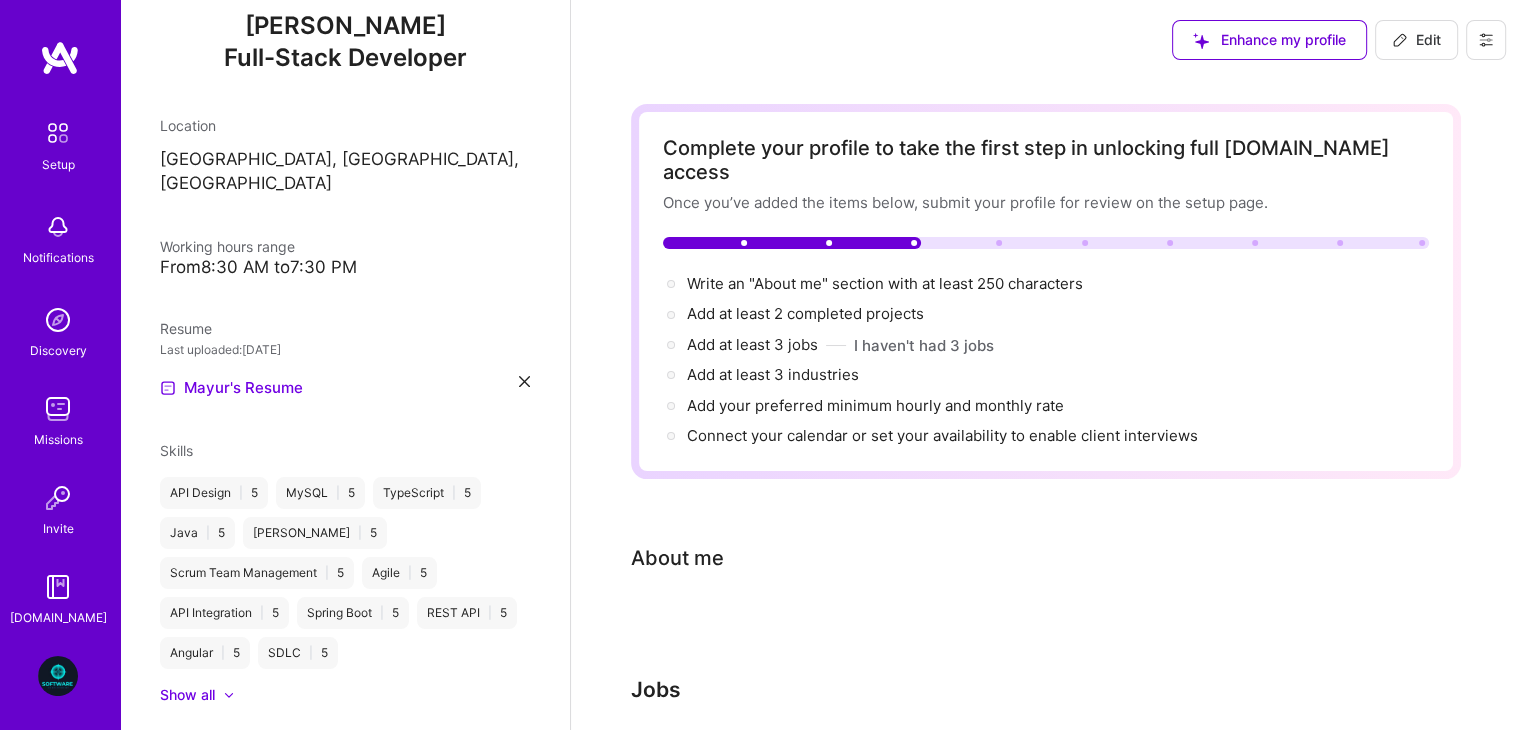 click on "Resume Last uploaded:  Jul 12, 2025 Mayur's Resume" at bounding box center (345, 359) 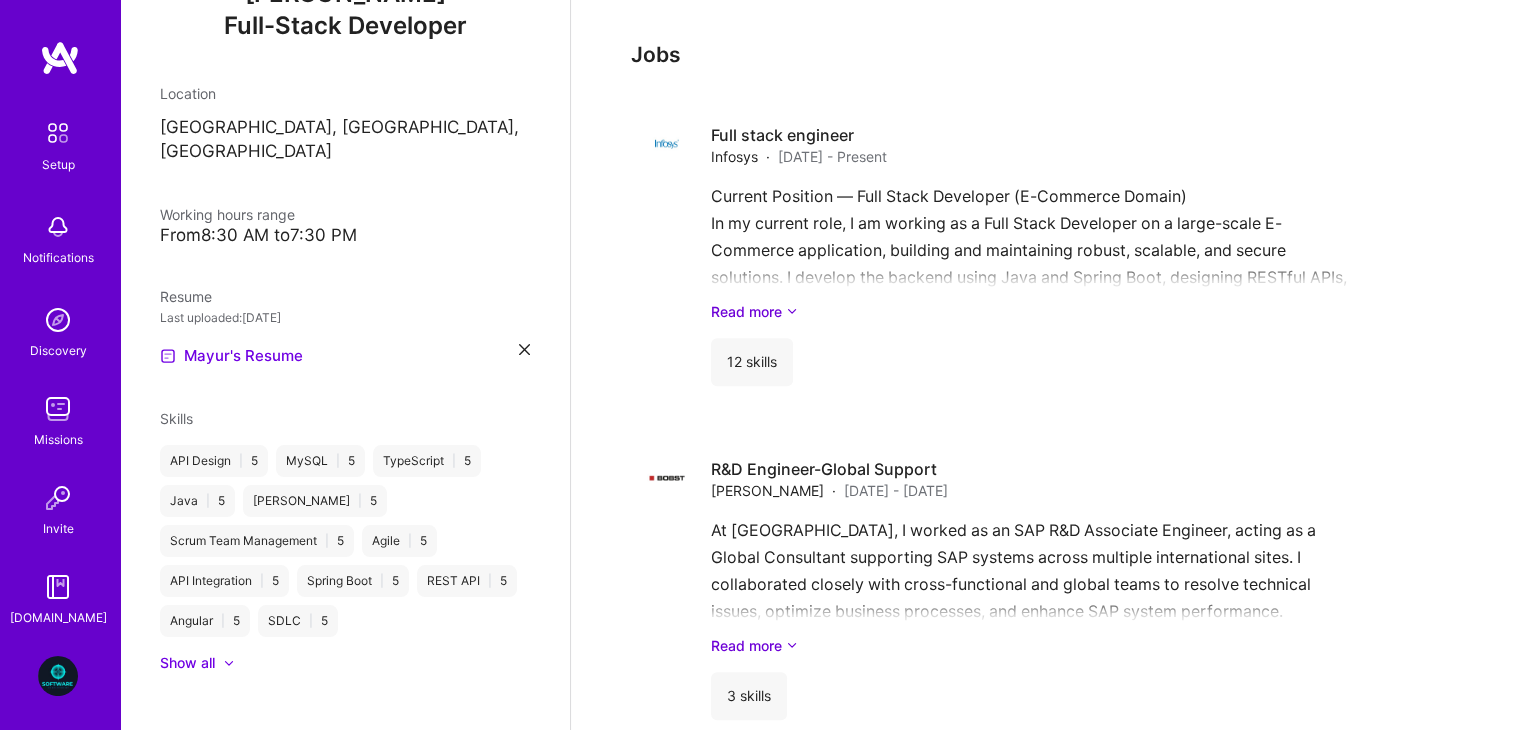 scroll, scrollTop: 660, scrollLeft: 0, axis: vertical 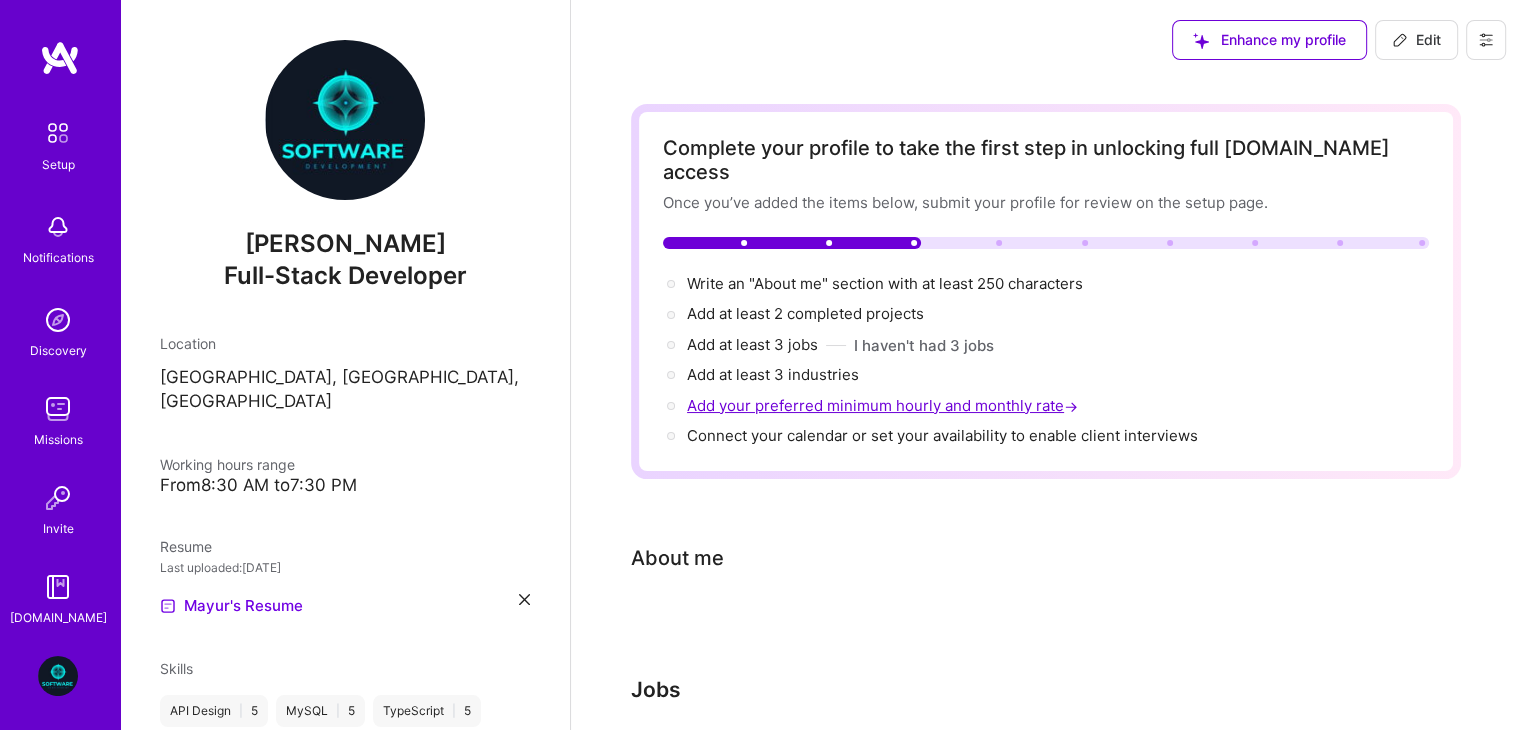 click on "Add your preferred minimum hourly and monthly rate  →" at bounding box center [884, 405] 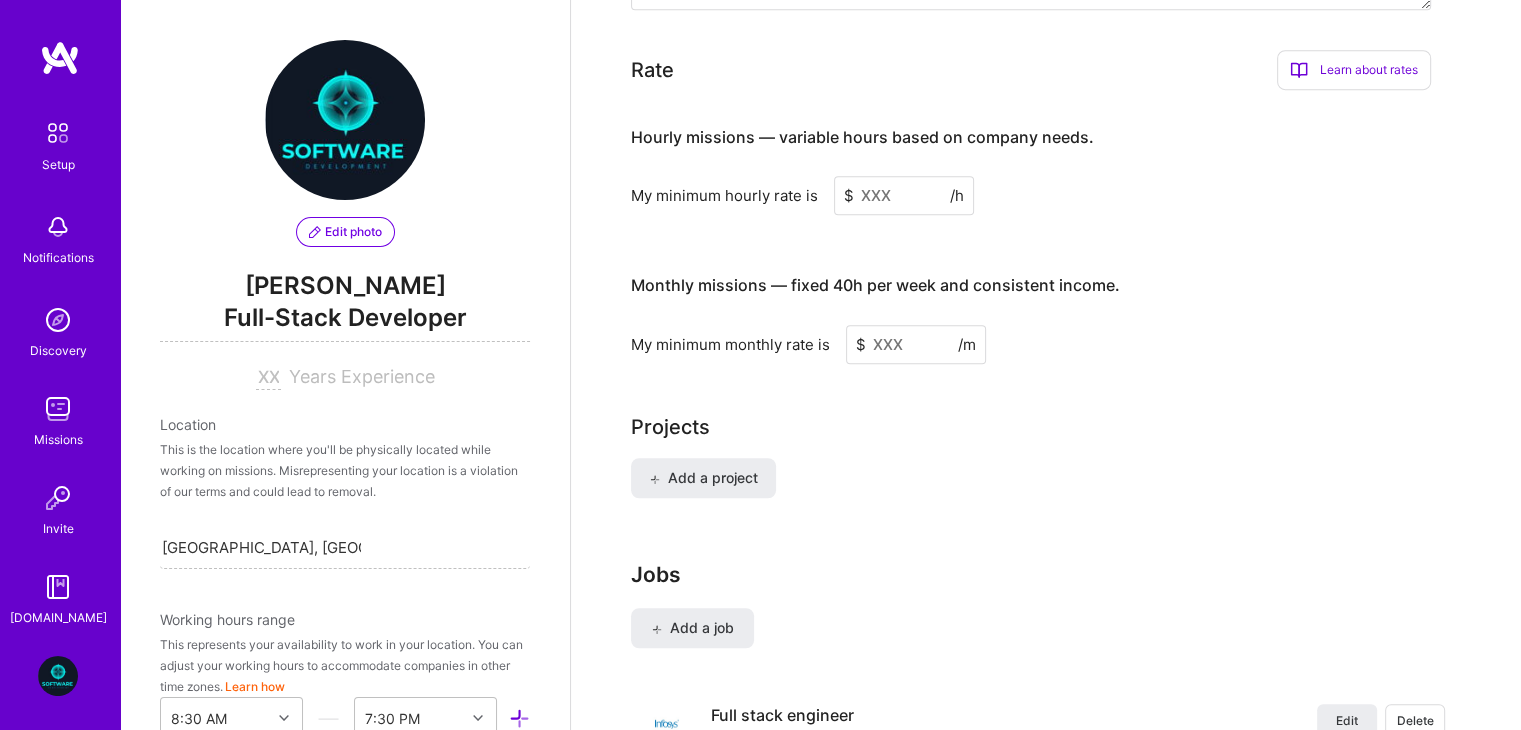 scroll, scrollTop: 1188, scrollLeft: 0, axis: vertical 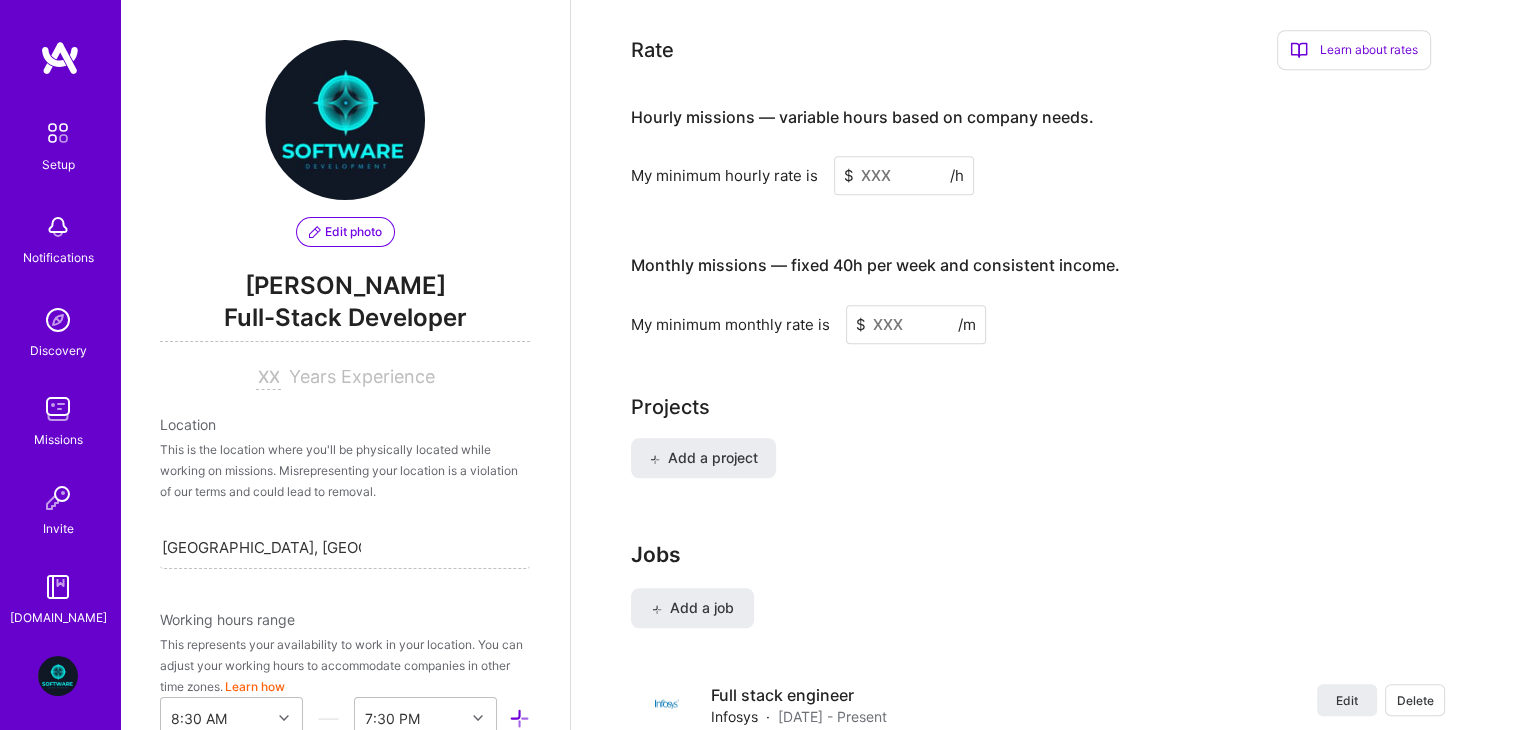 click at bounding box center [904, 175] 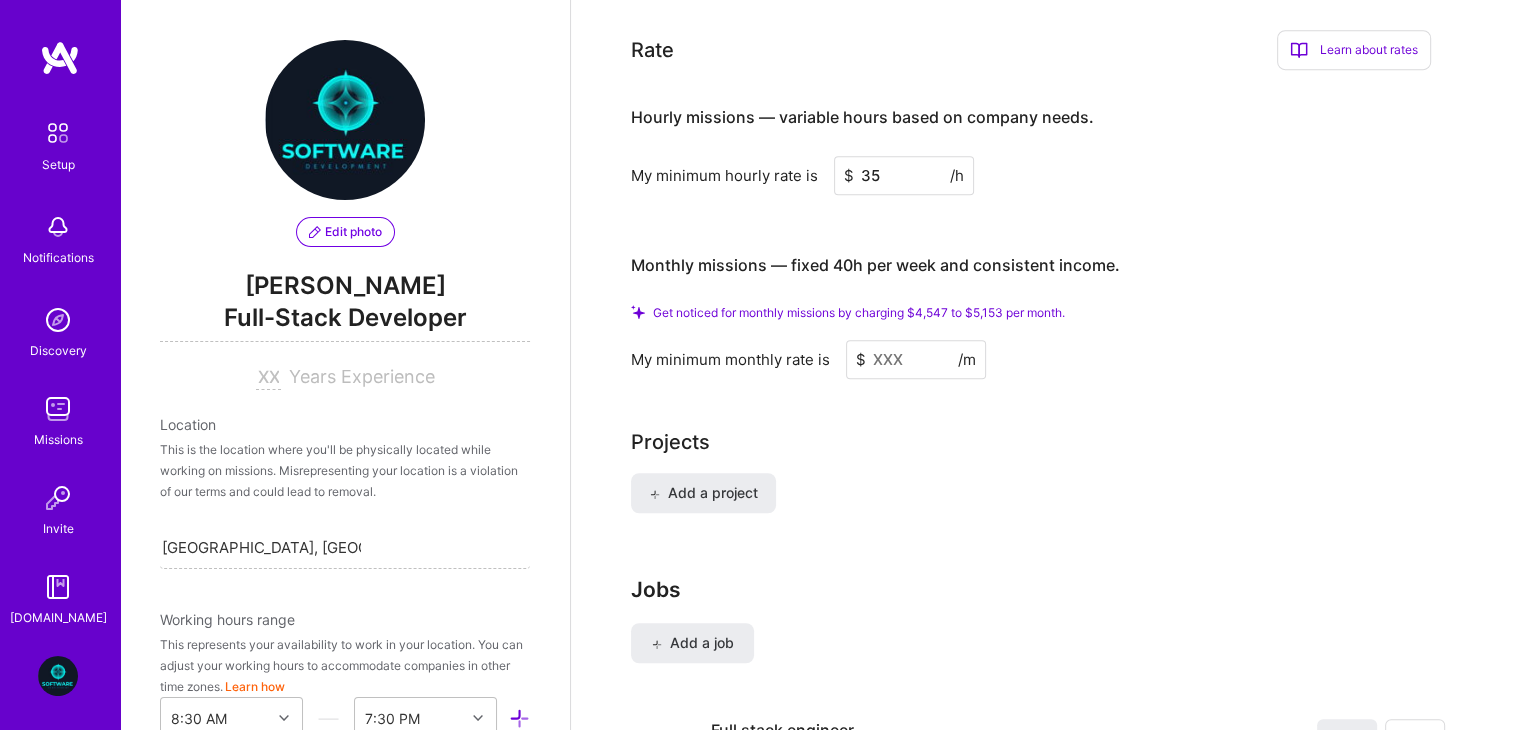 type on "35" 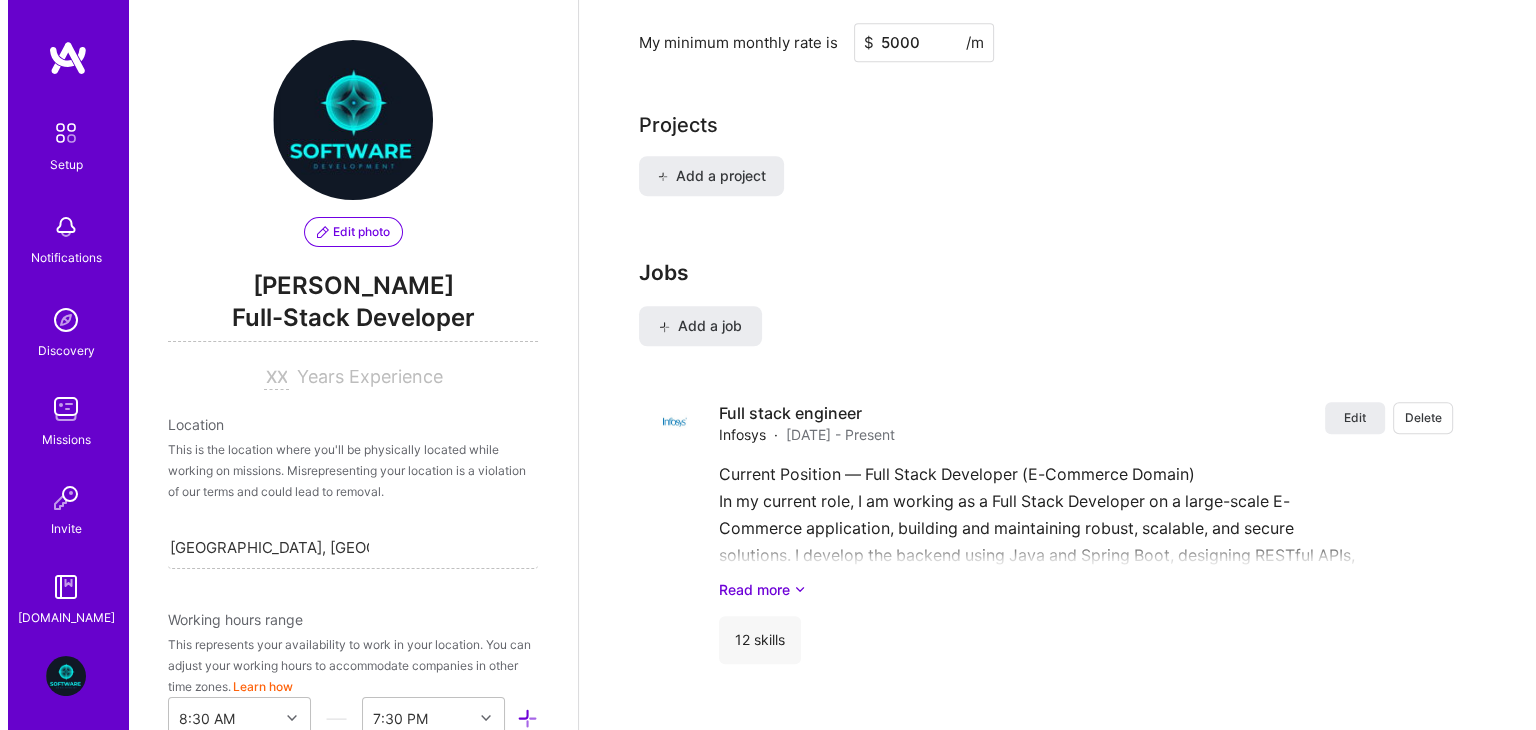 scroll, scrollTop: 1290, scrollLeft: 0, axis: vertical 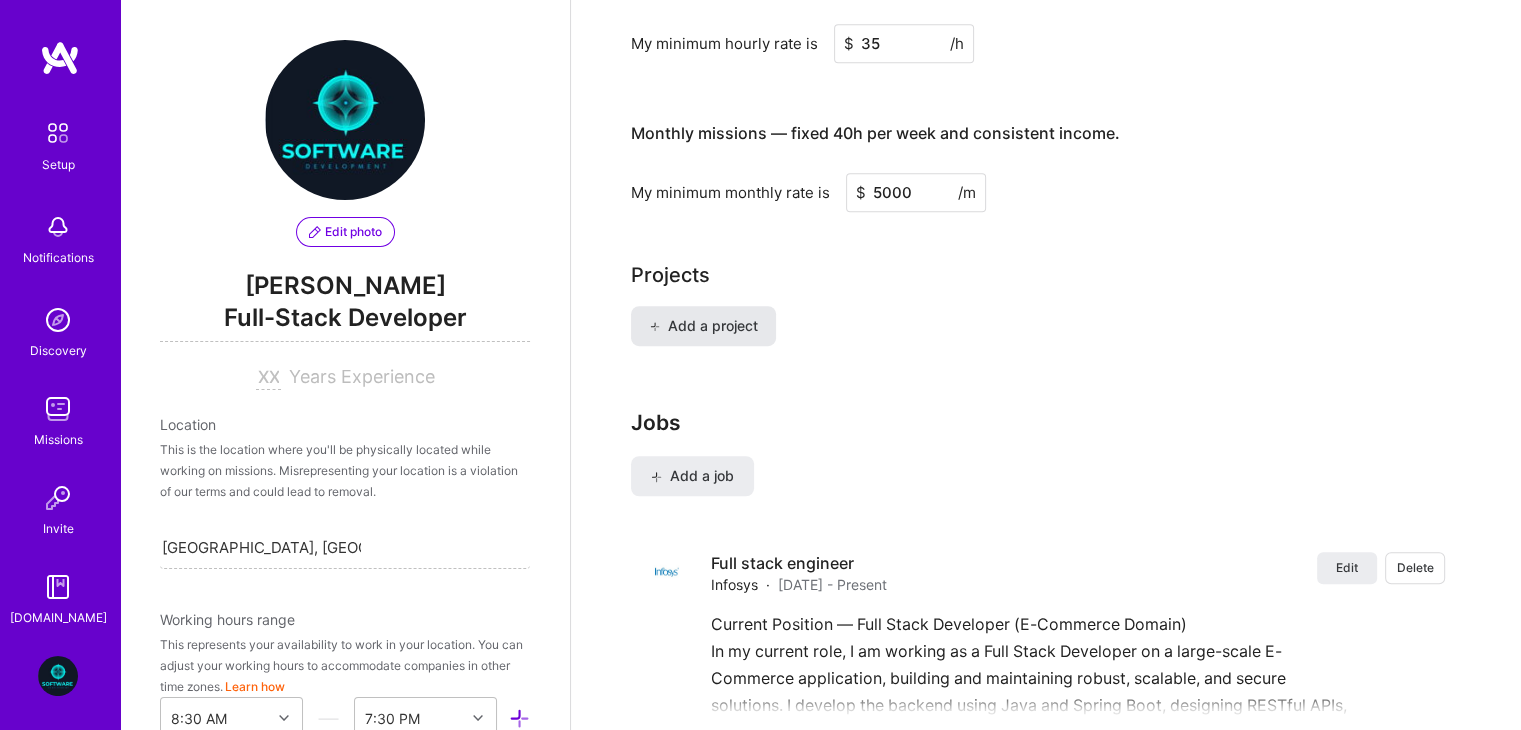 type on "5000" 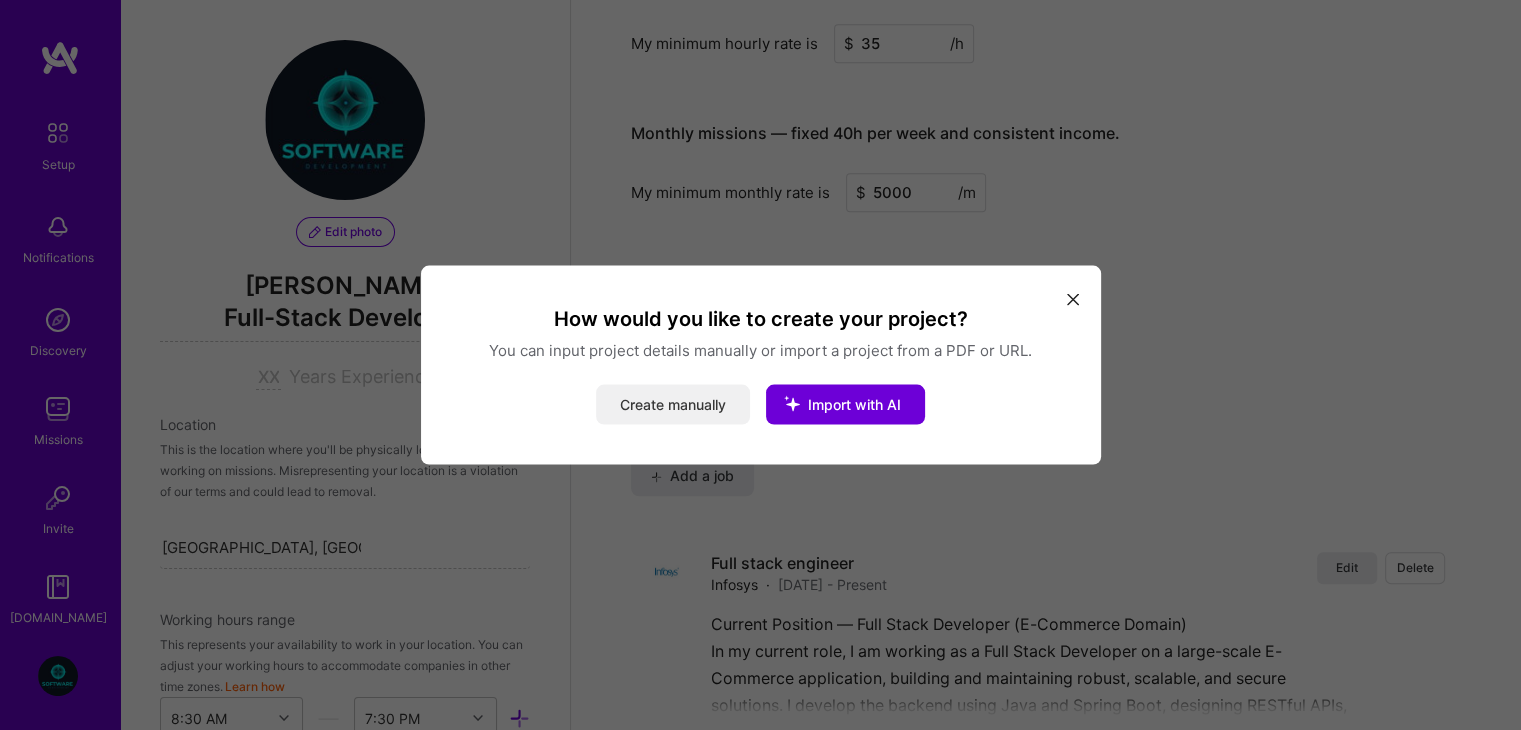 click on "Create manually" at bounding box center [673, 405] 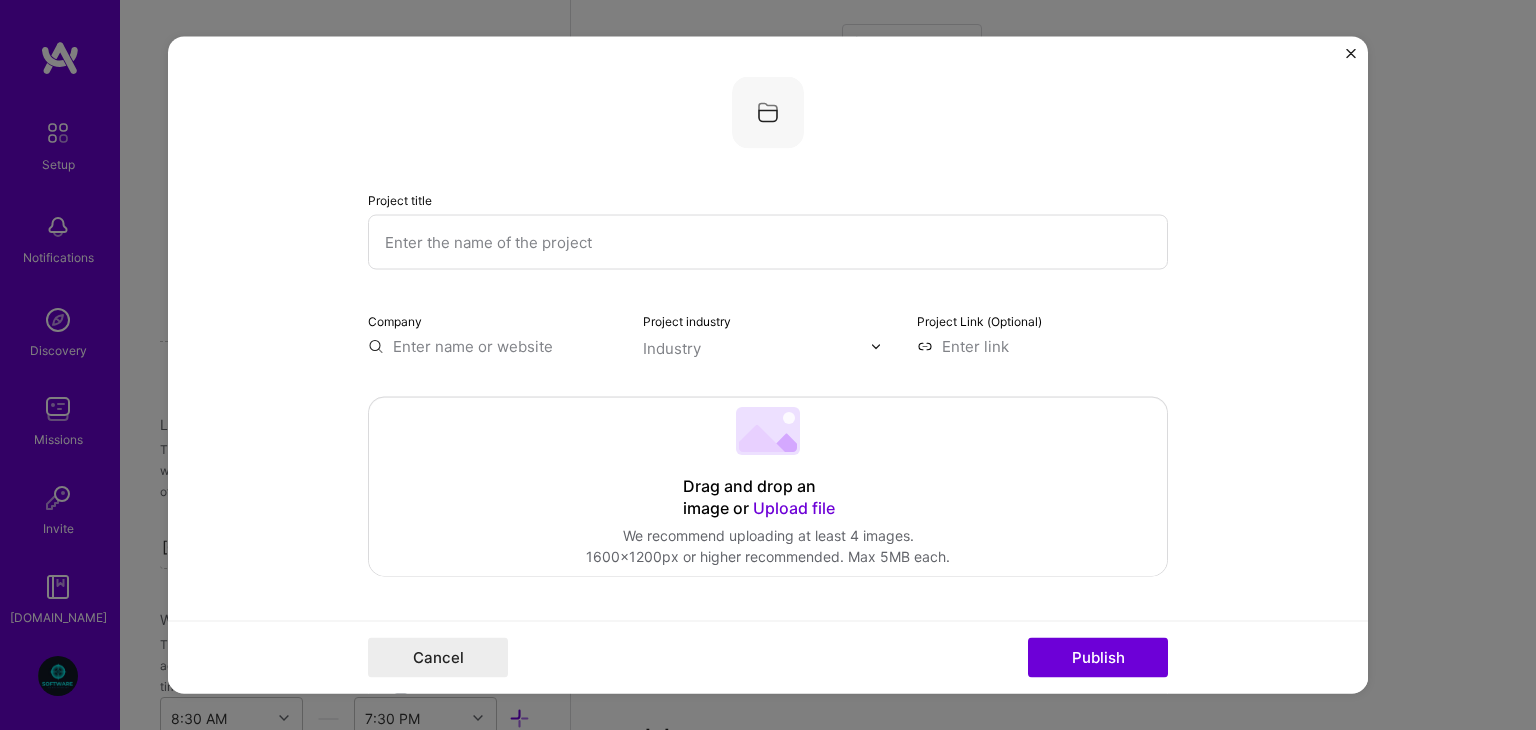 click at bounding box center (768, 242) 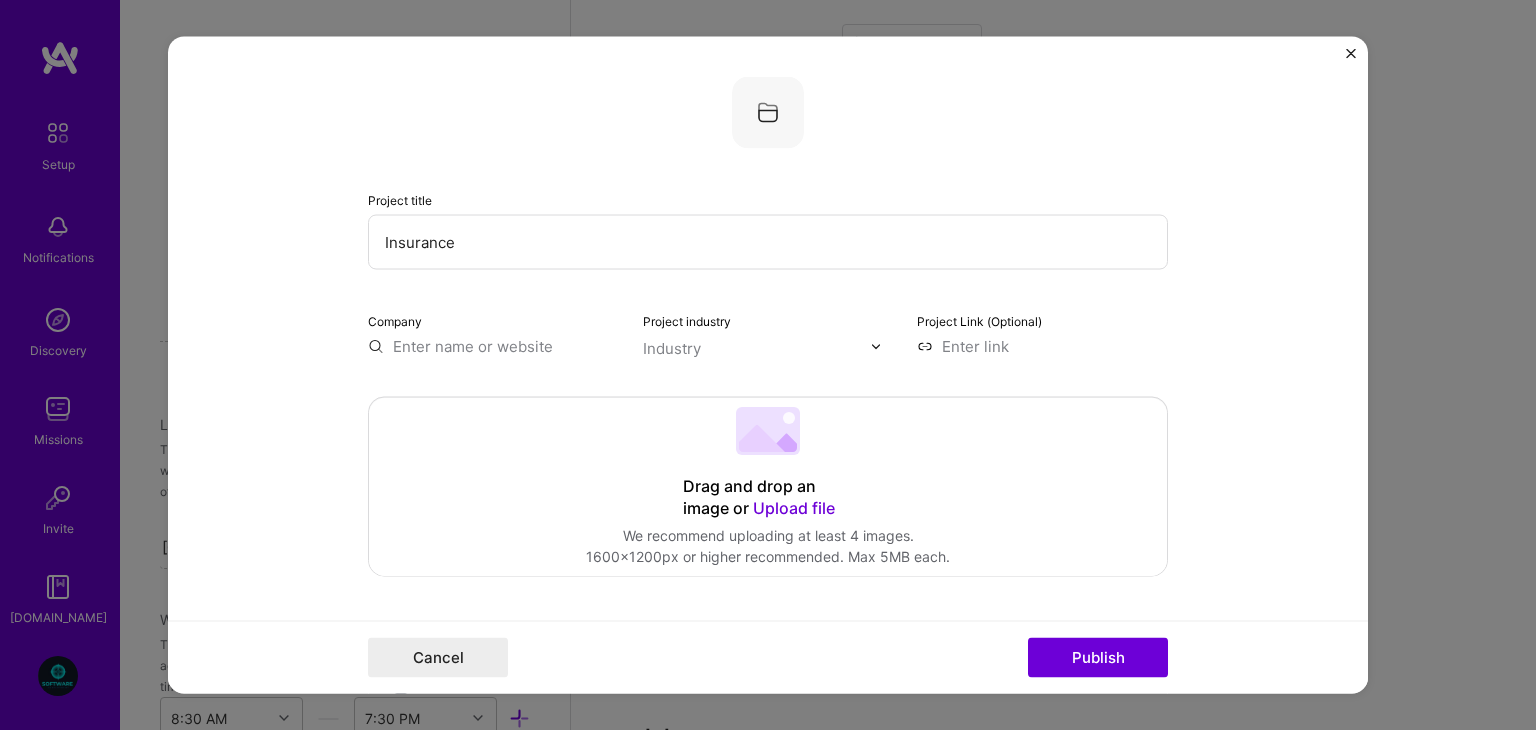 type on "Insurance" 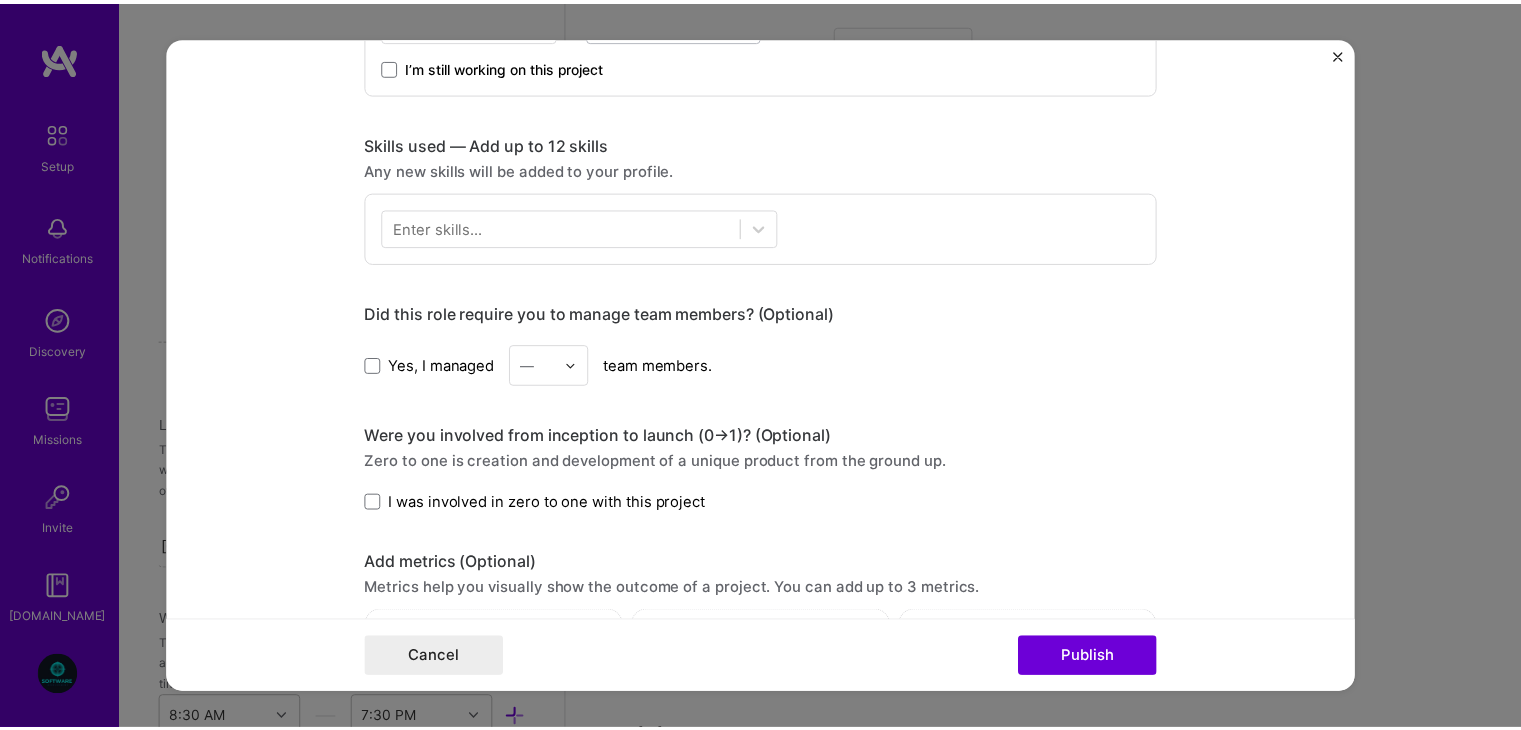 scroll, scrollTop: 820, scrollLeft: 0, axis: vertical 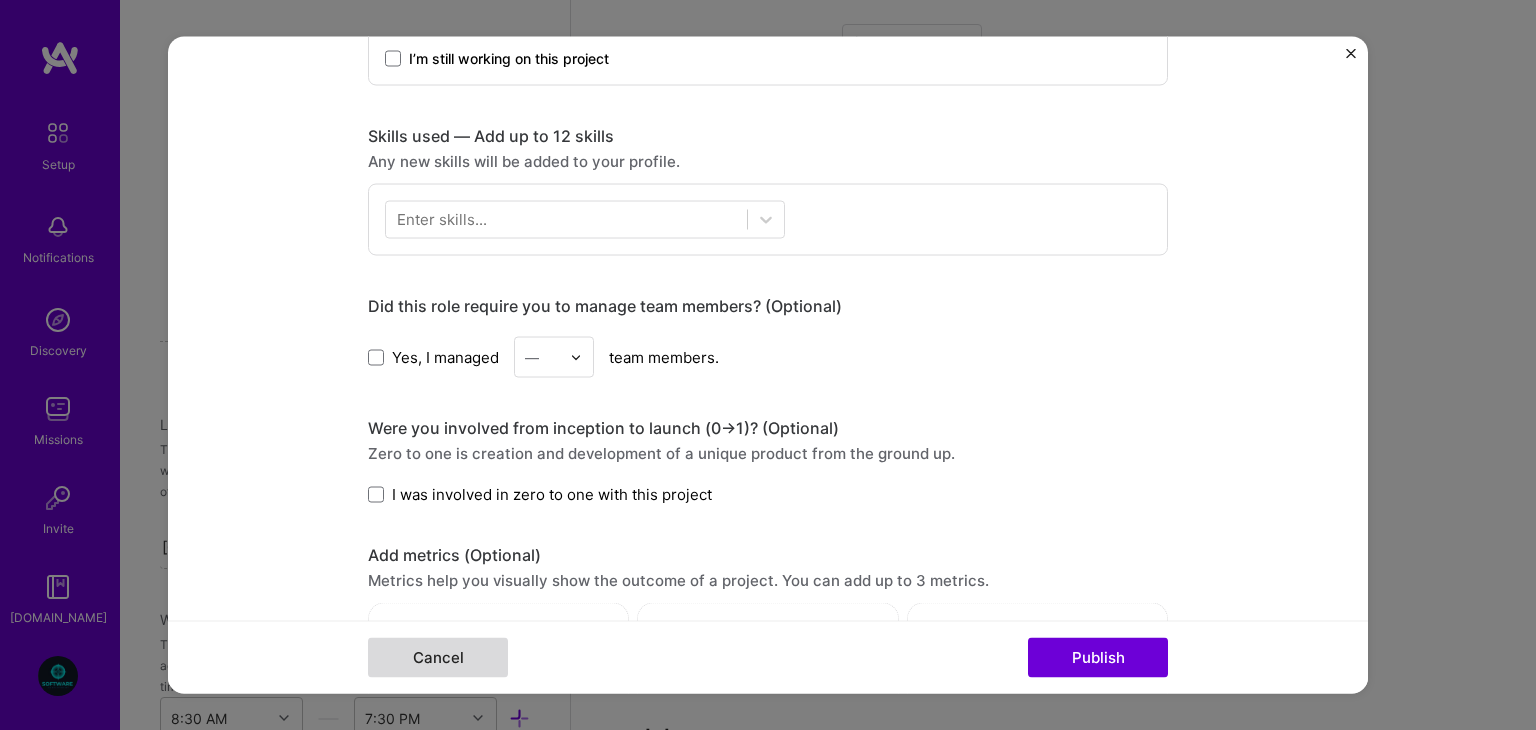 click on "Cancel" at bounding box center [438, 658] 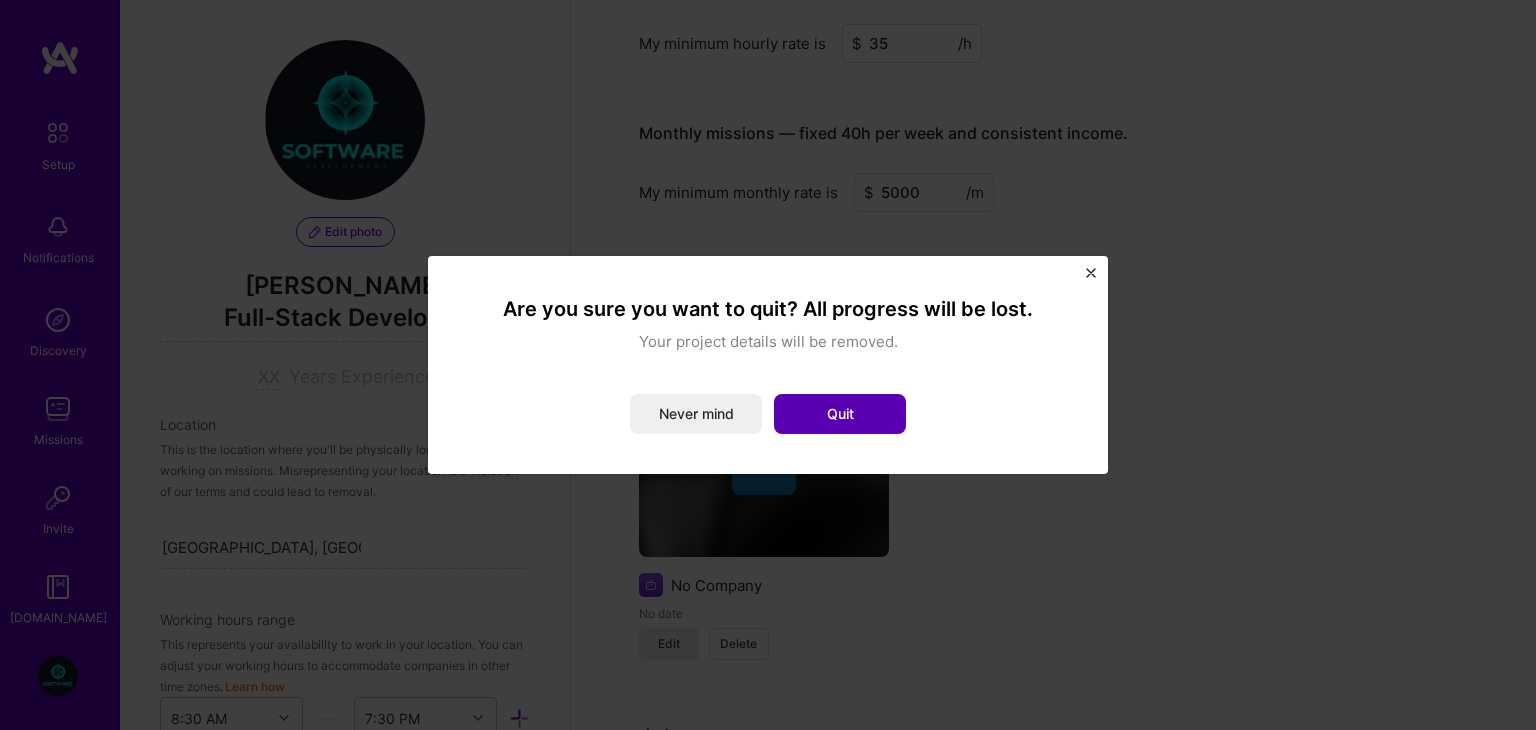 click on "Quit" at bounding box center (840, 414) 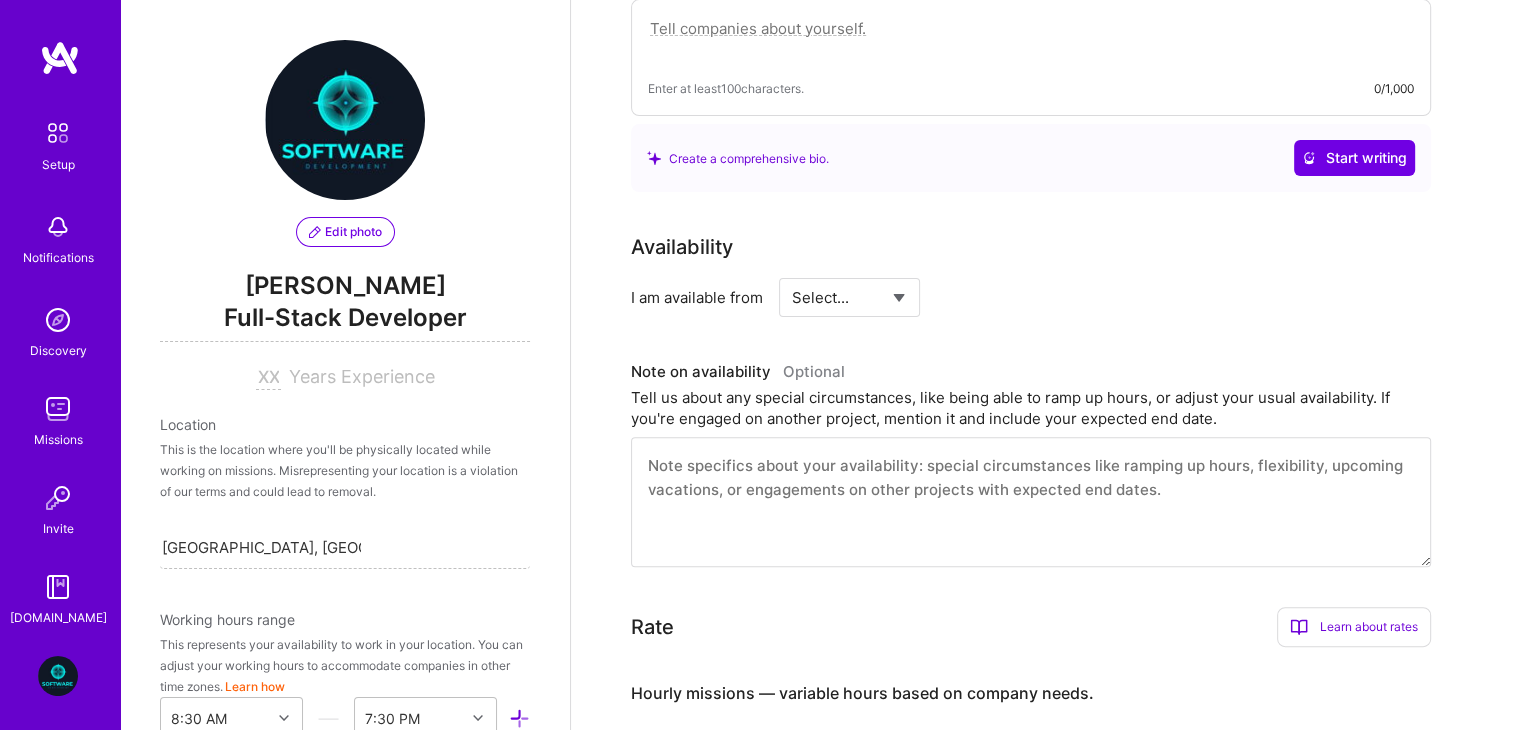 scroll, scrollTop: 580, scrollLeft: 0, axis: vertical 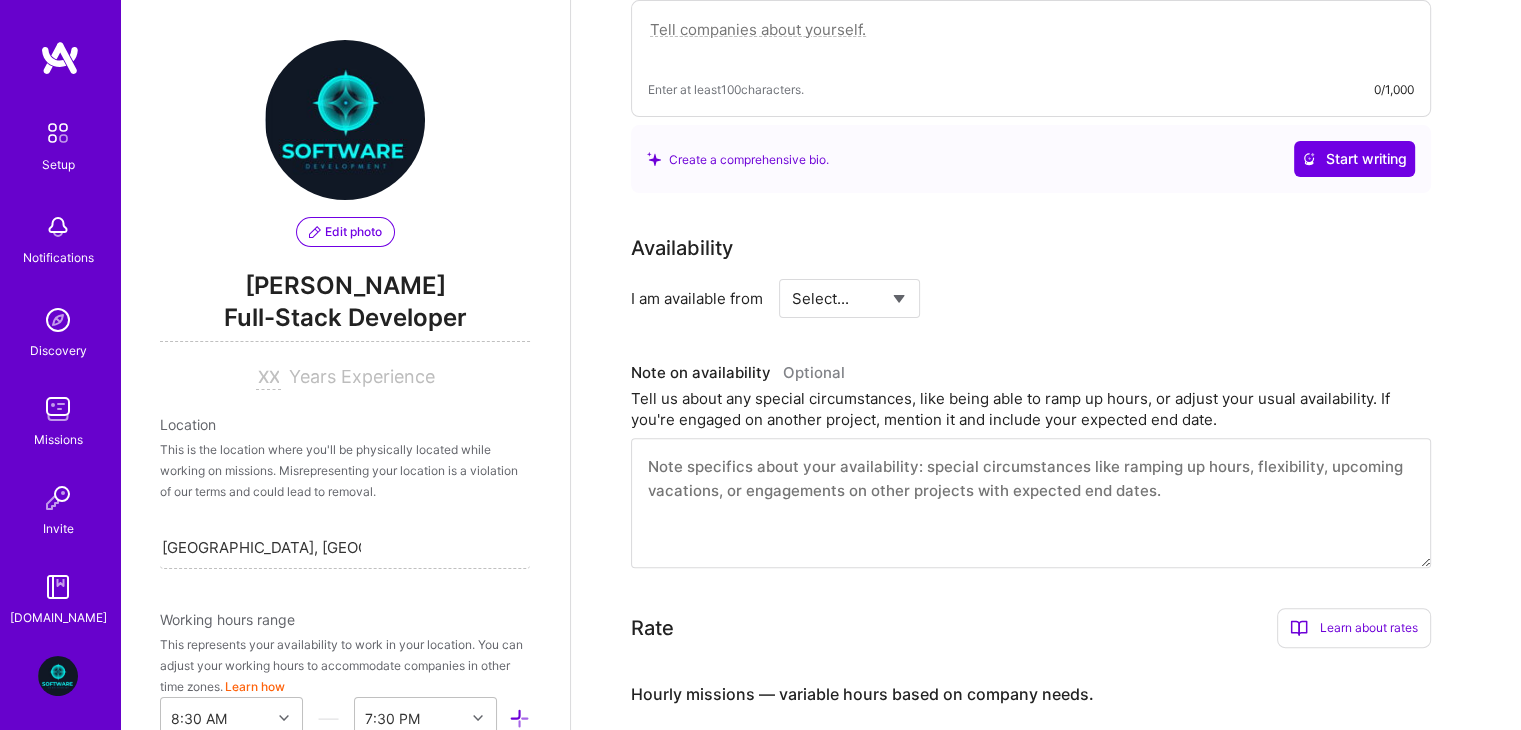 click on "Select... Right Now Future Date Not Available" at bounding box center [849, 298] 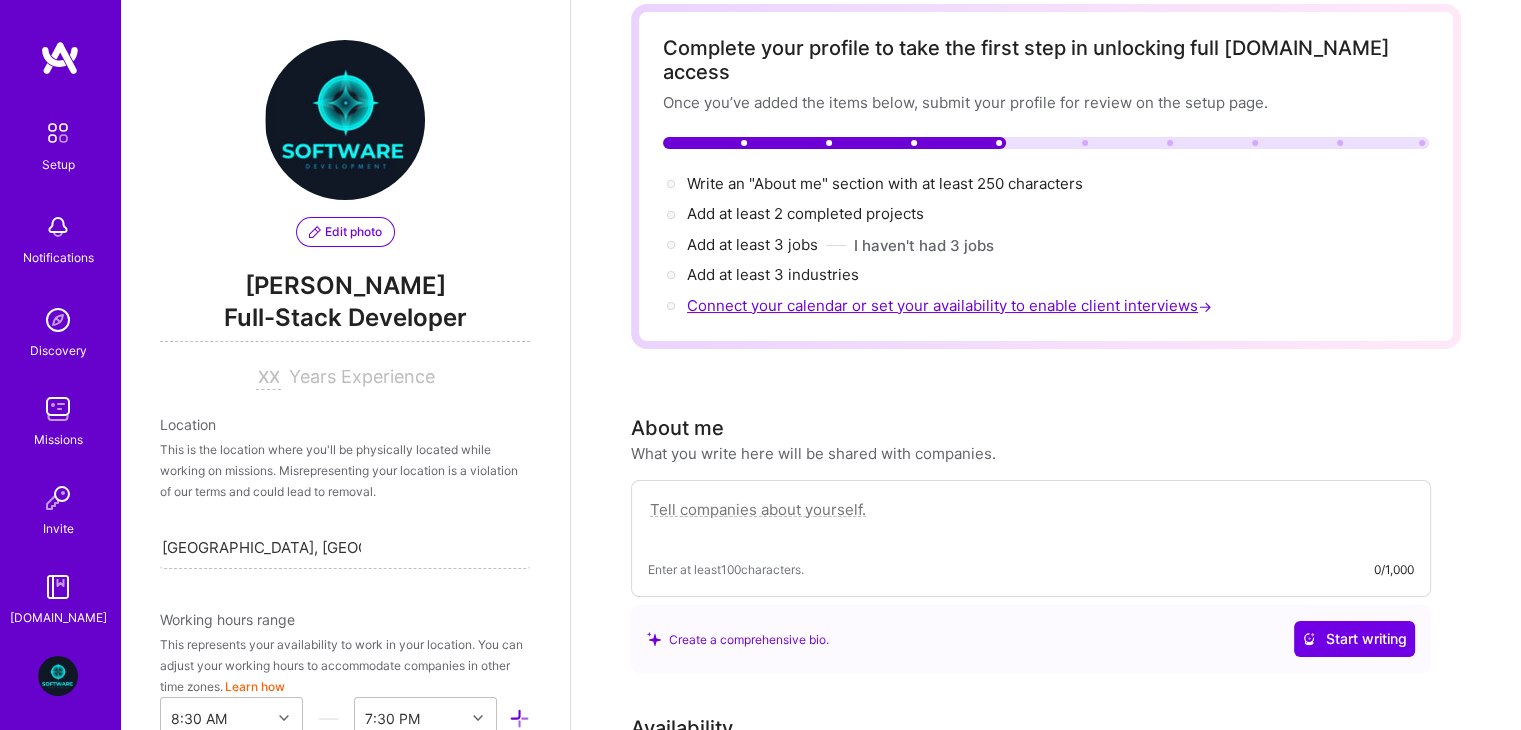 scroll, scrollTop: 100, scrollLeft: 0, axis: vertical 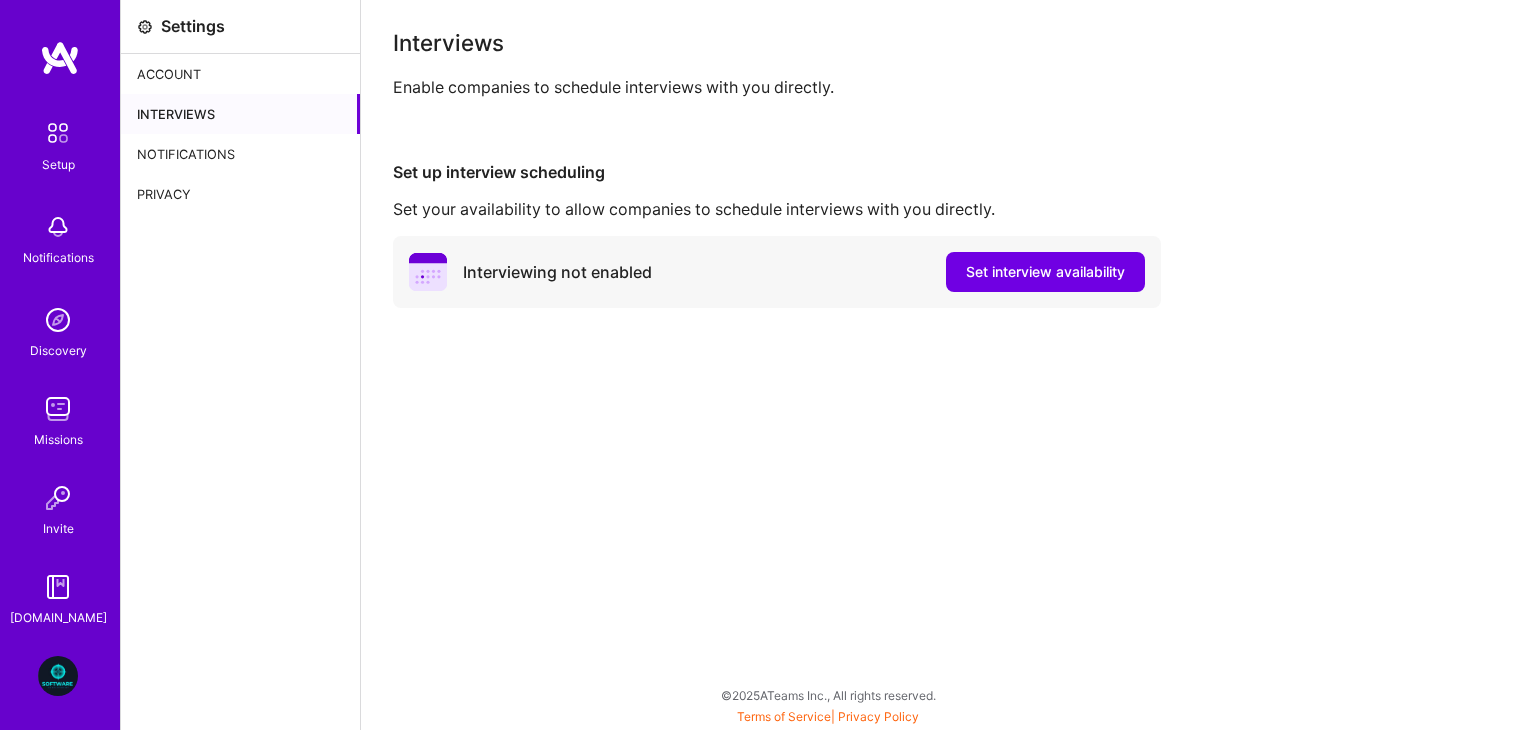 click on "Interviewing not enabled Set interview availability" at bounding box center (777, 272) 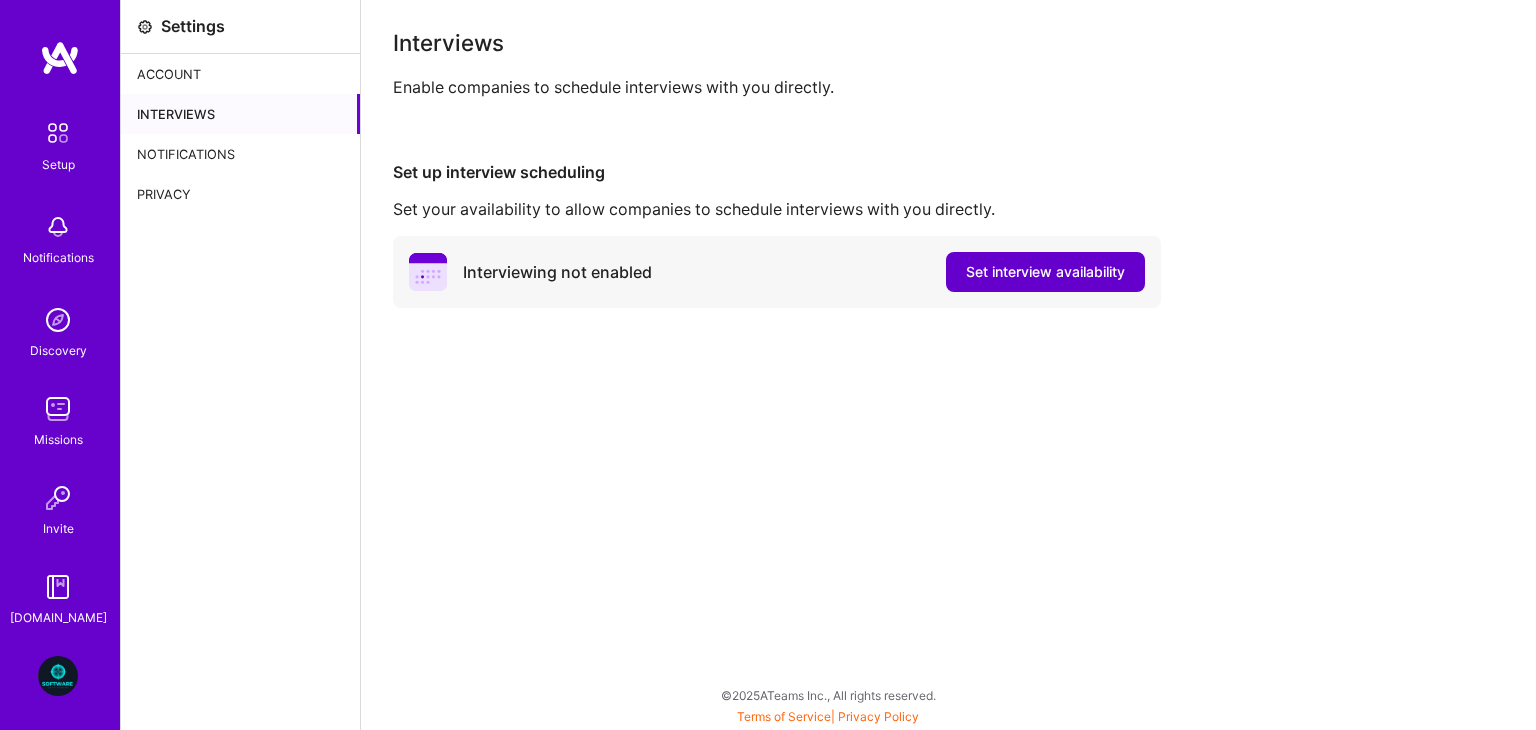 click on "Set interview availability" at bounding box center [1045, 272] 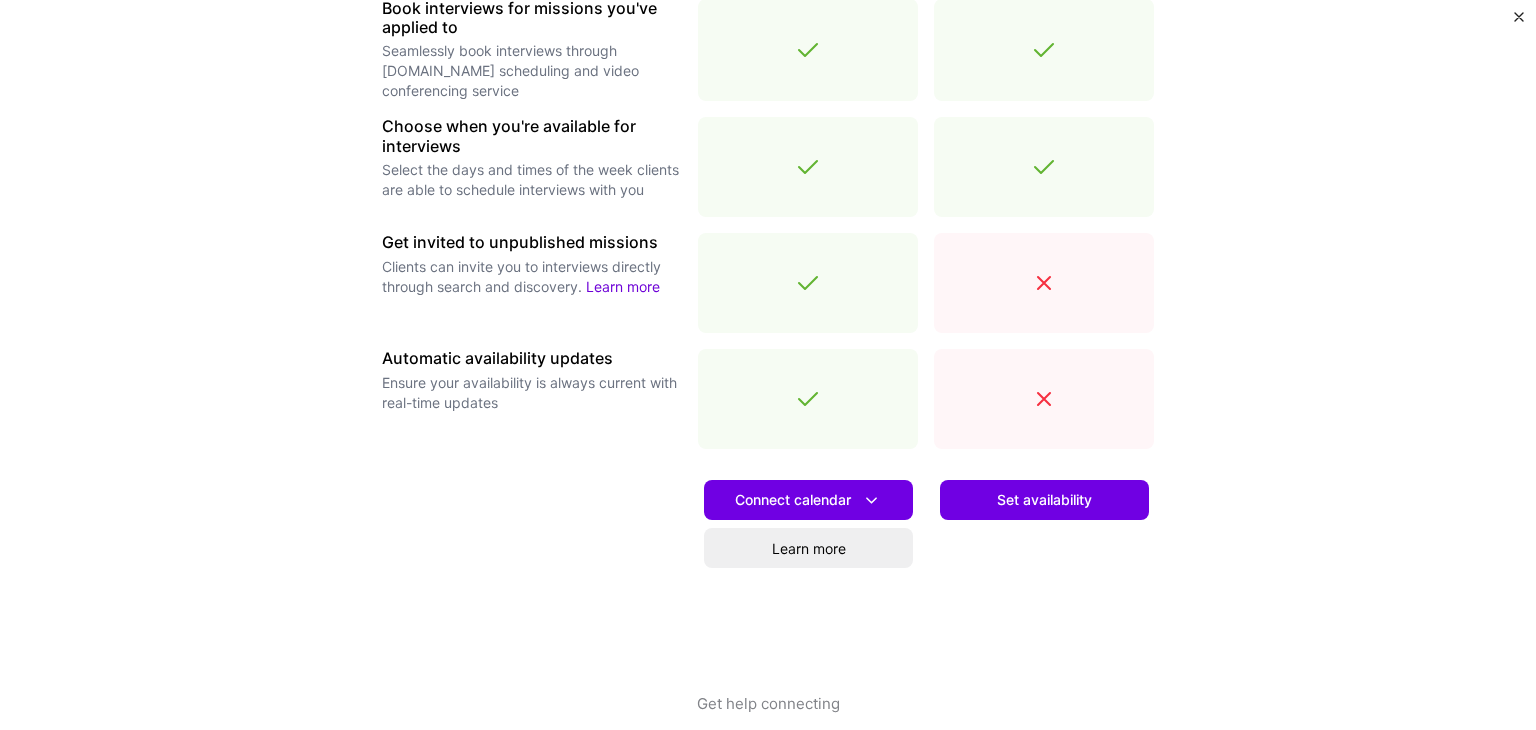 scroll, scrollTop: 648, scrollLeft: 0, axis: vertical 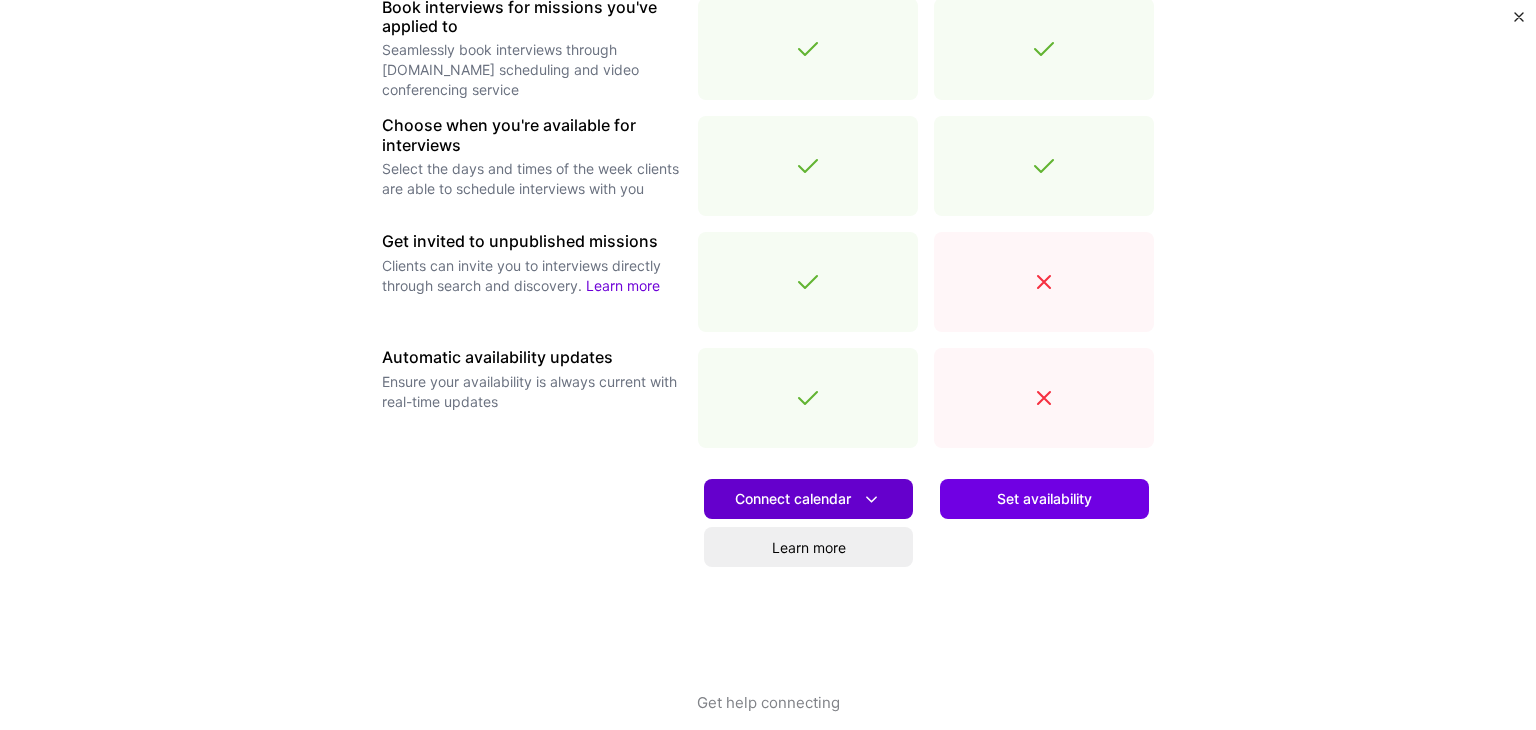 click on "Connect calendar" at bounding box center [808, 499] 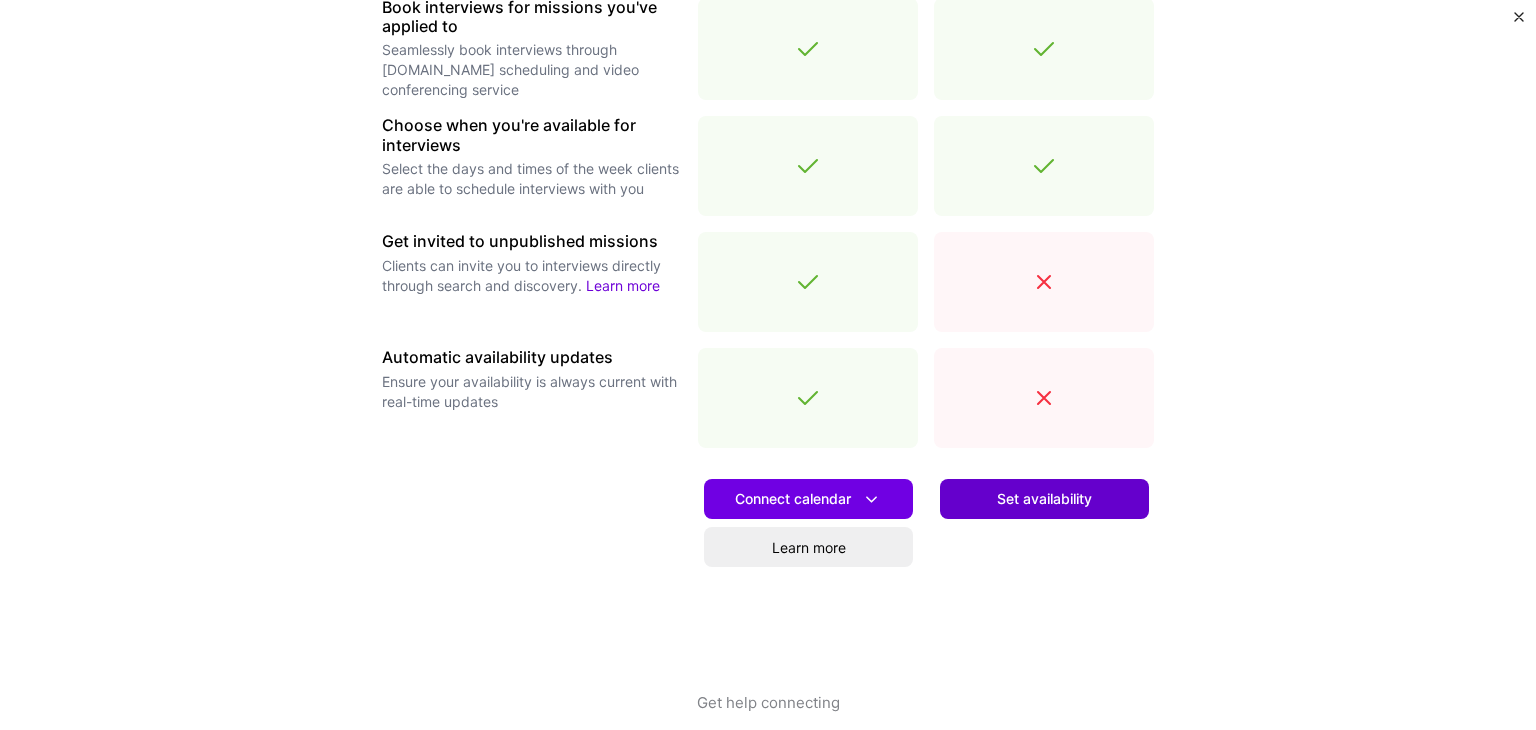 click on "Set availability" at bounding box center (1044, 499) 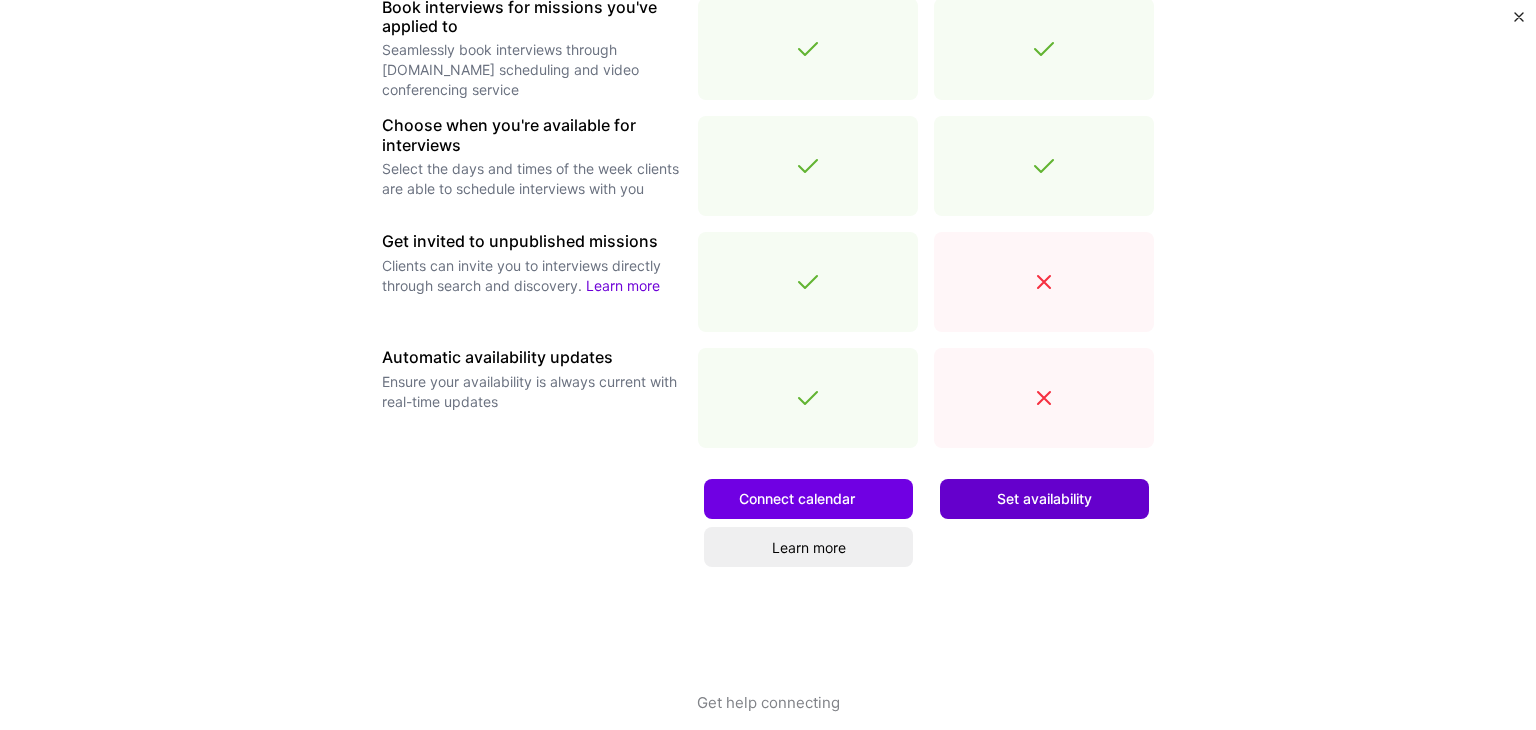 scroll, scrollTop: 0, scrollLeft: 0, axis: both 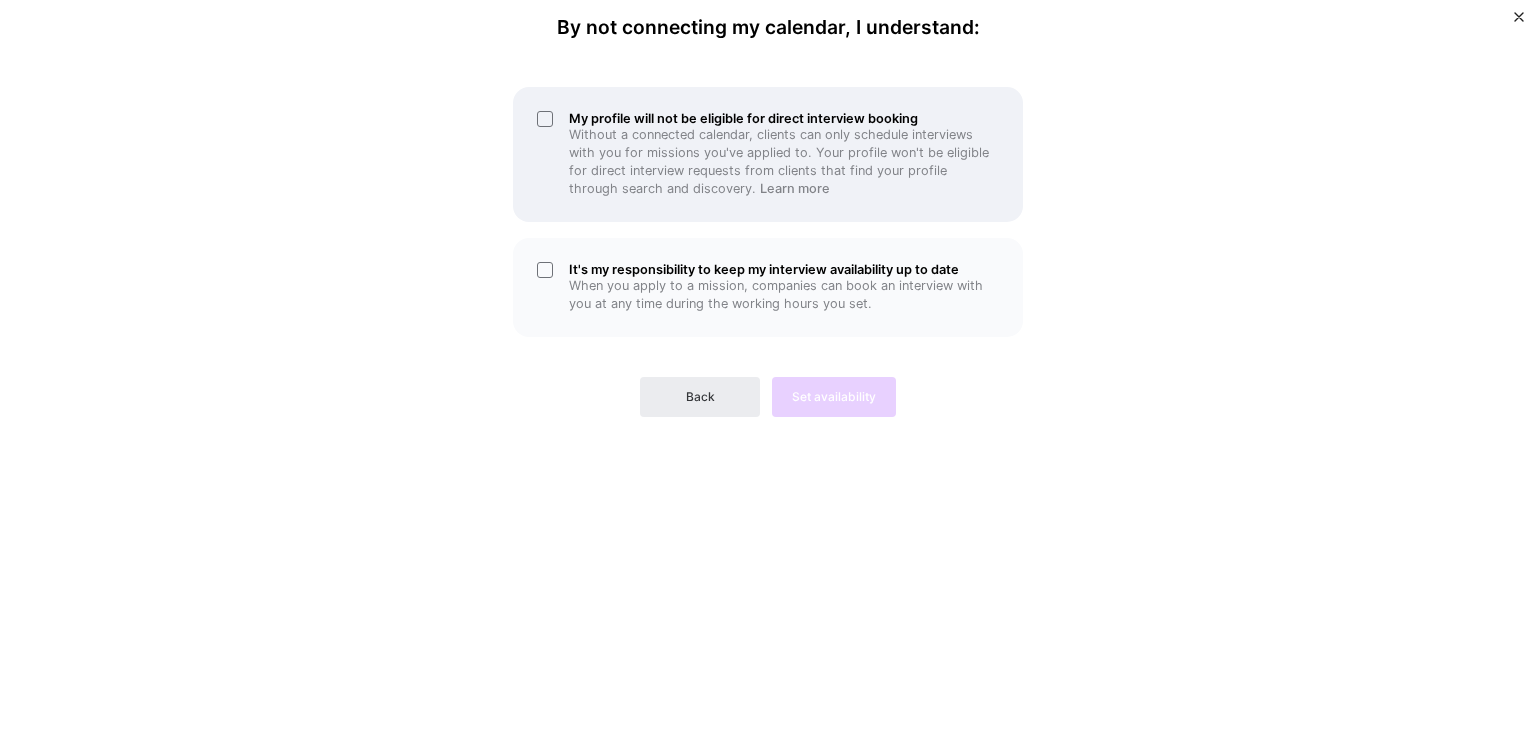 click on "My profile will not be eligible for direct interview booking Without a connected calendar, clients can only schedule interviews with you for missions you've applied to. Your profile won't be eligible for direct interview requests from clients that find your profile through search and discovery.   Learn more" at bounding box center (768, 154) 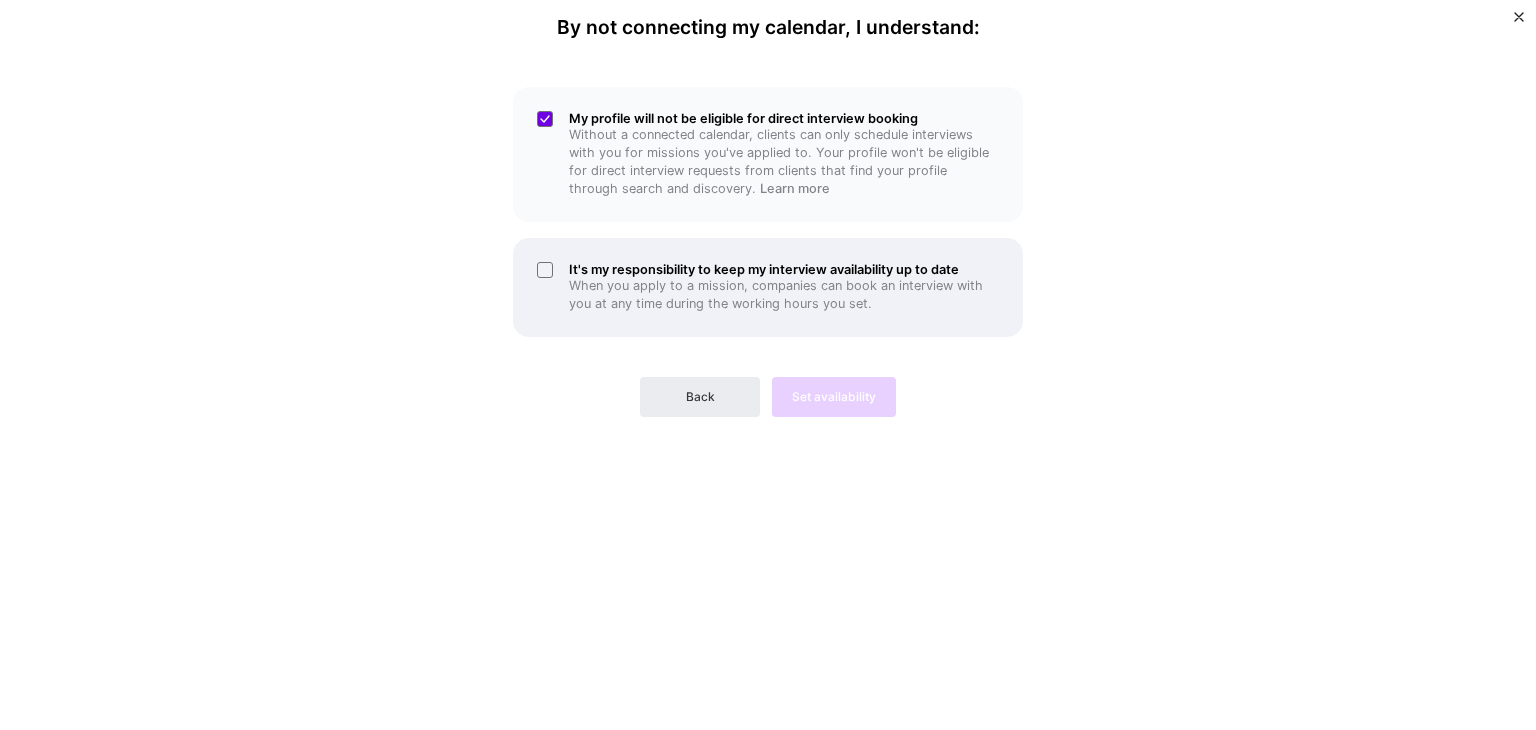 click on "It's my responsibility to keep my interview availability up to date When you apply to a mission, companies can book an interview with you at any time during the working hours you set." at bounding box center [768, 287] 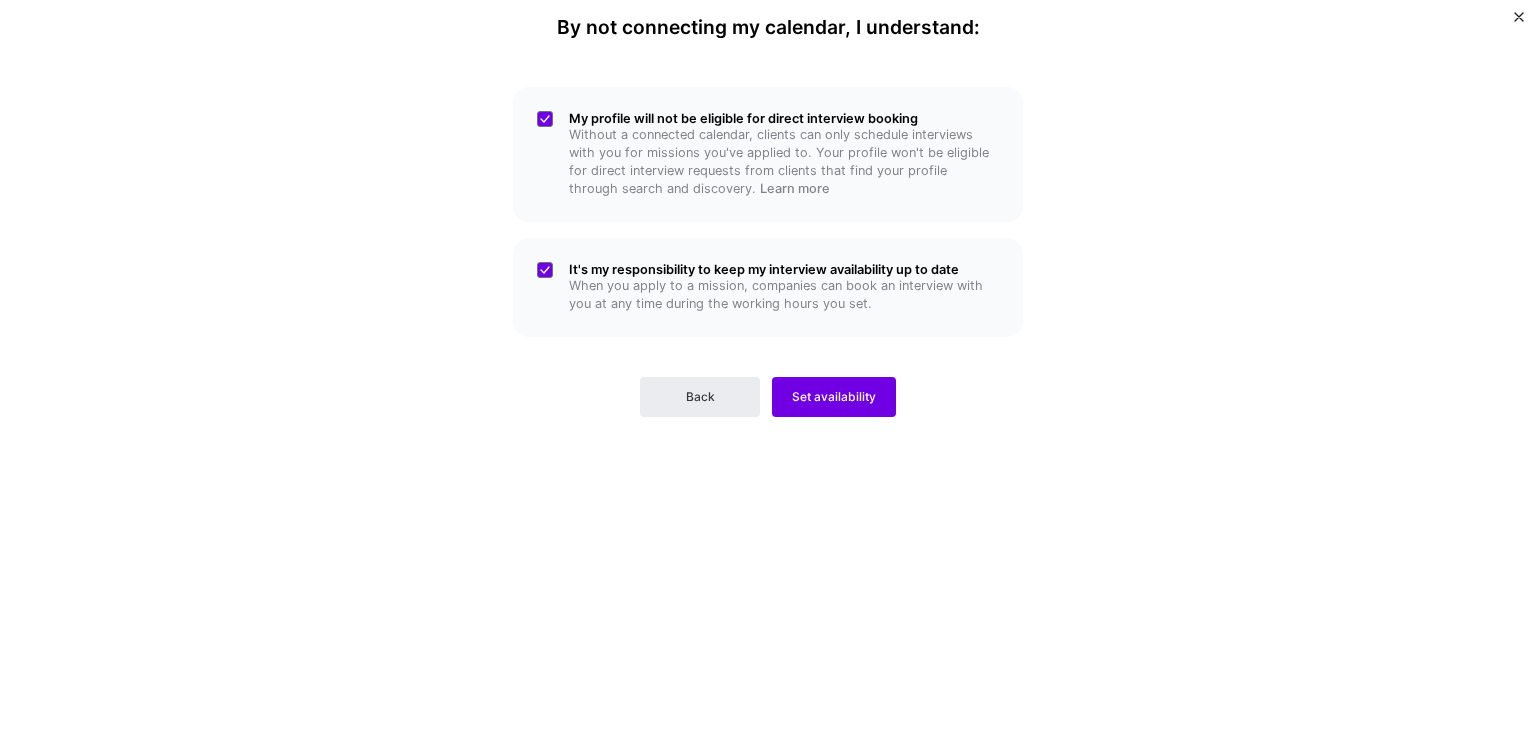 click on "By not connecting my calendar, I understand: My profile will not be eligible for direct interview booking Without a connected calendar, clients can only schedule interviews with you for missions you've applied to. Your profile won't be eligible for direct interview requests from clients that find your profile through search and discovery.   Learn more It's my responsibility to keep my interview availability up to date When you apply to a mission, companies can book an interview with you at any time during the working hours you set. Back Set availability" at bounding box center (768, 365) 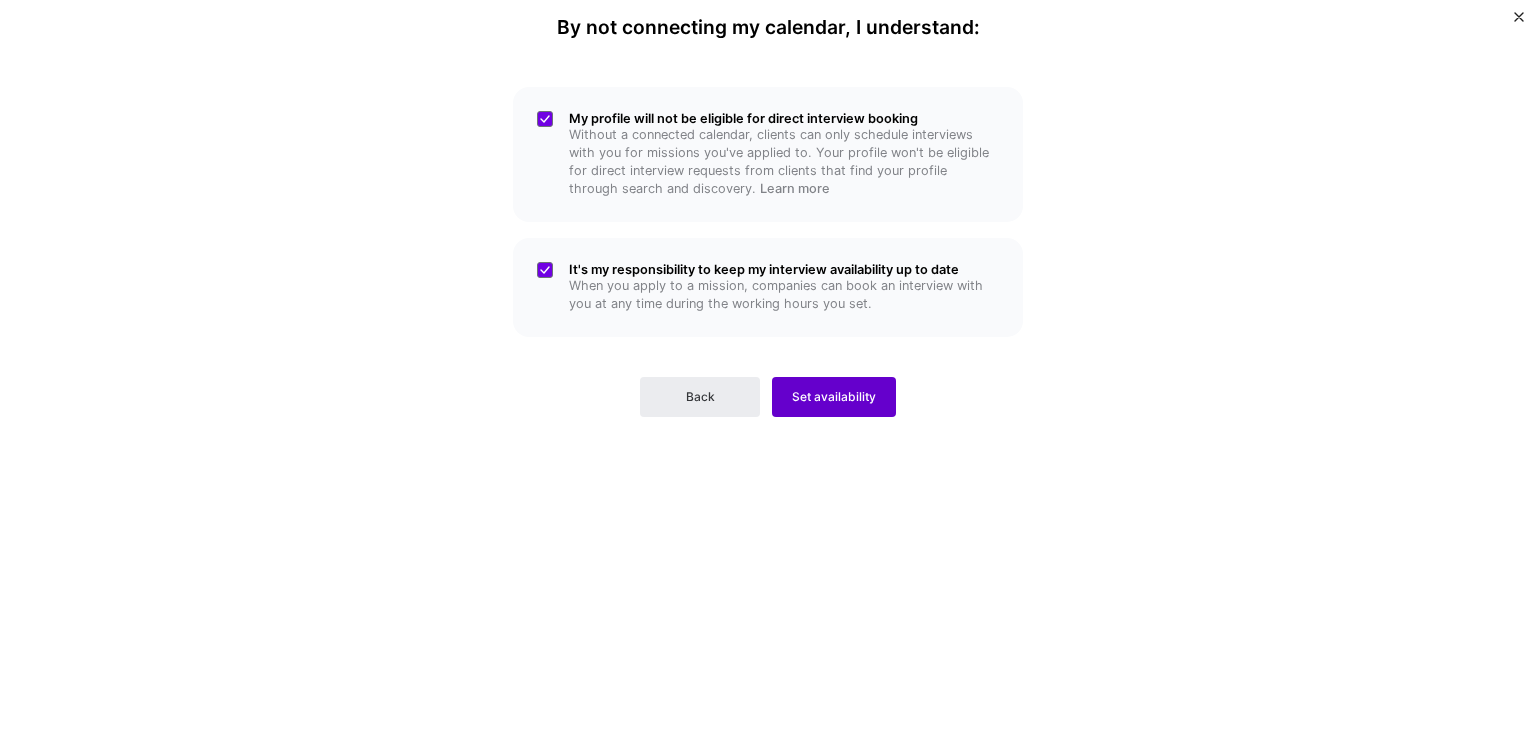 click on "Set availability" at bounding box center [834, 397] 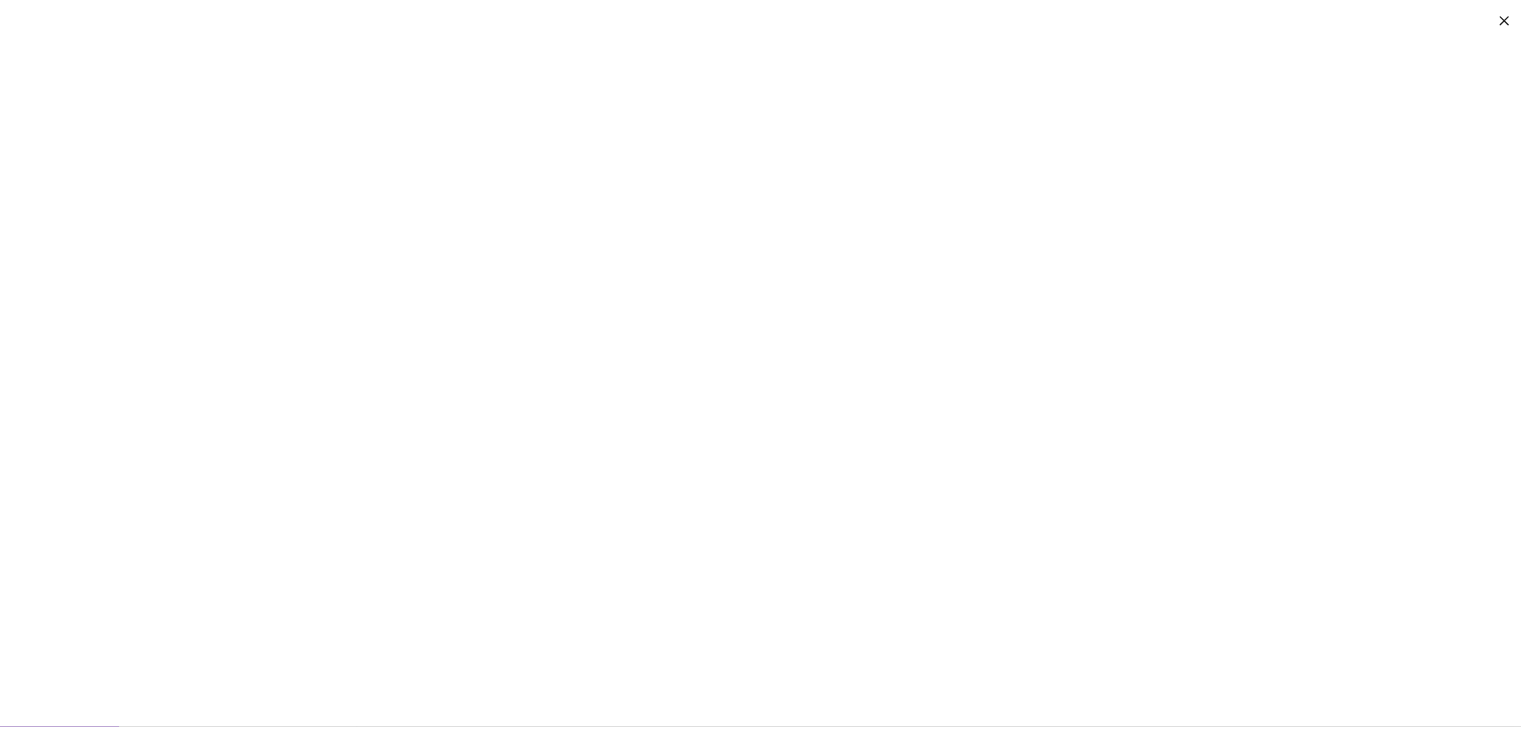 scroll, scrollTop: 0, scrollLeft: 0, axis: both 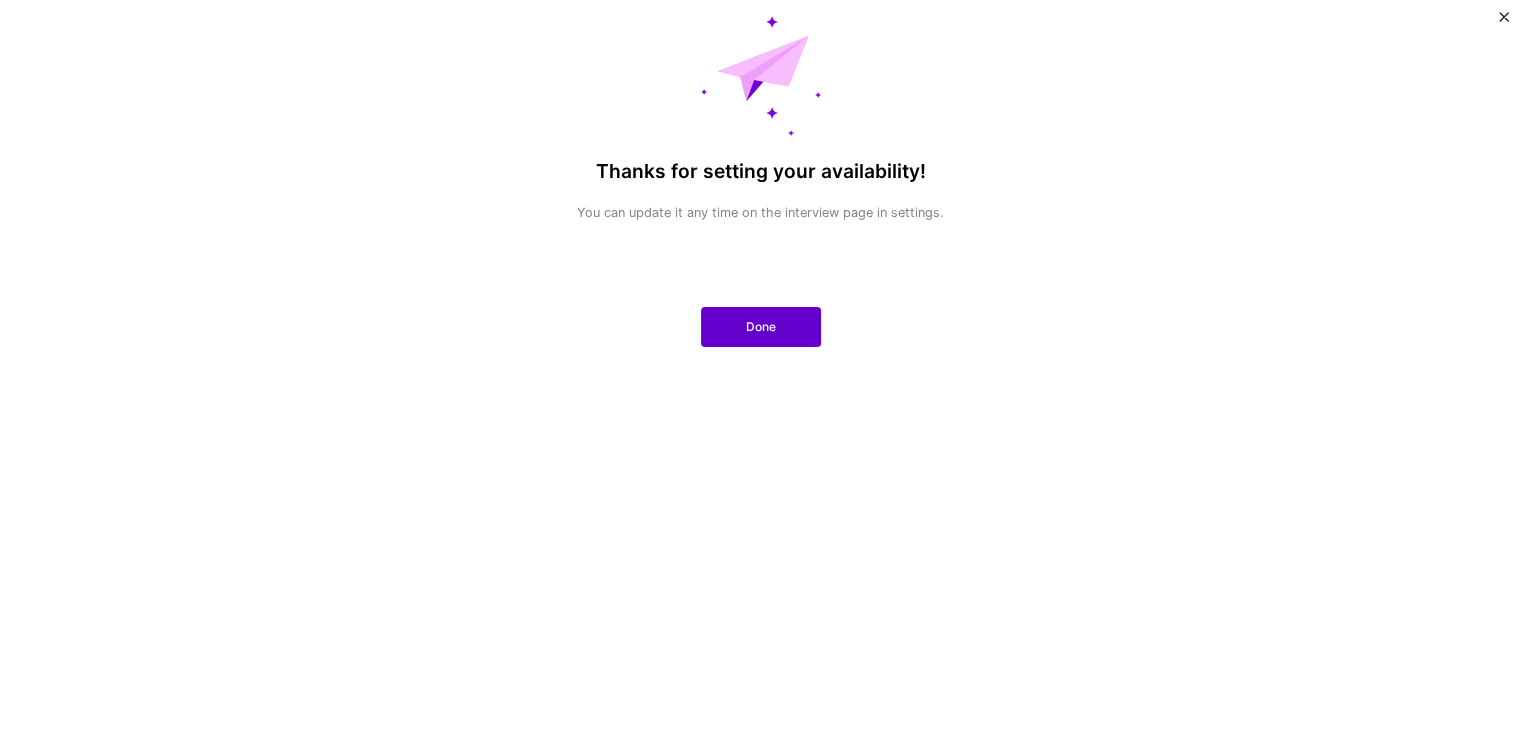 click on "Done" at bounding box center [761, 327] 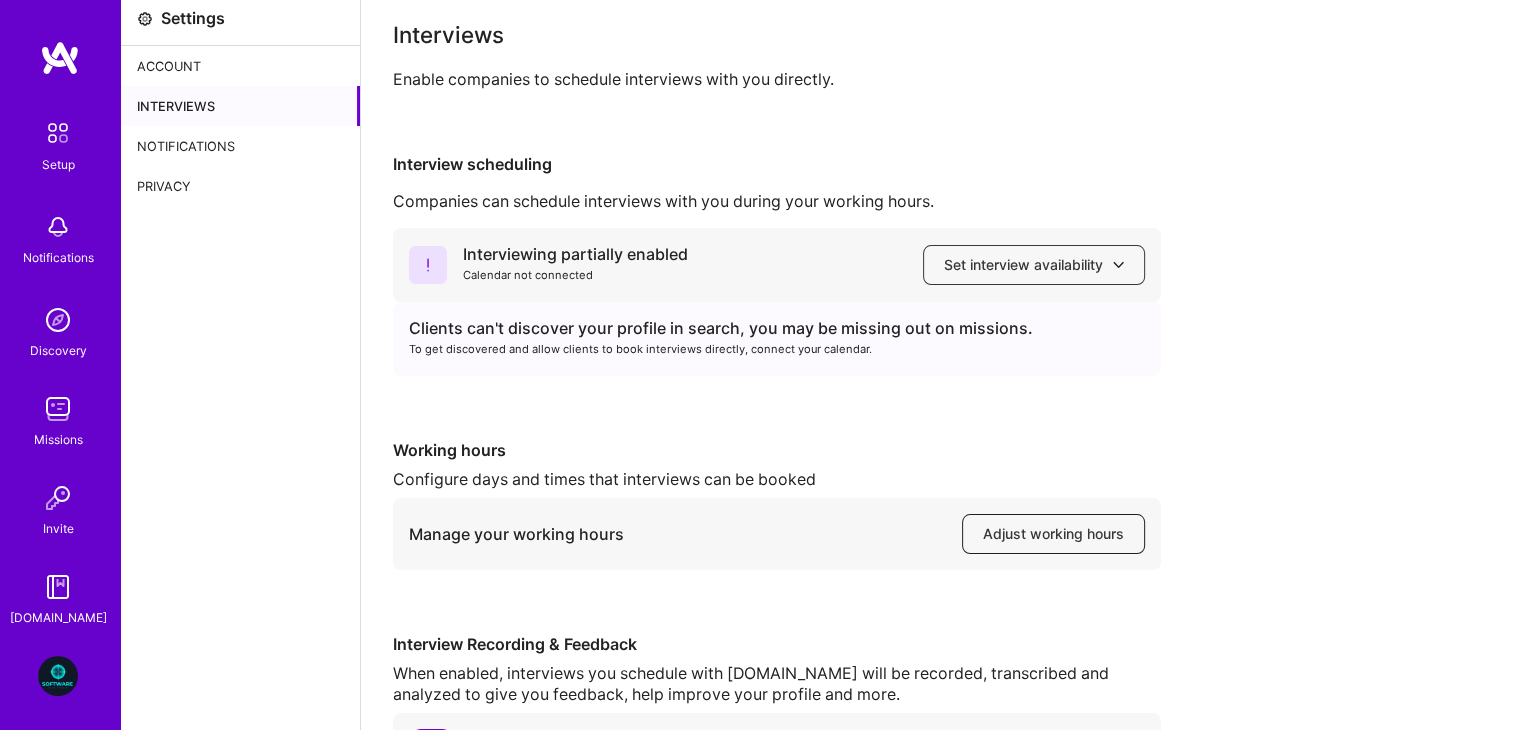 scroll, scrollTop: 0, scrollLeft: 0, axis: both 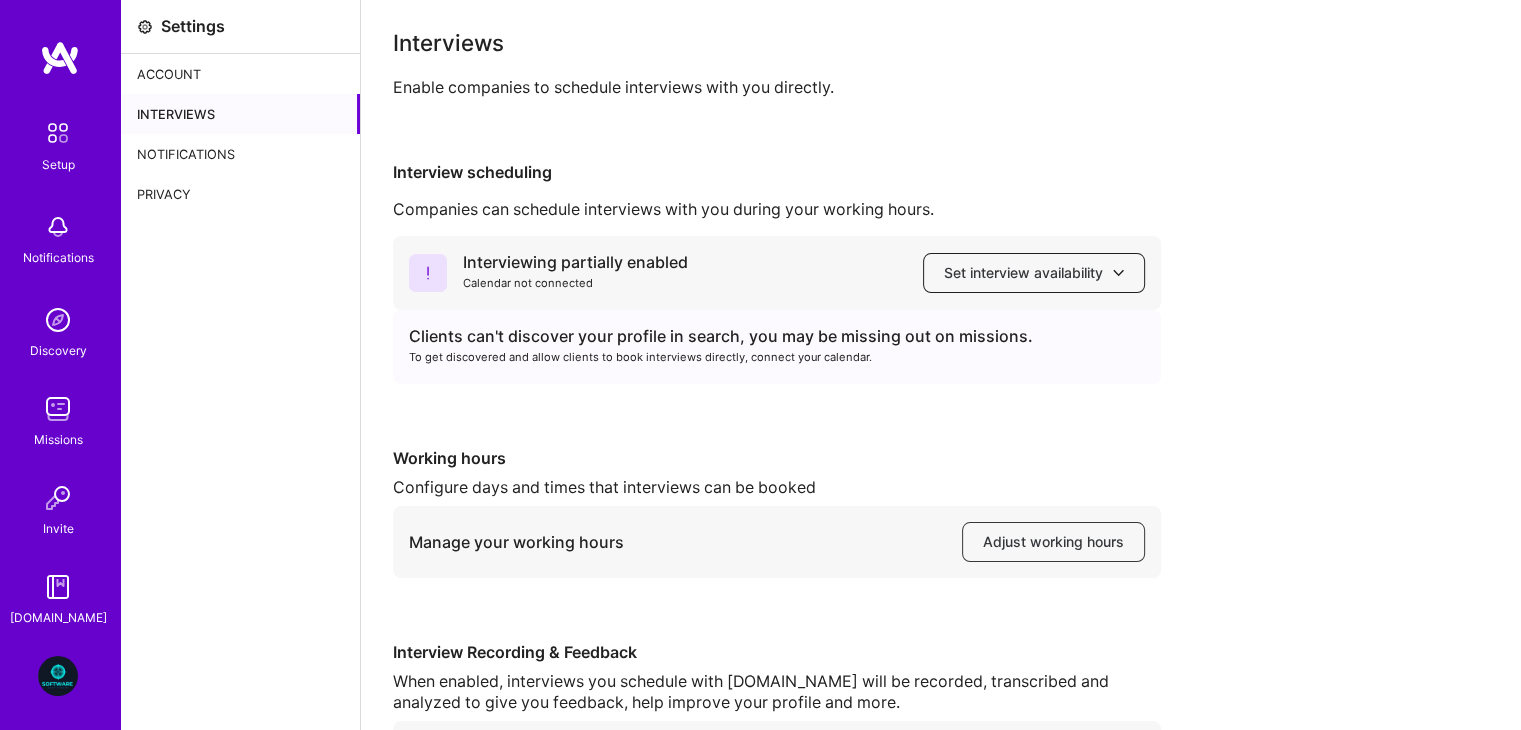 click on "Set interview availability" at bounding box center (1034, 273) 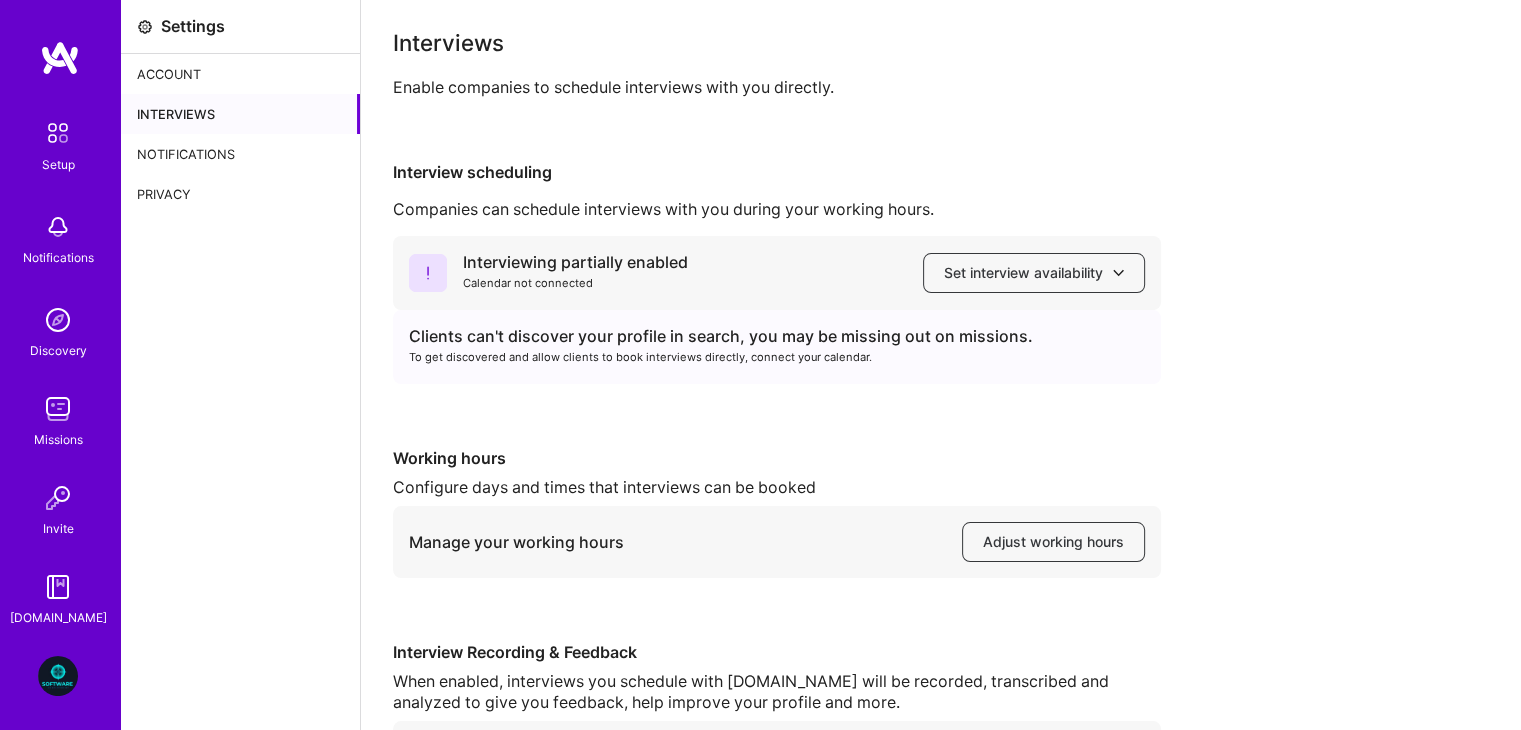 click on "Interviewing partially enabled Calendar not connected Set interview availability Clients can't discover your profile in search, you may be missing out on missions. To get discovered and allow clients to book interviews directly, connect your calendar. Working hours Configure days and times that interviews can be booked Manage your working hours Adjust working hours Interview Recording & Feedback When enabled, interviews you schedule with A.Team will be recorded, transcribed and analyzed to give you feedback, help improve your profile and more. Interview recordings enabled" at bounding box center [941, 506] 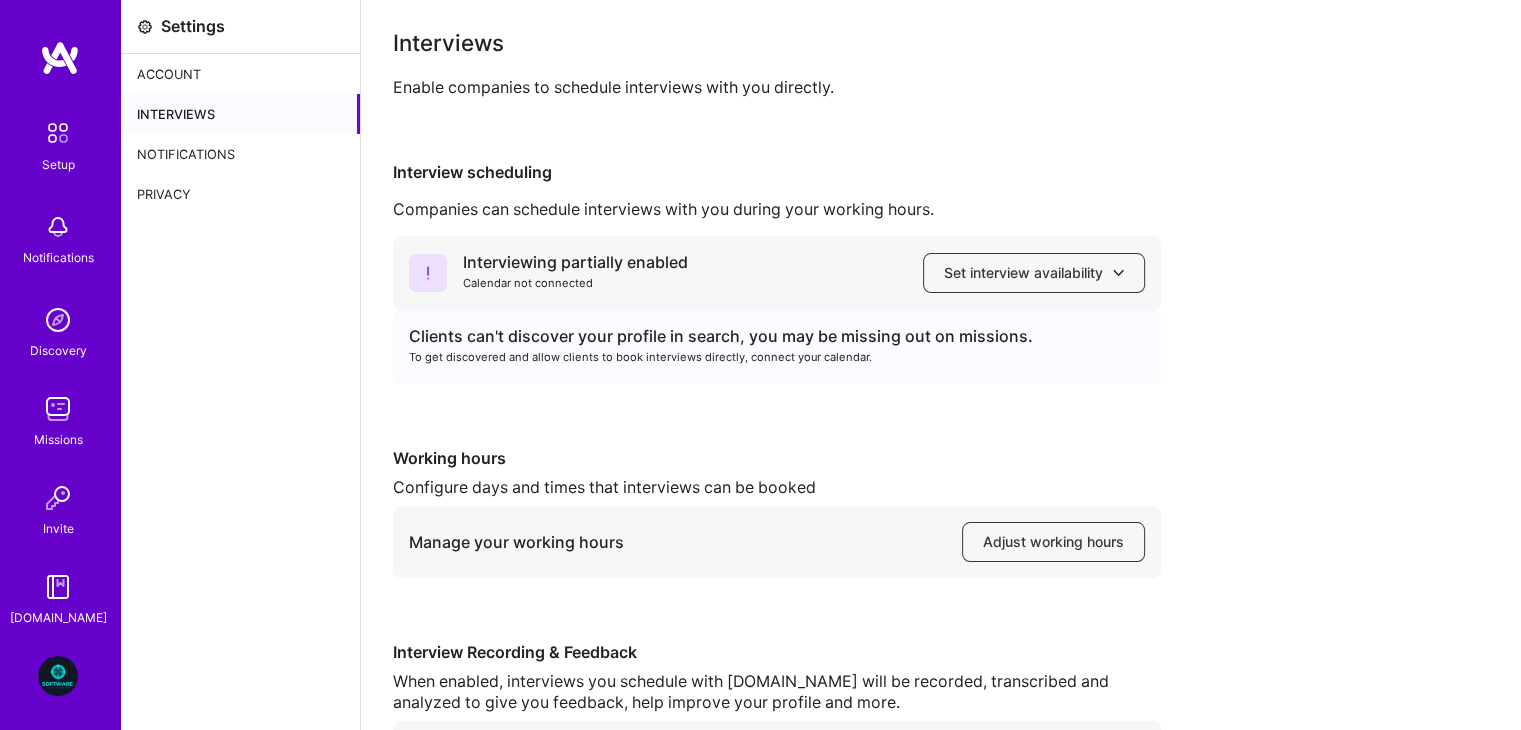 scroll, scrollTop: 143, scrollLeft: 0, axis: vertical 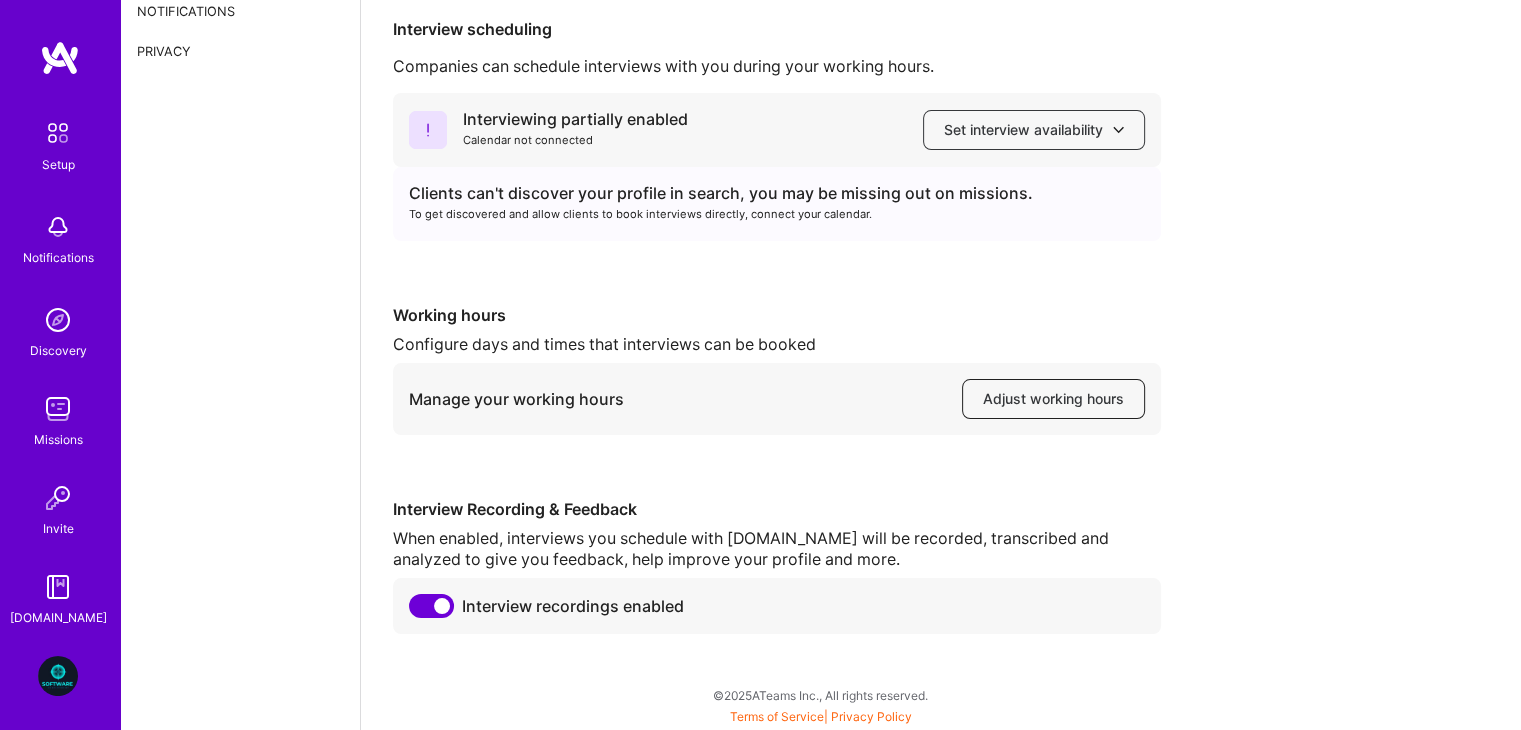 click on "Adjust working hours" at bounding box center (1053, 399) 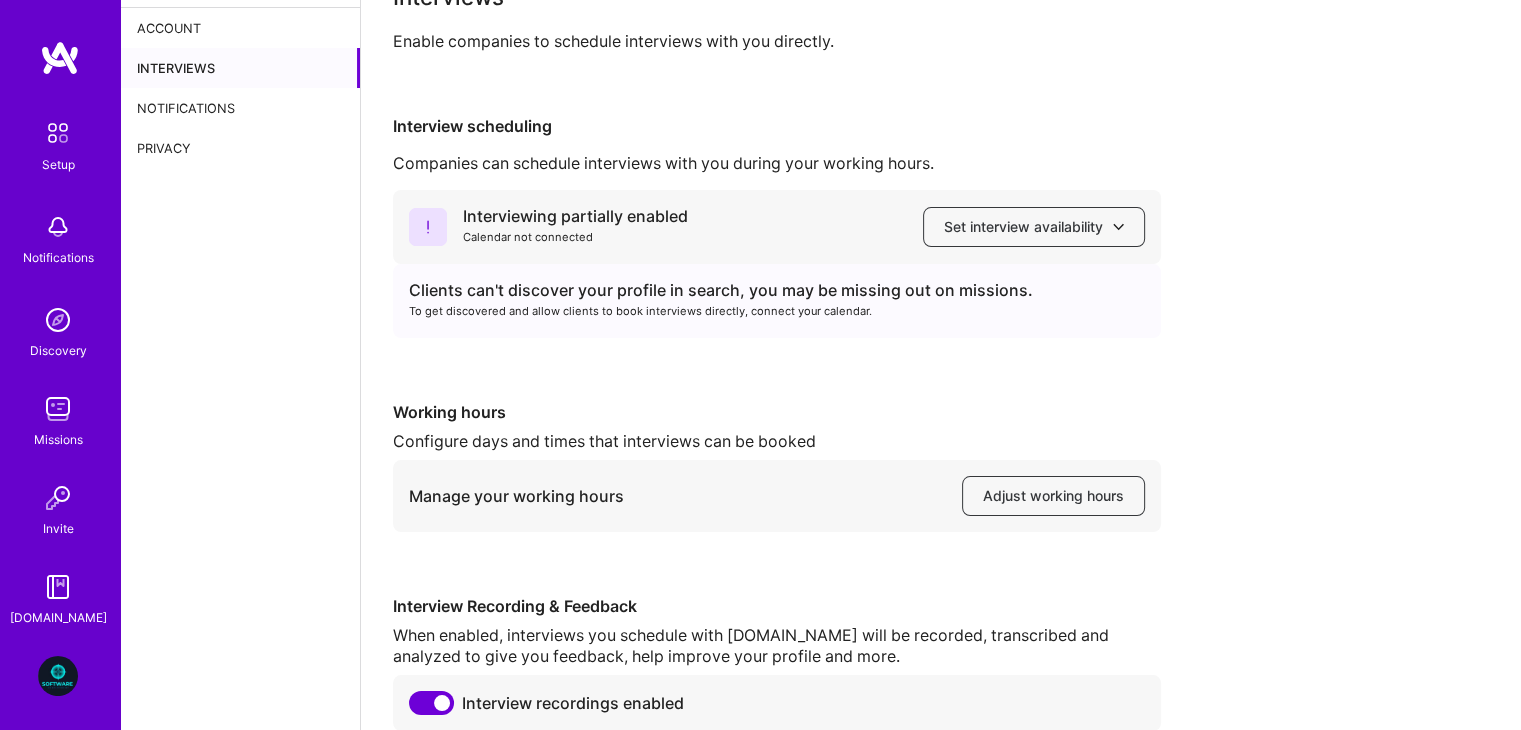 scroll, scrollTop: 0, scrollLeft: 0, axis: both 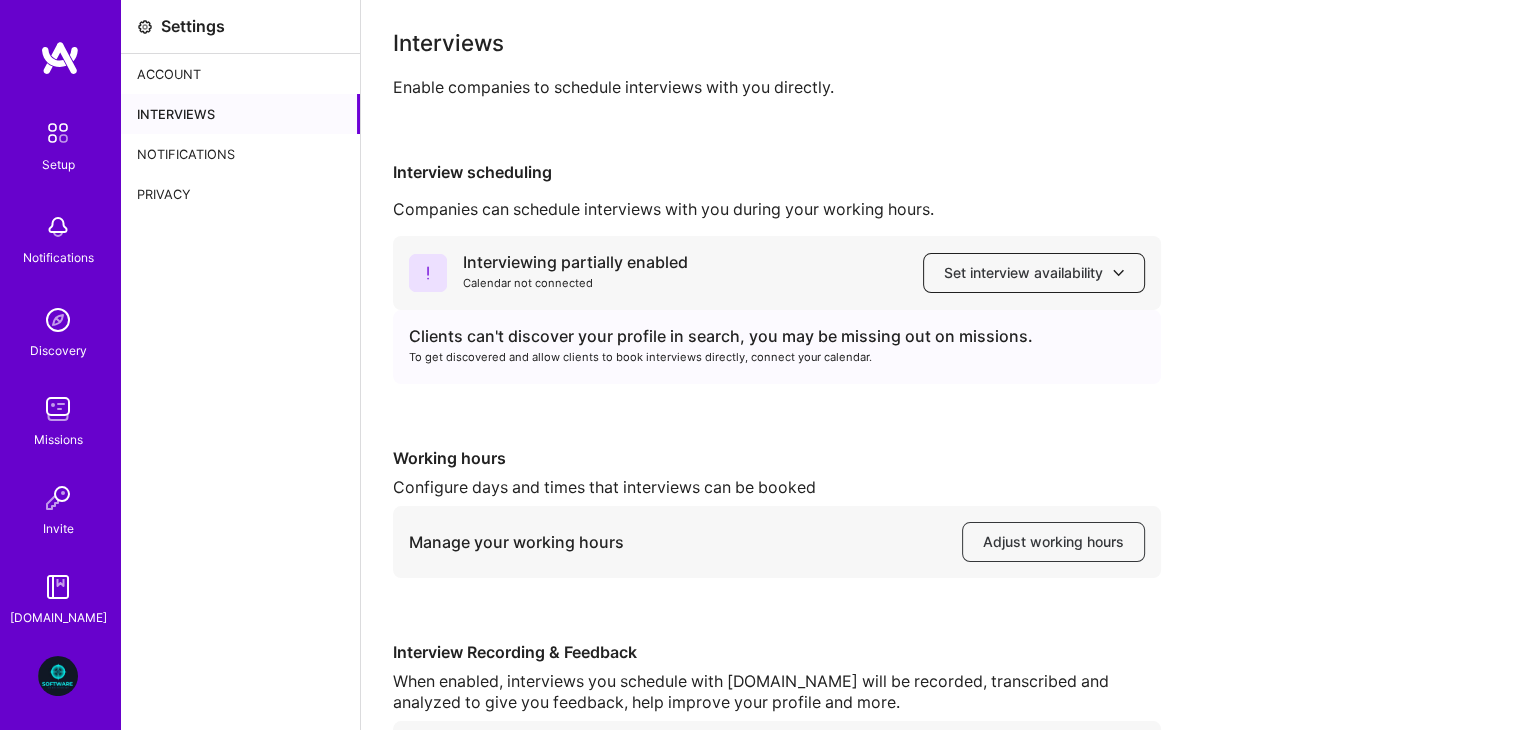 click on "Set interview availability" at bounding box center (1034, 273) 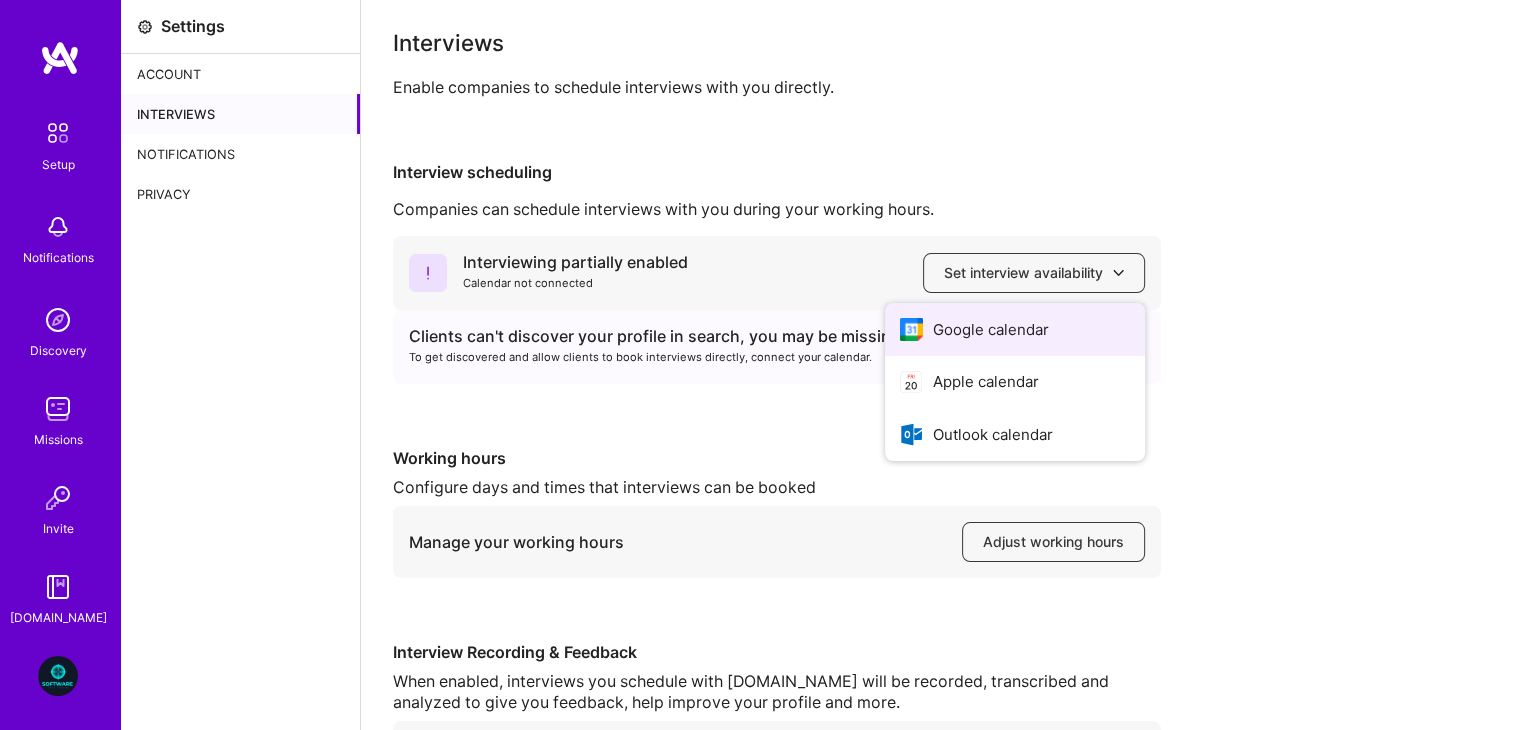 click on "Google calendar" at bounding box center (1015, 329) 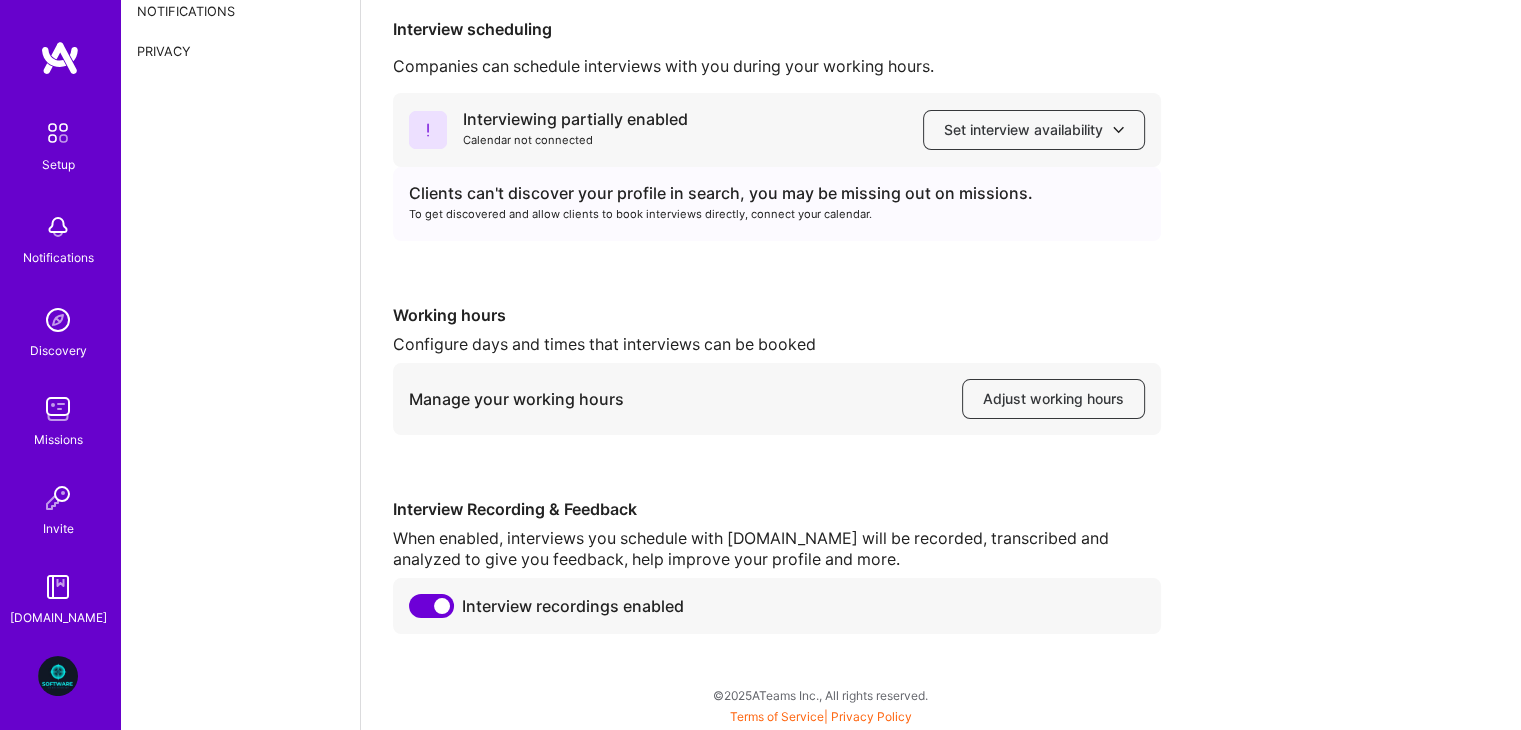 scroll, scrollTop: 0, scrollLeft: 0, axis: both 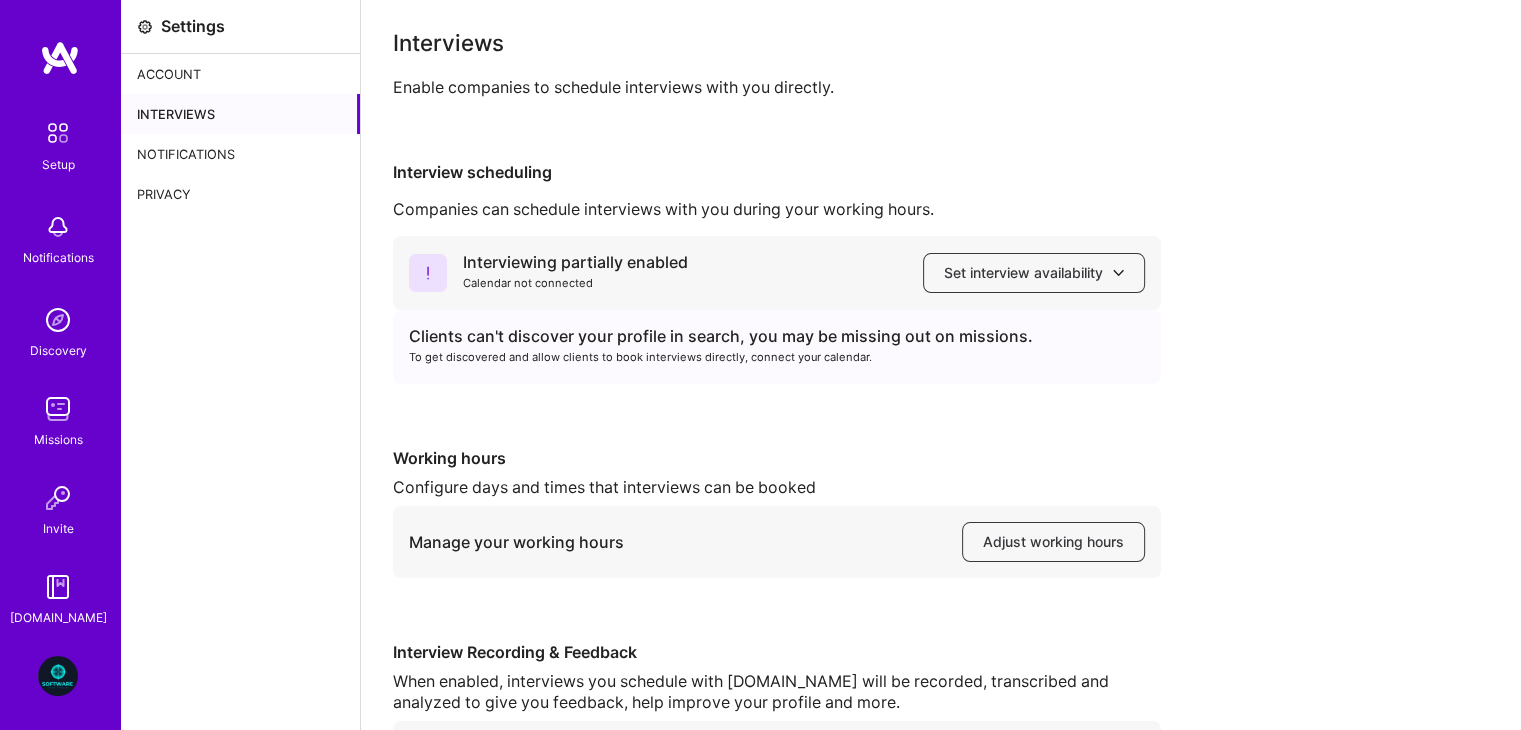 click on "Account" at bounding box center [240, 74] 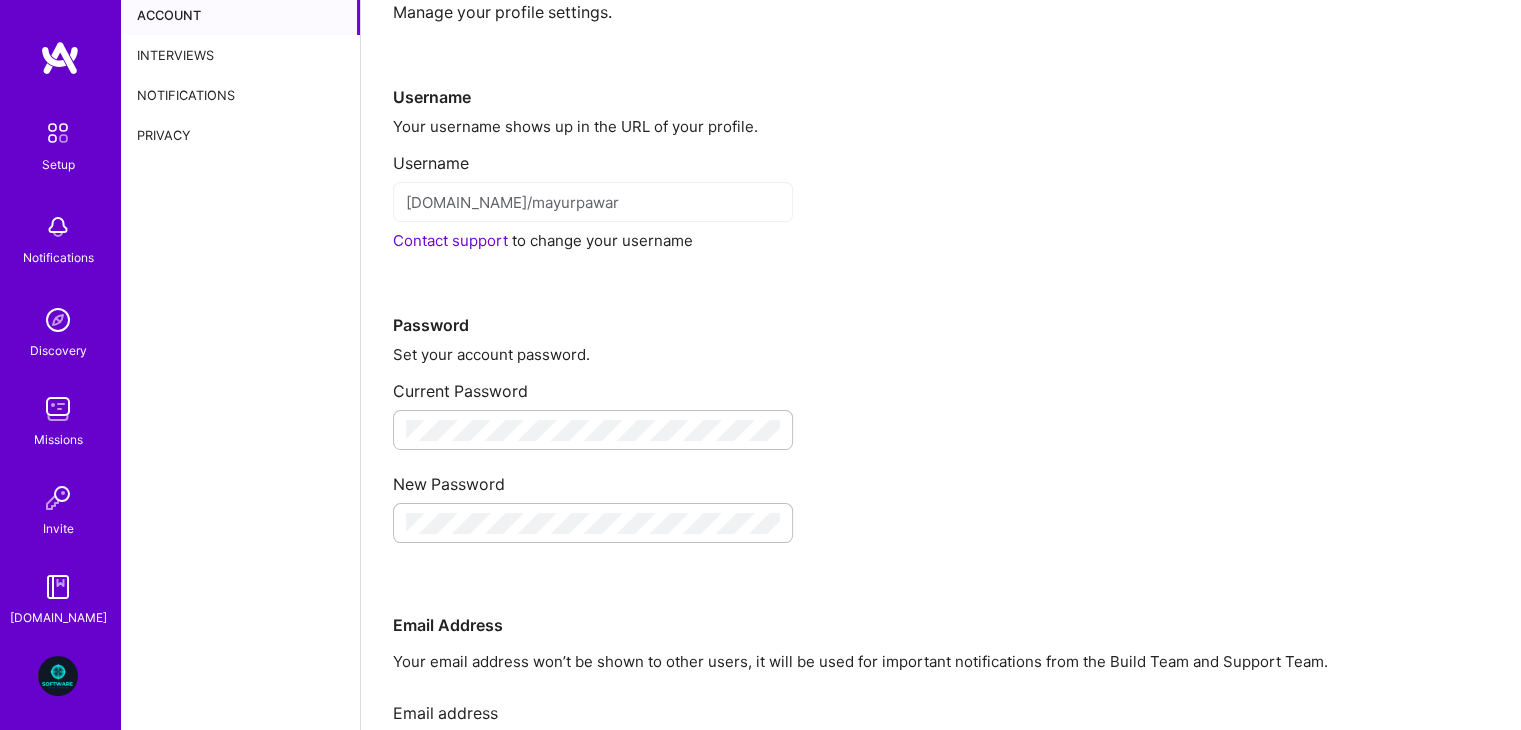 scroll, scrollTop: 0, scrollLeft: 0, axis: both 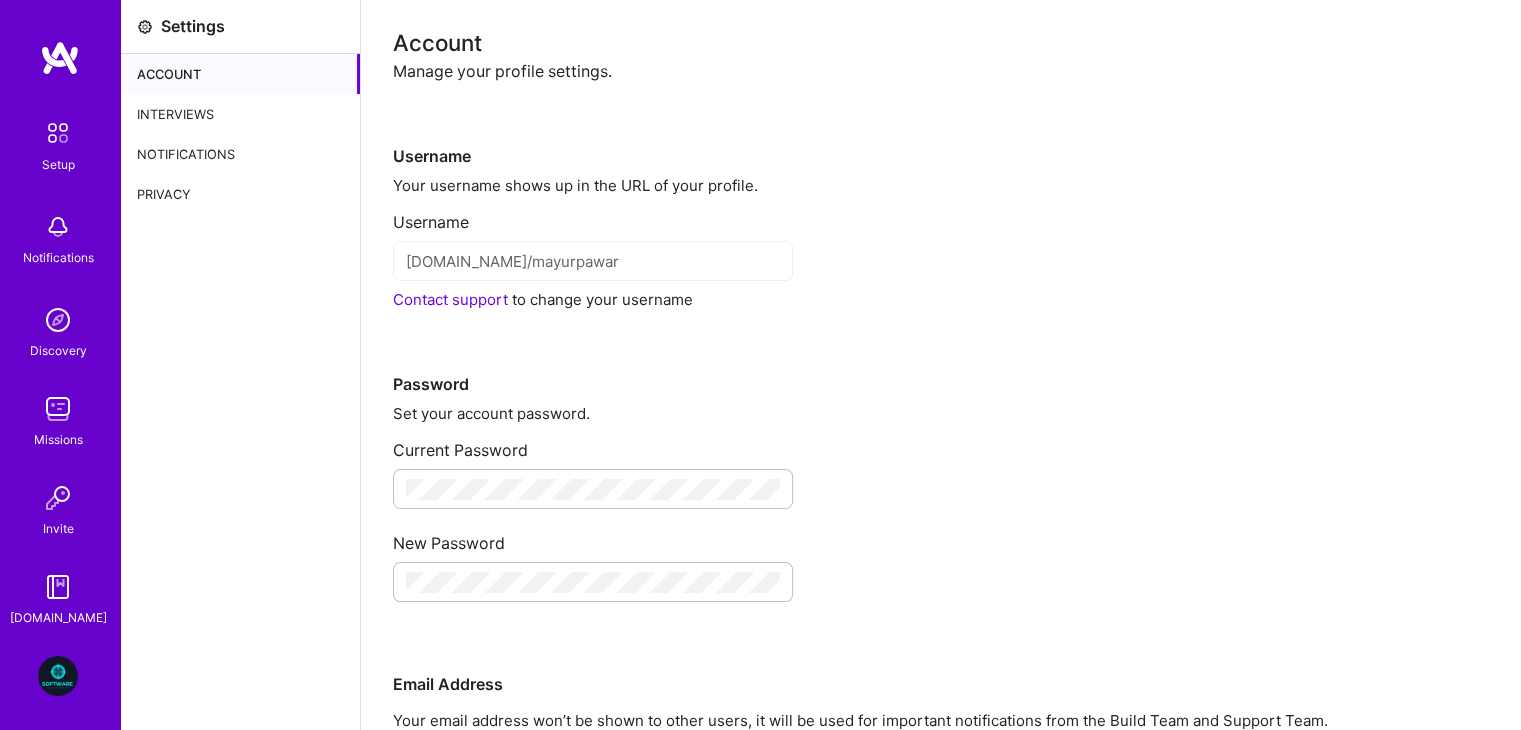 click on "Setup" at bounding box center (58, 164) 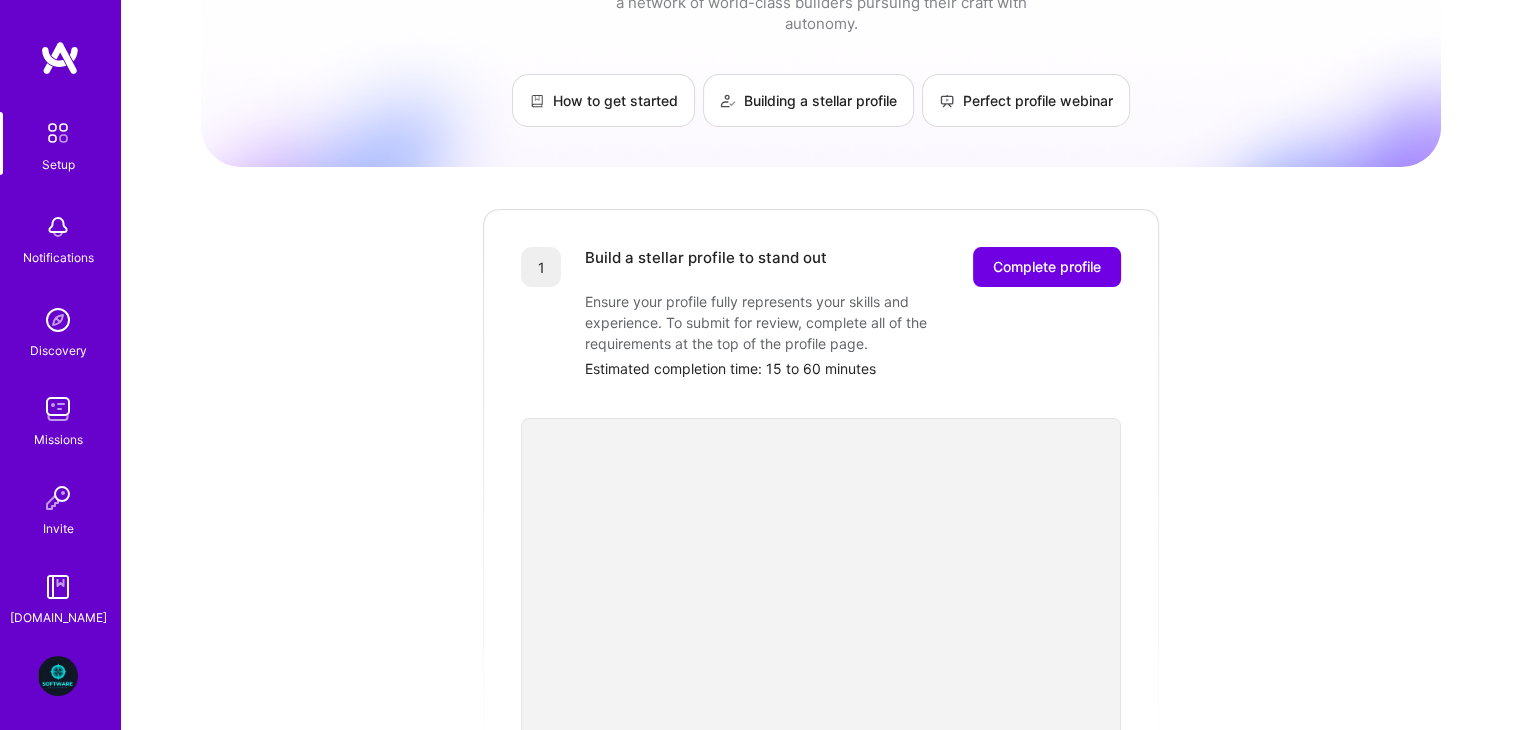scroll, scrollTop: 0, scrollLeft: 0, axis: both 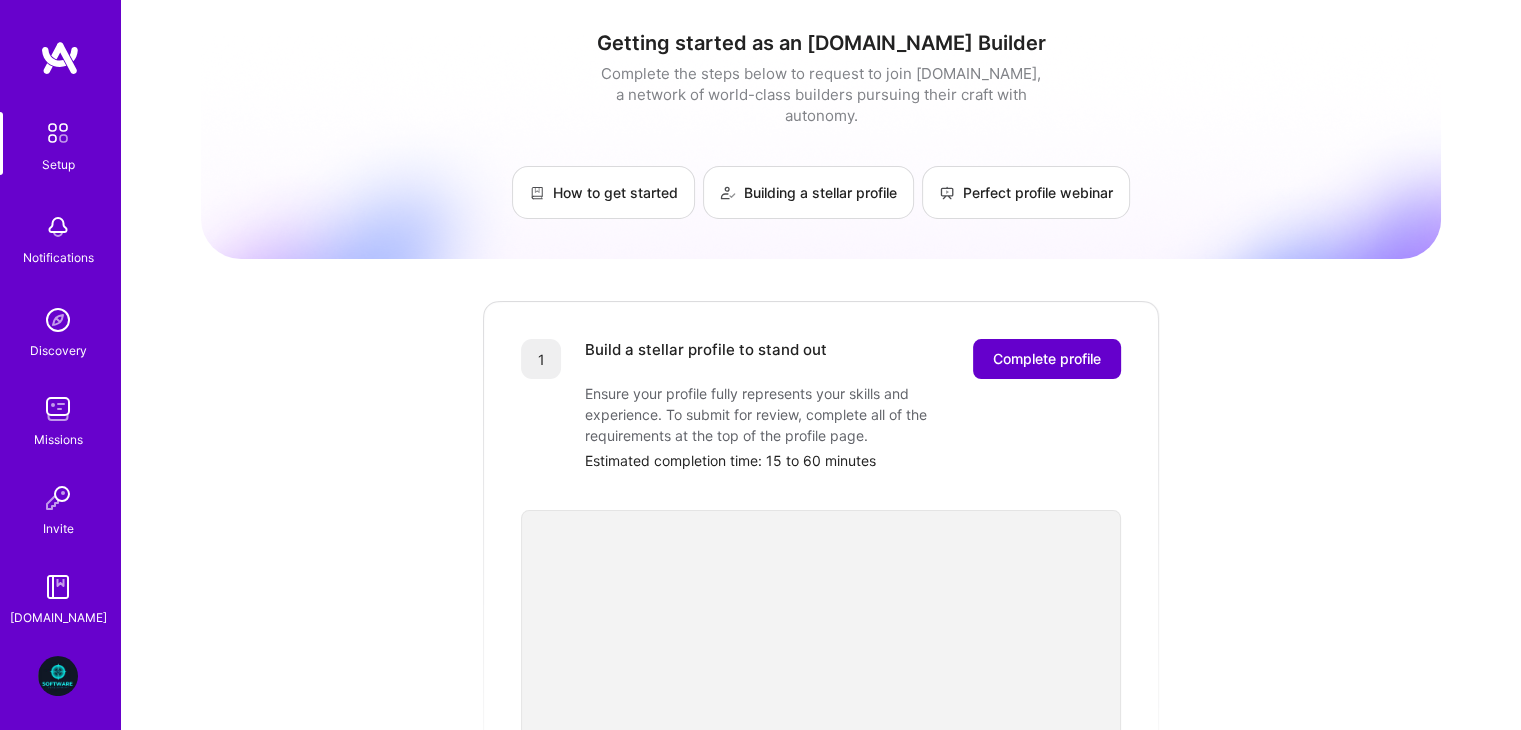 click on "Complete profile" at bounding box center [1047, 359] 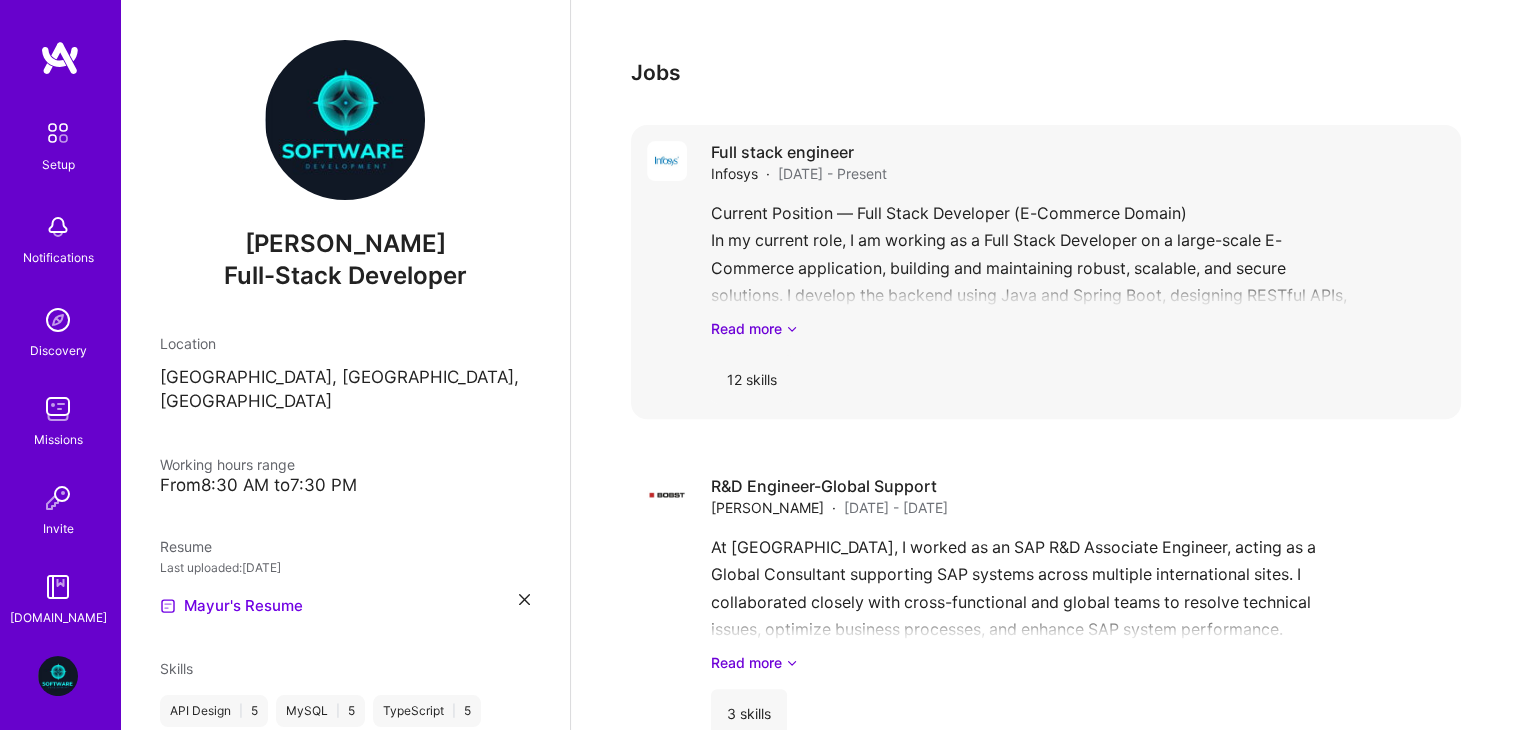 scroll, scrollTop: 588, scrollLeft: 0, axis: vertical 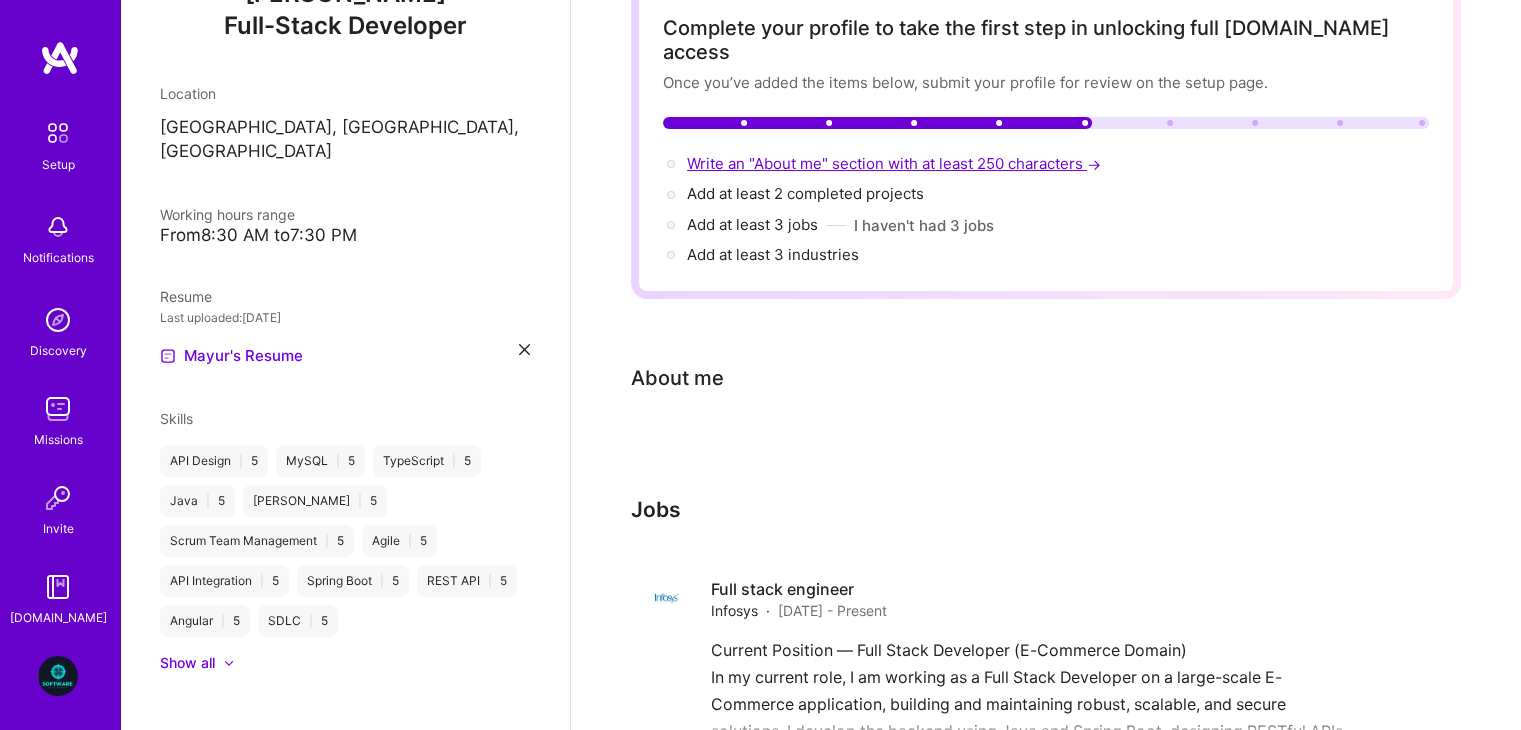 click on "Write an "About me" section with at least 250 characters   →" at bounding box center (896, 163) 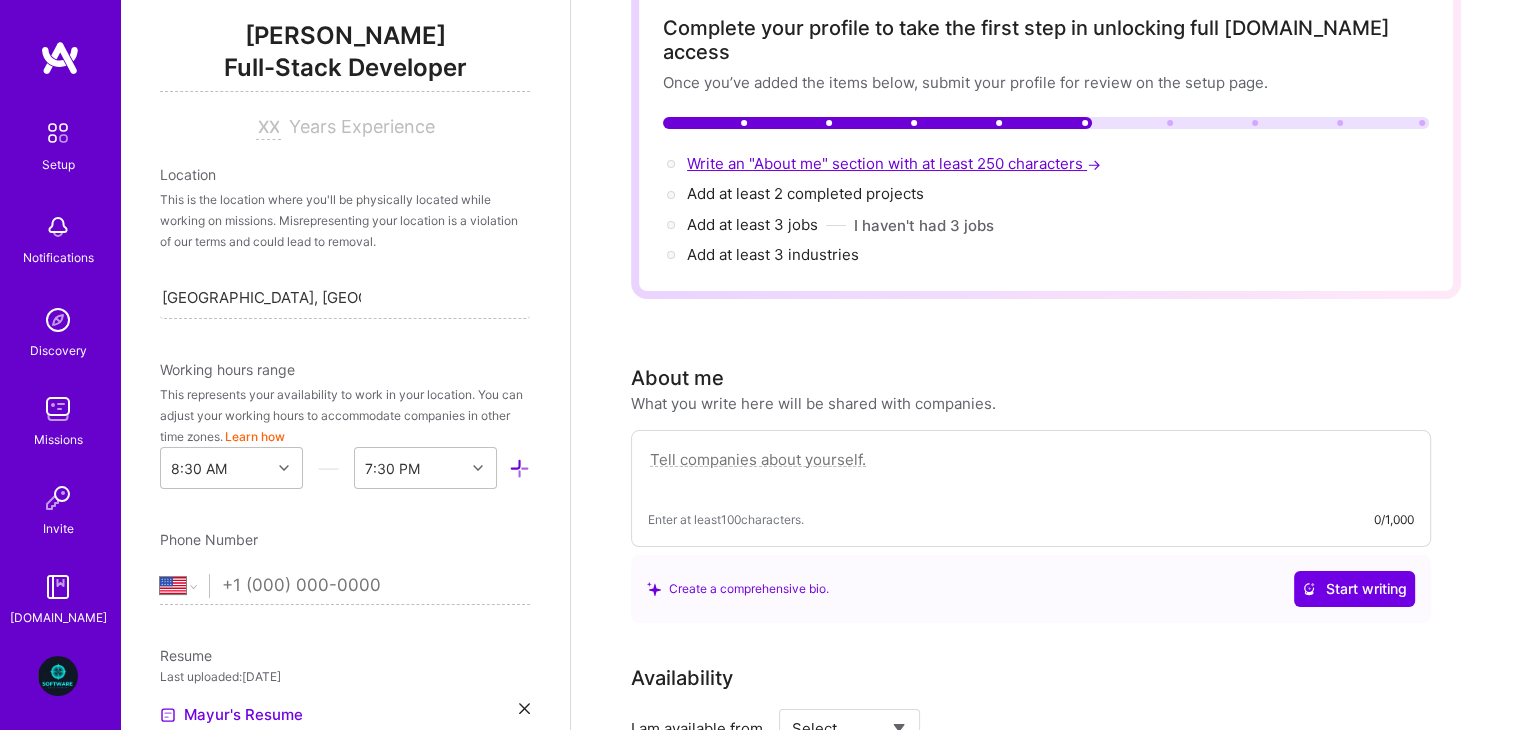 scroll, scrollTop: 292, scrollLeft: 0, axis: vertical 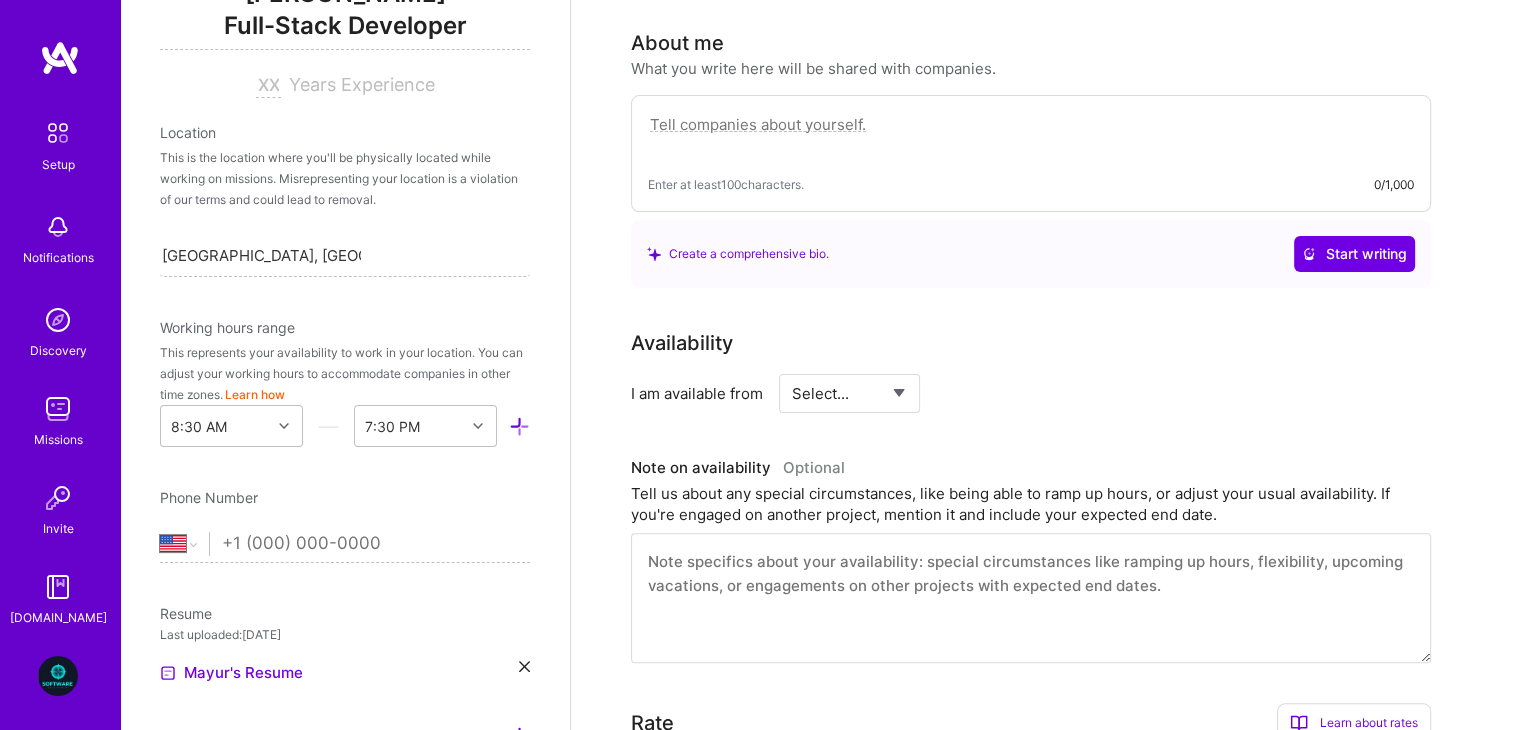 paste on "I am a Full Stack Developer with proven expertise in [GEOGRAPHIC_DATA], Spring Boot, Angular, and modern web technologies. I specialize in building scalable, secure, and maintainable web applications, with hands-on experience in both frontend and backend development. I have a strong foundation in data structures, algorithms, and databases like MySQL and MongoDB. I’m certified in full stack development and skilled at delivering real-world projects following Agile and SDLC best practices.
In my recent roles, I have developed complex modules like user authentication, microservices, RESTful APIs, and dynamic UIs. I thrive in collaborative environments, contribute actively to code reviews, sprint planning, and ensure high-quality software delivery. I enjoy solving challenging problems and continuously expanding my technical skill set." 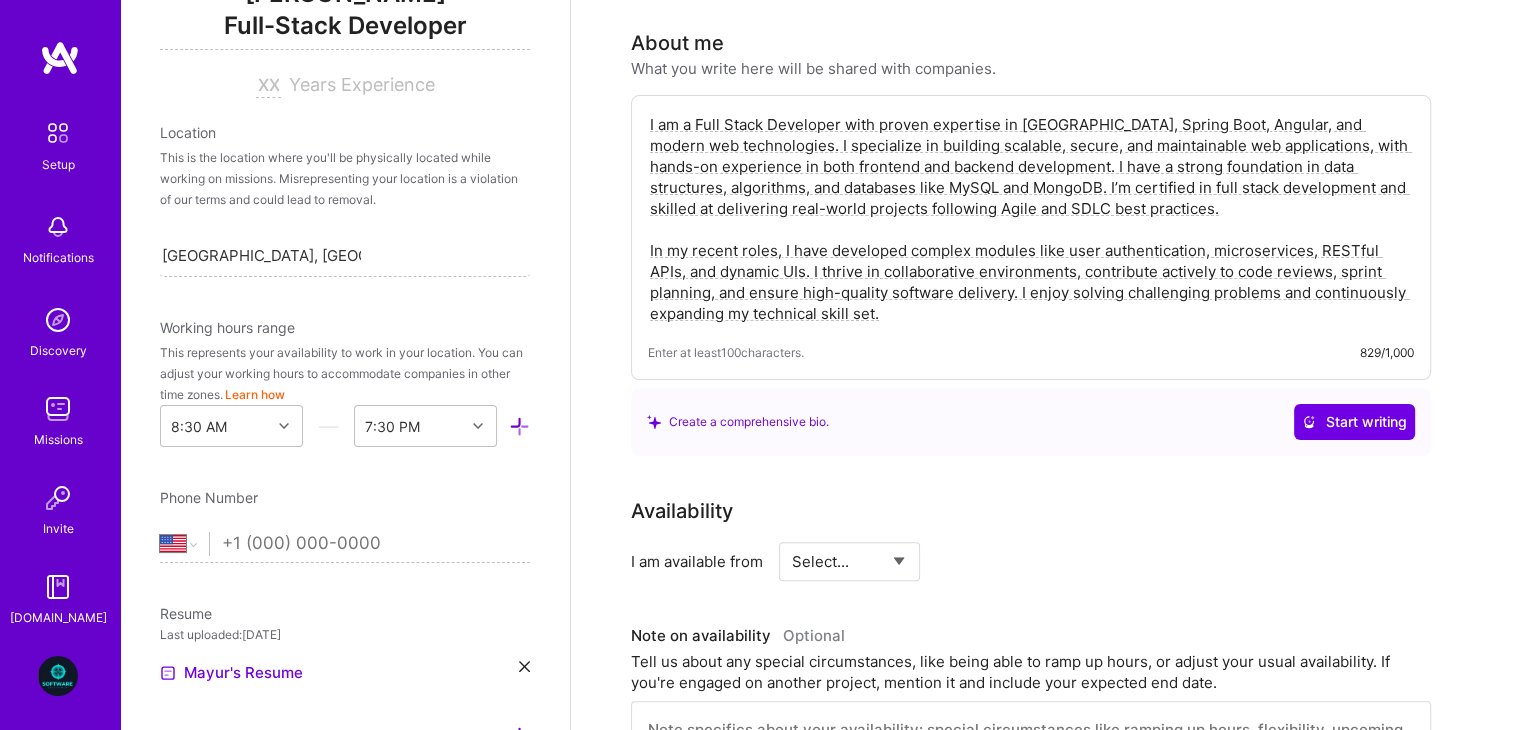type on "I am a Full Stack Developer with proven expertise in [GEOGRAPHIC_DATA], Spring Boot, Angular, and modern web technologies. I specialize in building scalable, secure, and maintainable web applications, with hands-on experience in both frontend and backend development. I have a strong foundation in data structures, algorithms, and databases like MySQL and MongoDB. I’m certified in full stack development and skilled at delivering real-world projects following Agile and SDLC best practices.
In my recent roles, I have developed complex modules like user authentication, microservices, RESTful APIs, and dynamic UIs. I thrive in collaborative environments, contribute actively to code reviews, sprint planning, and ensure high-quality software delivery. I enjoy solving challenging problems and continuously expanding my technical skill set." 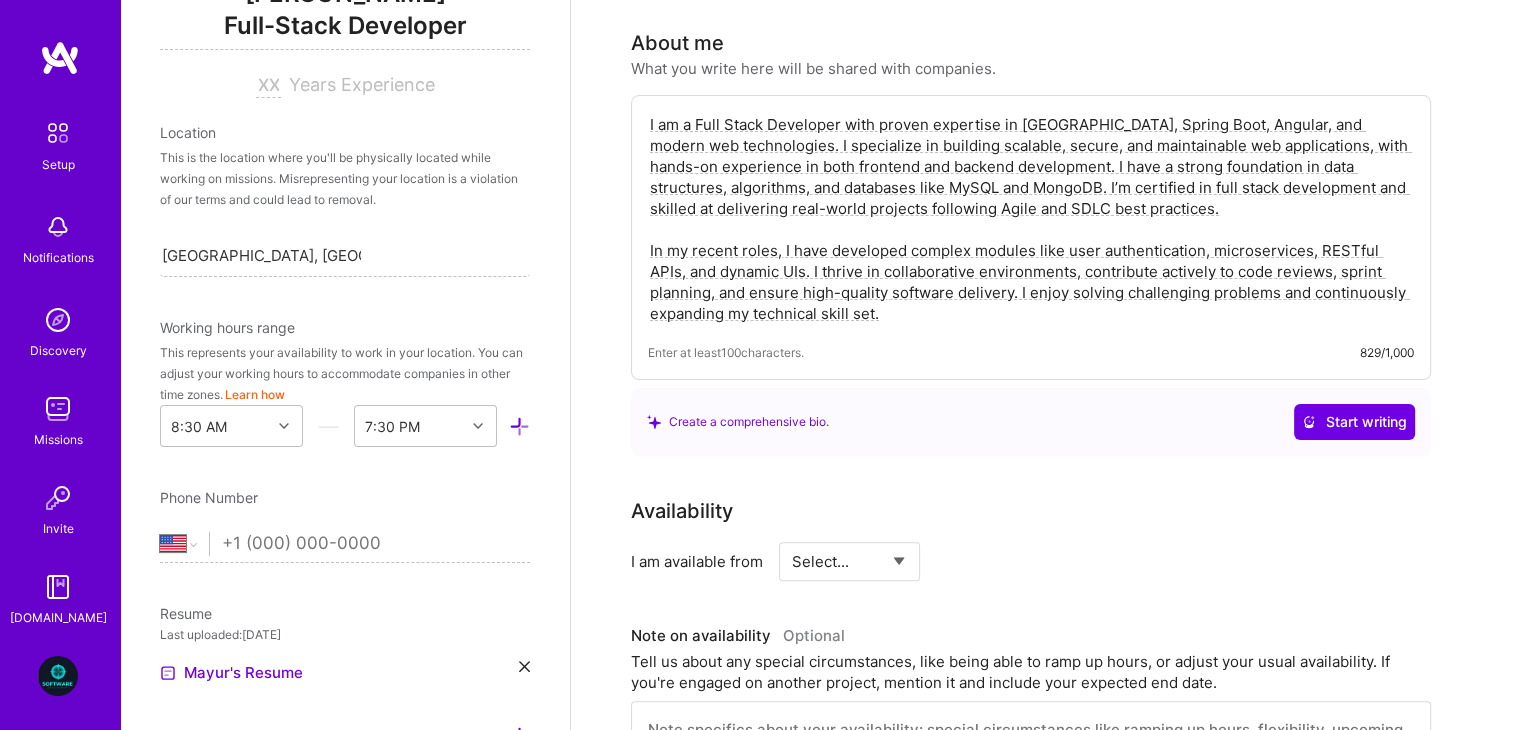 select on "Right Now" 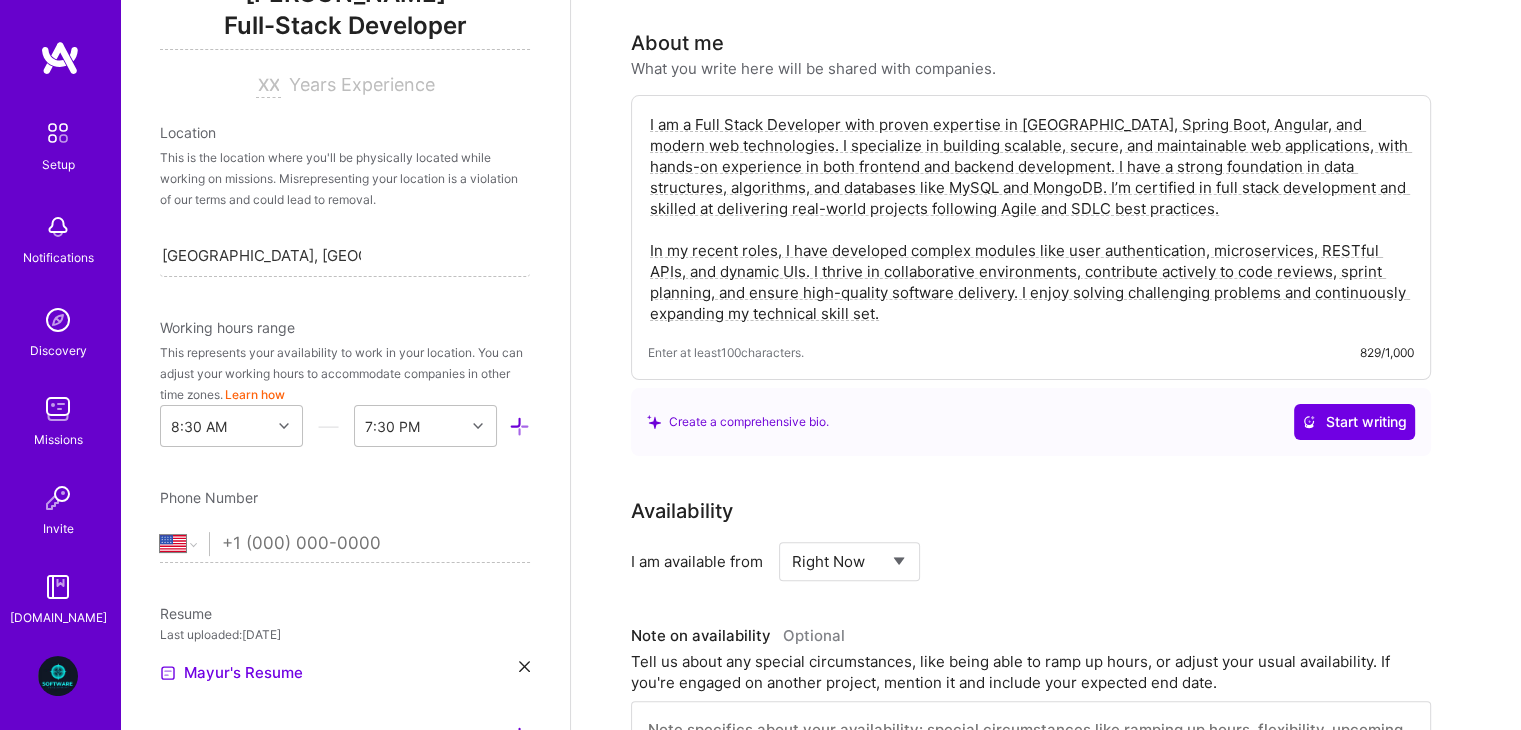 click on "Select... Right Now Future Date Not Available" at bounding box center [849, 561] 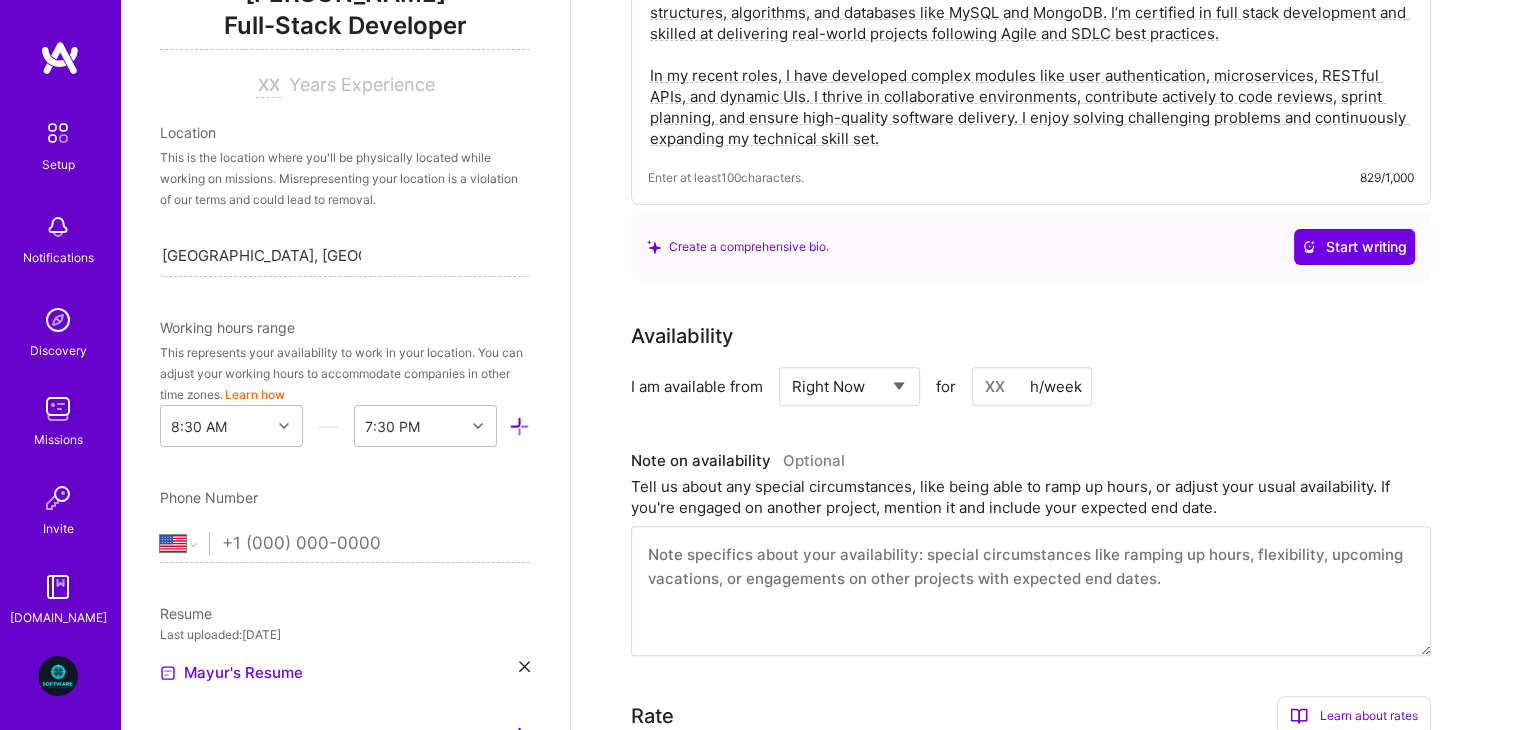 scroll, scrollTop: 631, scrollLeft: 0, axis: vertical 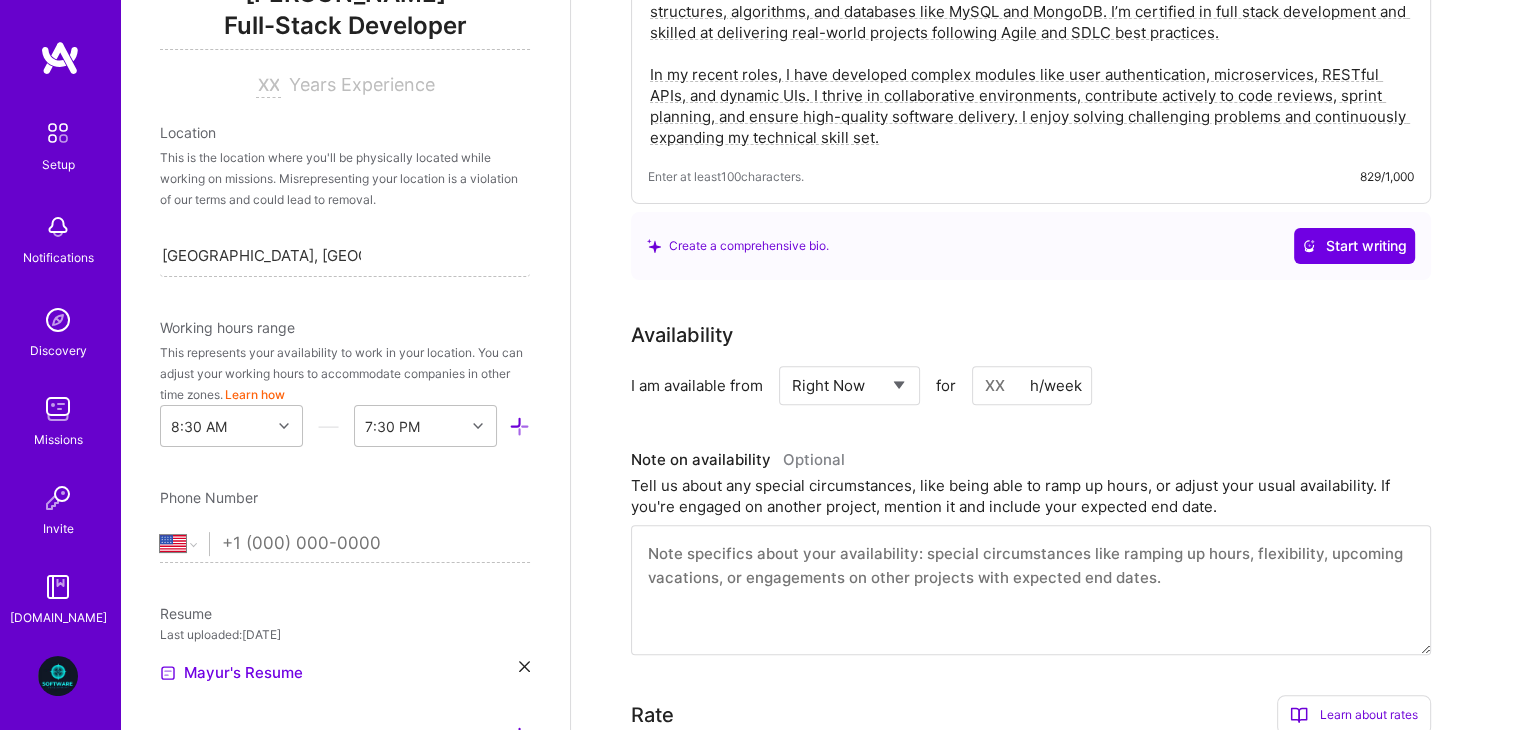 click at bounding box center [1032, 385] 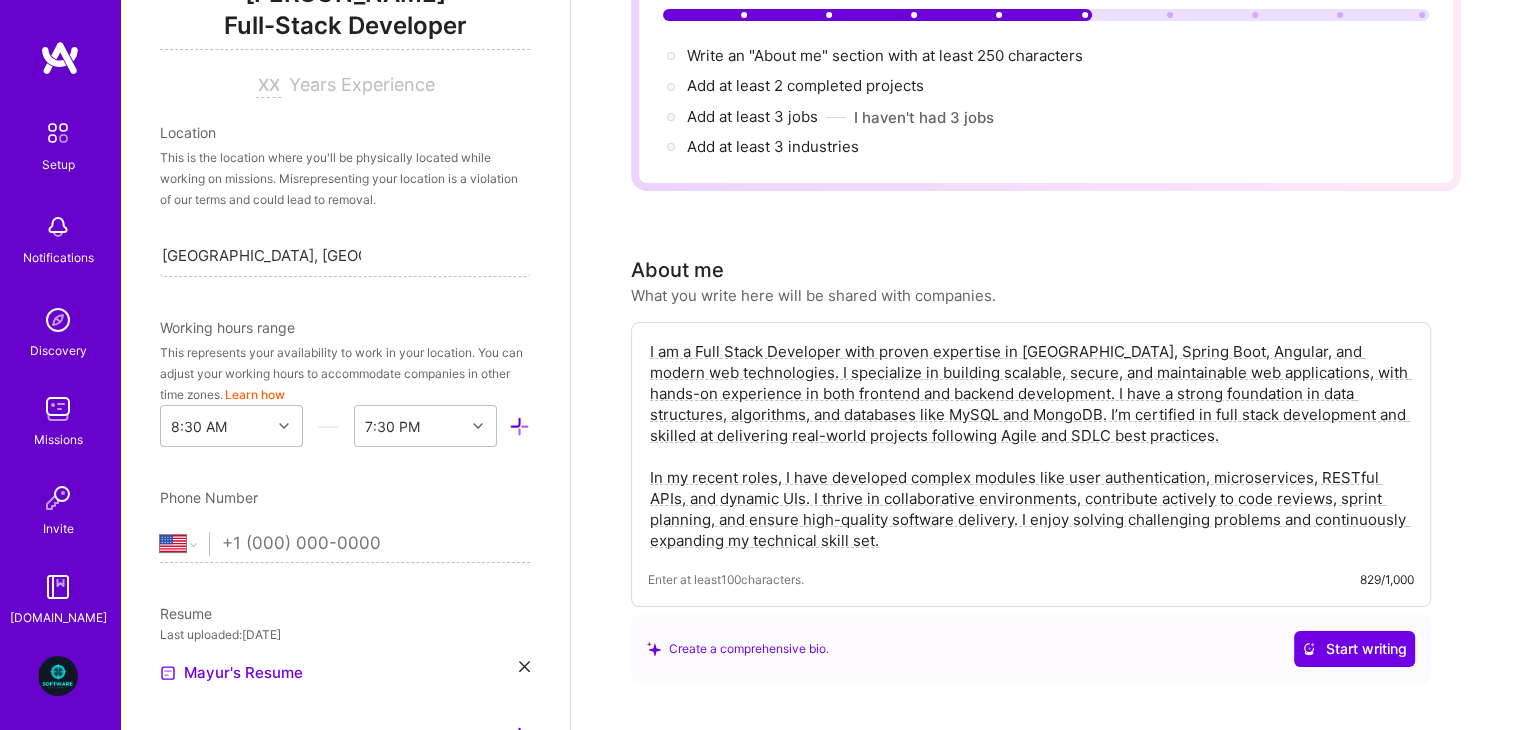 scroll, scrollTop: 0, scrollLeft: 0, axis: both 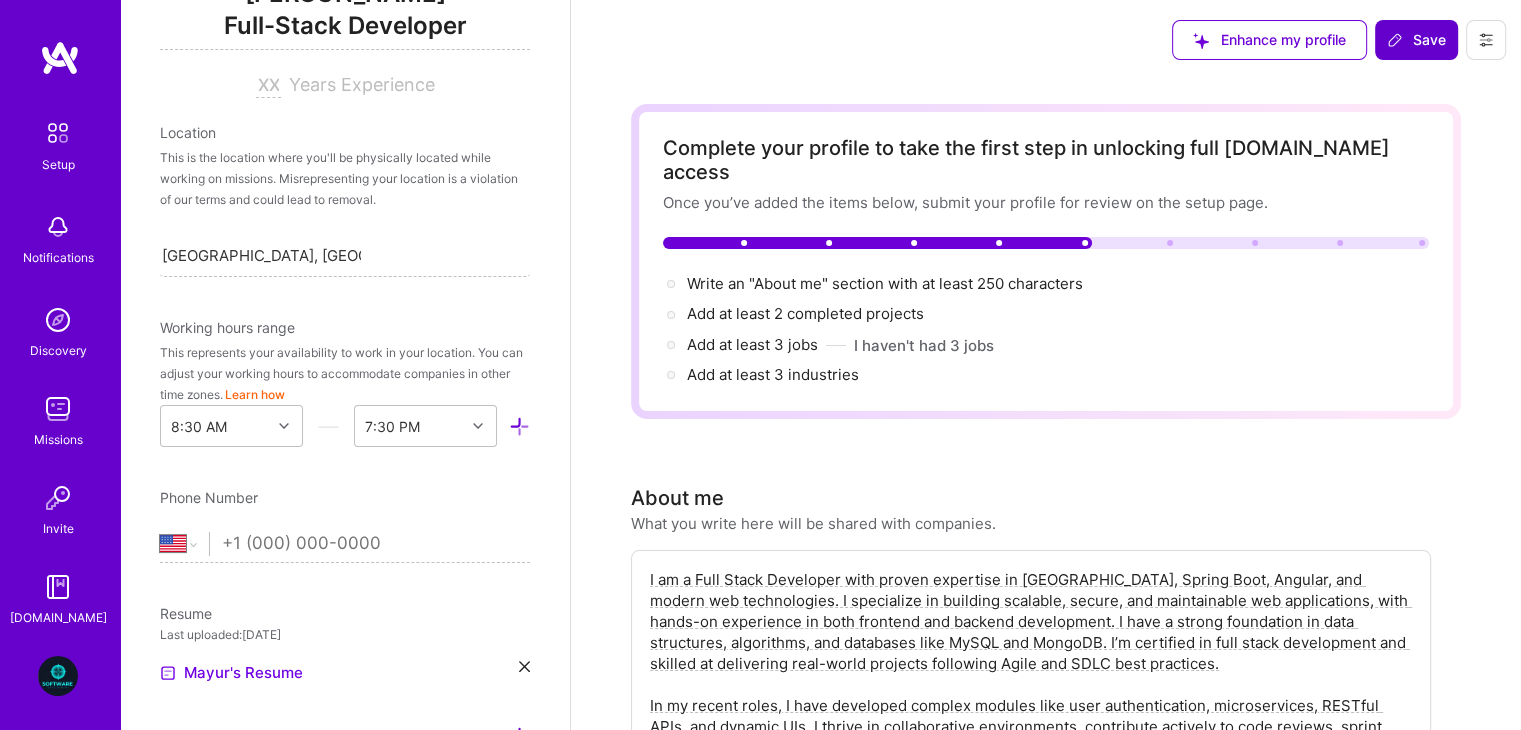 type on "35" 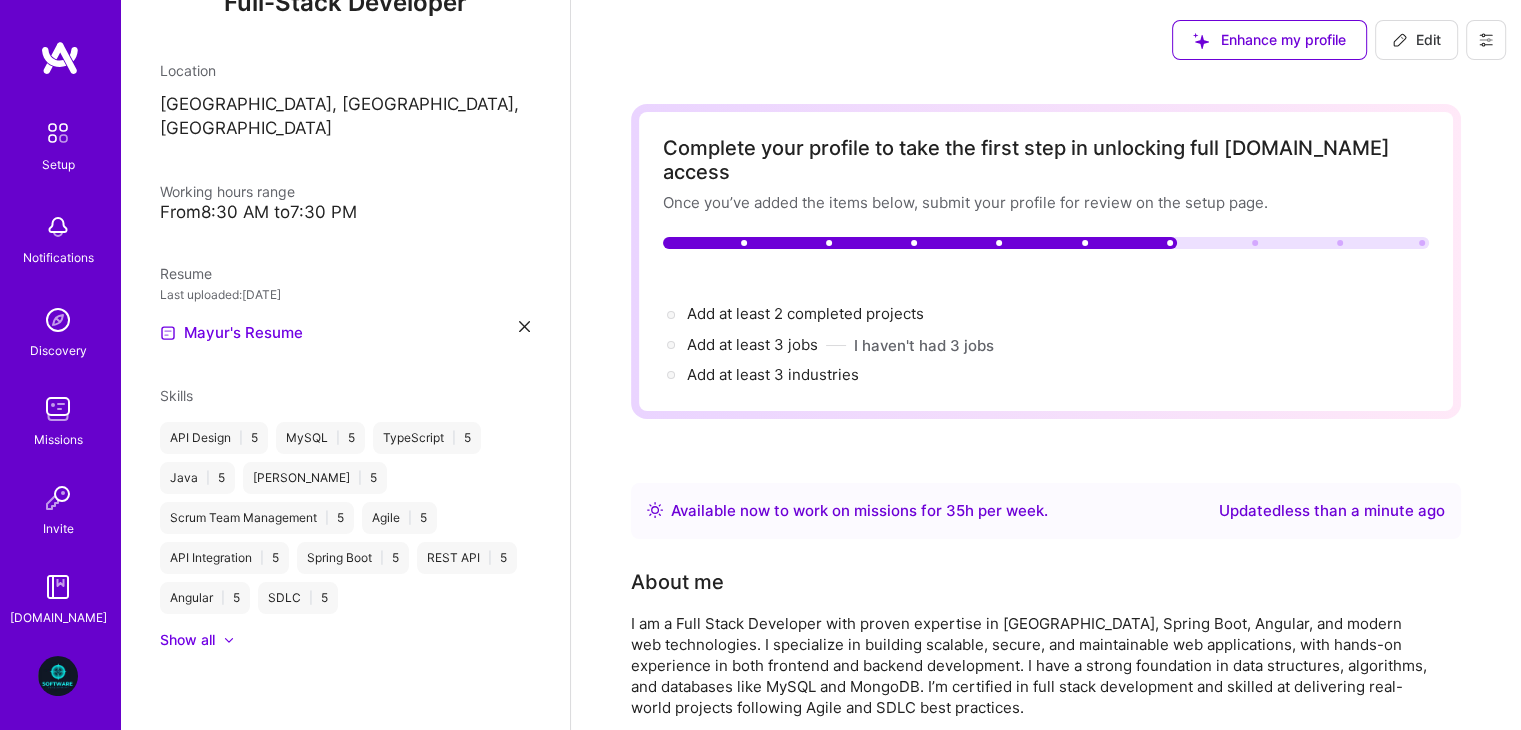 scroll, scrollTop: 250, scrollLeft: 0, axis: vertical 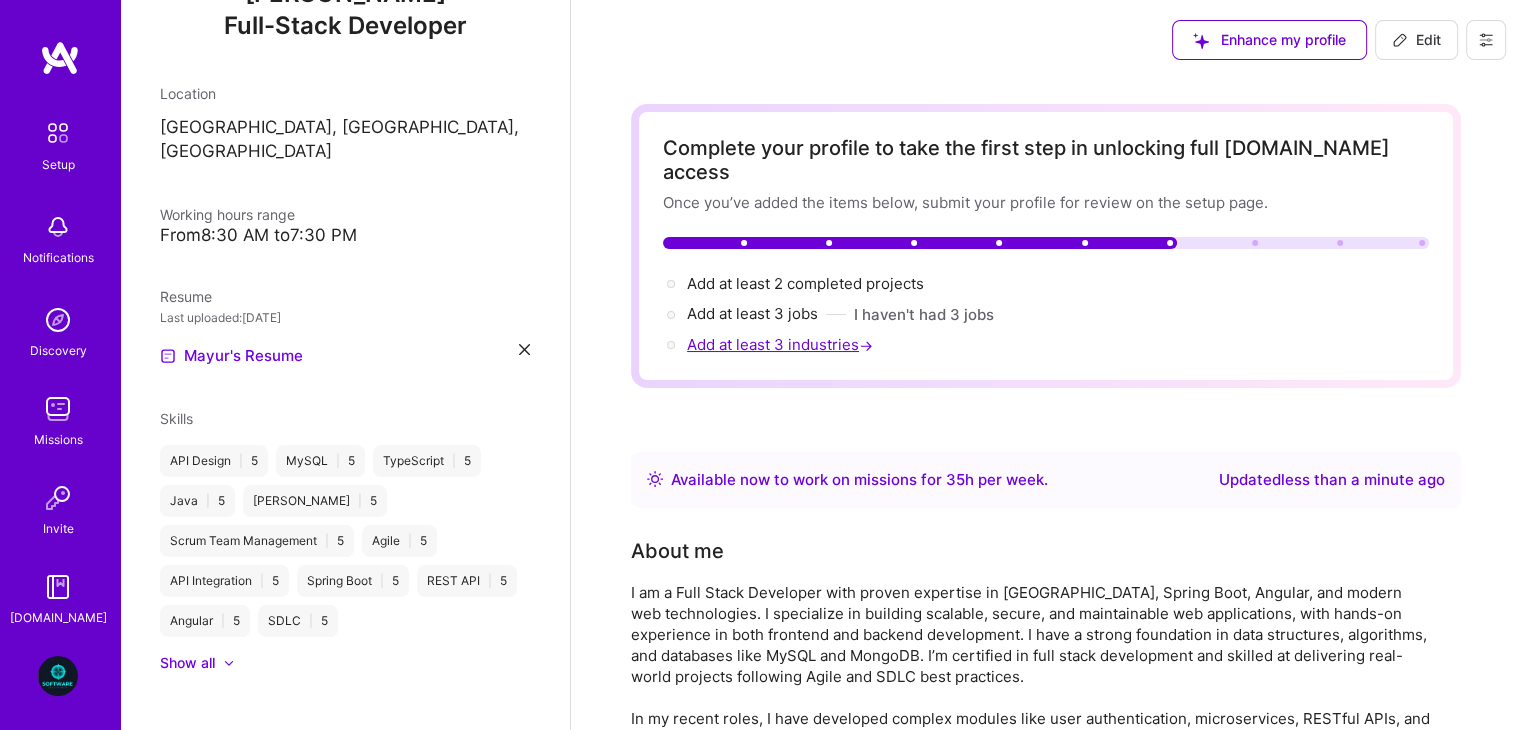 click on "Add at least 3 industries  →" at bounding box center [782, 344] 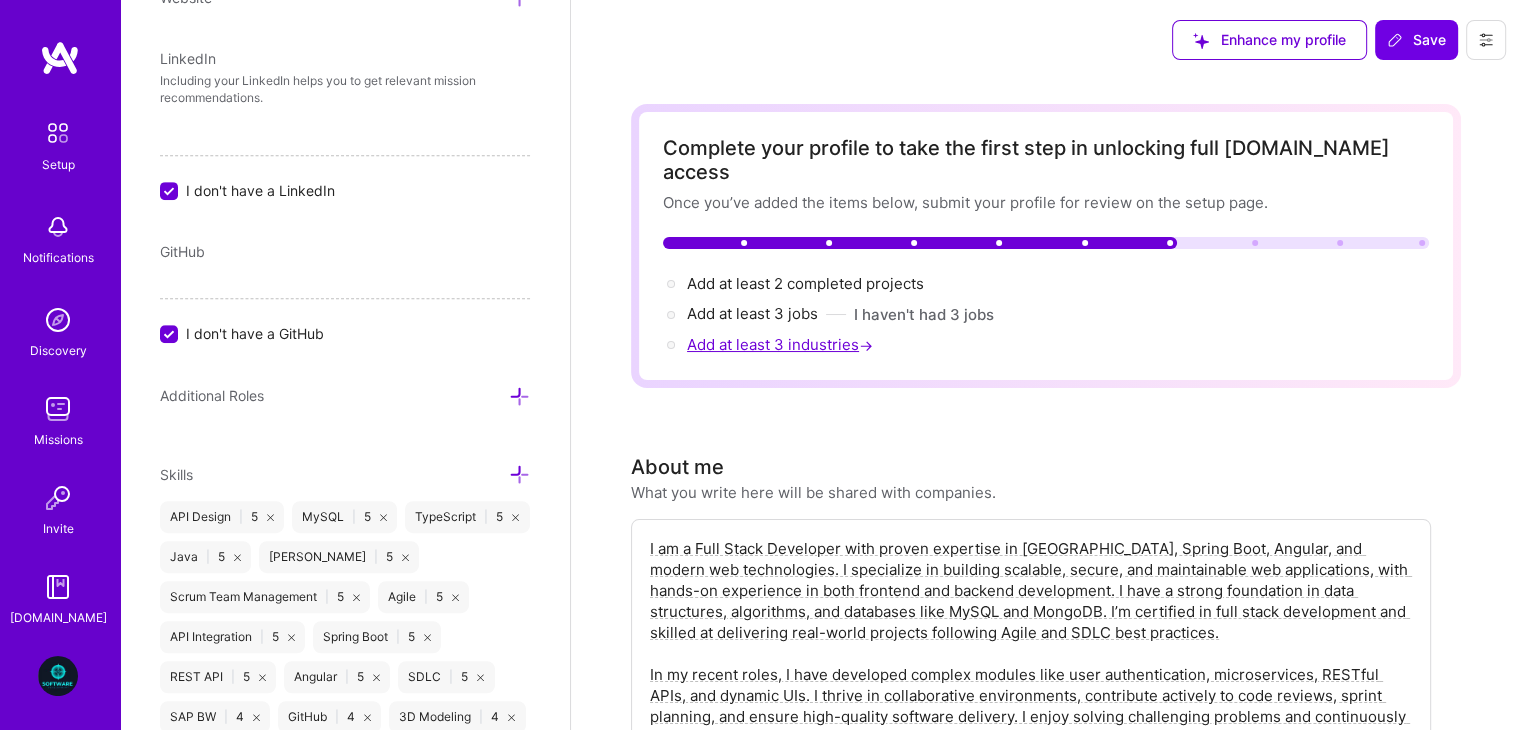 scroll, scrollTop: 1268, scrollLeft: 0, axis: vertical 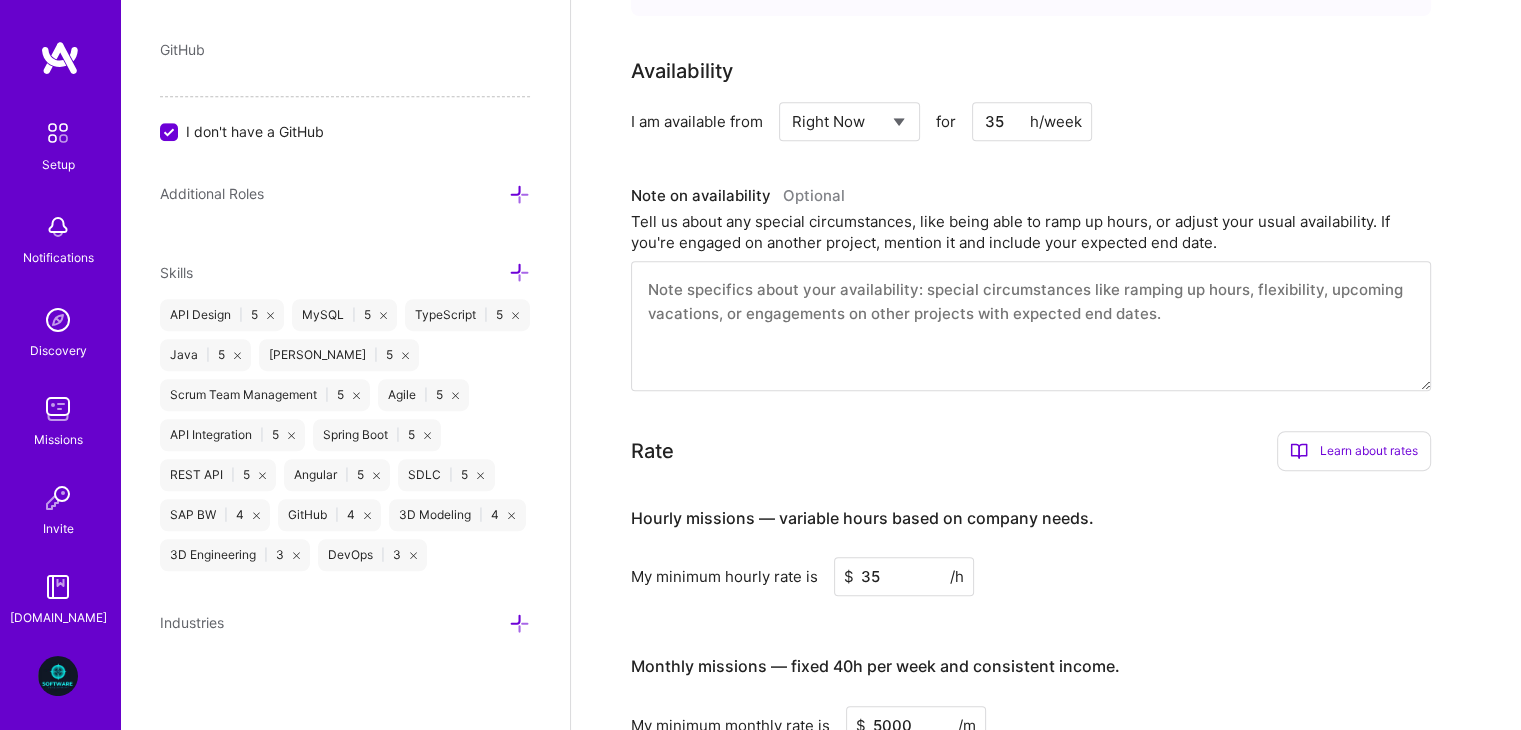 click at bounding box center [519, 623] 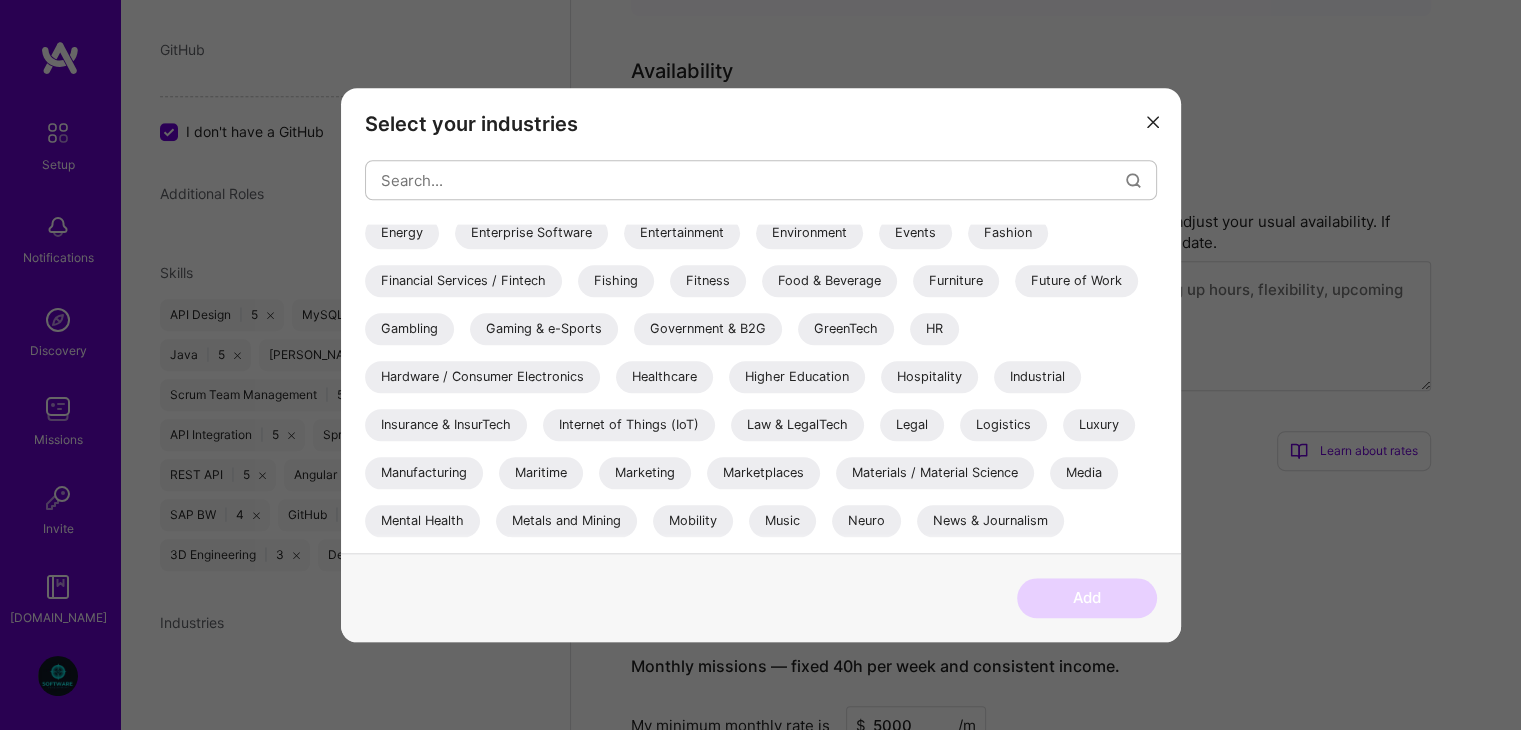 scroll, scrollTop: 672, scrollLeft: 0, axis: vertical 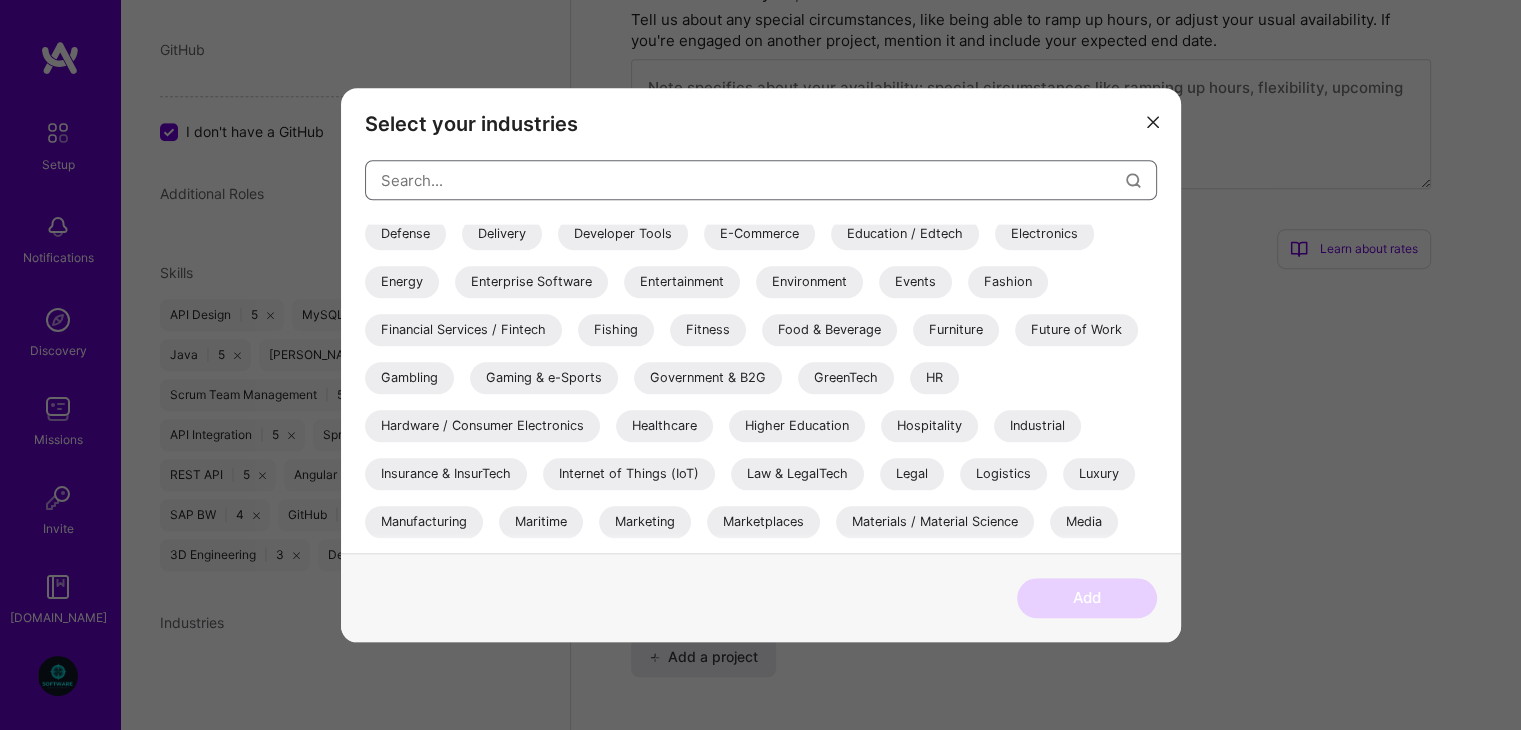 click at bounding box center [753, 180] 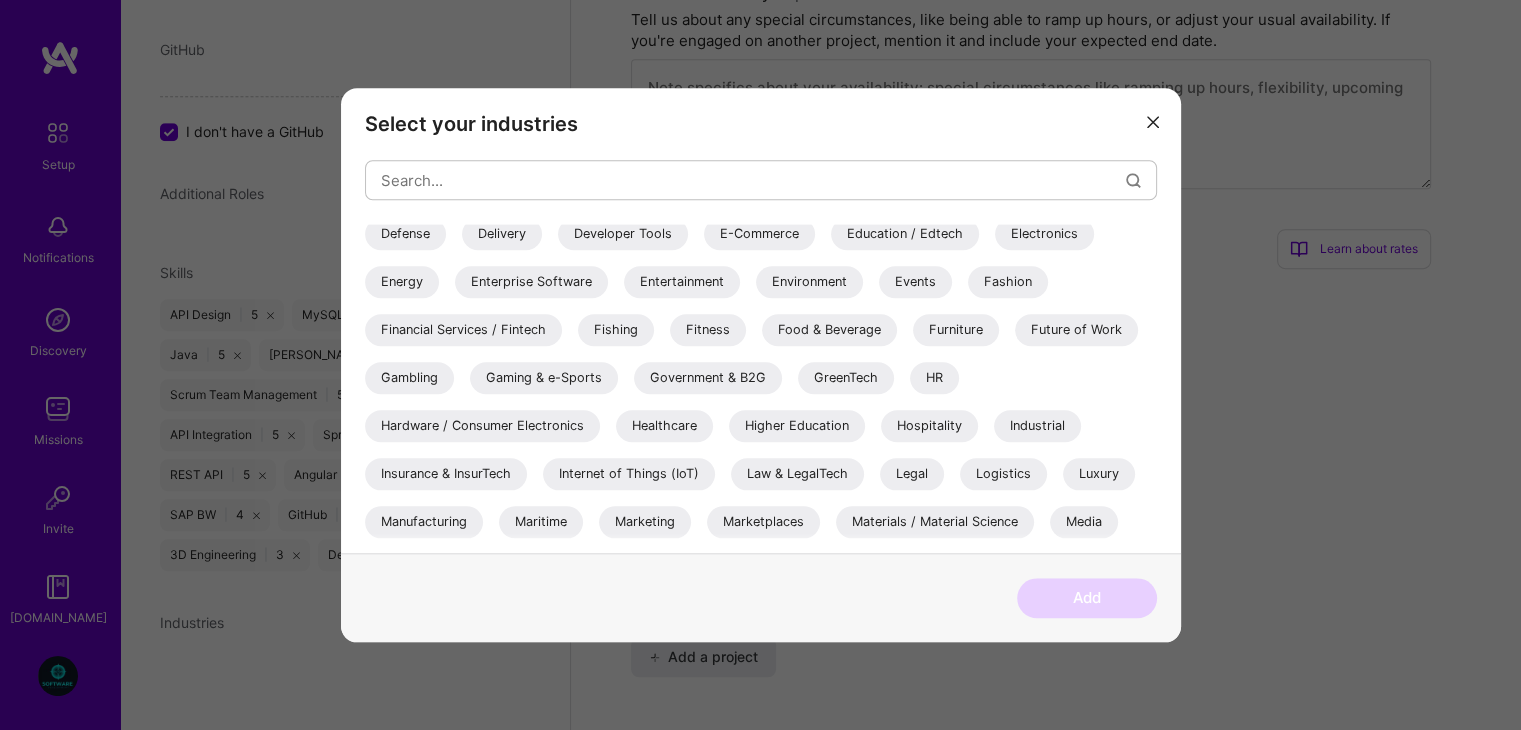 click on "E-Commerce" at bounding box center (759, 234) 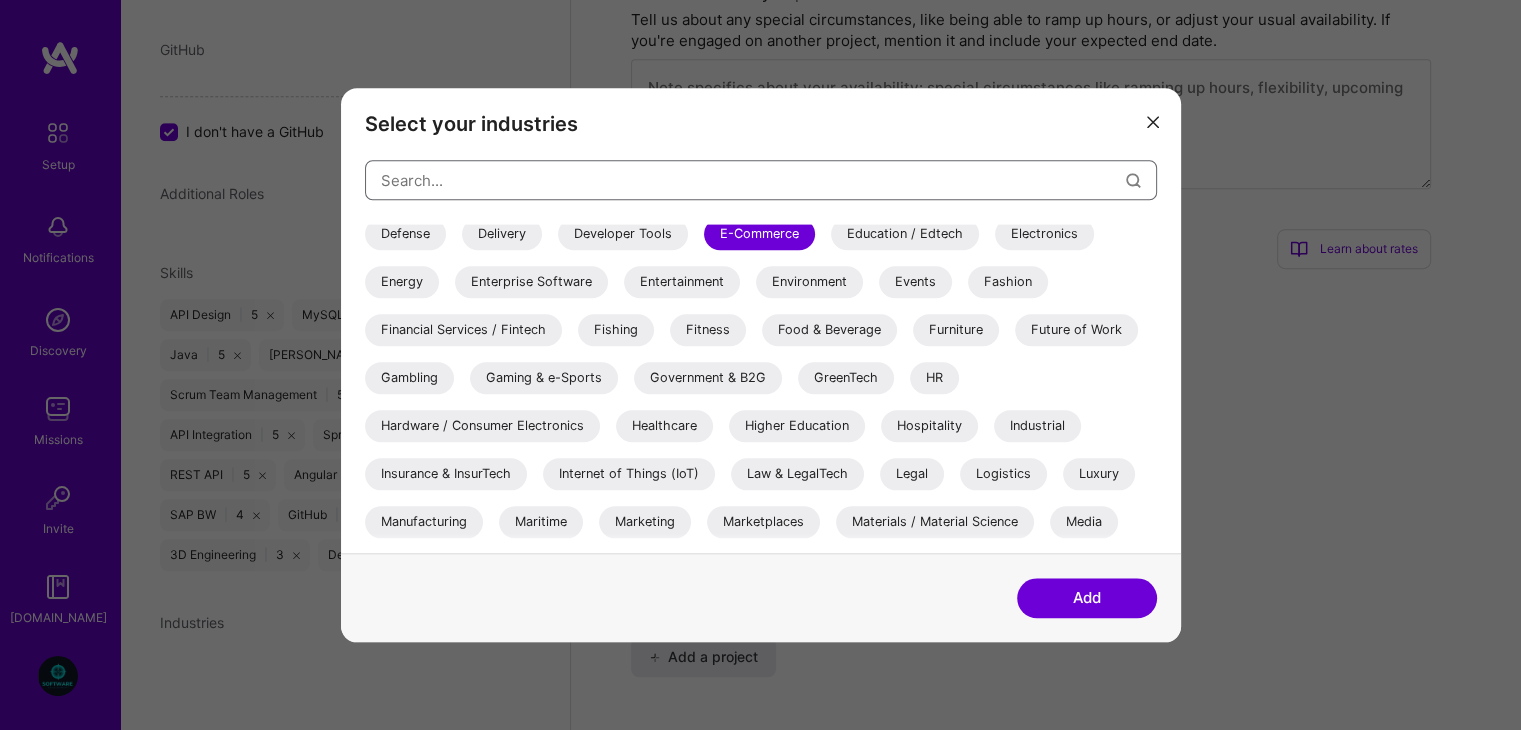 click at bounding box center [753, 180] 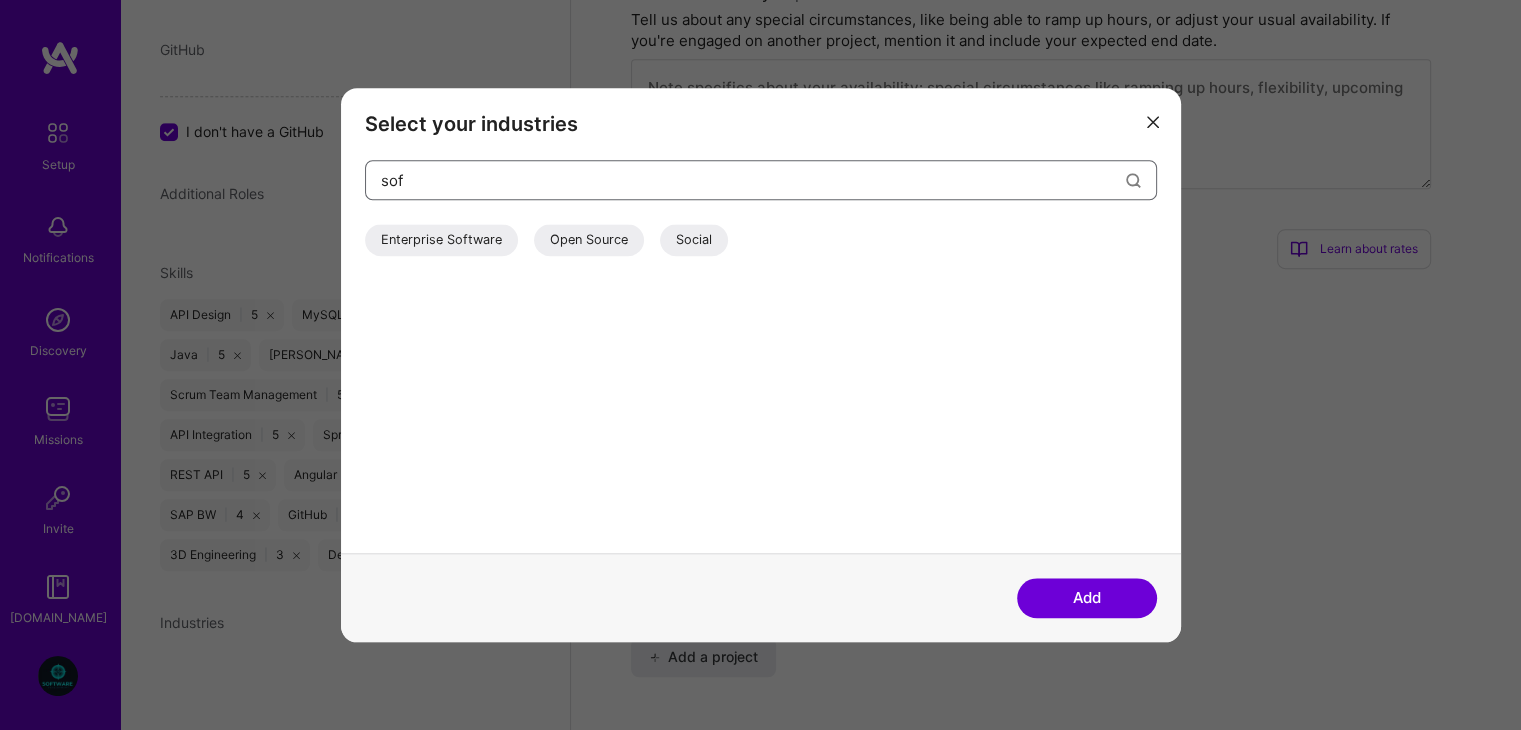 scroll, scrollTop: 0, scrollLeft: 0, axis: both 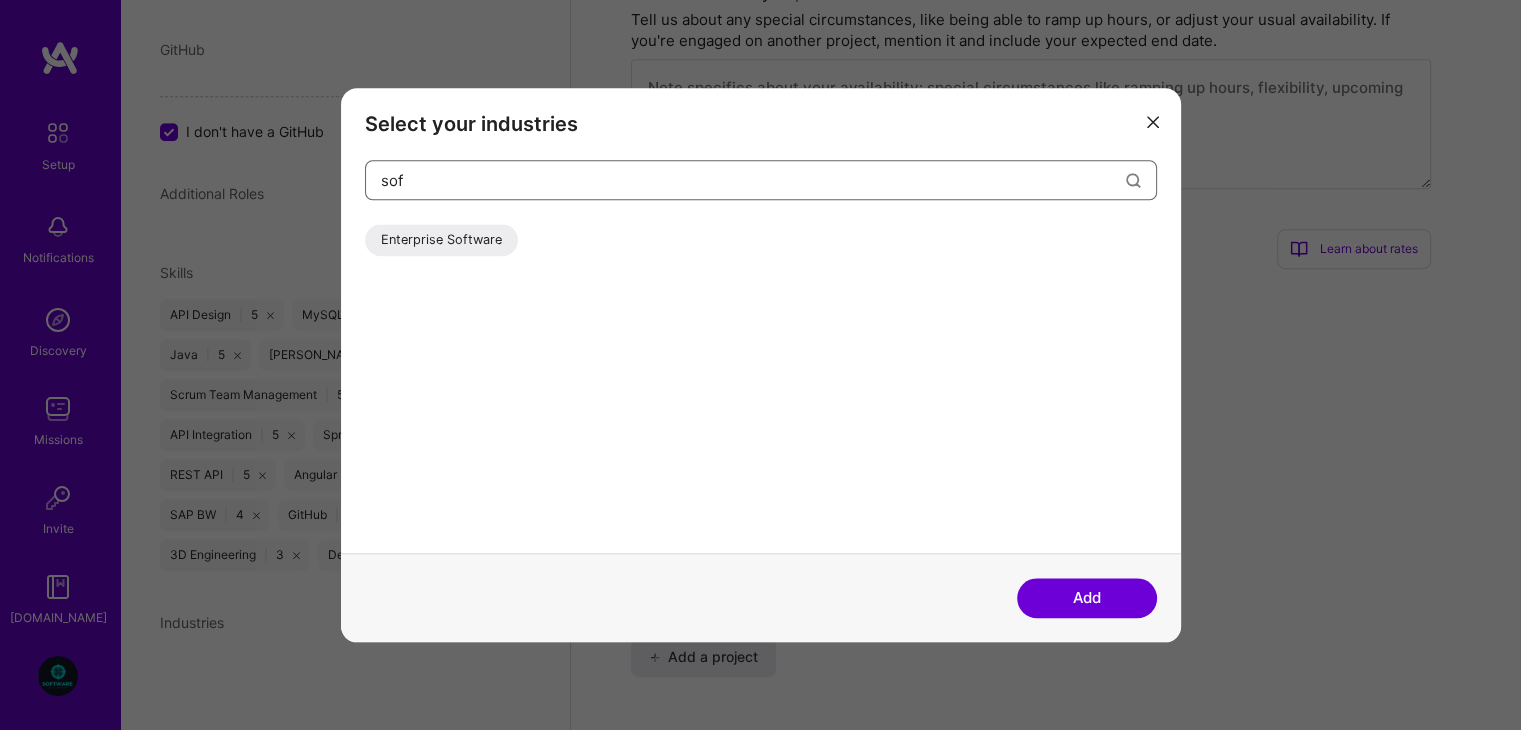 type on "sof" 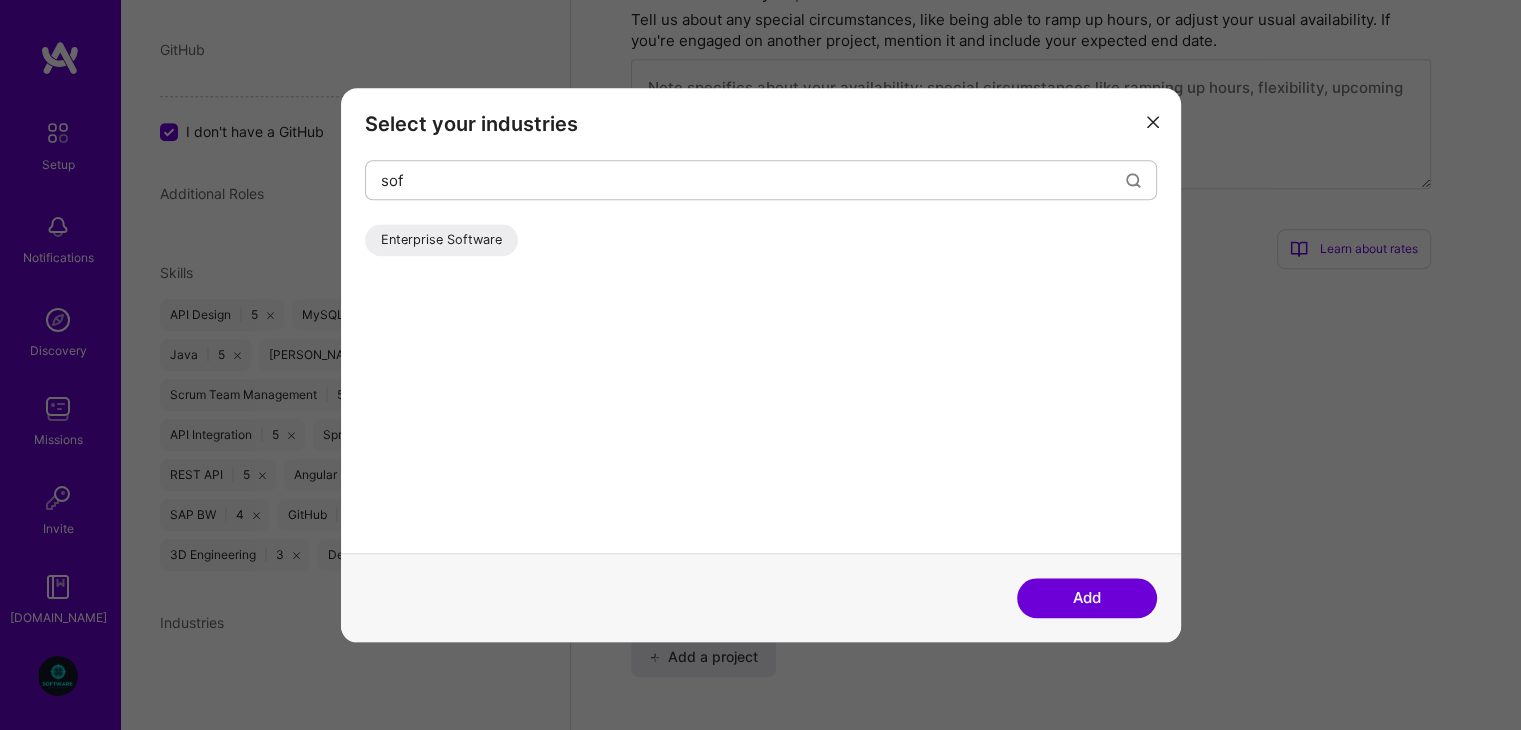 click on "Enterprise Software" at bounding box center (441, 240) 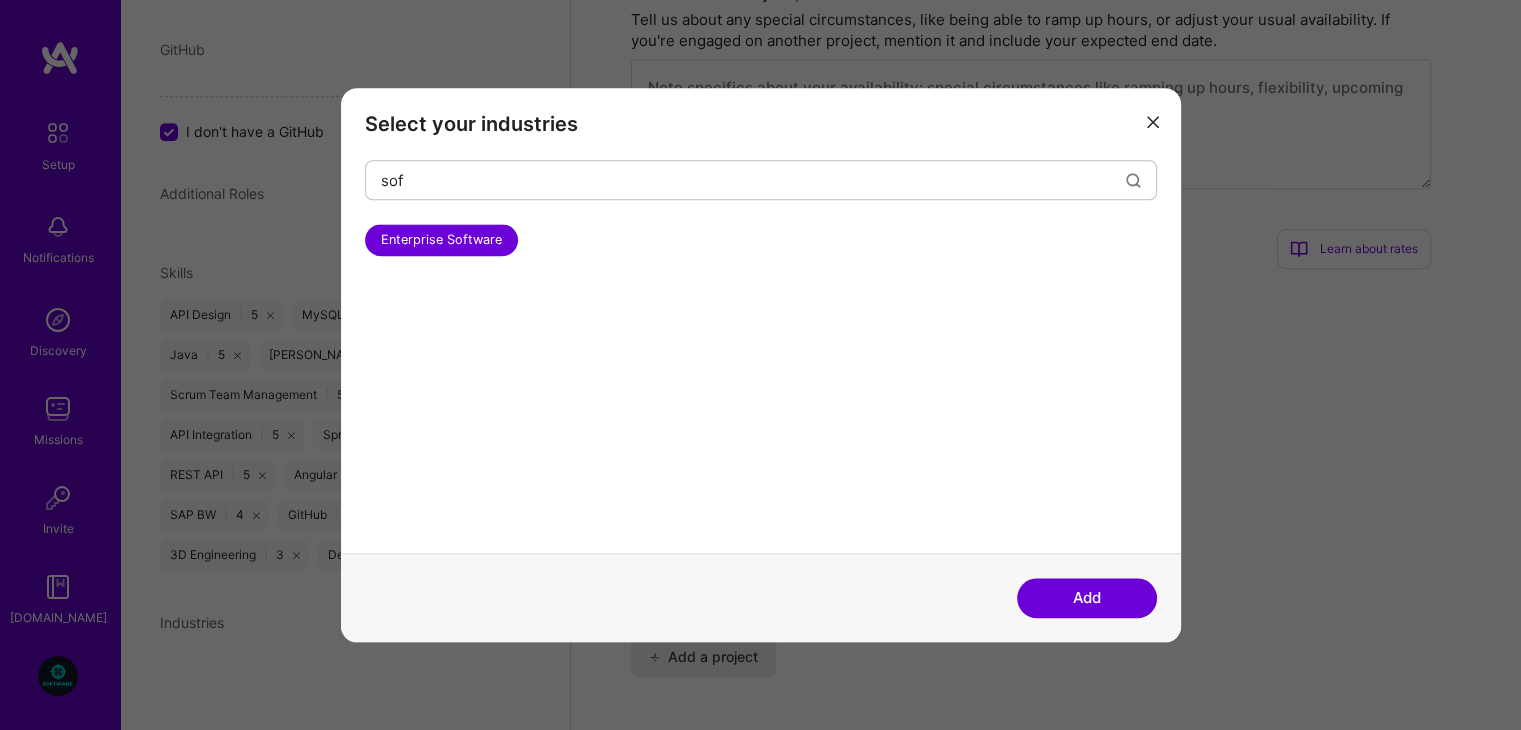 click on "Add" at bounding box center [1087, 598] 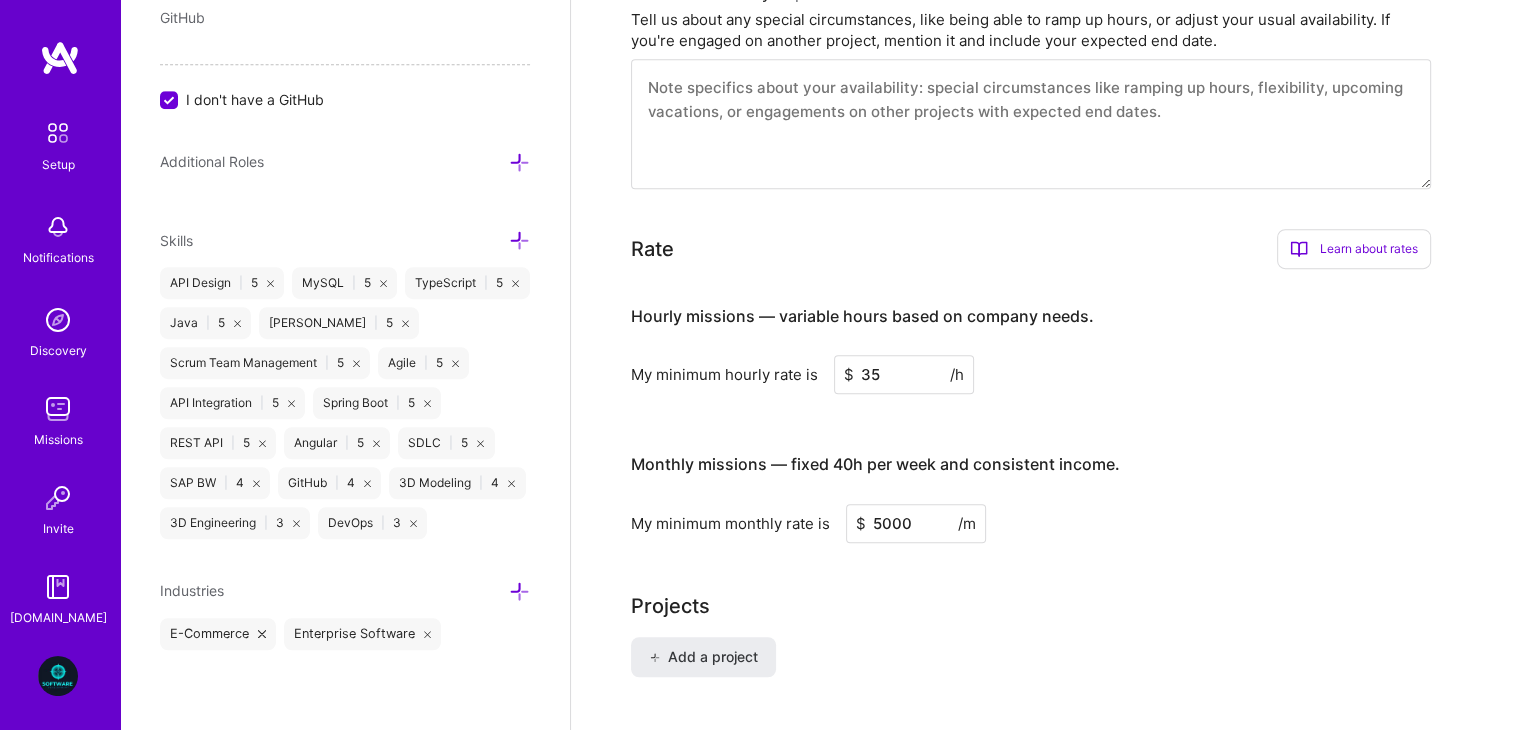 scroll, scrollTop: 1300, scrollLeft: 0, axis: vertical 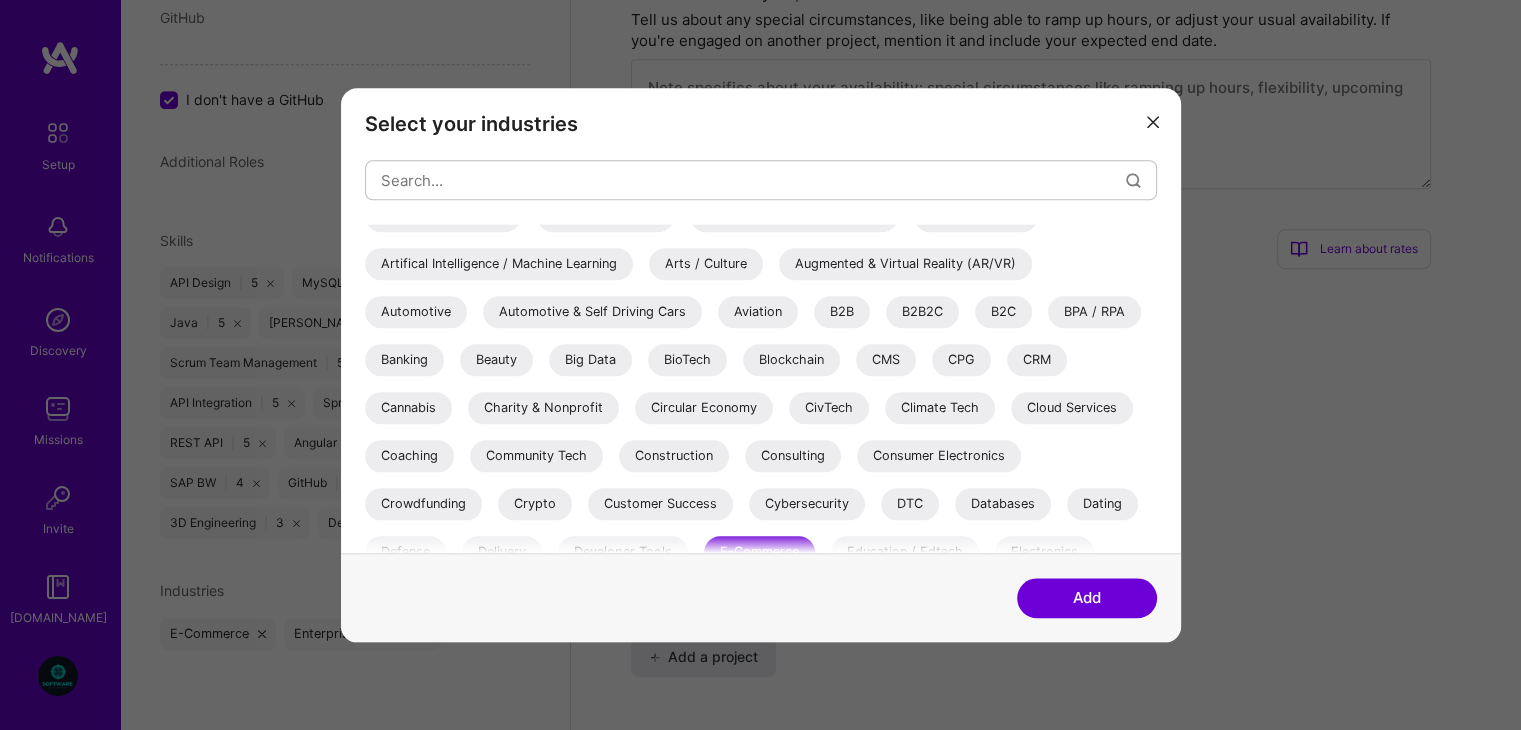 click on "Banking" at bounding box center (404, 360) 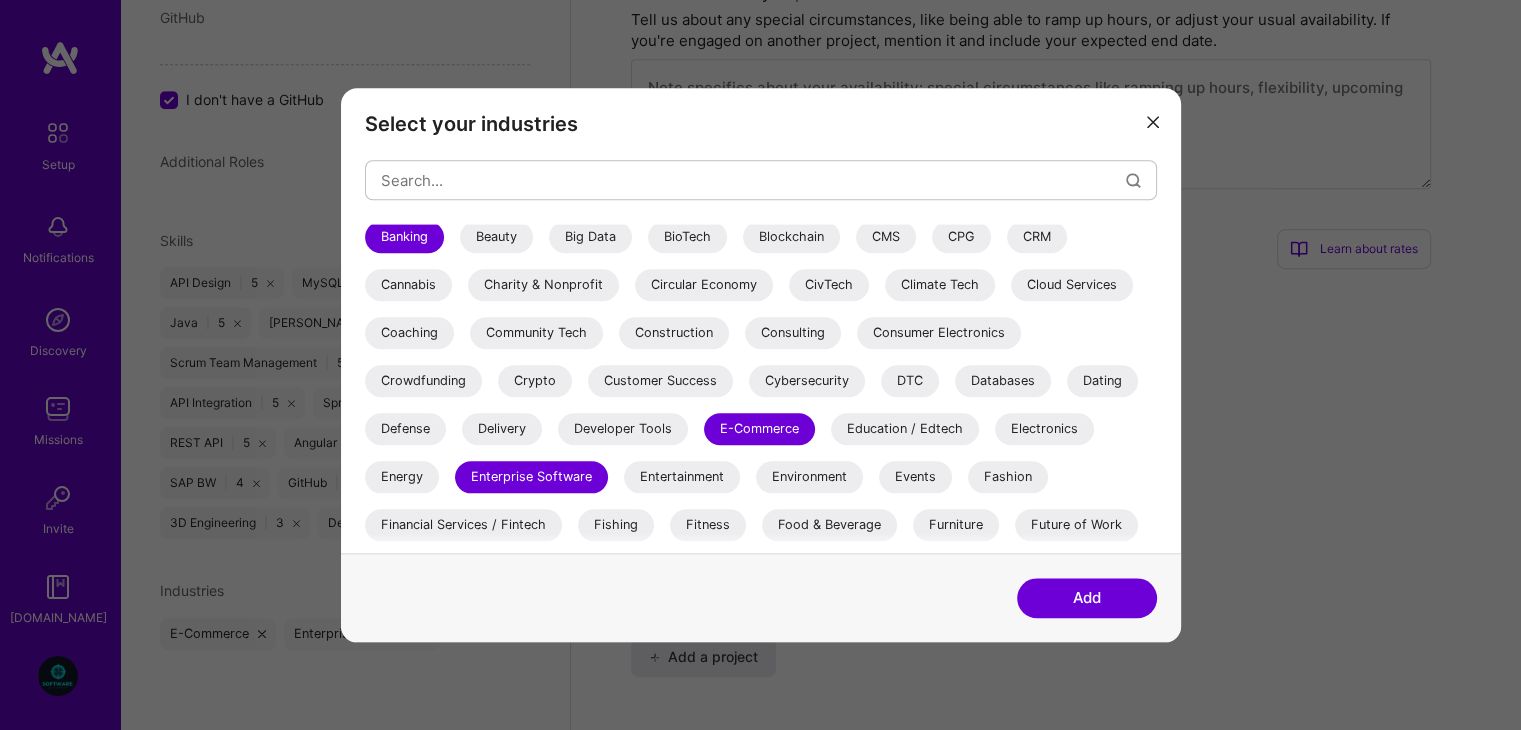 scroll, scrollTop: 196, scrollLeft: 0, axis: vertical 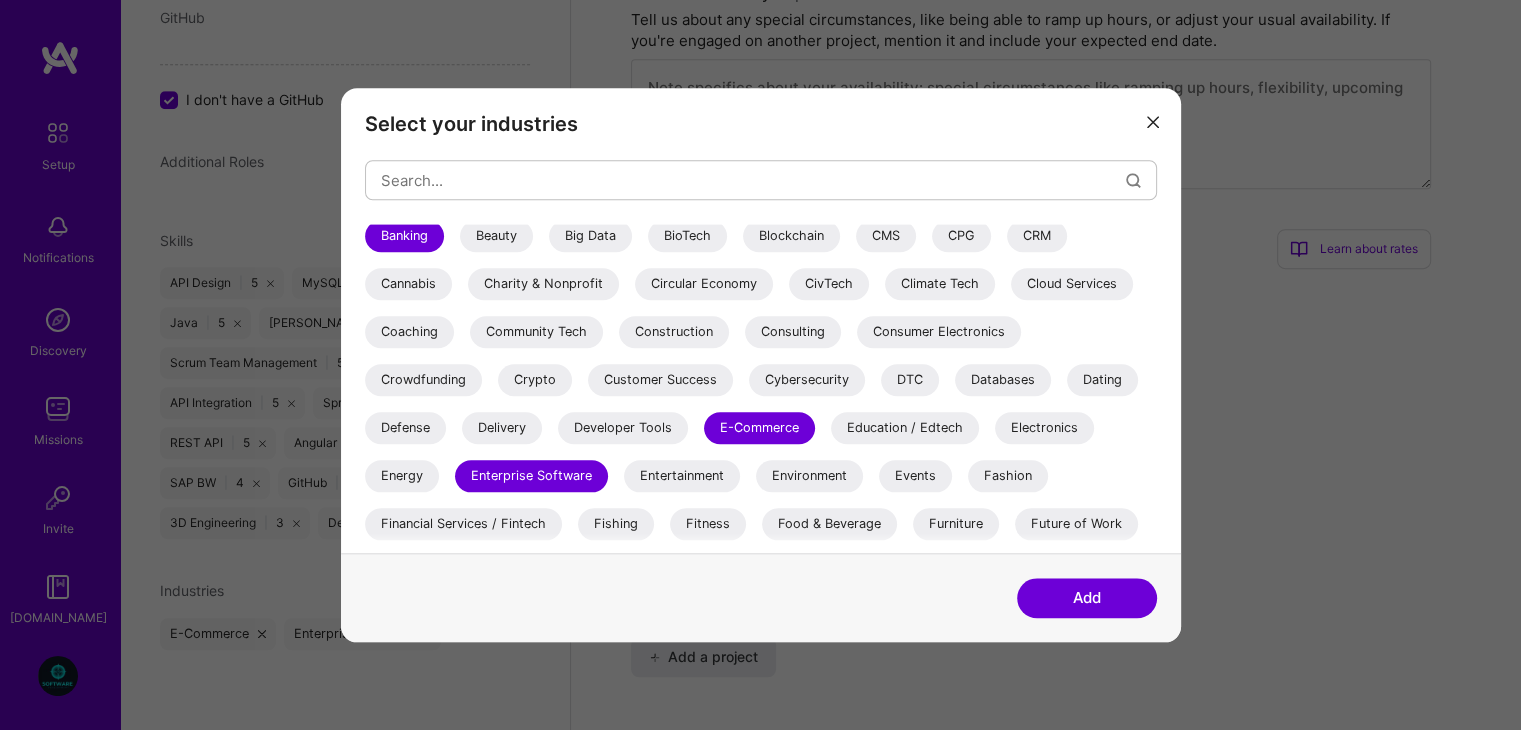 click on "Databases" at bounding box center [1003, 380] 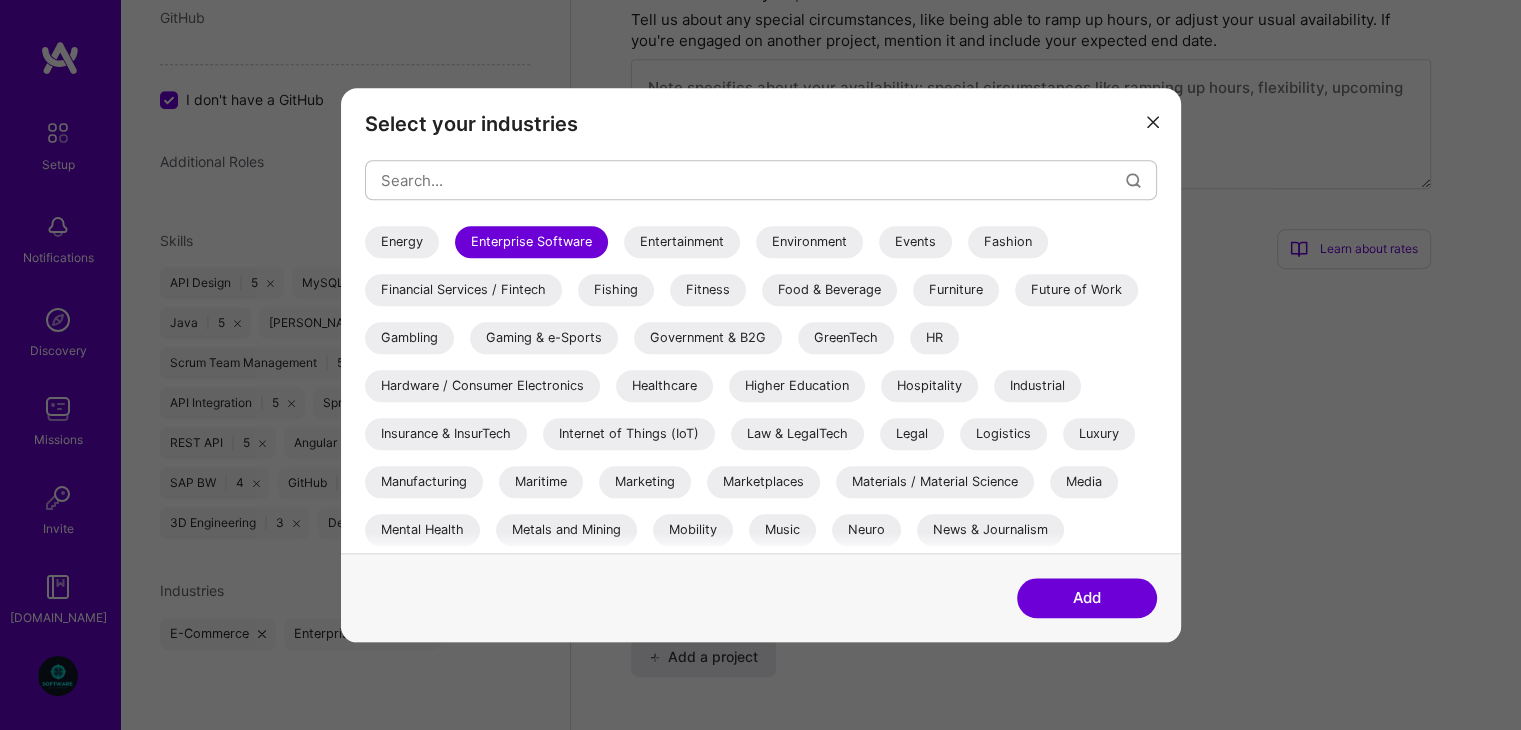 scroll, scrollTop: 431, scrollLeft: 0, axis: vertical 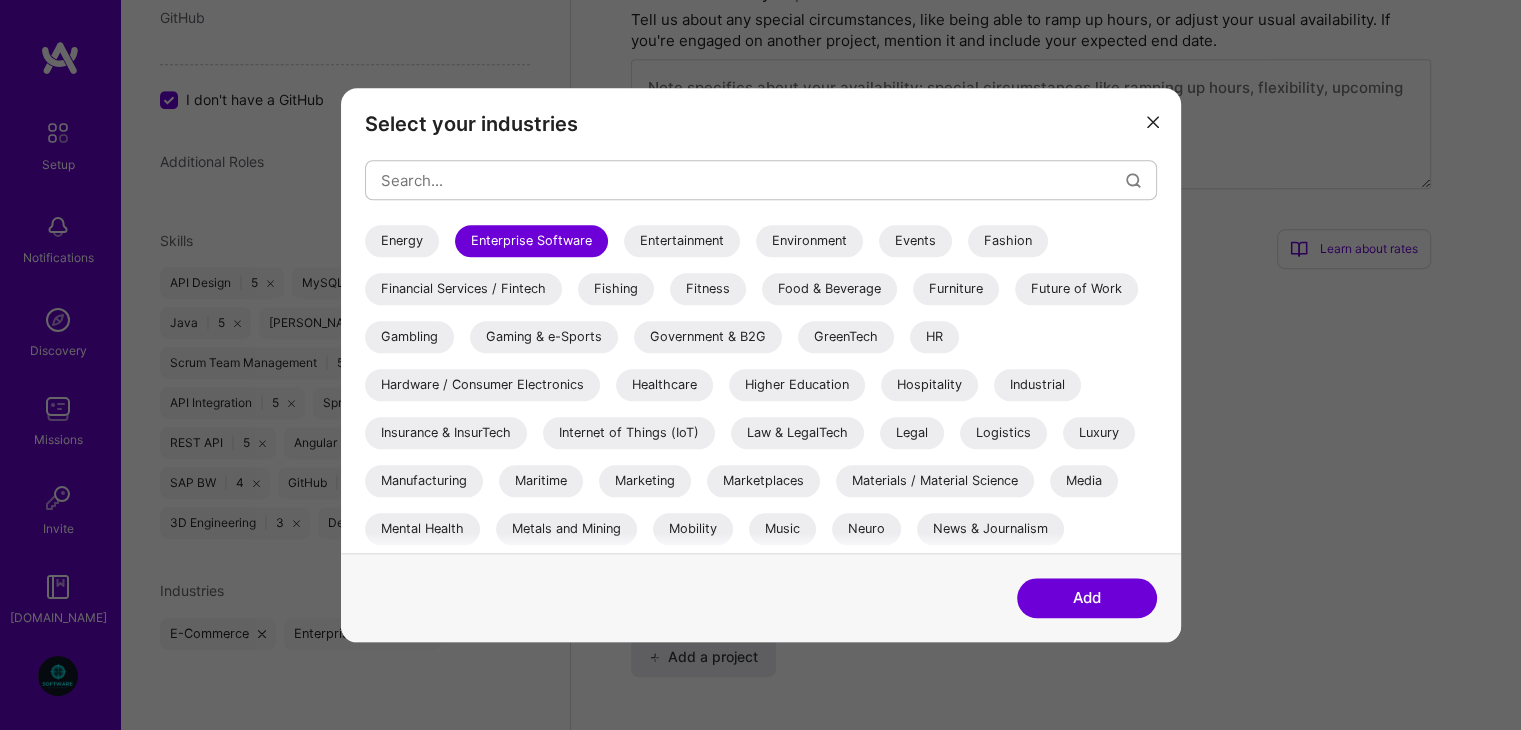 click on "Healthcare" at bounding box center (664, 385) 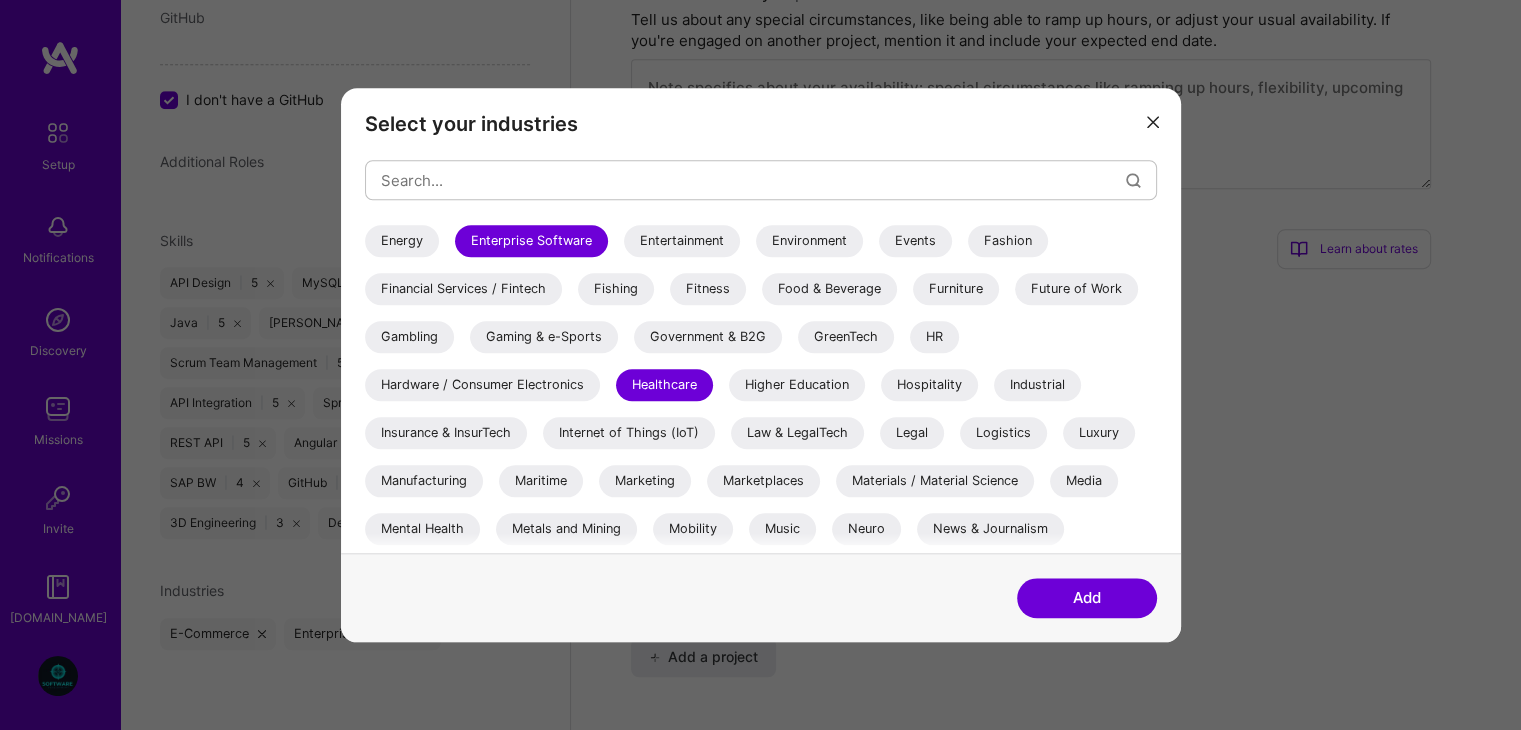 click on "Insurance & InsurTech" at bounding box center (446, 433) 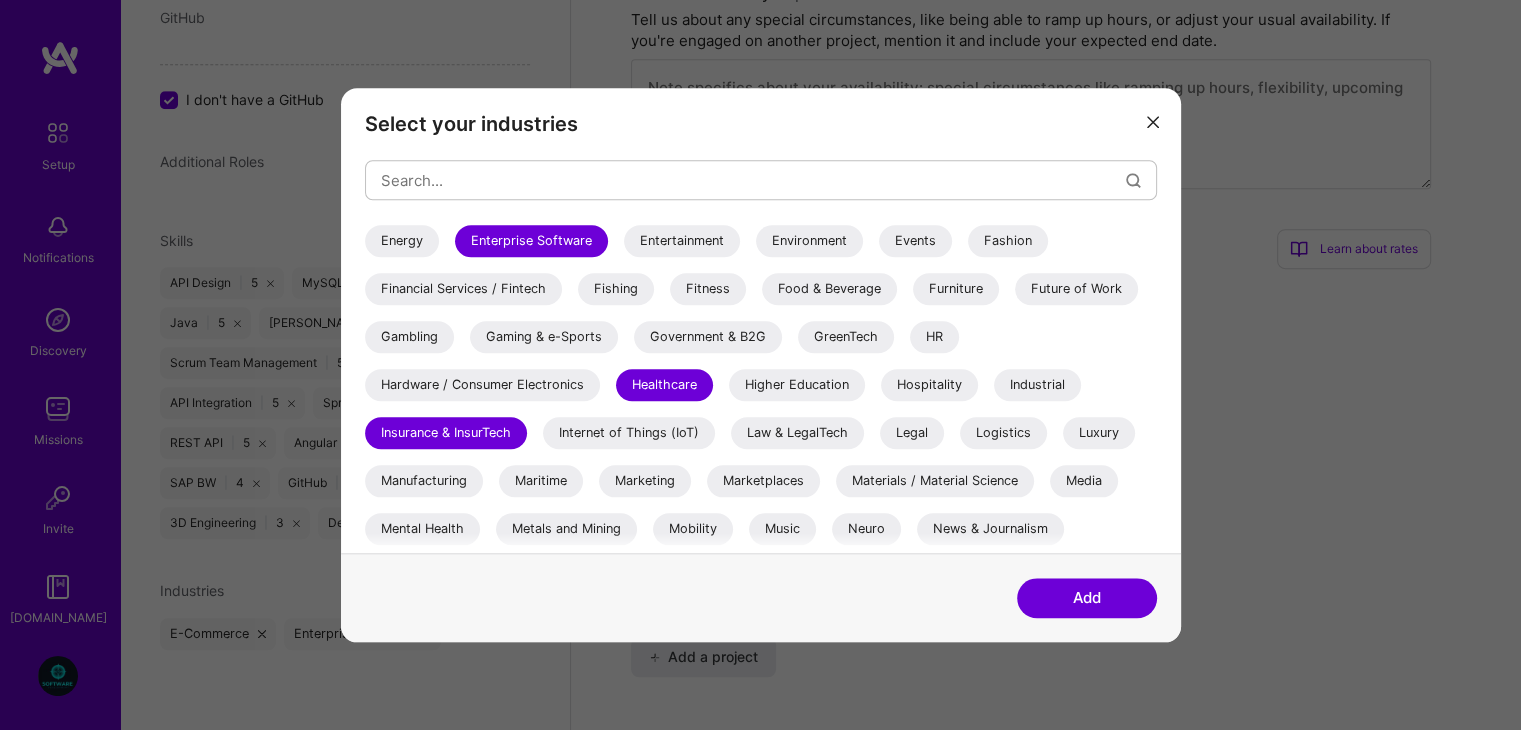 click on "Manufacturing" at bounding box center (424, 481) 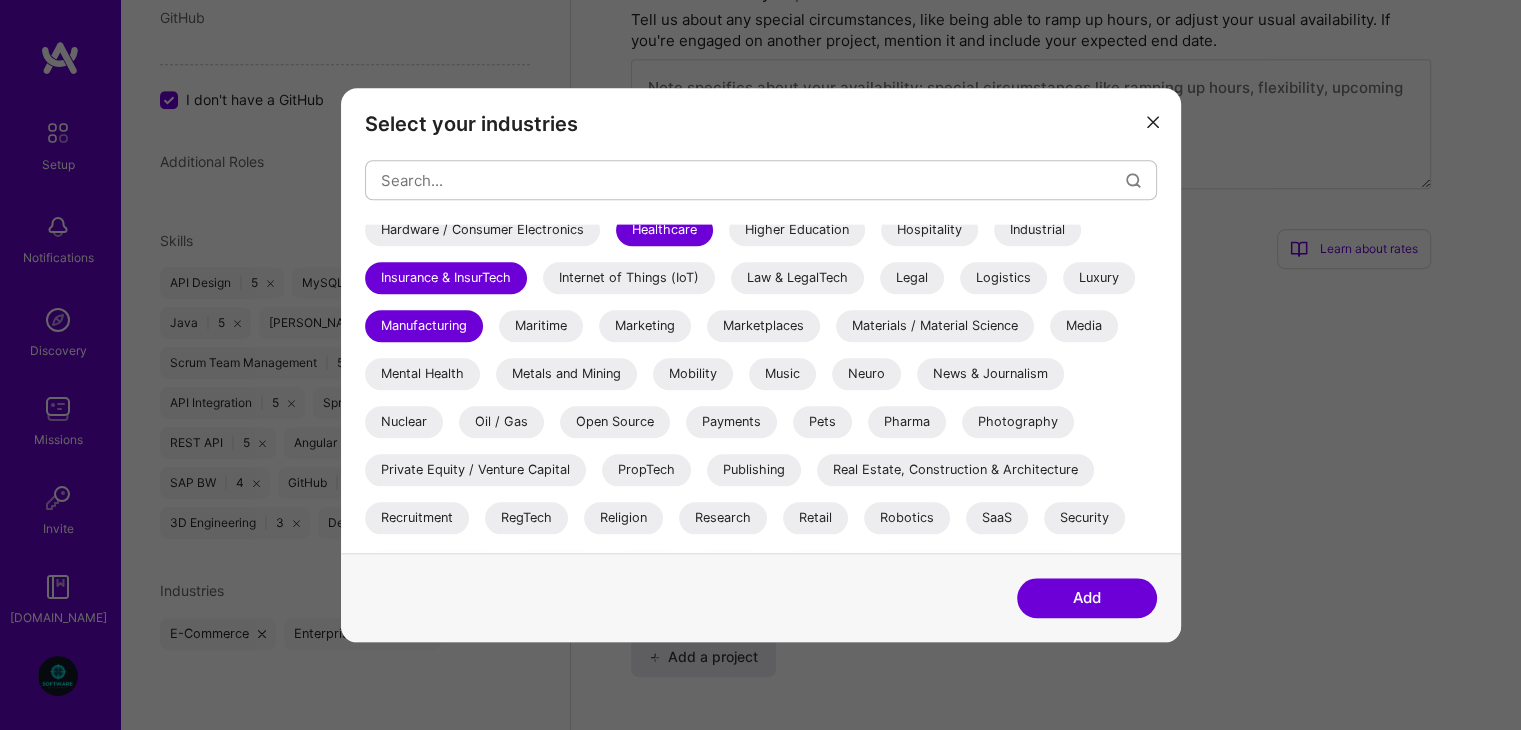 scroll, scrollTop: 587, scrollLeft: 0, axis: vertical 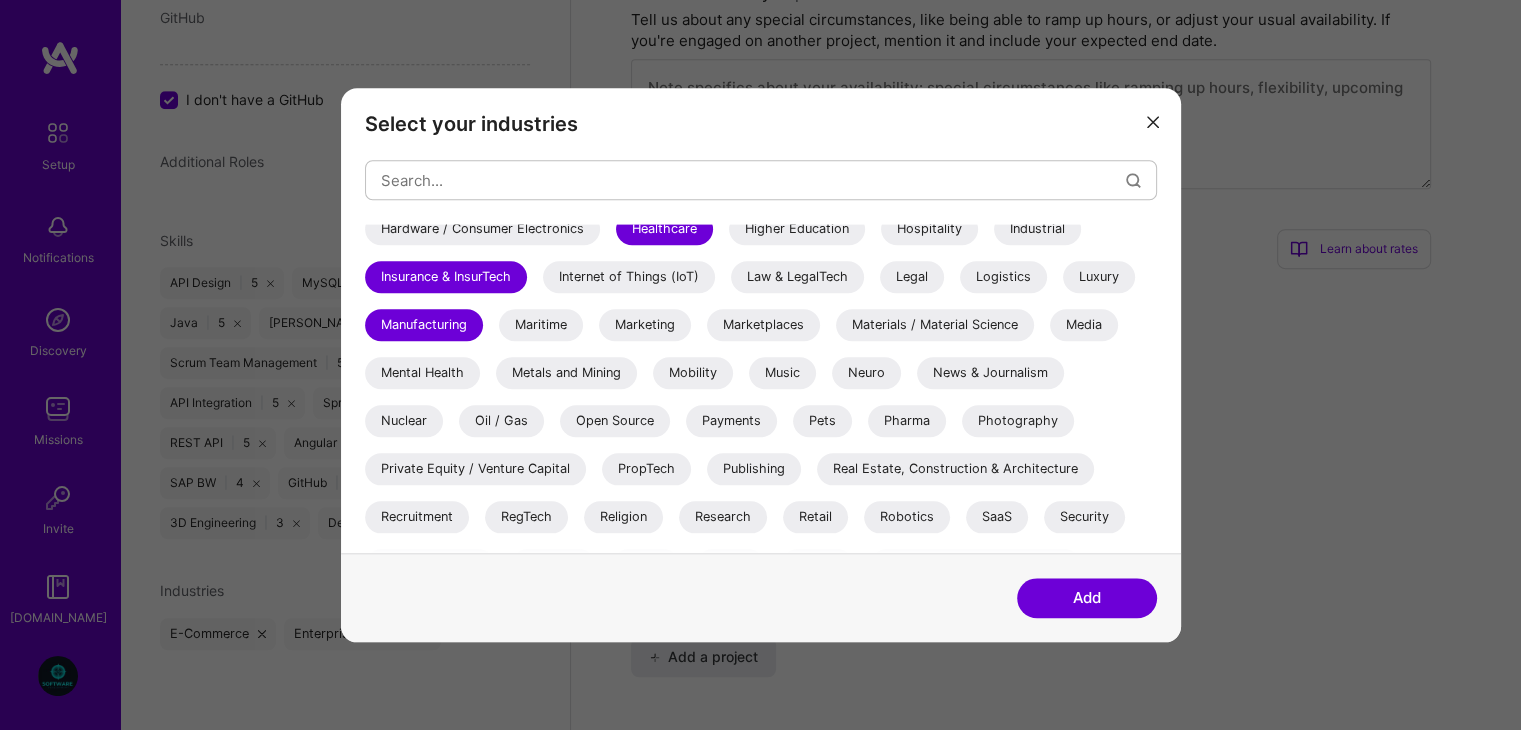 click on "Payments" at bounding box center [731, 421] 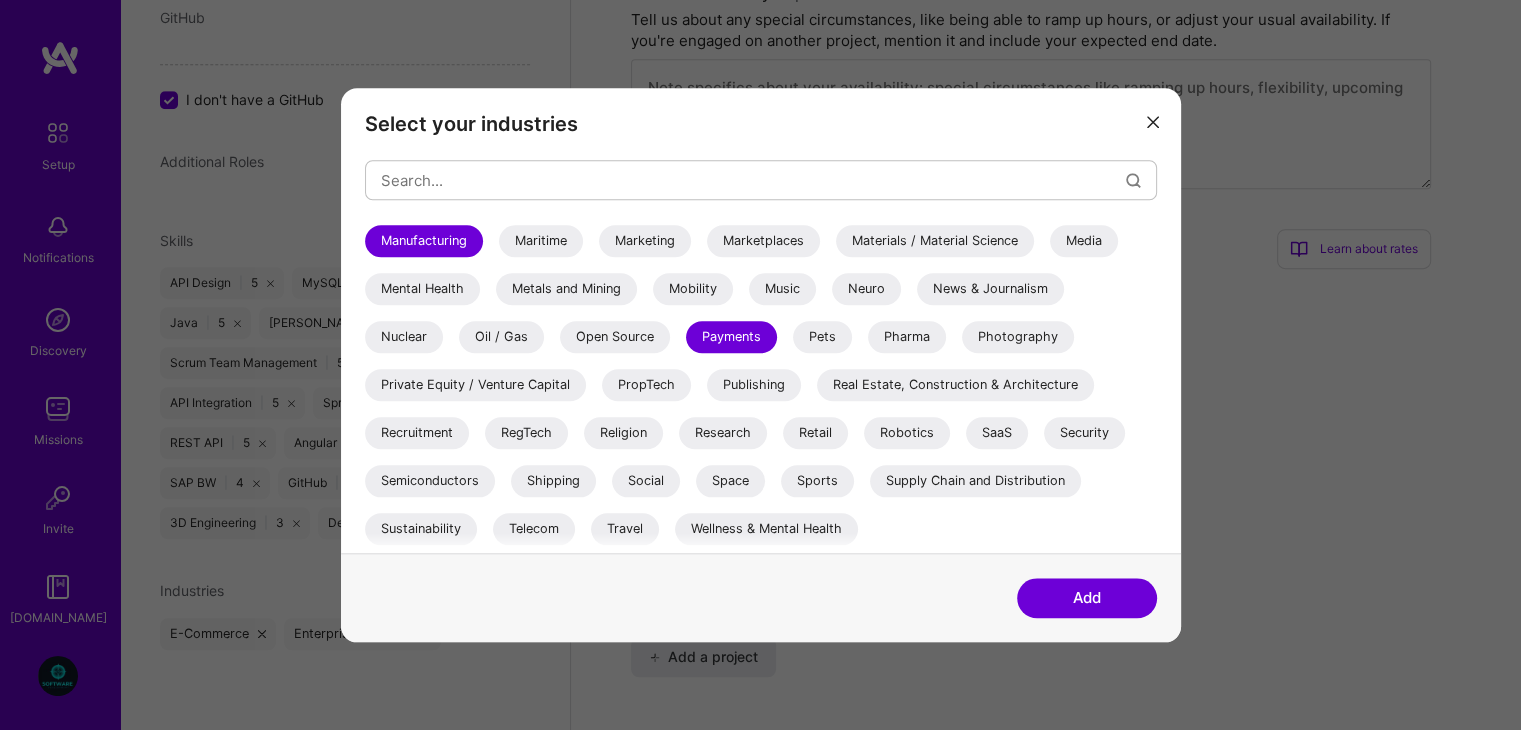 scroll, scrollTop: 672, scrollLeft: 0, axis: vertical 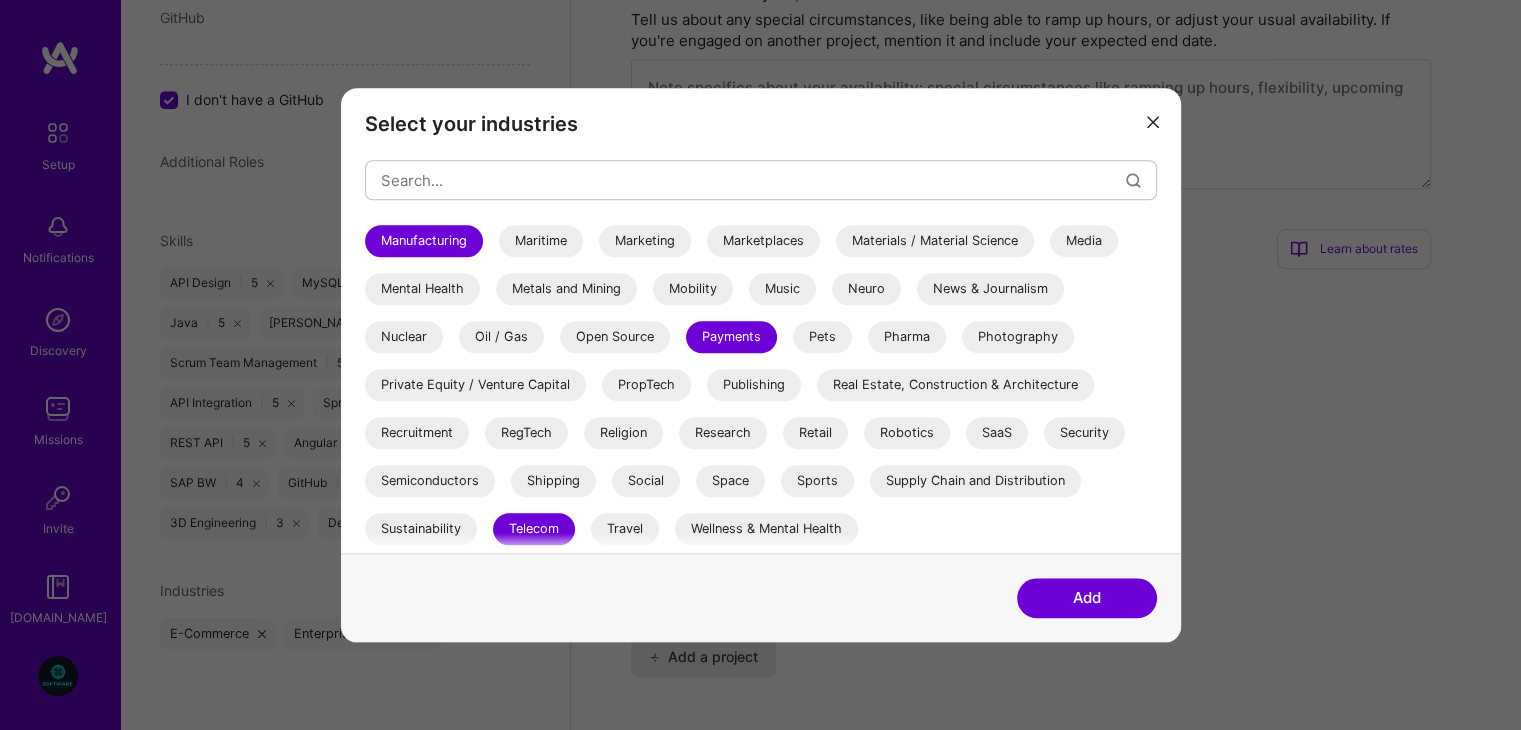 click on "Telecom" at bounding box center (534, 529) 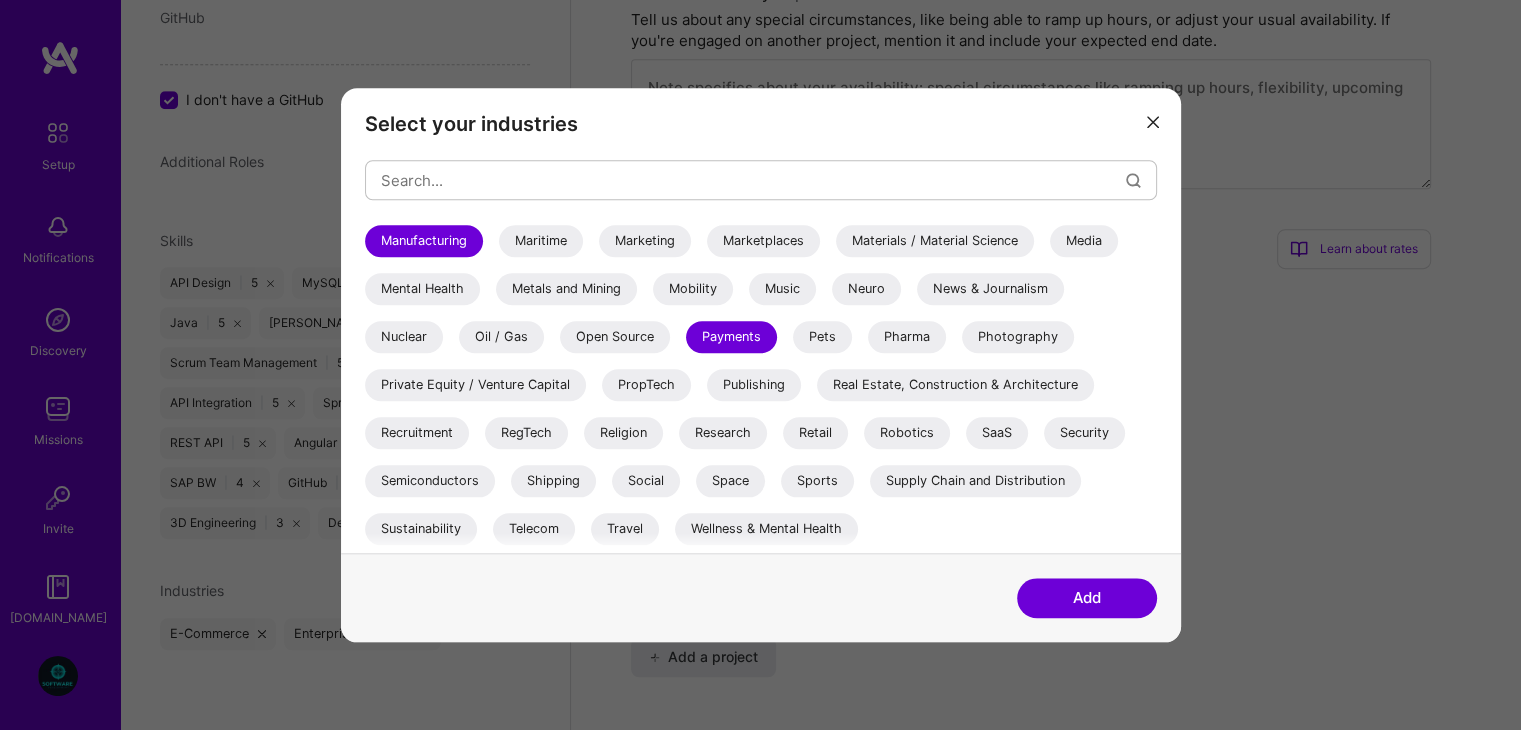 click on "Telecom" at bounding box center [534, 529] 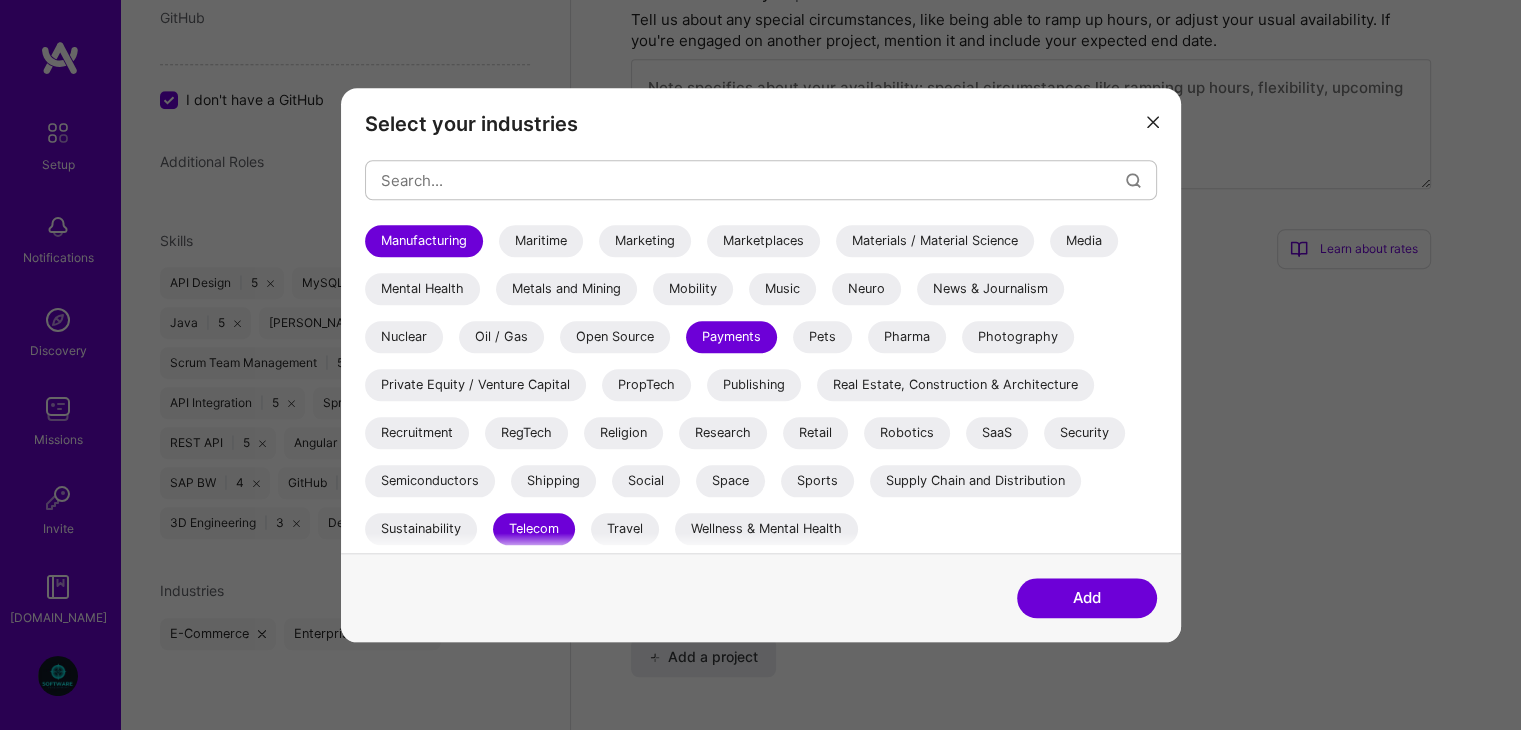 click on "Add" at bounding box center [1087, 598] 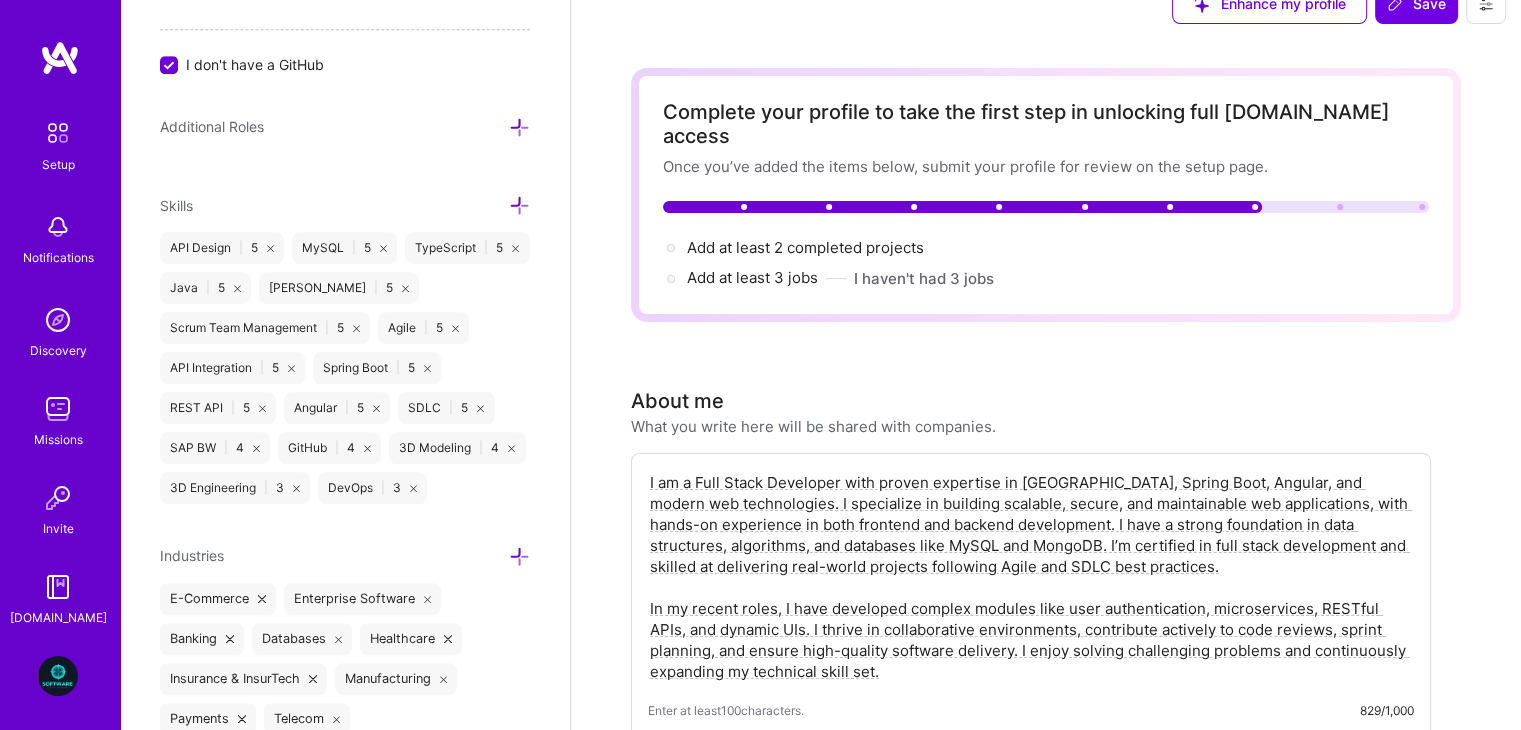 scroll, scrollTop: 0, scrollLeft: 0, axis: both 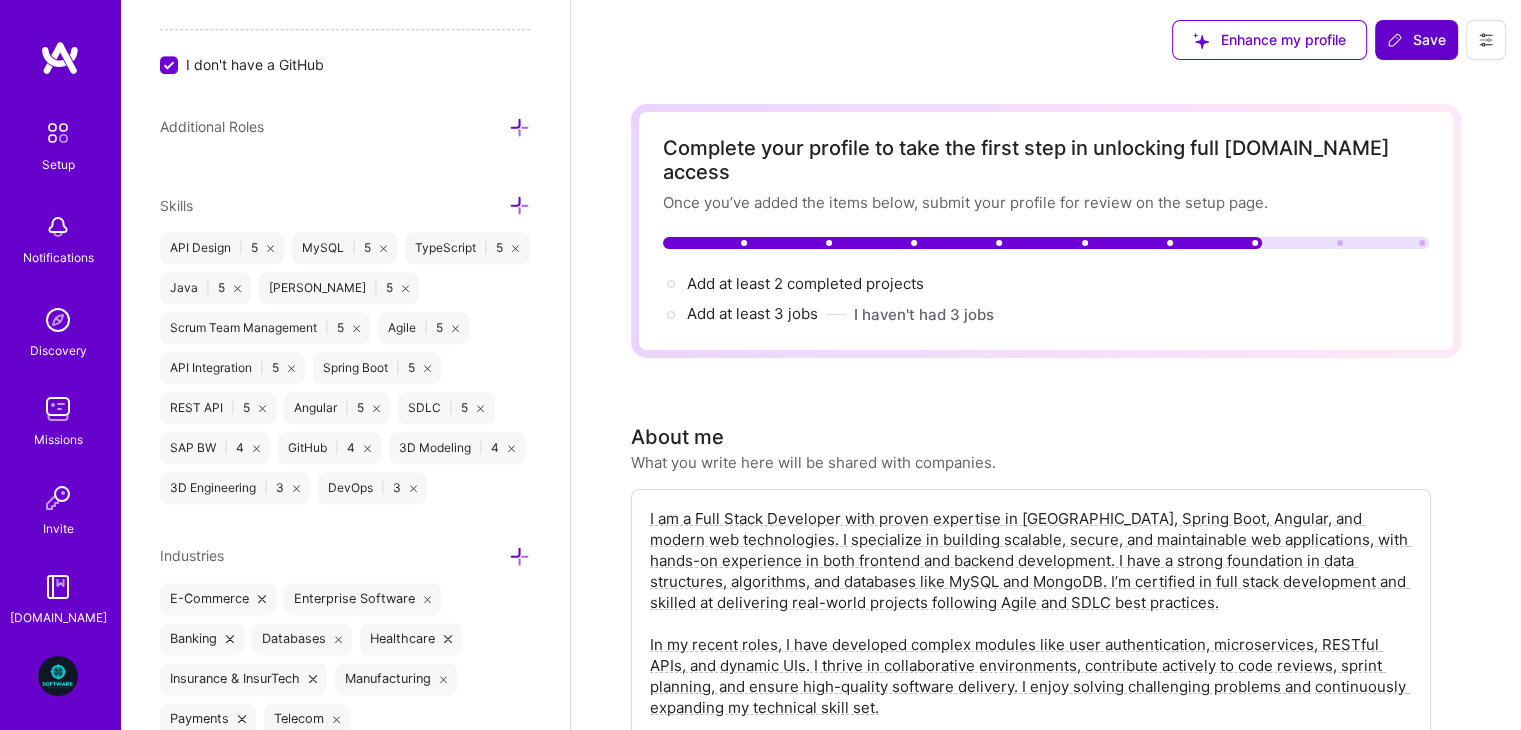 click on "Save" at bounding box center [1416, 40] 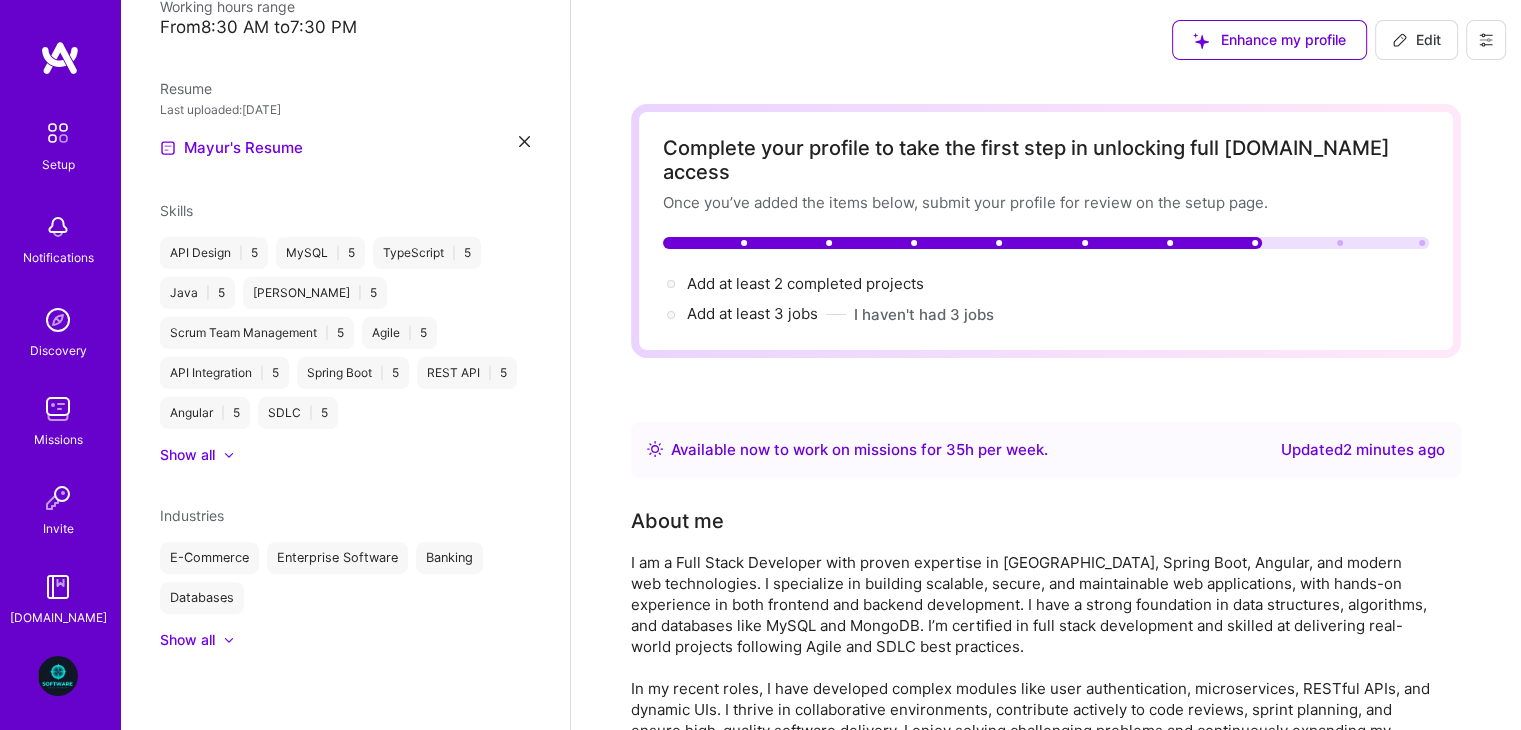 scroll, scrollTop: 435, scrollLeft: 0, axis: vertical 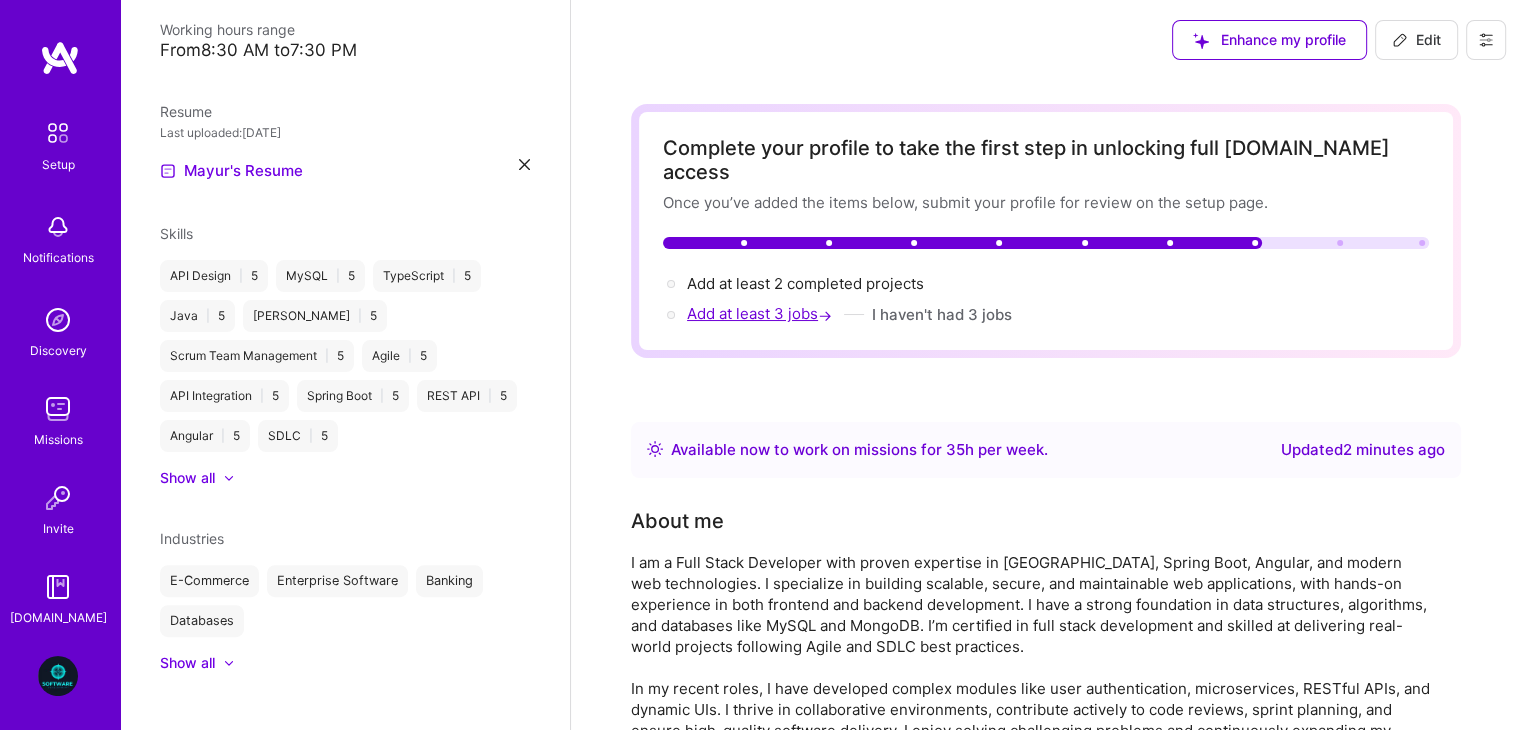 click on "Add at least 3 jobs  →" at bounding box center [761, 313] 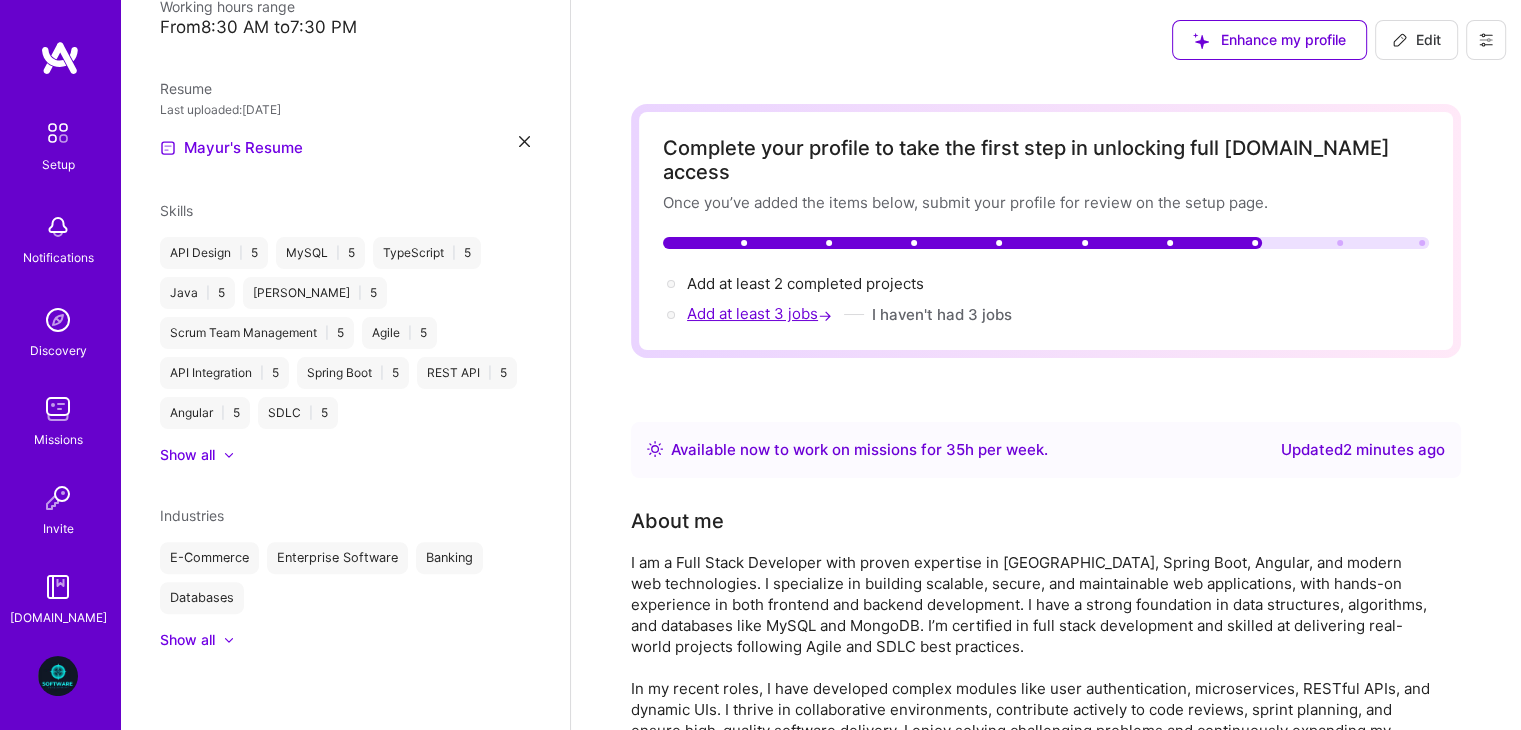 select on "US" 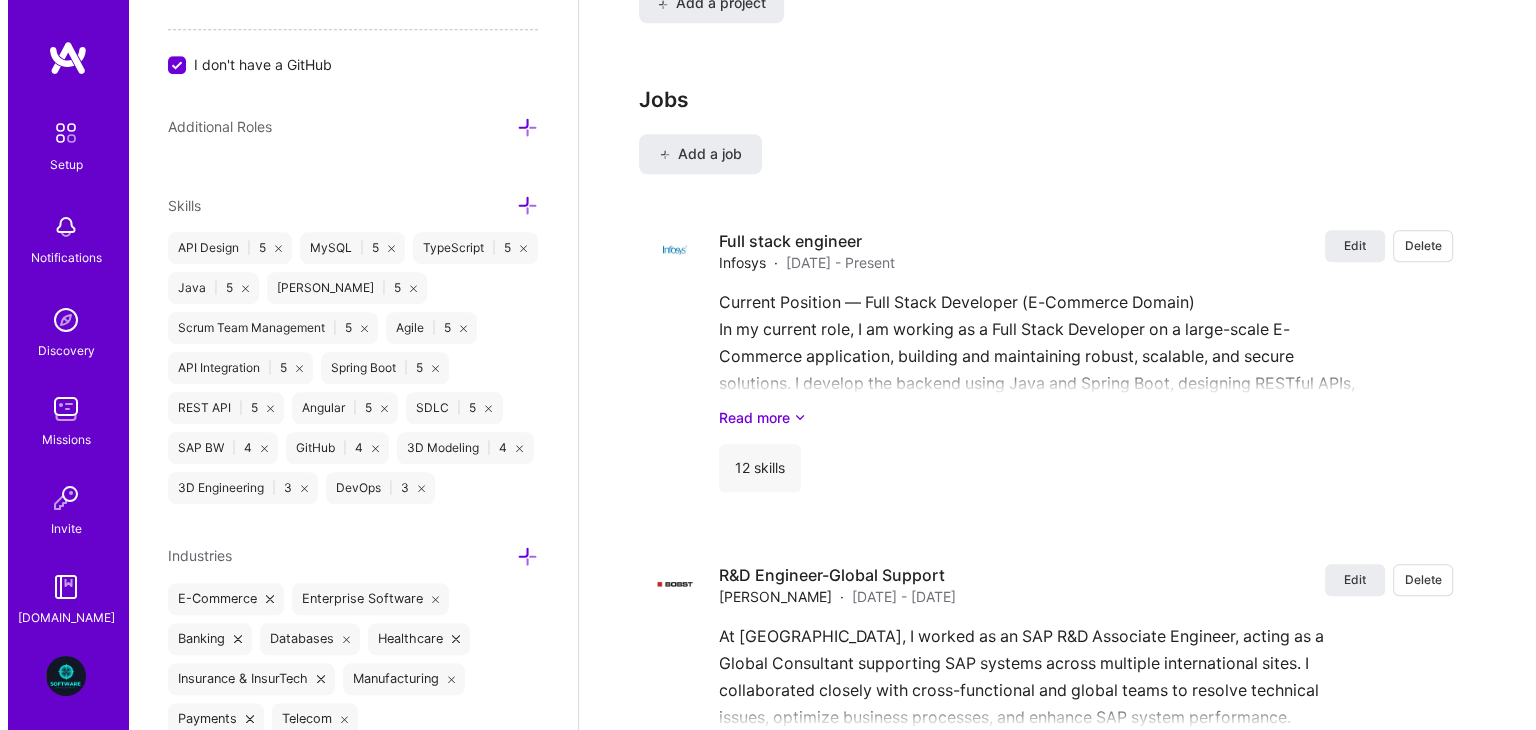 scroll, scrollTop: 1712, scrollLeft: 0, axis: vertical 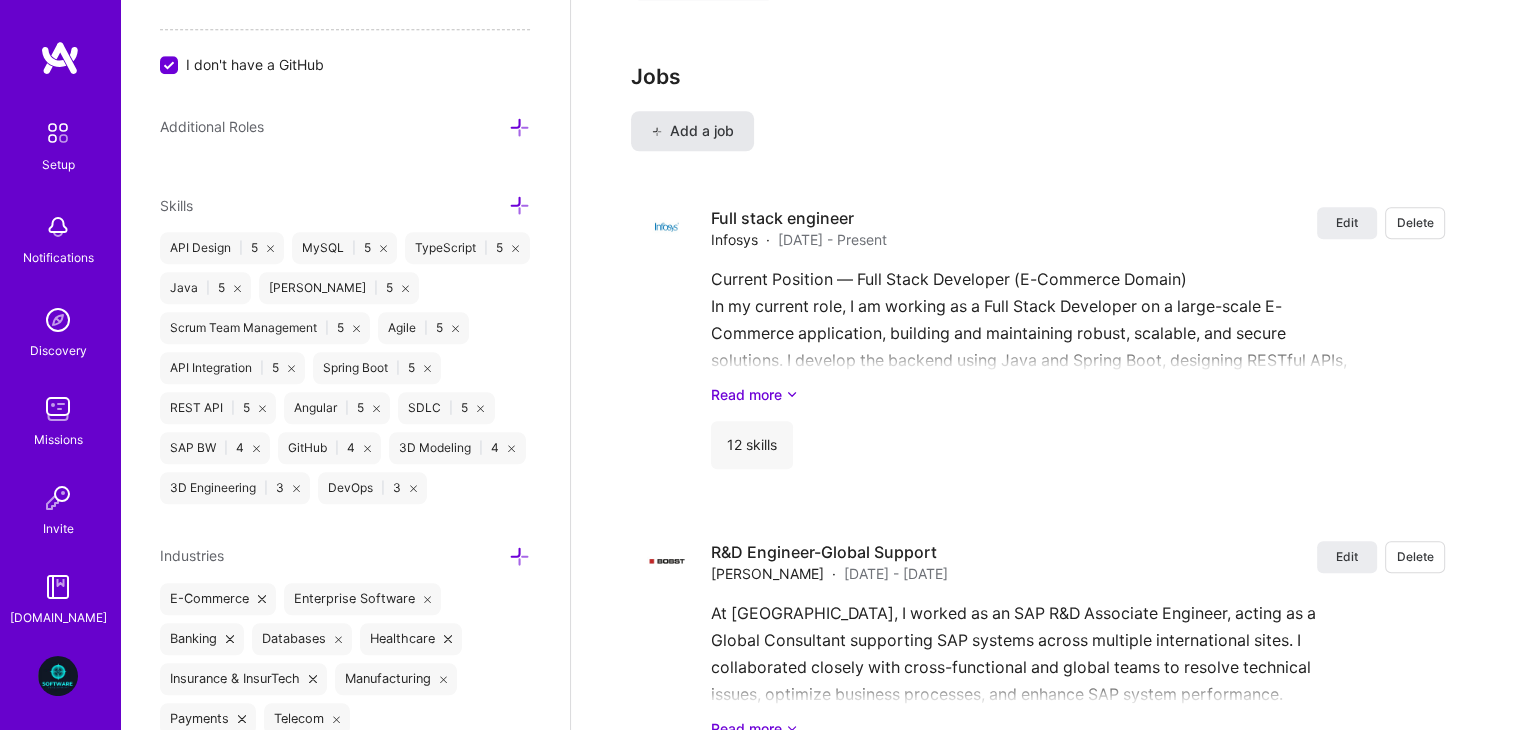 click on "Add a job" at bounding box center (692, 131) 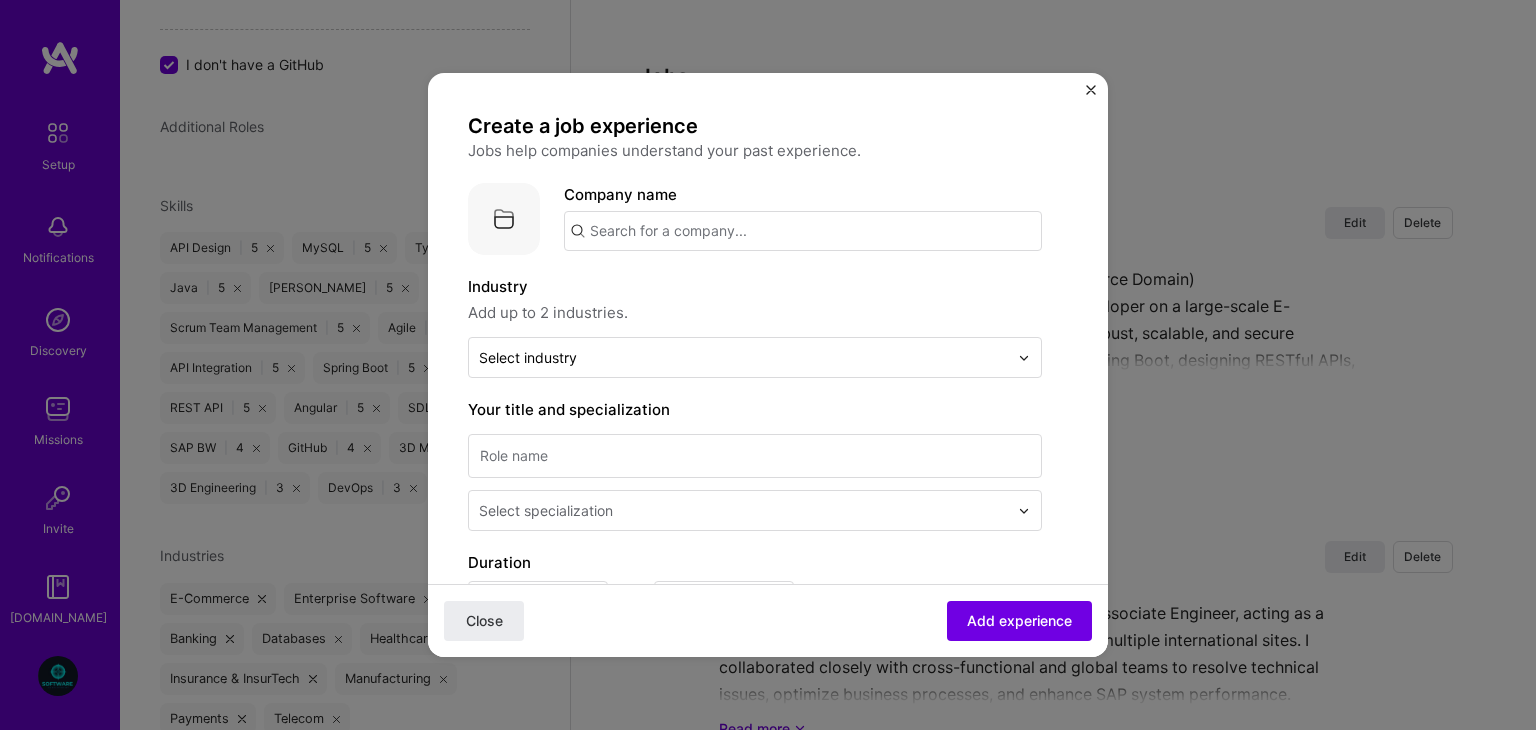 click at bounding box center (803, 231) 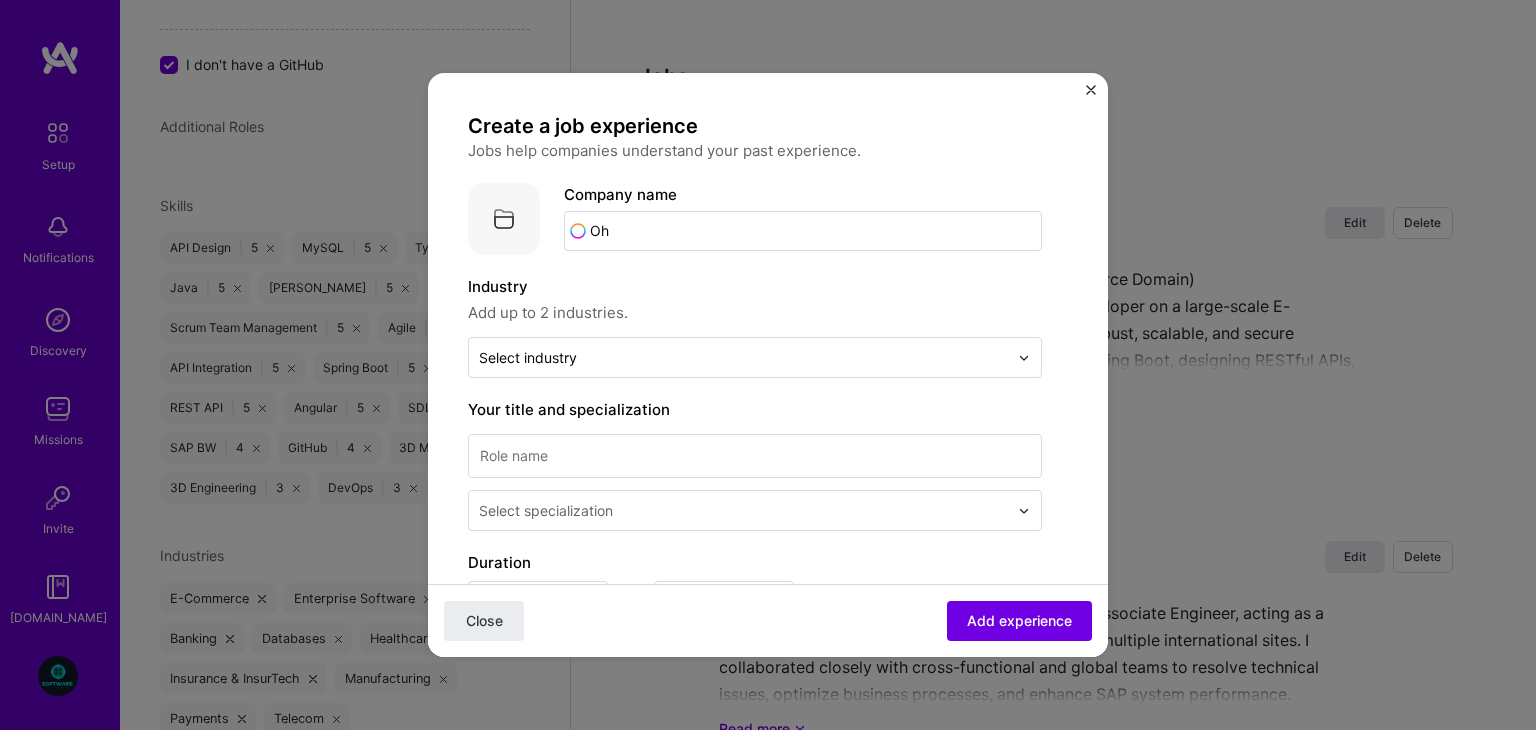 type on "O" 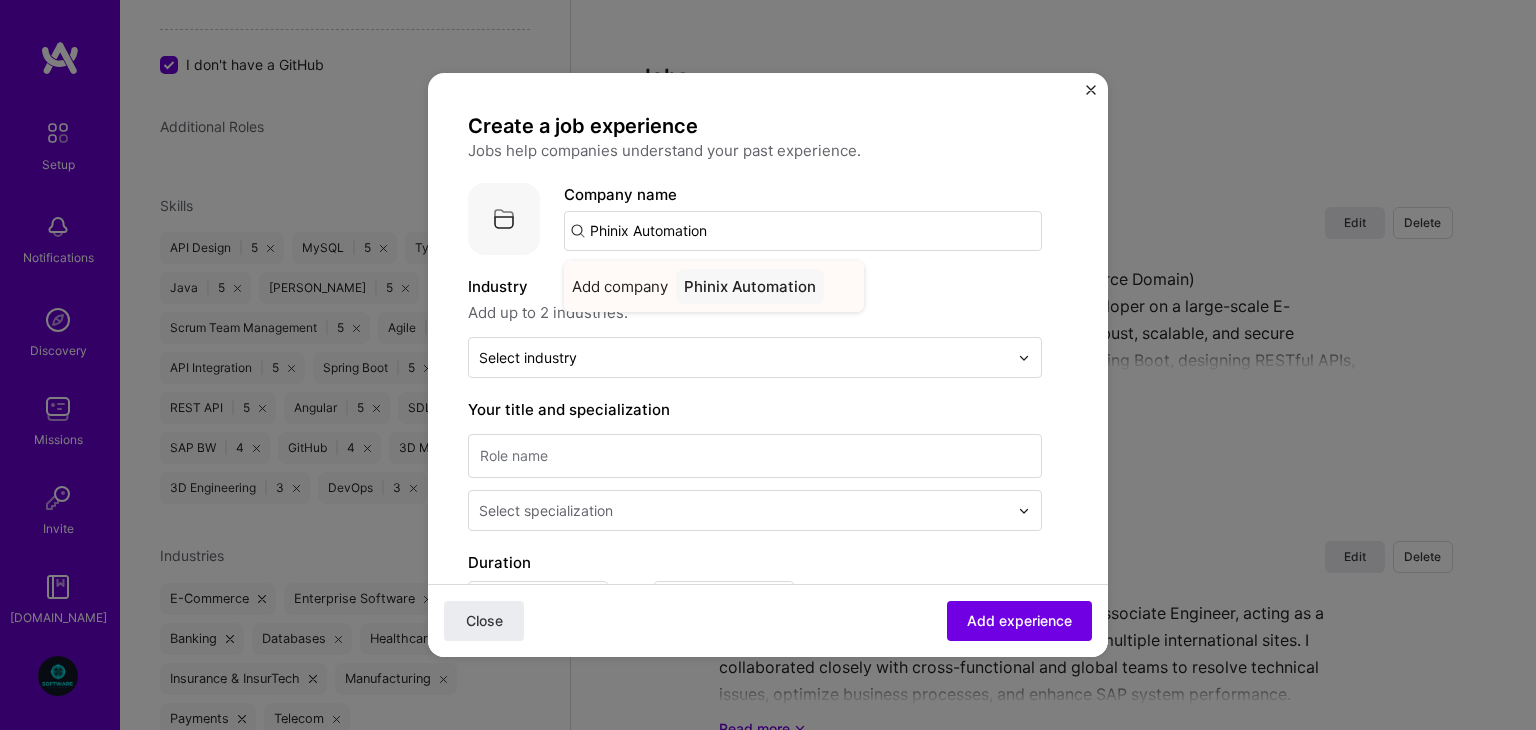 type on "Phinix Automation" 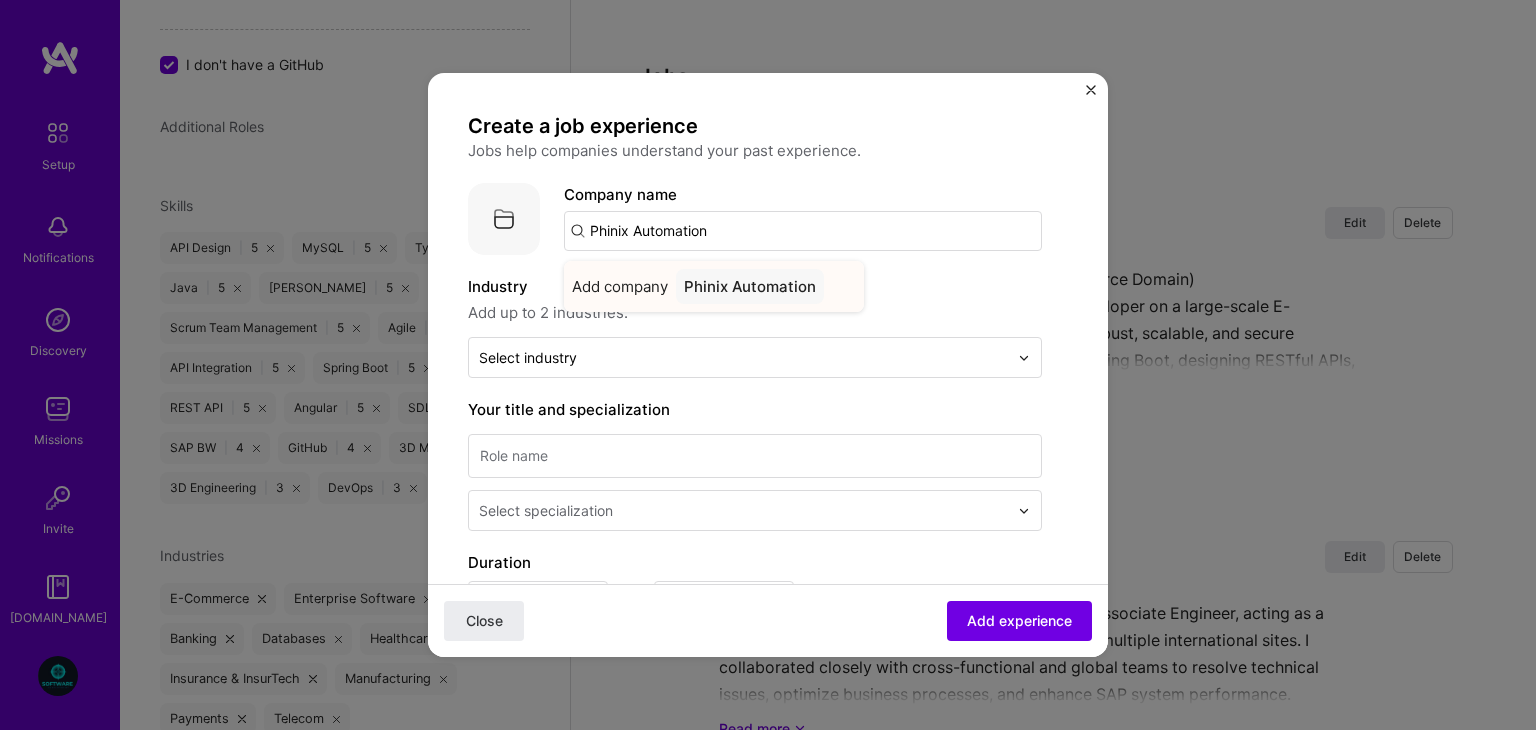 click on "Phinix Automation" at bounding box center (750, 286) 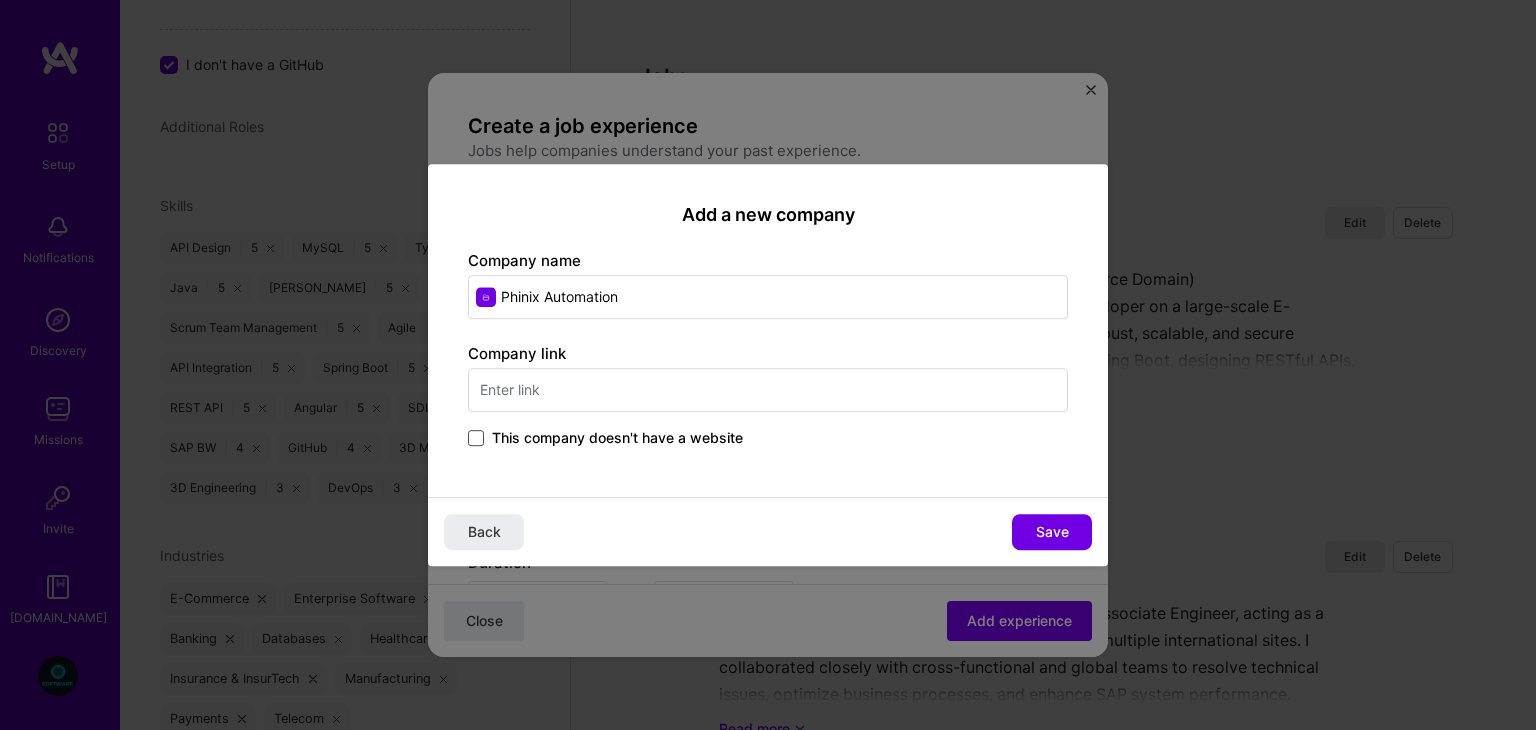 click at bounding box center (476, 438) 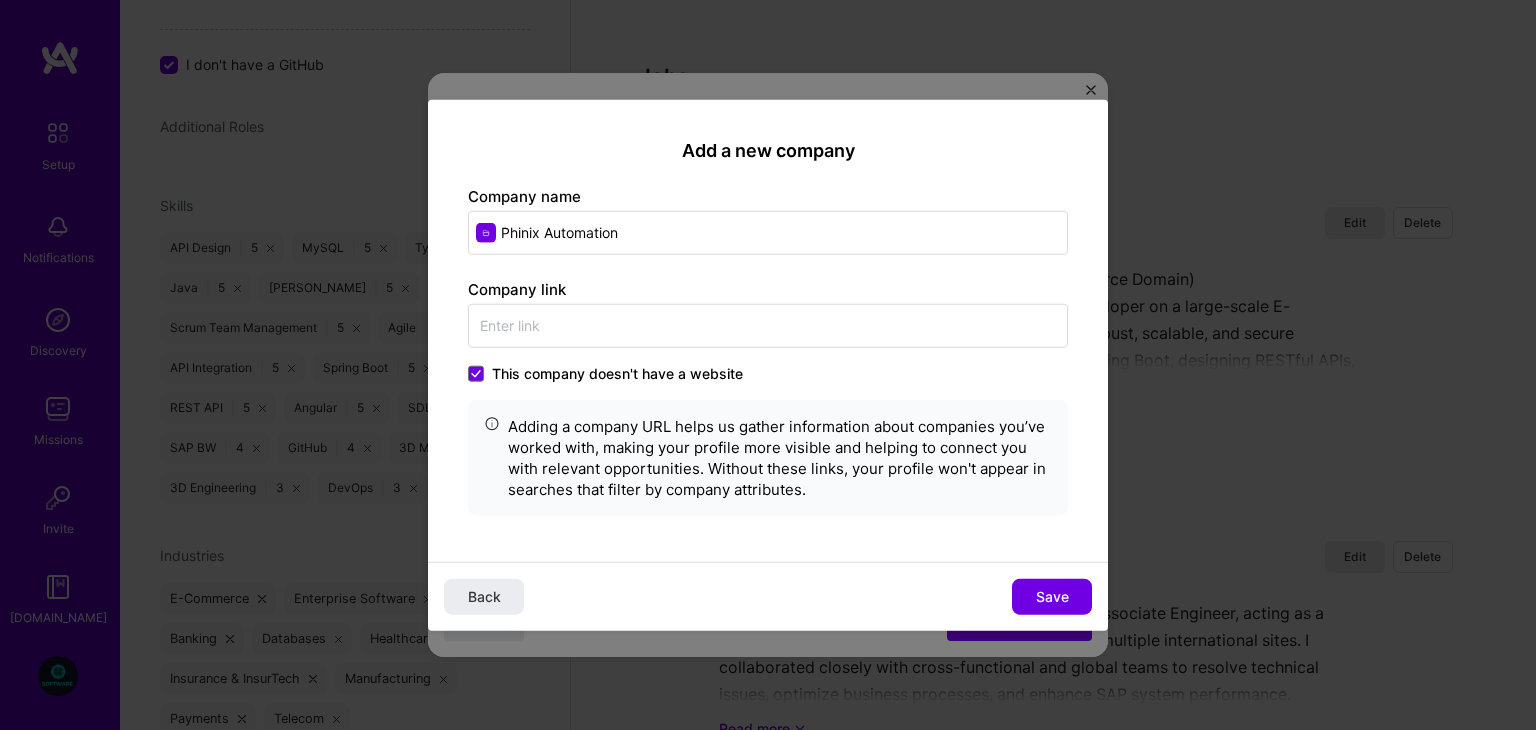 click on "This company doesn't have a website" at bounding box center [605, 373] 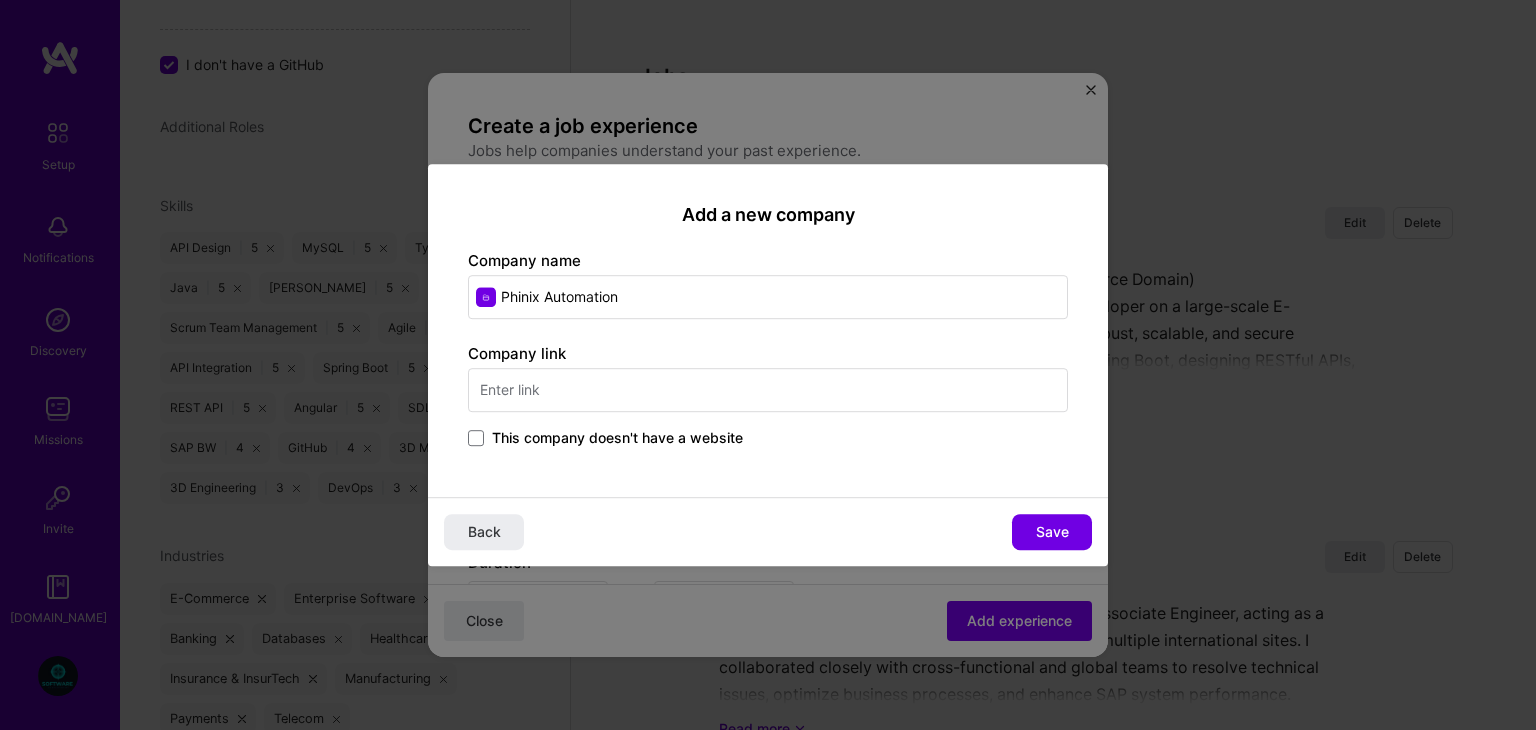 click on "Company link" at bounding box center [517, 353] 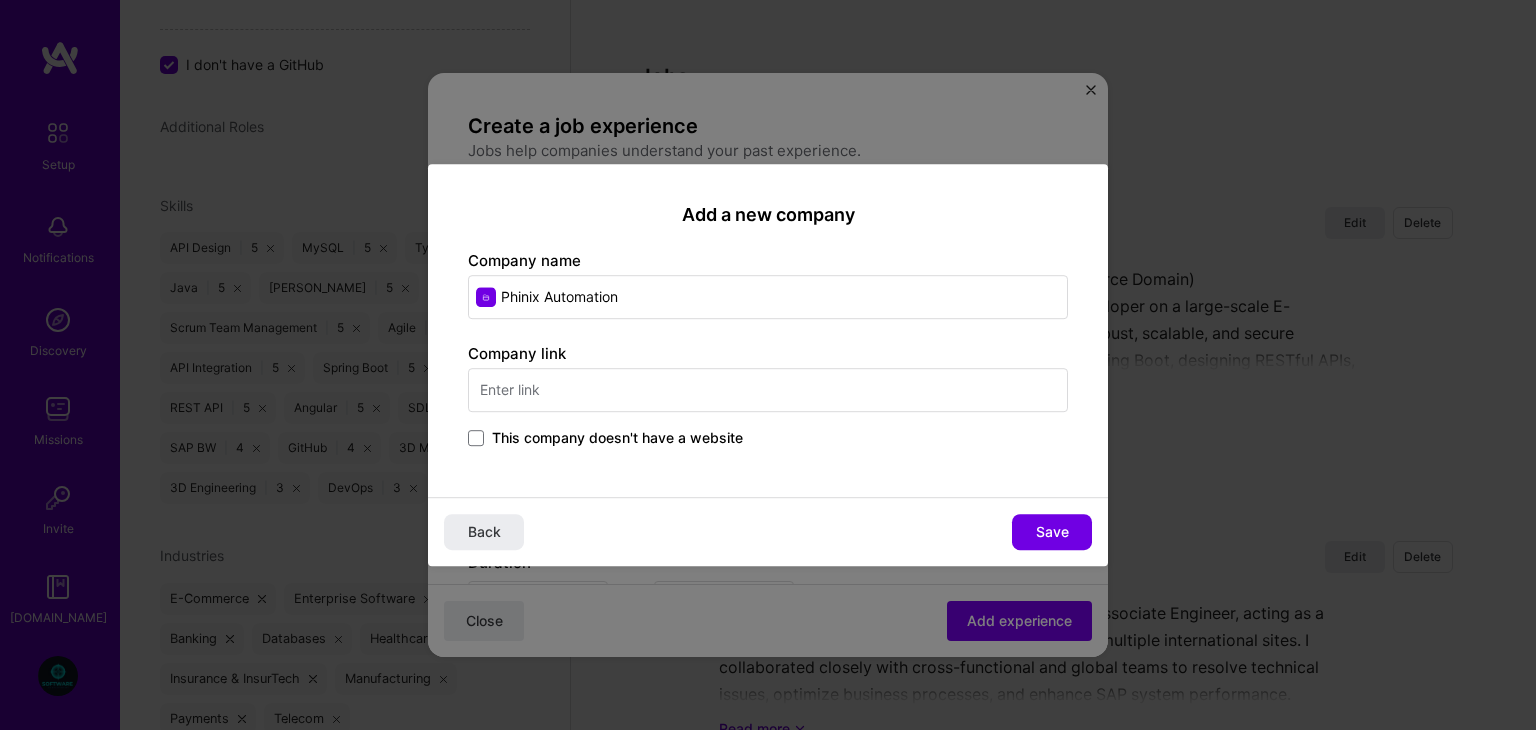 click at bounding box center [768, 390] 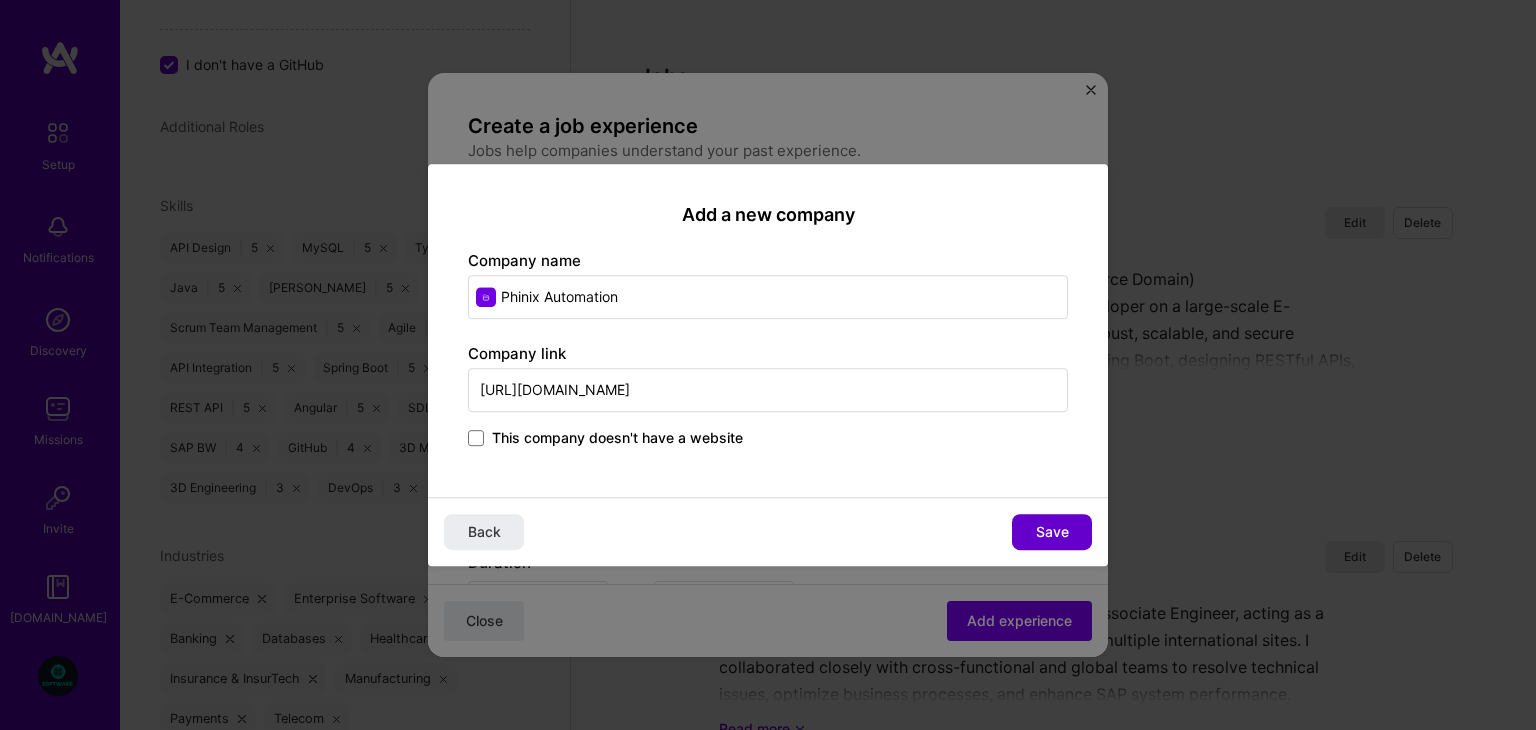 type on "[URL][DOMAIN_NAME]" 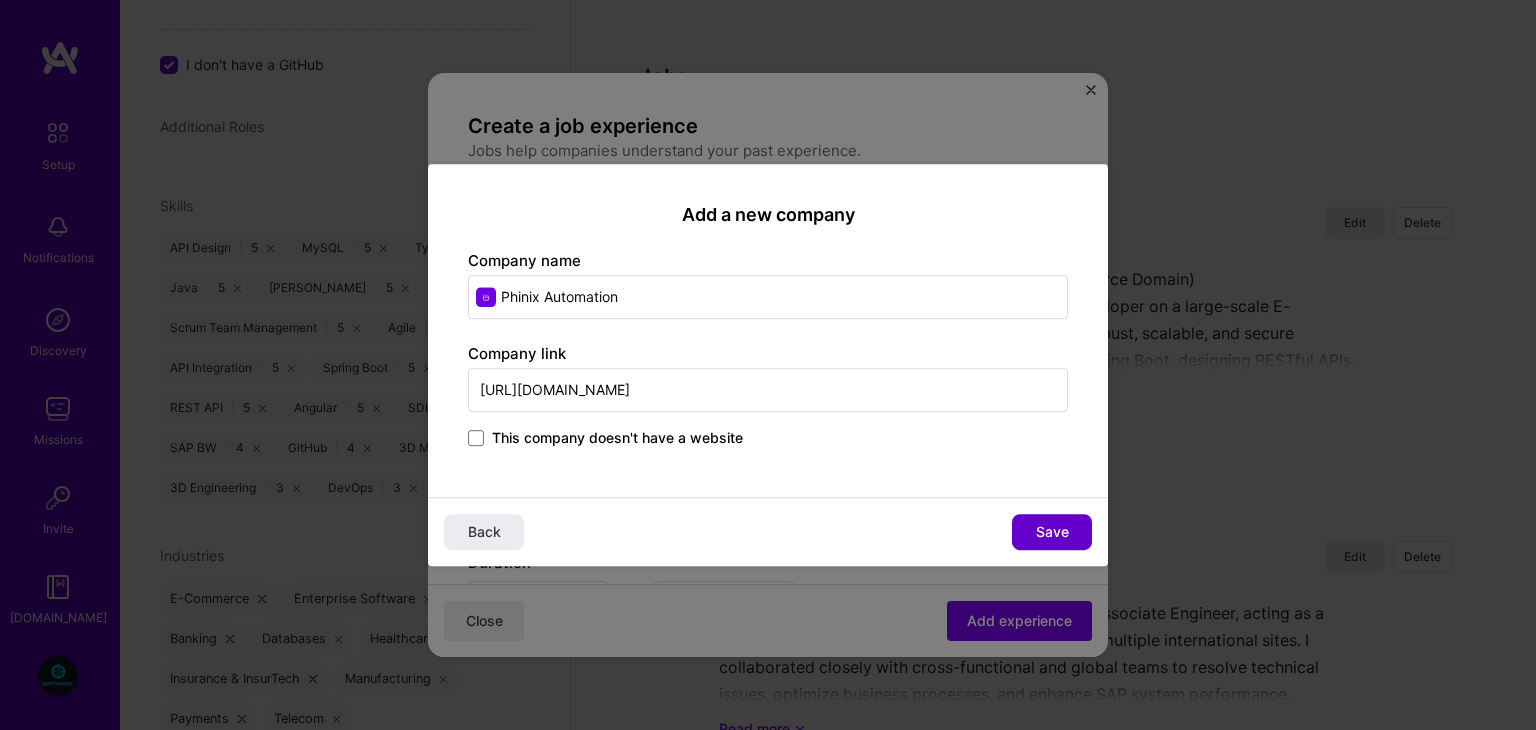click on "Save" at bounding box center (1052, 532) 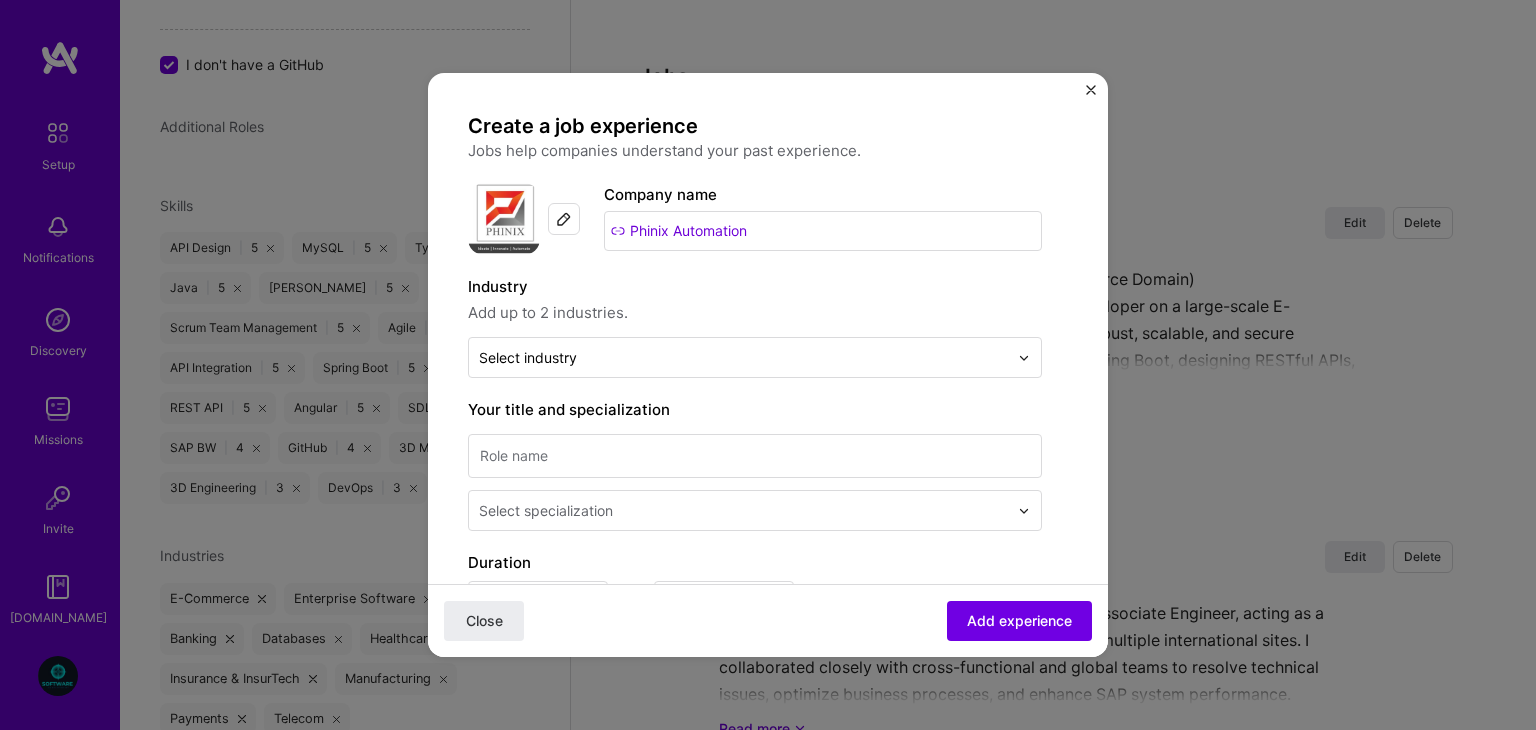 click on "Create a job experience Jobs help companies understand your past experience. Company logo Company name Phinix Automation
Industry Add up to 2 industries. Select industry 0 Your title and specialization Select specialization Duration [DATE]
to
I still work here Skills used — Add up to 12 skills Any new skills will be added to your profile. Enter skills... Description 100 characters minimum 0 / 2,000  characters Did this role require you to manage team members? (Optional) Yes, I managed 0 team members. Were you involved from inception to launch (0 - >  1)? (Optional) Zero to one is creation and development of a unique product from the ground up. I was involved in zero to one with this project Related projects (Optional) Connect a project you worked on at this position. Select projects" at bounding box center [755, 715] 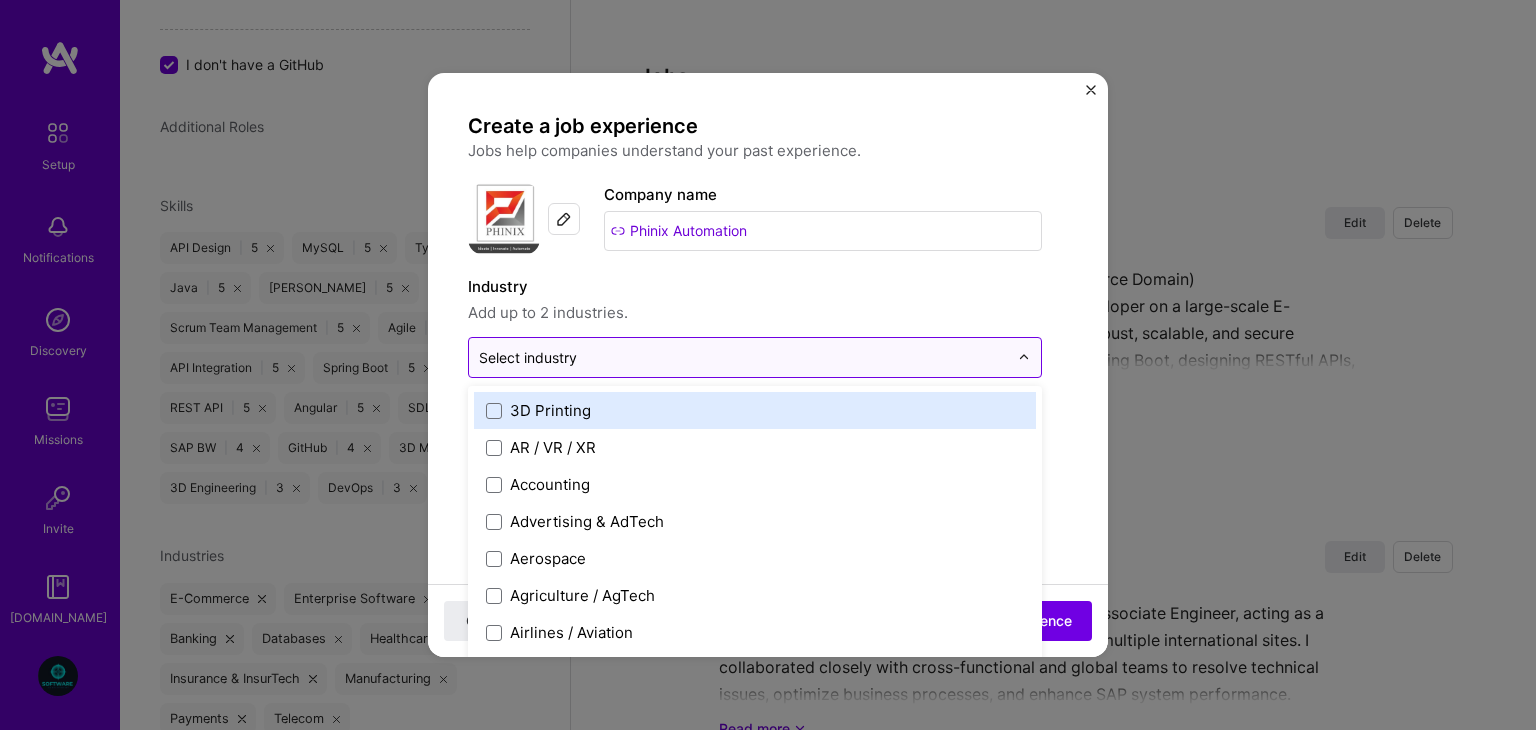 click at bounding box center [743, 357] 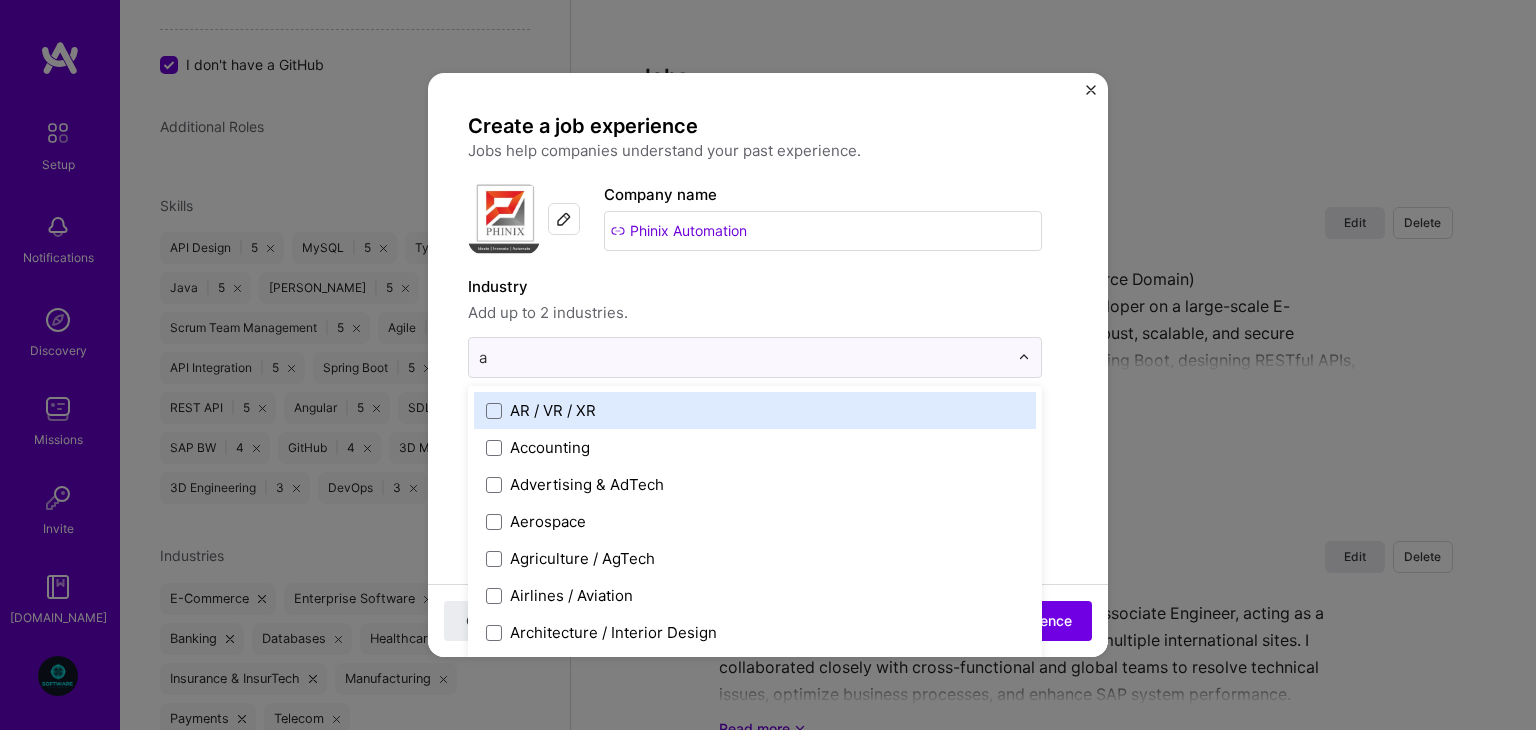 type on "au" 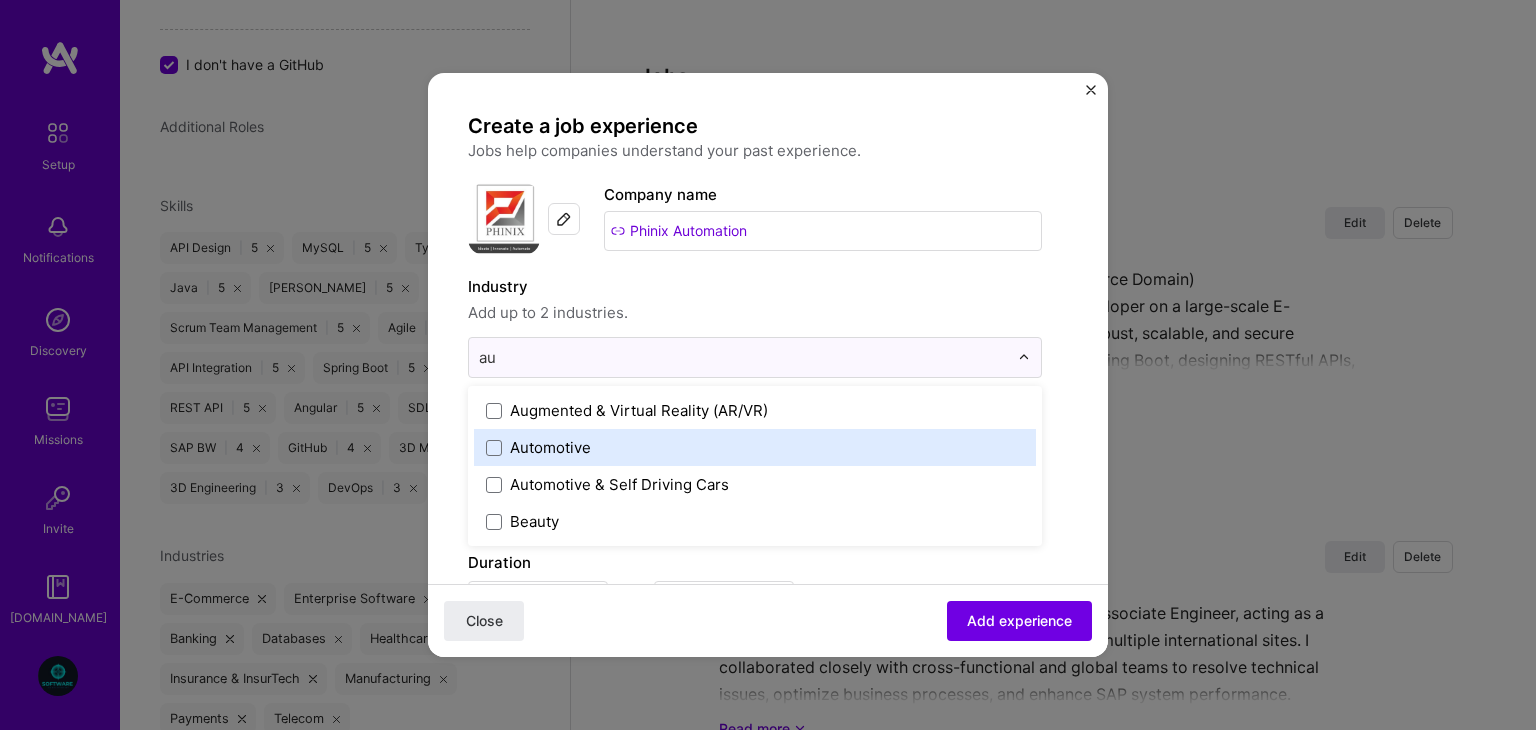 click on "Automotive" at bounding box center (755, 447) 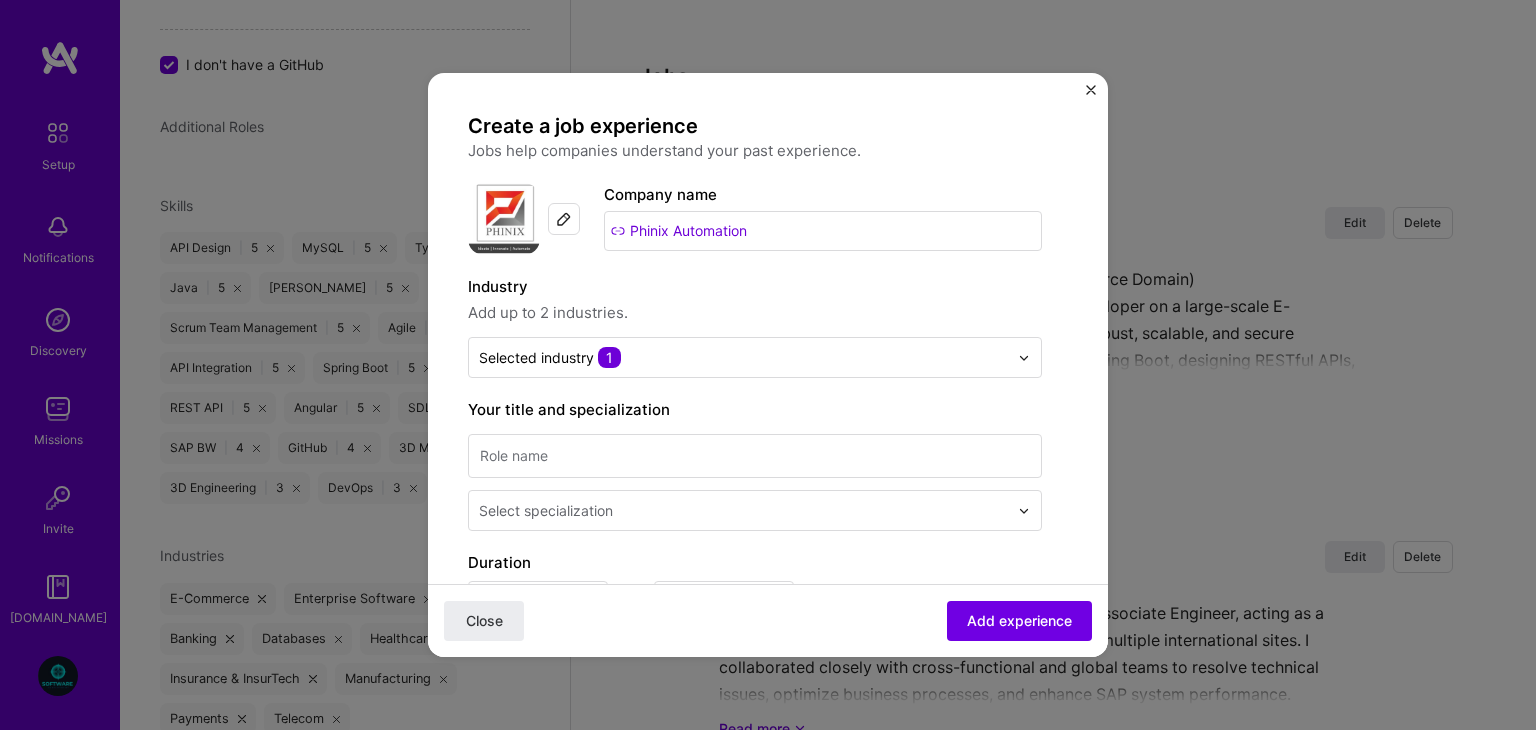 click on "Add up to 2 industries." at bounding box center [755, 313] 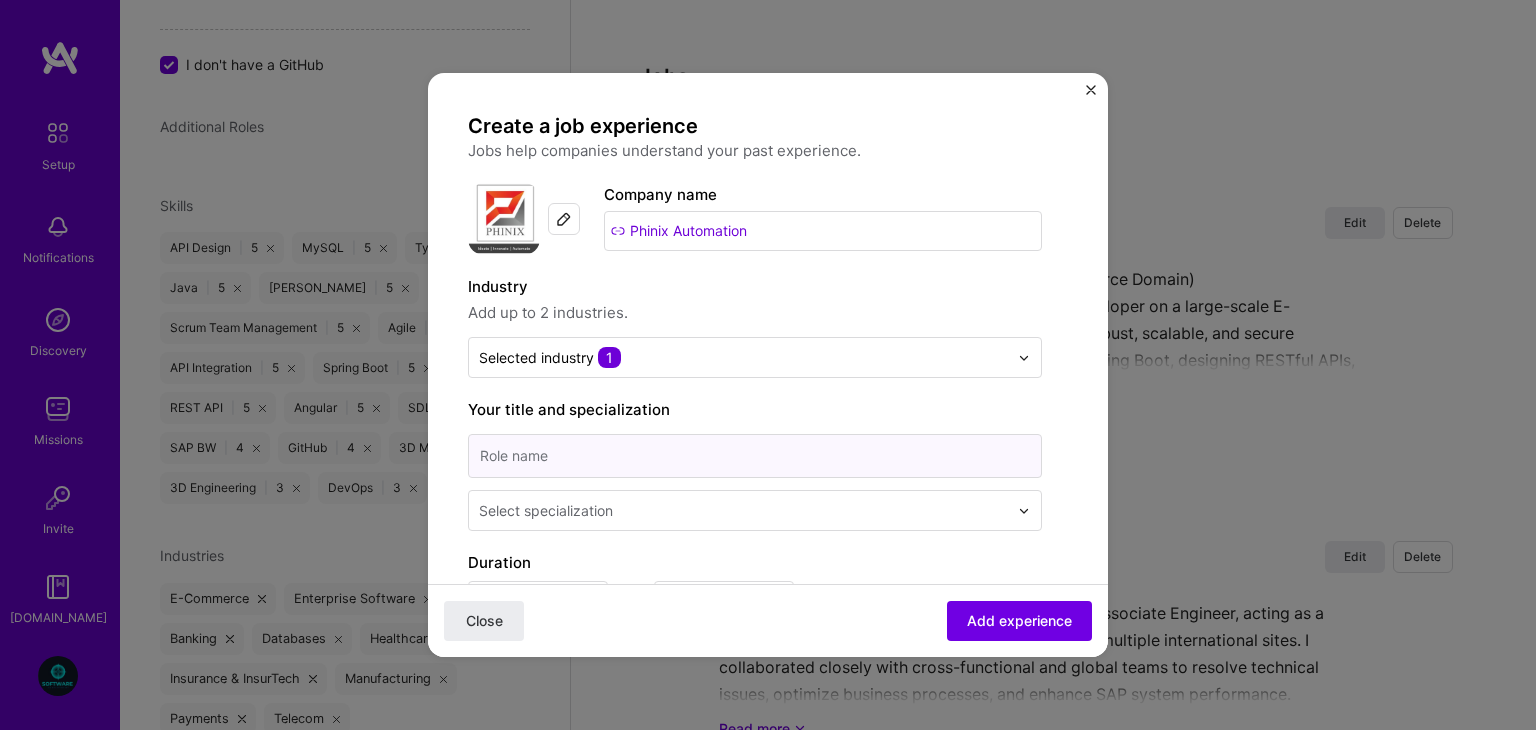 click at bounding box center [755, 456] 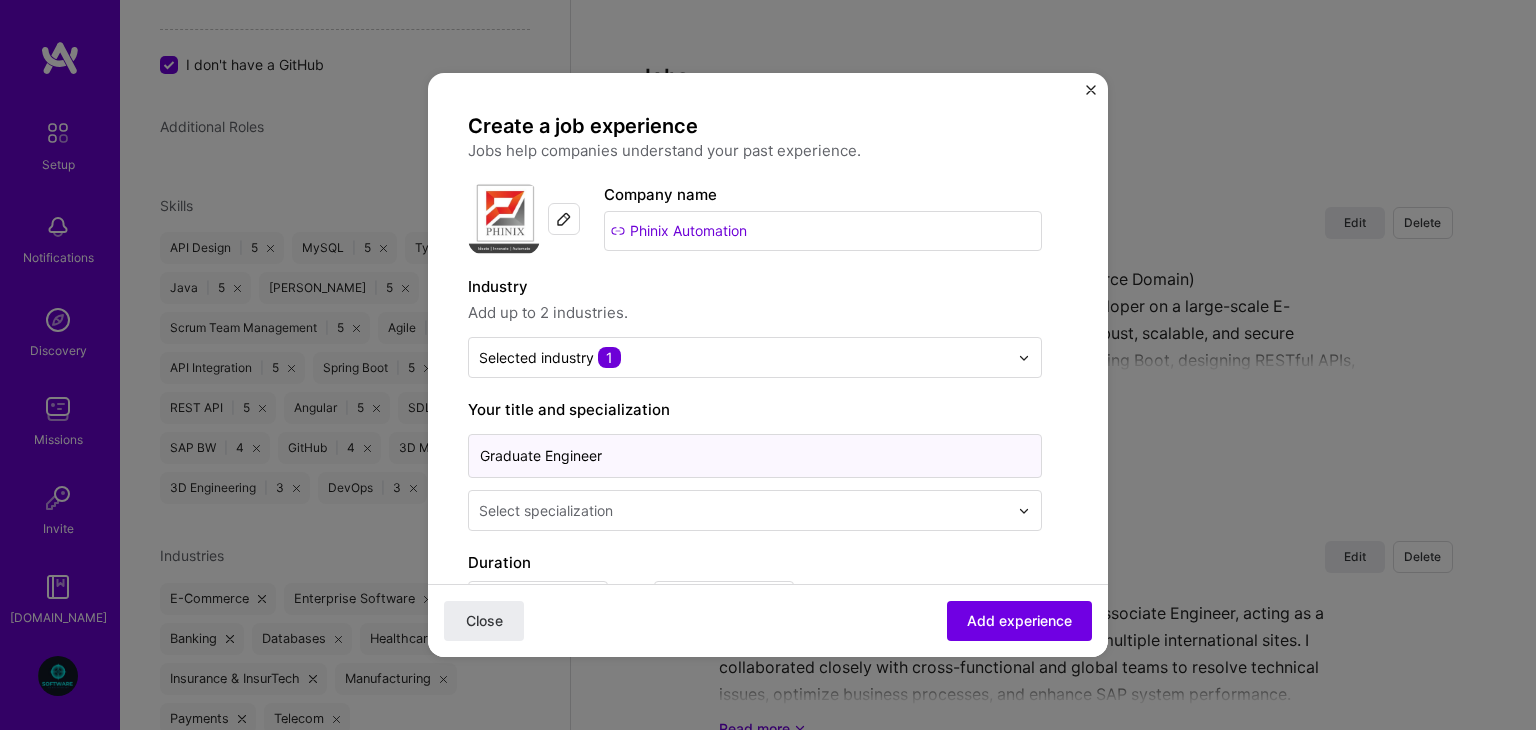 type on "Graduate Engineer" 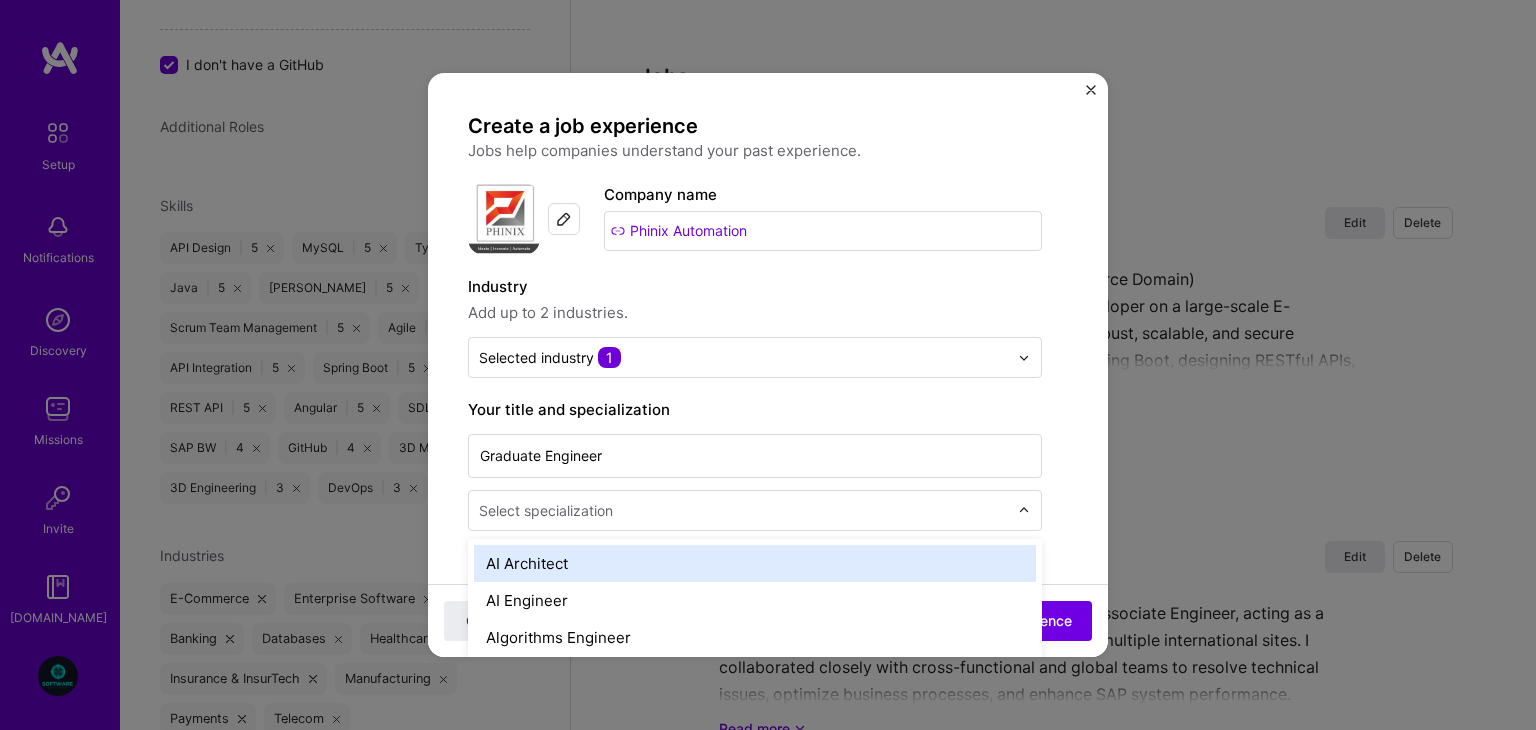 scroll, scrollTop: 1821, scrollLeft: 0, axis: vertical 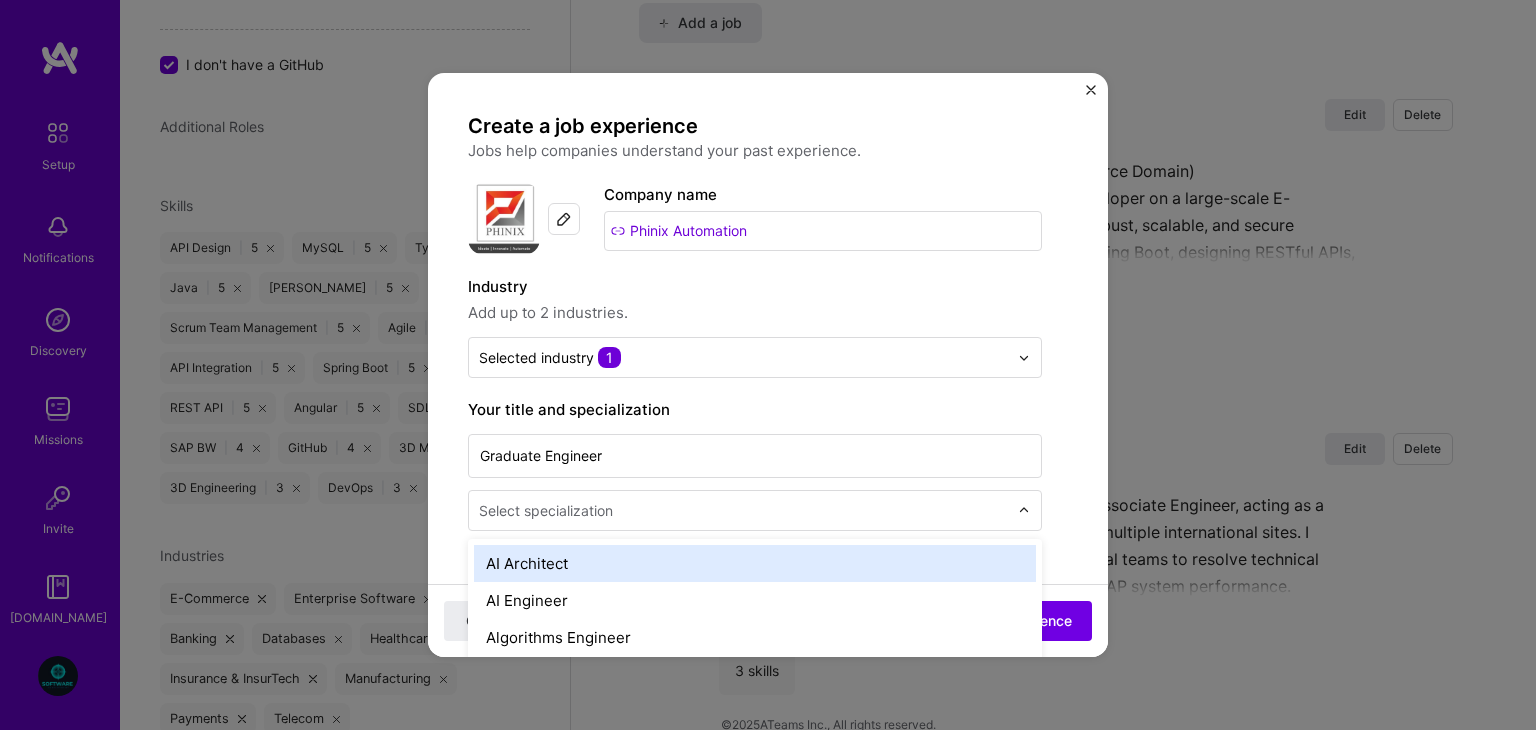 click at bounding box center [745, 510] 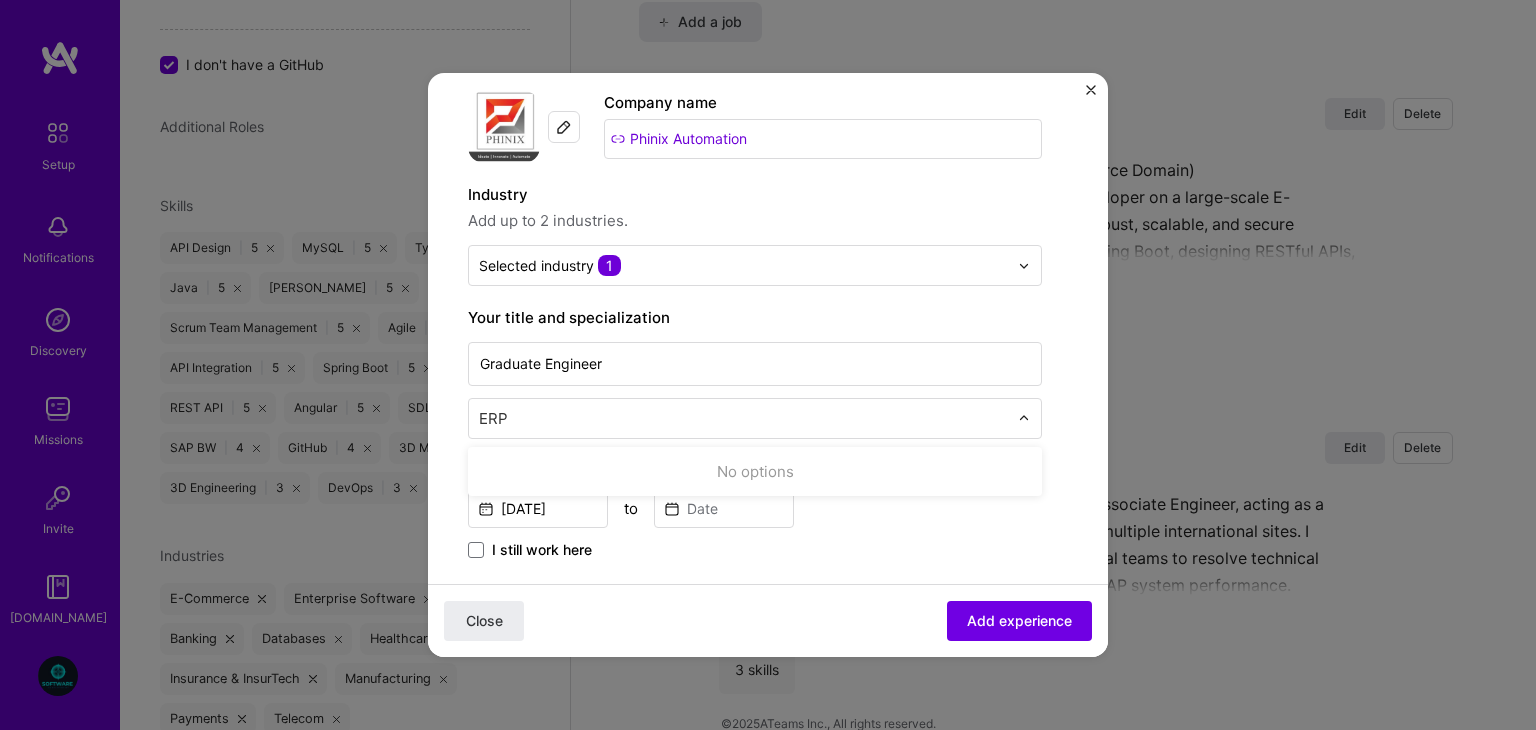 scroll, scrollTop: 94, scrollLeft: 0, axis: vertical 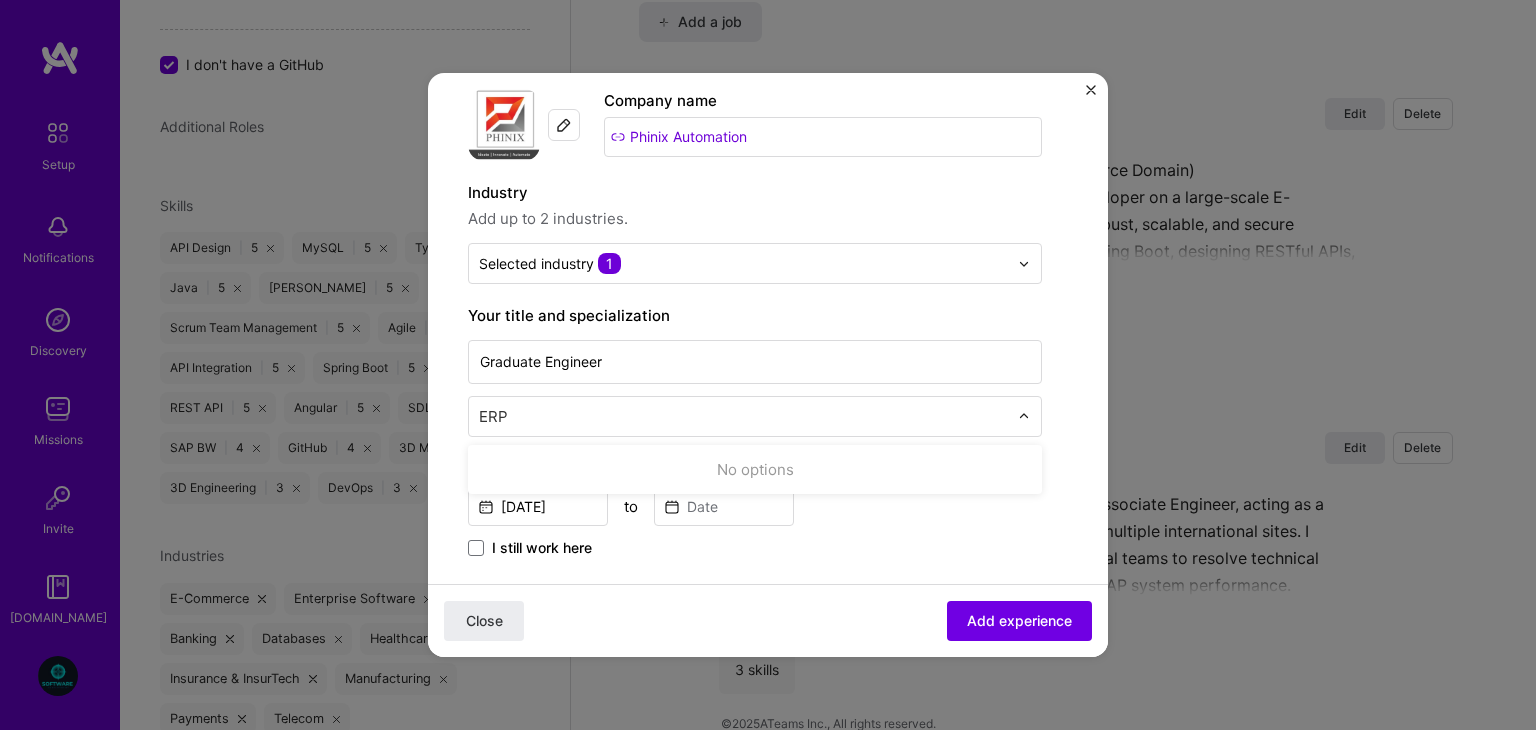 click on "ERP" at bounding box center [745, 416] 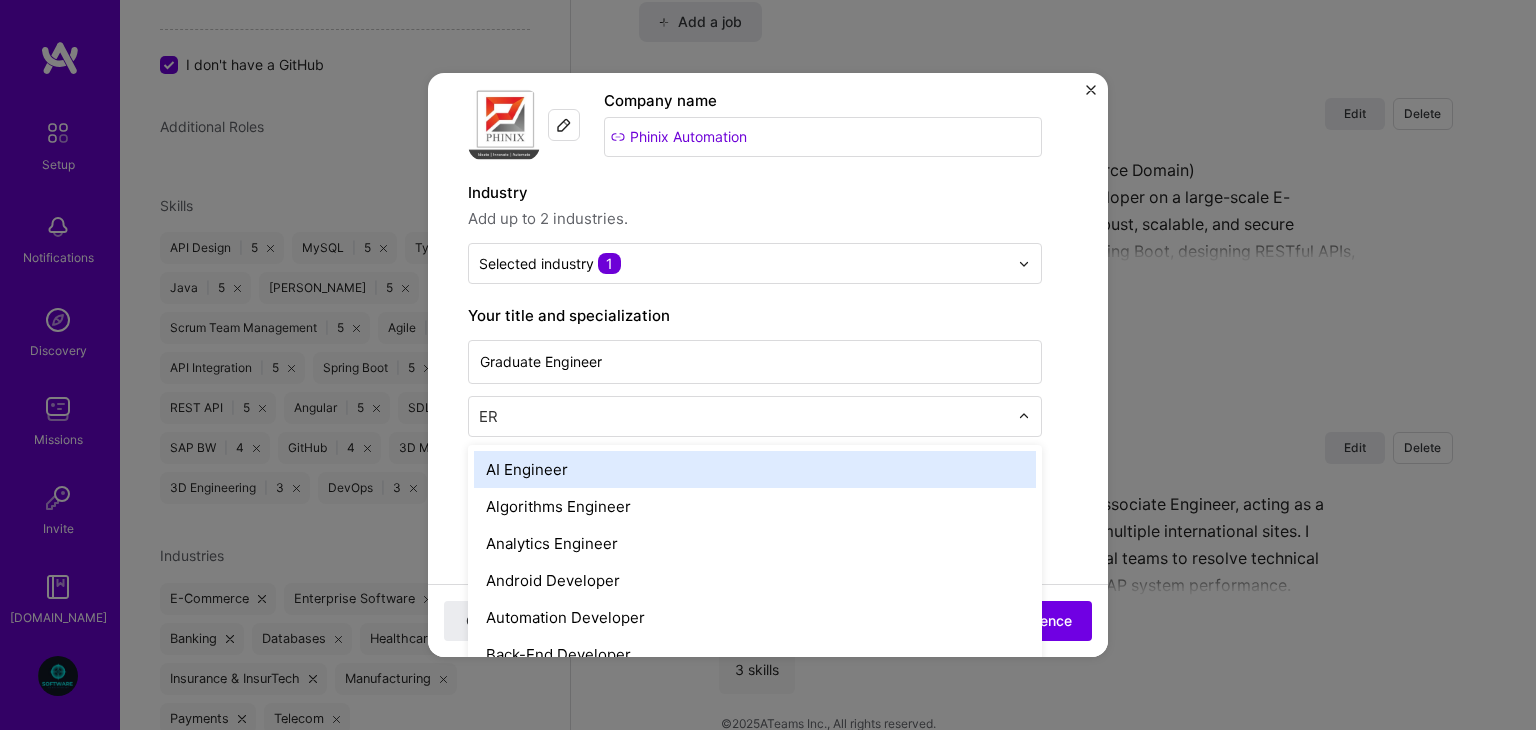 type on "E" 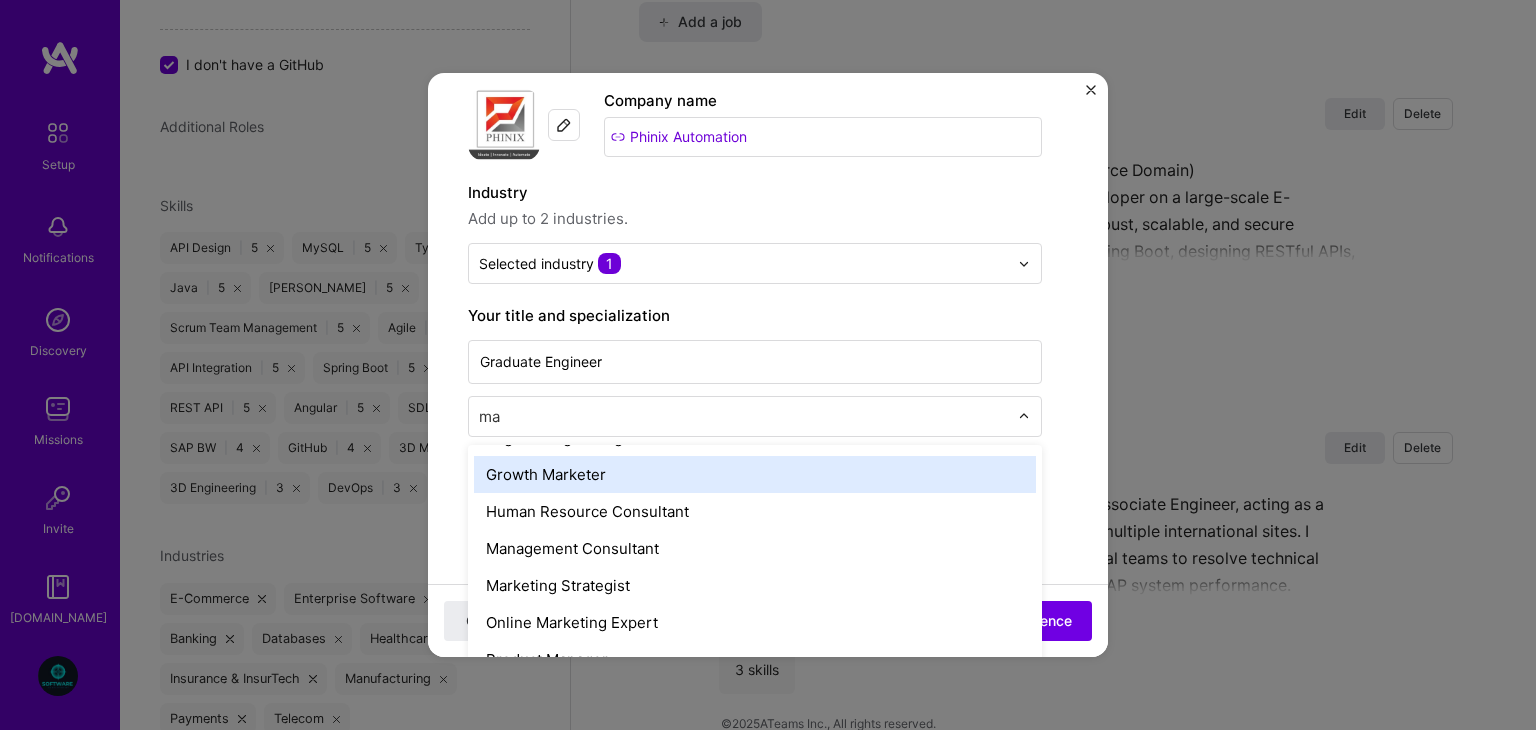 scroll, scrollTop: 0, scrollLeft: 0, axis: both 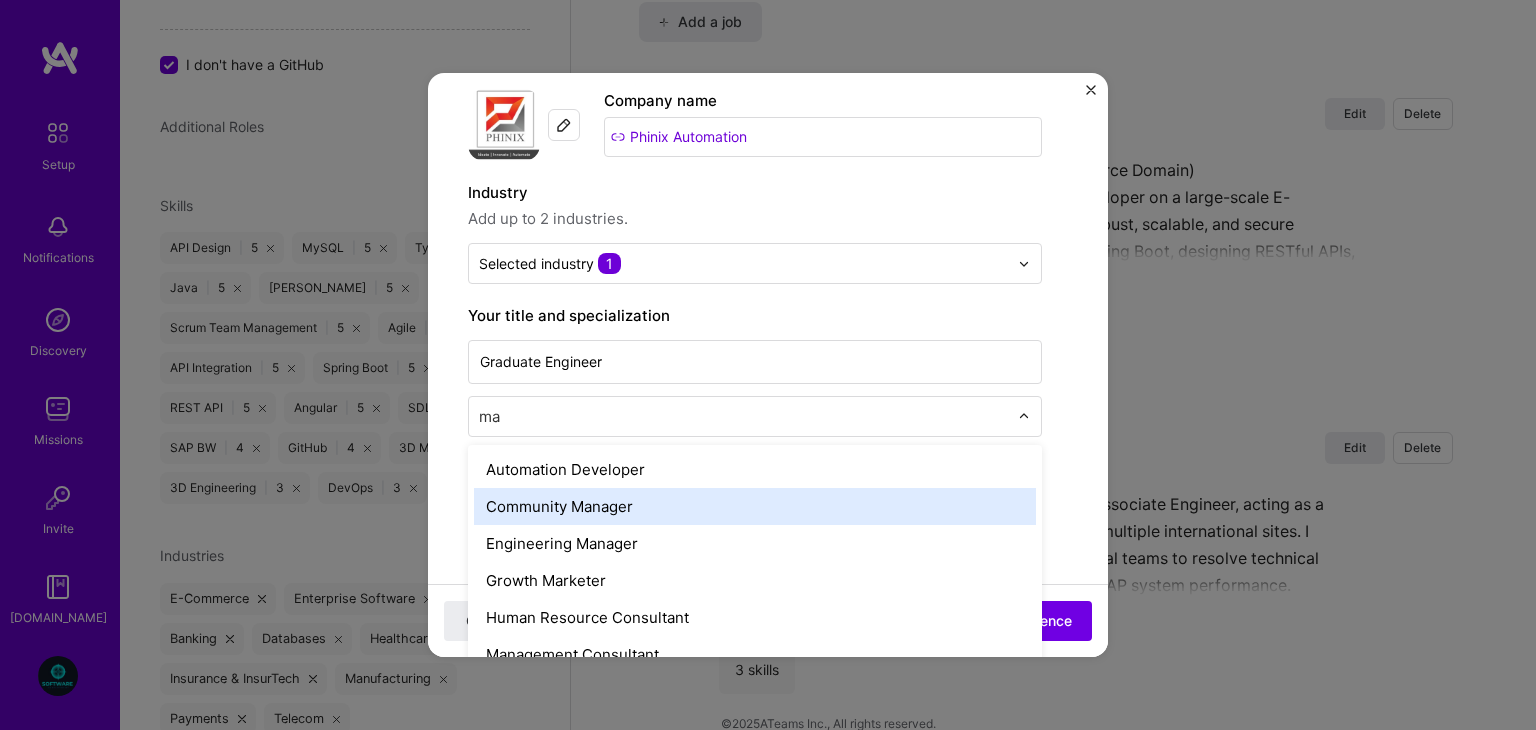 type on "m" 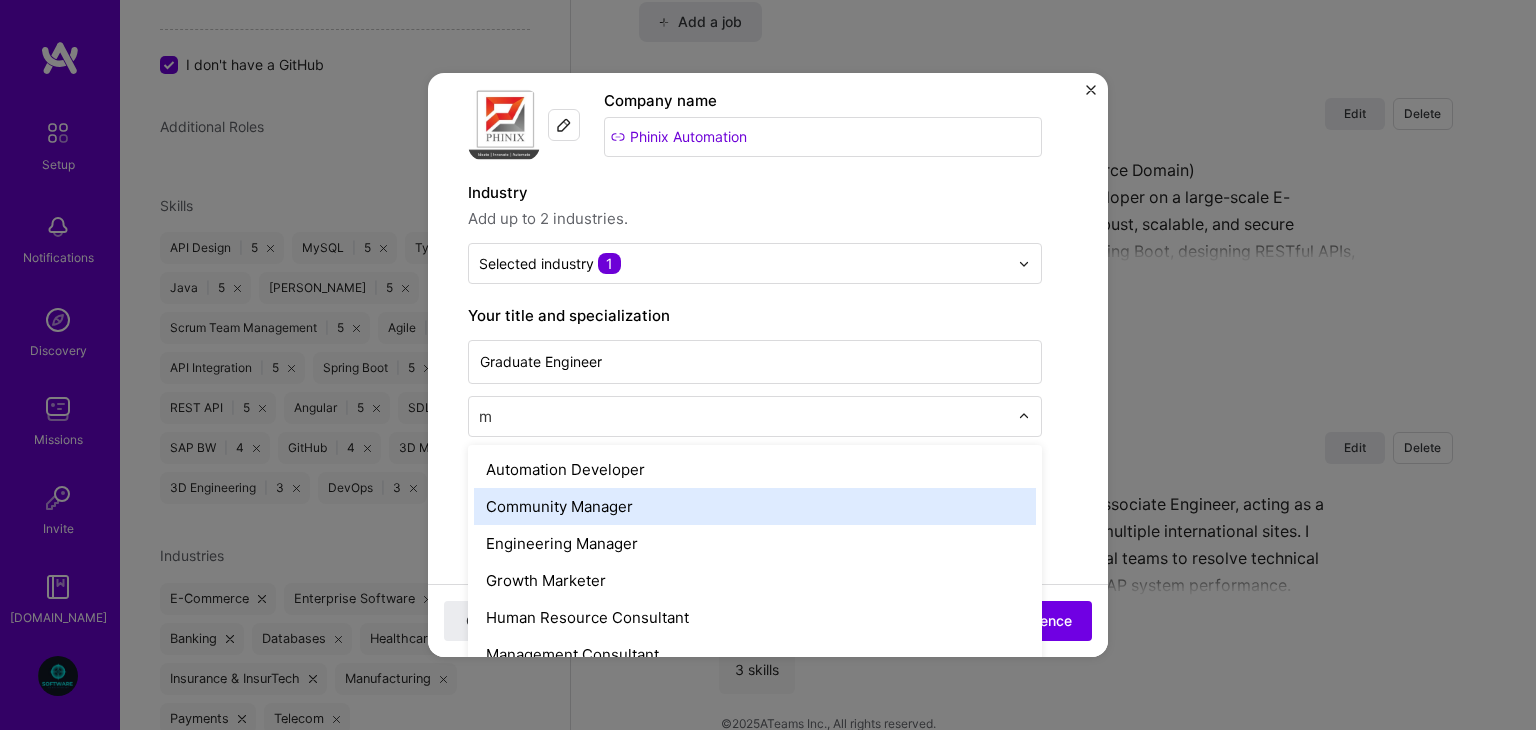 type 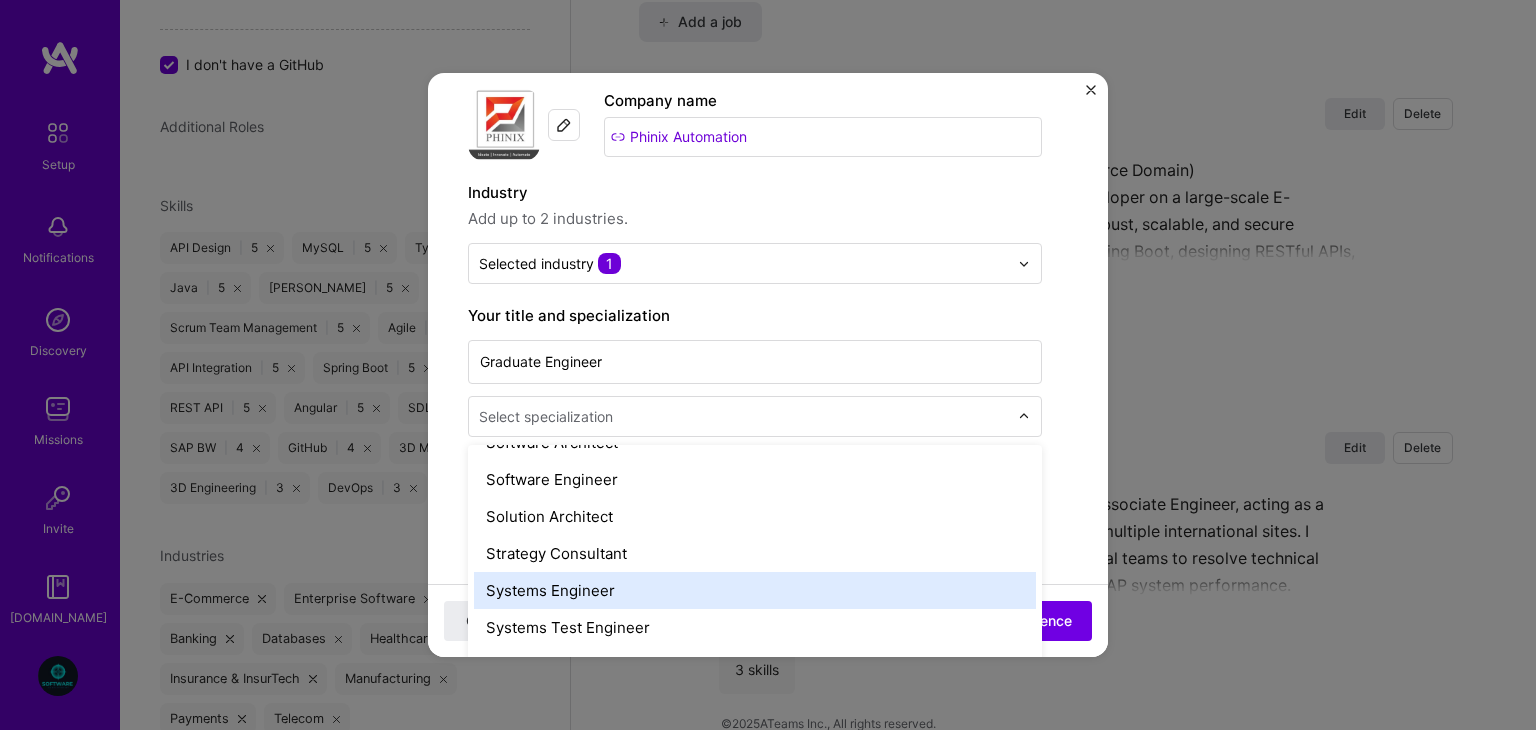 scroll, scrollTop: 2140, scrollLeft: 0, axis: vertical 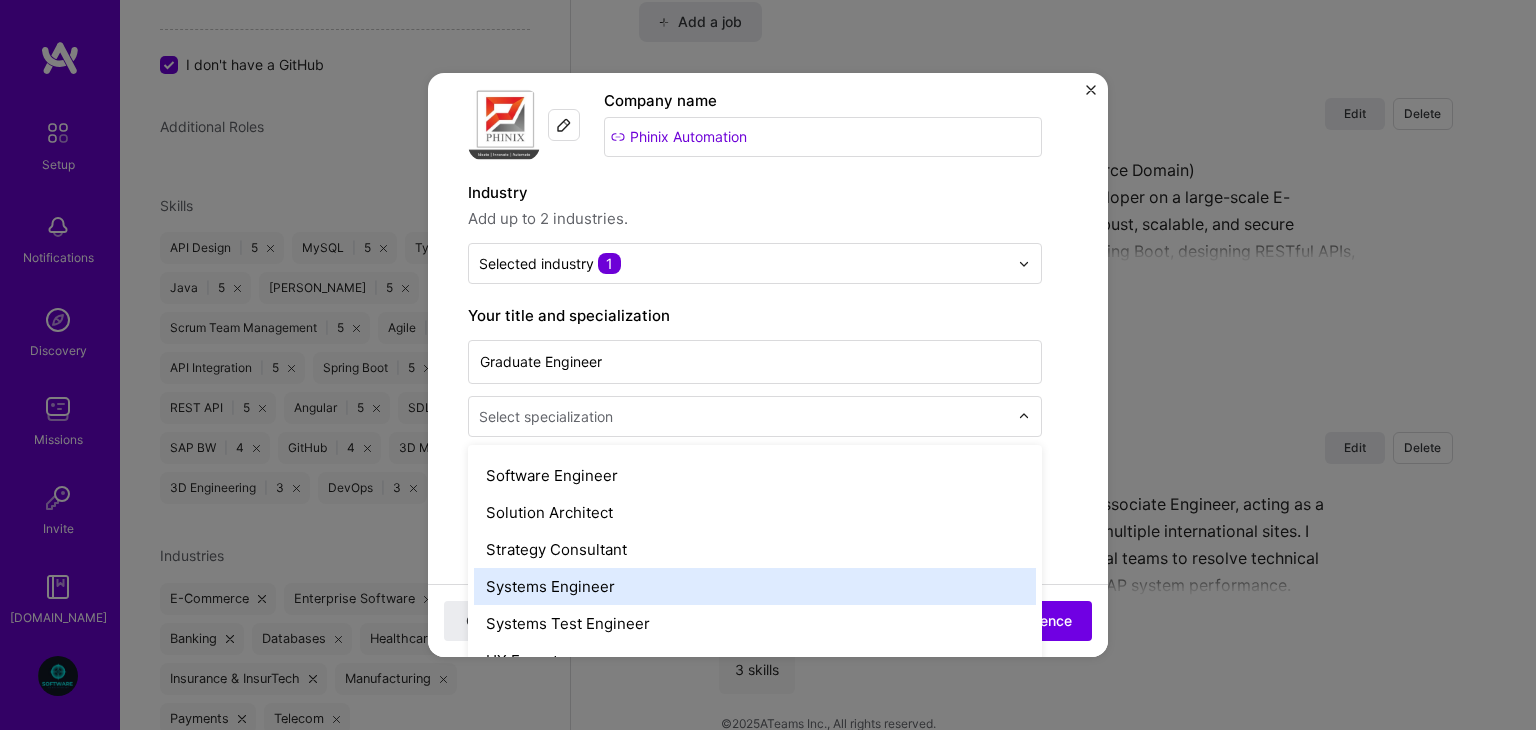 click on "Systems Engineer" at bounding box center (755, 586) 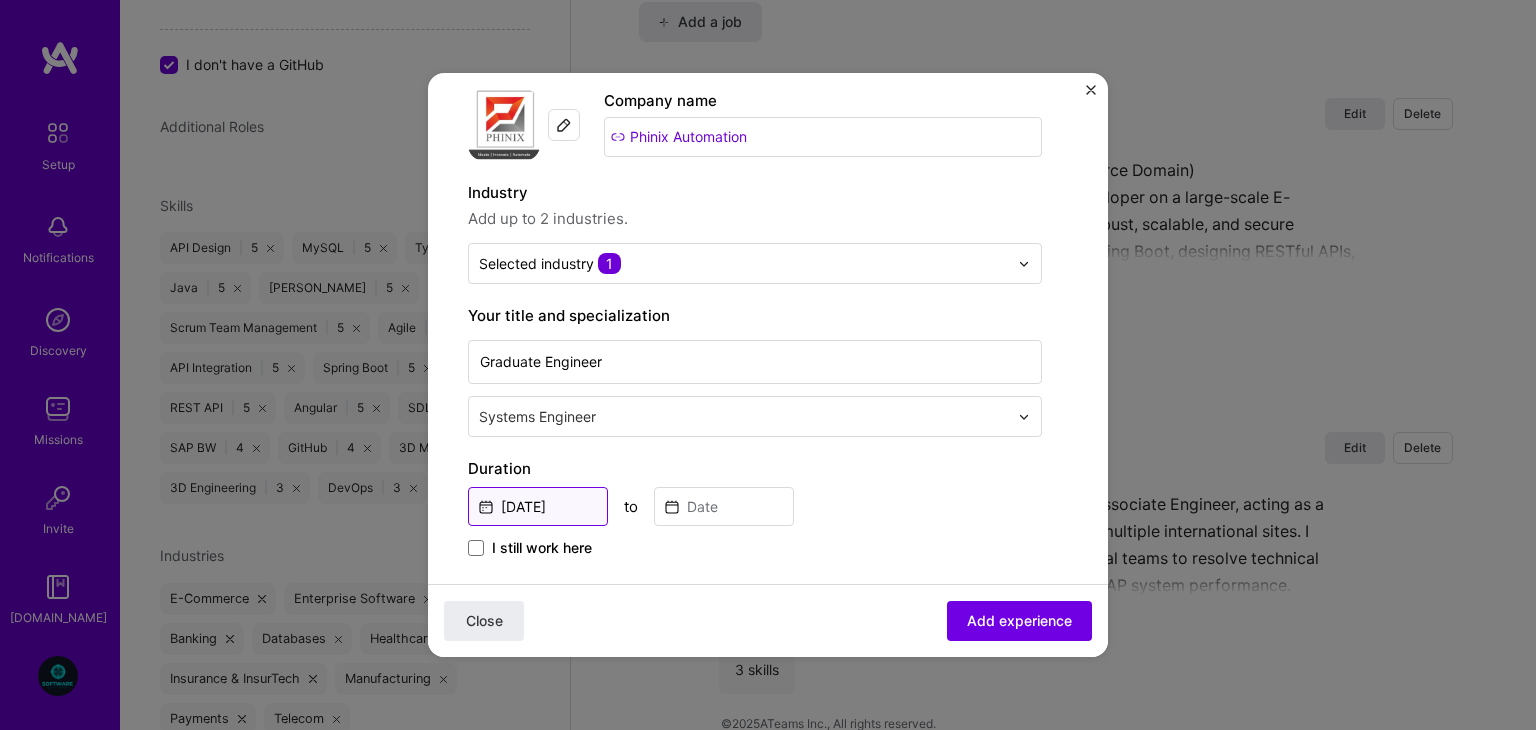 click on "[DATE]" at bounding box center (538, 506) 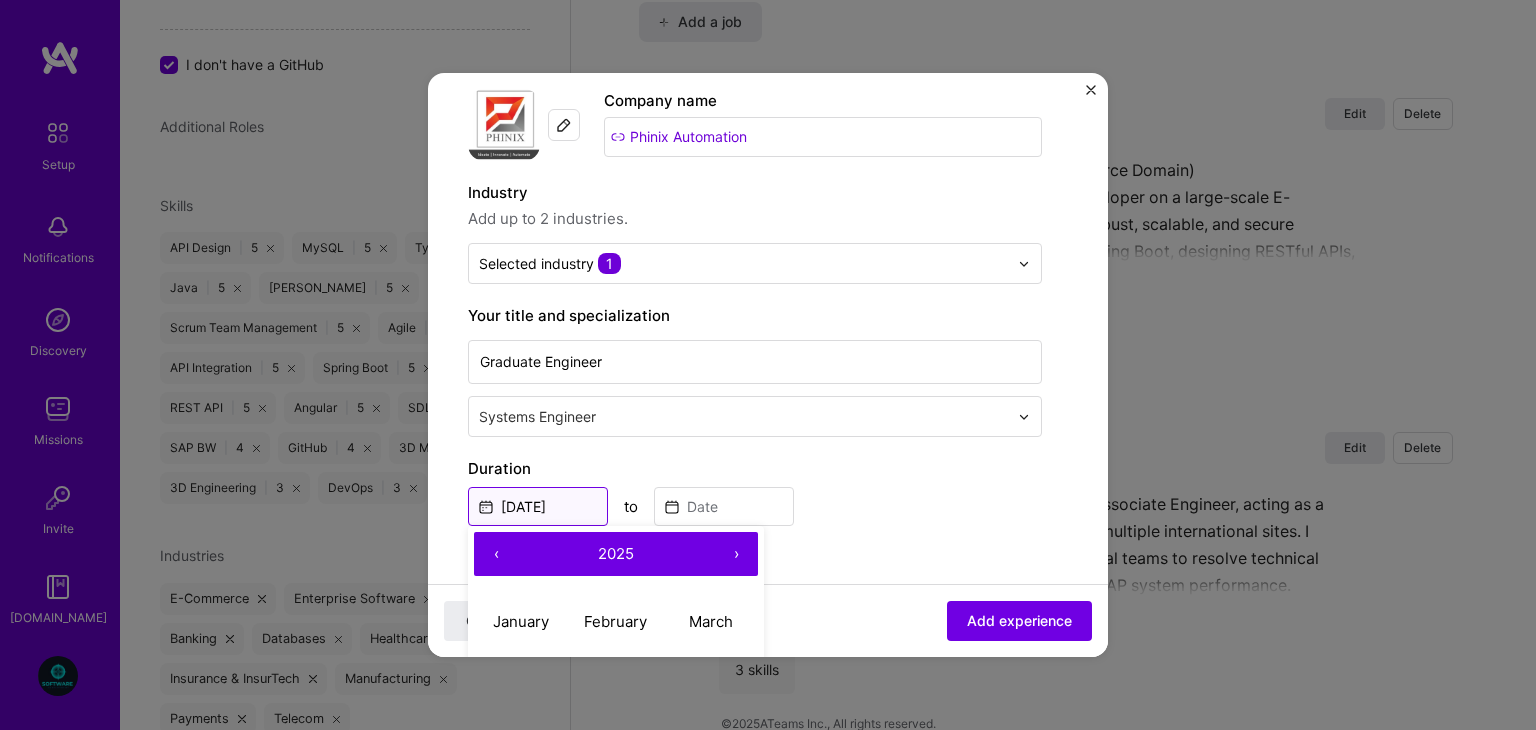 scroll, scrollTop: 291, scrollLeft: 0, axis: vertical 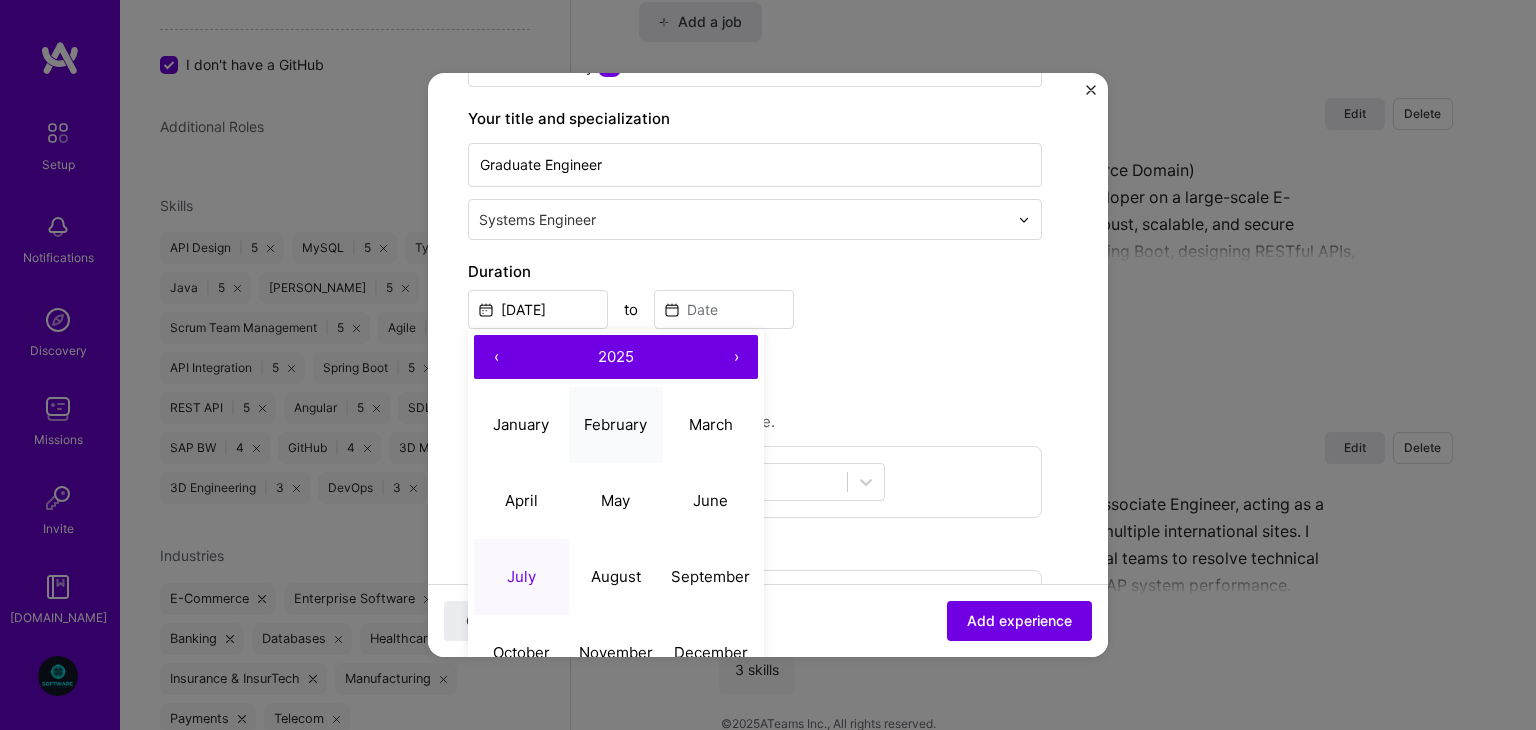 click on "February" at bounding box center [616, 425] 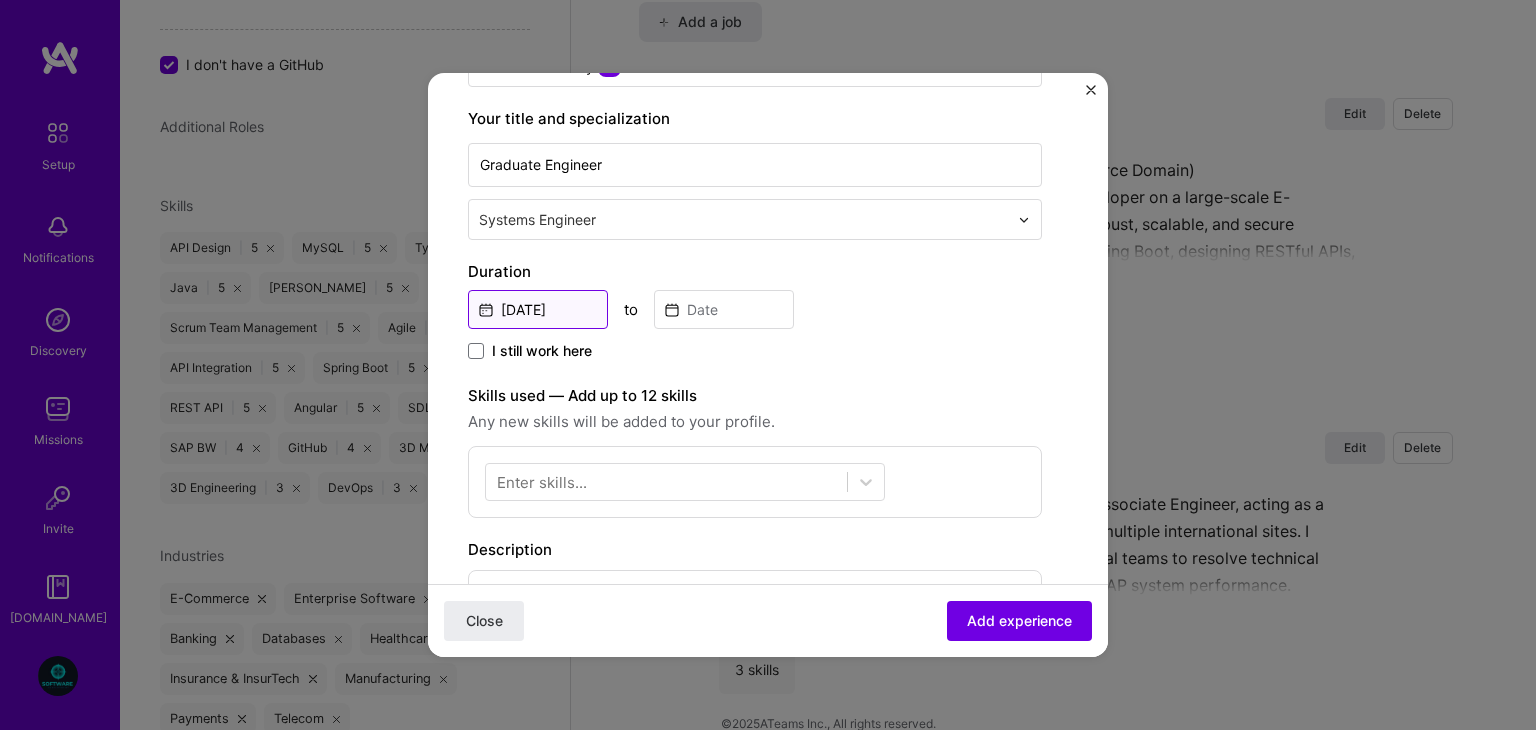 click on "[DATE]" at bounding box center (538, 309) 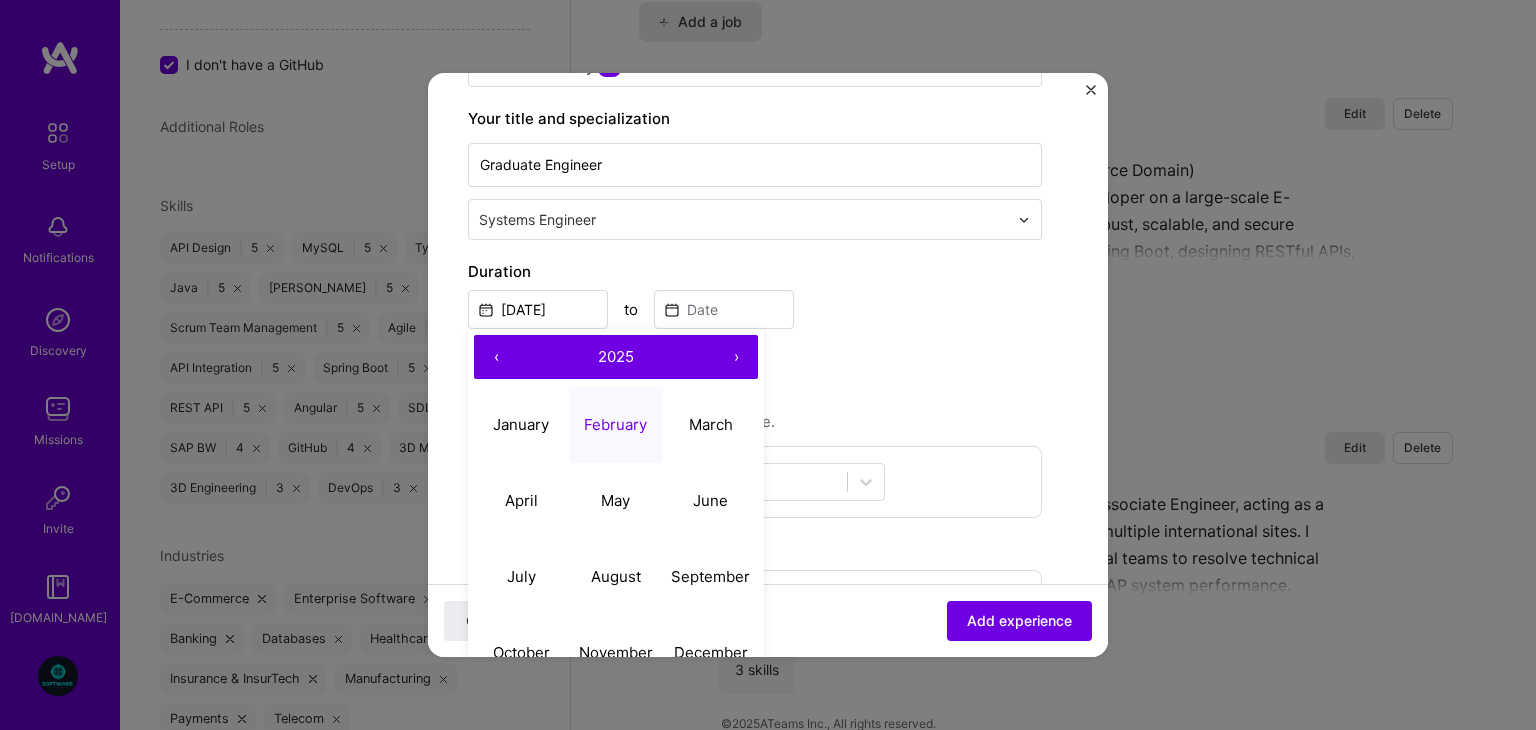 click on "‹" at bounding box center (496, 357) 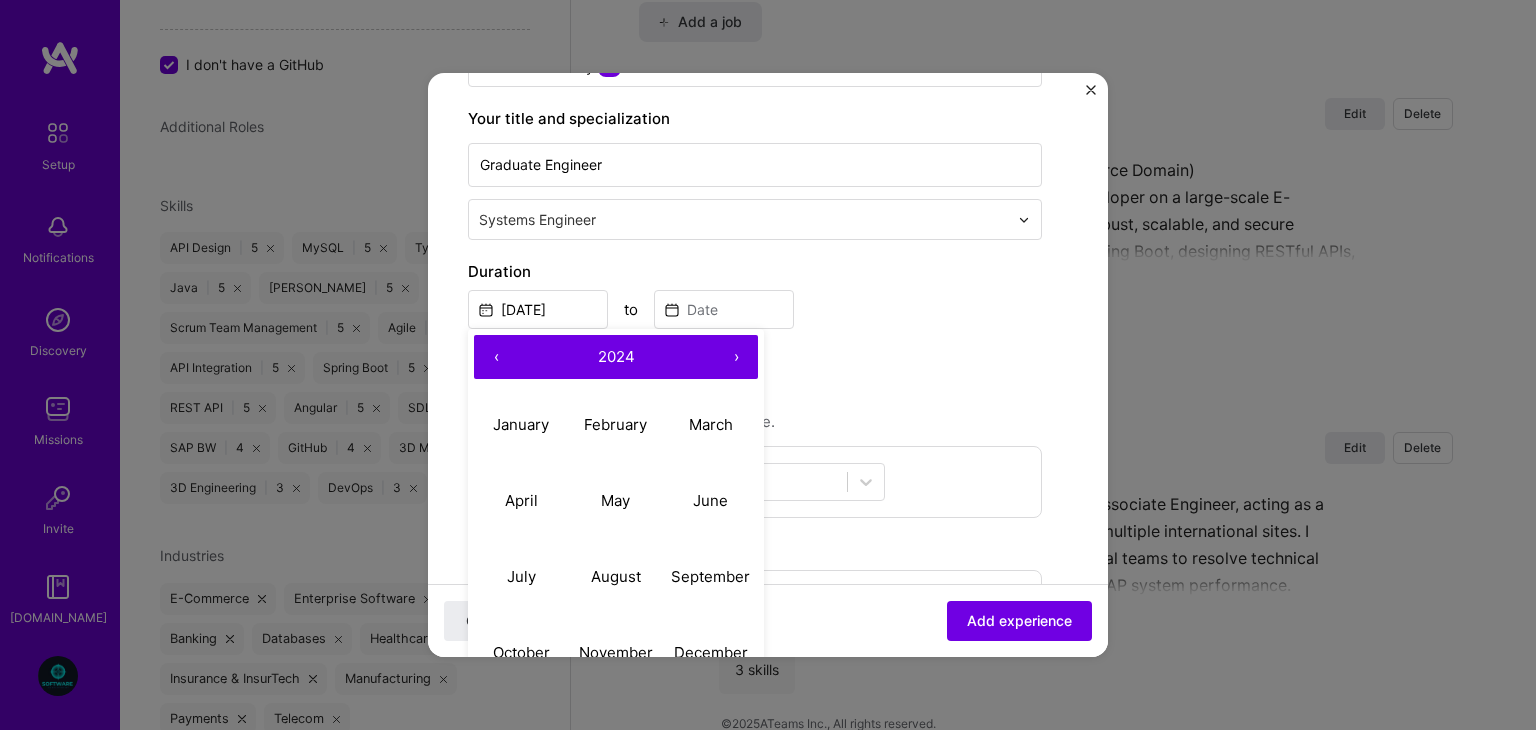click on "‹" at bounding box center (496, 357) 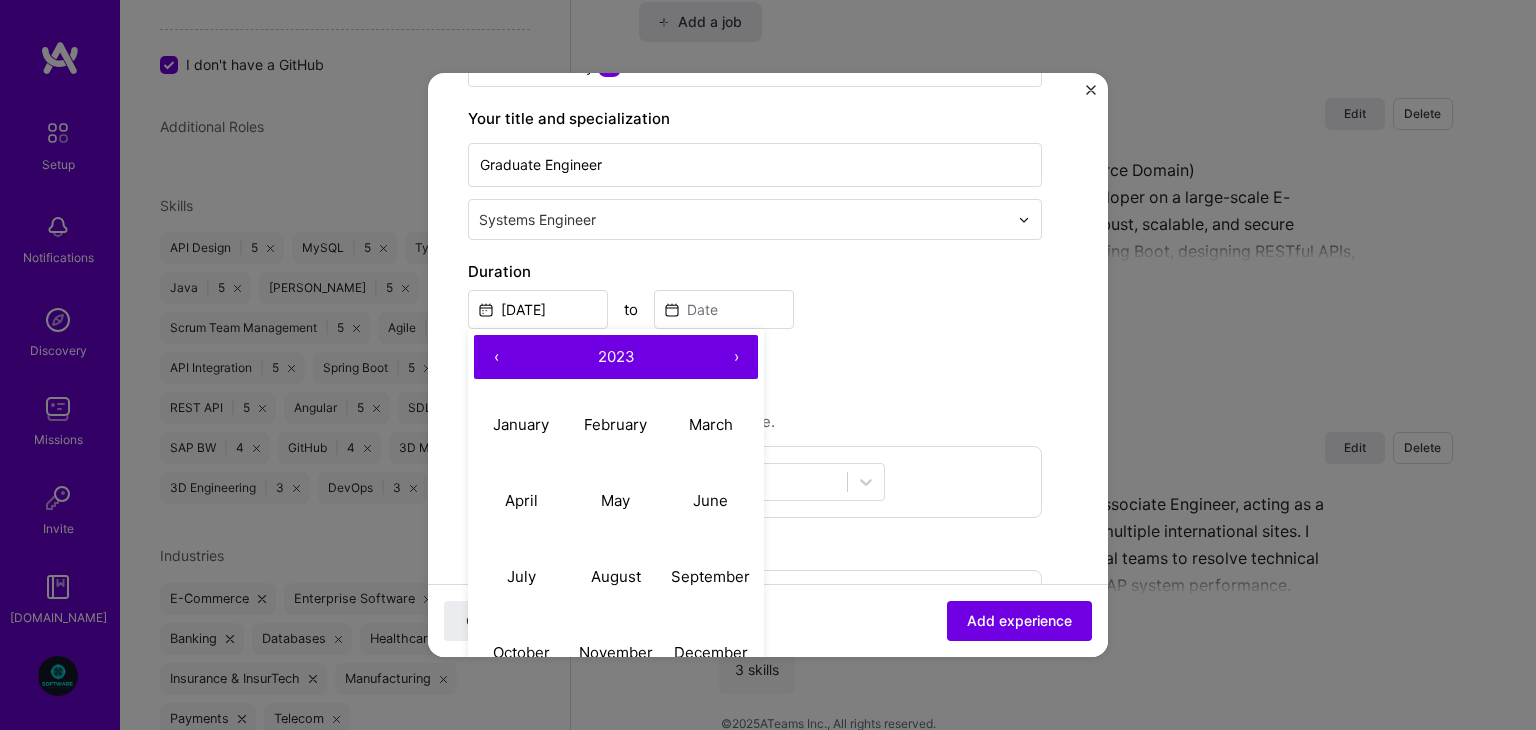 click on "‹" at bounding box center (496, 357) 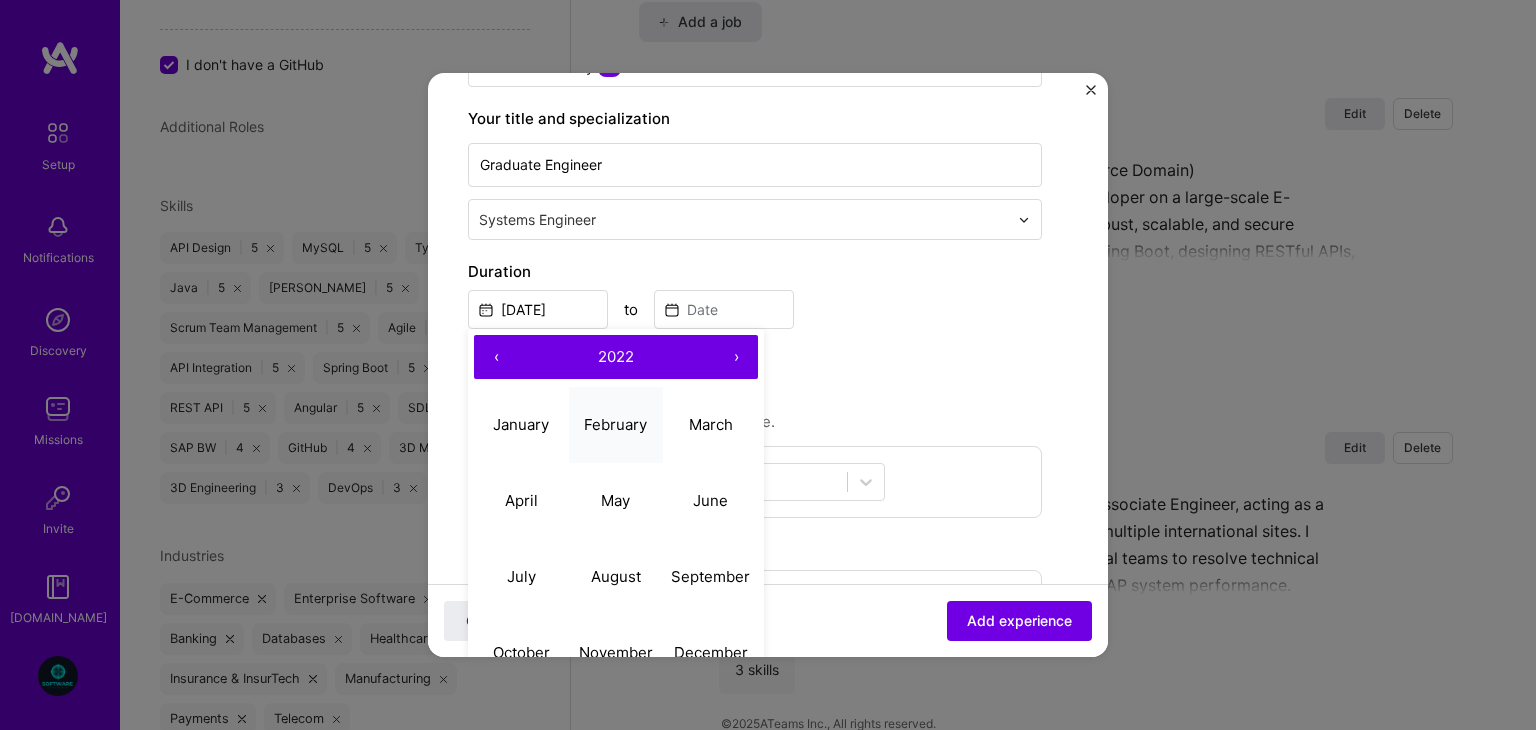 click on "February" at bounding box center (616, 425) 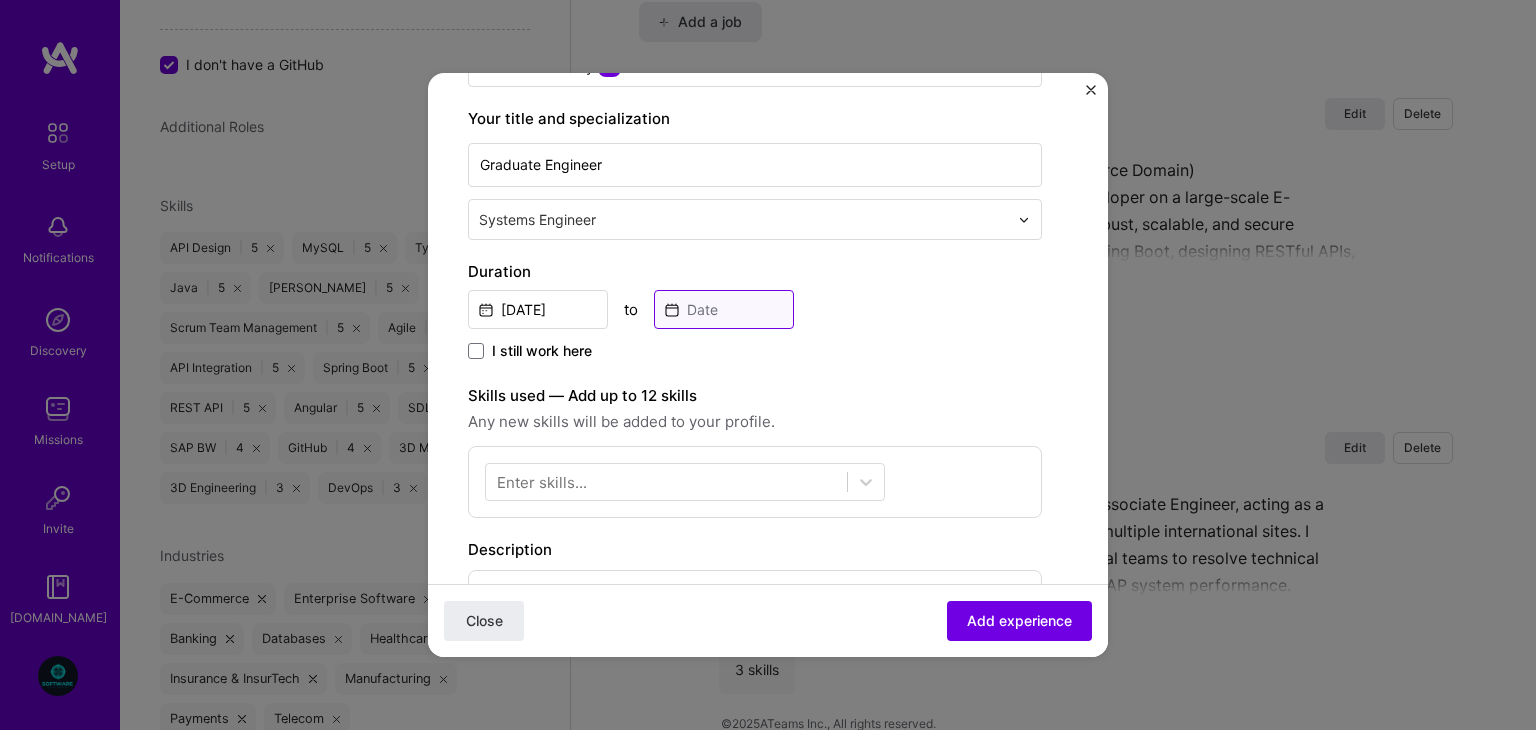 click at bounding box center [724, 309] 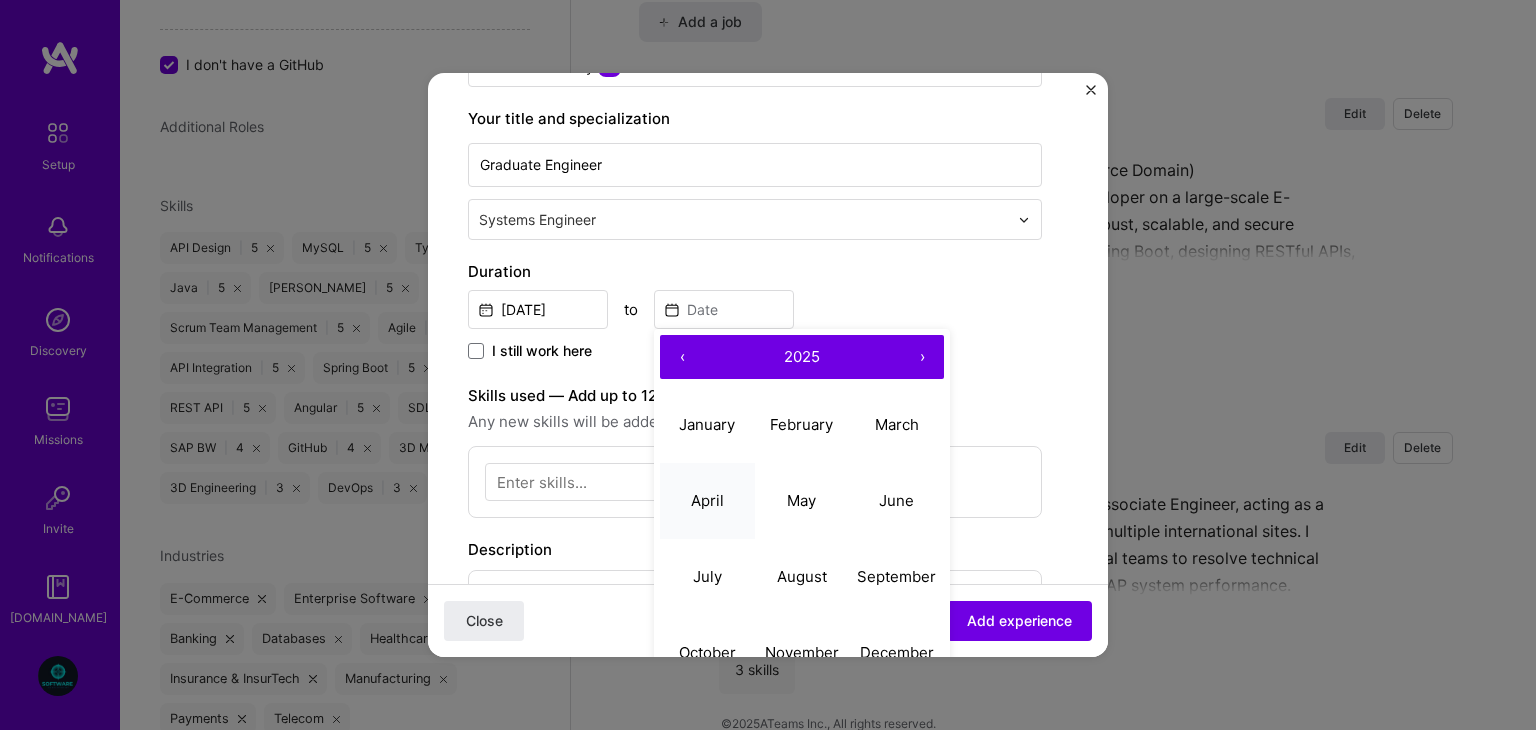 click on "April" at bounding box center [707, 500] 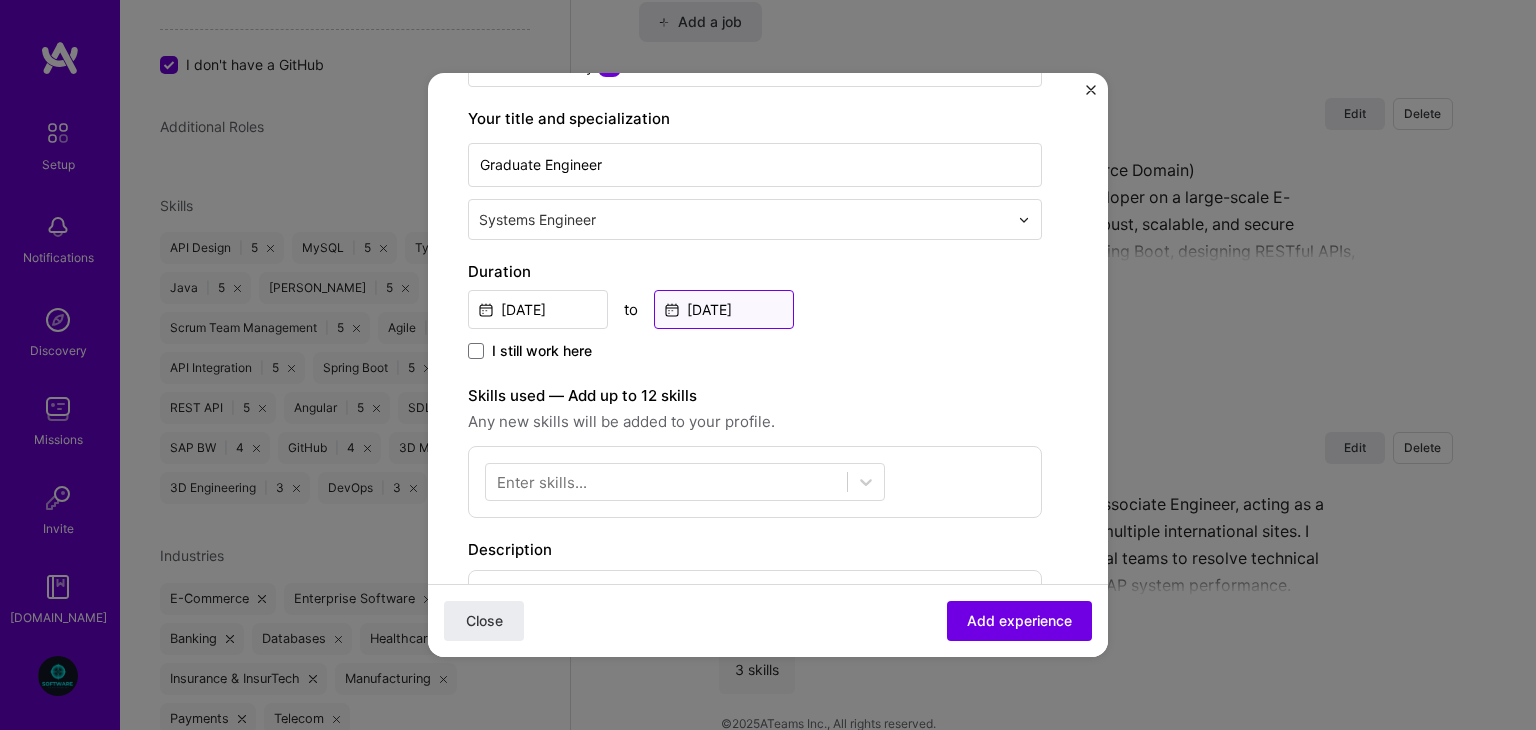 click on "[DATE]" at bounding box center [724, 309] 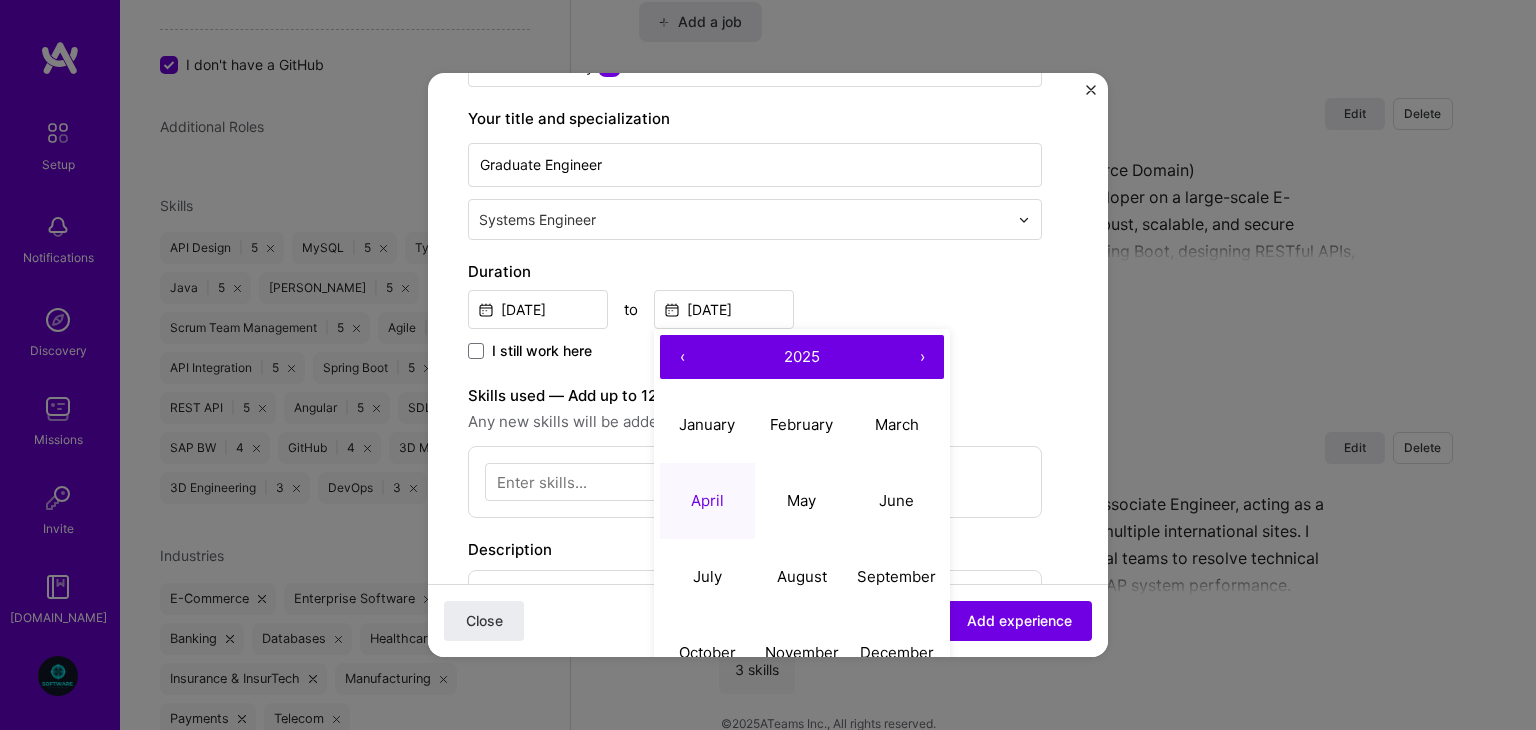 click on "‹" at bounding box center (682, 357) 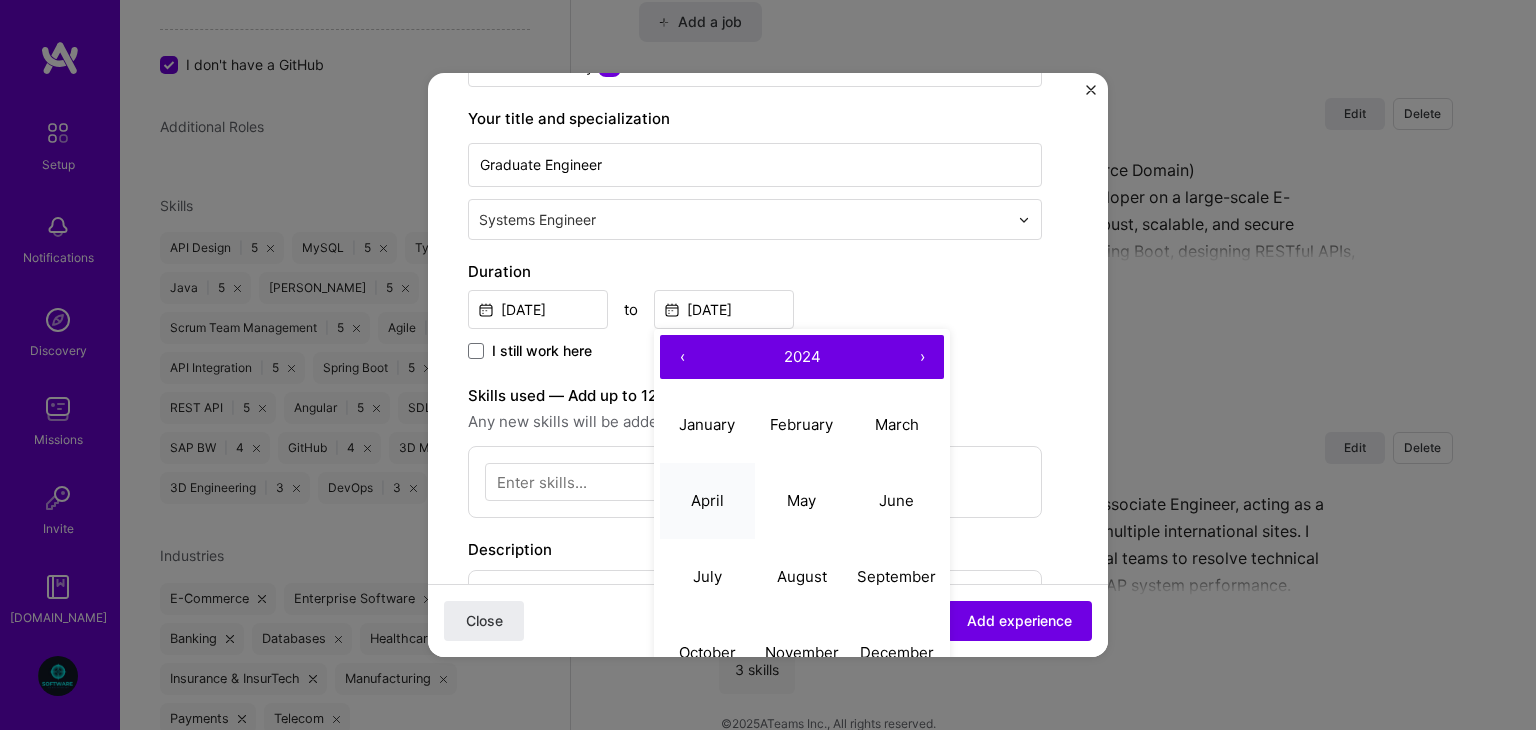click on "April" at bounding box center (707, 501) 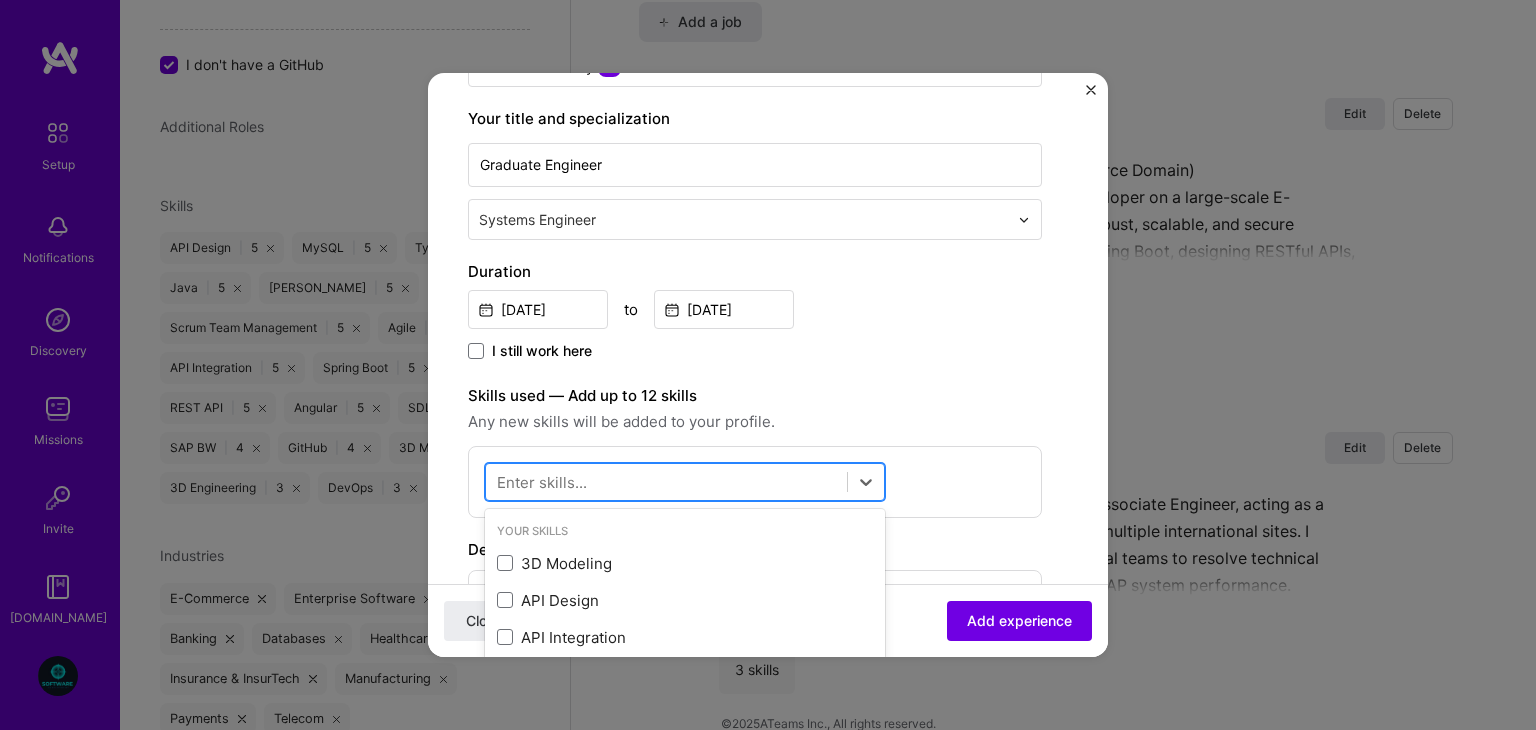 click at bounding box center (666, 482) 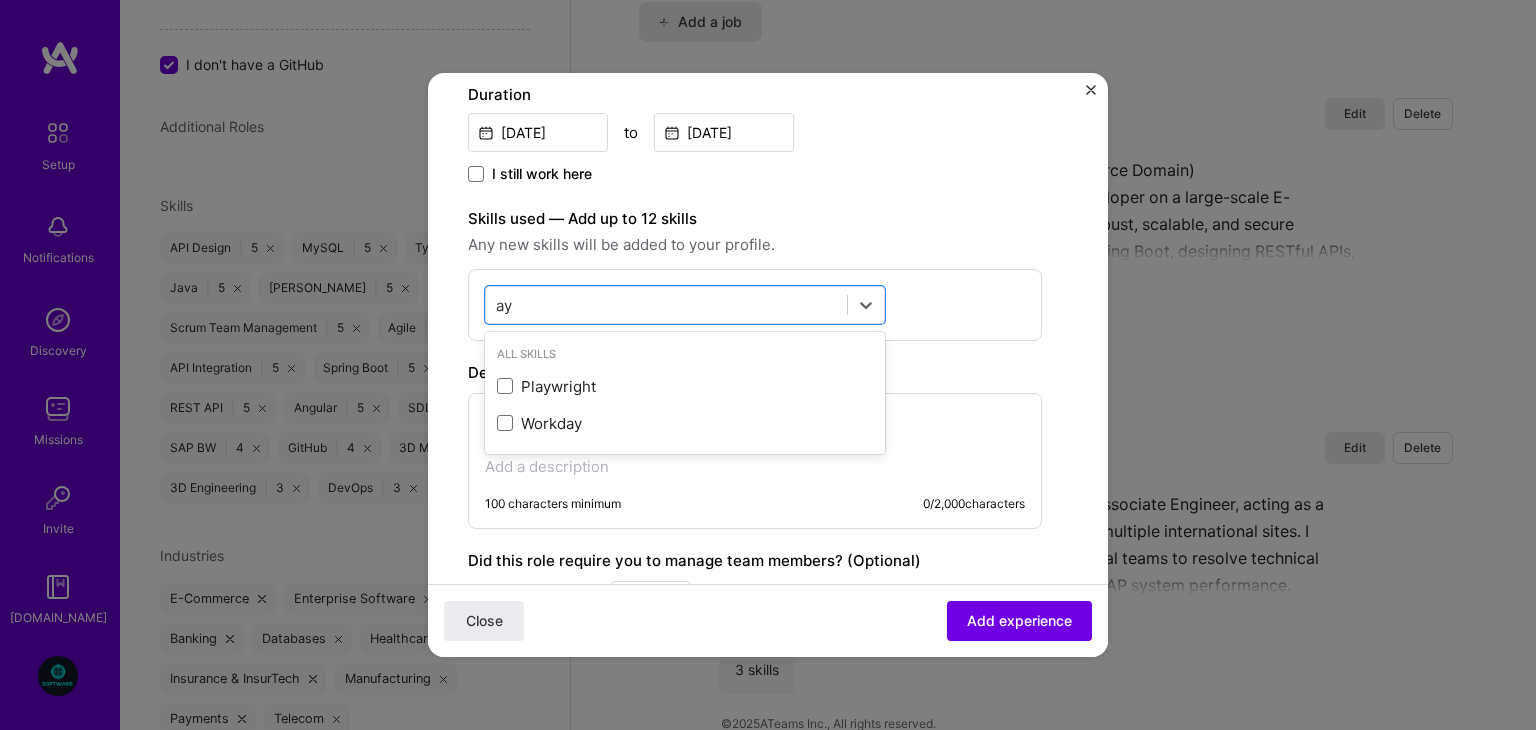scroll, scrollTop: 0, scrollLeft: 0, axis: both 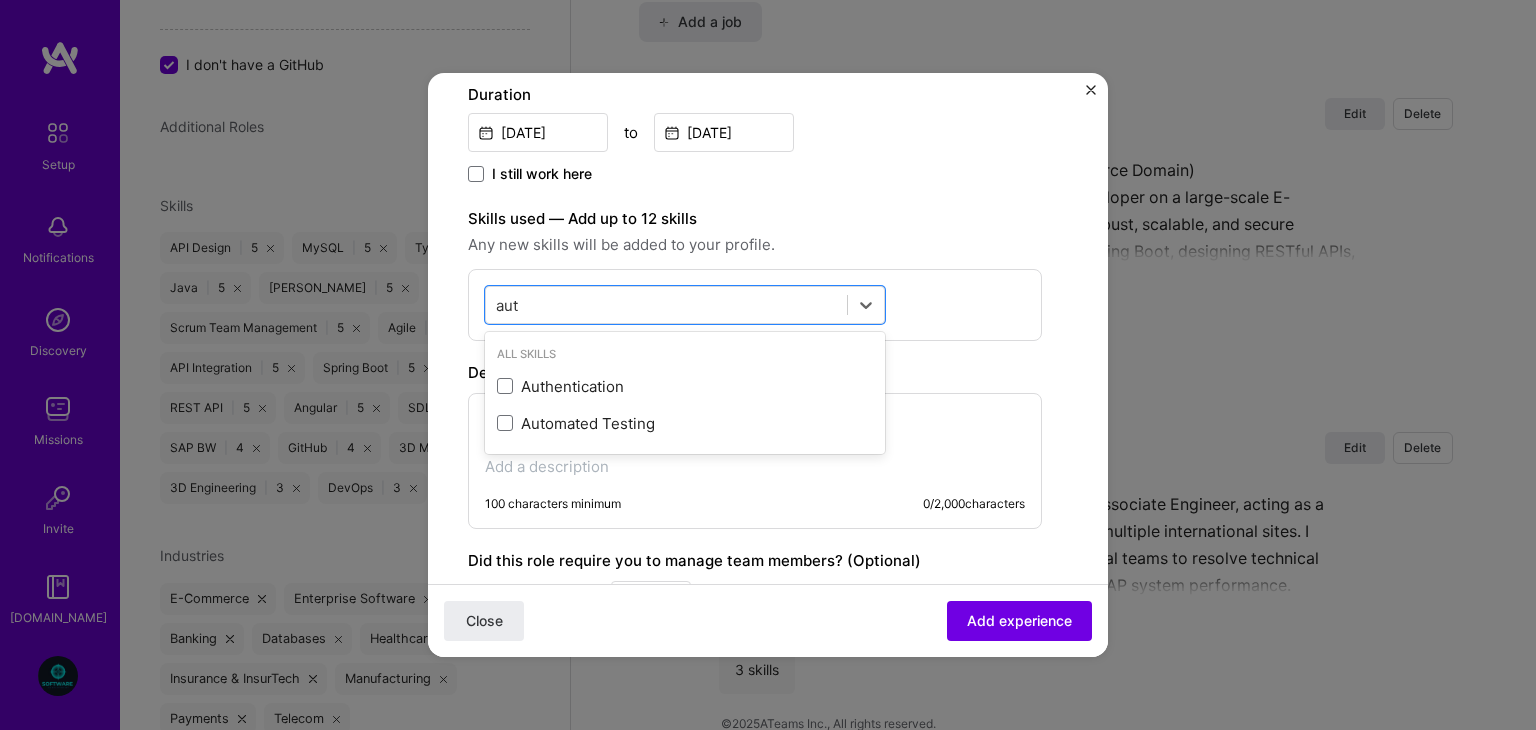 click on "Automated Testing" at bounding box center (685, 423) 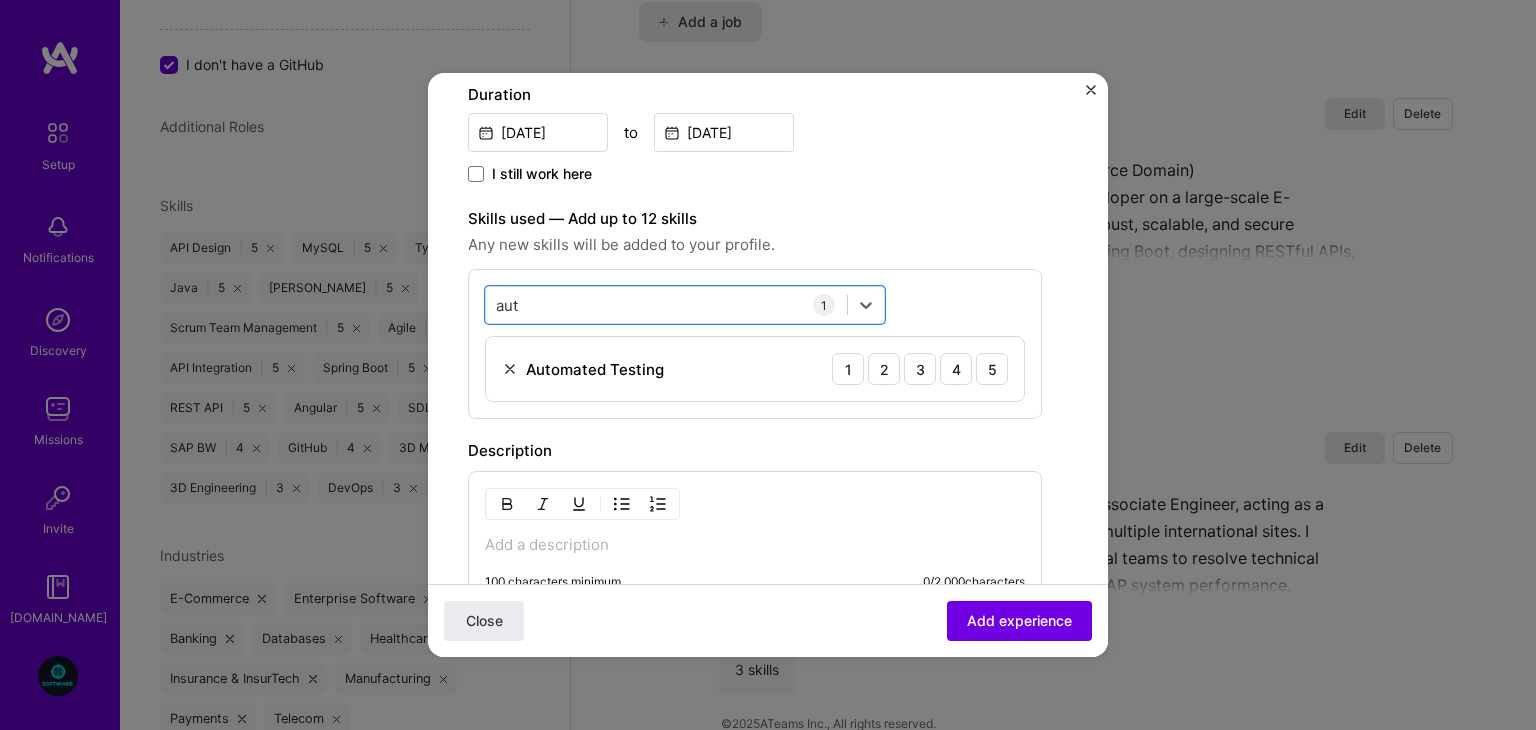 drag, startPoint x: 740, startPoint y: 293, endPoint x: 507, endPoint y: 357, distance: 241.62988 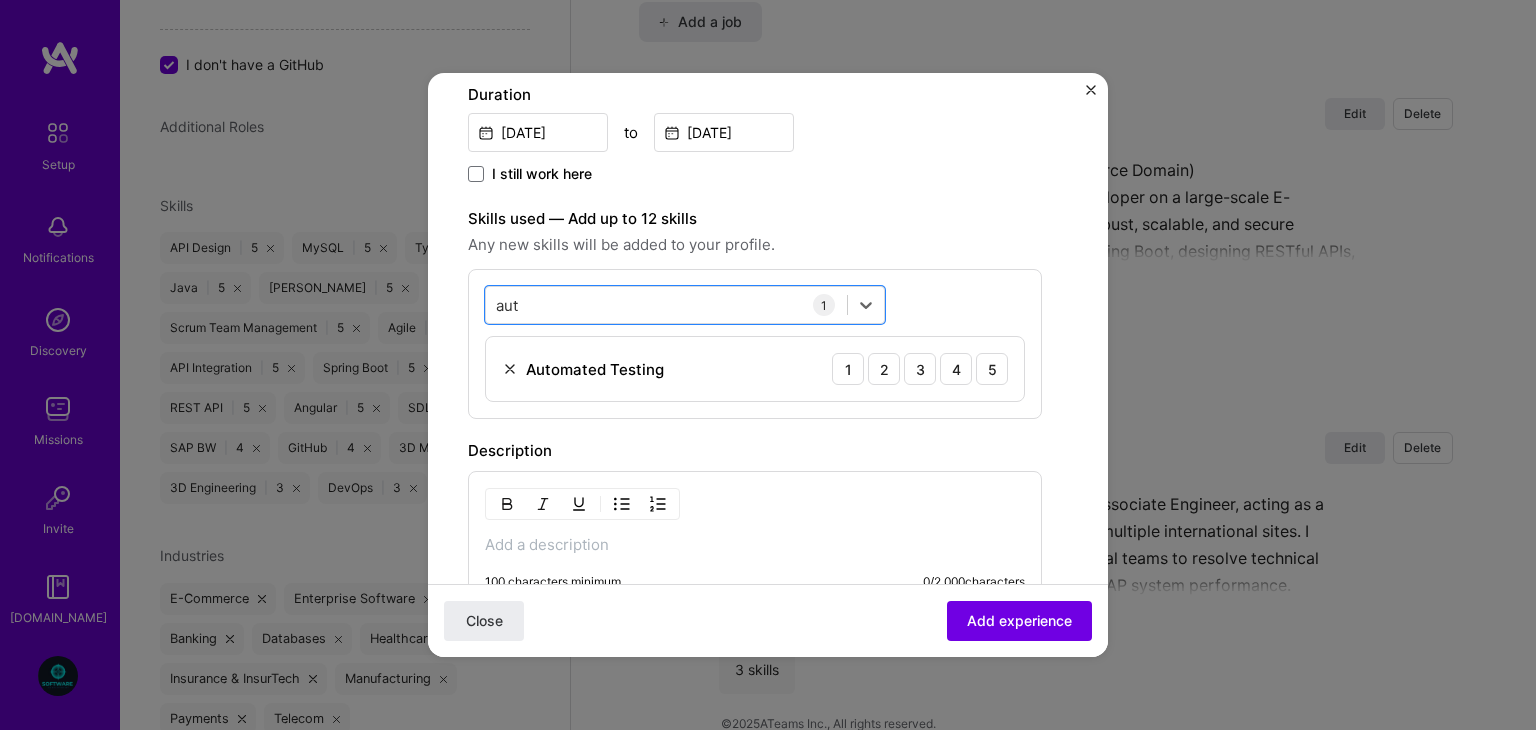 click on "option Automated Testing, selected.   Select is focused ,type to refine list, press Down to open the menu,  press left to focus selected values aut aut 1 Automated Testing 1 2 3 4 5" at bounding box center (755, 344) 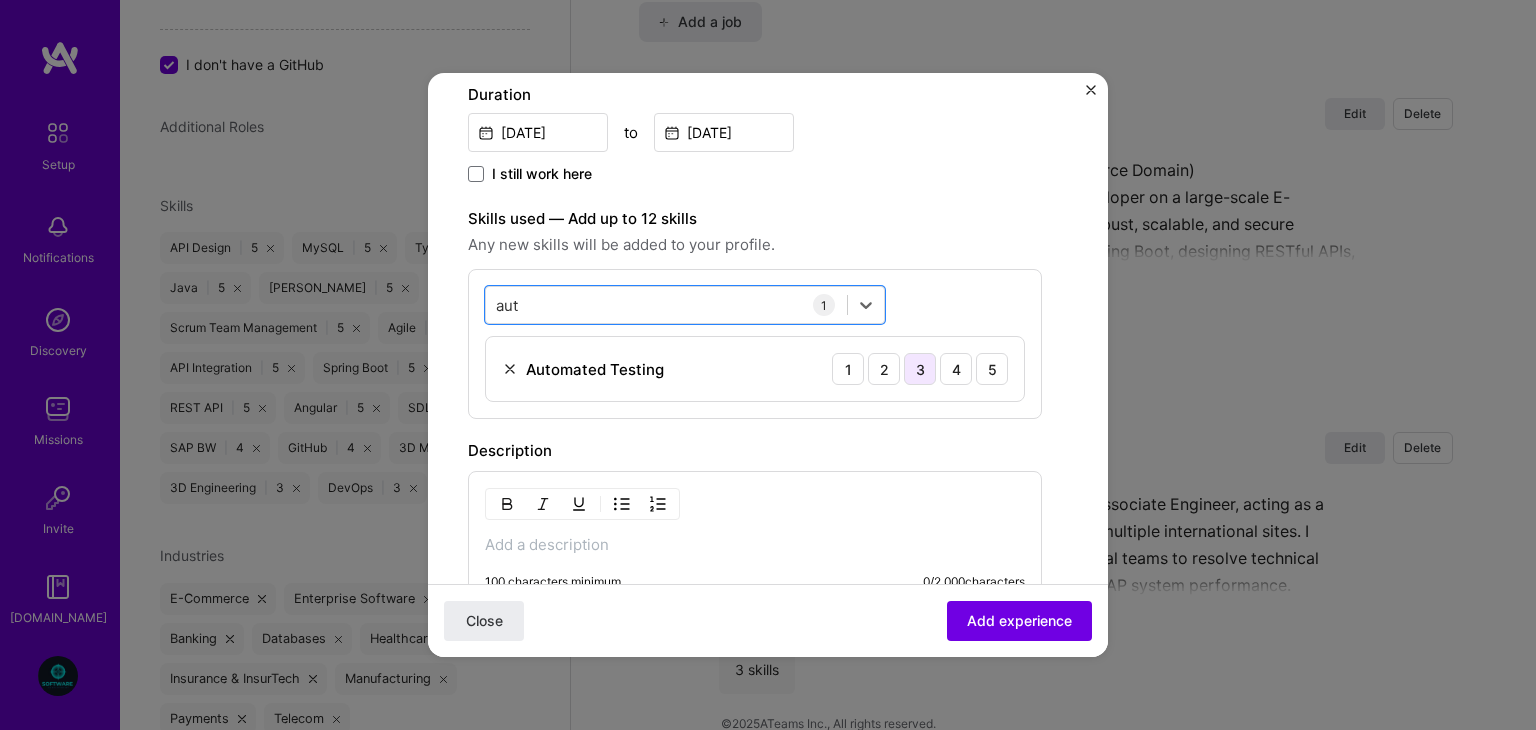 type on "aut" 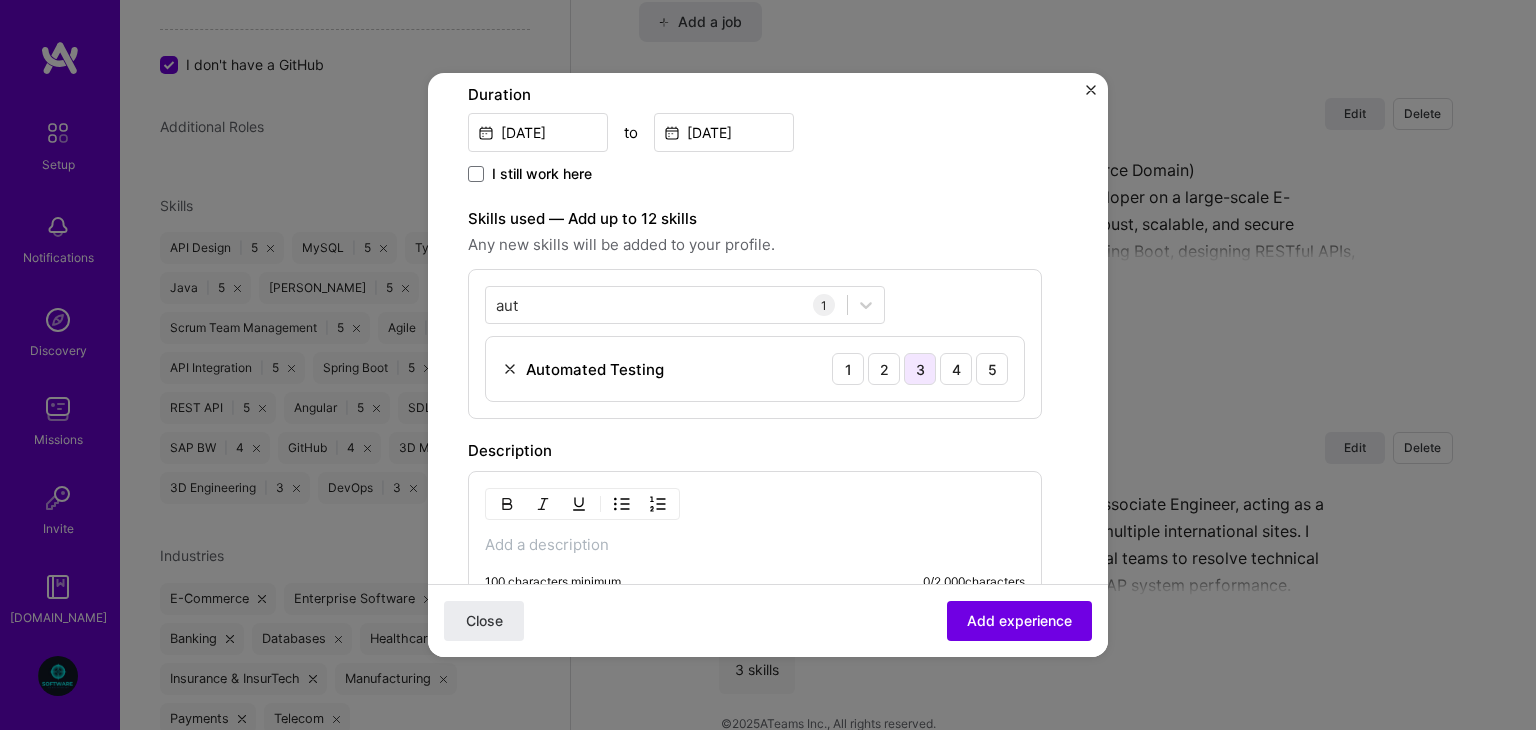 click on "3" at bounding box center [920, 369] 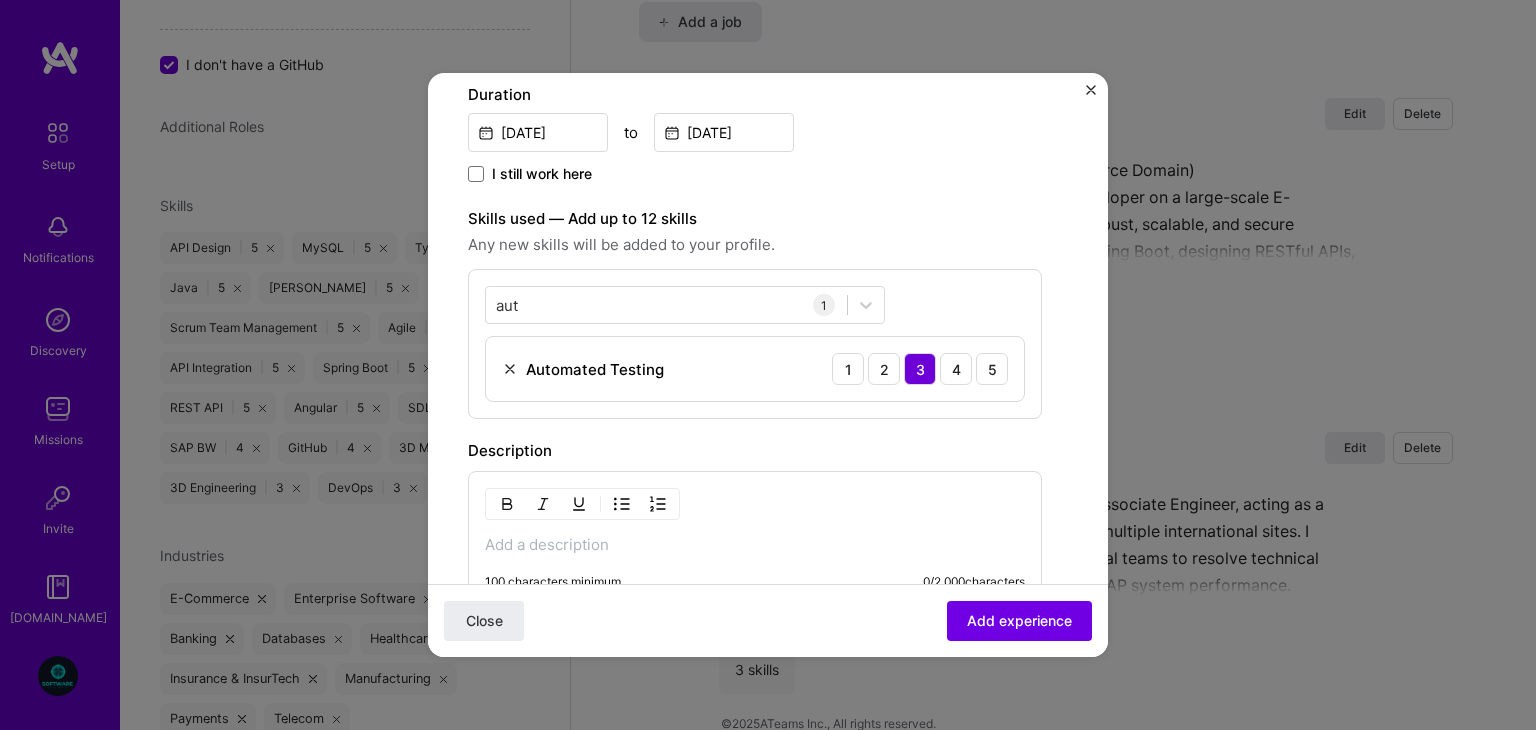 scroll, scrollTop: 648, scrollLeft: 0, axis: vertical 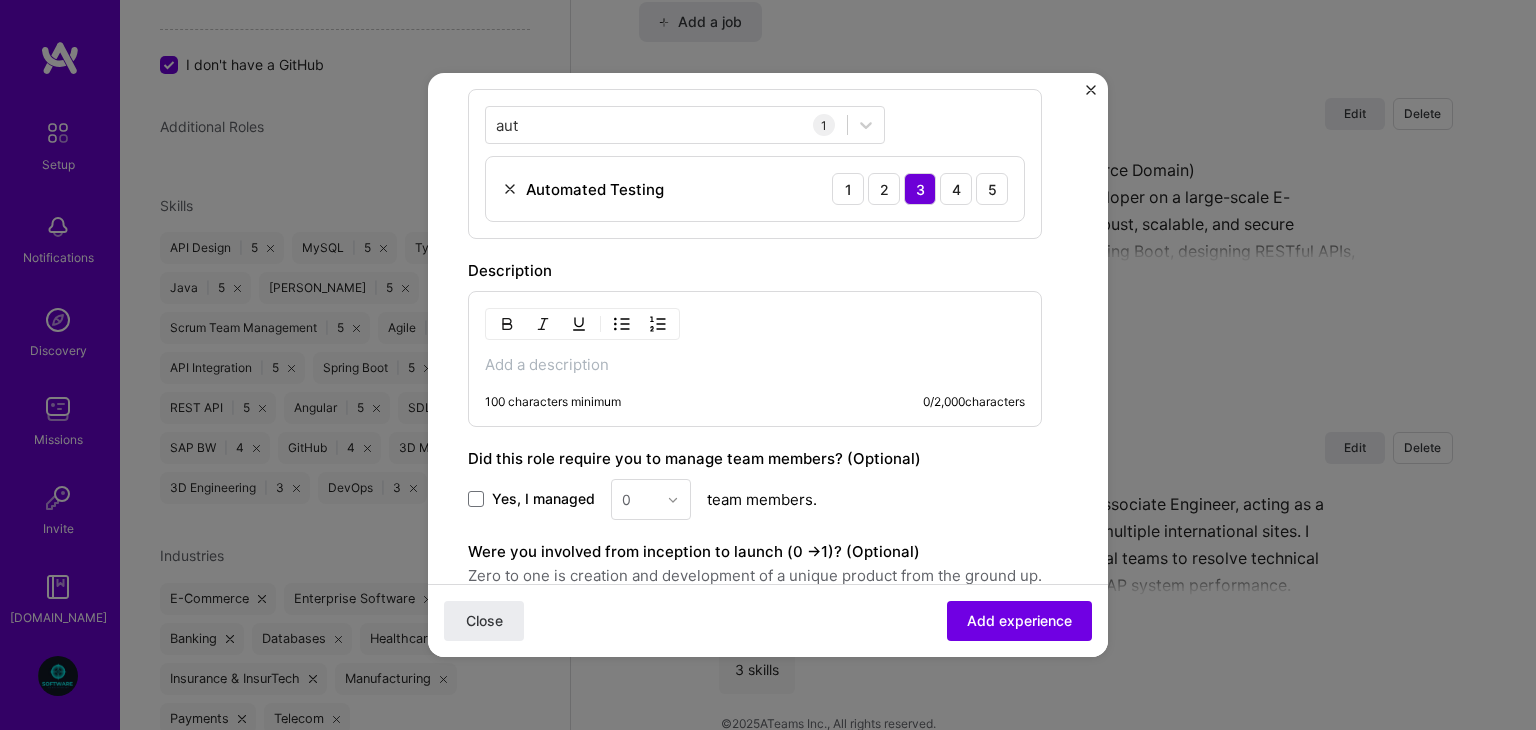 click on "100 characters minimum 0 / 2,000  characters" at bounding box center [755, 359] 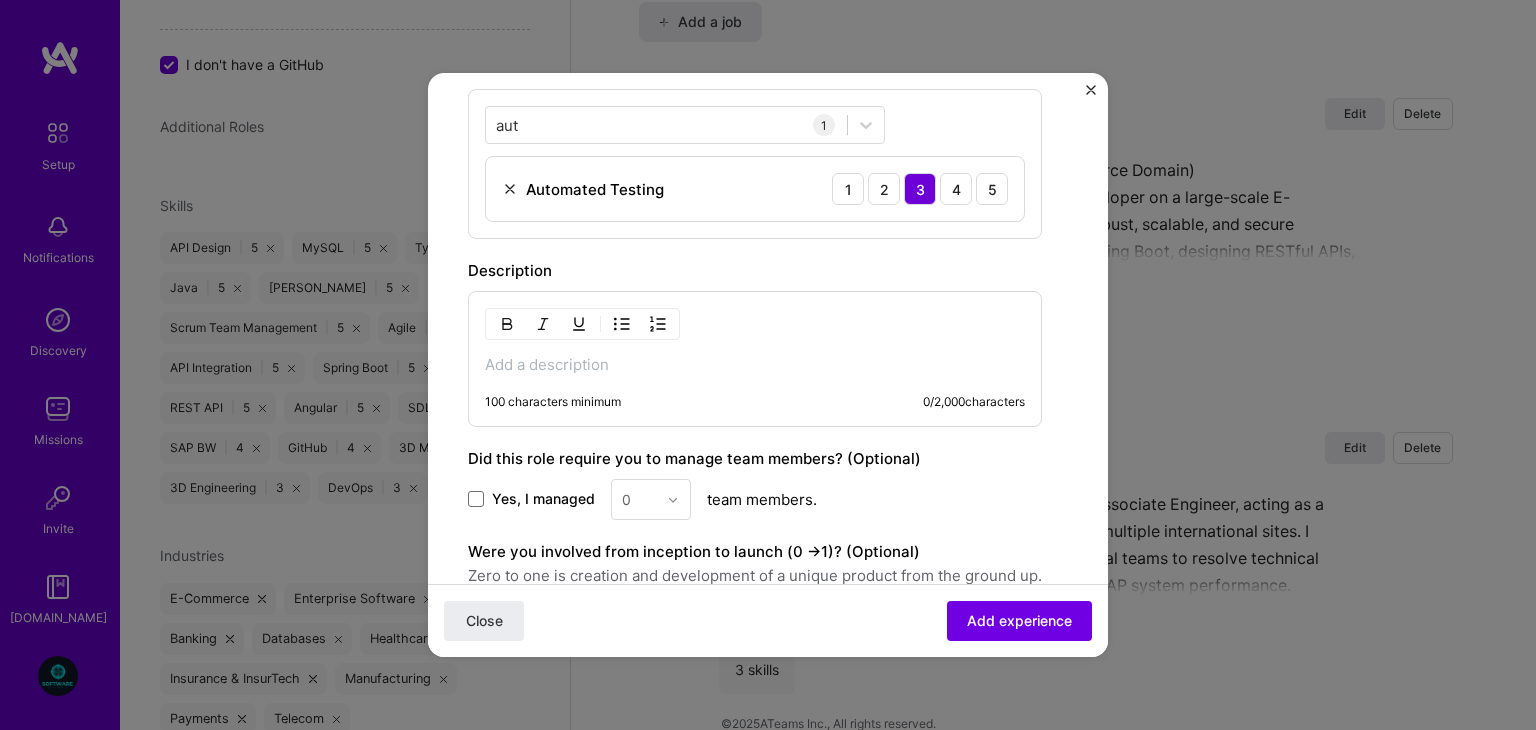 click at bounding box center [755, 365] 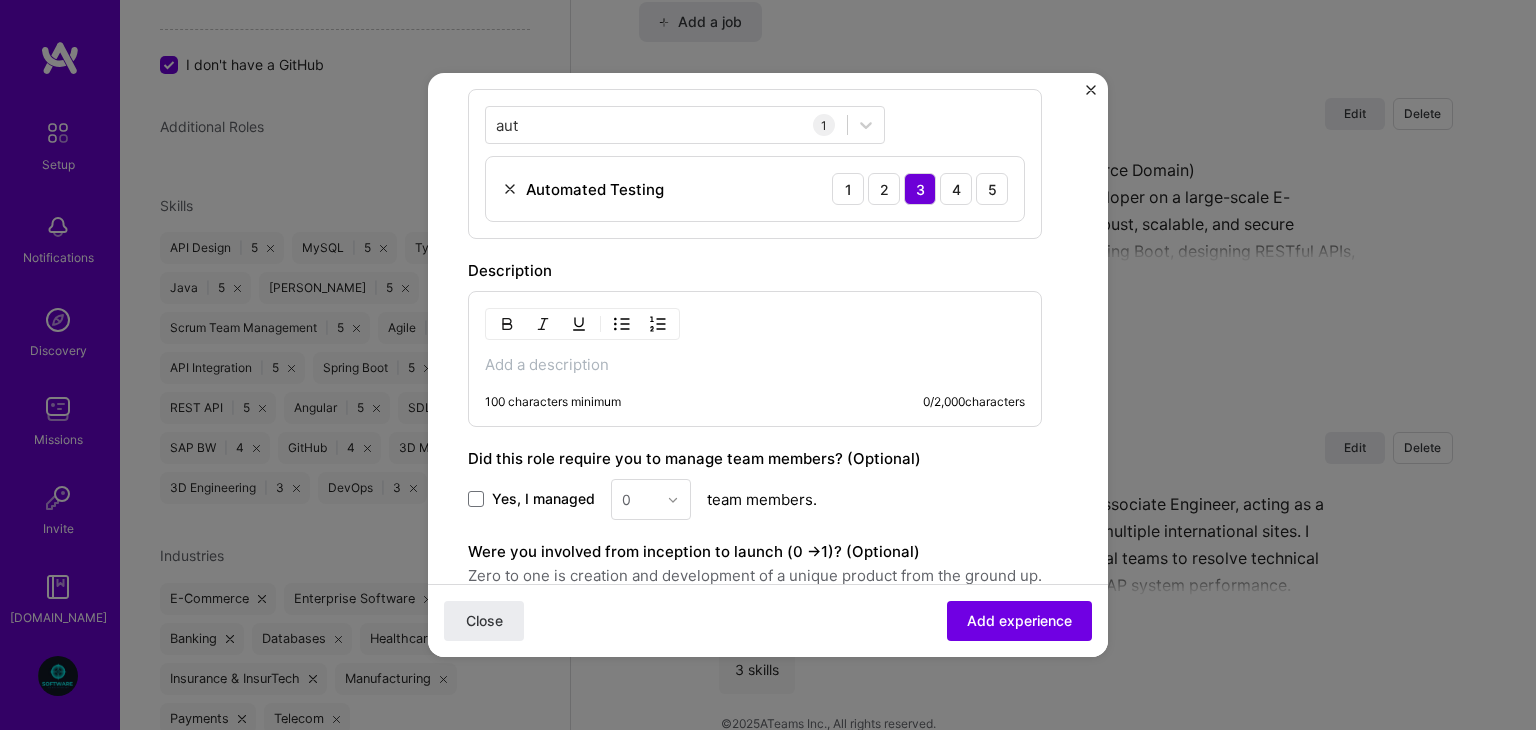 type 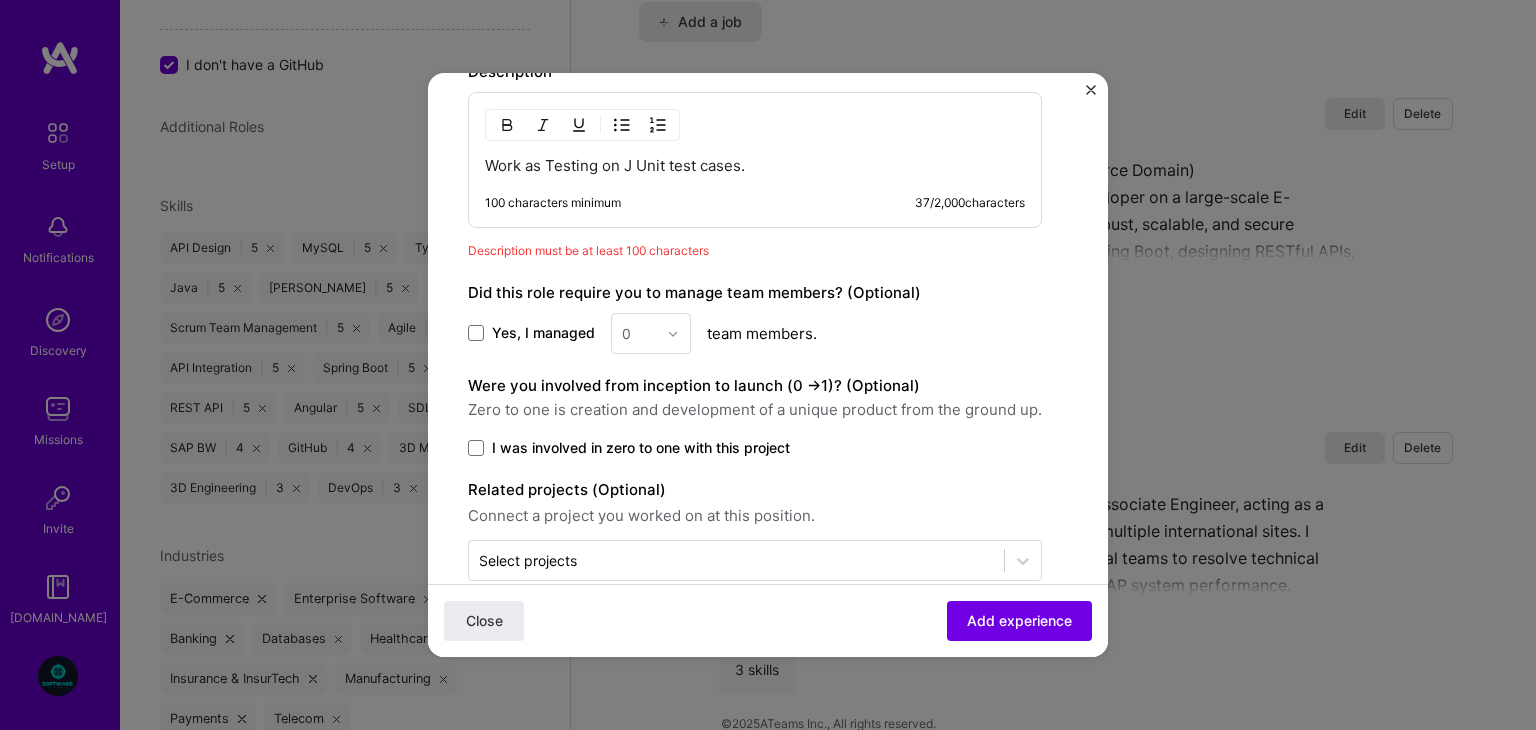 scroll, scrollTop: 848, scrollLeft: 0, axis: vertical 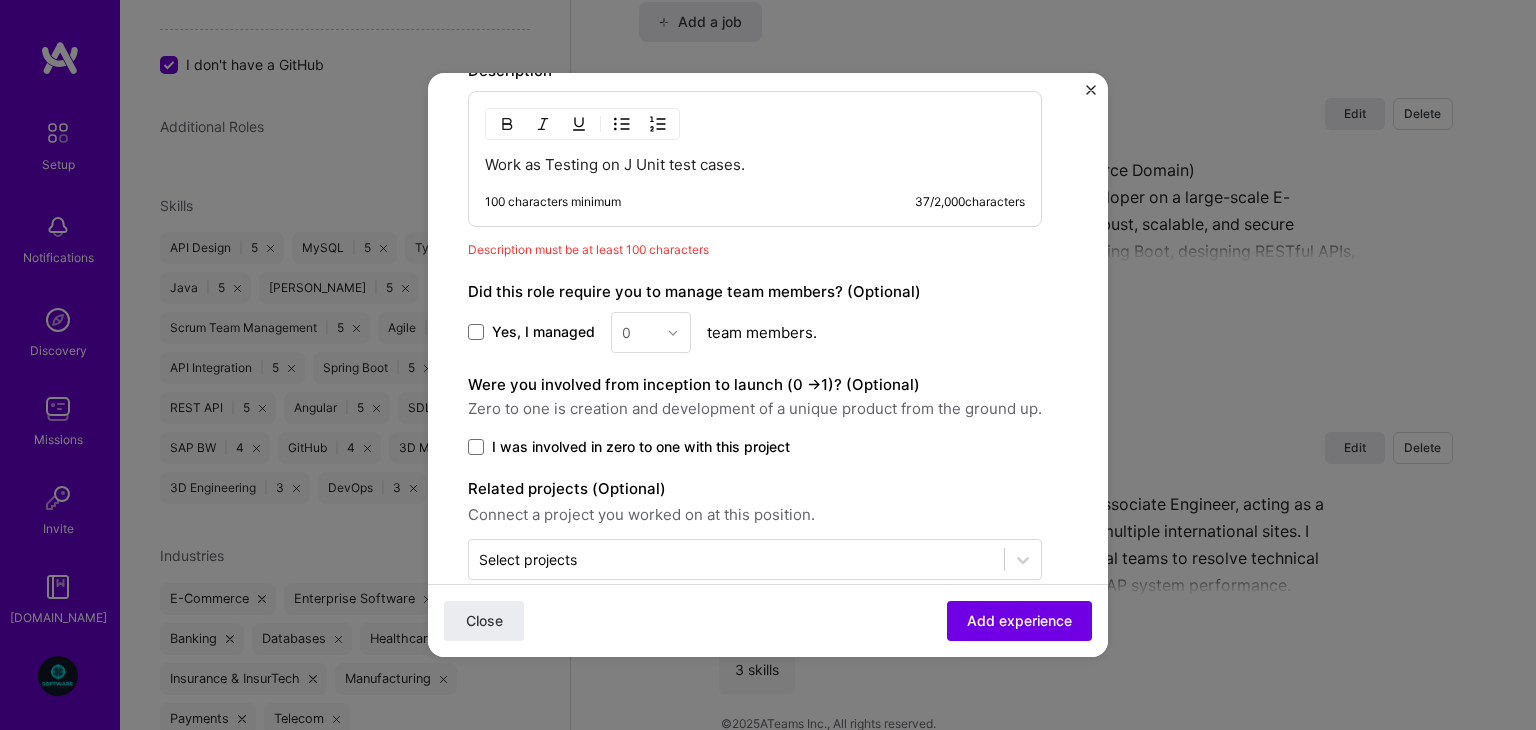 click on "Work as Testing on J Unit test cases." at bounding box center [755, 165] 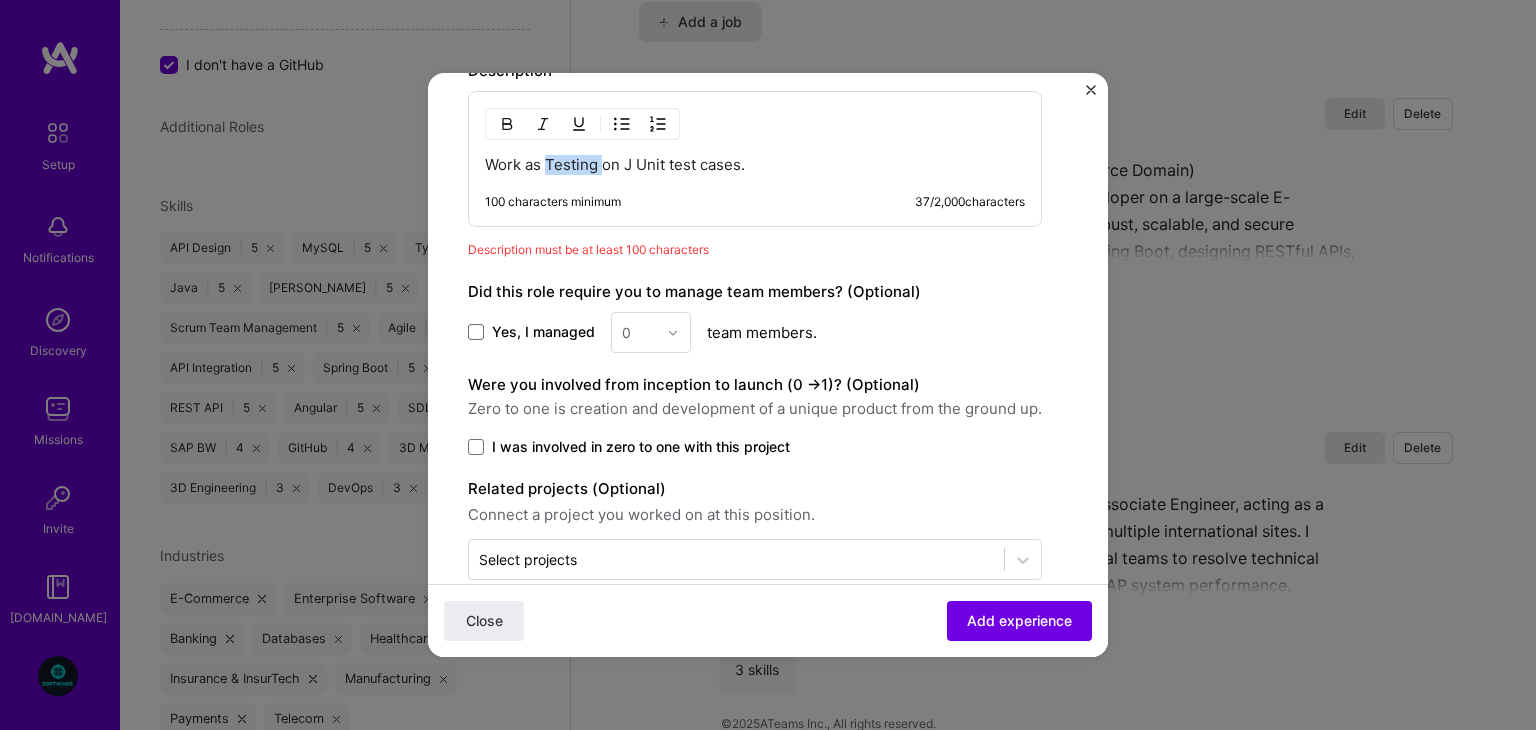 click on "Work as Testing on J Unit test cases." at bounding box center [755, 165] 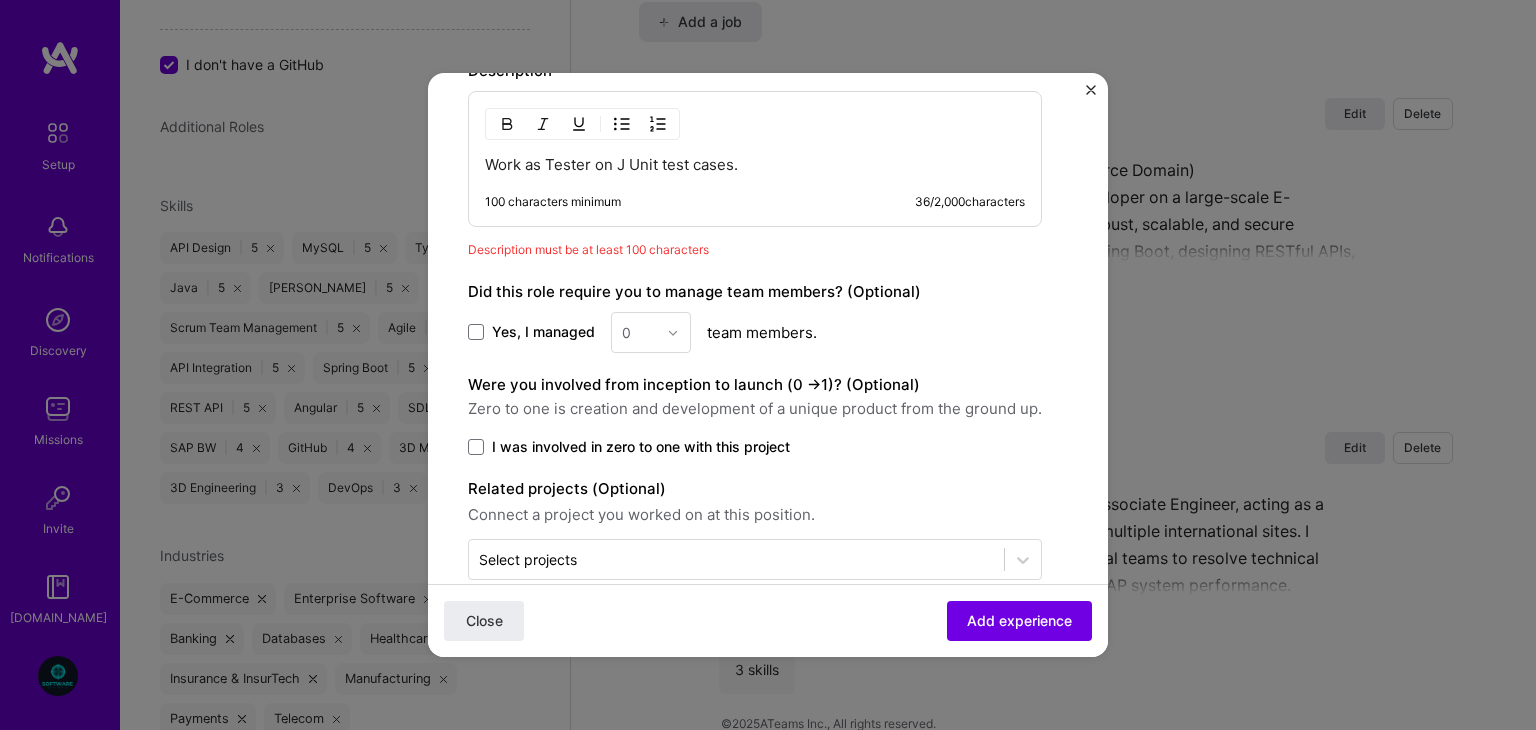 click on "Work as Tester on J Unit test cases. 100 characters minimum 36 / 2,000  characters" at bounding box center [755, 159] 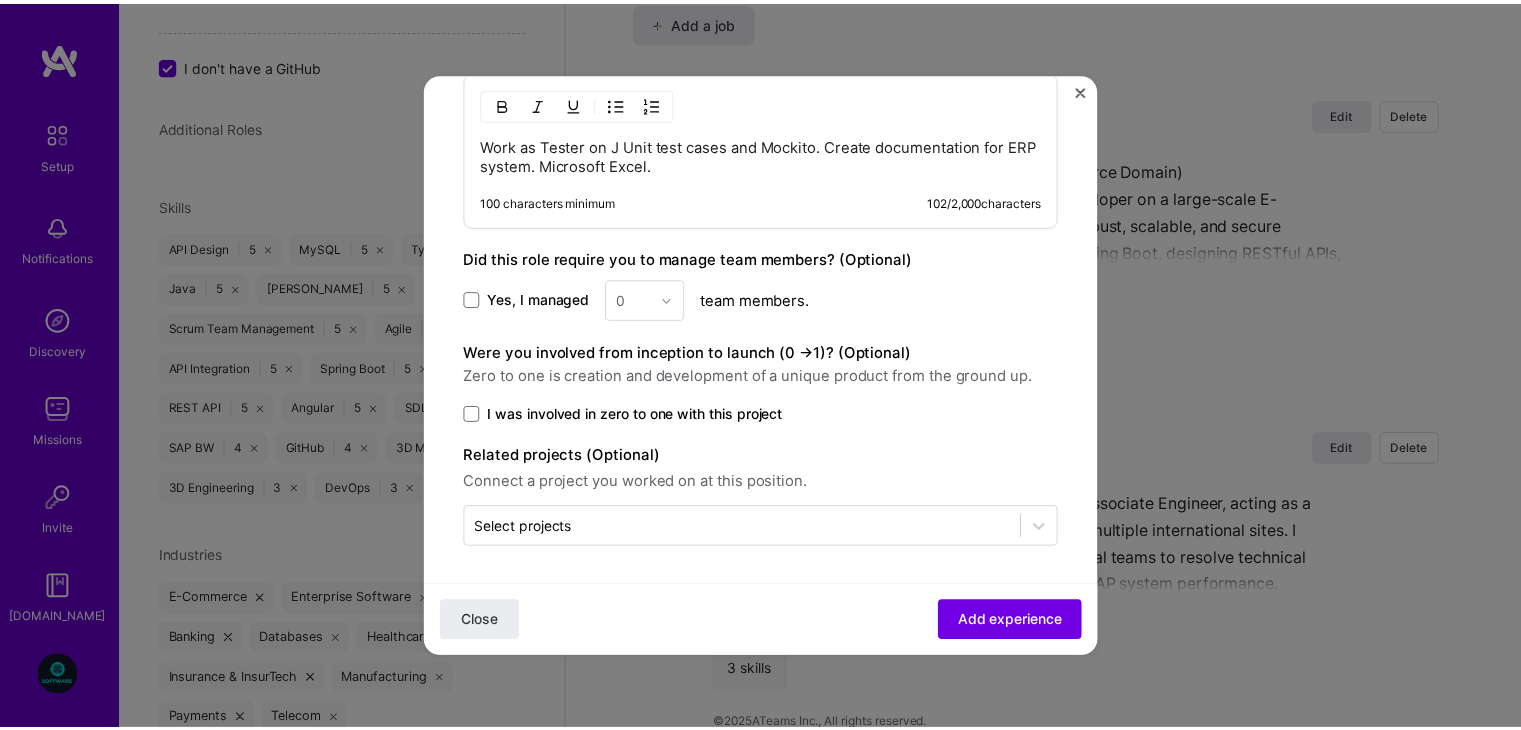 scroll, scrollTop: 867, scrollLeft: 0, axis: vertical 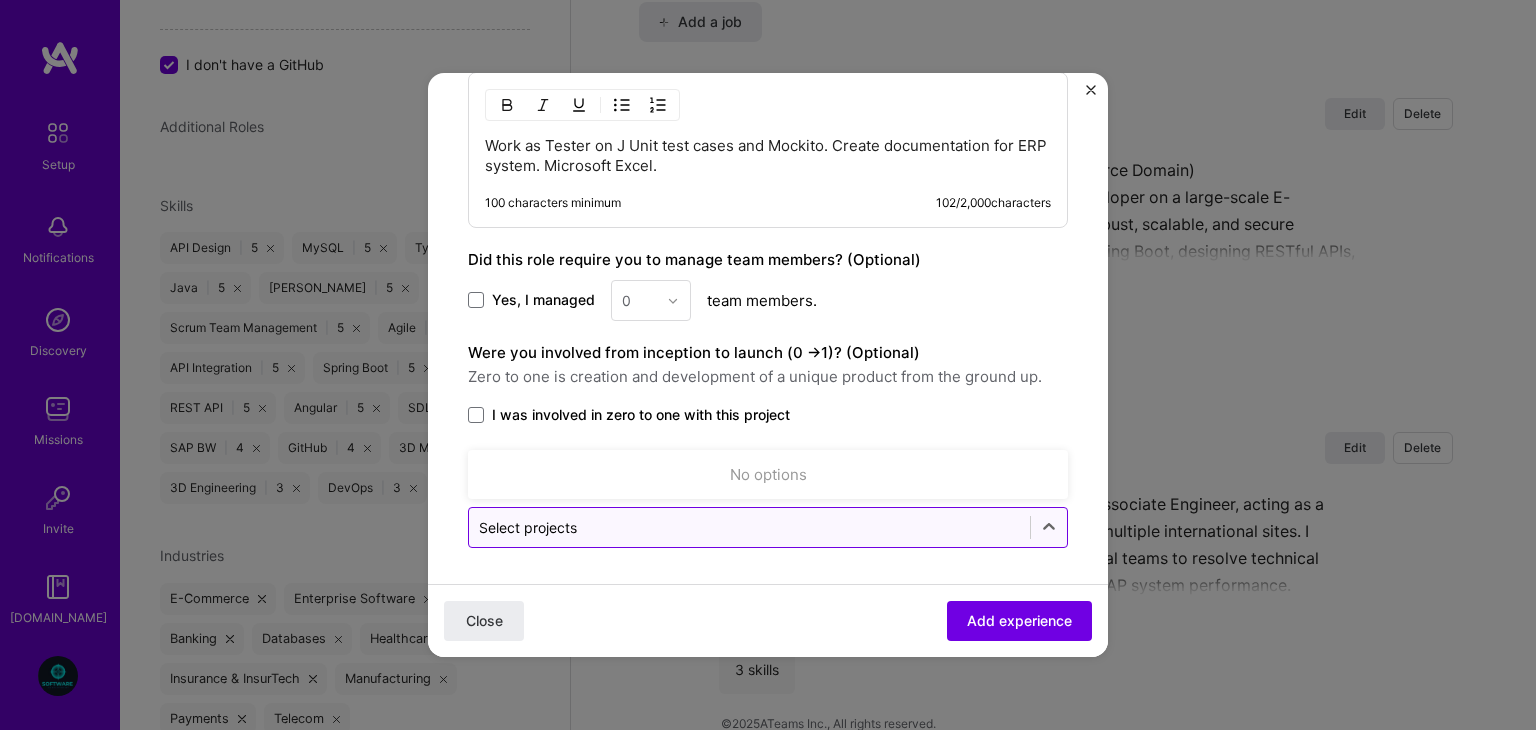 click at bounding box center (749, 527) 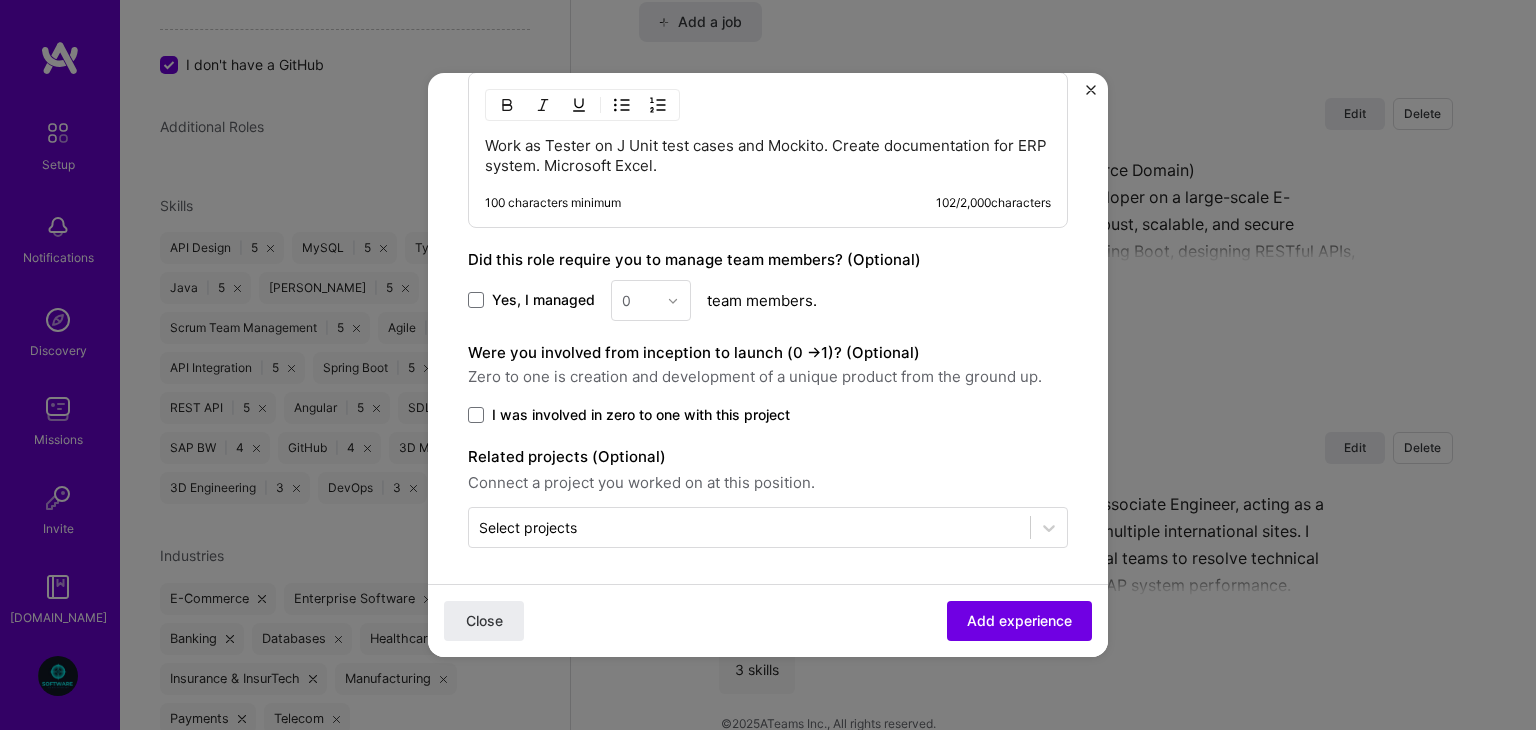 click on "Create a job experience Jobs help companies understand your past experience. Company logo Company name Phinix Automation
Industry Add up to 2 industries. Selected industry 1 Your title and specialization Graduate Engineer Systems Engineer Duration [DATE]
to [DATE]
I still work here Skills used — Add up to 12 skills Any new skills will be added to your profile. aut aut 1 Automated Testing 1 2 3 4 5 Description Work as Tester on J Unit test cases and Mockito. Create documentation for ERP system. Microsoft Excel. 100 characters minimum 102 / 2,000  characters Did this role require you to manage team members? (Optional) Yes, I managed 0 team members. Were you involved from inception to launch (0 - >  1)? (Optional) Zero to one is creation and development of a unique product from the ground up. I was involved in zero to one with this project Related projects (Optional) Select projects" at bounding box center [768, -103] 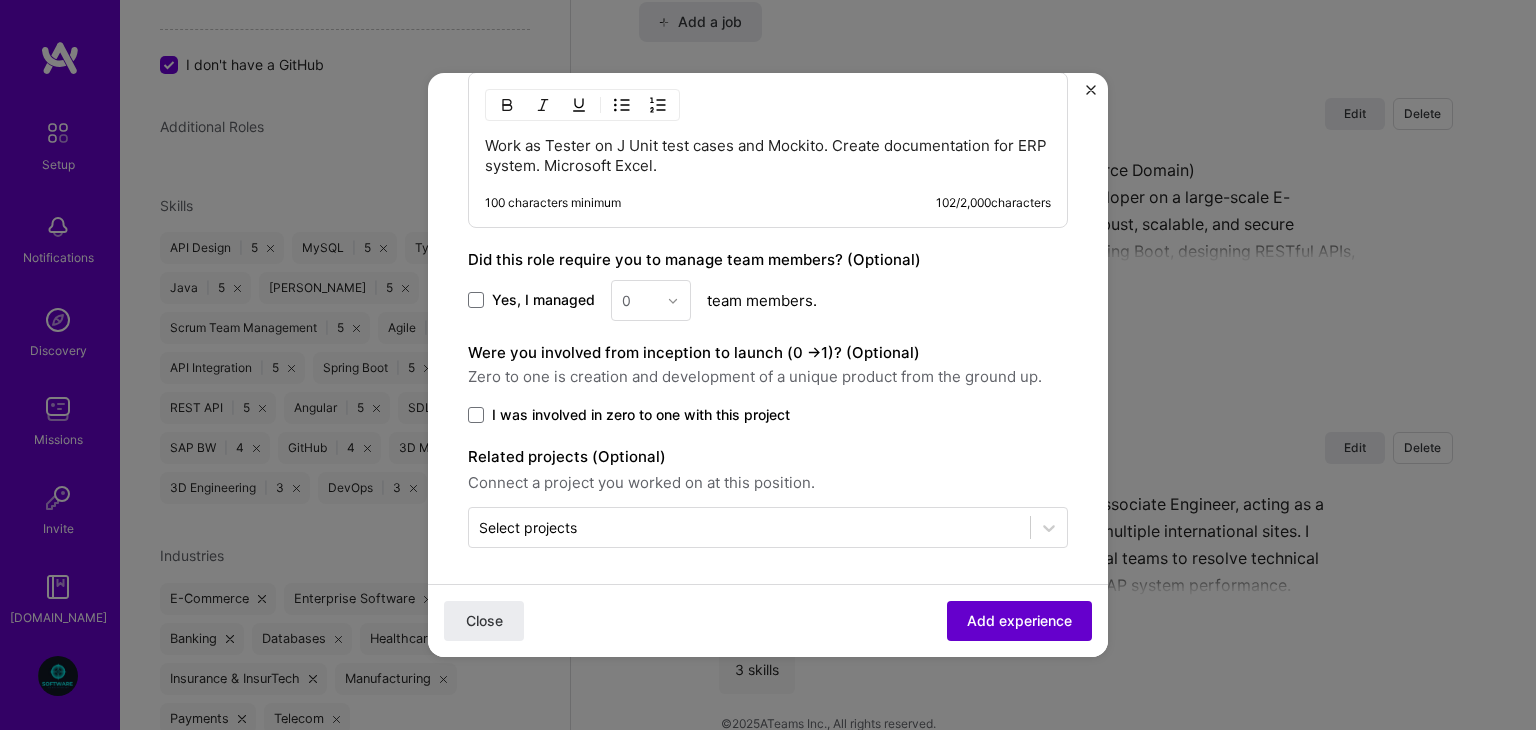 click on "Add experience" at bounding box center (1019, 621) 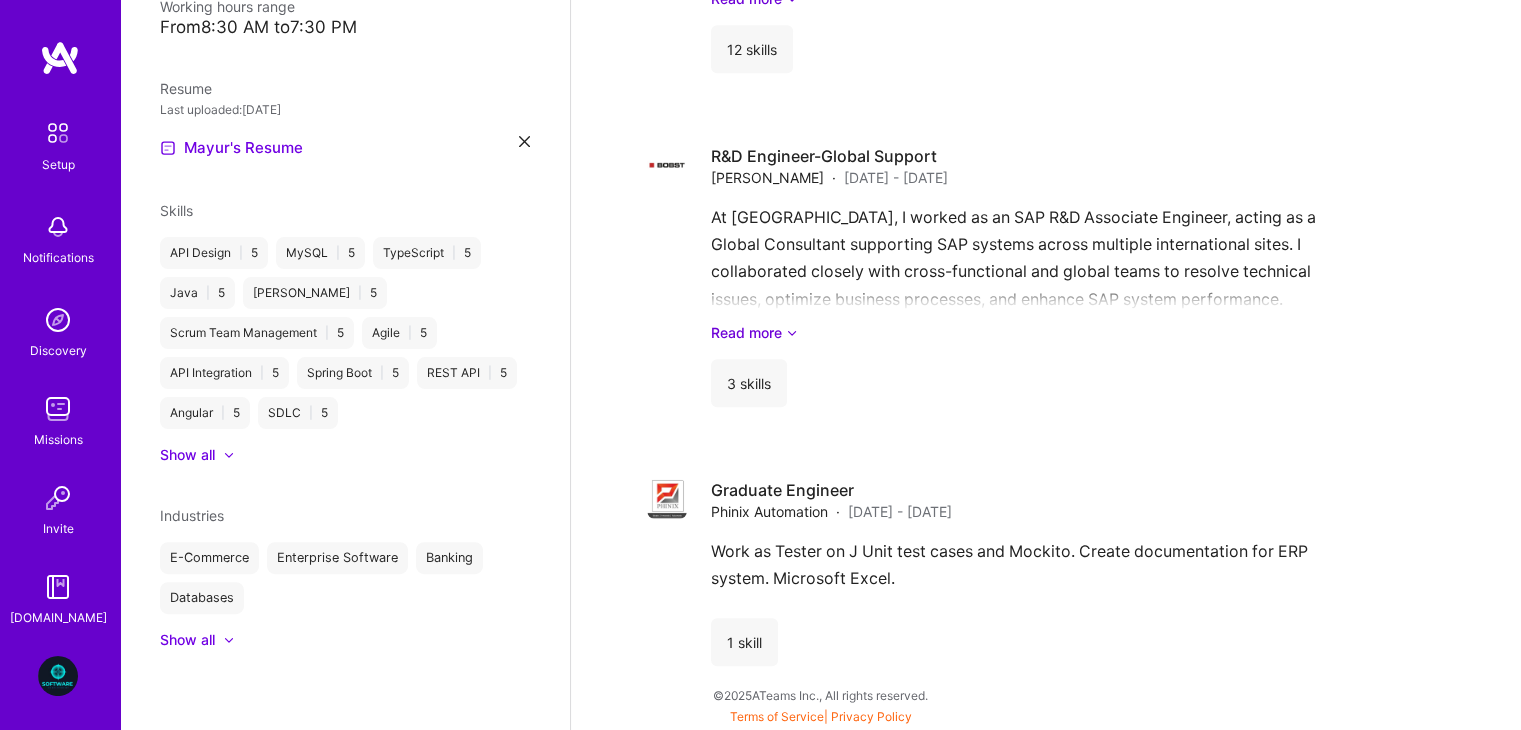 scroll, scrollTop: 435, scrollLeft: 0, axis: vertical 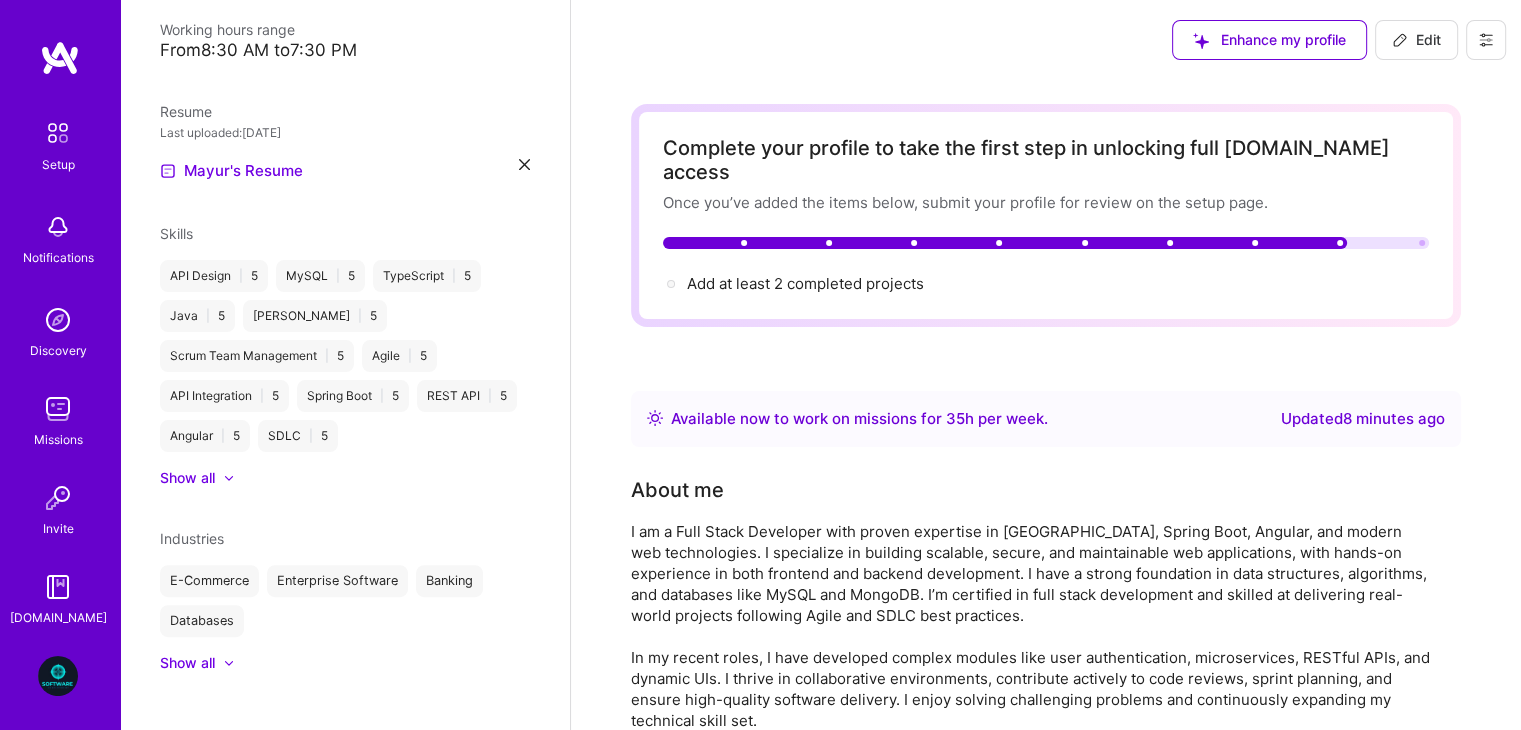 click on "Complete your profile to take the first step in unlocking full [DOMAIN_NAME] access Once you’ve added the items below, submit your profile for review on the setup page. Add at least 2 completed projects  → Available now to work on missions   for   35 h per week . Updated  8 minutes ago About me Jobs Full stack engineer Infosys · [DATE] - Present Current Position — Full Stack Developer (E-Commerce Domain) In my current role, I am working as a Full Stack Developer on a large-scale E-Commerce application, building and maintaining robust, scalable, and secure solutions. I develop the backend using Java and Spring Boot, designing RESTful APIs, implementing microservices architecture, and ensuring high performance and security standards. Read more 12   skills R&D Engineer-Global Support [PERSON_NAME] · [DATE] - [DATE] Read more 3   skills Graduate Engineer Phinix Automation · [DATE] - [DATE] Work as Tester on J Unit test cases and Mockito. Create documentation for ERP system. Microsoft Excel. 1   skill" at bounding box center [1046, 958] 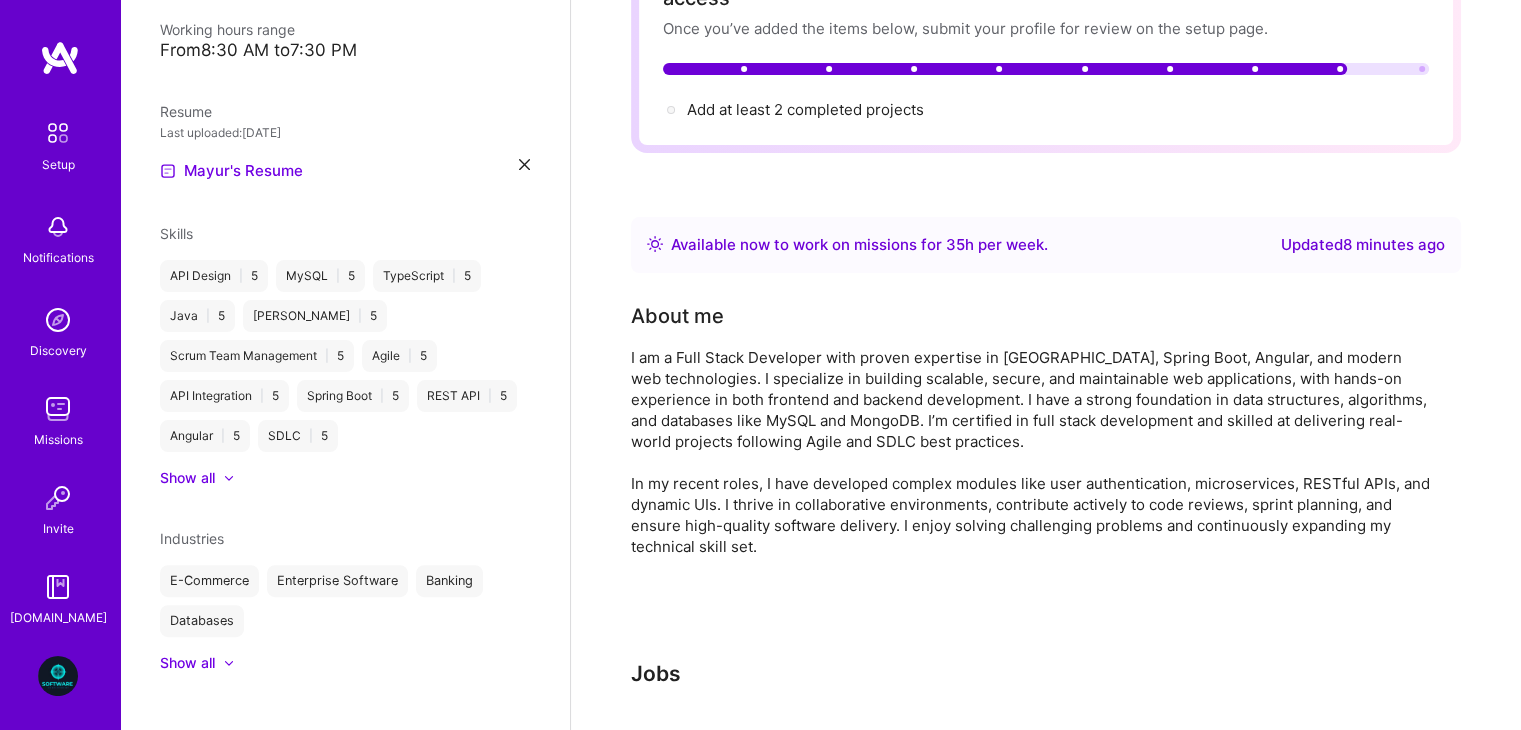 scroll, scrollTop: 0, scrollLeft: 0, axis: both 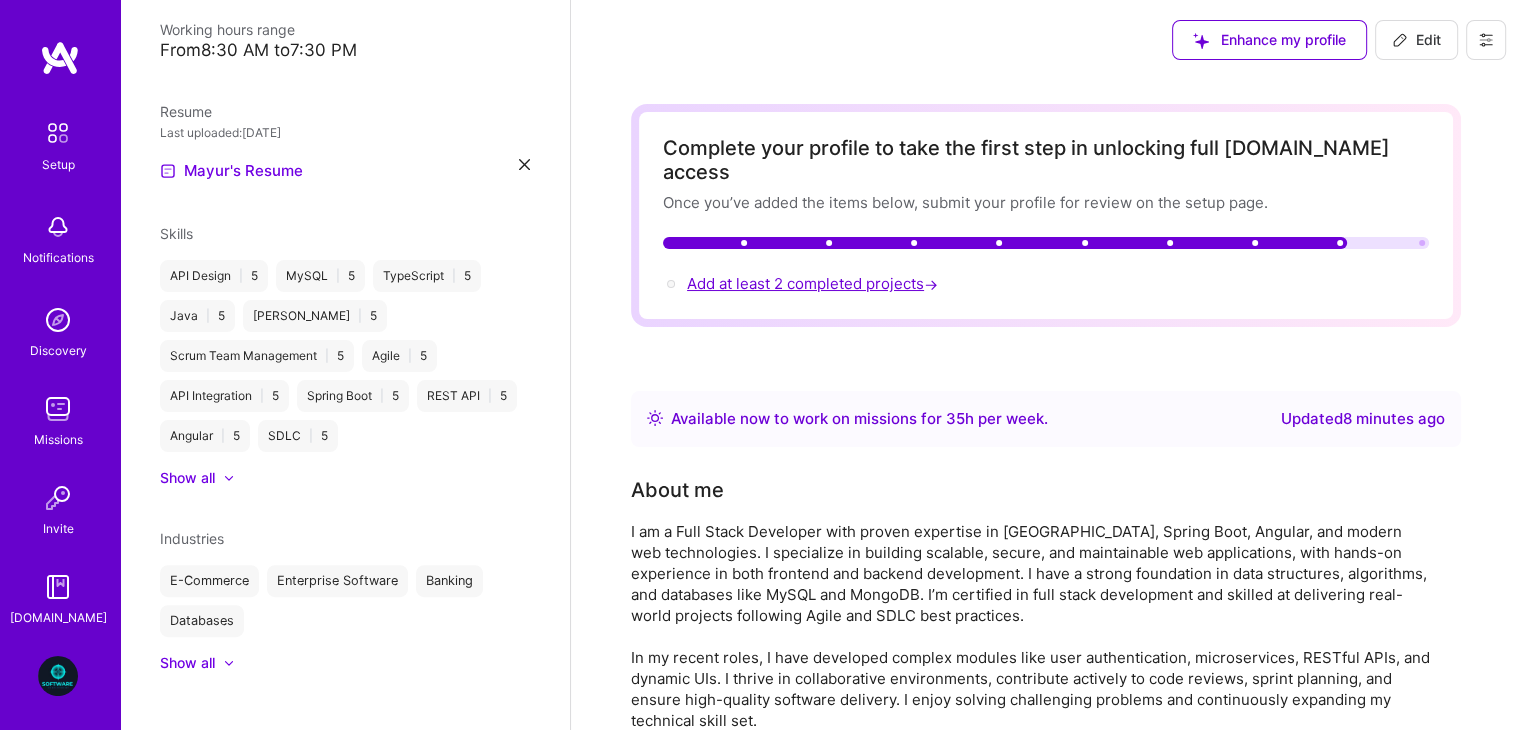 click on "Add at least 2 completed projects  →" at bounding box center [814, 283] 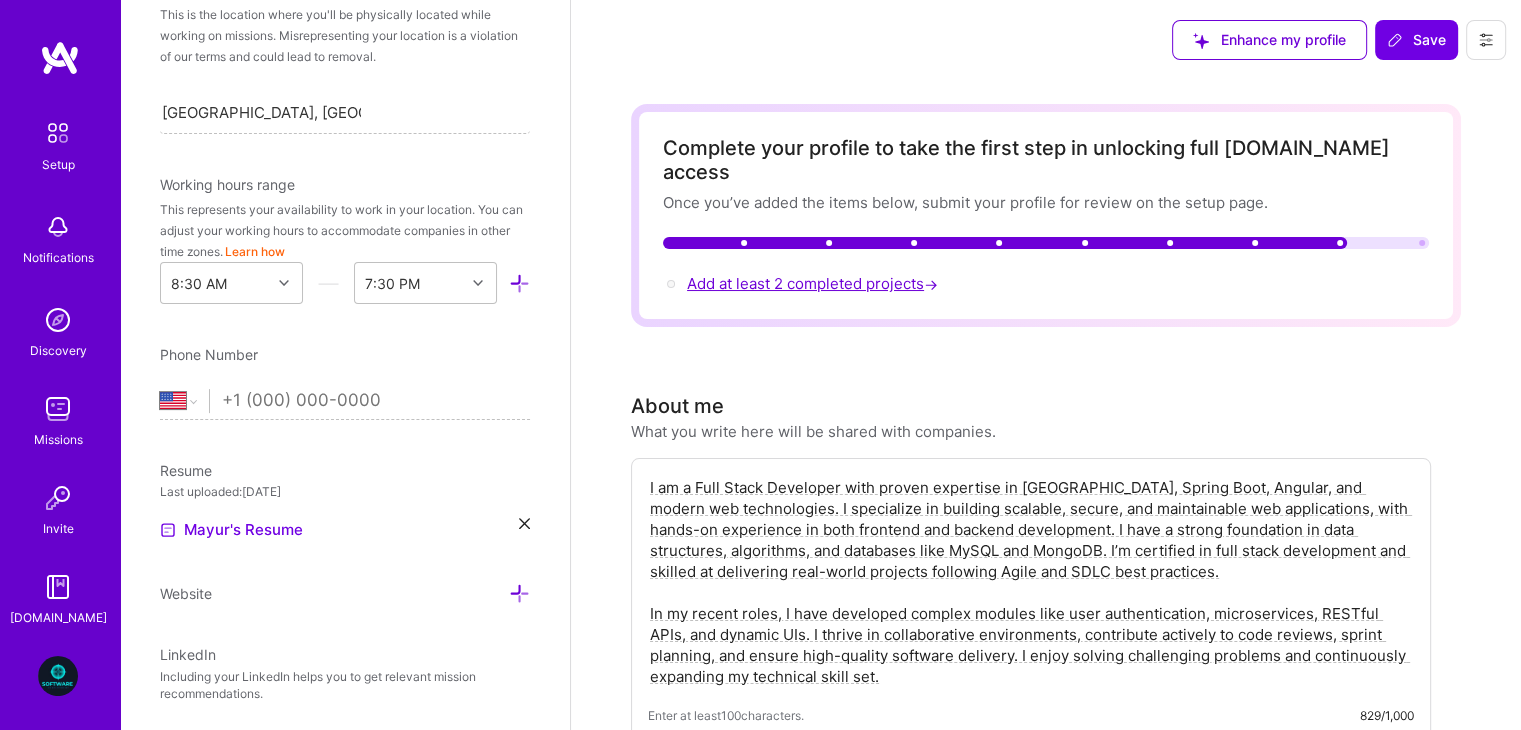 scroll, scrollTop: 1300, scrollLeft: 0, axis: vertical 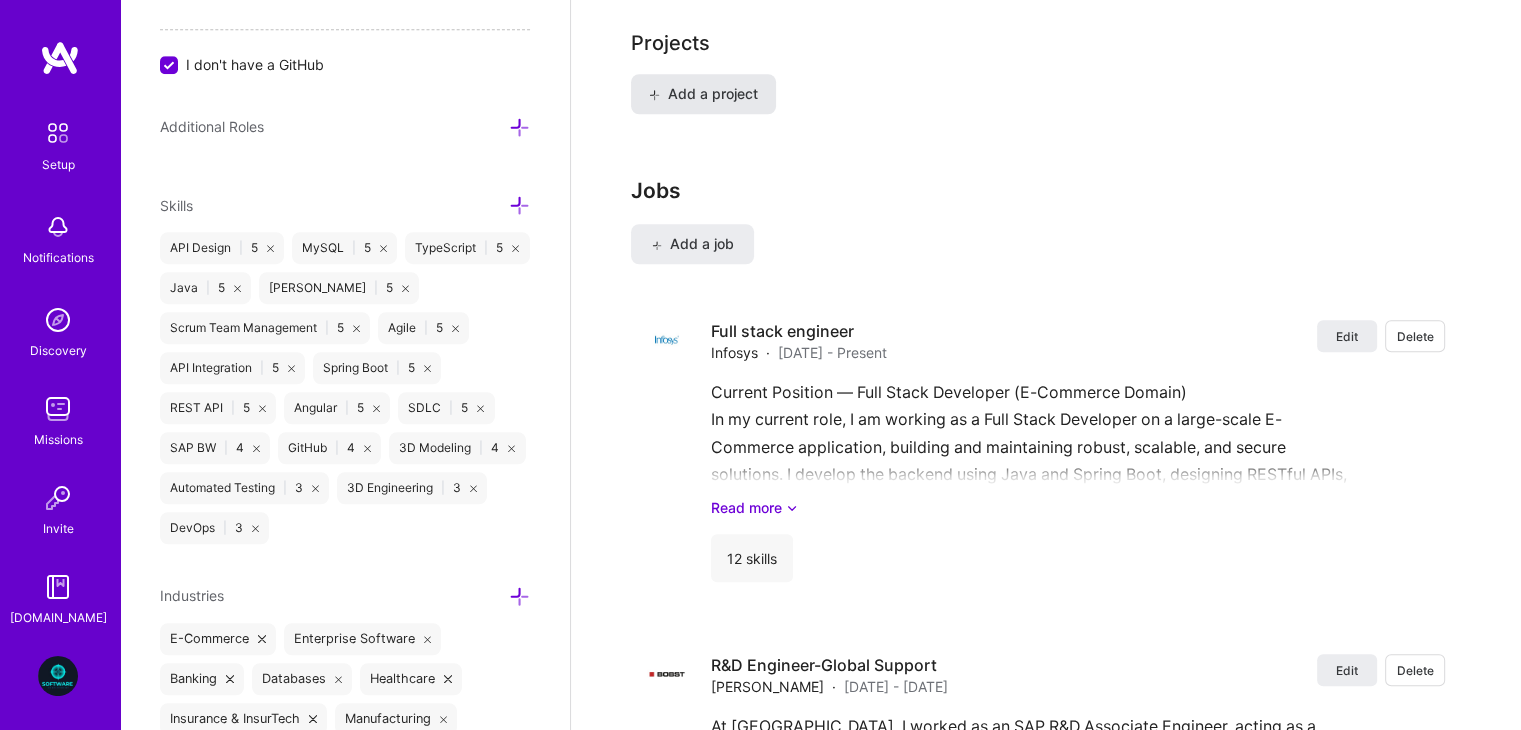 click on "Add a project" at bounding box center [703, 94] 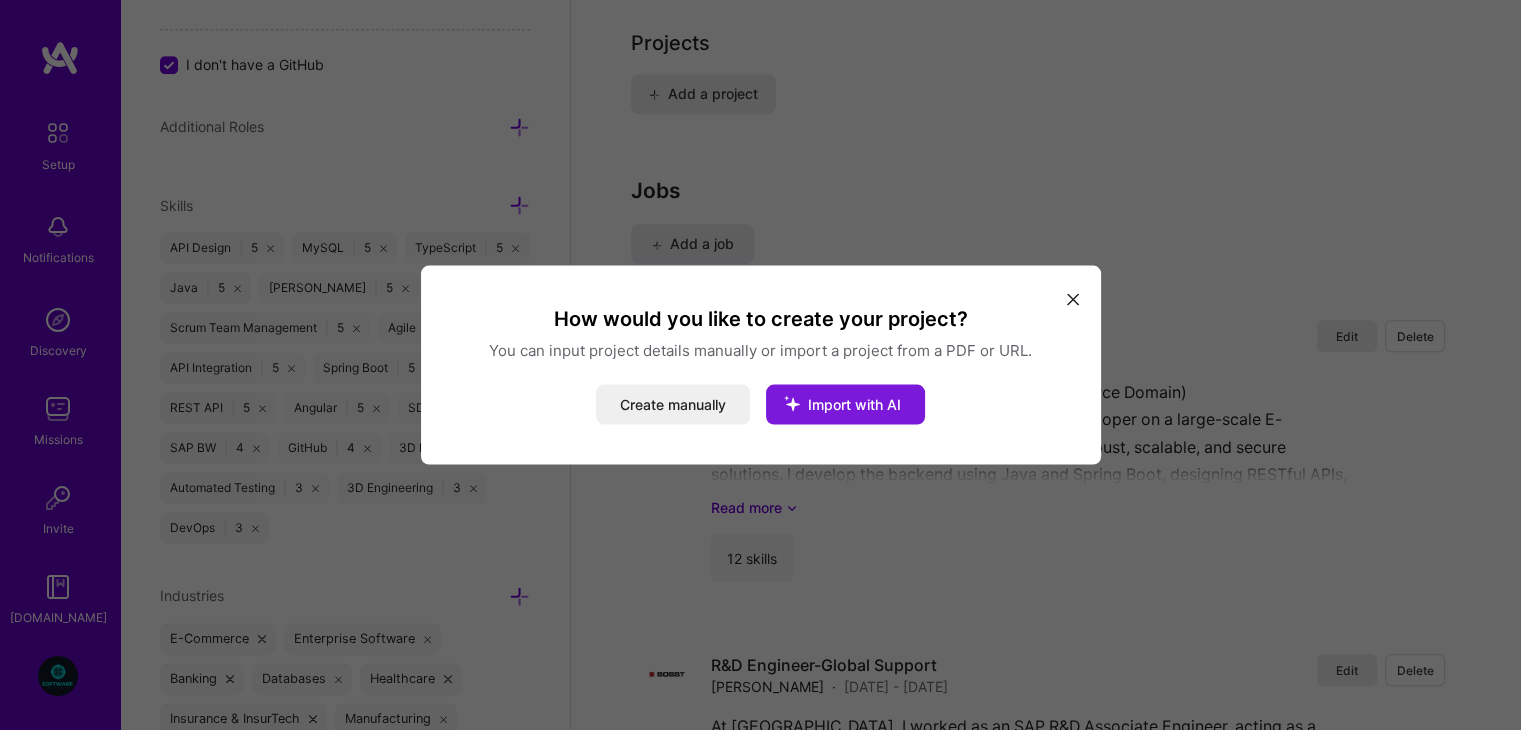 click on "Import with AI" at bounding box center [854, 404] 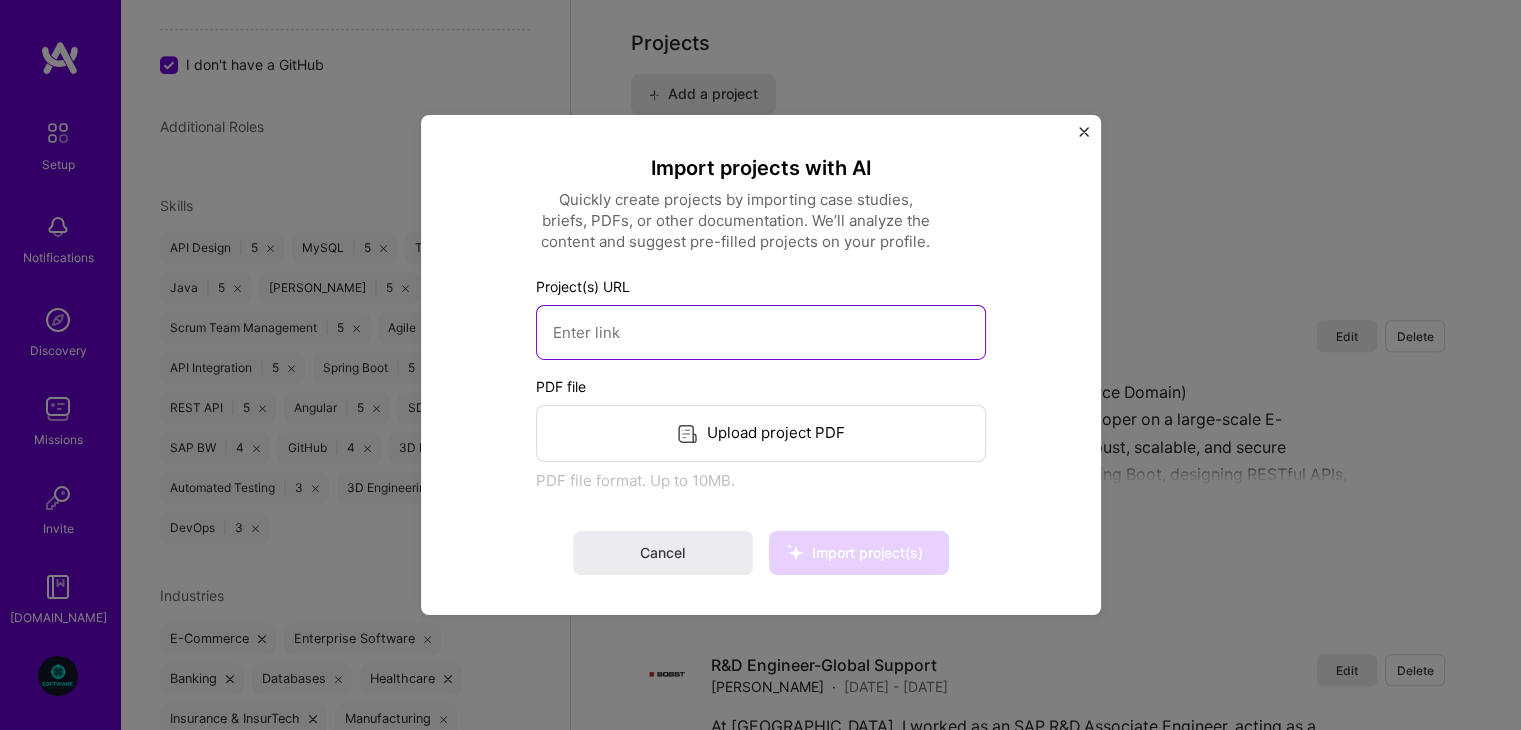 click at bounding box center (761, 332) 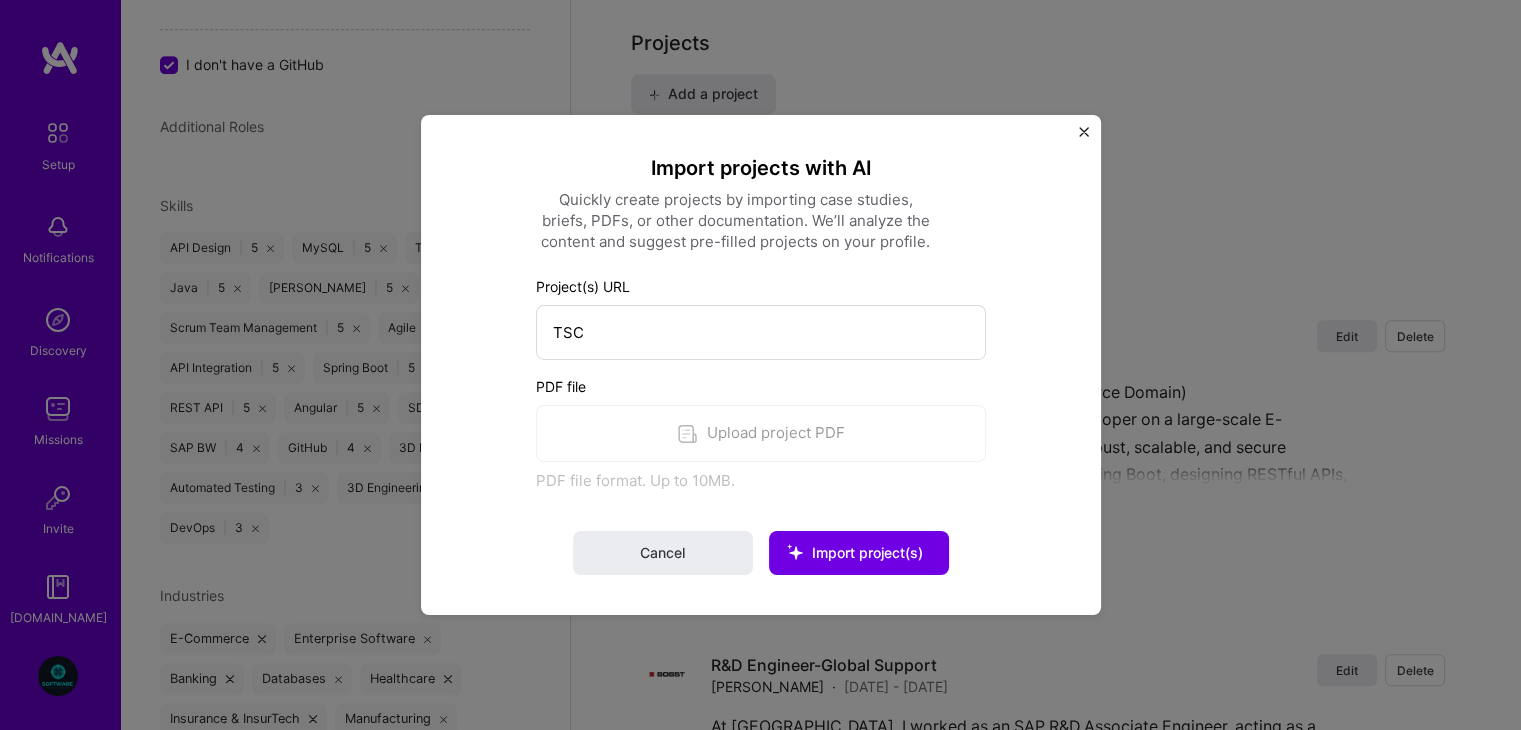 type on "[URL]" 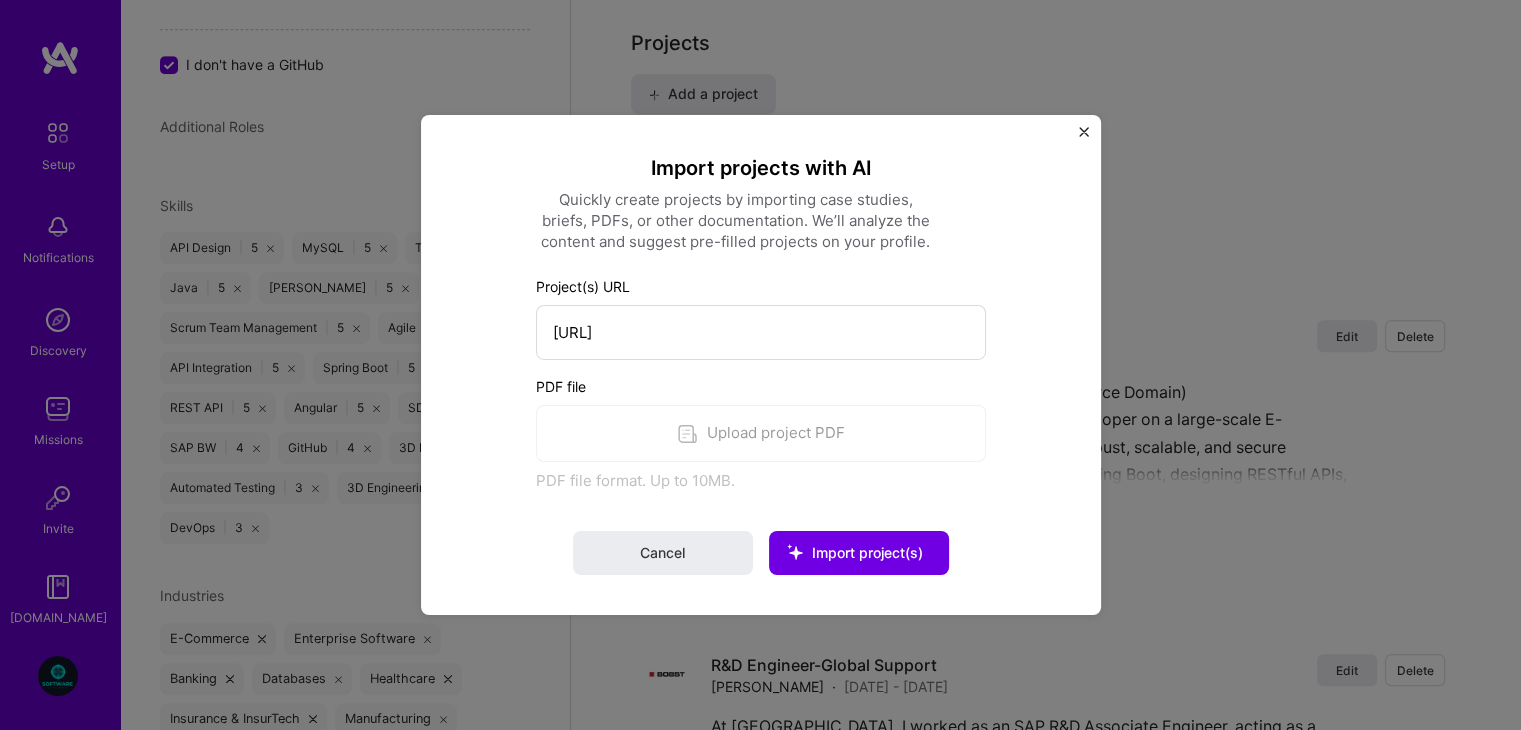 click at bounding box center [1084, 132] 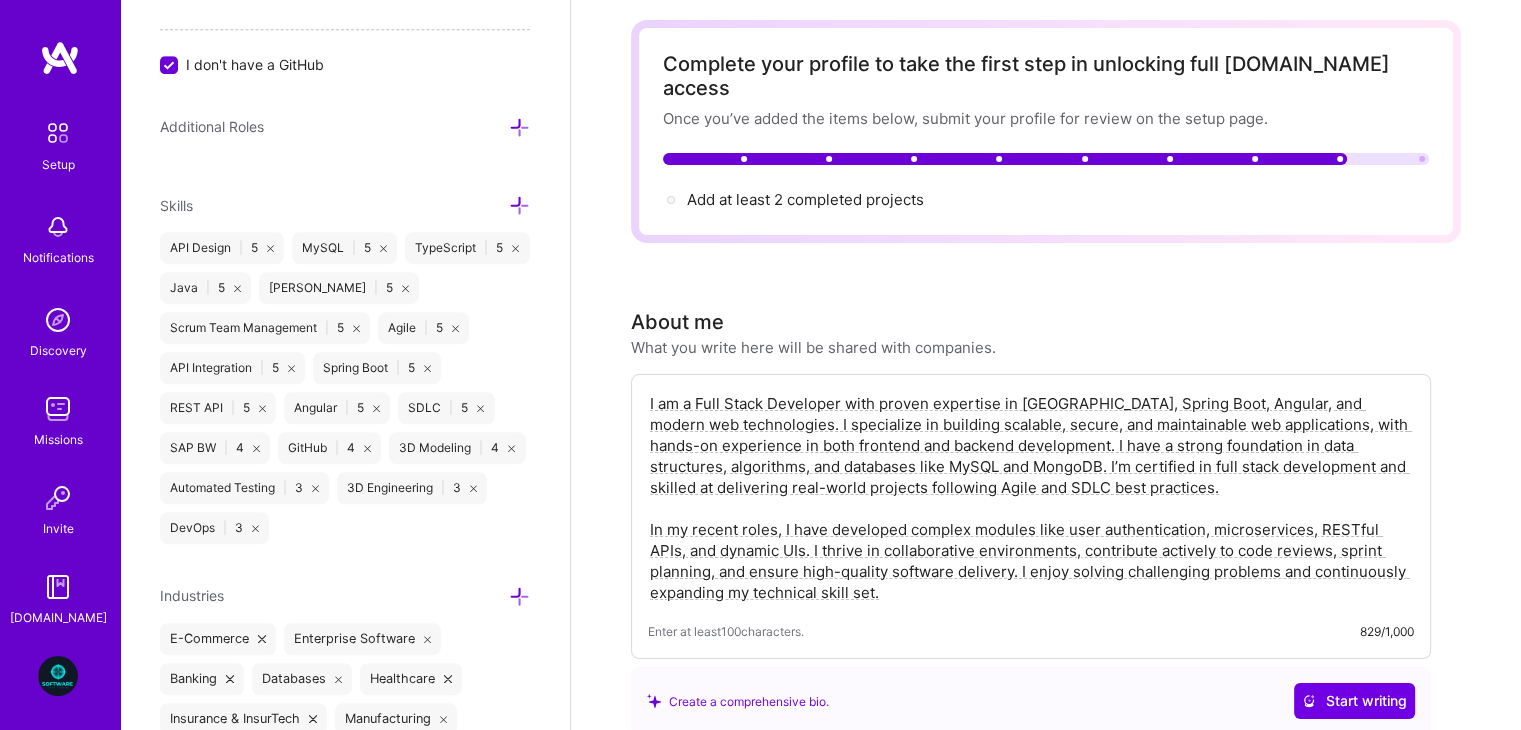 scroll, scrollTop: 0, scrollLeft: 0, axis: both 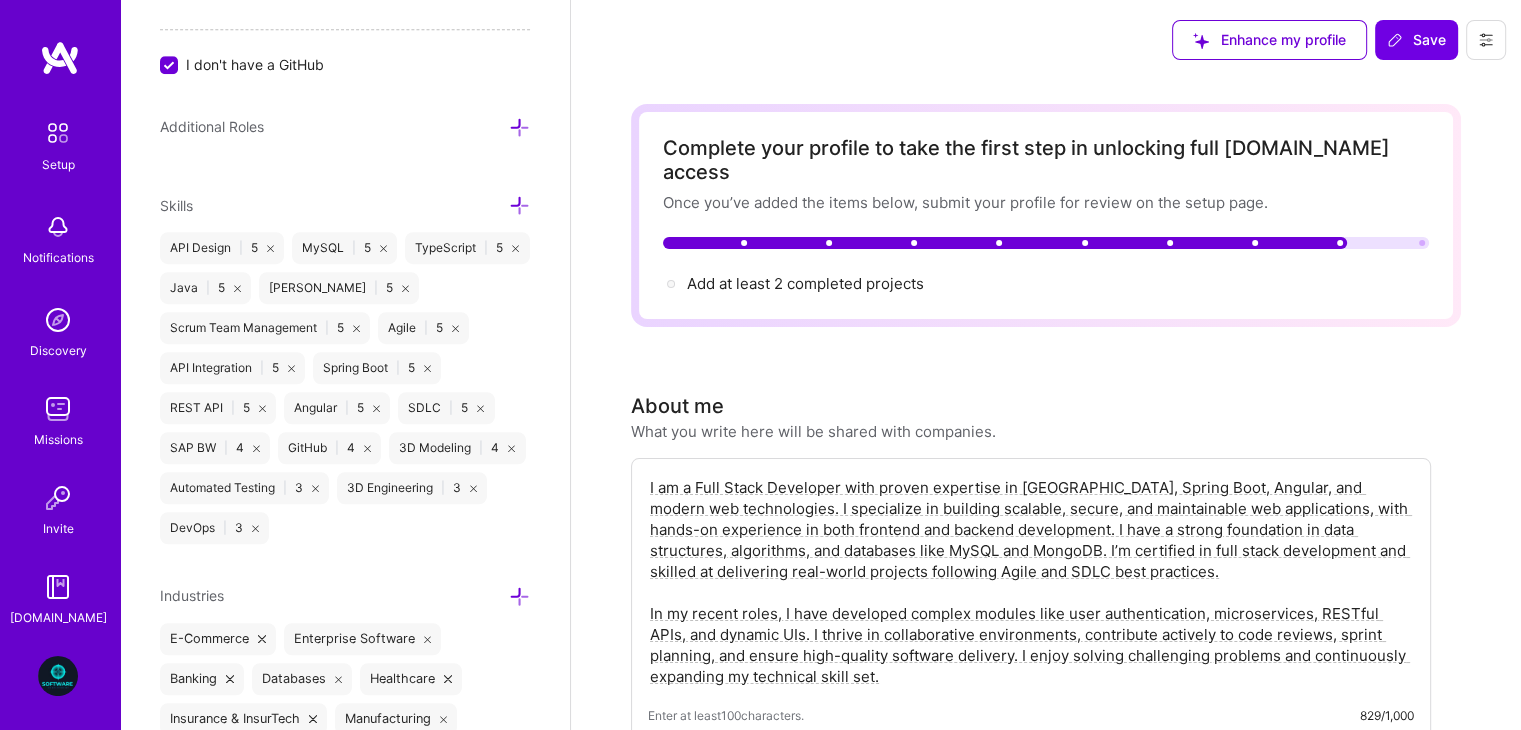click on "Setup" at bounding box center (58, 143) 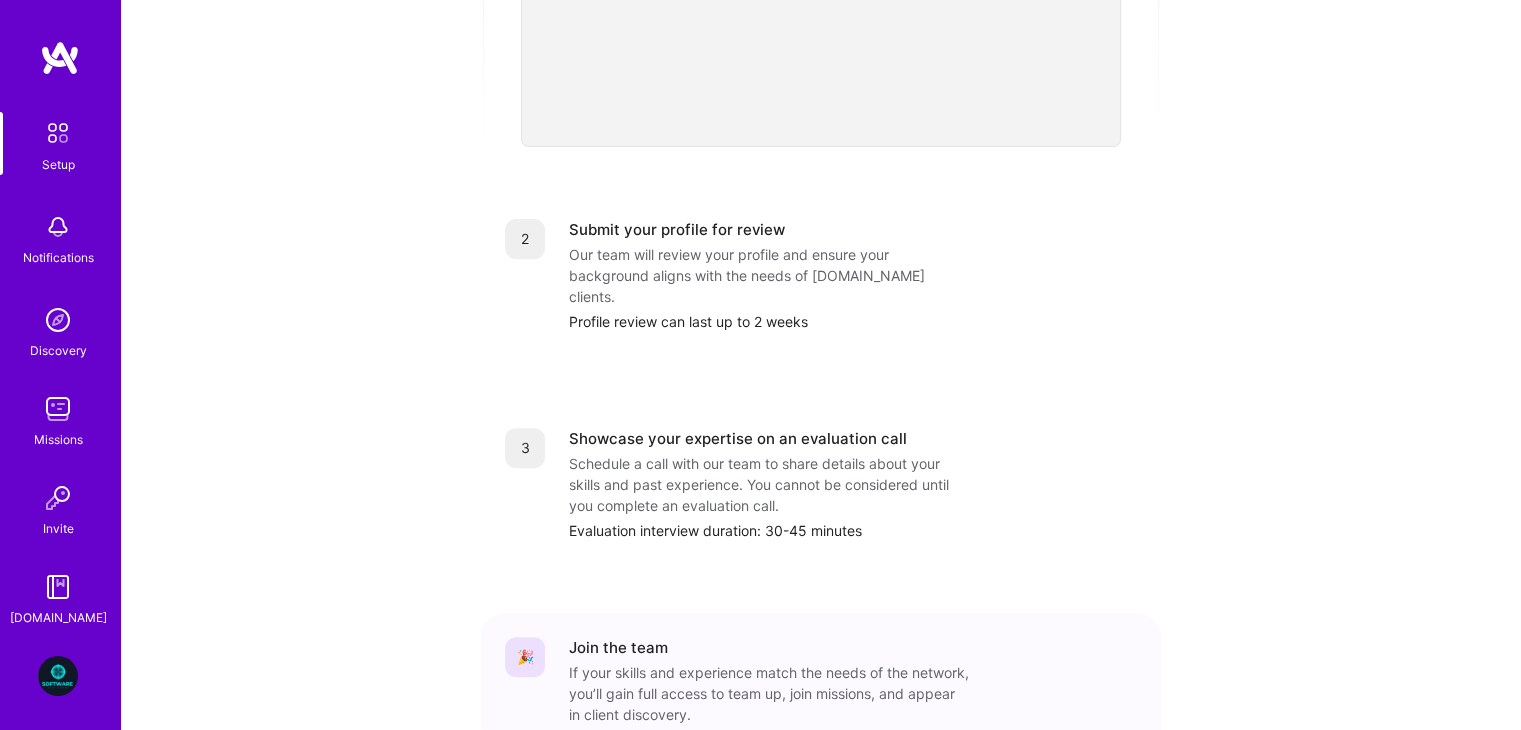 scroll, scrollTop: 789, scrollLeft: 0, axis: vertical 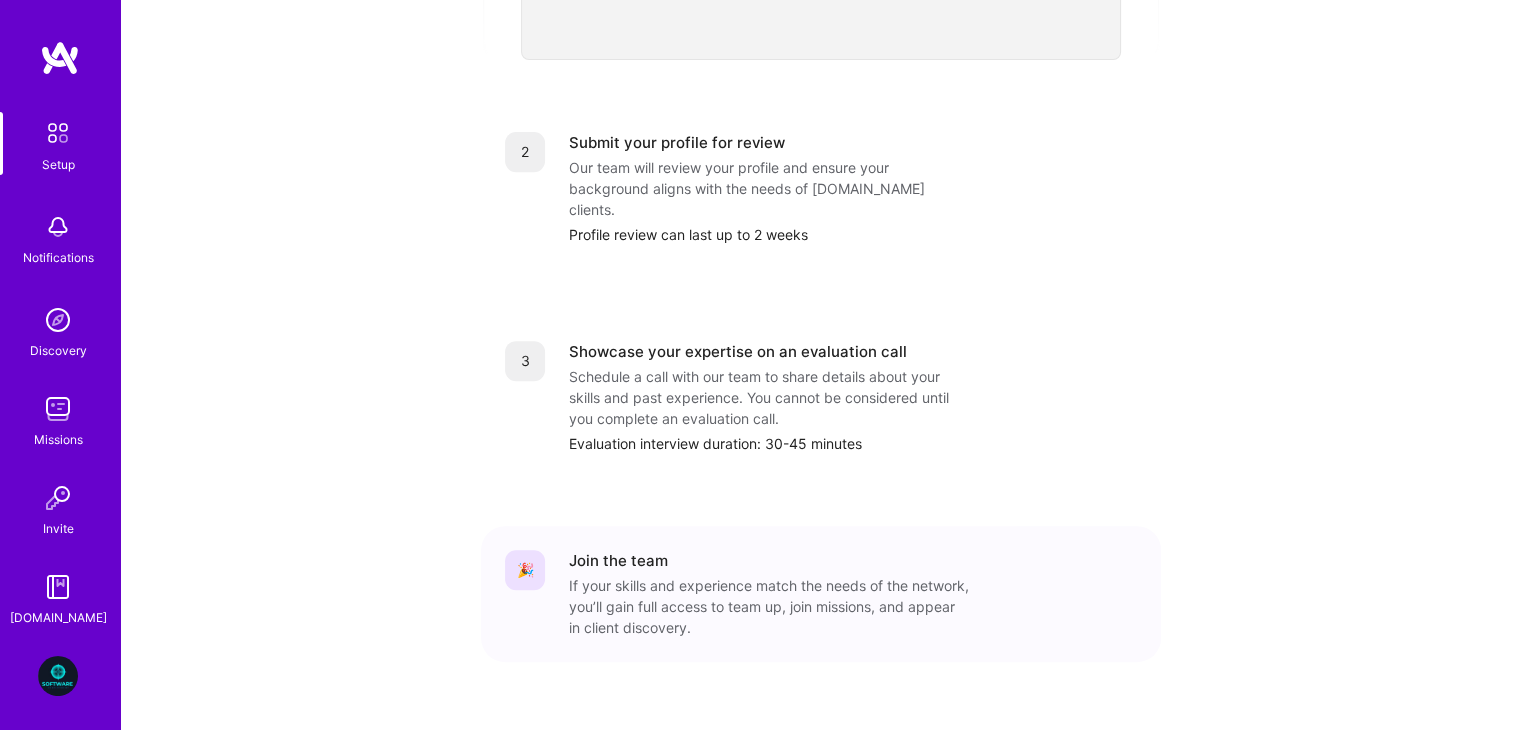 click at bounding box center (58, 409) 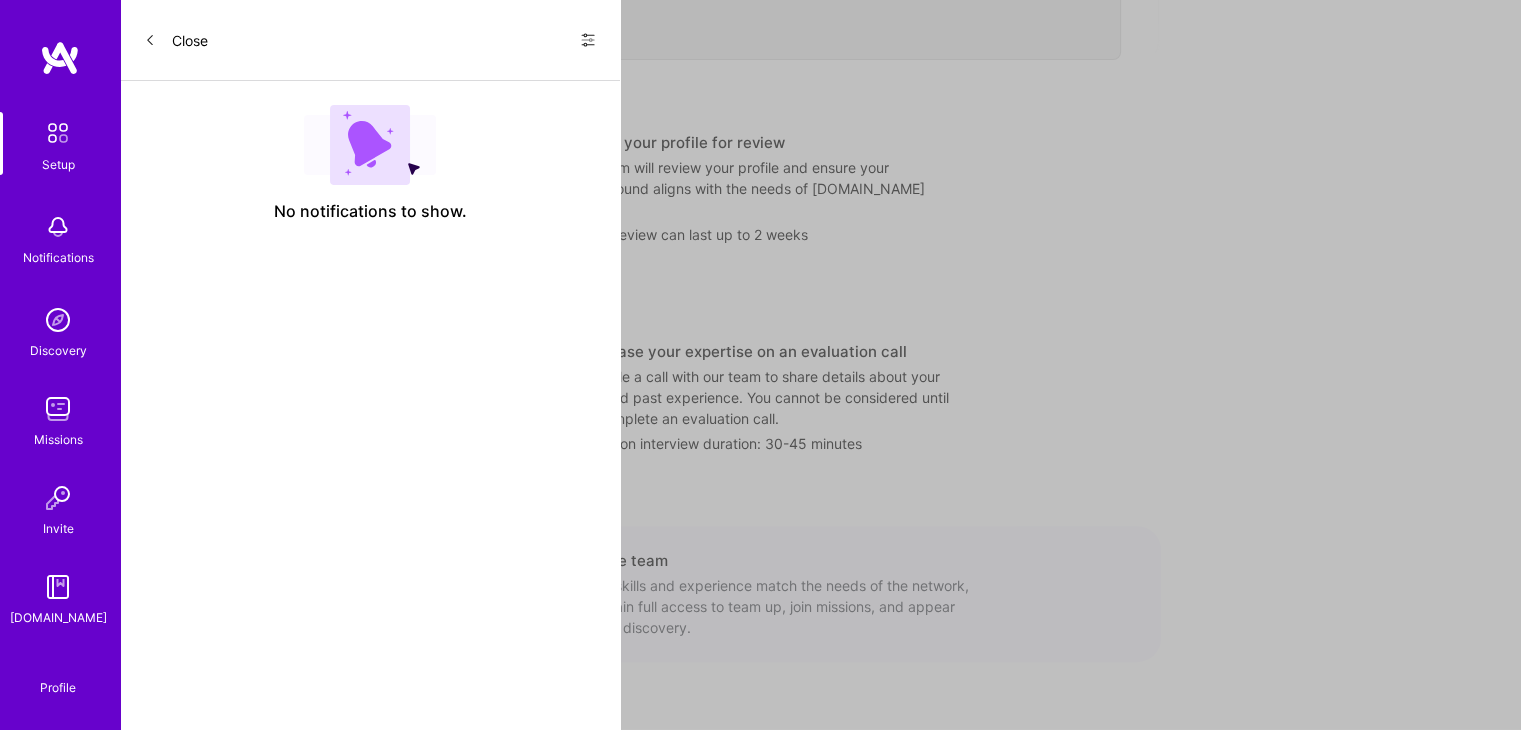 scroll, scrollTop: 0, scrollLeft: 0, axis: both 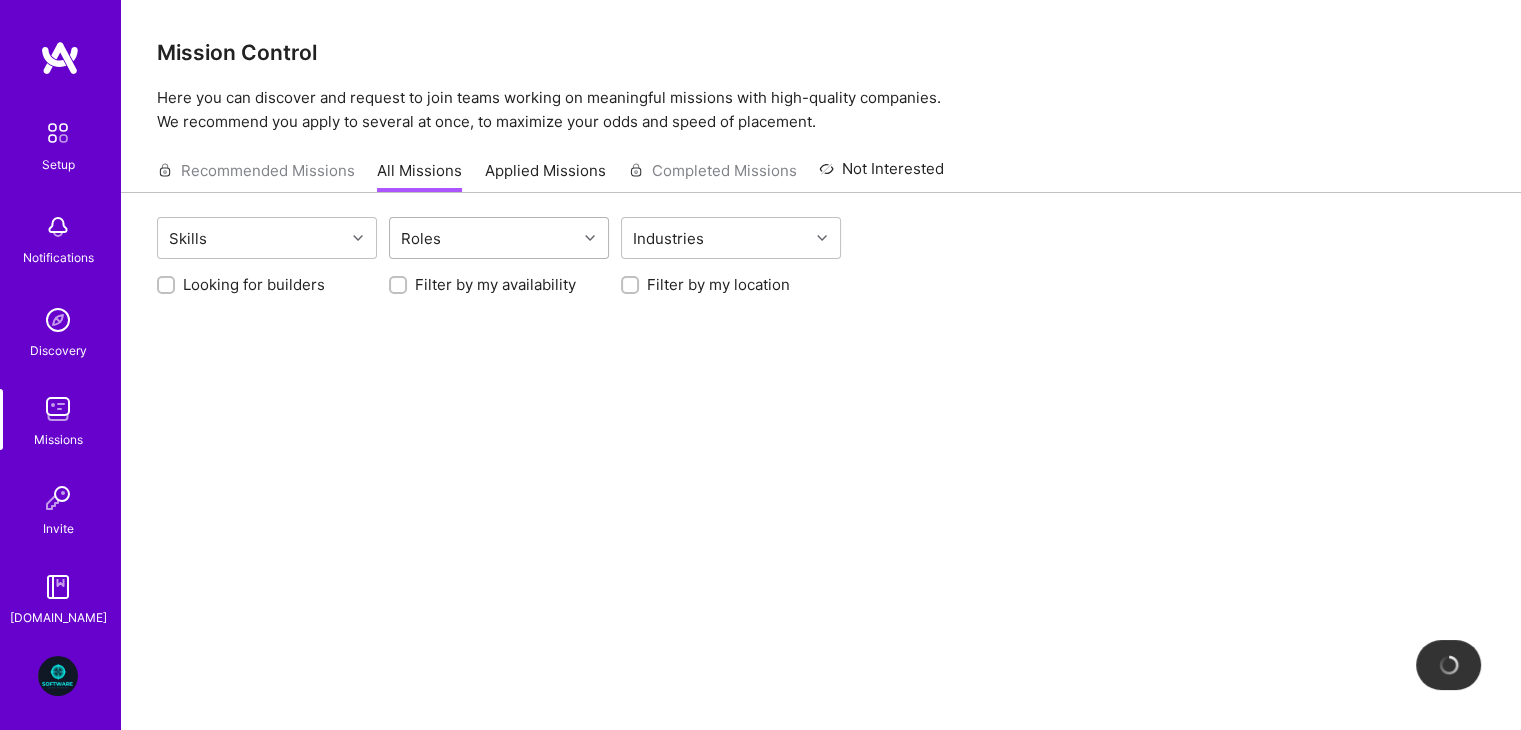 click on "Roles" at bounding box center (483, 238) 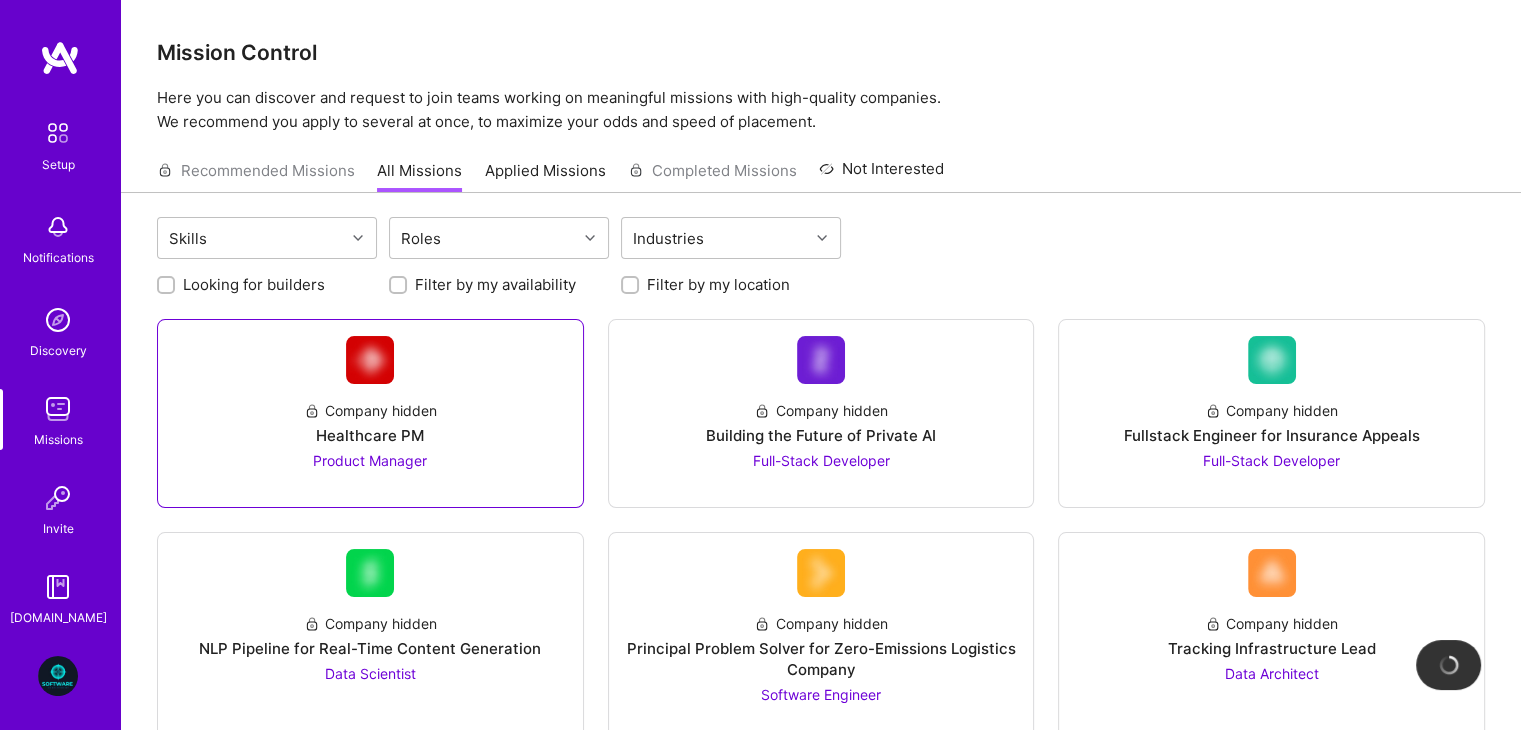 click on "Company hidden Healthcare PM Product Manager" at bounding box center [370, 427] 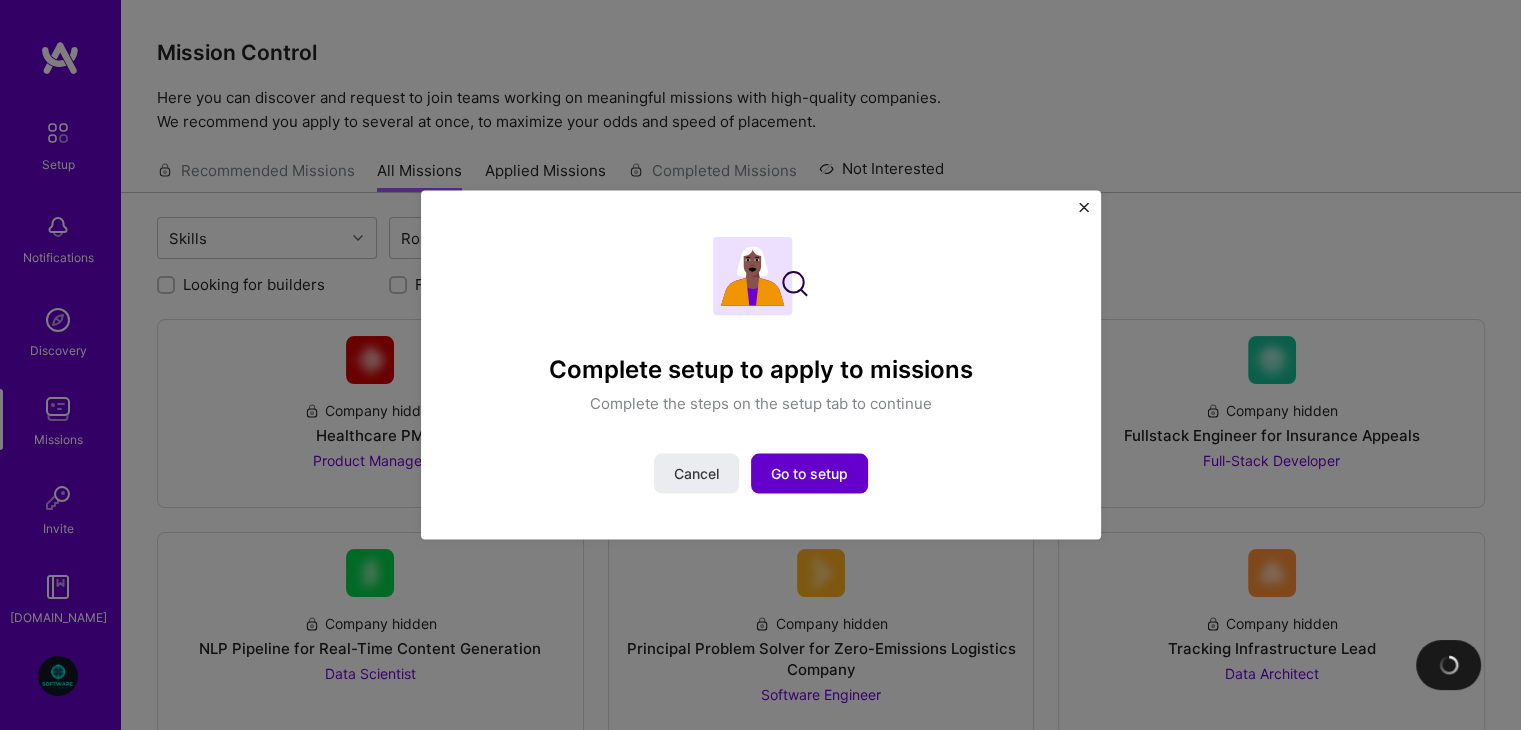 click on "Go to setup" at bounding box center [809, 473] 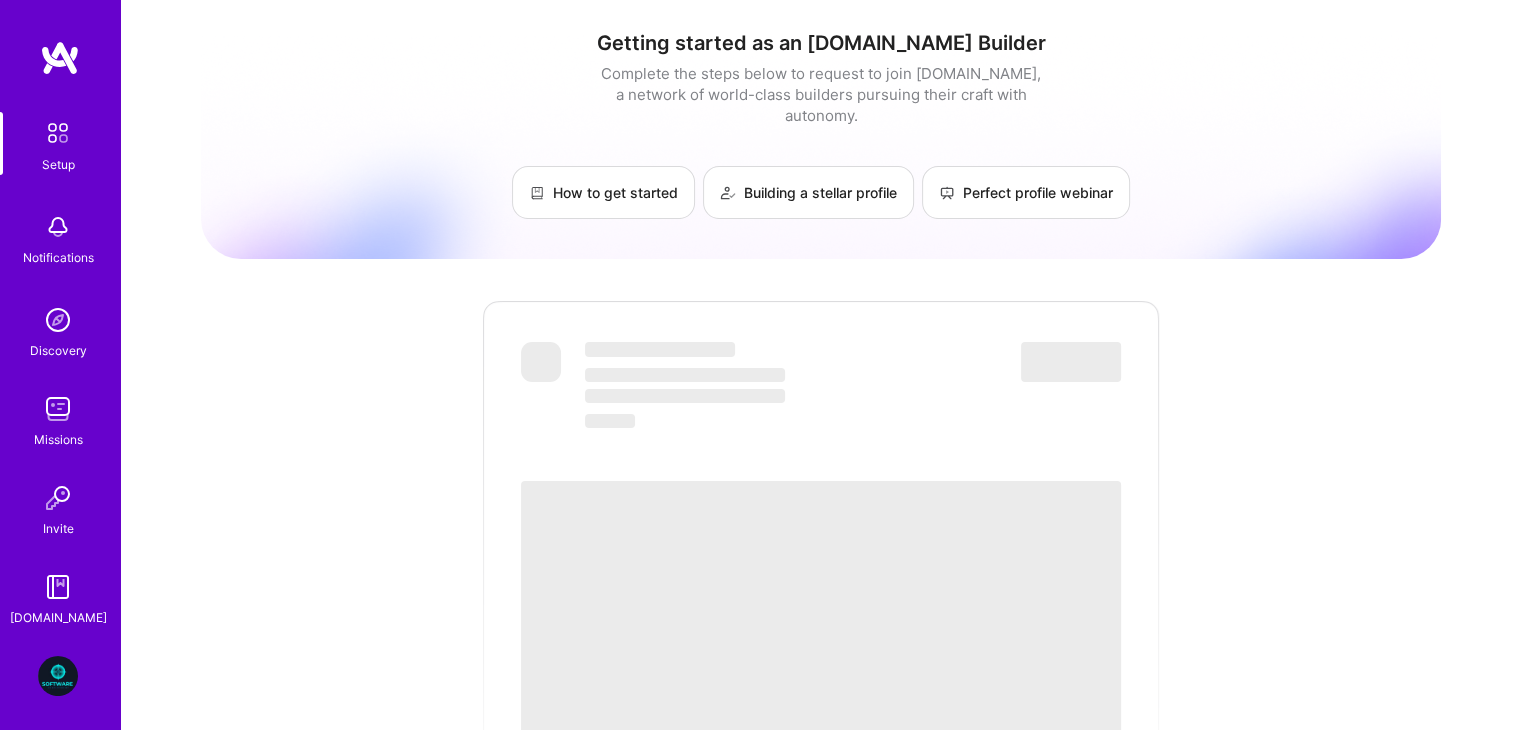 click on "‌" at bounding box center [821, 631] 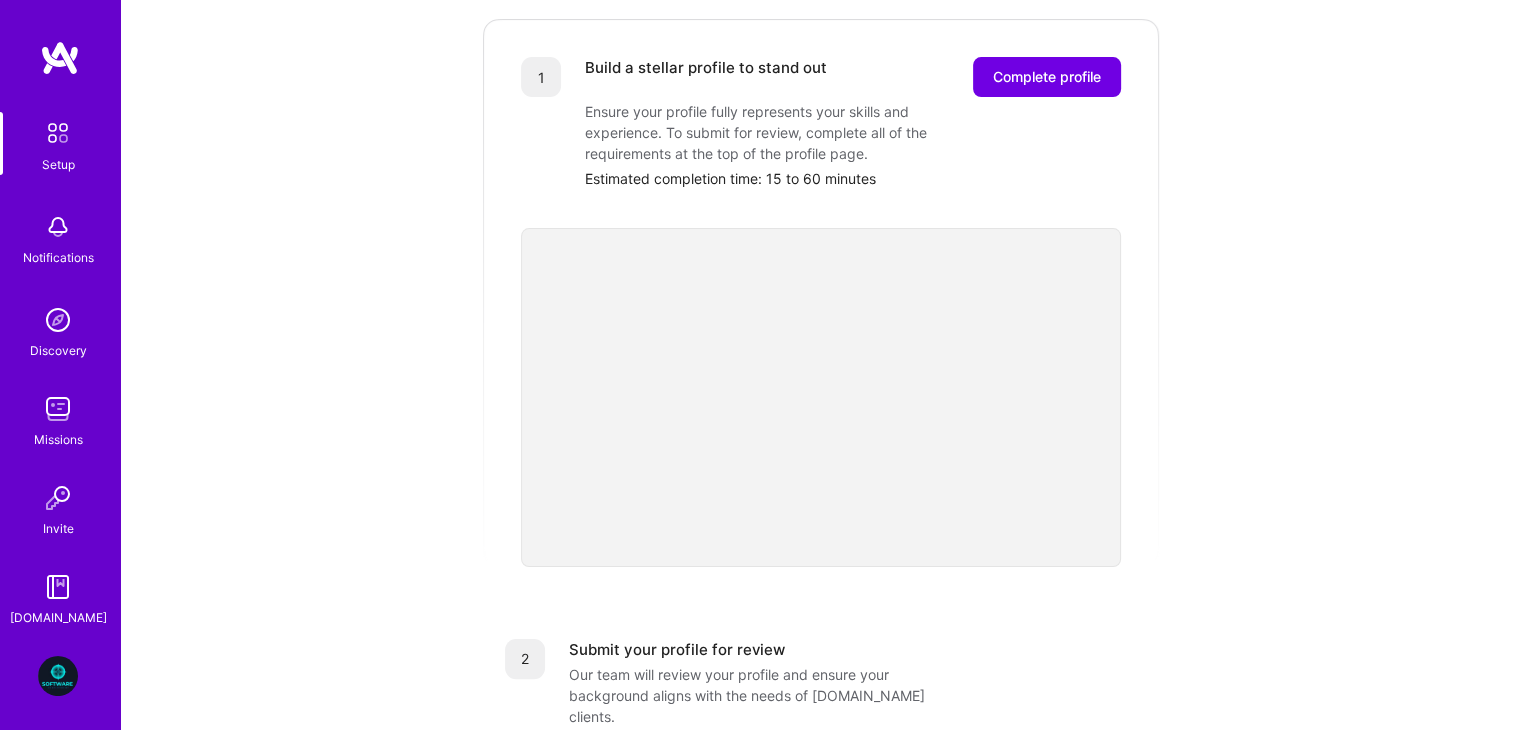 scroll, scrollTop: 280, scrollLeft: 0, axis: vertical 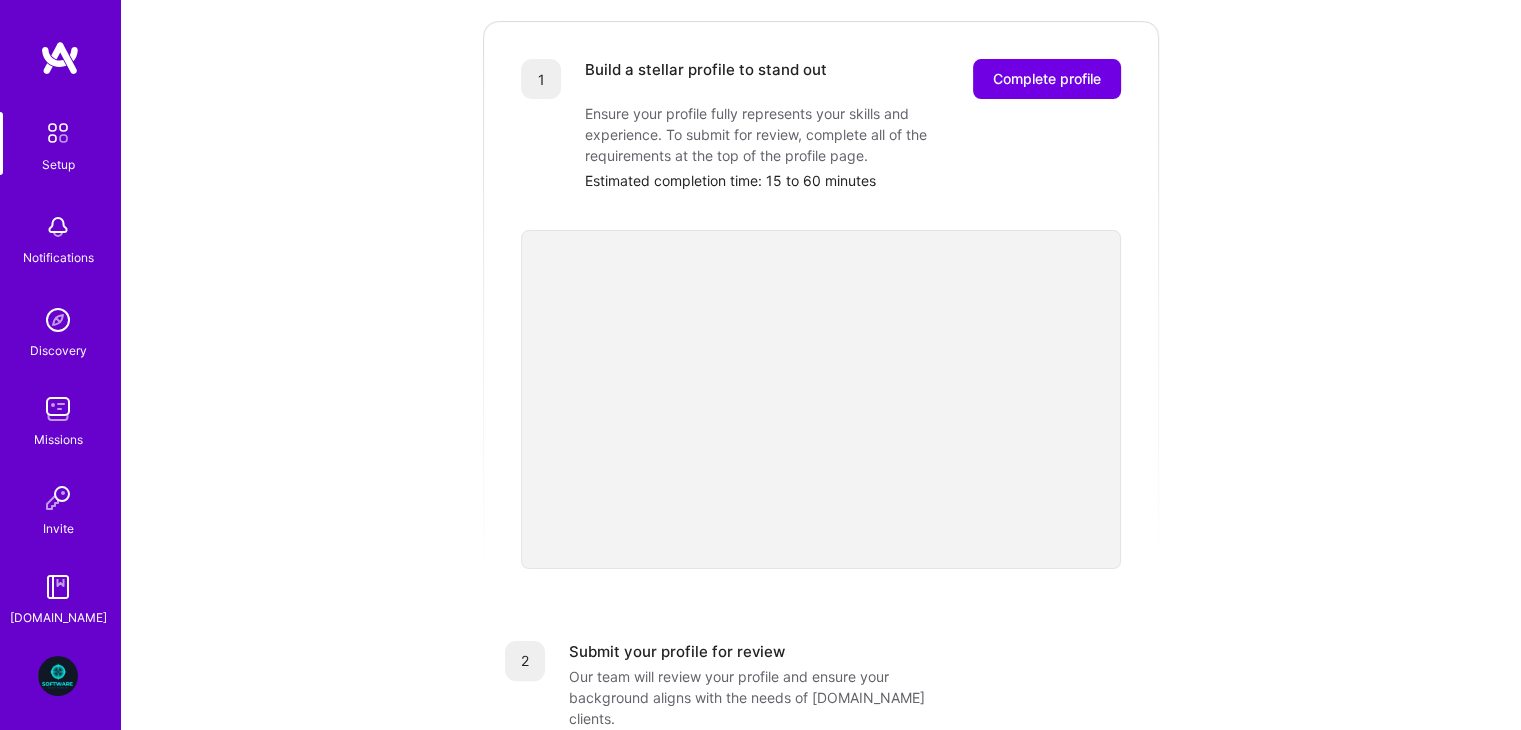 drag, startPoint x: 944, startPoint y: 506, endPoint x: 838, endPoint y: 549, distance: 114.38969 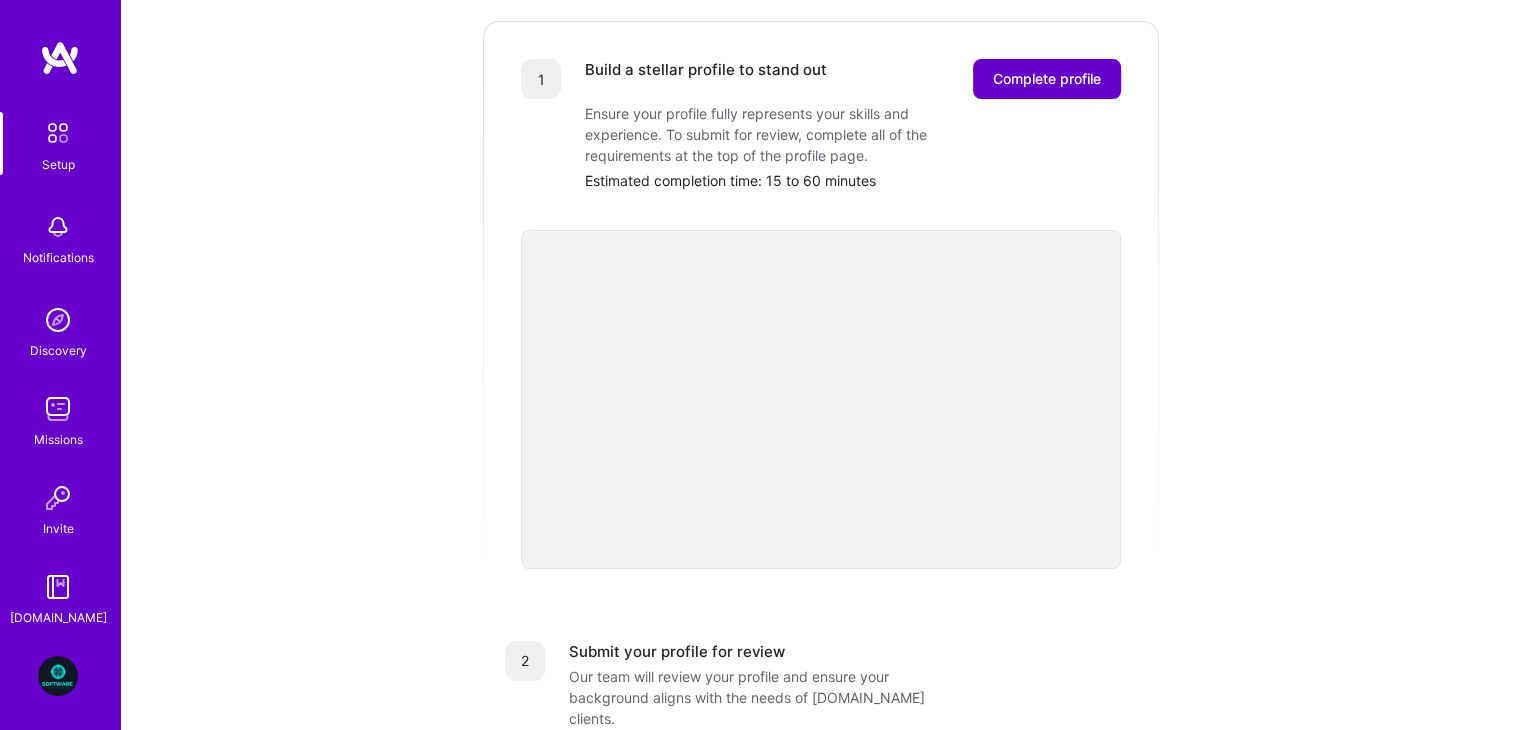 click on "Complete profile" at bounding box center (1047, 79) 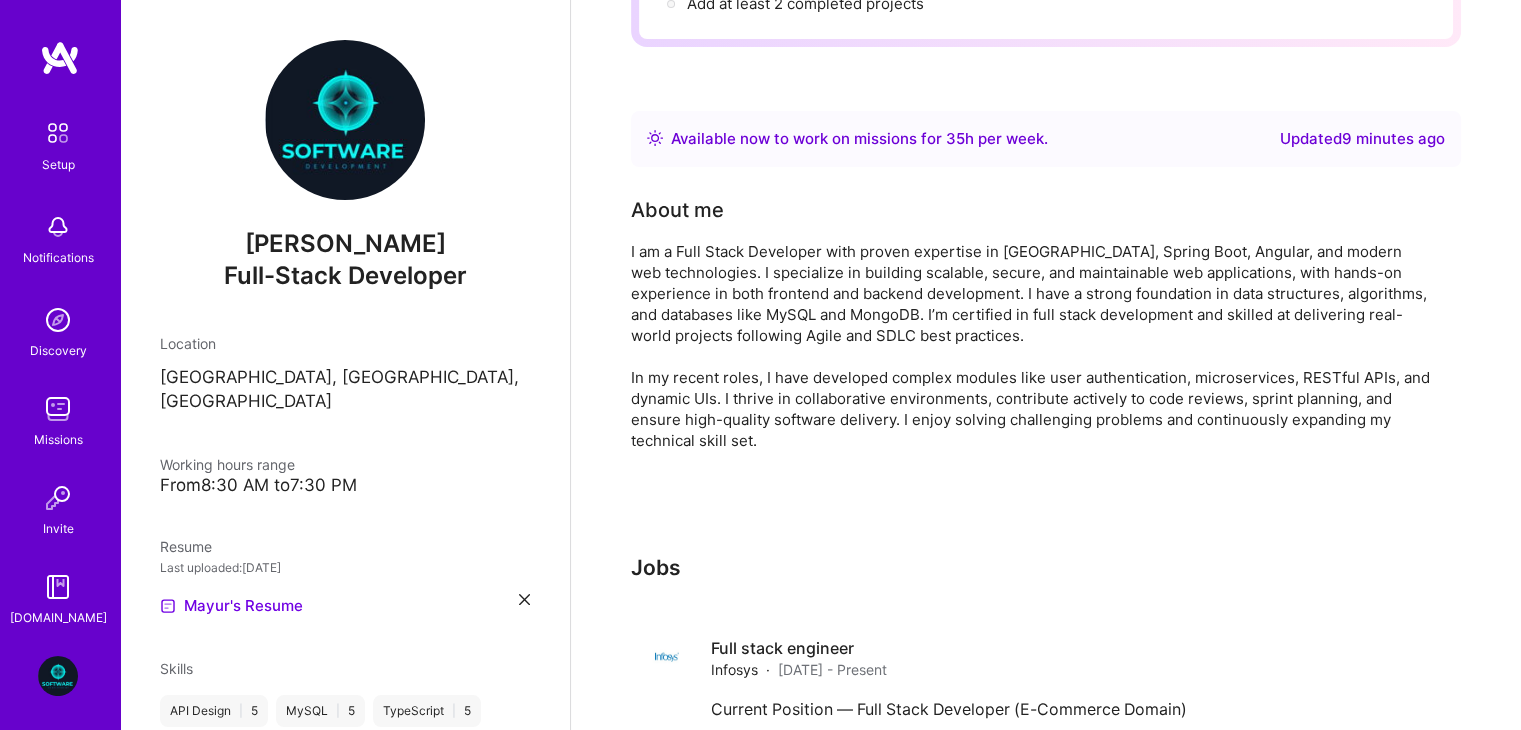 scroll, scrollTop: 0, scrollLeft: 0, axis: both 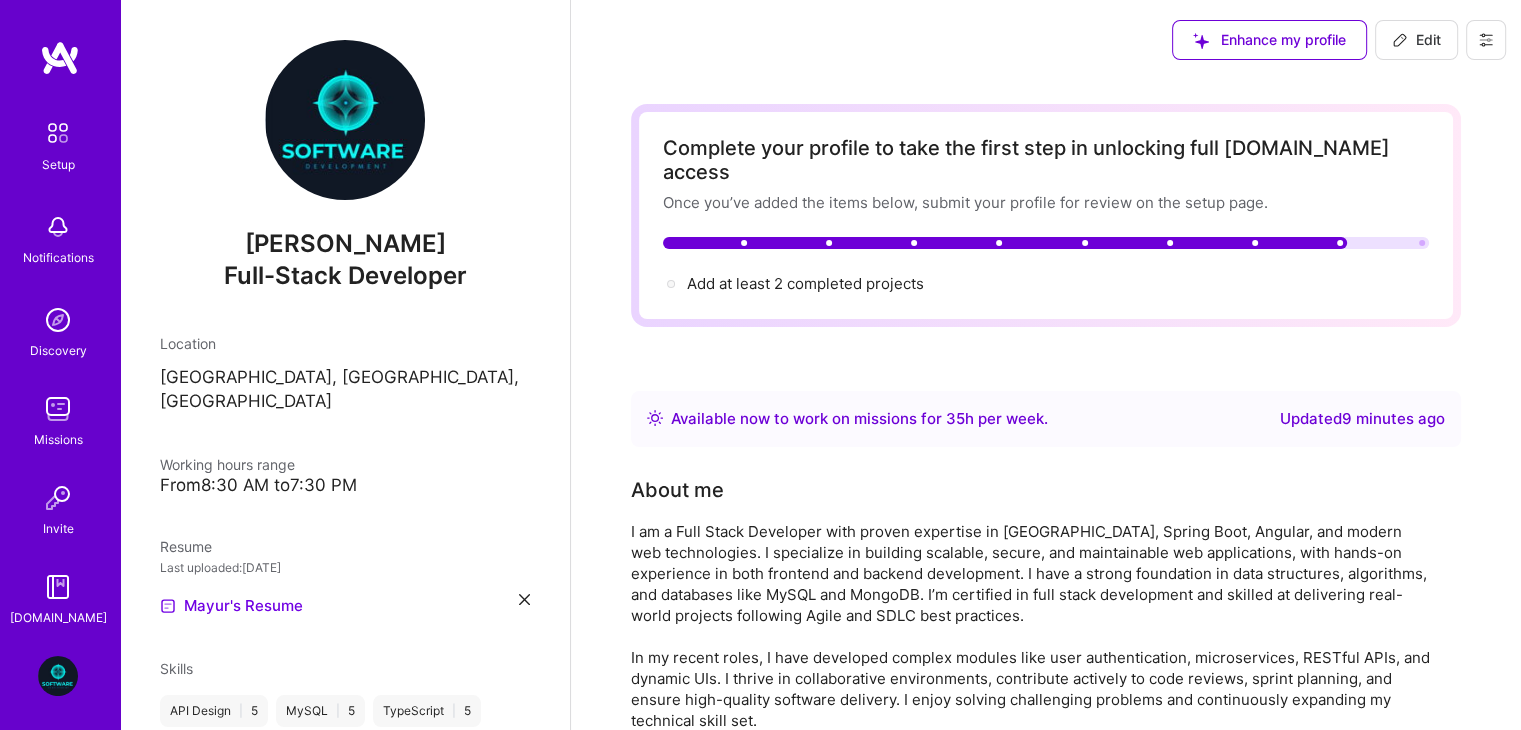 click at bounding box center (671, 284) 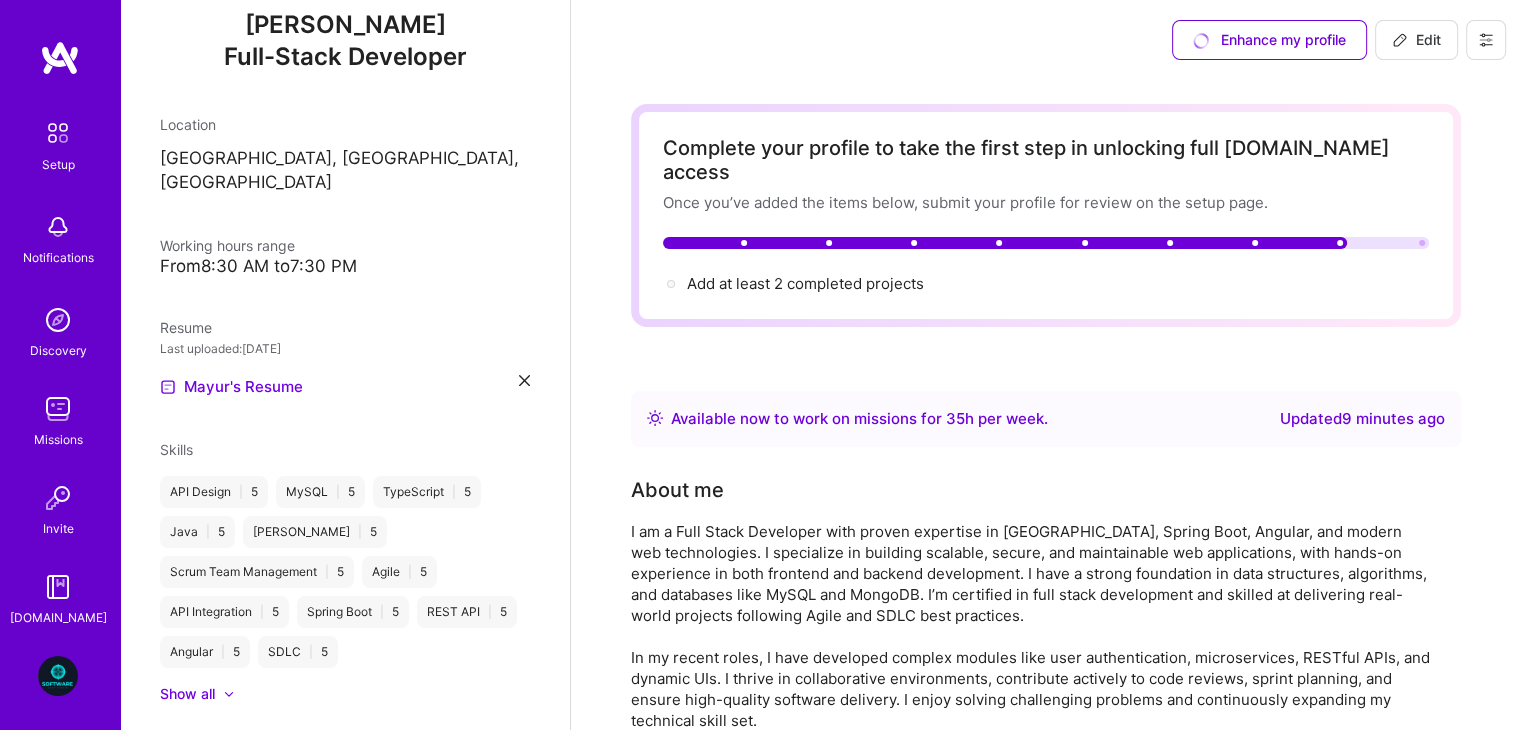 scroll, scrollTop: 435, scrollLeft: 0, axis: vertical 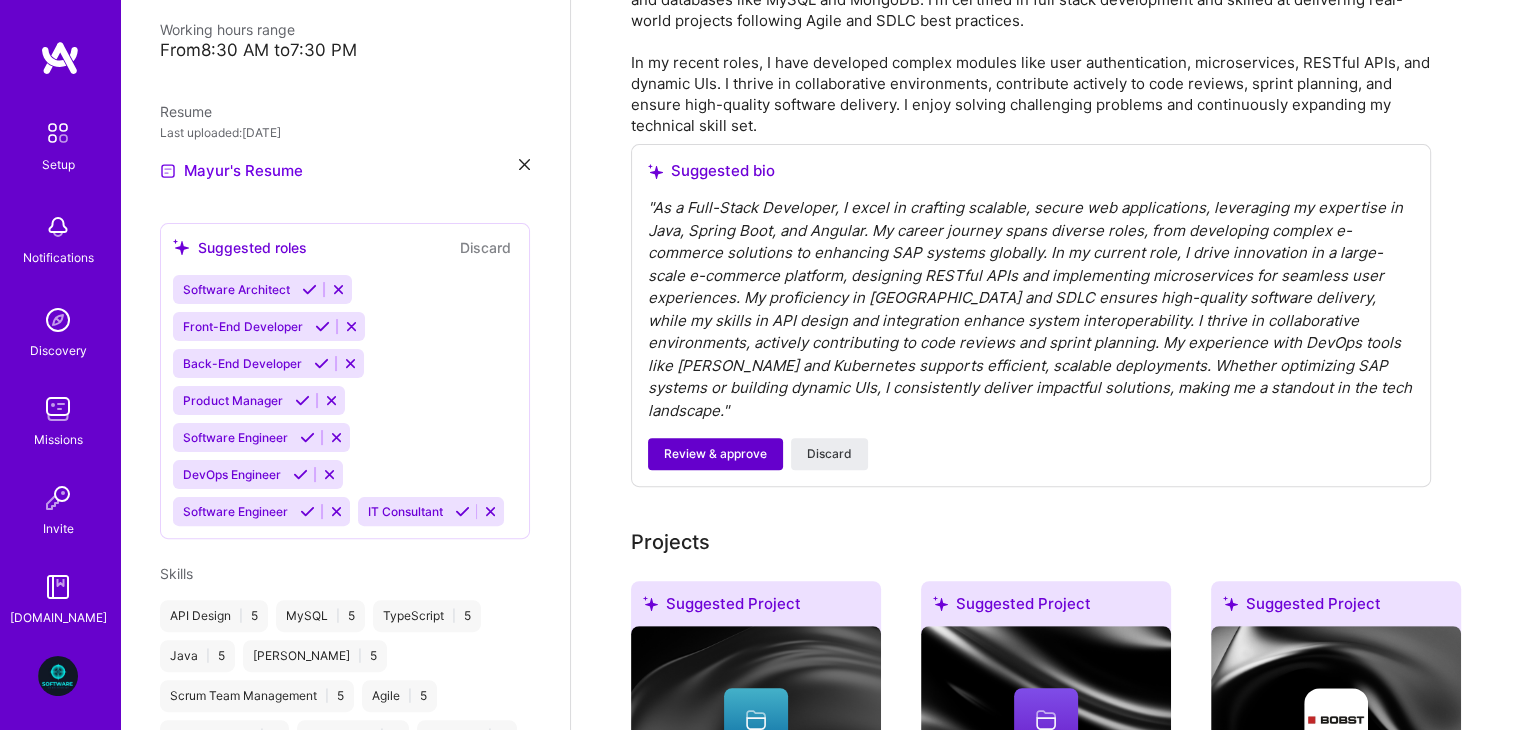 click on "Review & approve" at bounding box center [715, 454] 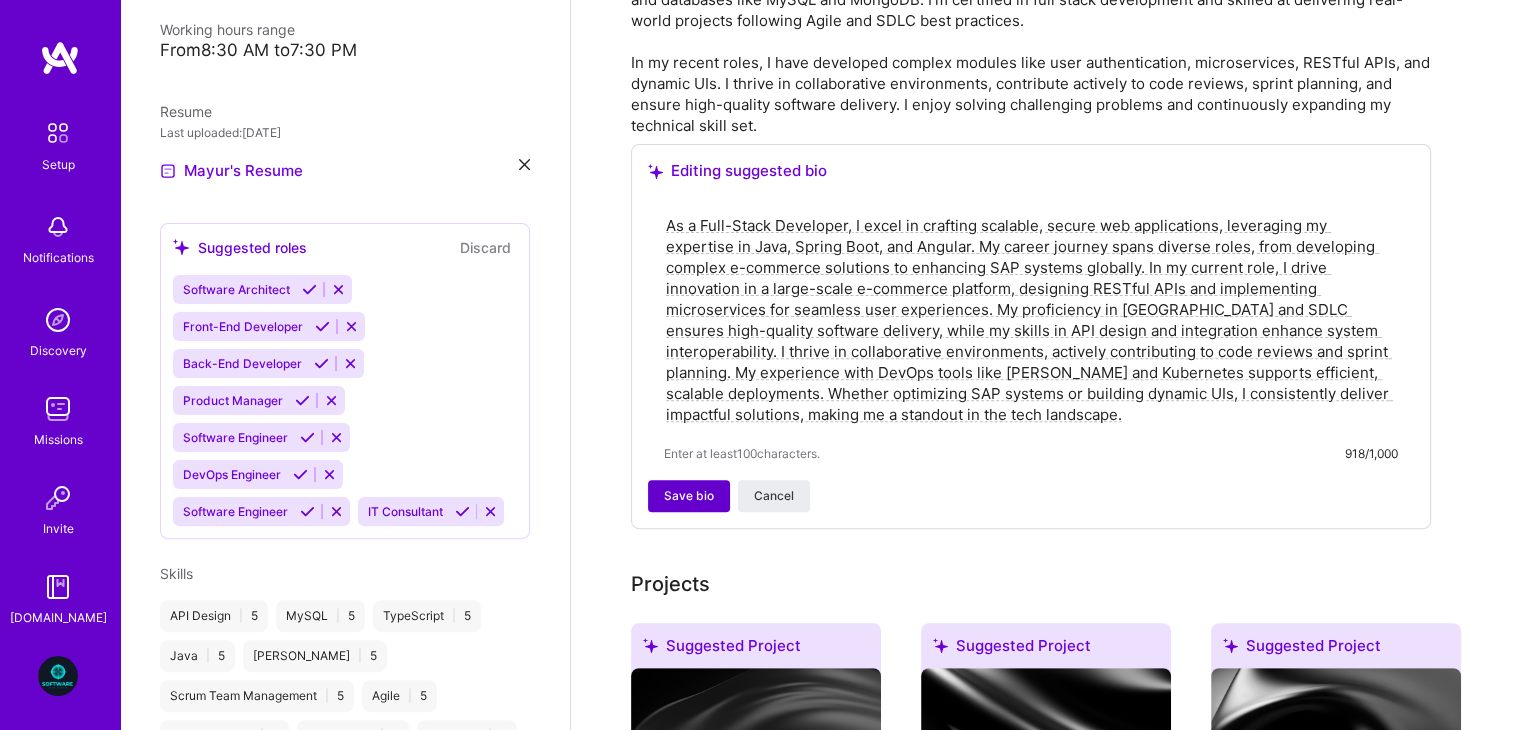 click on "Save bio" at bounding box center [689, 496] 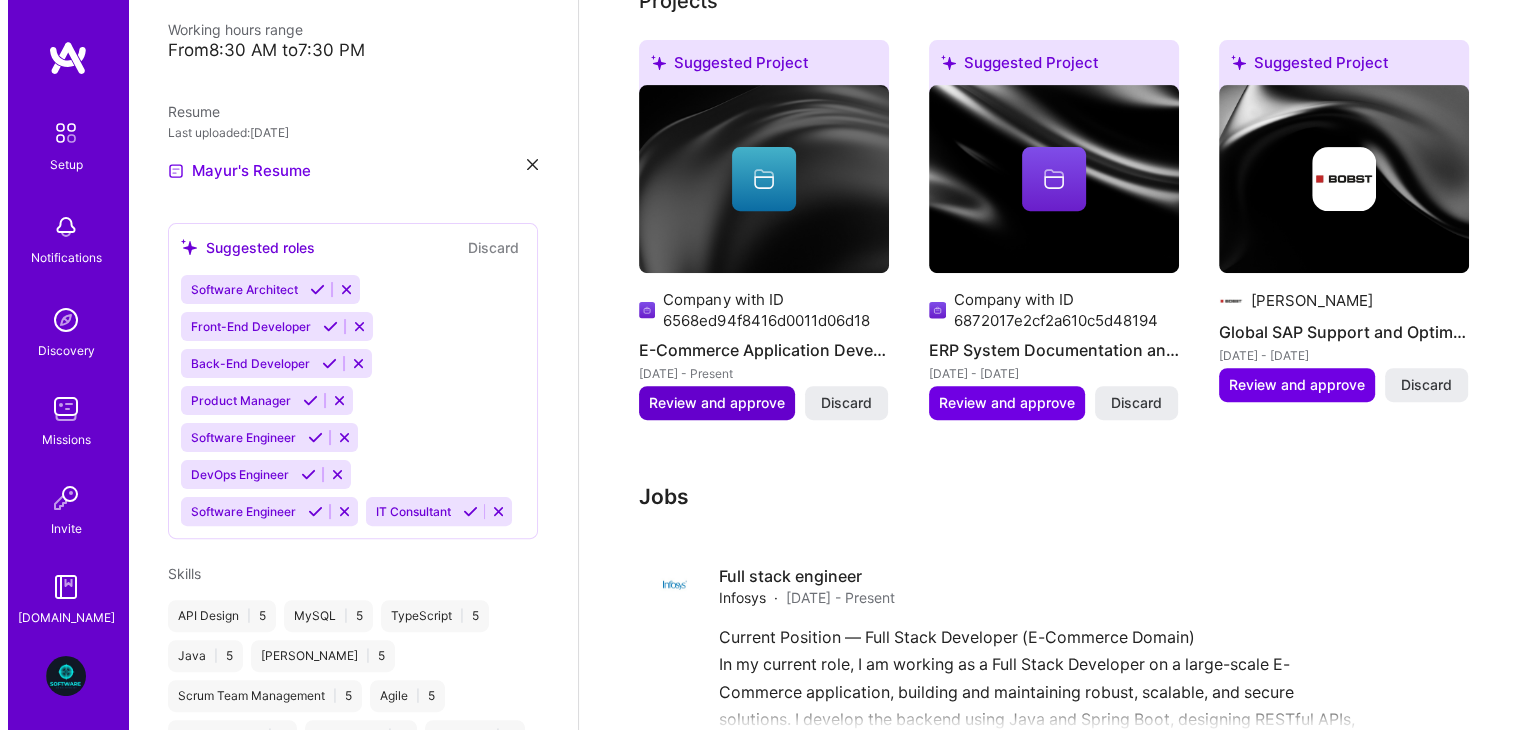 scroll, scrollTop: 763, scrollLeft: 0, axis: vertical 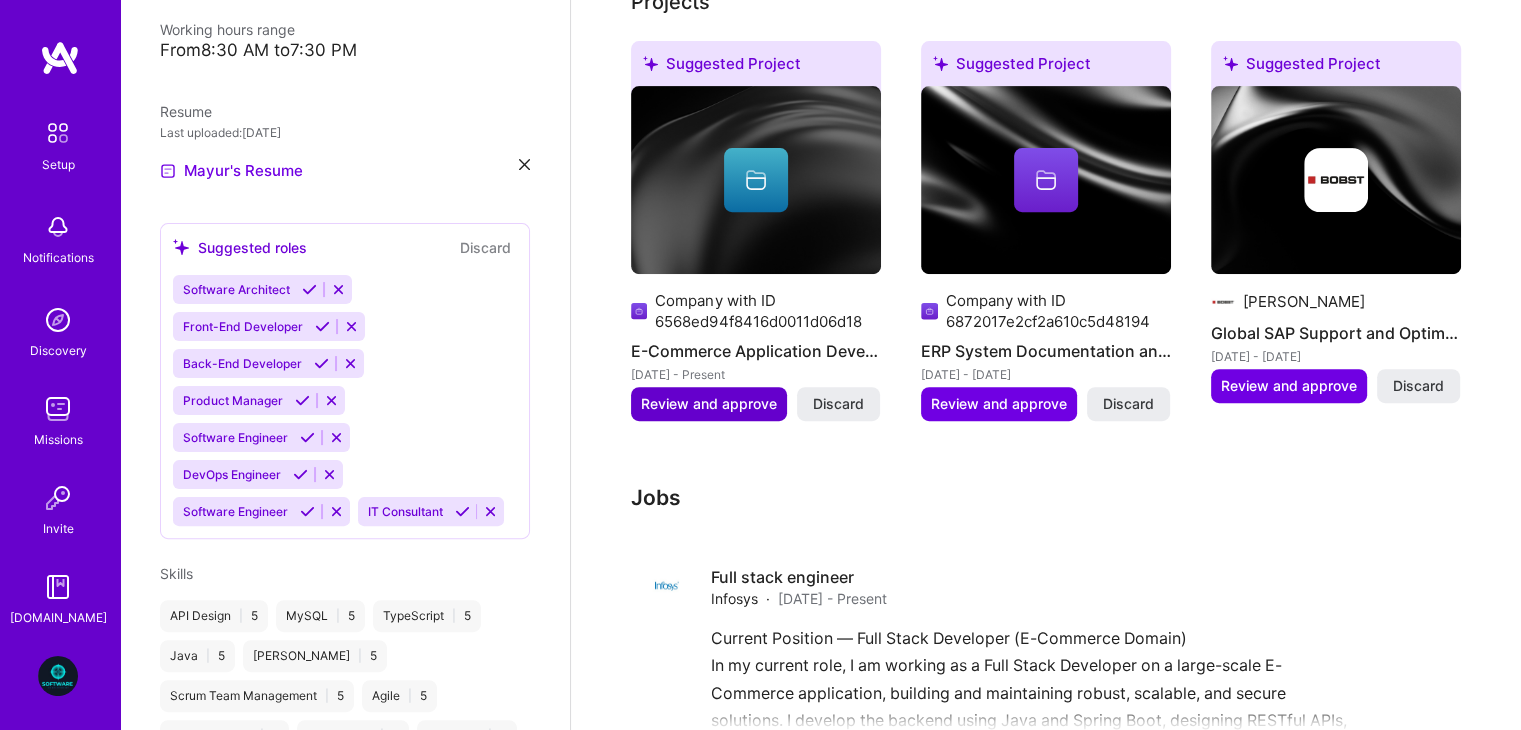 click on "Review and approve" at bounding box center [709, 404] 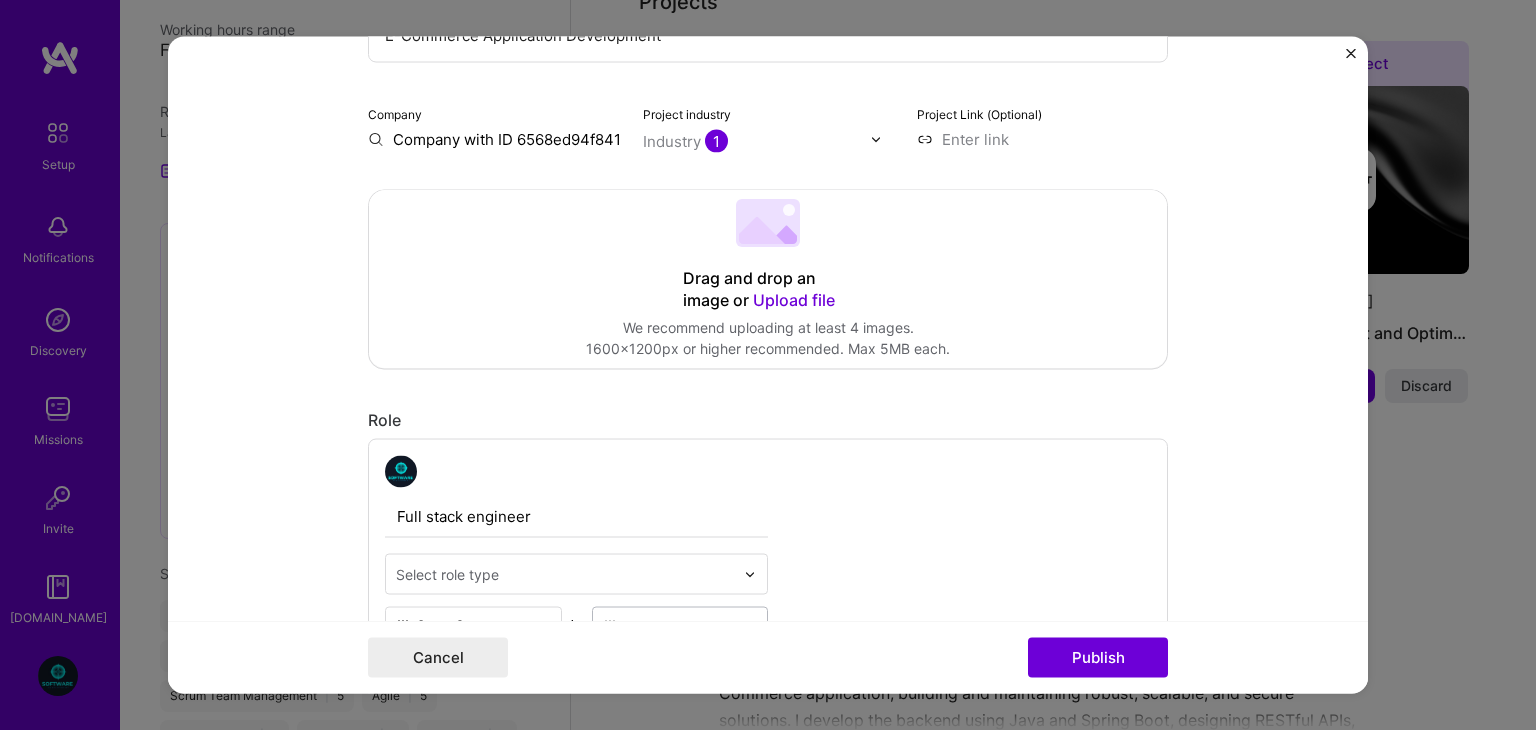 scroll, scrollTop: 299, scrollLeft: 0, axis: vertical 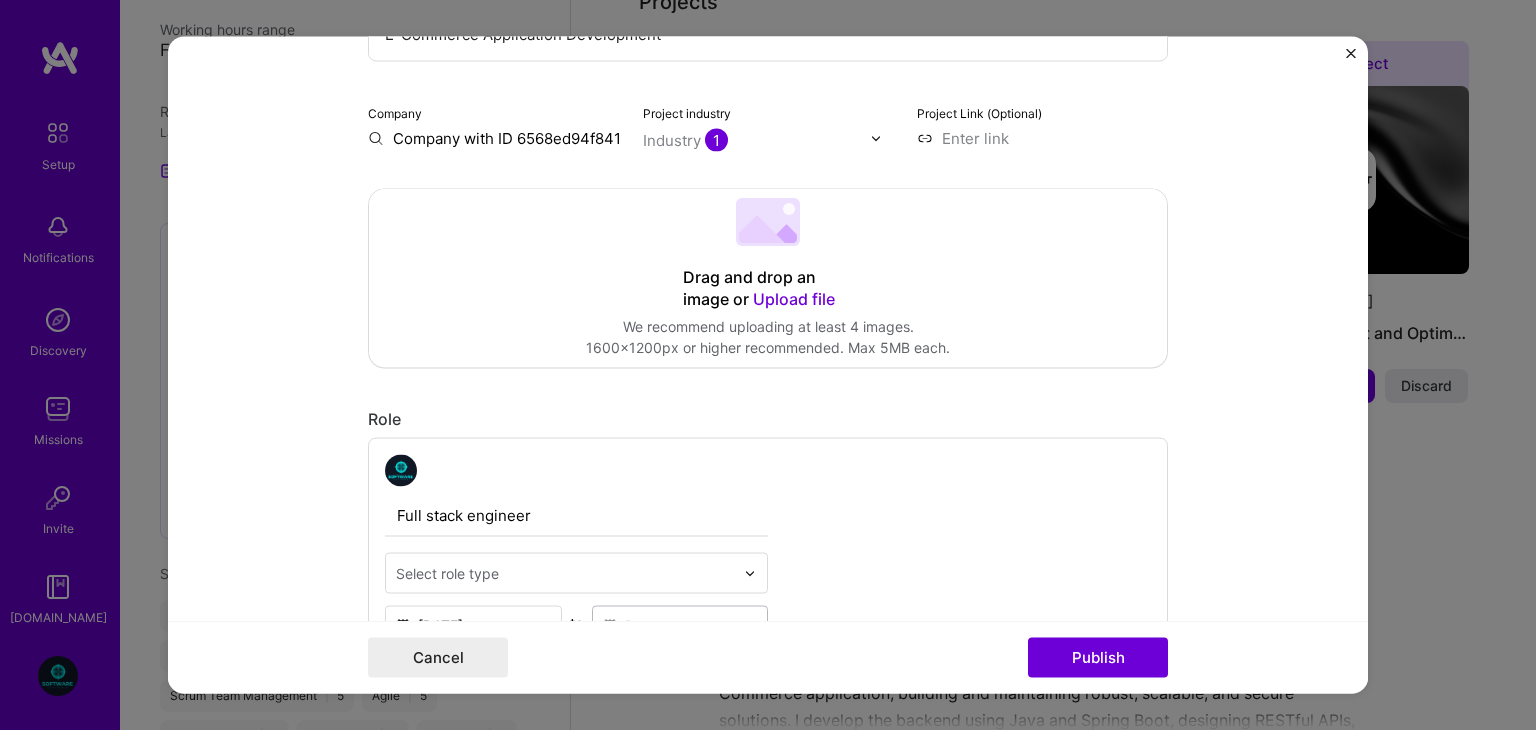click on "Upload file" at bounding box center [794, 300] 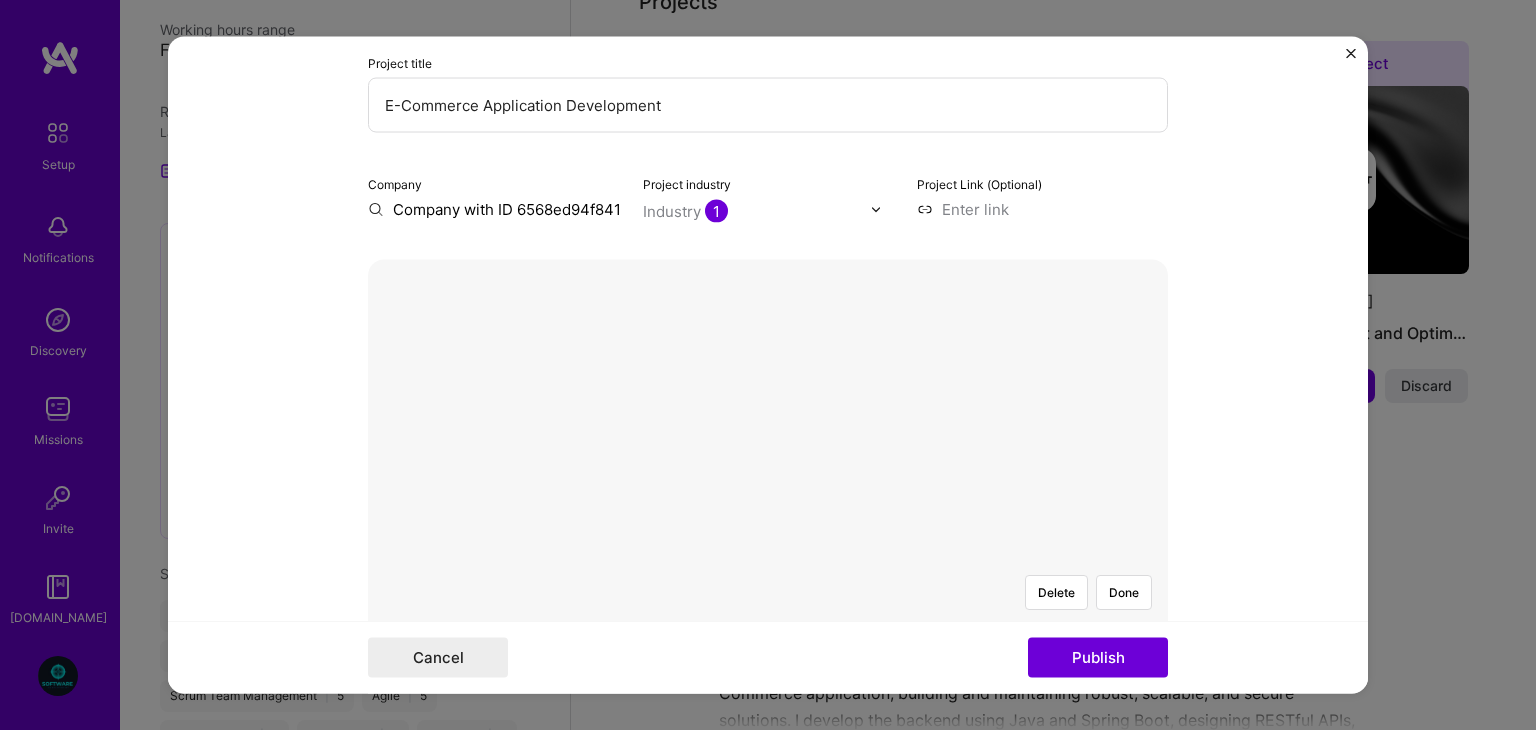 scroll, scrollTop: 228, scrollLeft: 0, axis: vertical 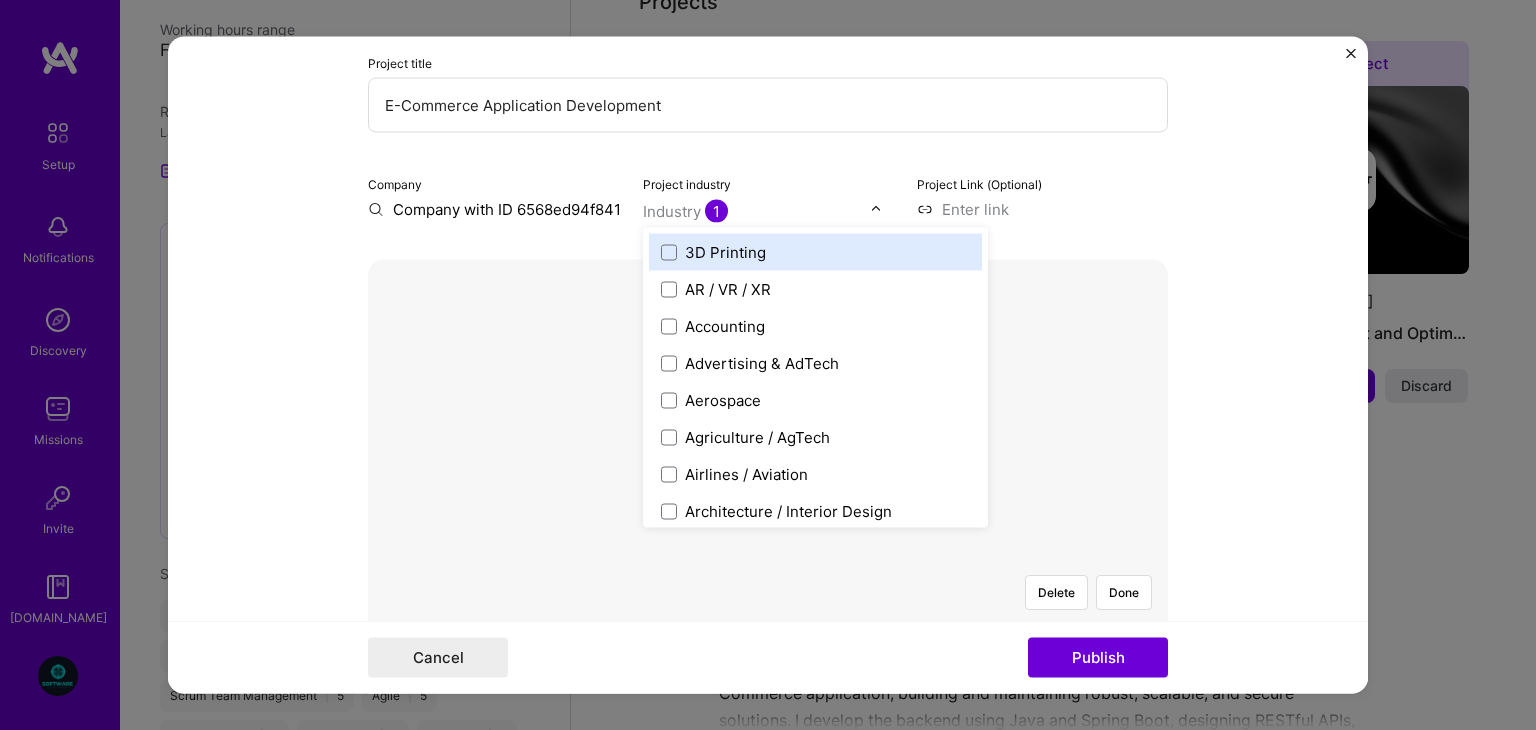 click on "1" at bounding box center [716, 211] 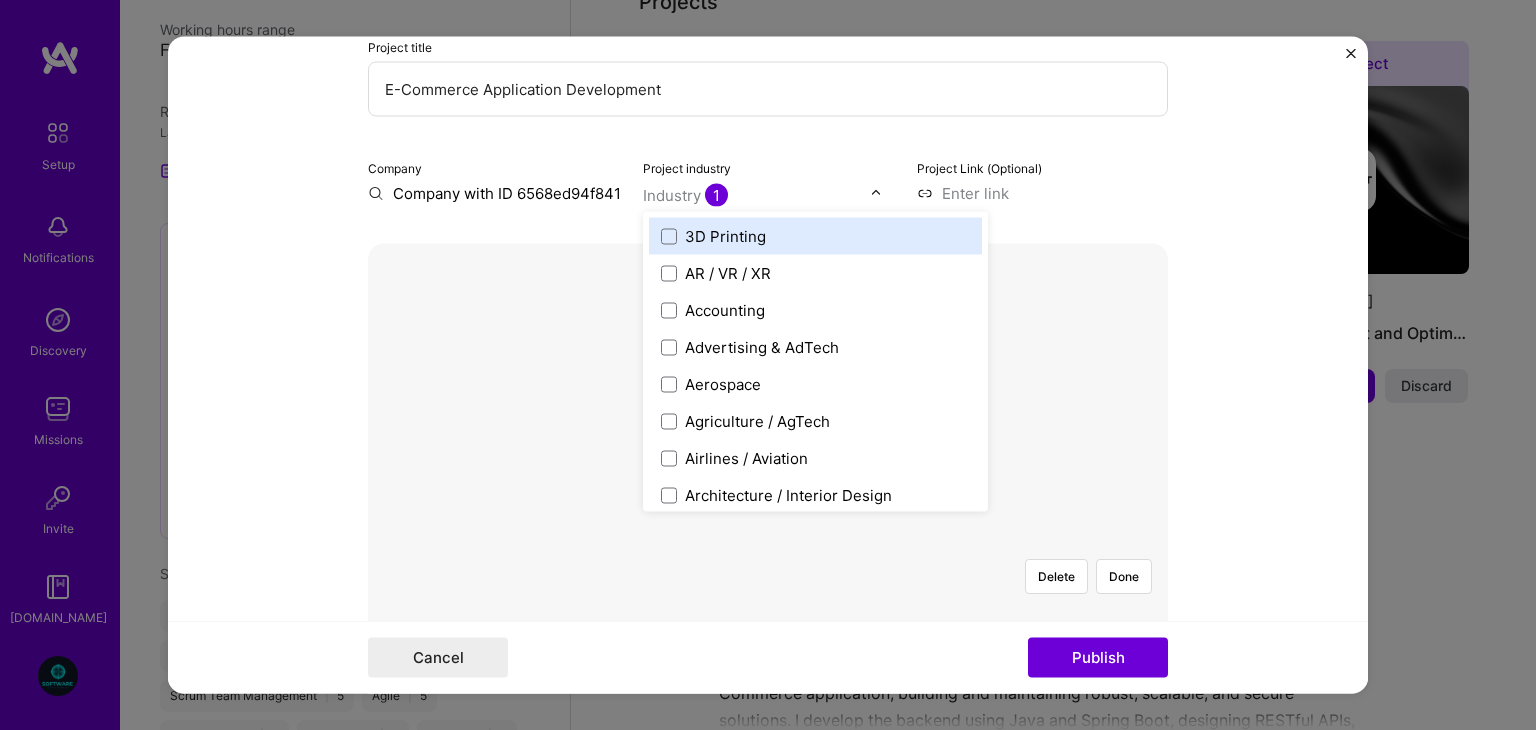 scroll, scrollTop: 246, scrollLeft: 0, axis: vertical 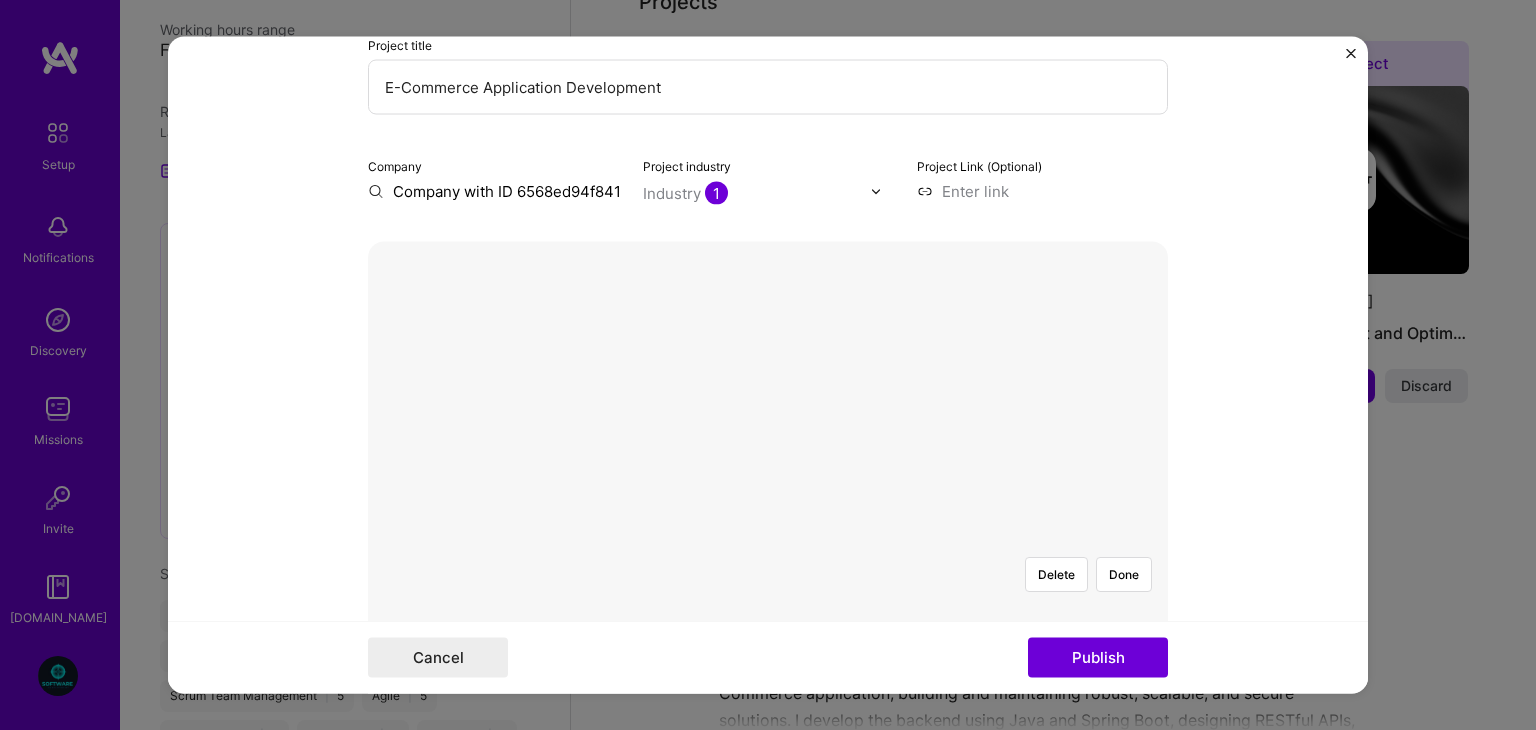 click on "Editing suggested project This project is suggested based on your LinkedIn, resume or [DOMAIN_NAME] activity. Project title E-Commerce Application Development Company Company with ID 6568ed94f8416d0011d06d18
Project industry Industry 1 Project Link (Optional)
Delete Done Complete image cropping Role Full stack engineer Select role type [DATE]
to
I’m still working on this project Skills used — Add up to 12 skills Any new skills will be added to your profile. Enter skills... 12 API Design 1 2 3 4 5 API Integration 1 2 3 4 5 Agile 1 2 3 4 5 Angular 1 2 3 4 5 DevOps 1 2 3 4 5 Java 1 2 3 4 5 [PERSON_NAME] 1 2 3 4 5 MySQL 1 2 3 4 5 REST API 1 2 3 4 5 Scrum Team Management 1 2 3 4 5 Spring Boot 1 2 3 4 5 TypeScript 1 2 3 4 5 Did this role require you to manage team members? (Optional) Yes, I managed — team members. Were you involved from inception to launch (0  ->  1)? (Optional) I was involved in zero to one with this project   378 /" at bounding box center (768, 1507) 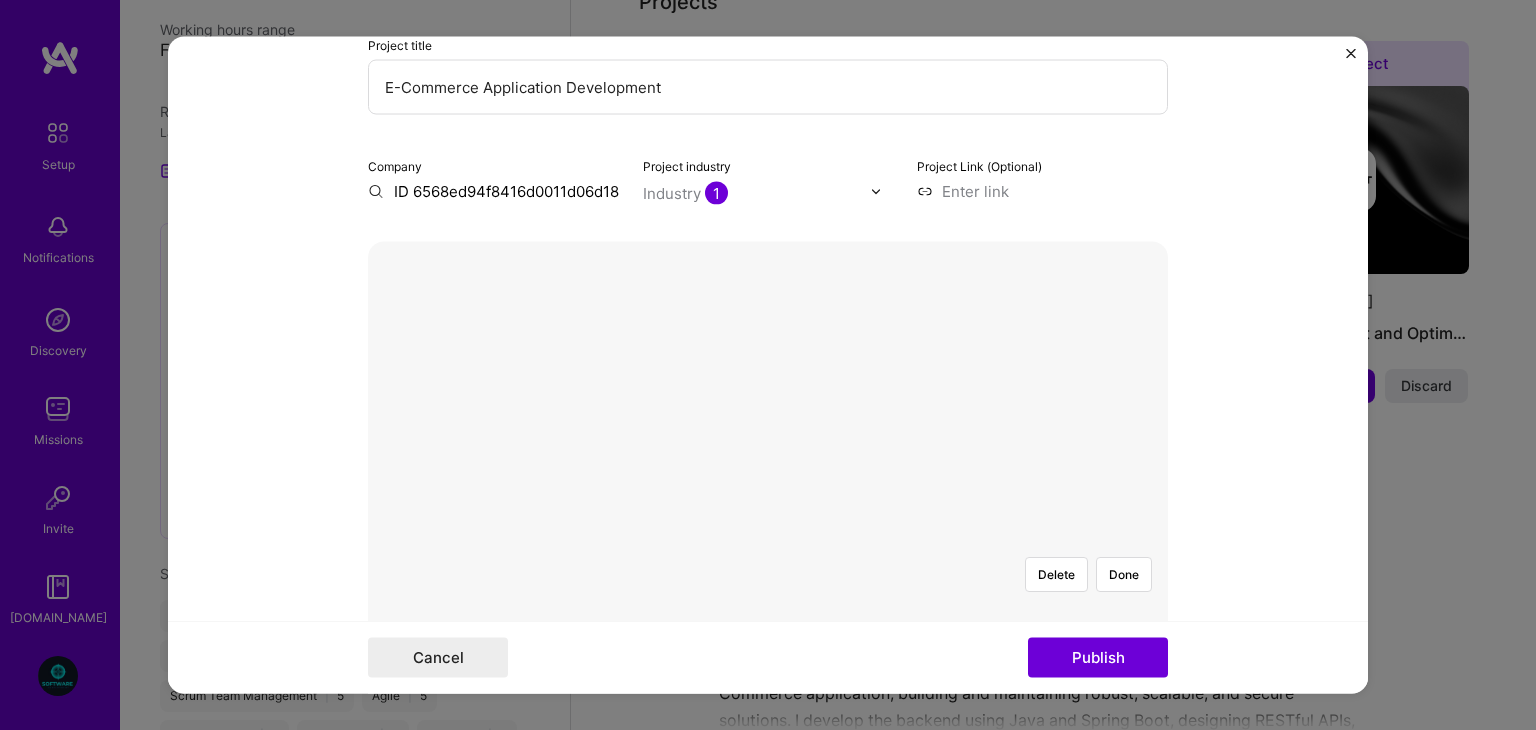 drag, startPoint x: 387, startPoint y: 195, endPoint x: 657, endPoint y: 242, distance: 274.0602 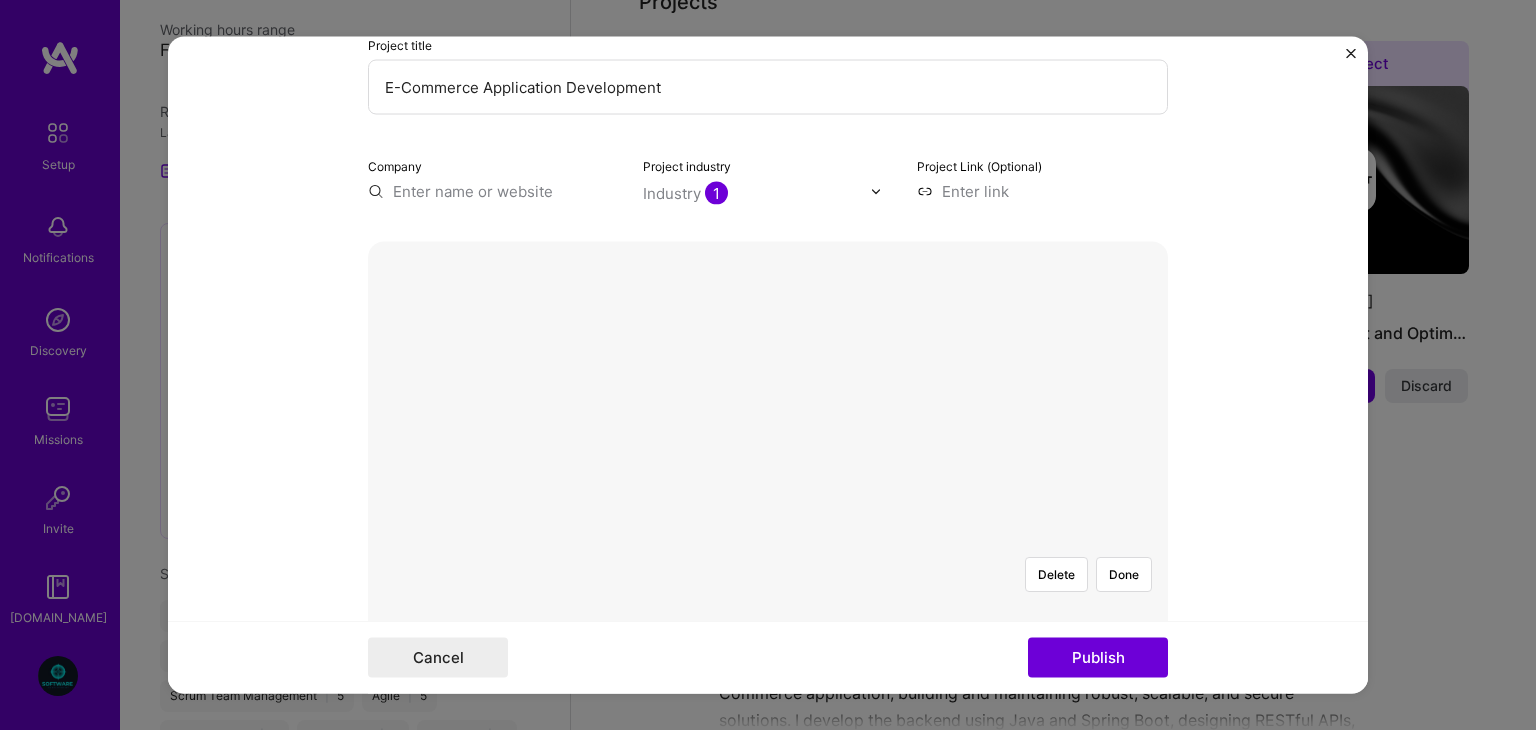 scroll, scrollTop: 0, scrollLeft: 0, axis: both 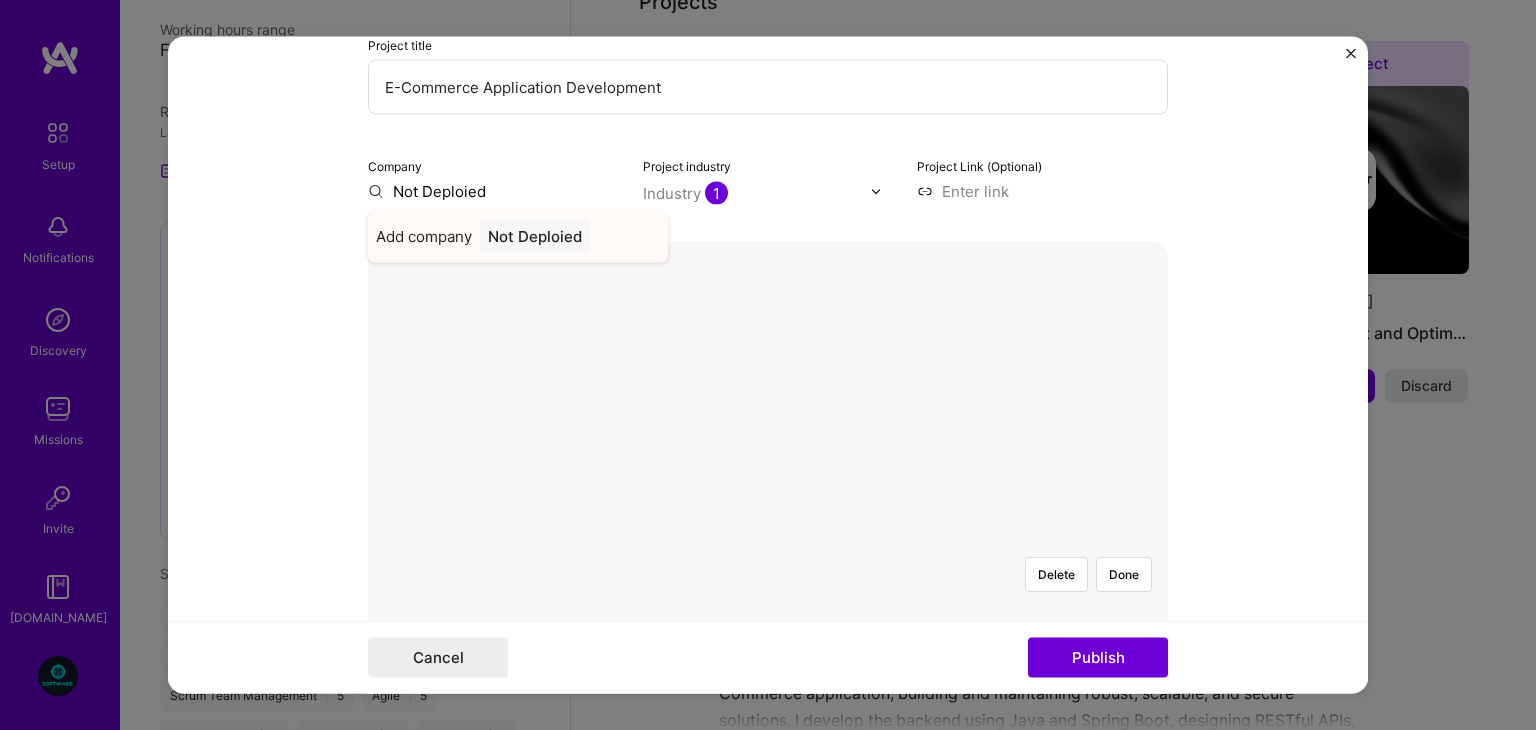 type on "Not Deploied" 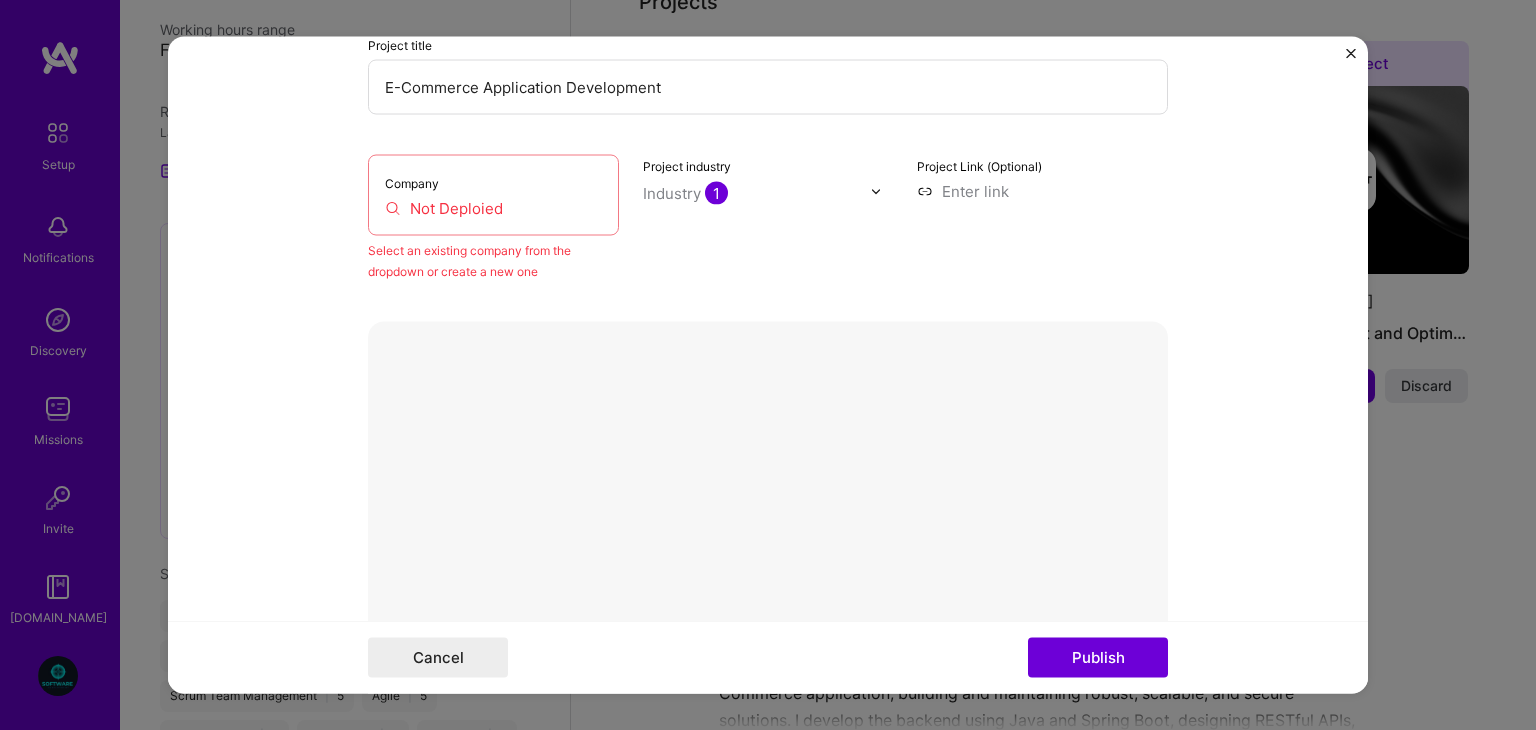 click on "Company Not Deploied" at bounding box center [493, 195] 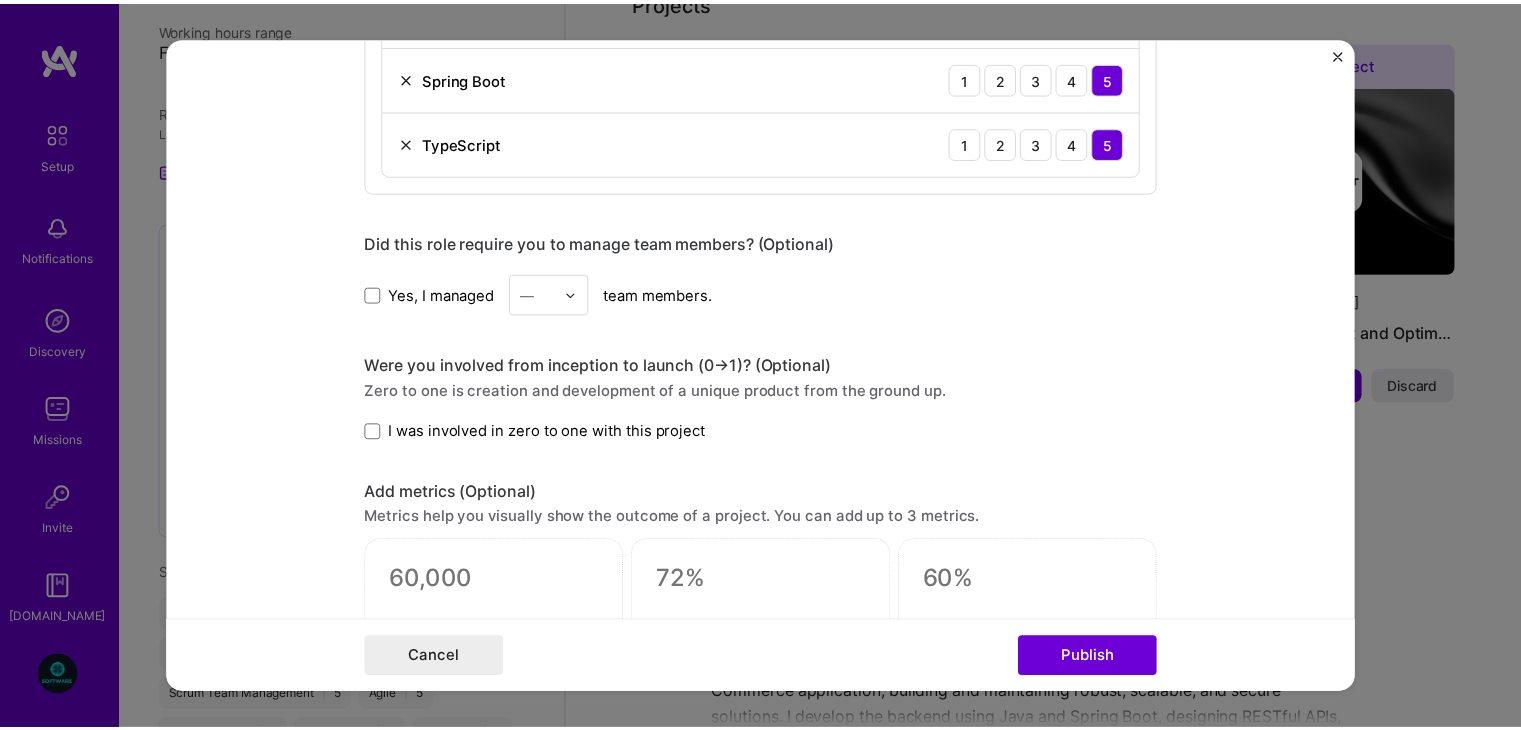 scroll, scrollTop: 2367, scrollLeft: 0, axis: vertical 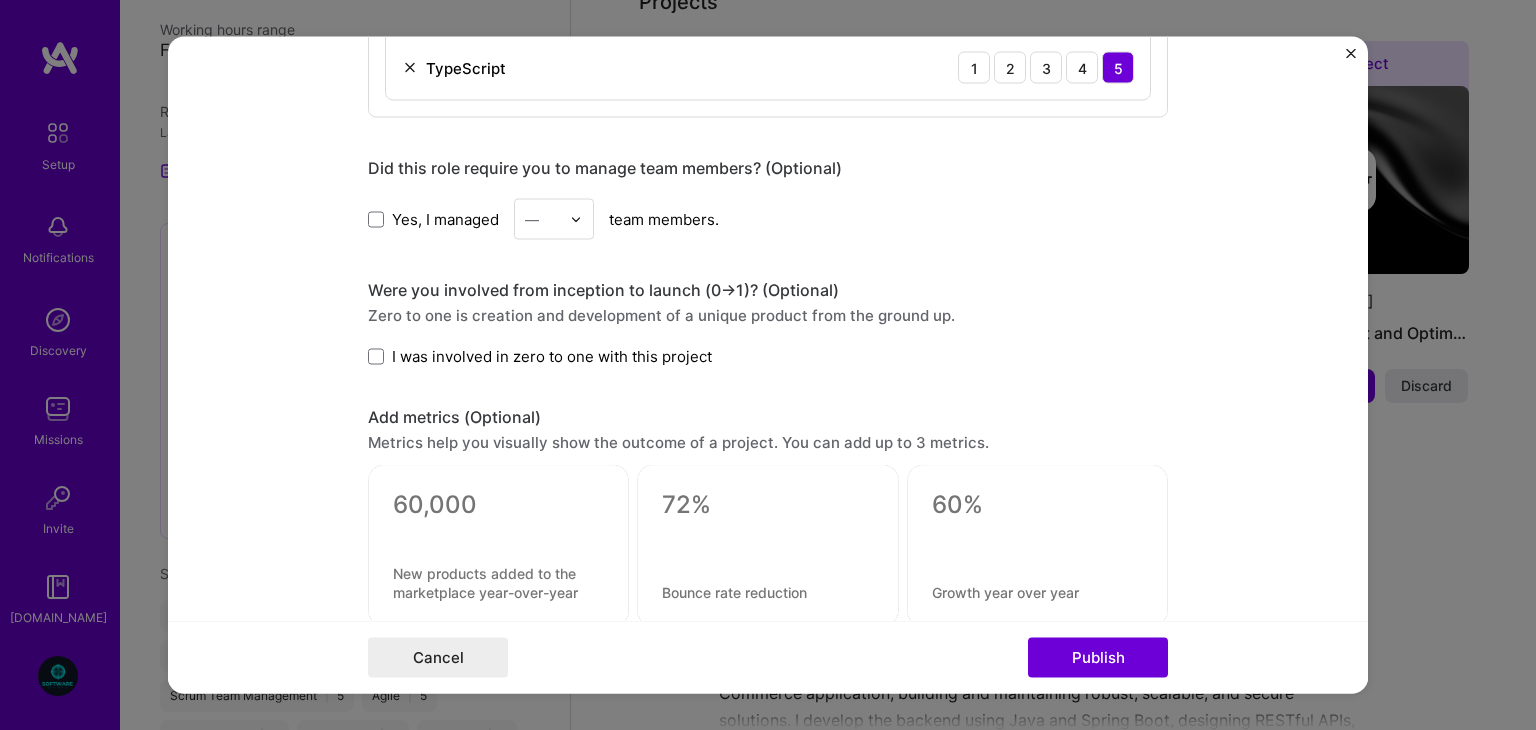 click at bounding box center (1351, 54) 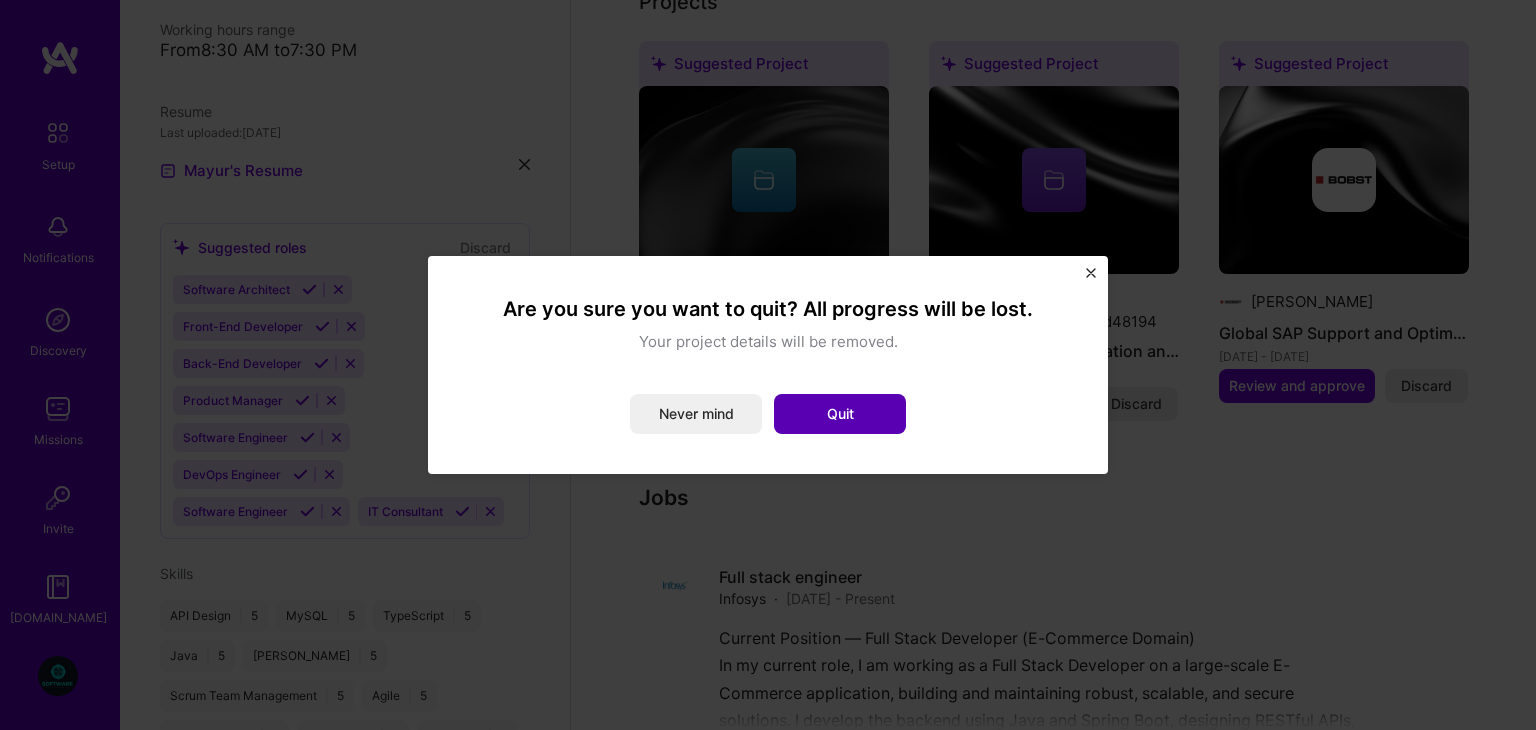 click on "Quit" at bounding box center [840, 414] 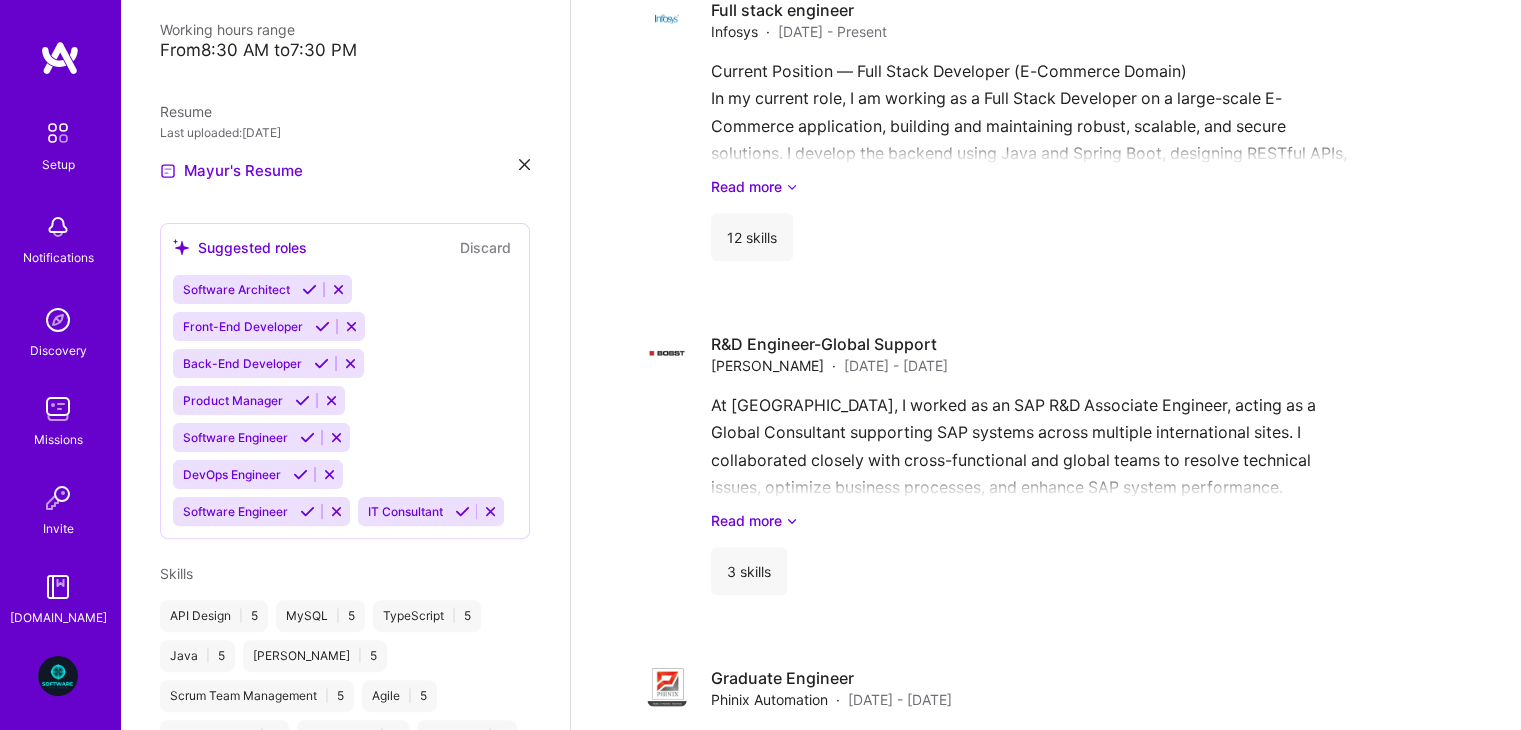scroll, scrollTop: 1493, scrollLeft: 0, axis: vertical 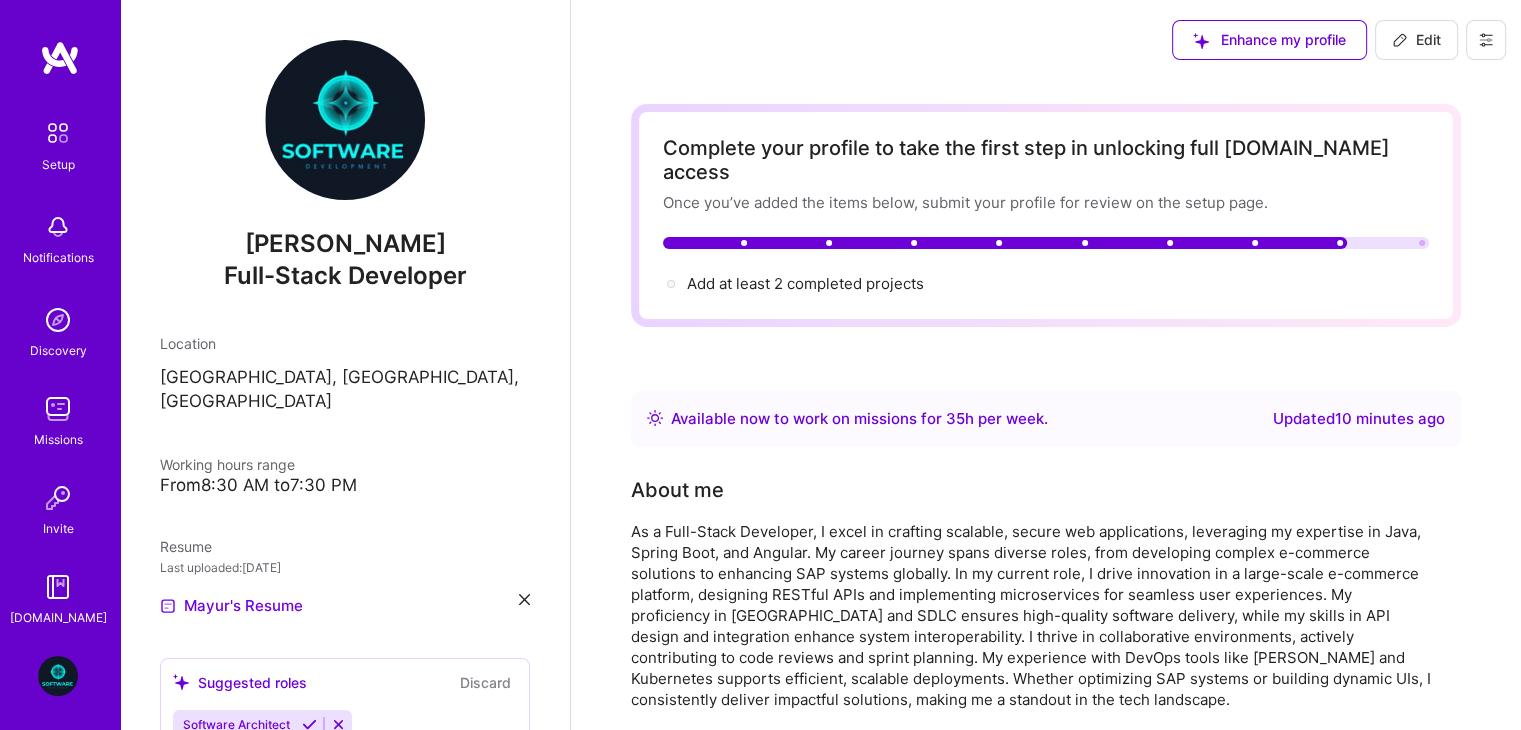 click on "Complete your profile to take the first step in unlocking full [DOMAIN_NAME] access Once you’ve added the items below, submit your profile for review on the setup page. Add at least 2 completed projects  →" at bounding box center [1046, 215] 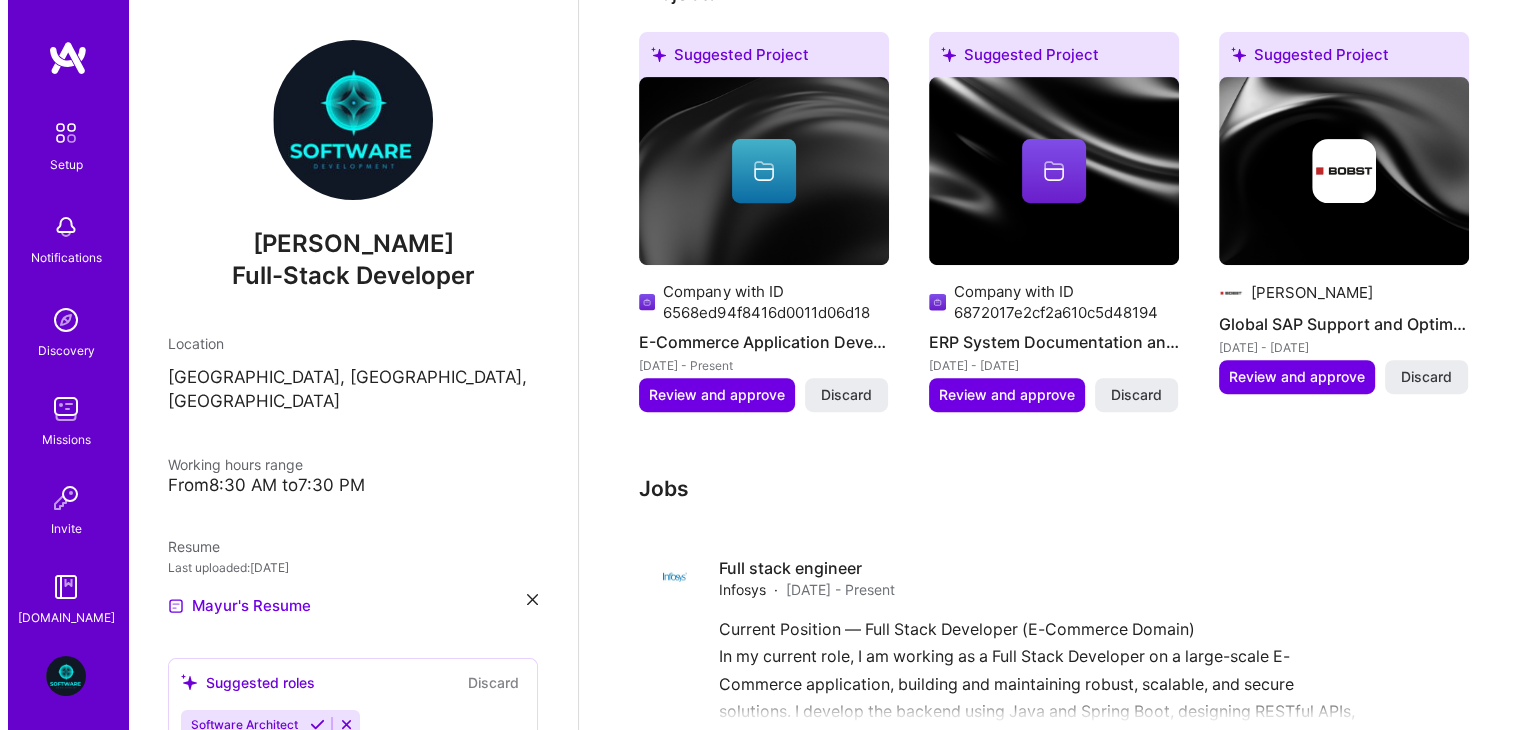 scroll, scrollTop: 712, scrollLeft: 0, axis: vertical 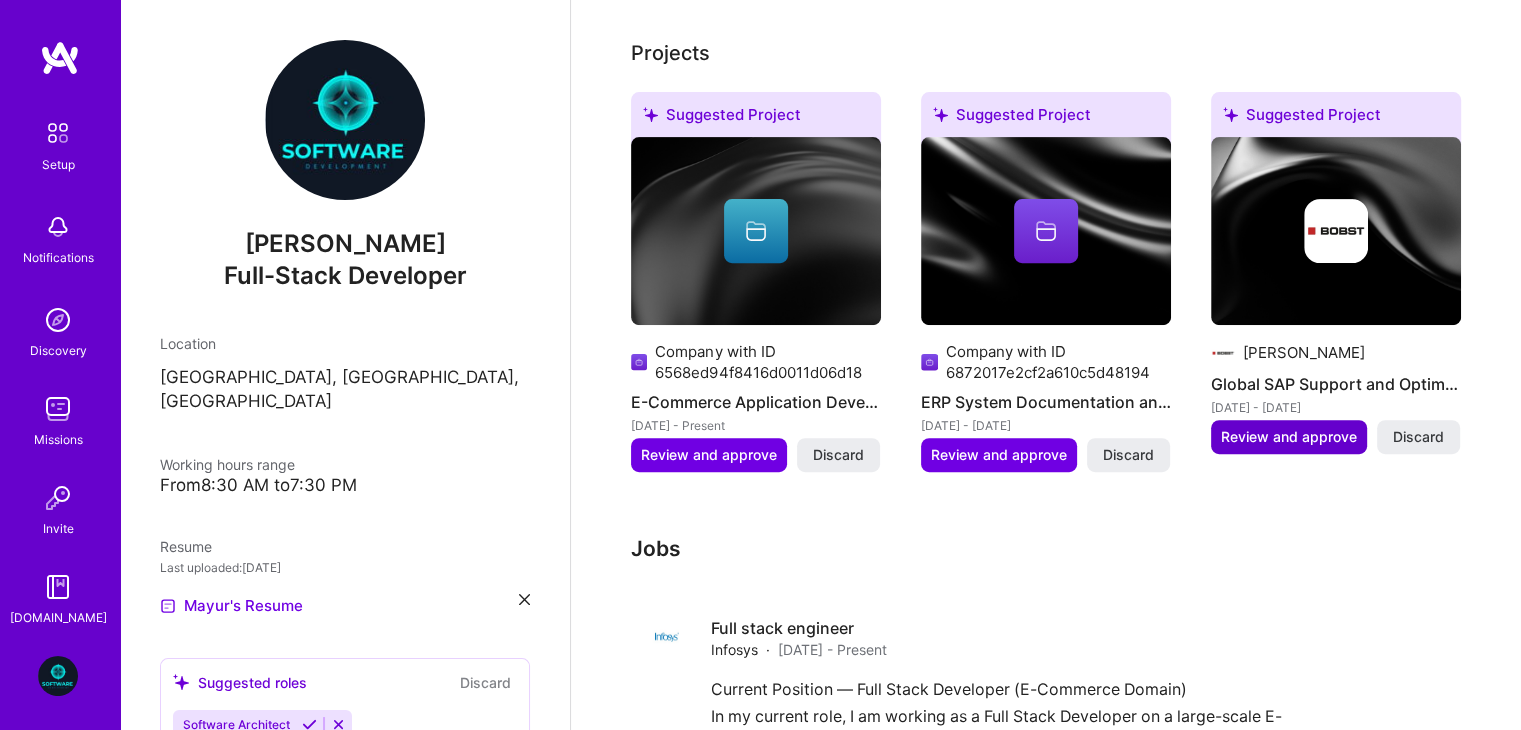 click on "Review and approve" at bounding box center [1289, 437] 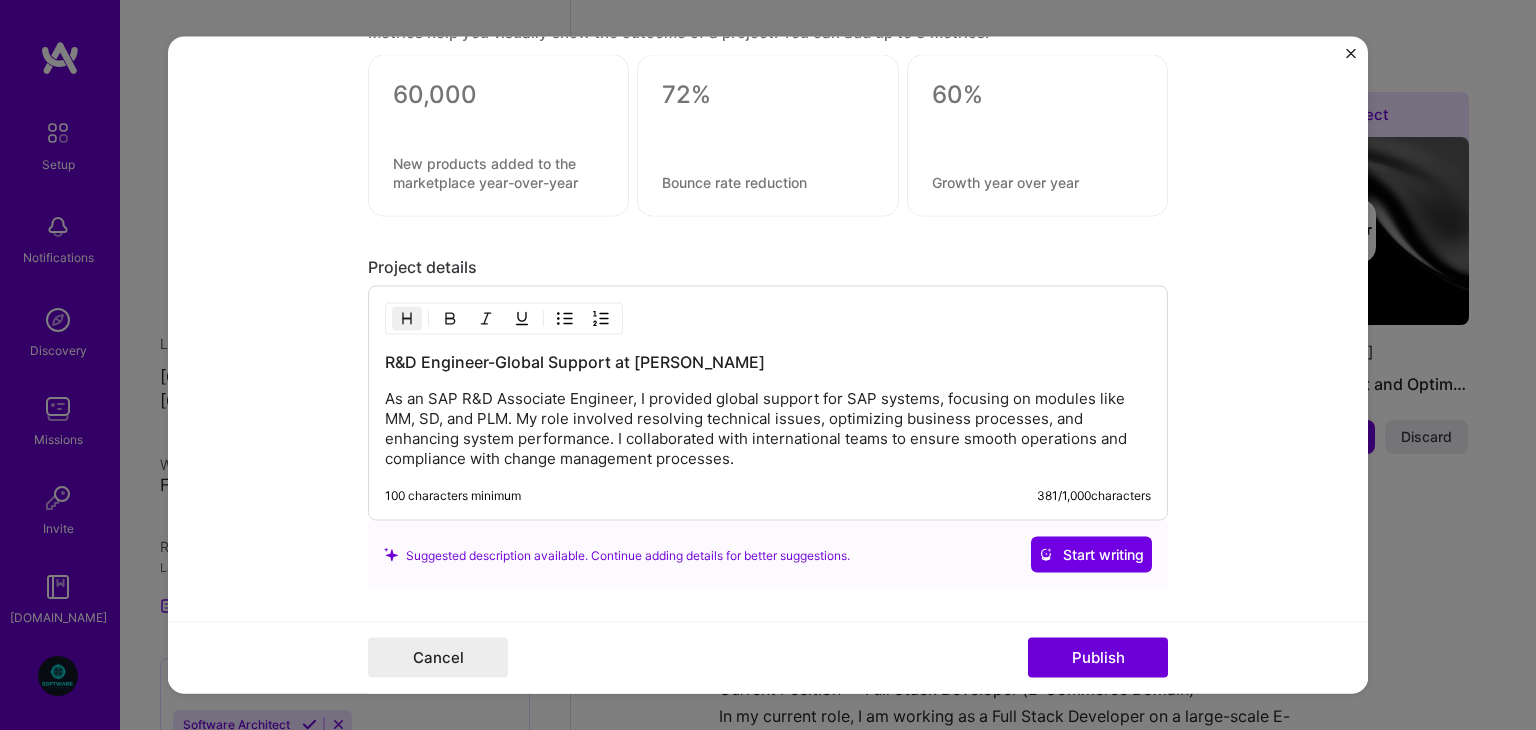 scroll, scrollTop: 1668, scrollLeft: 0, axis: vertical 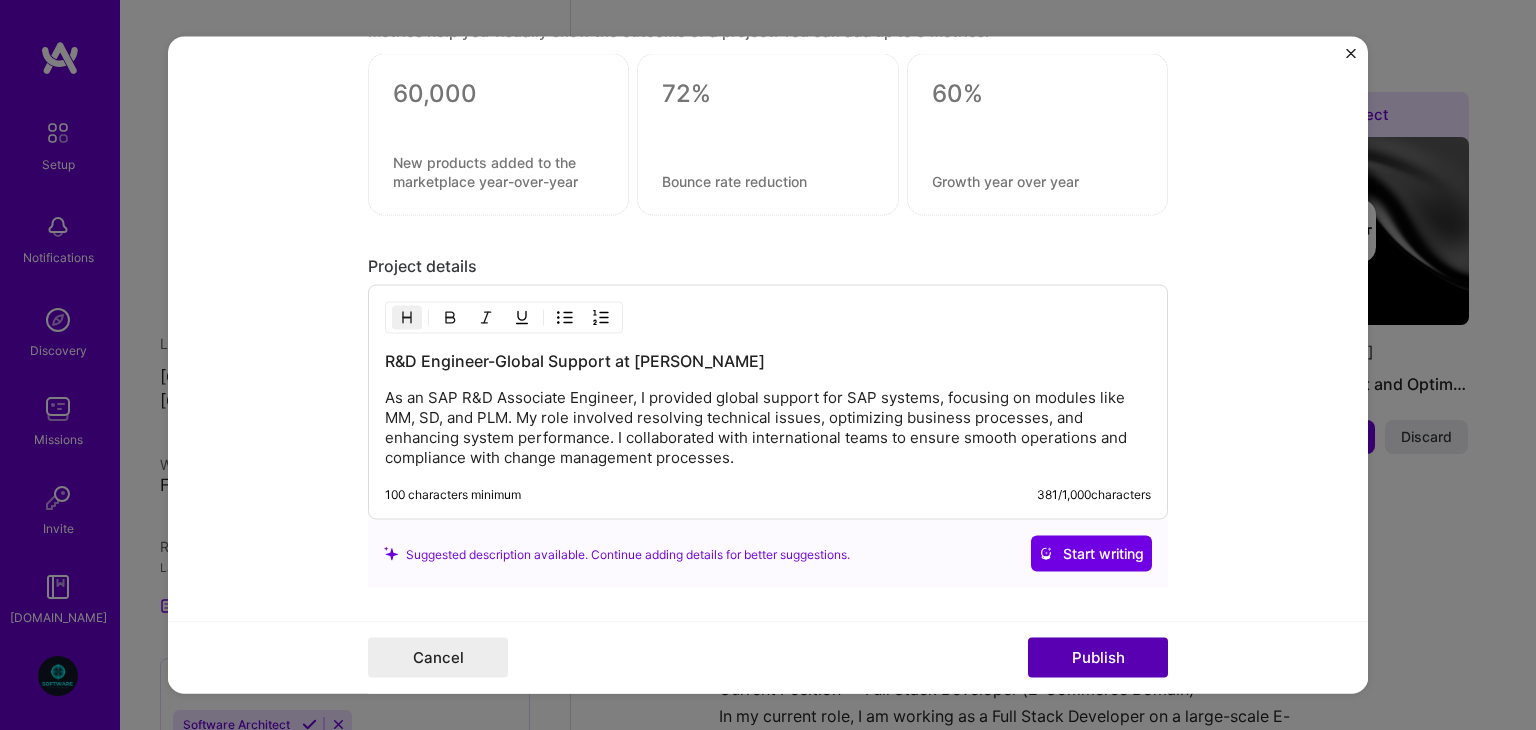 click on "Publish" at bounding box center (1098, 658) 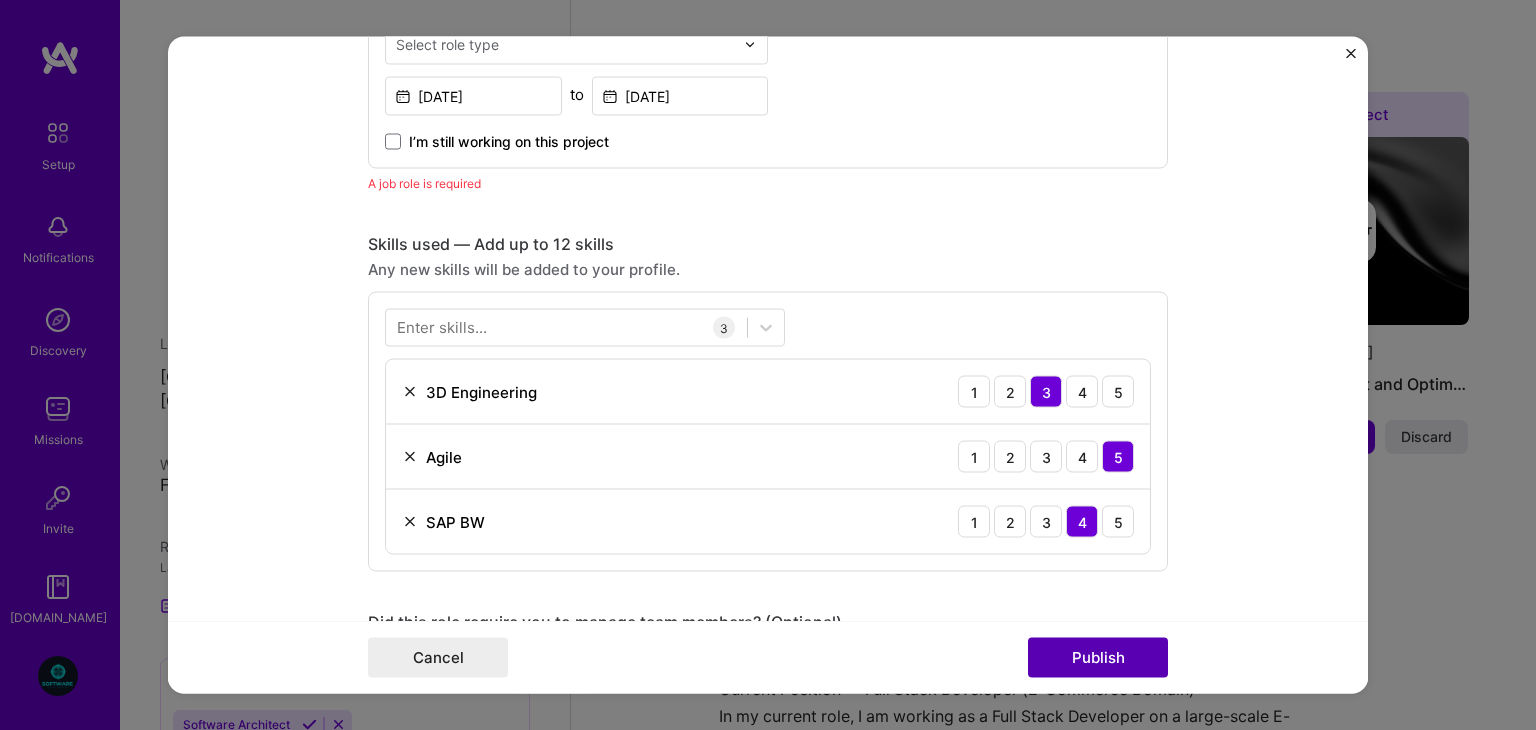 scroll, scrollTop: 670, scrollLeft: 0, axis: vertical 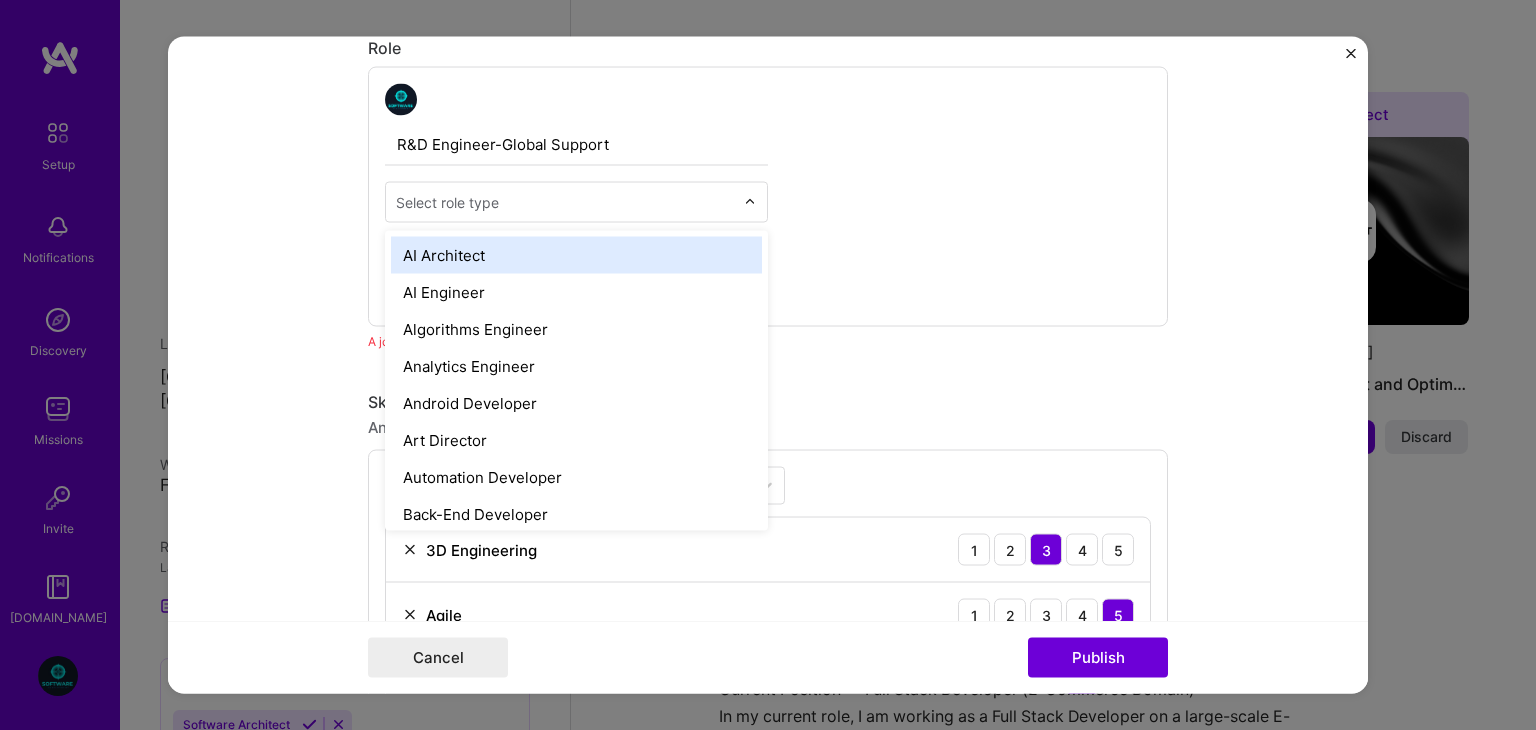 click at bounding box center (565, 202) 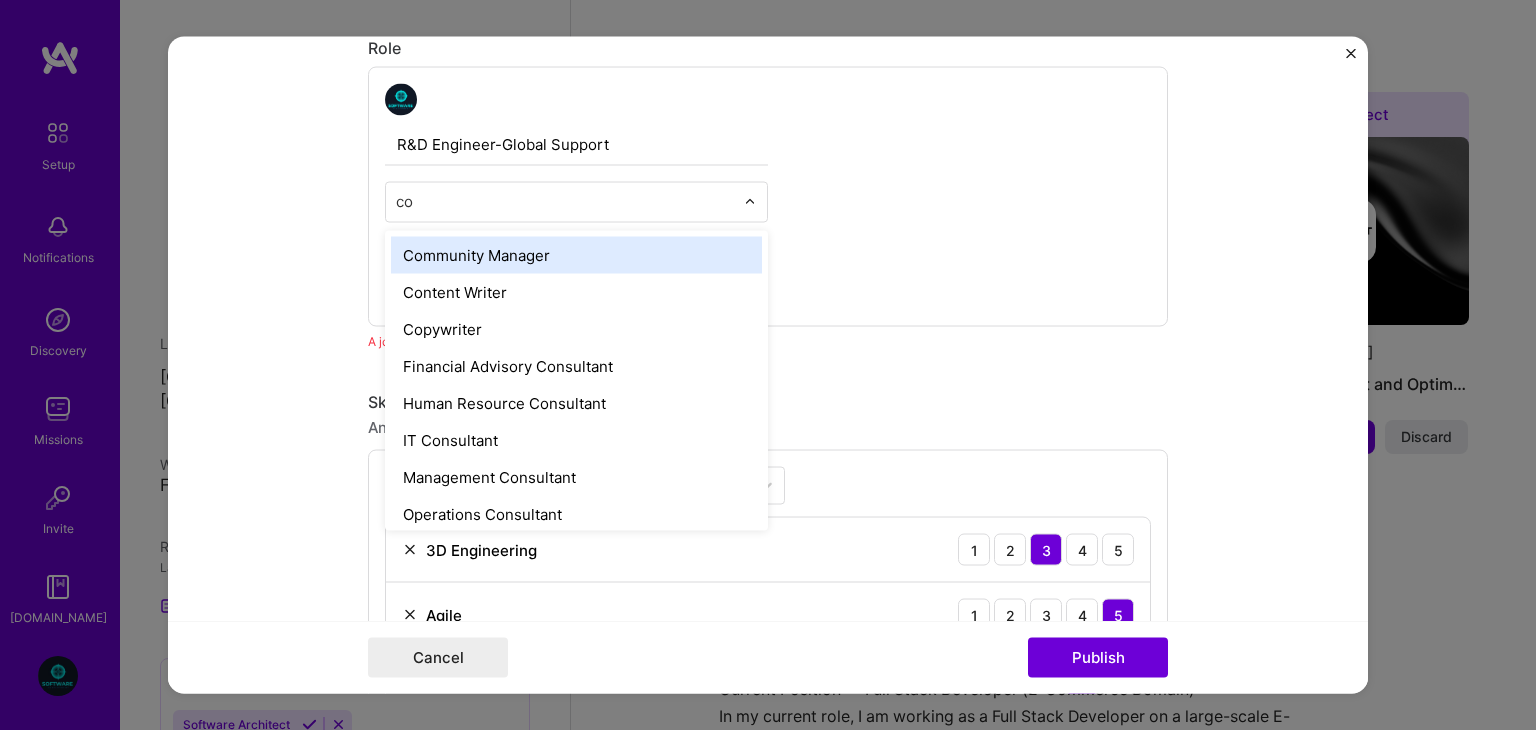 type on "con" 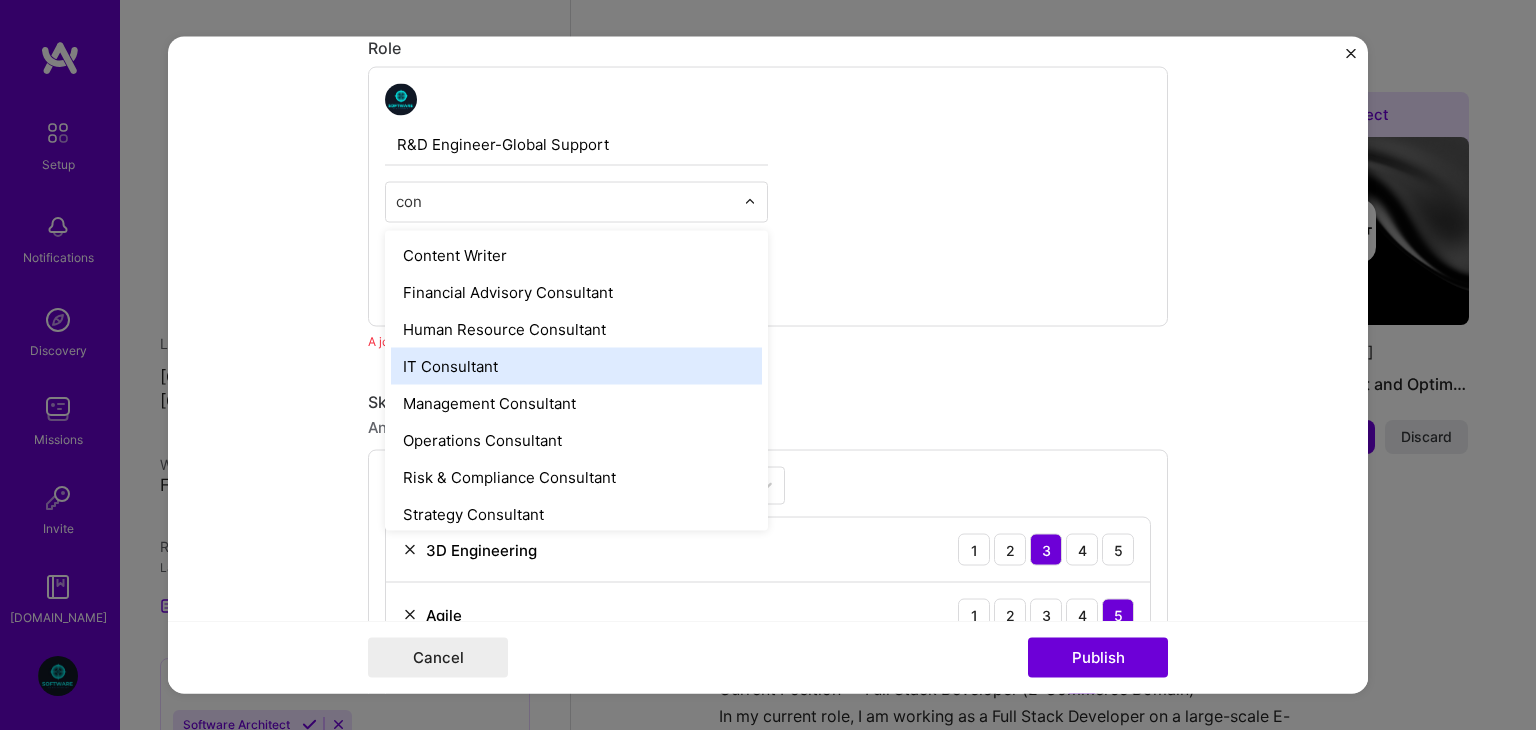 click on "IT Consultant" at bounding box center [576, 366] 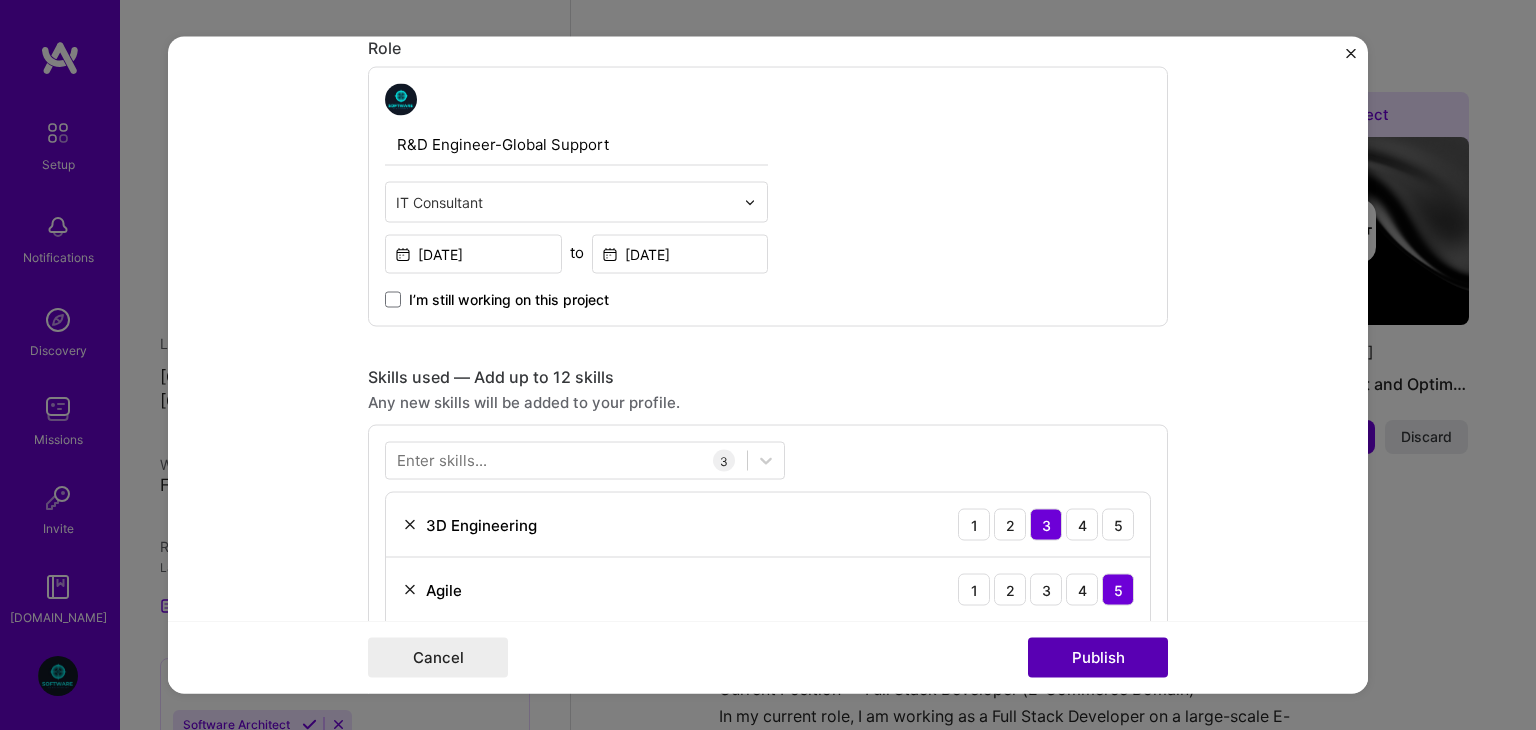 click on "Publish" at bounding box center [1098, 658] 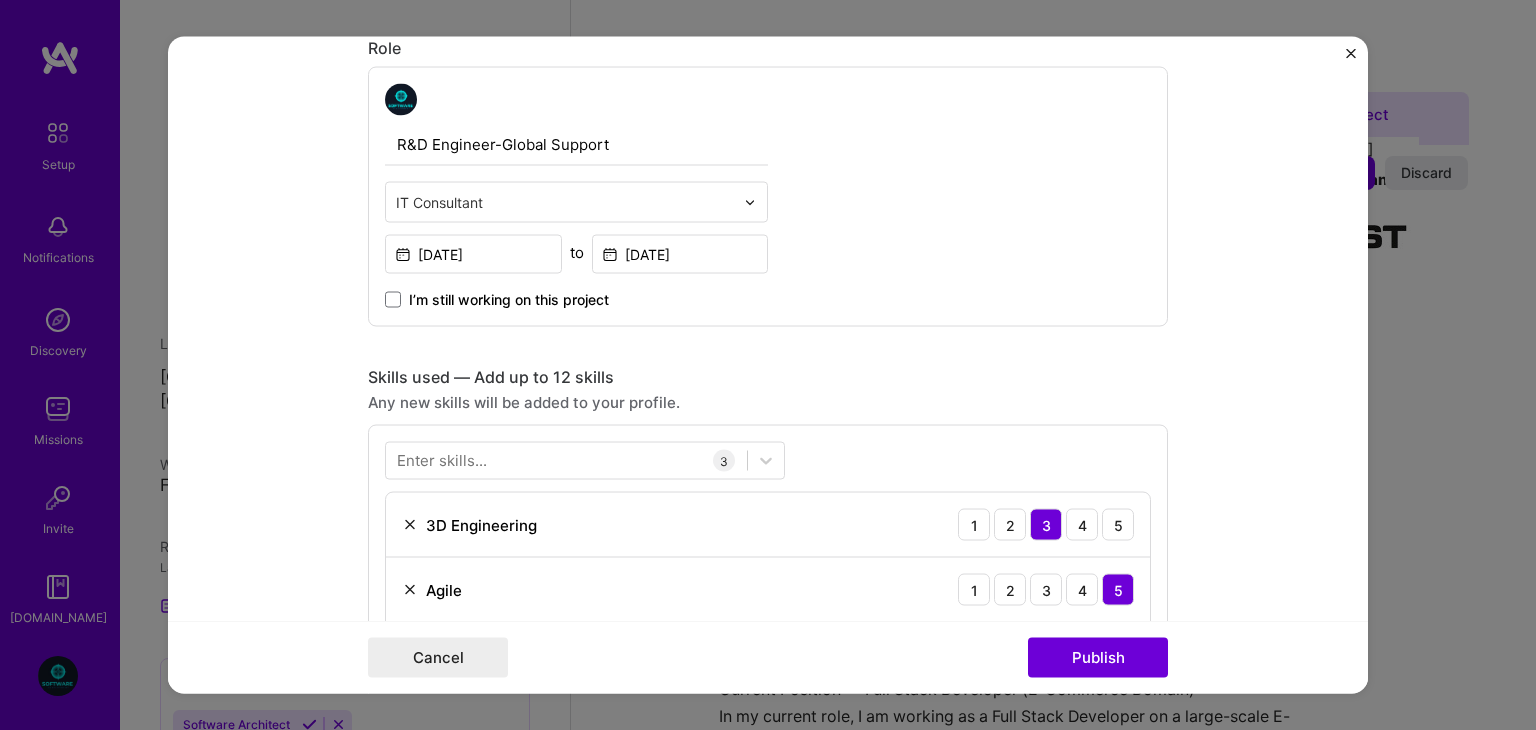 type 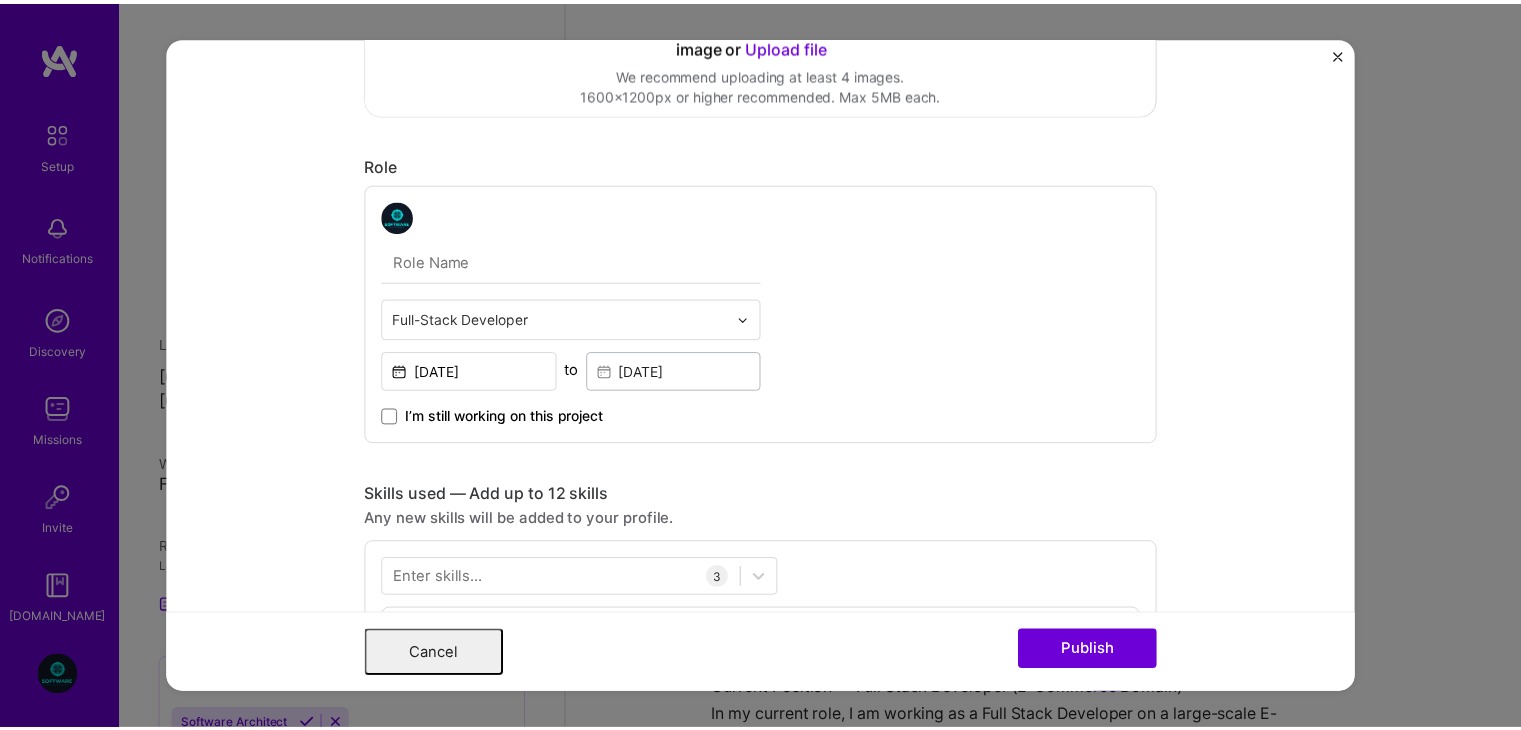 scroll, scrollTop: 0, scrollLeft: 0, axis: both 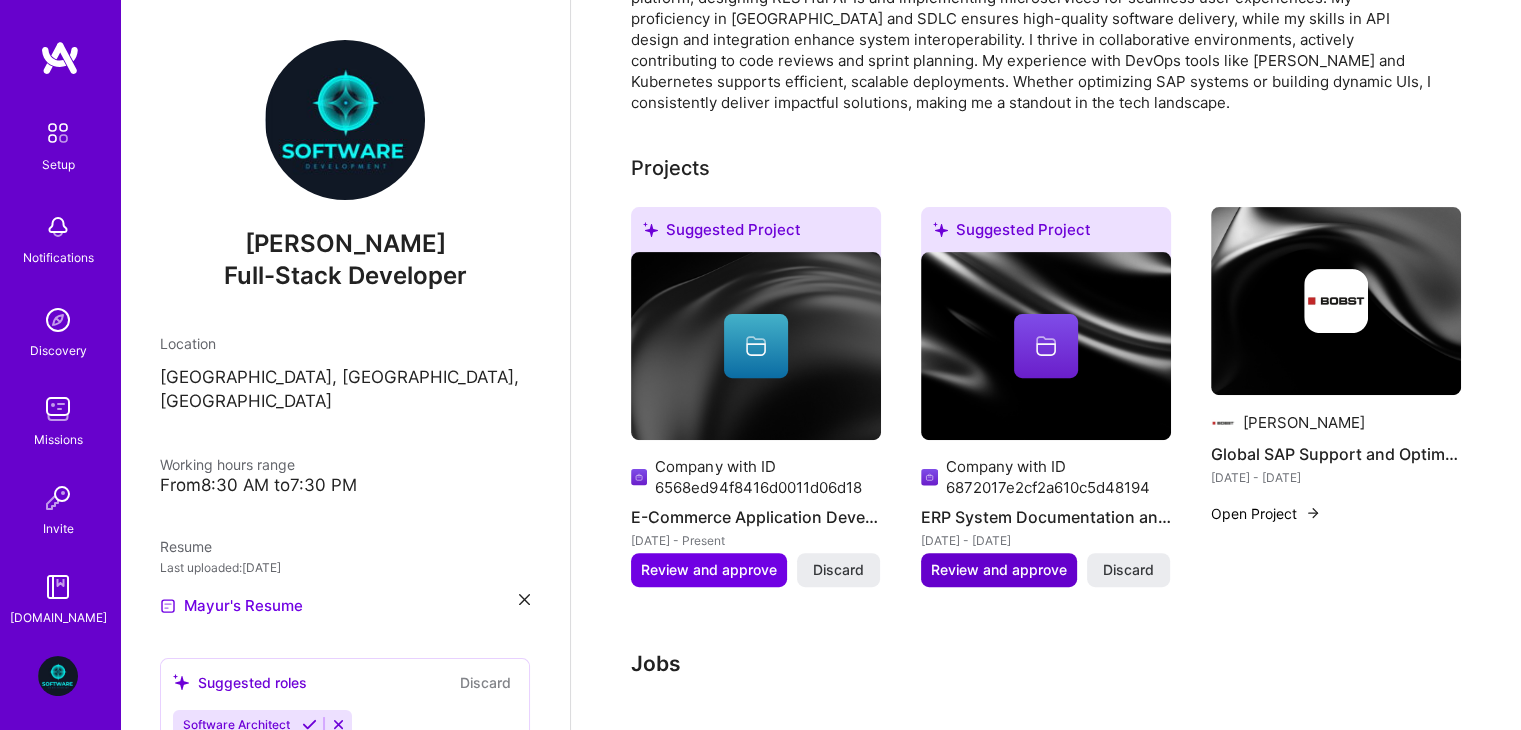 click on "Review and approve" at bounding box center [999, 570] 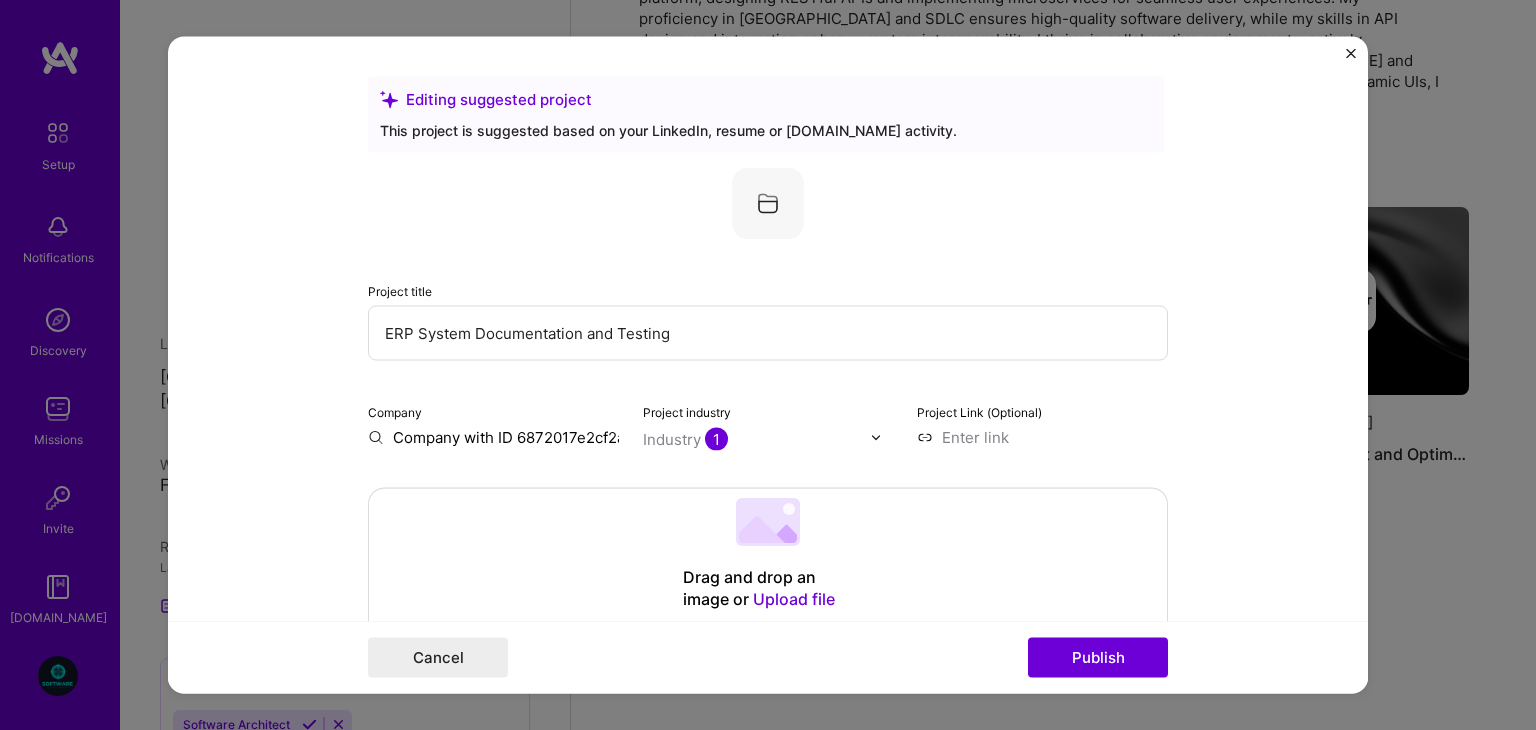 click on "Company with ID 6872017e2cf2a610c5d48194" at bounding box center (493, 437) 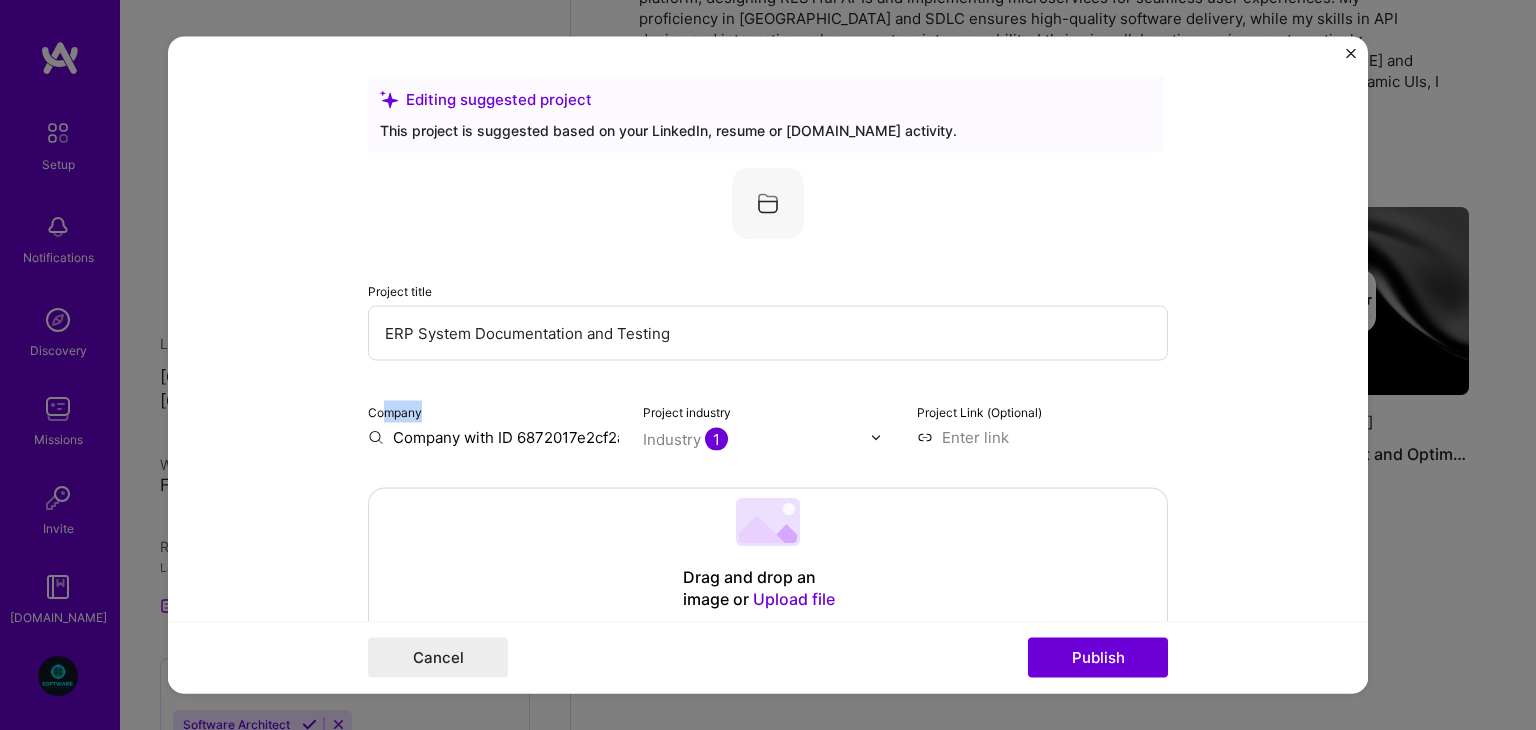 drag, startPoint x: 613, startPoint y: 435, endPoint x: 375, endPoint y: 415, distance: 238.83885 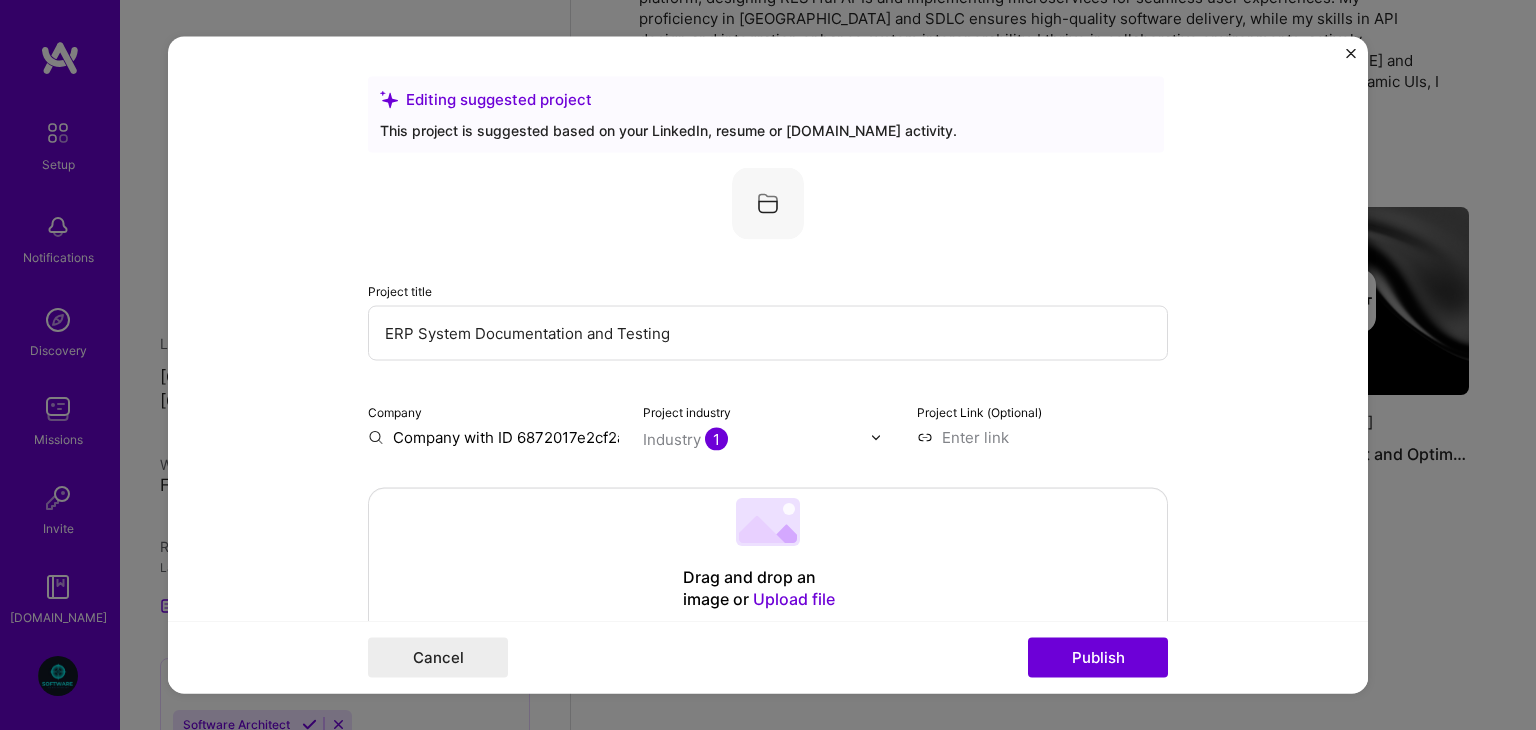 click on "Editing suggested project This project is suggested based on your LinkedIn, resume or [DOMAIN_NAME] activity. Project title ERP System Documentation and Testing Company Company with ID 6872017e2cf2a610c5d48194
Project industry Industry 1 Project Link (Optional)
Drag and drop an image or   Upload file Upload file We recommend uploading at least 4 images. 1600x1200px or higher recommended. Max 5MB each. Role Graduate Engineer Select role type [DATE]
to [DATE]
I’m still working on this project Skills used — Add up to 12 skills Any new skills will be added to your profile. Enter skills... 1 Automated Testing 1 2 3 4 5 Did this role require you to manage team members? (Optional) Yes, I managed — team members. Were you involved from inception to launch (0  ->  1)? (Optional) Zero to one is creation and development of a unique product from the ground up. Add metrics (Optional)   289 /" at bounding box center [768, 1163] 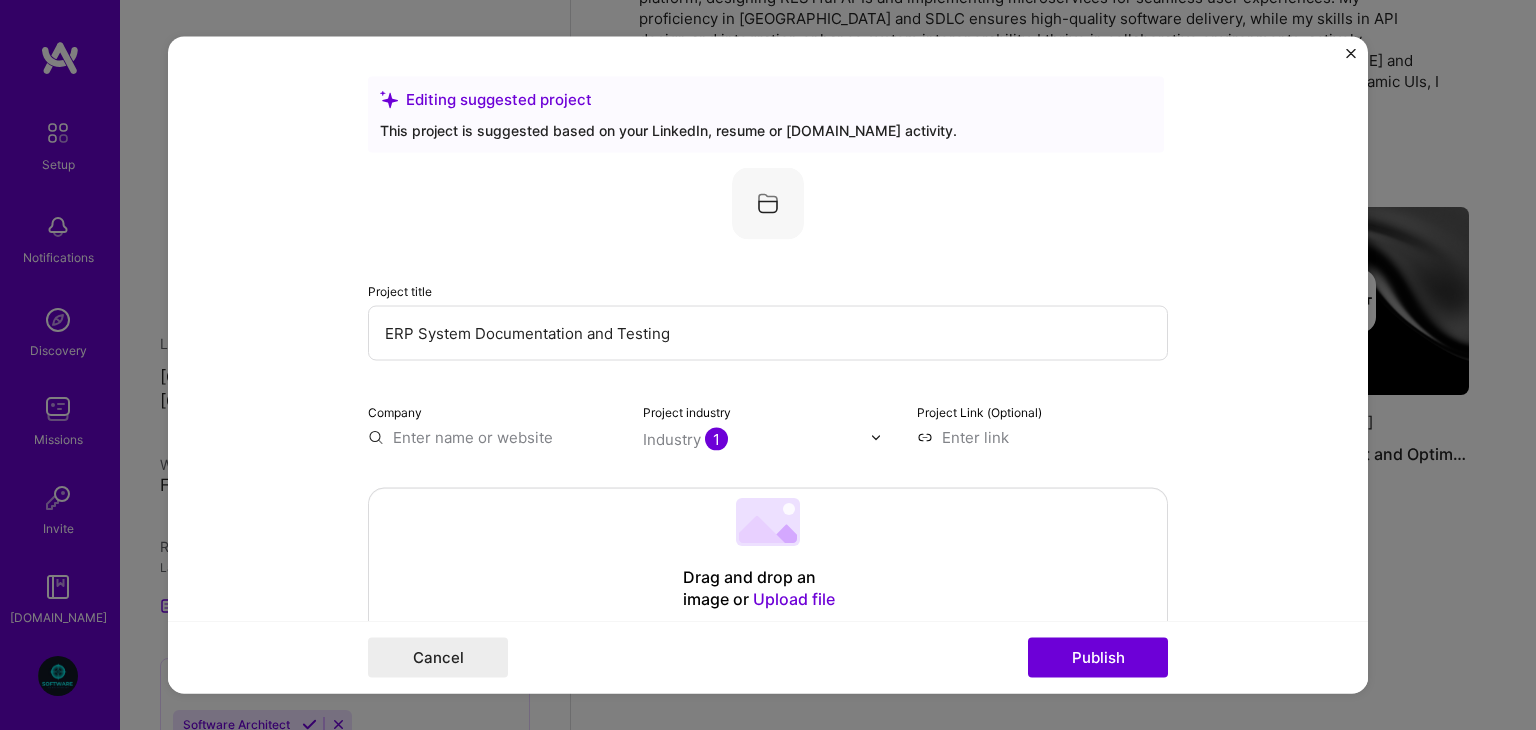 paste on "[URL][DOMAIN_NAME]" 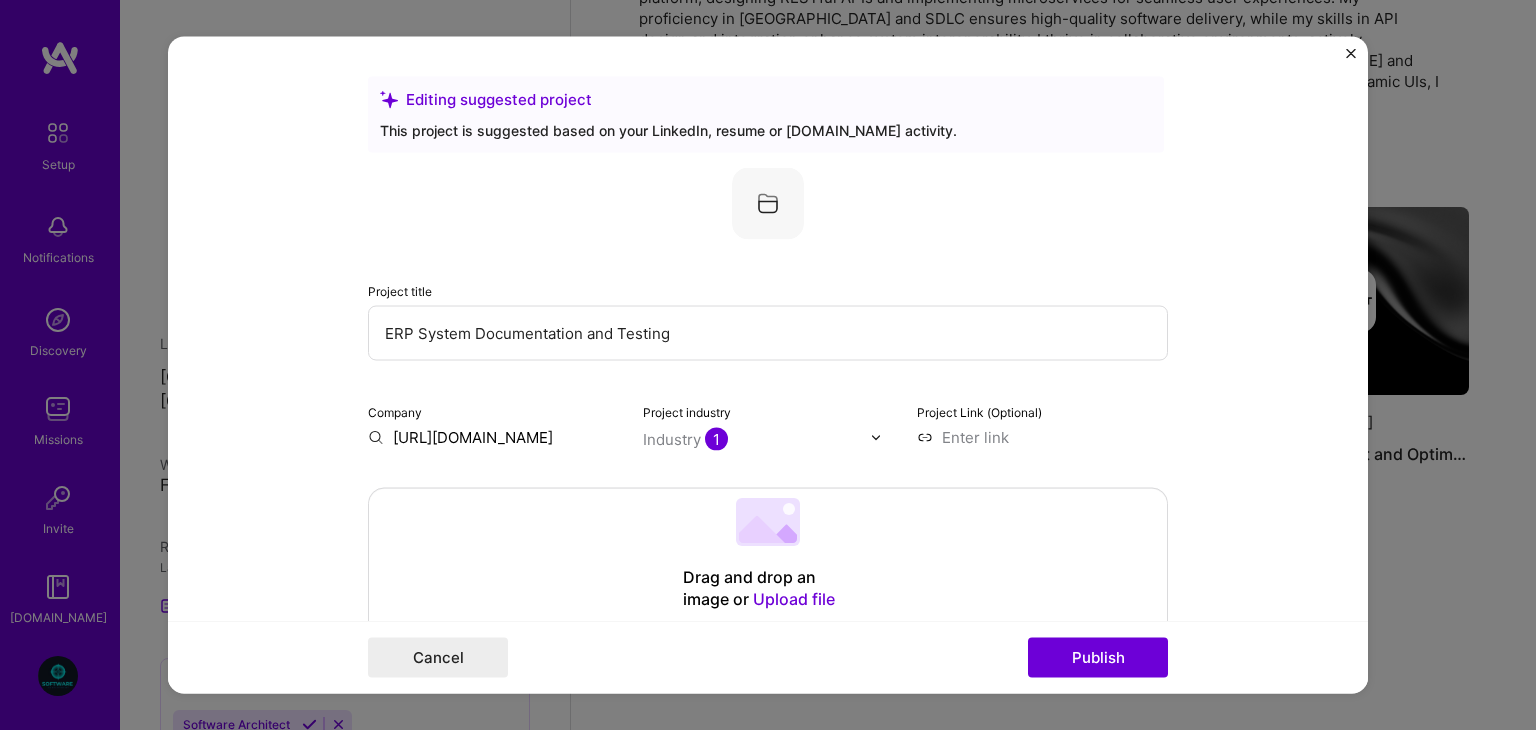 scroll, scrollTop: 0, scrollLeft: 26, axis: horizontal 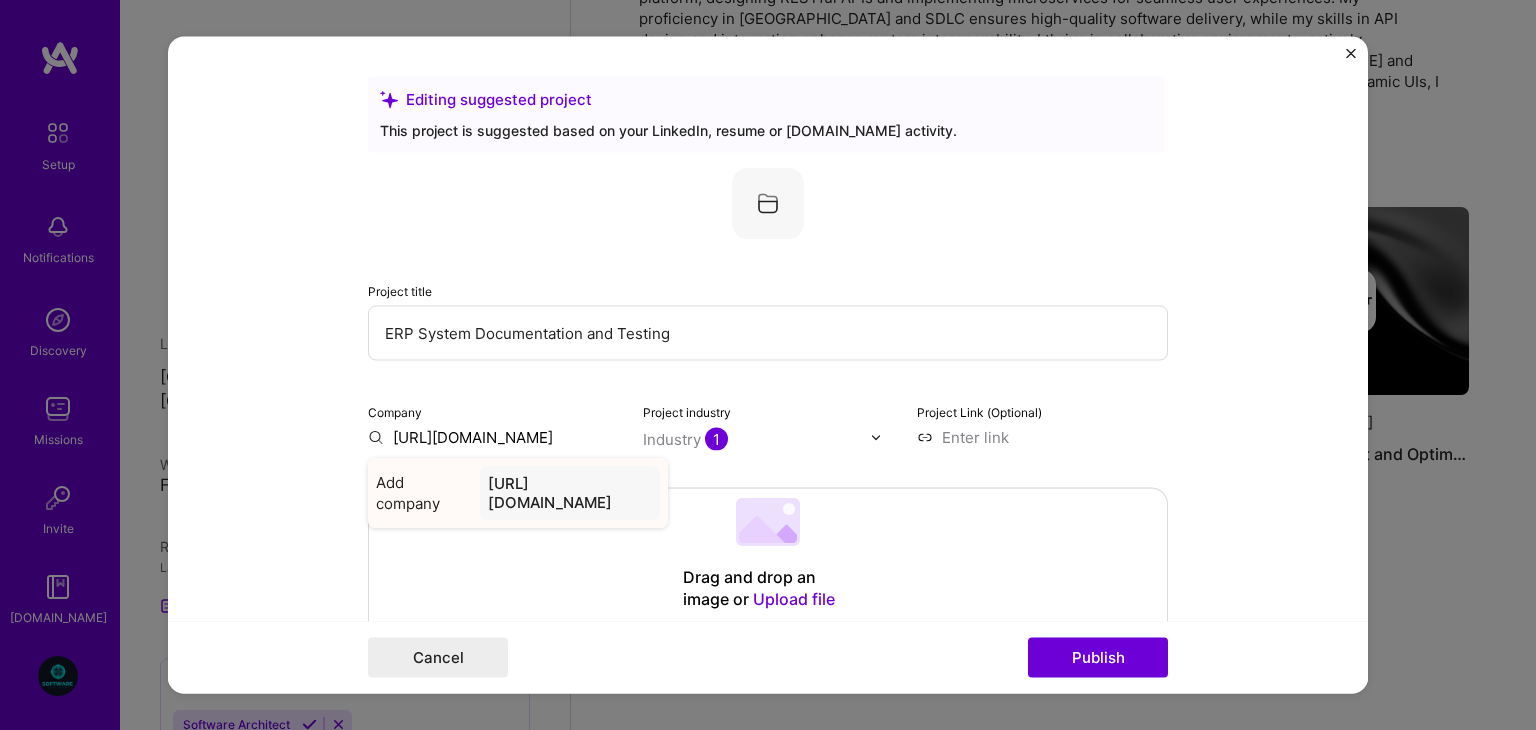 type on "[URL][DOMAIN_NAME]" 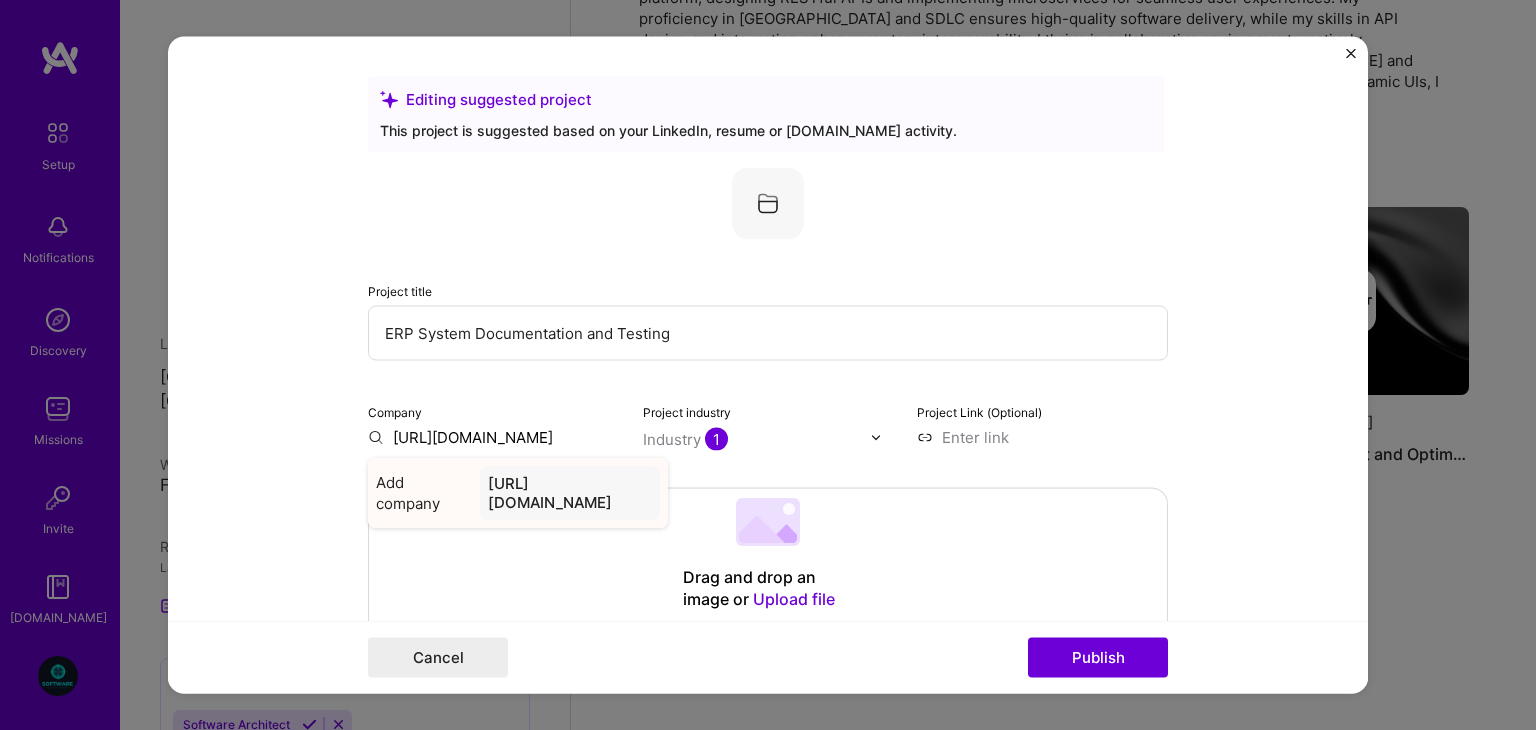 scroll, scrollTop: 0, scrollLeft: 0, axis: both 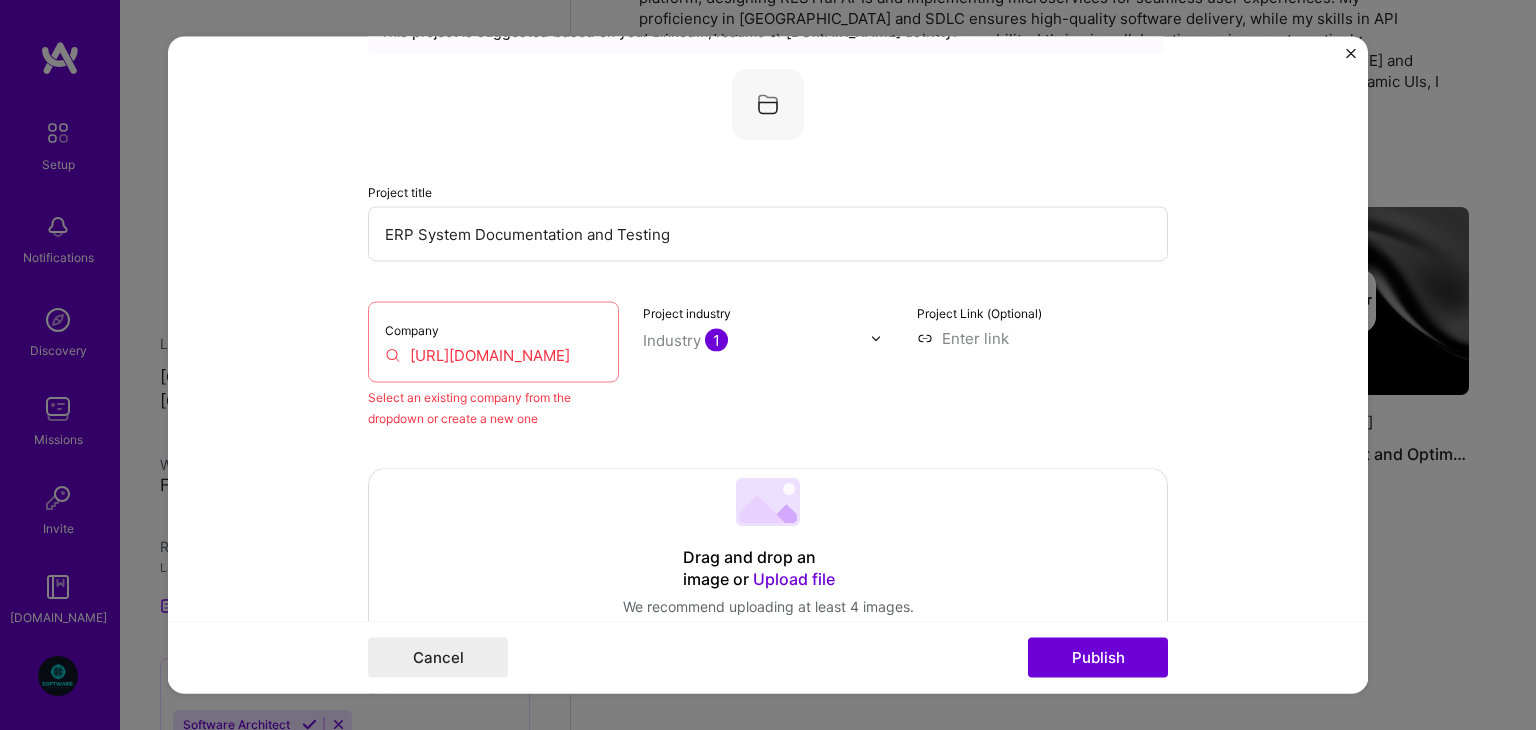 click on "Company [URL][DOMAIN_NAME]" at bounding box center (493, 342) 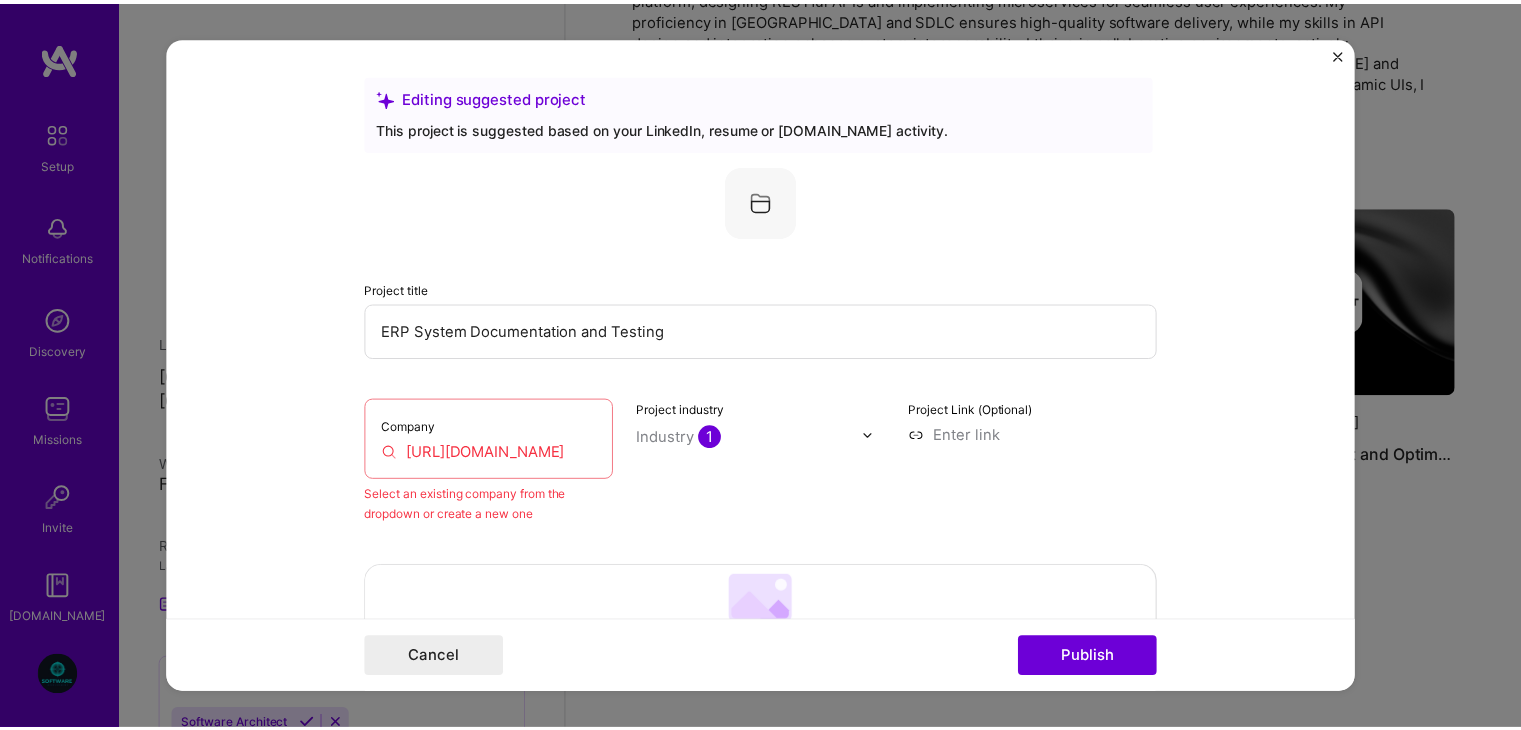 scroll, scrollTop: 0, scrollLeft: 0, axis: both 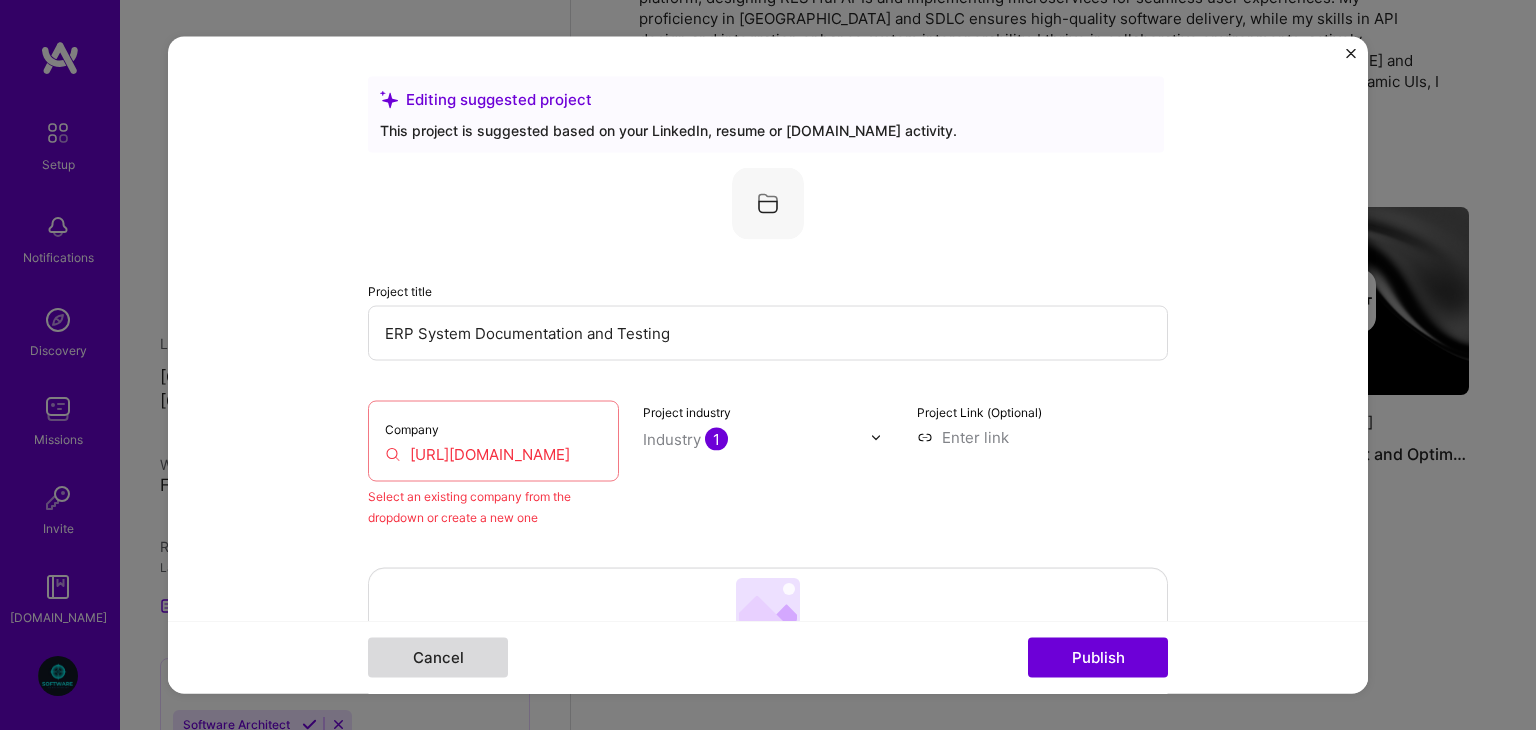 click on "Cancel" at bounding box center (438, 658) 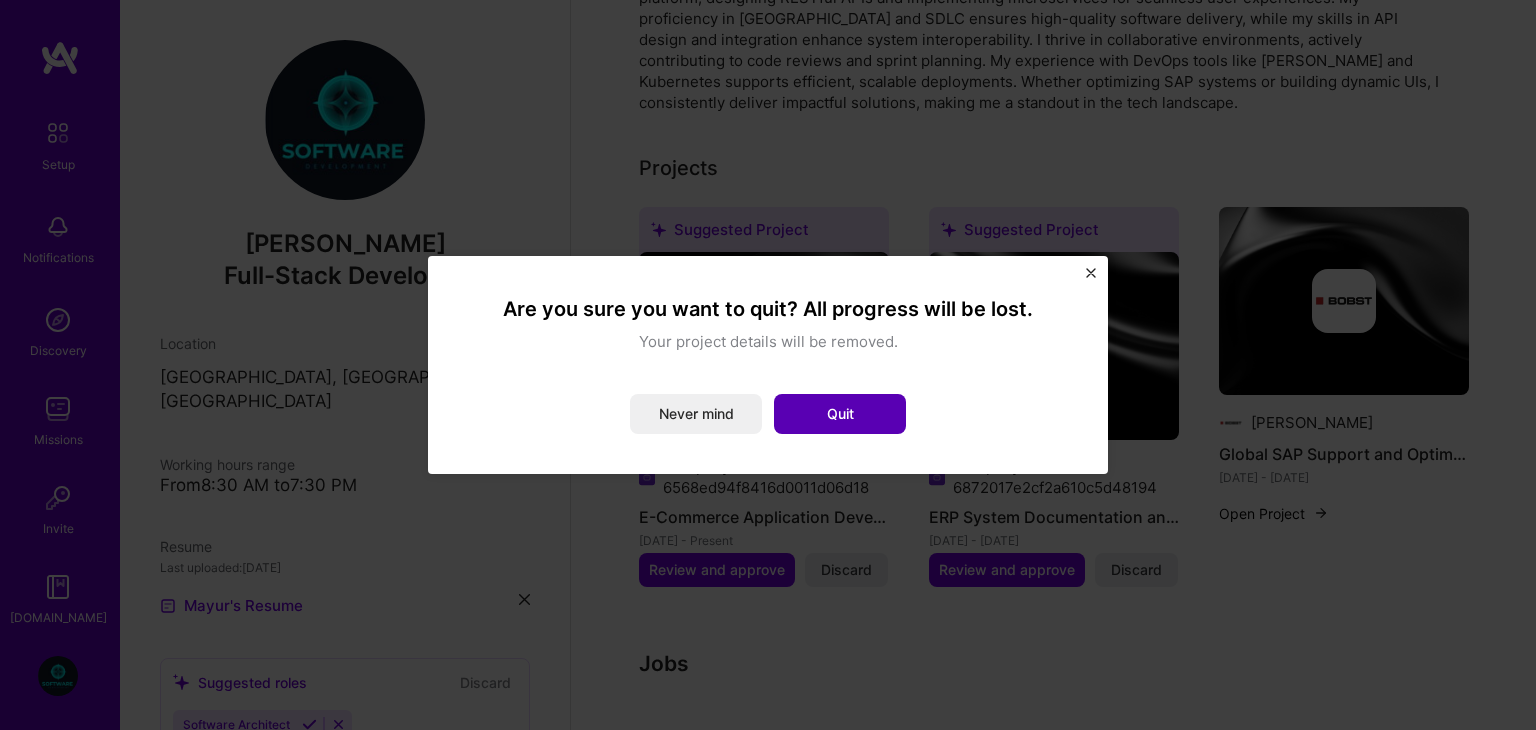 click on "Quit" at bounding box center [840, 414] 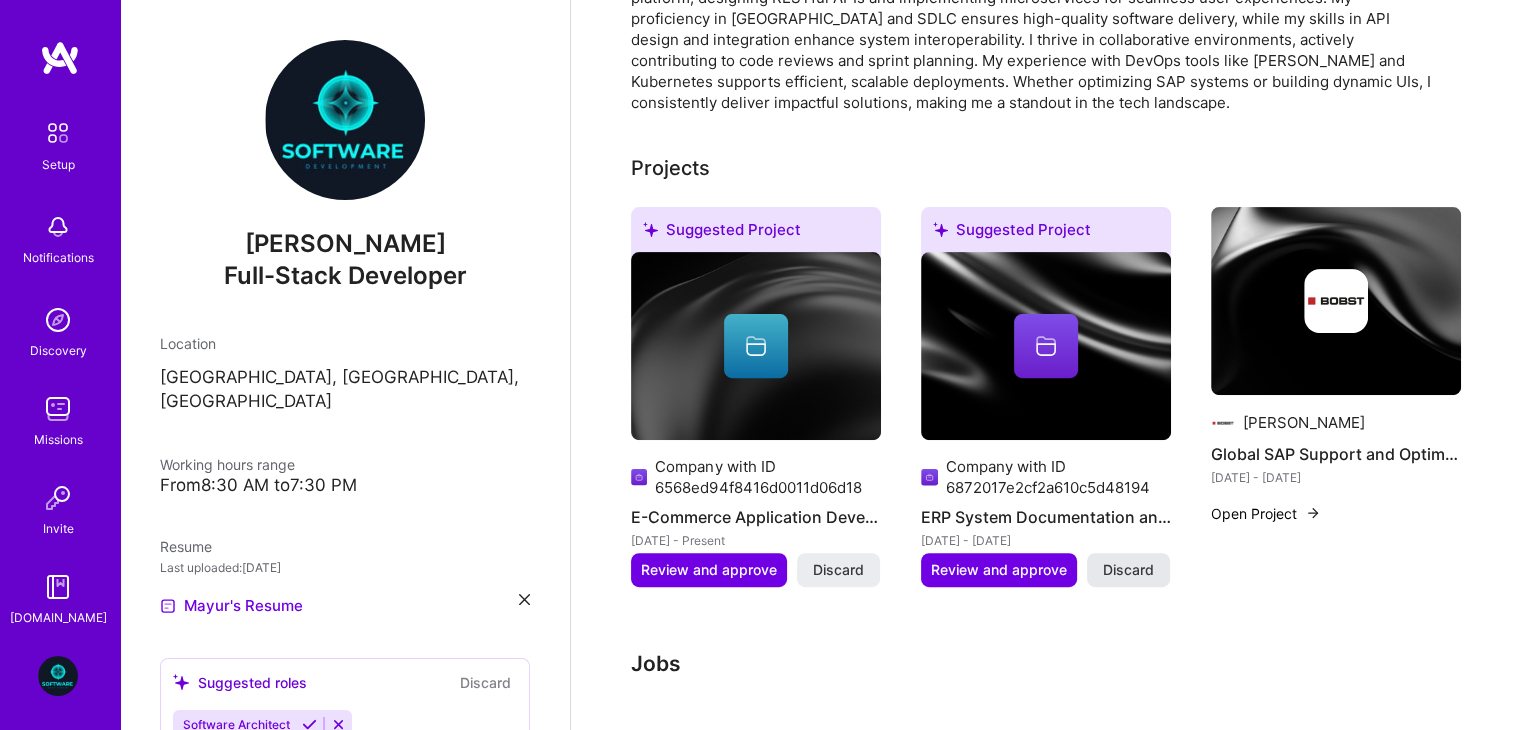 click on "Discard" at bounding box center (1128, 570) 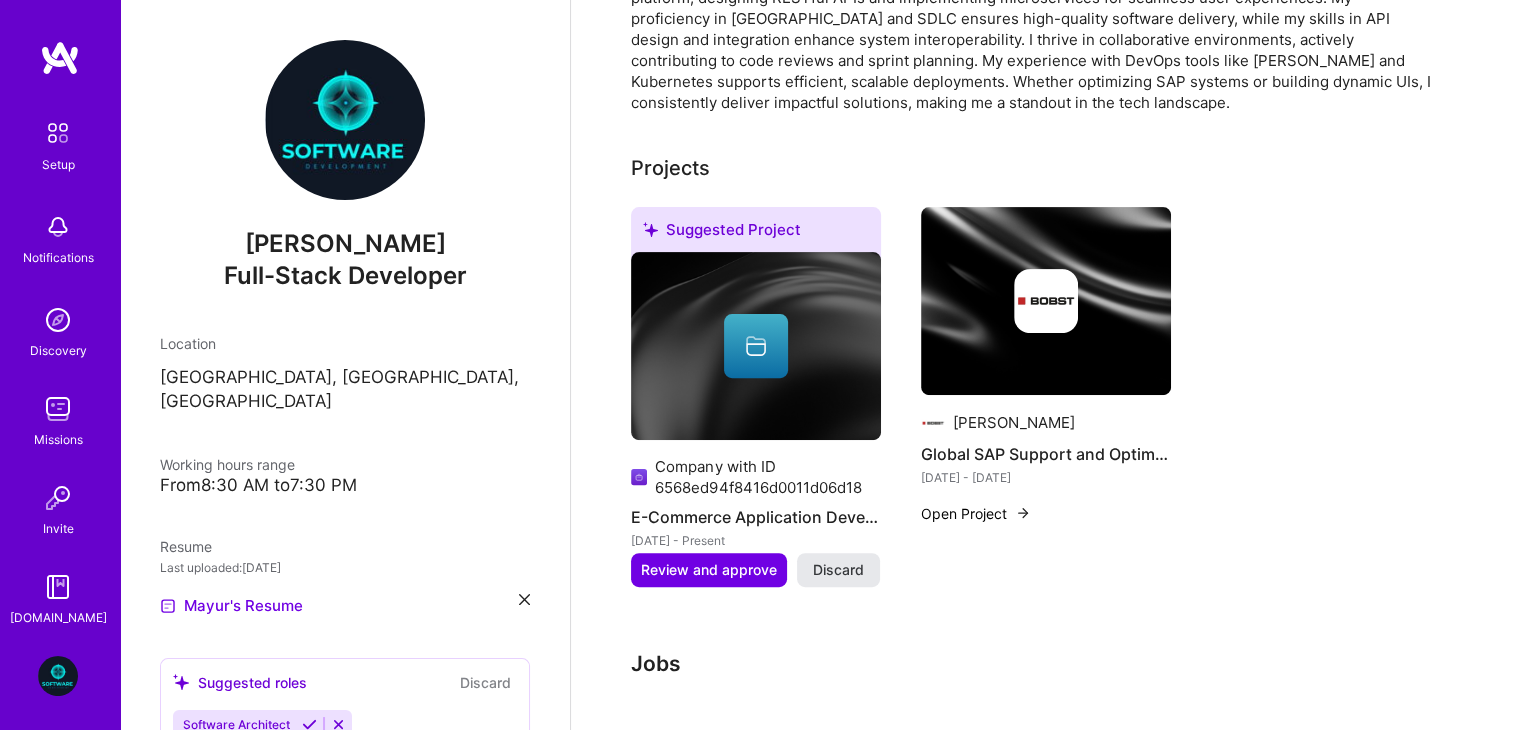 click on "Discard" at bounding box center (838, 570) 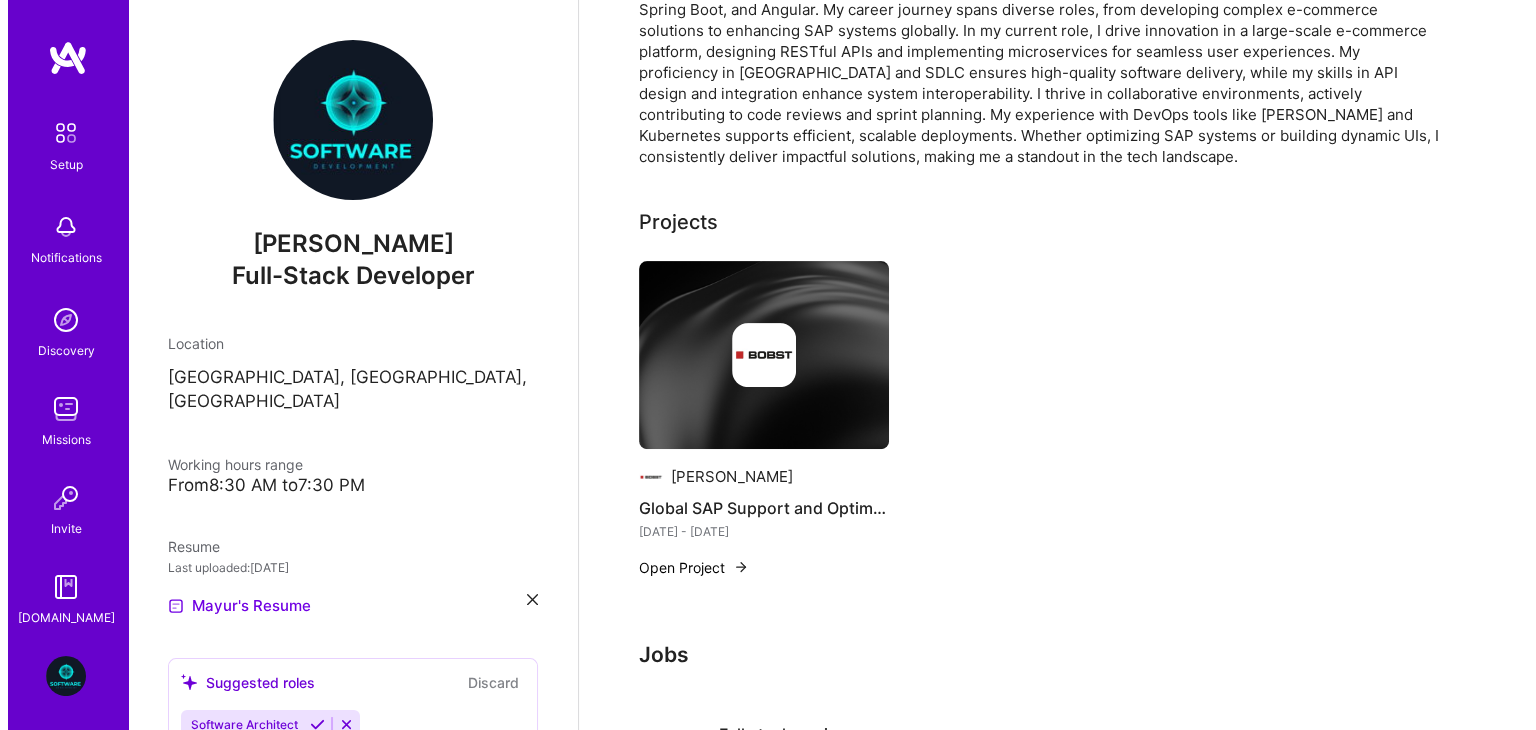 scroll, scrollTop: 552, scrollLeft: 0, axis: vertical 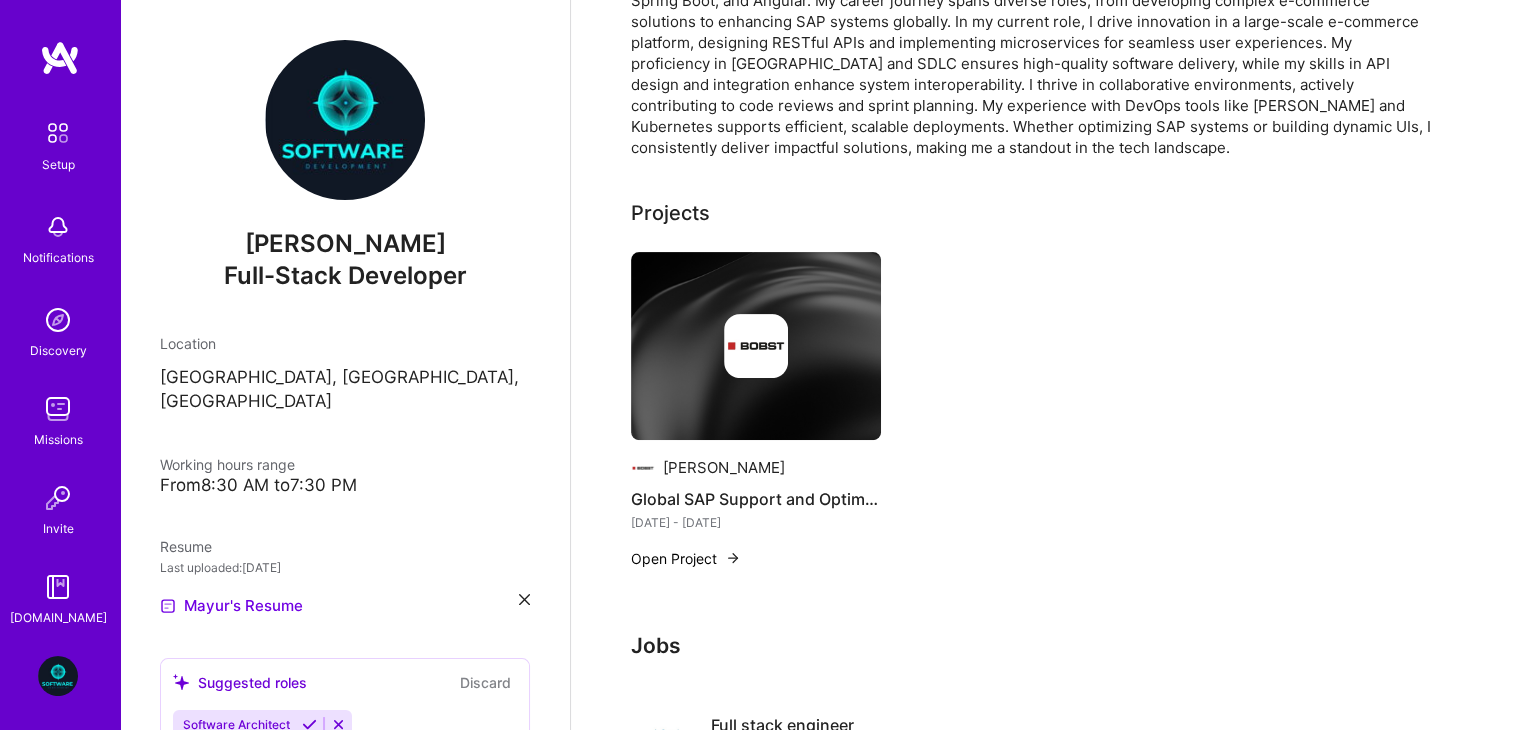 click on "Open Project" at bounding box center [686, 558] 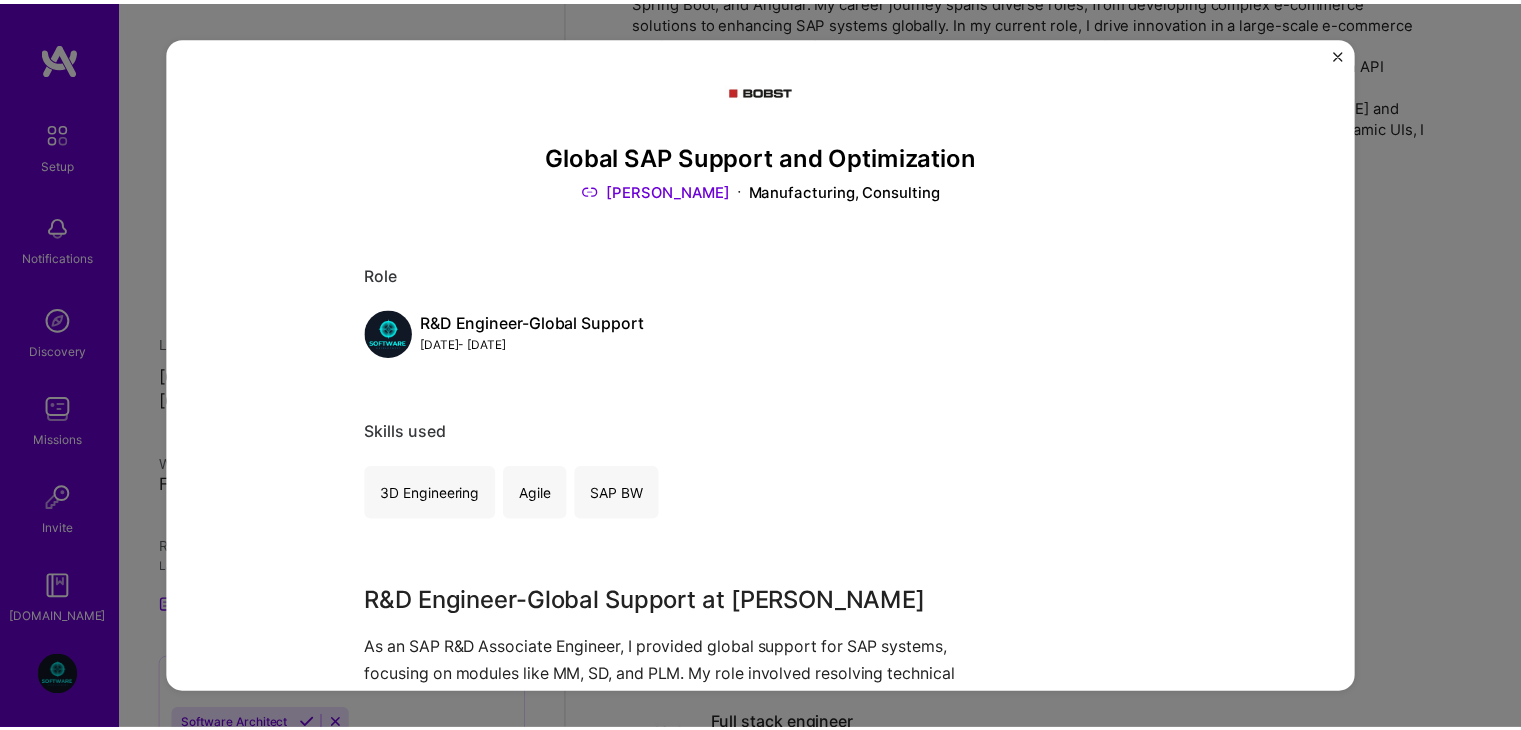 scroll, scrollTop: 0, scrollLeft: 0, axis: both 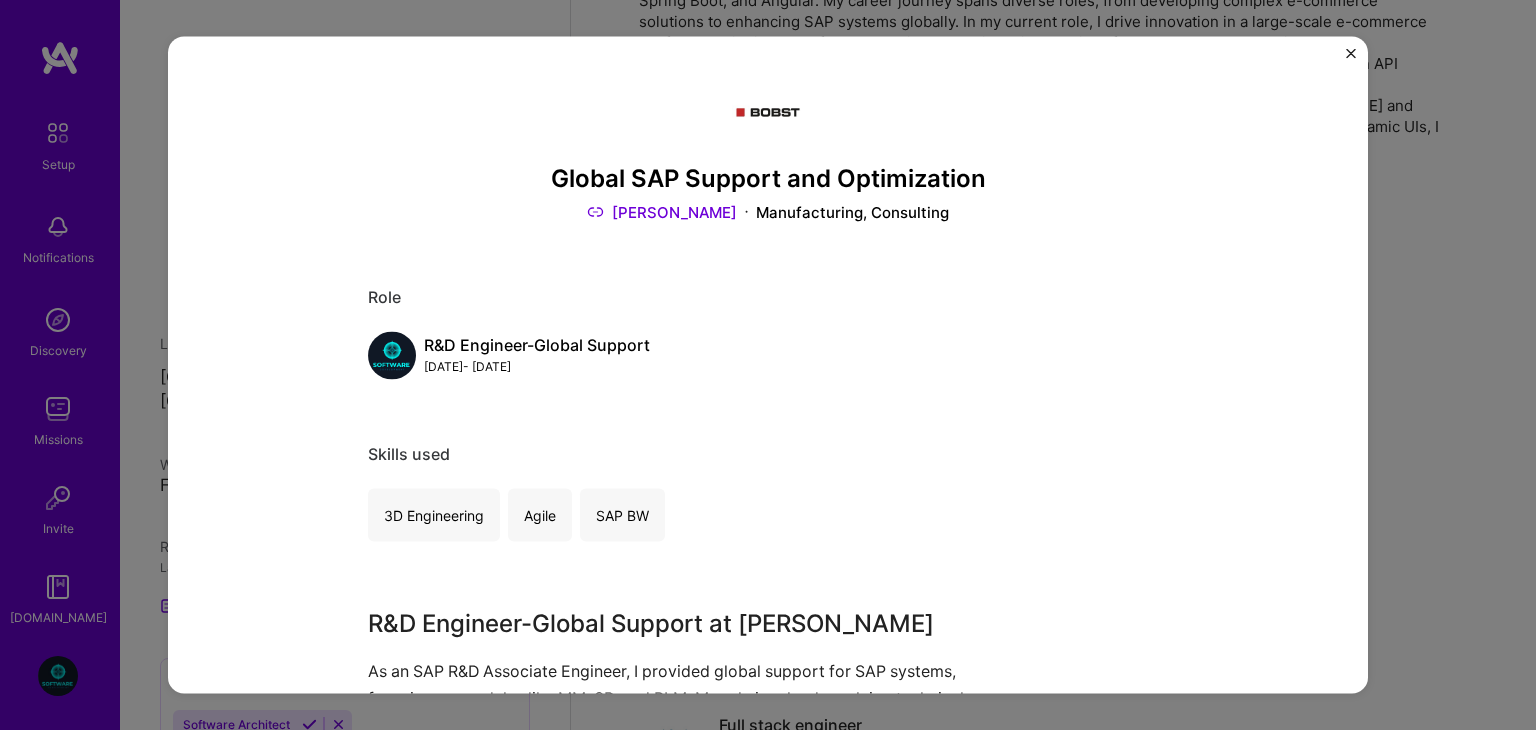 click on "Global SAP Support and Optimization   [PERSON_NAME] Manufacturing, Consulting Role R&D Engineer-Global Support [DATE]  -   [DATE] Skills used 3D Engineering Agile SAP BW R&D Engineer-Global Support at [PERSON_NAME] As an SAP R&D Associate Engineer, I provided global support for SAP systems, focusing on modules like MM, SD, and PLM. My role involved resolving technical issues, optimizing business processes, and enhancing system performance. I collaborated with international teams to ensure smooth operations and compliance with change management processes. Other projects from this builder [PERSON_NAME] Global SAP Support and Optimization [DATE] - [DATE] Open Project   Currently viewing" at bounding box center [768, 365] 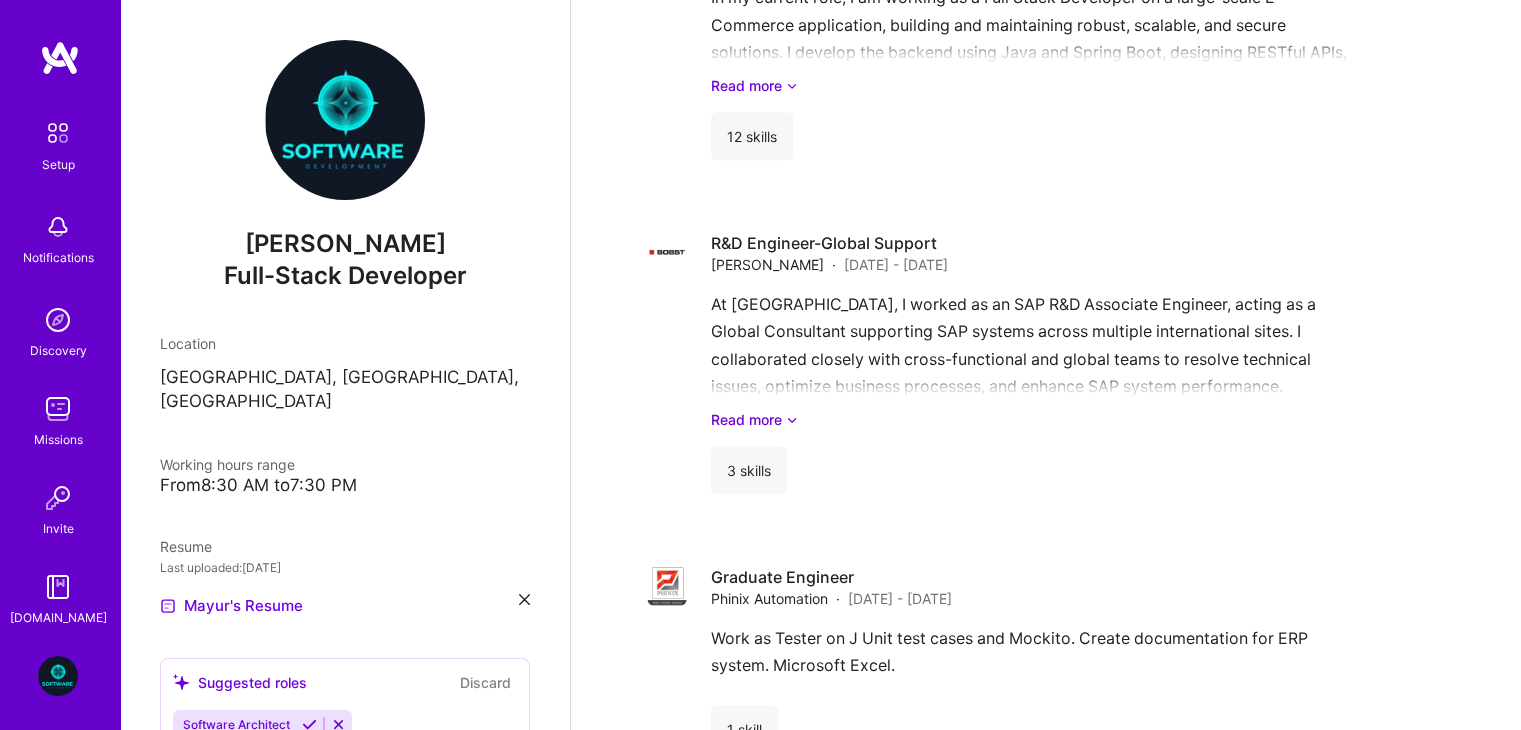 scroll, scrollTop: 1430, scrollLeft: 0, axis: vertical 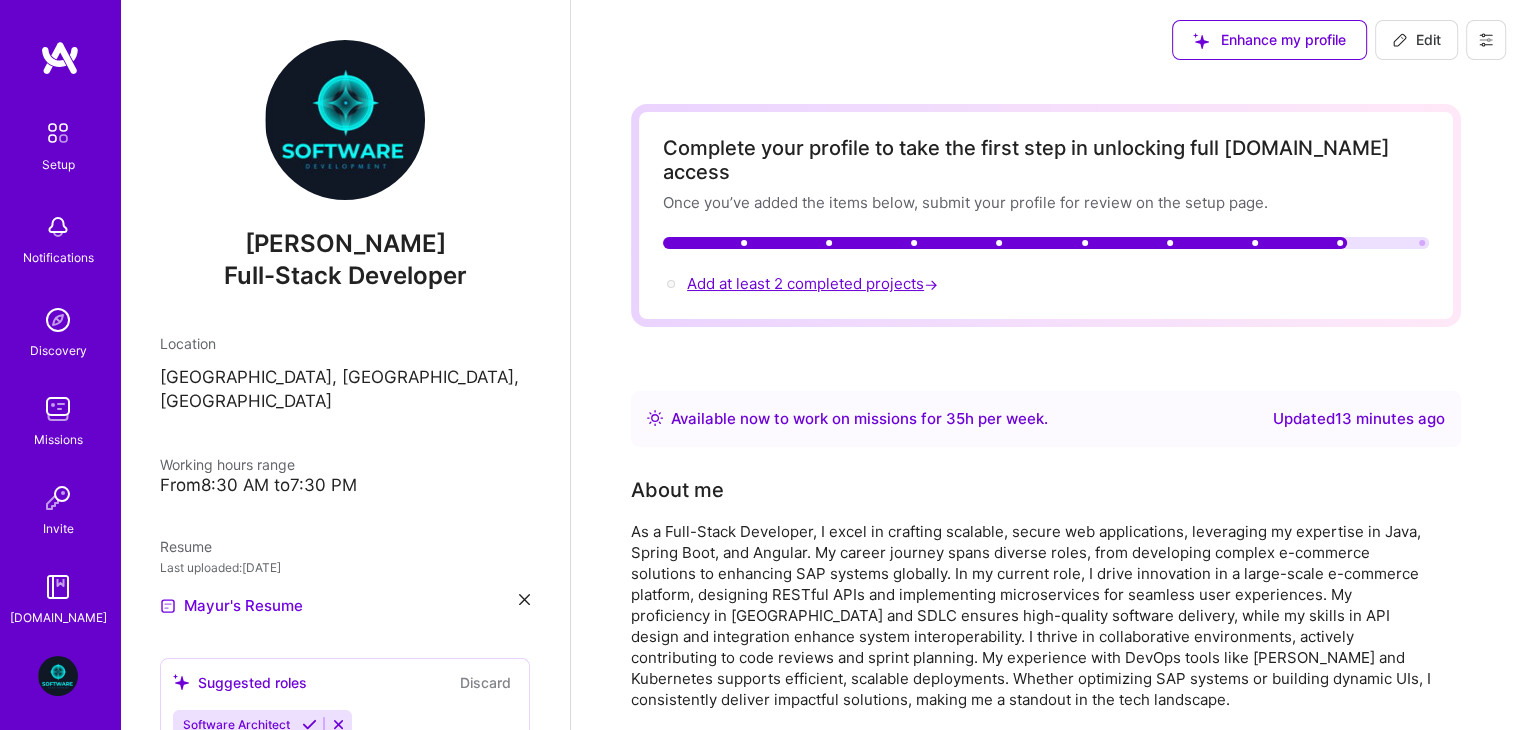 click on "Add at least 2 completed projects  →" at bounding box center [814, 283] 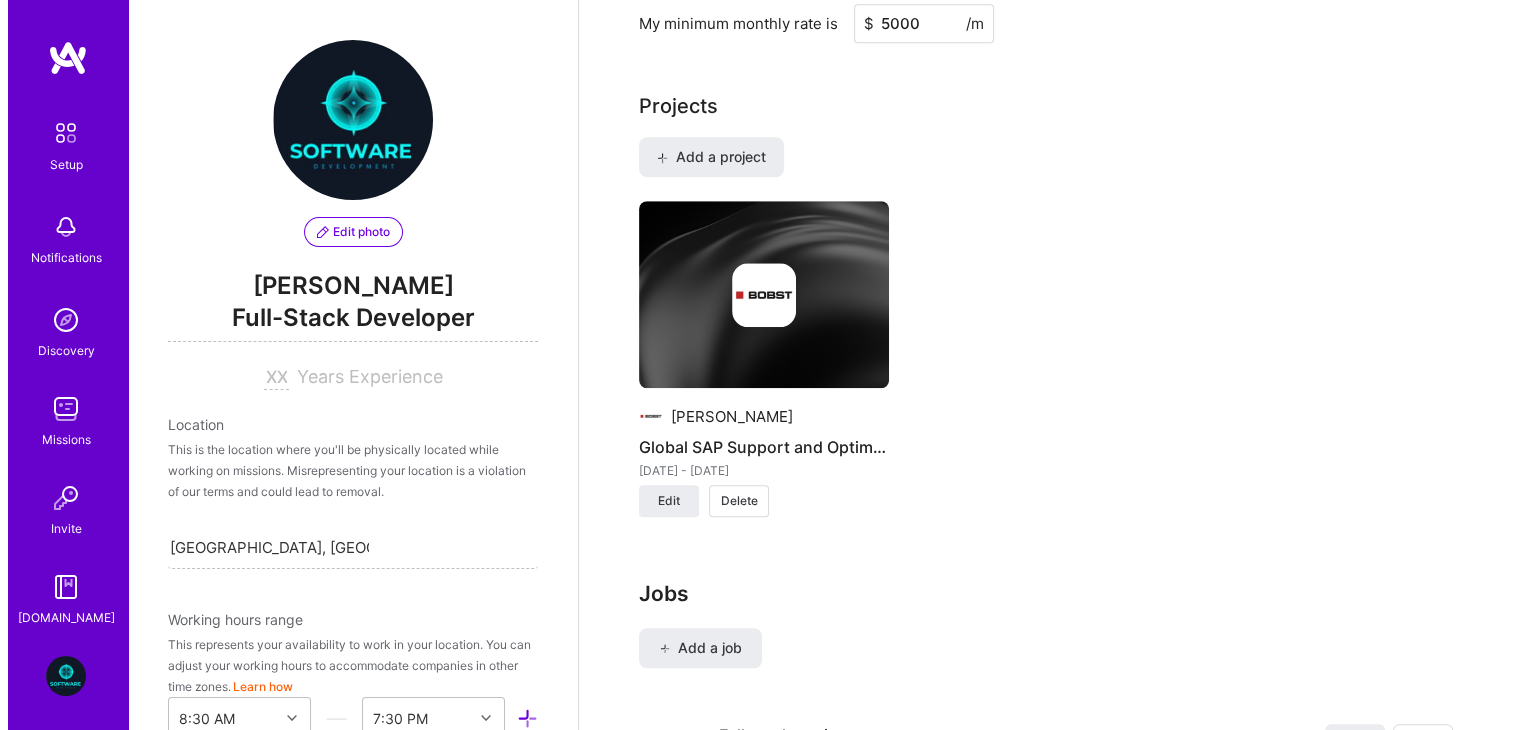 scroll, scrollTop: 1548, scrollLeft: 0, axis: vertical 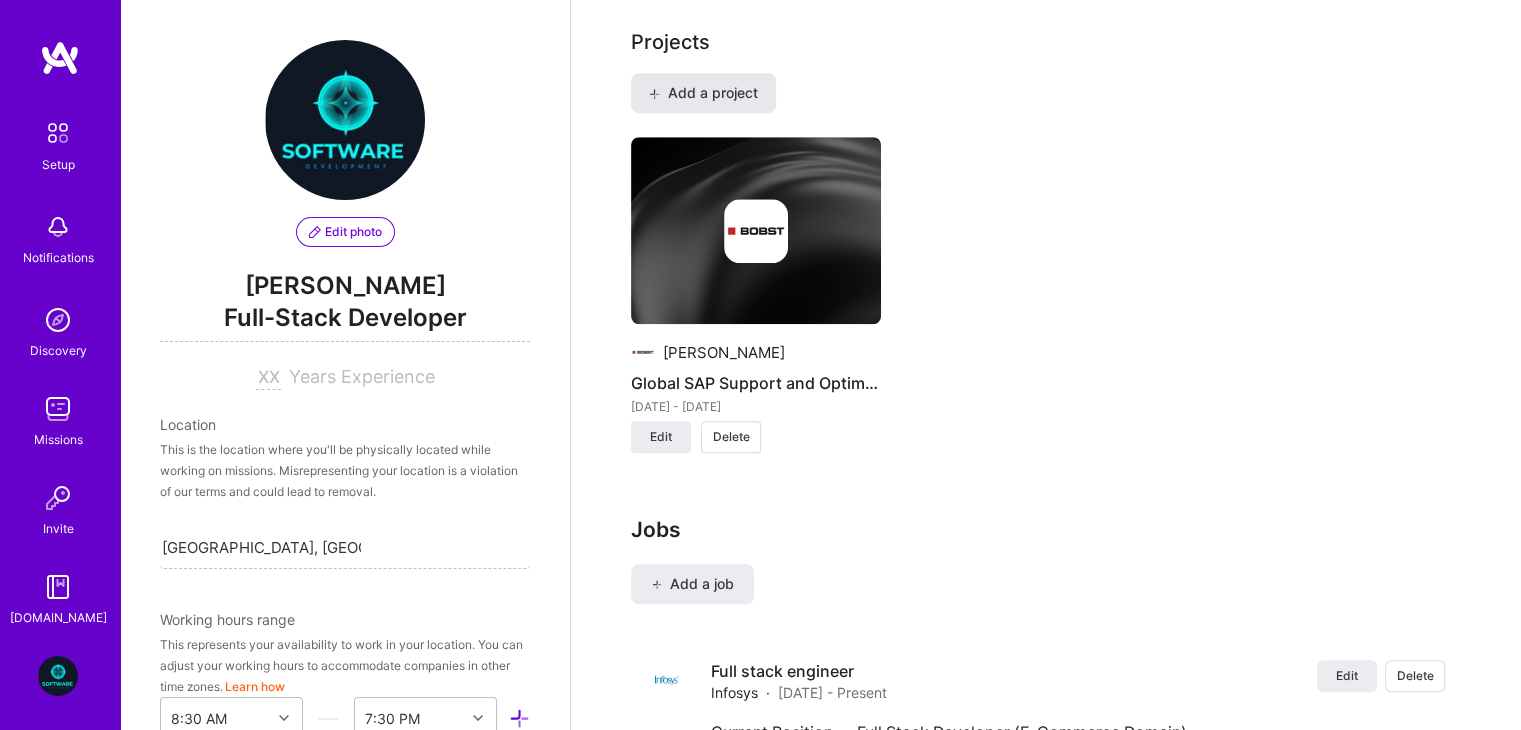 click on "Add a project" at bounding box center [703, 93] 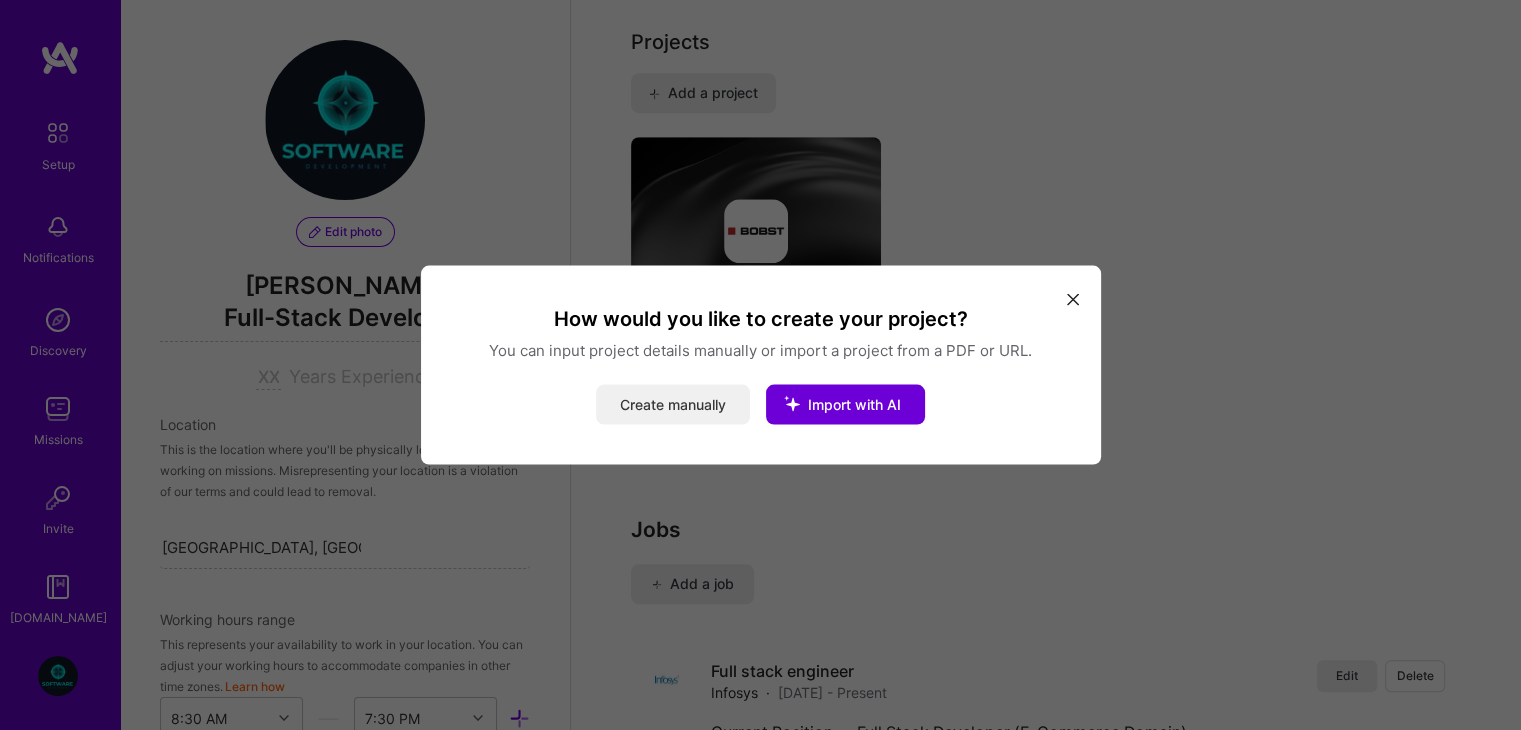 click on "Create manually" at bounding box center [673, 405] 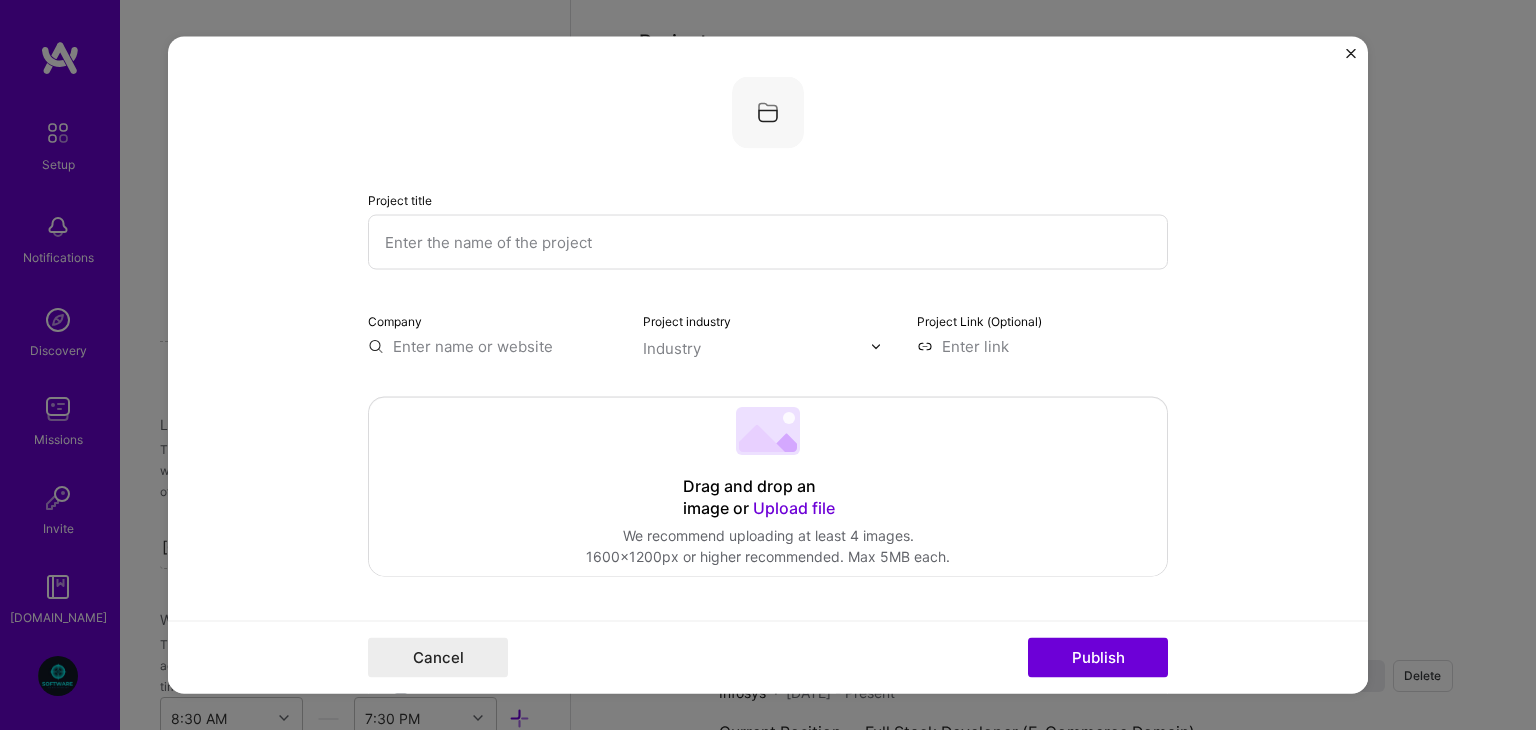 click at bounding box center (768, 242) 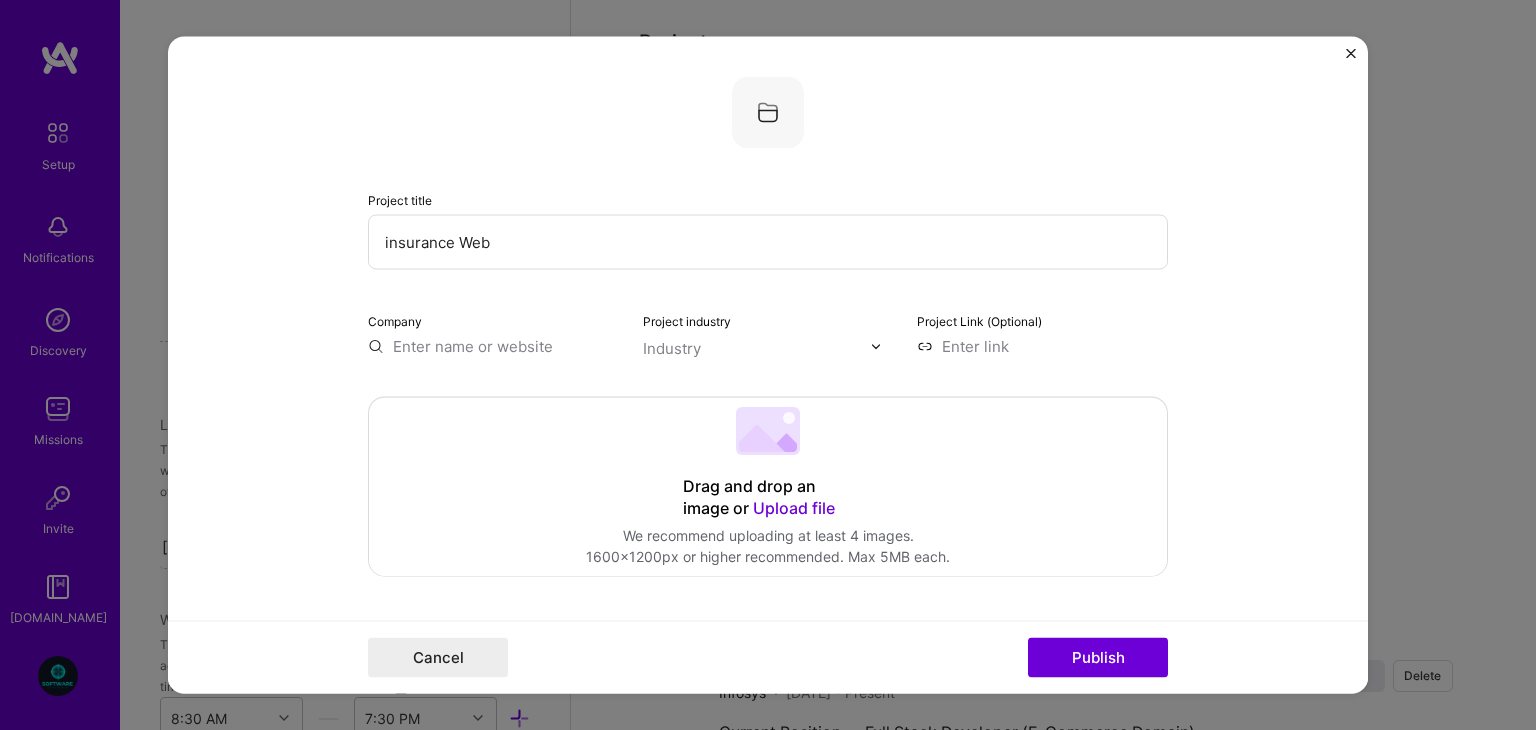 click on "insurance Web" at bounding box center [768, 242] 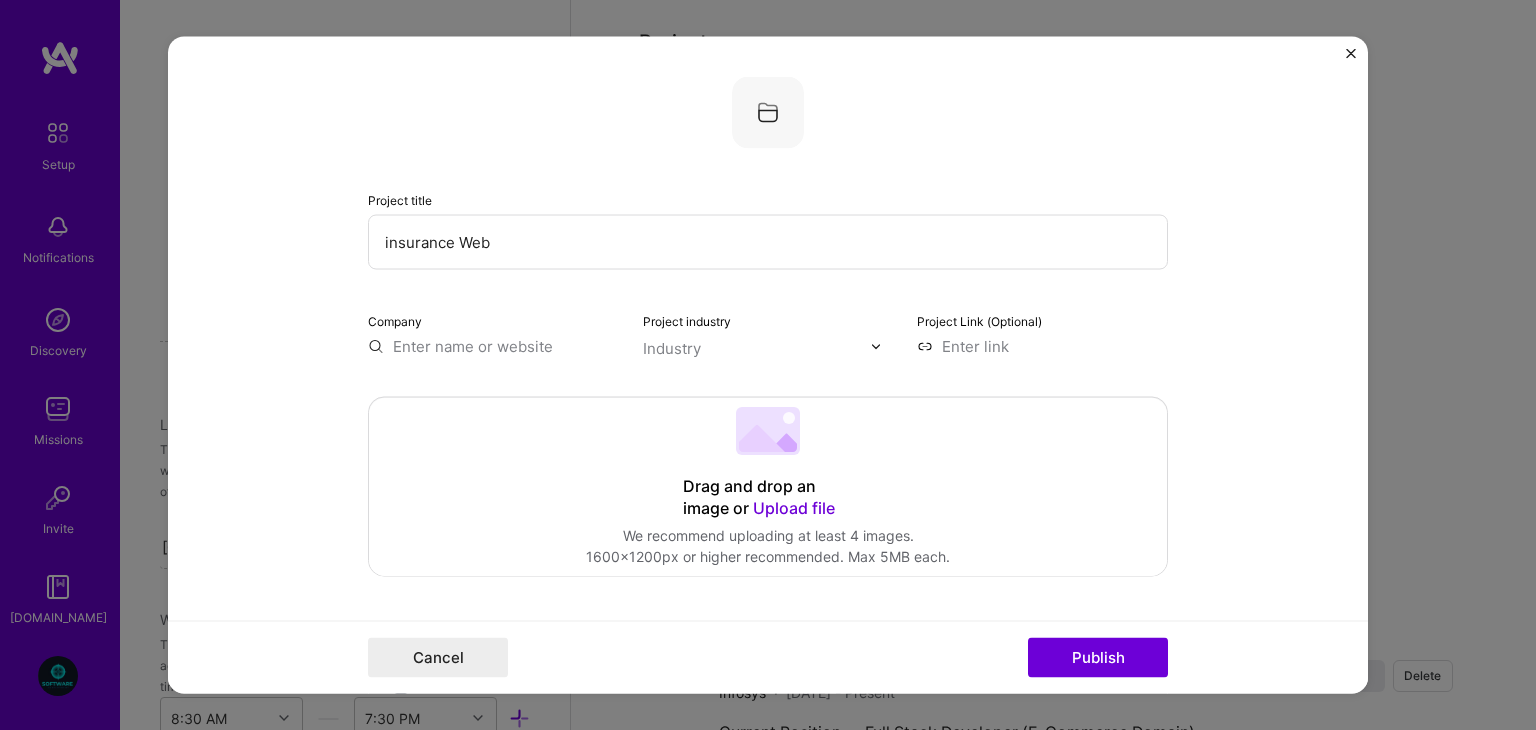 type on "insurance Web" 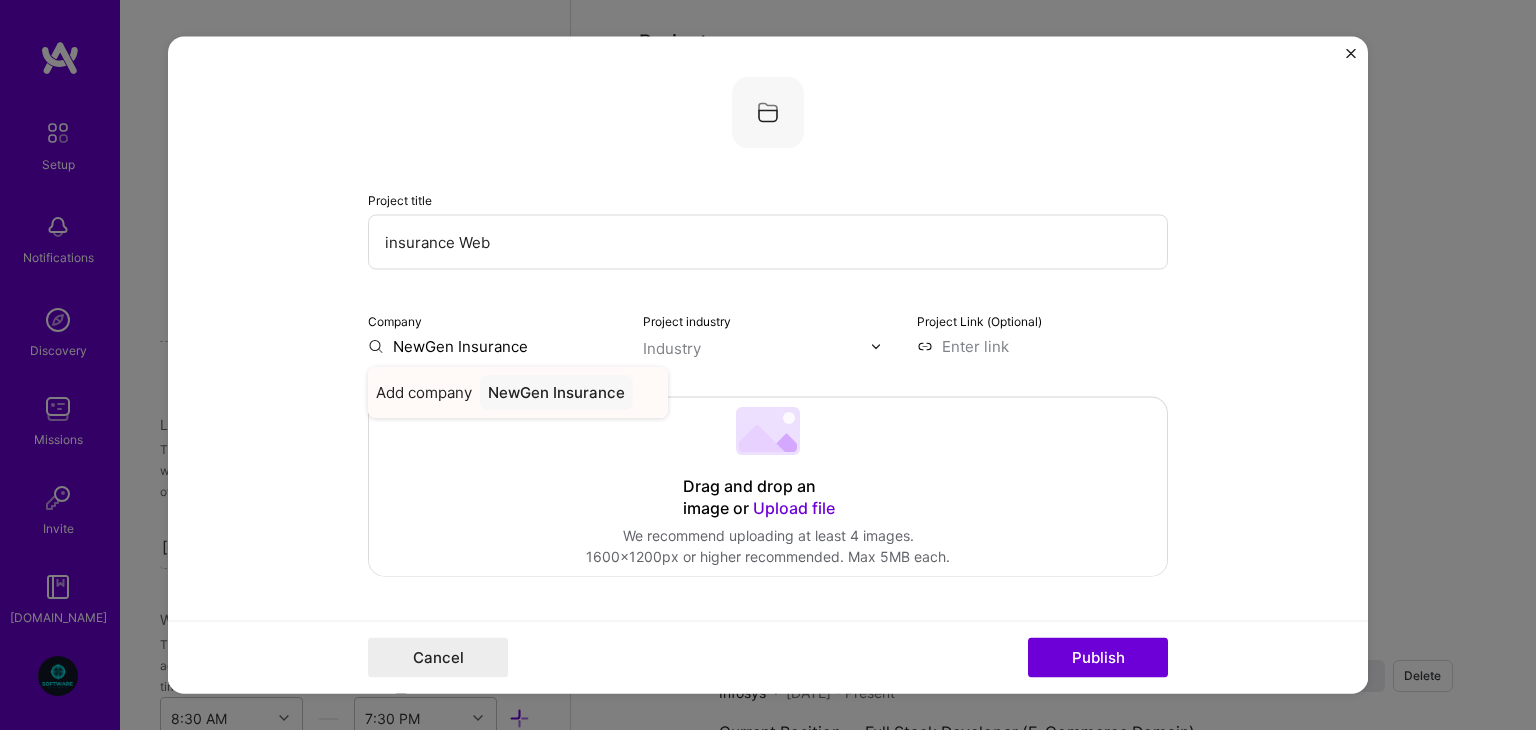 type on "NewGen Insurance" 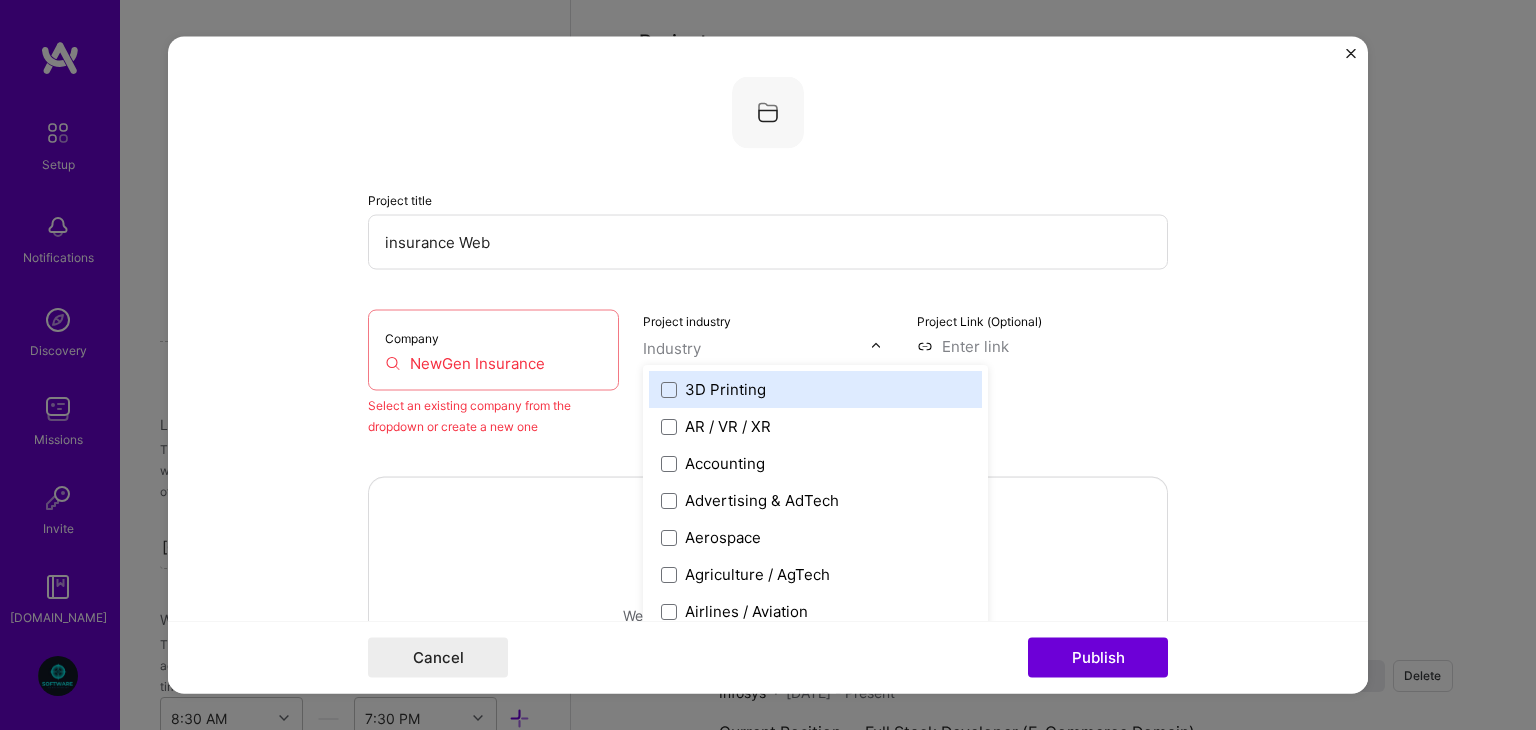 click on "Industry" at bounding box center [672, 348] 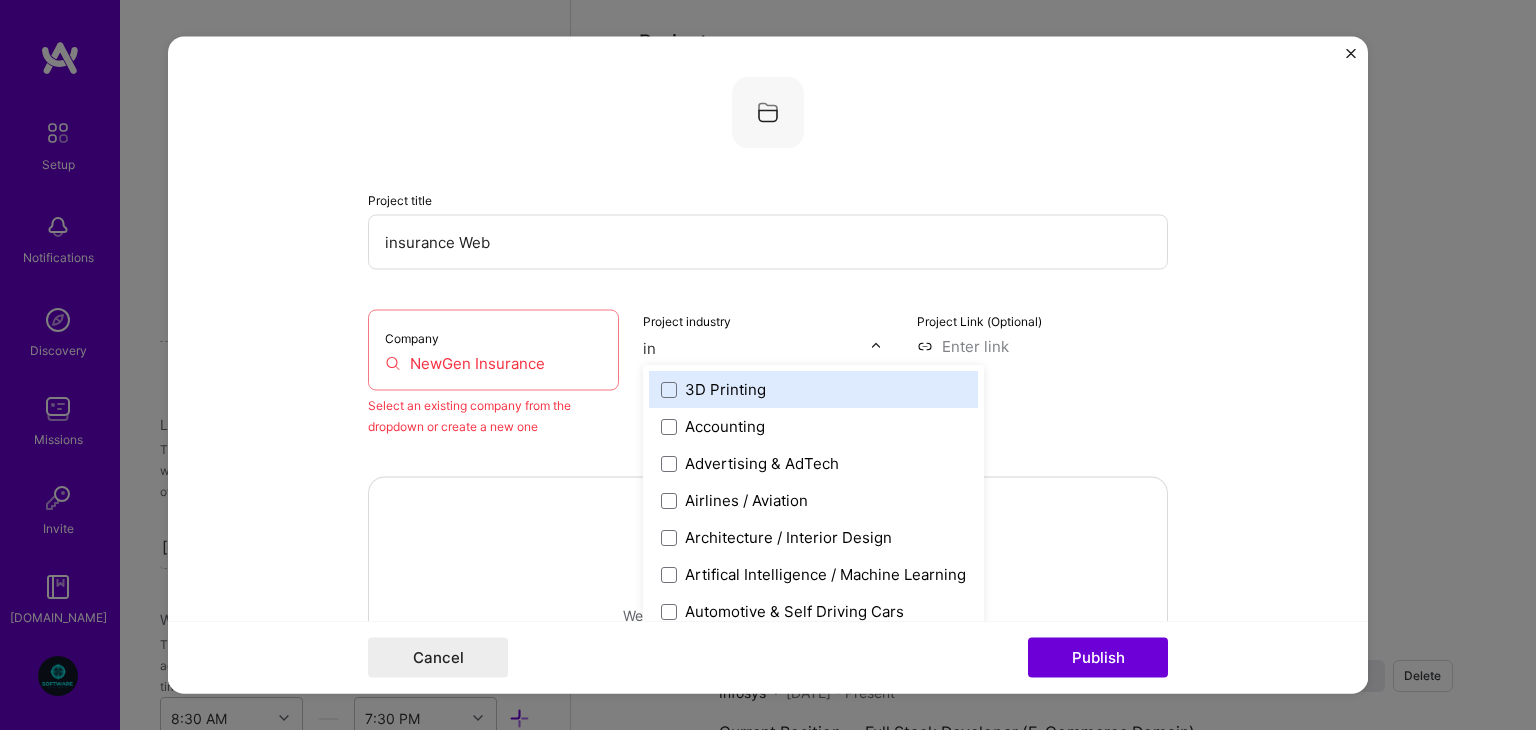 type on "ins" 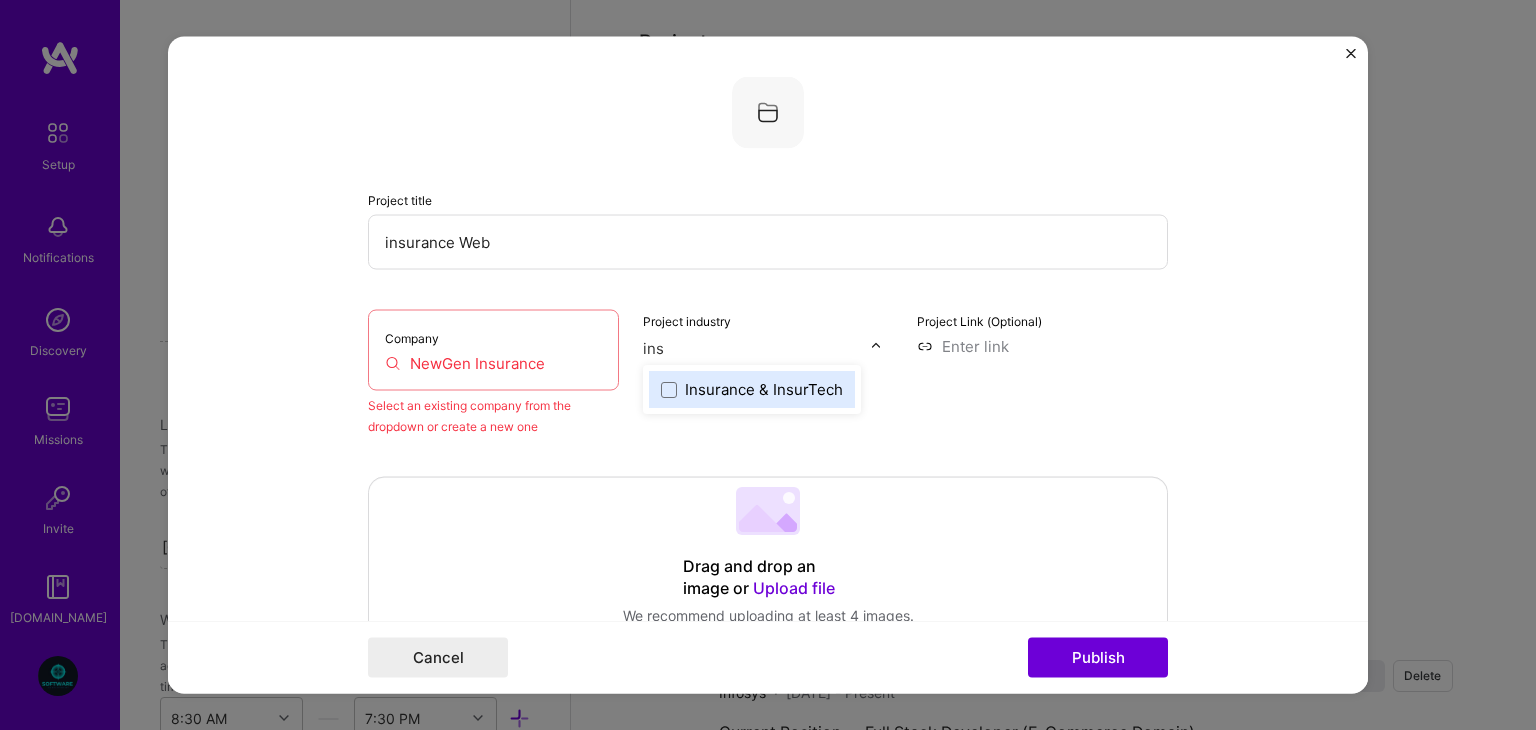 click on "Insurance & InsurTech" at bounding box center [764, 389] 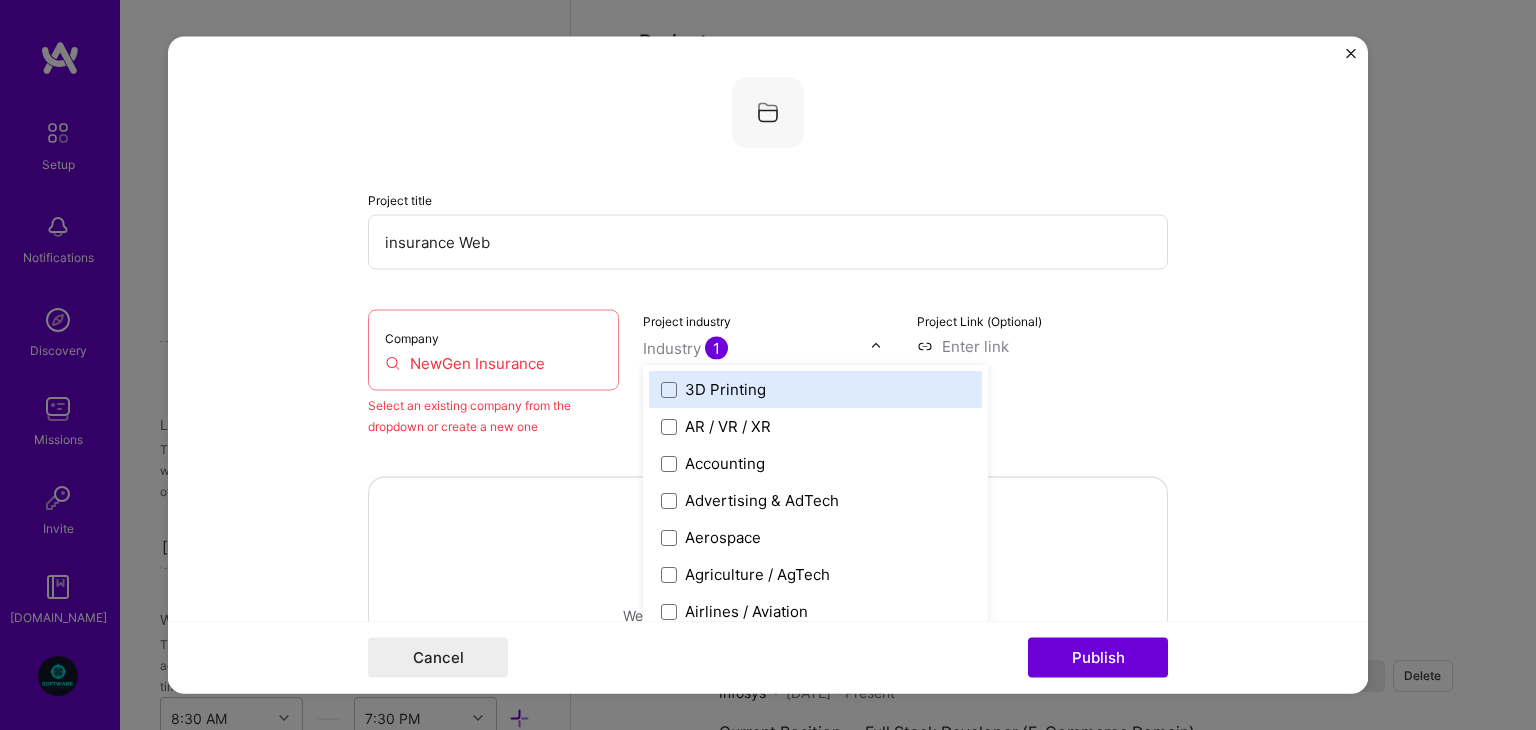click on "Project industry option Insurance & InsurTech, selected. option 3D Printing focused, 1 of 120. 120 results available. Use Up and Down to choose options, press Enter to select the currently focused option, press Escape to exit the menu, press Tab to select the option and exit the menu. Industry 1 3D Printing AR / VR / XR Accounting Advertising & AdTech Aerospace Agriculture / AgTech Airlines / Aviation Architecture / Interior Design Art & Museums Artifical Intelligence / Machine Learning Arts / Culture Augmented & Virtual Reality (AR/VR) Automotive Automotive & Self Driving Cars Aviation B2B B2B2C B2C BPA / RPA Banking Beauty Big Data BioTech Blockchain CMS CPG CRM Cannabis Charity & Nonprofit Circular Economy CivTech Climate Tech Cloud Services Coaching Community Tech Construction Consulting Consumer Electronics Crowdfunding Crypto Customer Success Cybersecurity DTC Databases Dating Defense Delivery Developer Tools E-Commerce Education / Edtech Electronics Energy Enterprise Software Entertainment Environment" at bounding box center (768, 373) 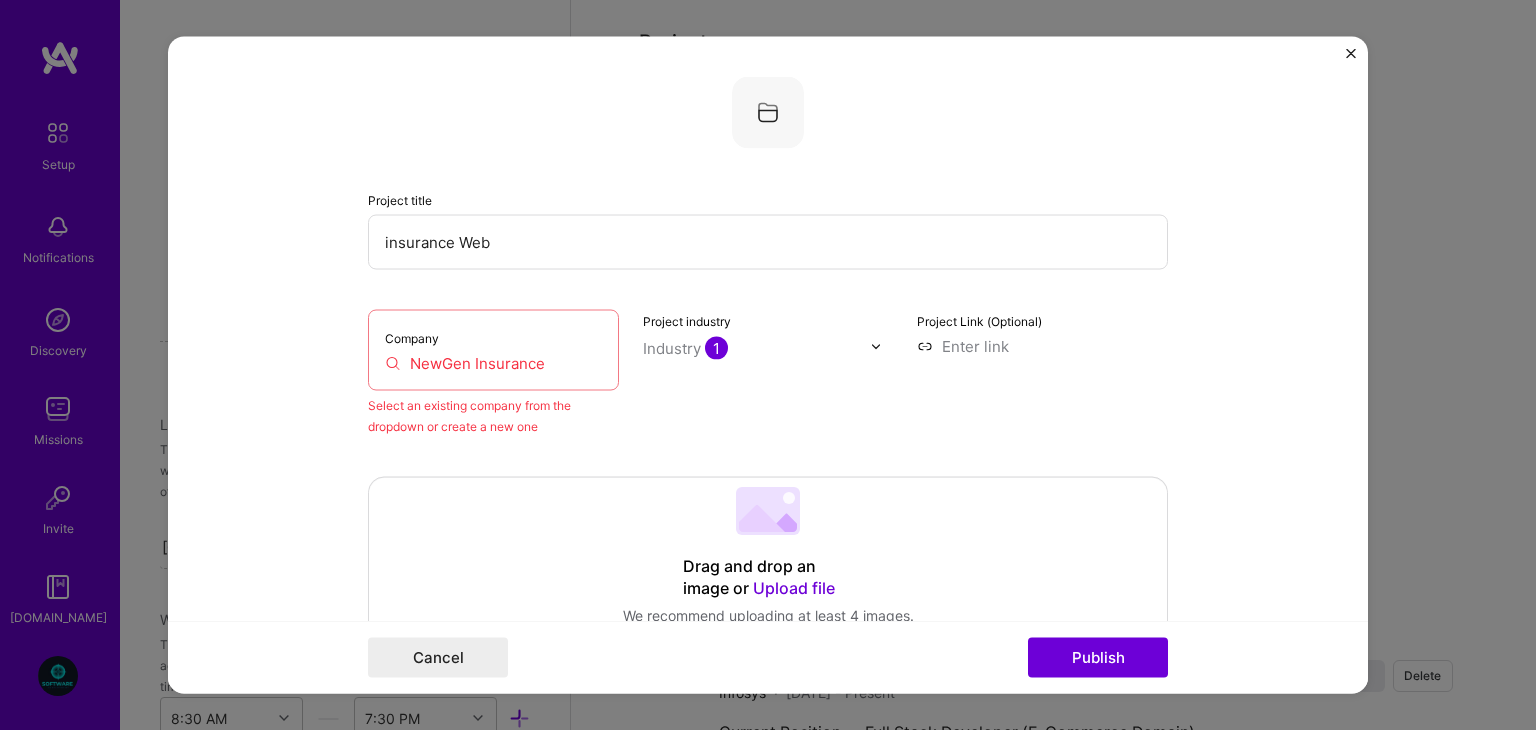 click at bounding box center (1042, 346) 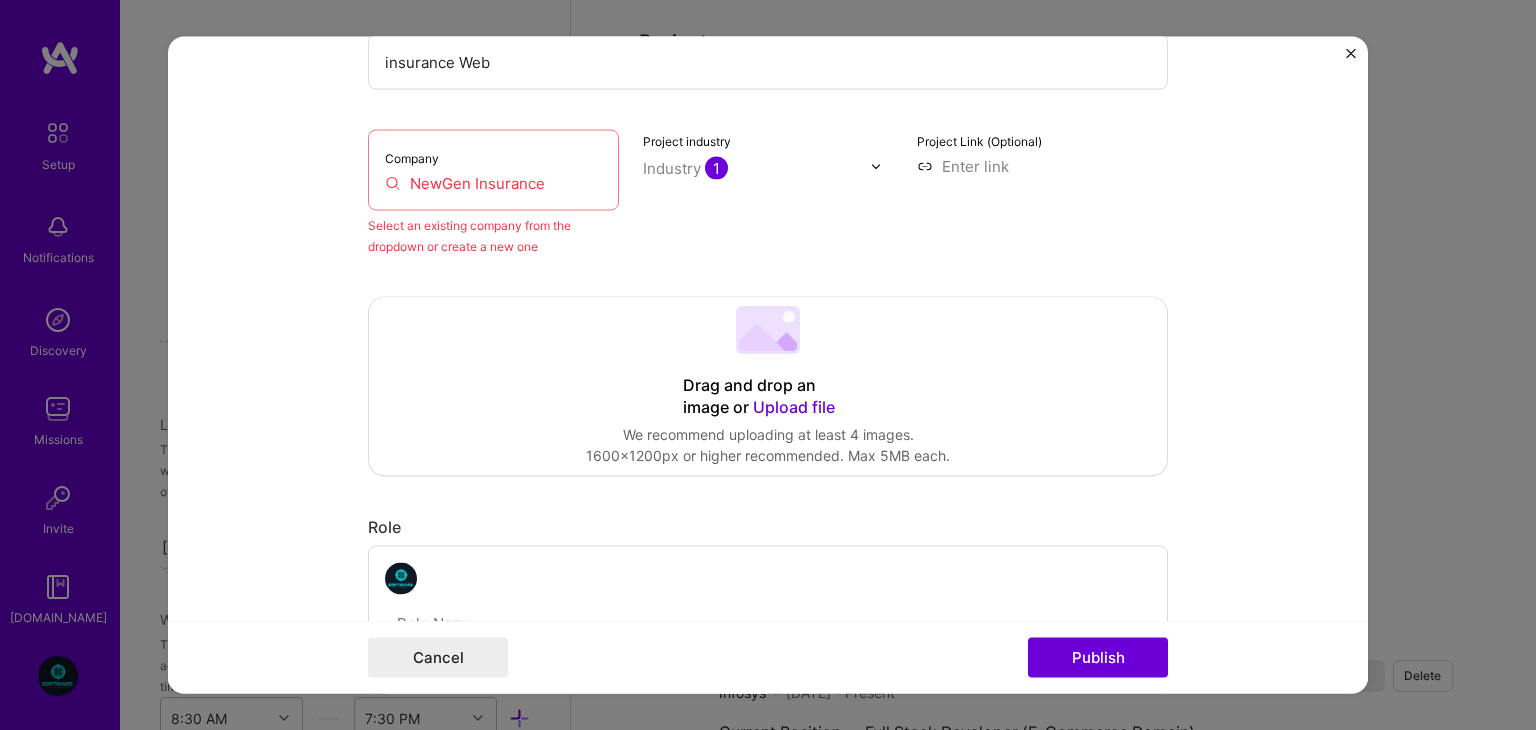 scroll, scrollTop: 190, scrollLeft: 0, axis: vertical 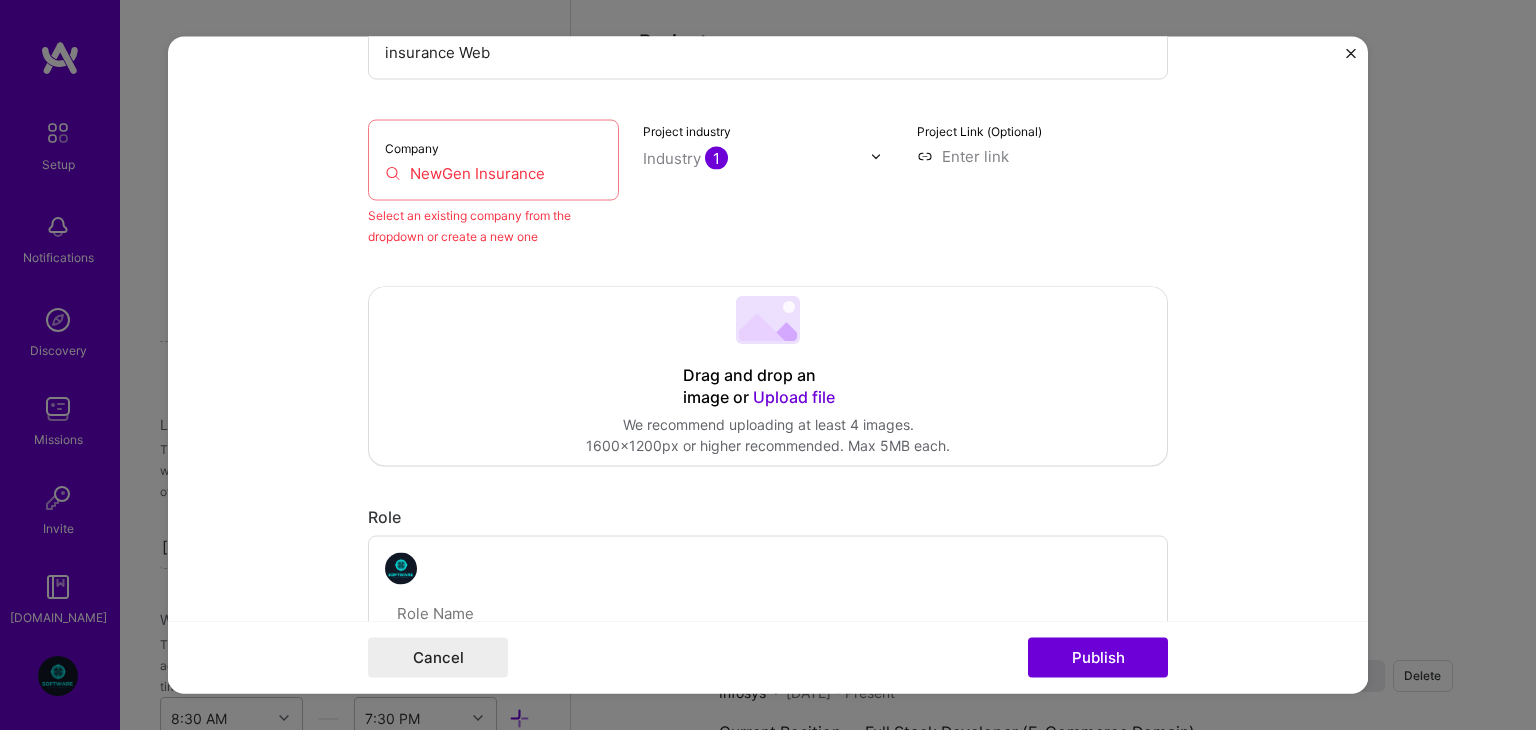 click on "Upload file" at bounding box center [794, 398] 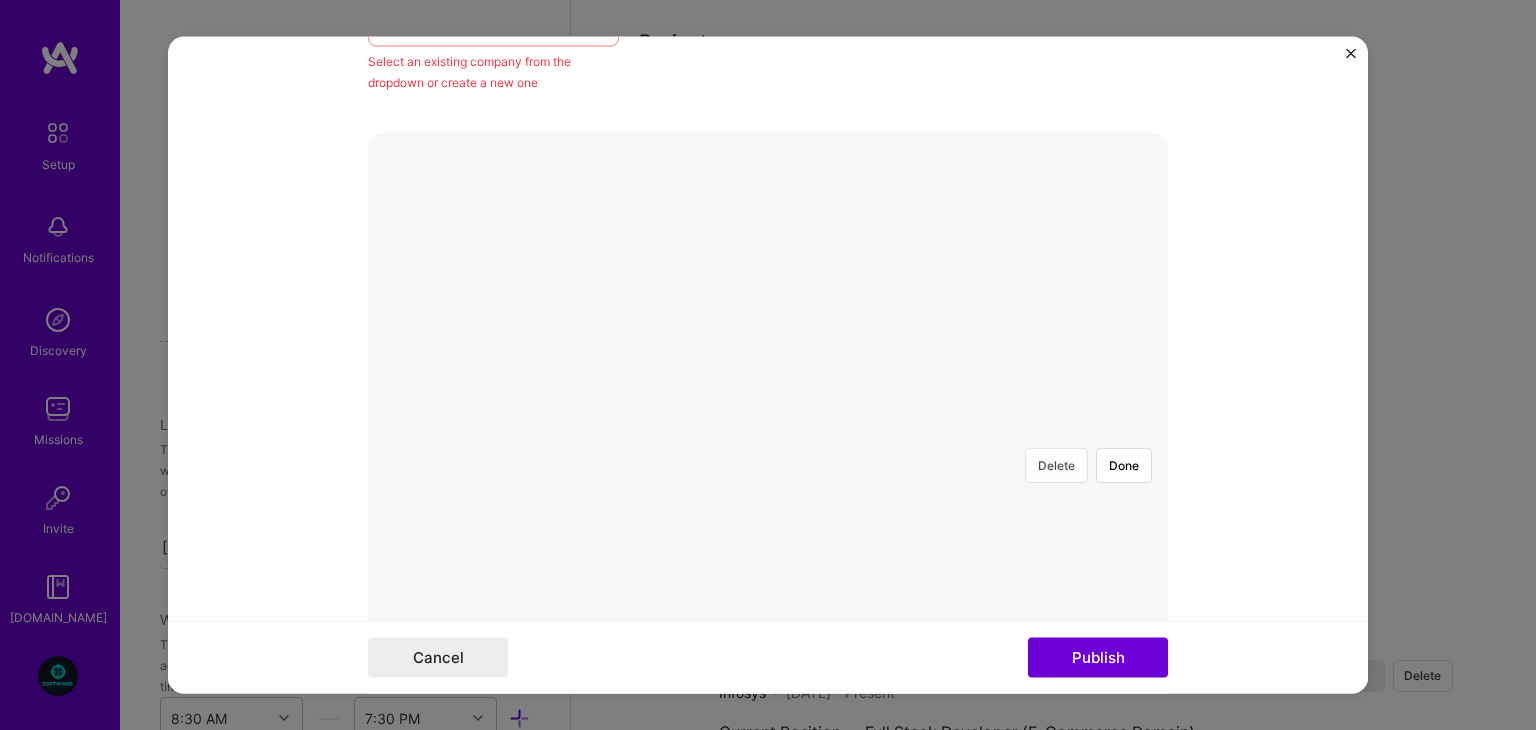 scroll, scrollTop: 350, scrollLeft: 0, axis: vertical 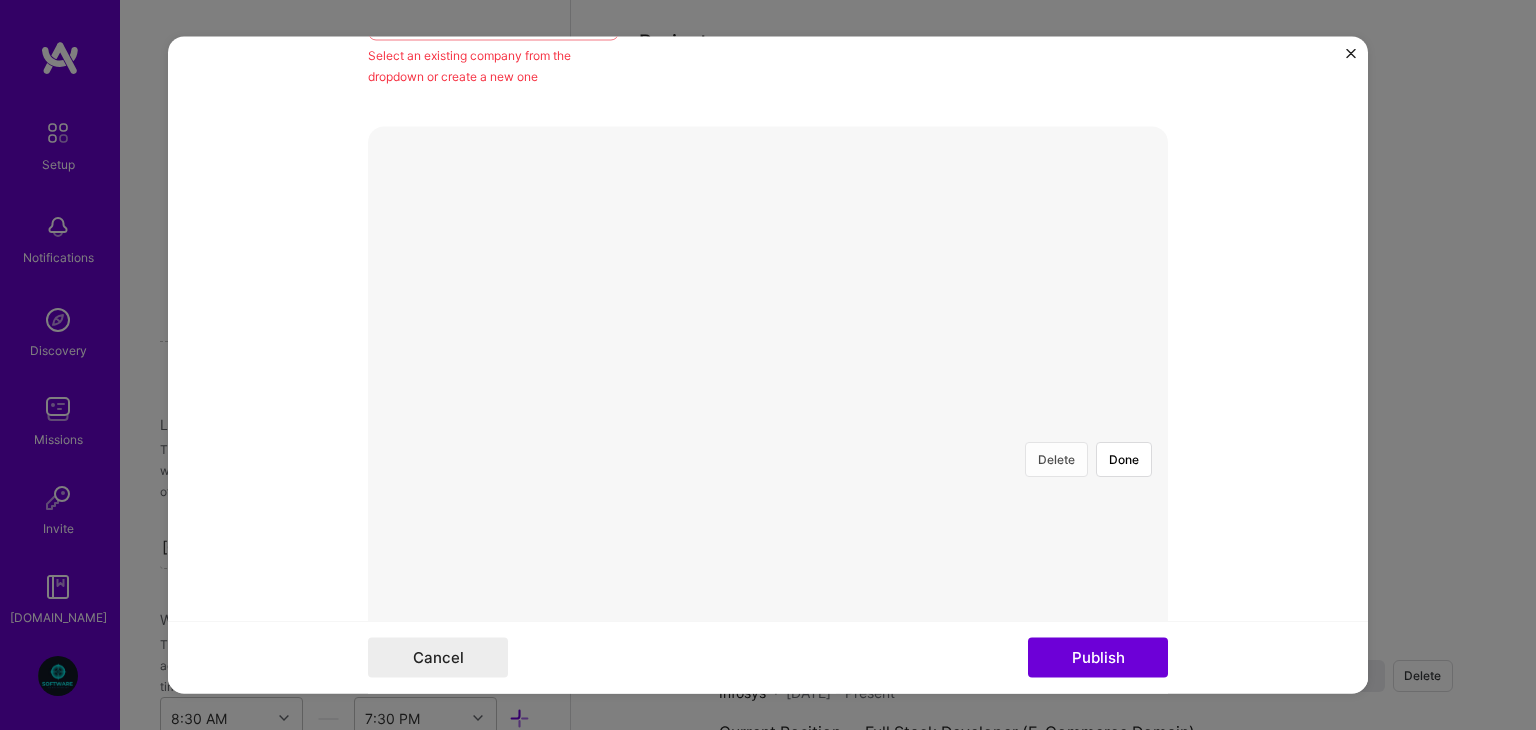 click on "Delete" at bounding box center [1056, 460] 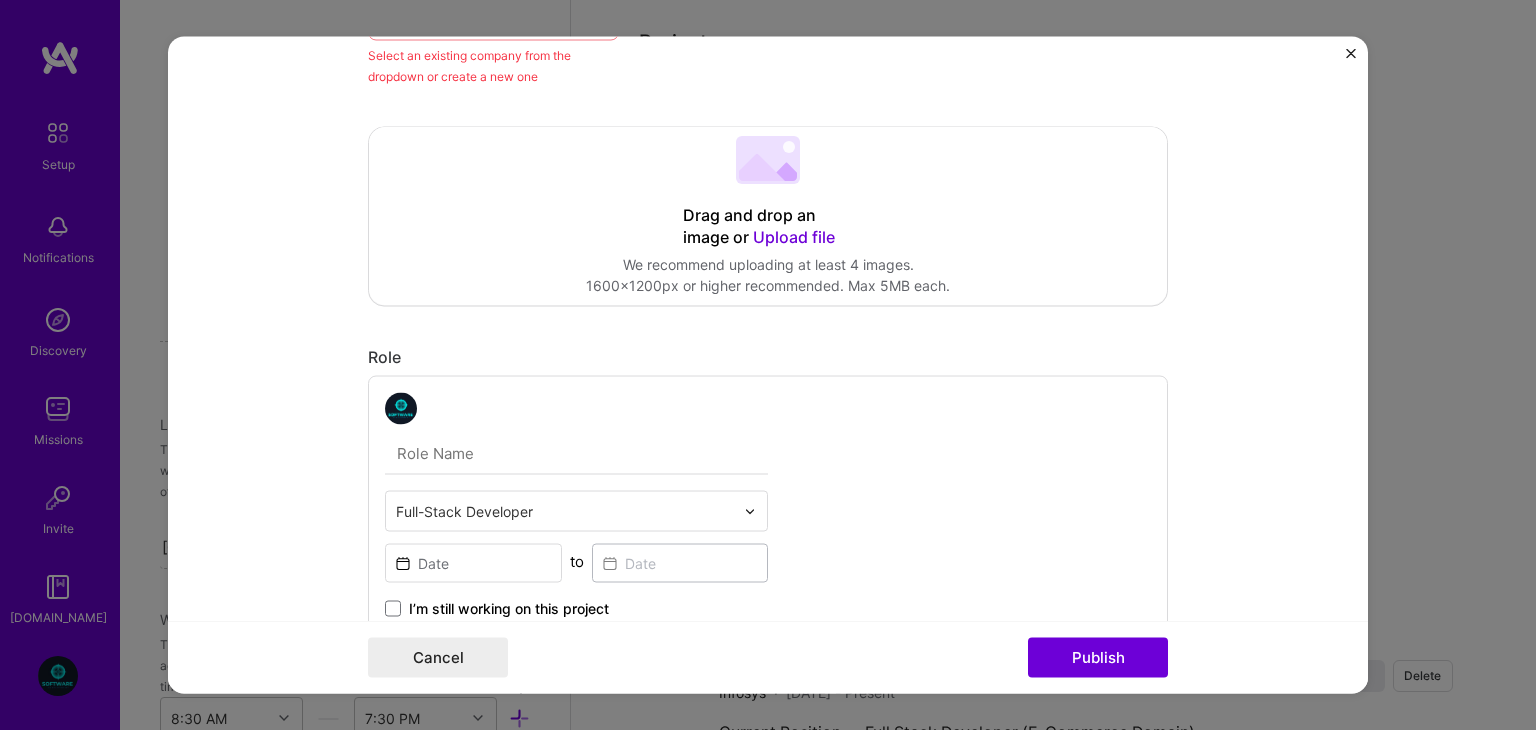 click on "Upload file" at bounding box center [794, 238] 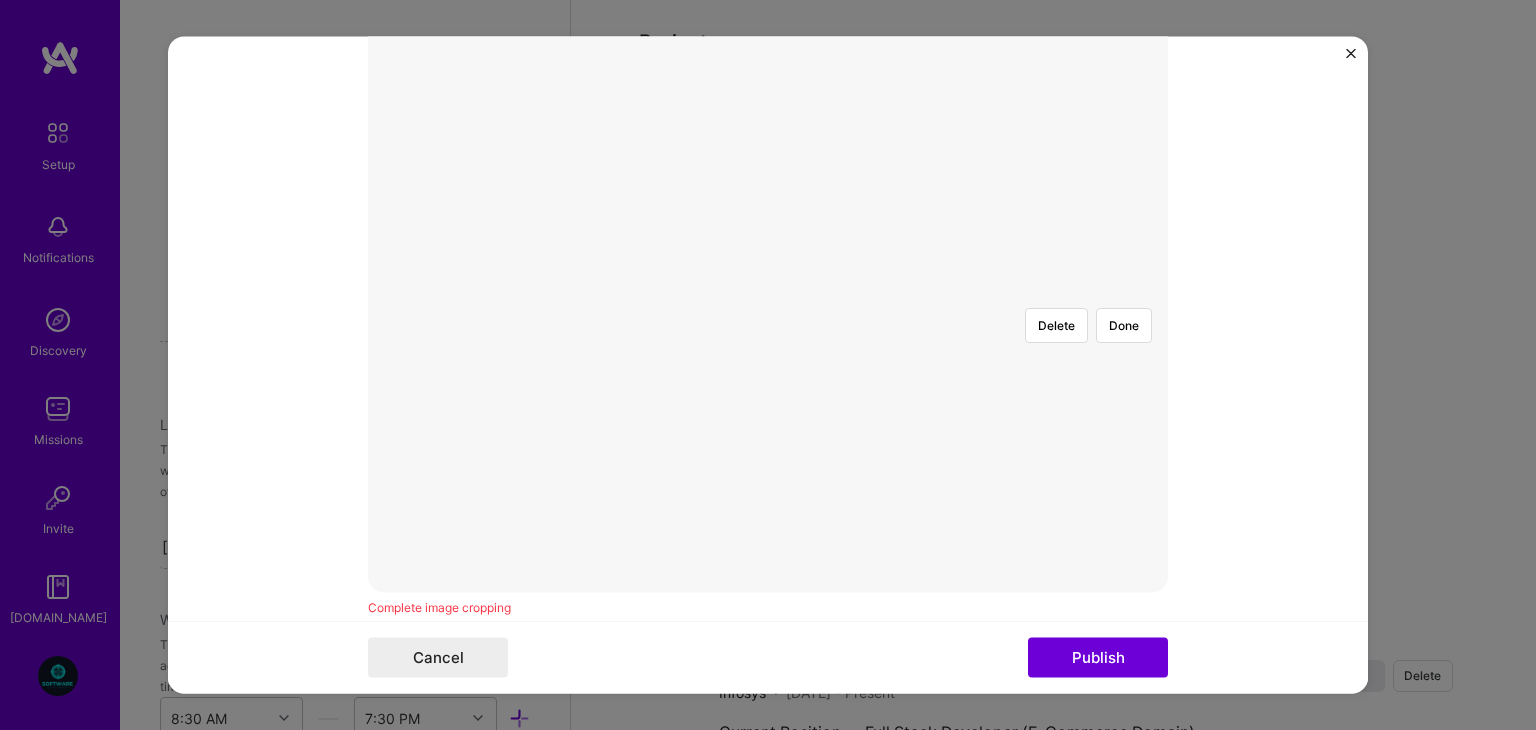scroll, scrollTop: 266, scrollLeft: 0, axis: vertical 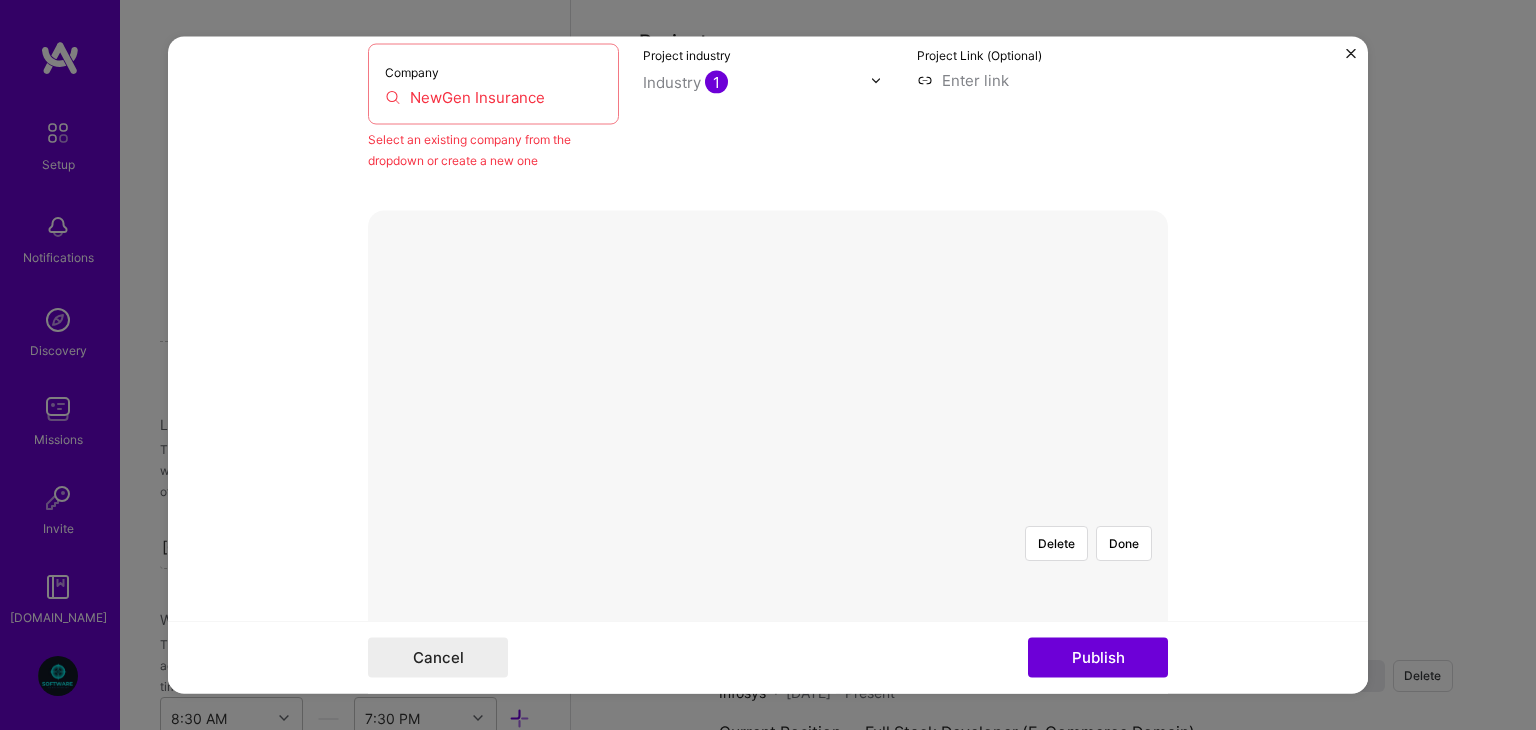 click at bounding box center [1068, 736] 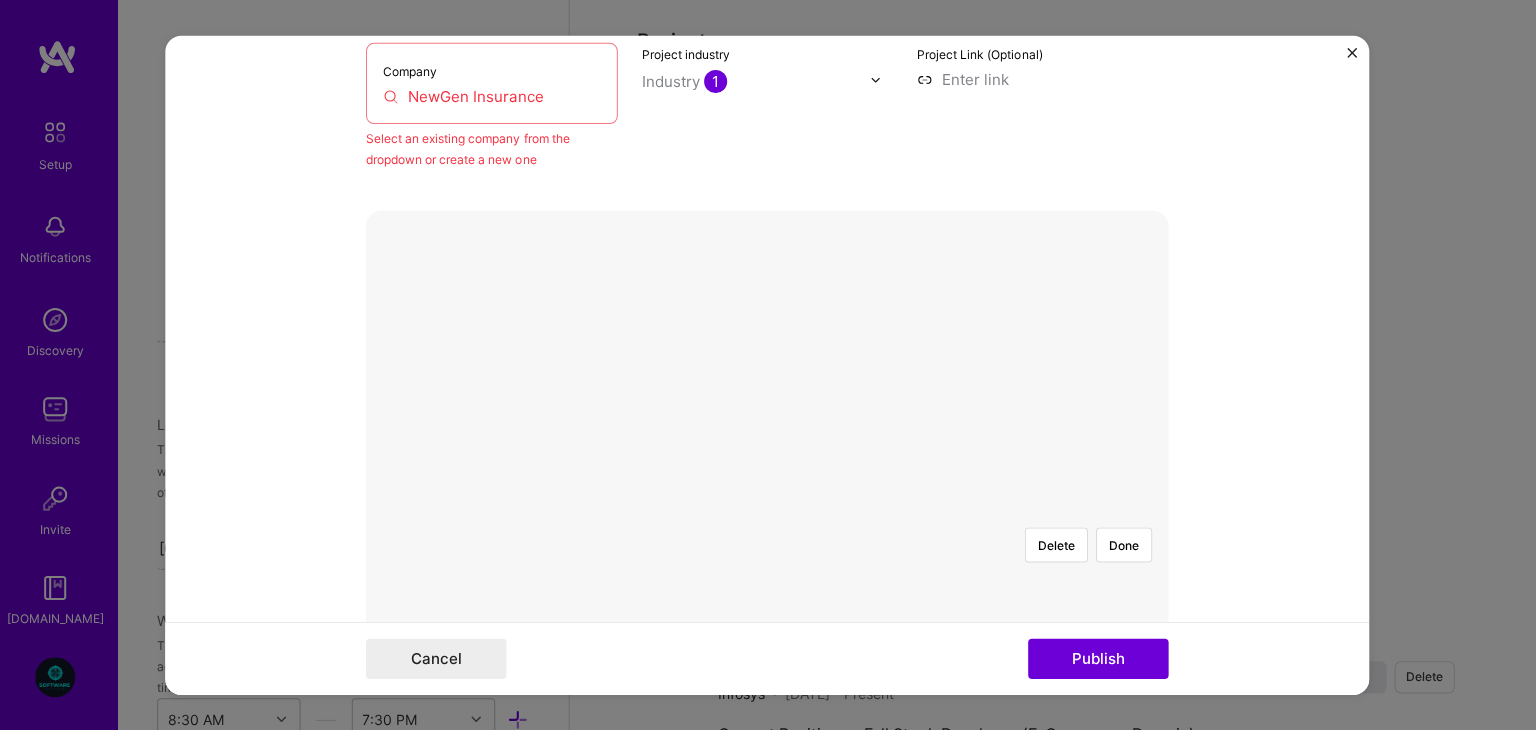 scroll, scrollTop: 1548, scrollLeft: 0, axis: vertical 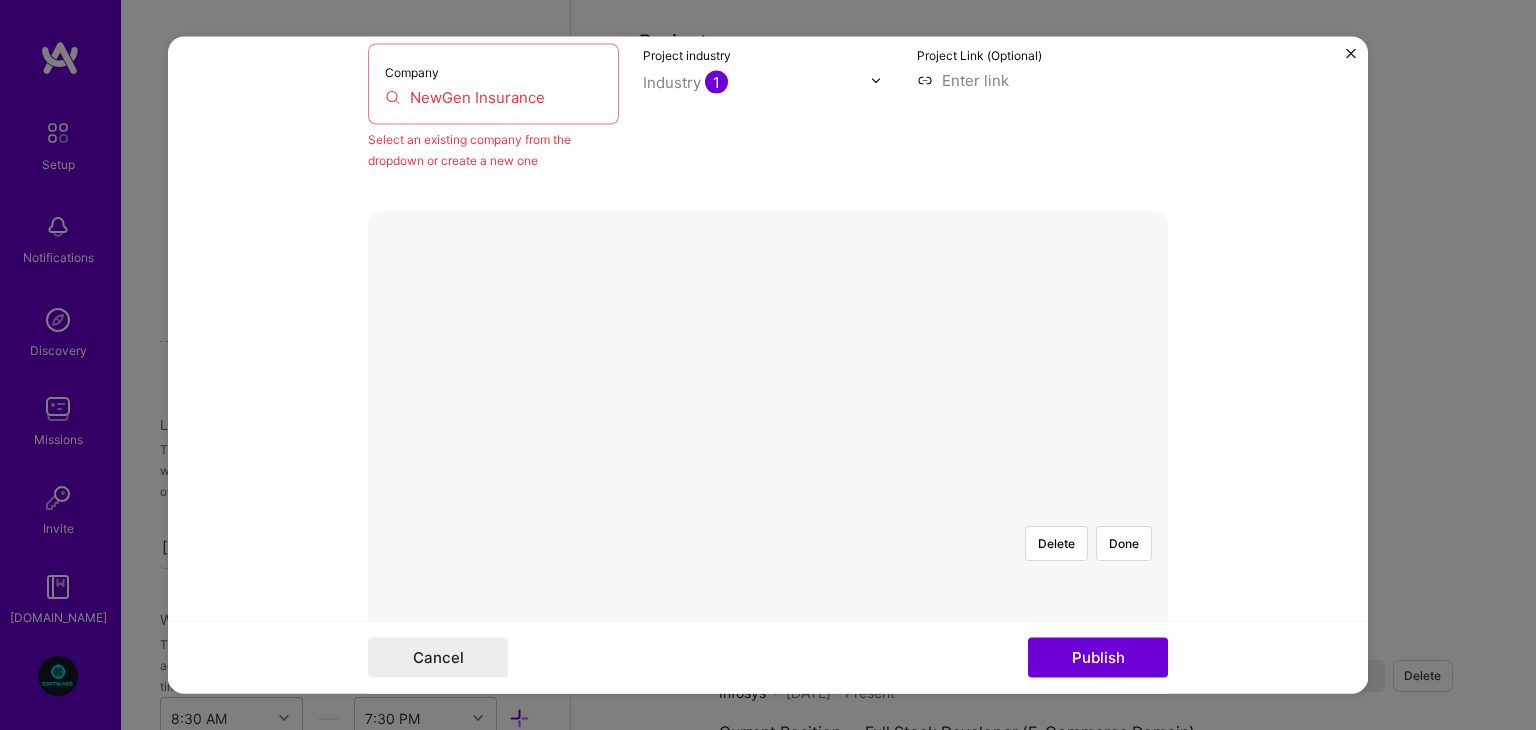 click on "Project title insurance Web Company NewGen Insurance
Select an existing company from the dropdown or create a new one Project industry Industry 1 Project Link (Optional)
Delete Done Complete image cropping Role Full-Stack Developer
to
I’m still working on this project Skills used — Add up to 12 skills Any new skills will be added to your profile. Enter skills... Did this role require you to manage team members? (Optional) Yes, I managed — team members. Were you involved from inception to launch (0  ->  1)? (Optional) Zero to one is creation and development of a unique product from the ground up. I was involved in zero to one with this project Add metrics (Optional) Metrics help you visually show the outcome of a project. You can add up to 3 metrics. Project details   100 characters minimum 0 / 1,000  characters Highlight the company's mission or purpose, and then transition into the specific project you contributed to. Related job (Optional) Select a job" at bounding box center (768, 1047) 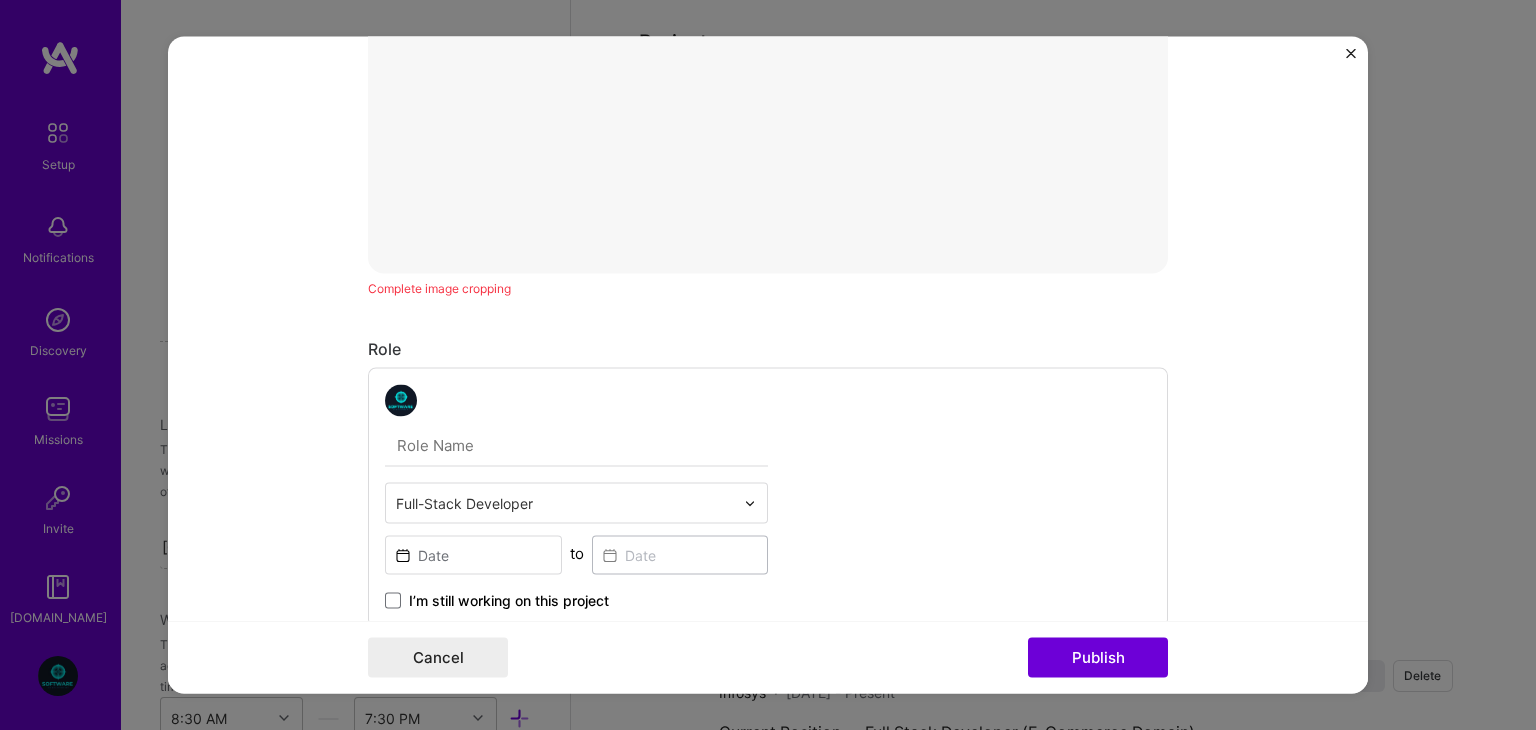 scroll, scrollTop: 804, scrollLeft: 0, axis: vertical 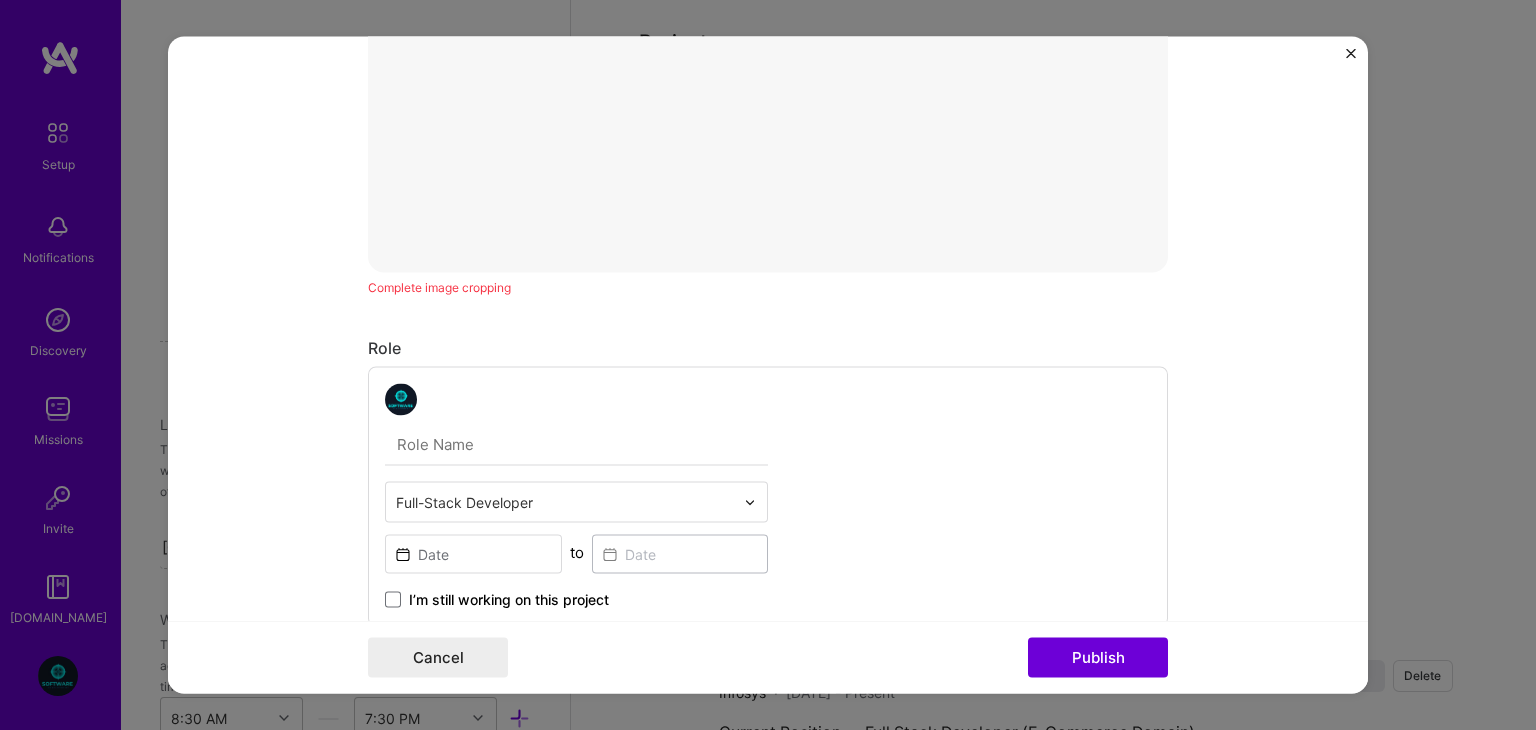 drag, startPoint x: 790, startPoint y: 121, endPoint x: 813, endPoint y: 264, distance: 144.83784 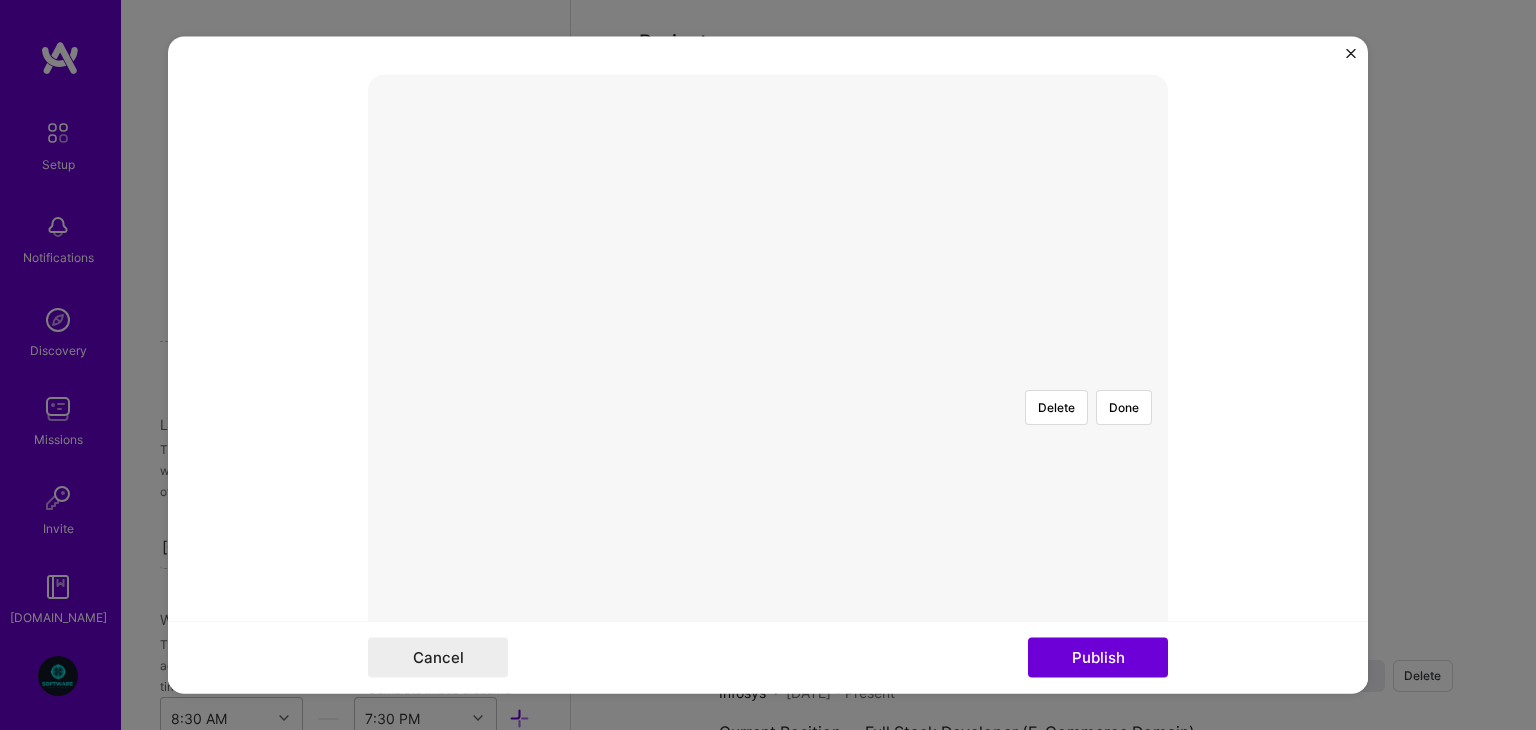 scroll, scrollTop: 400, scrollLeft: 0, axis: vertical 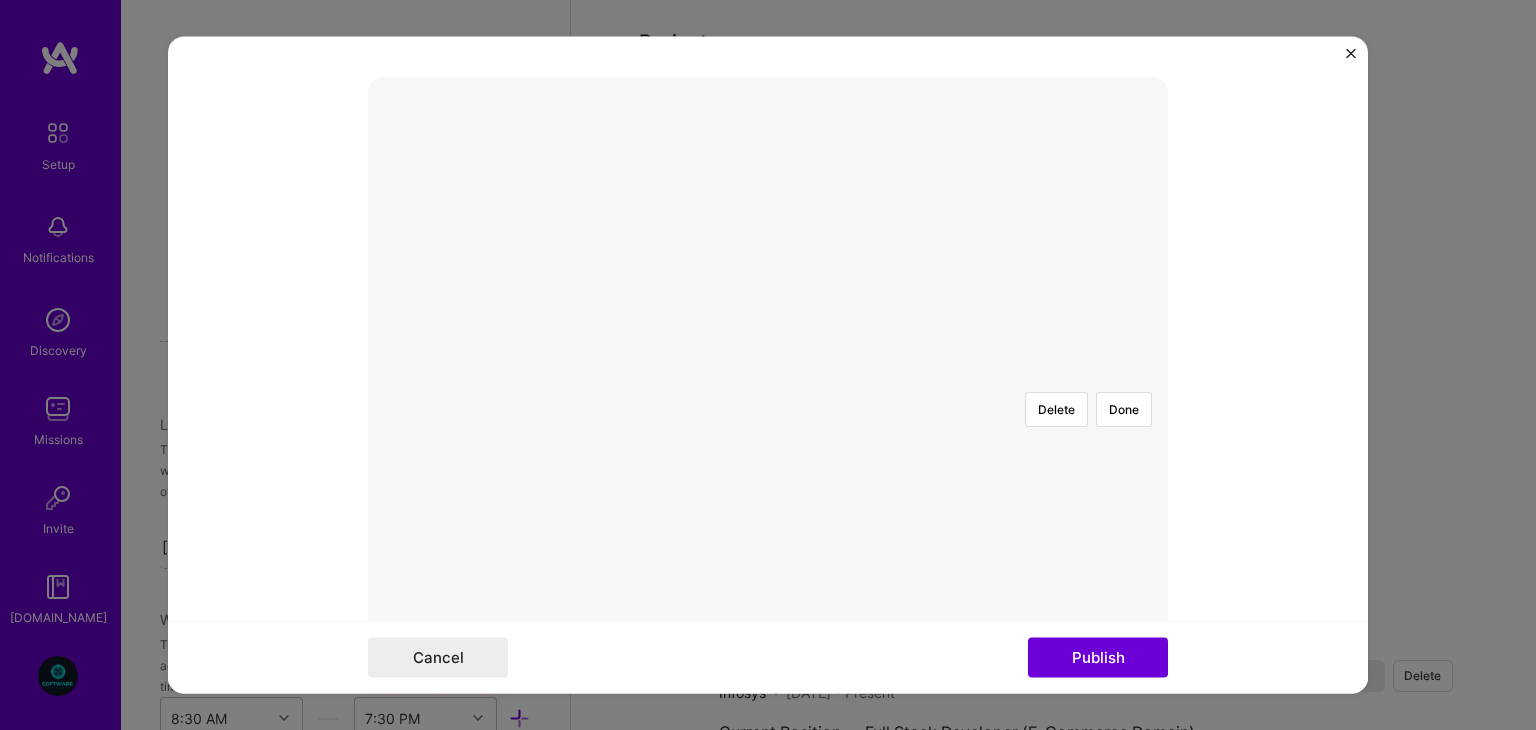 click at bounding box center (1068, 602) 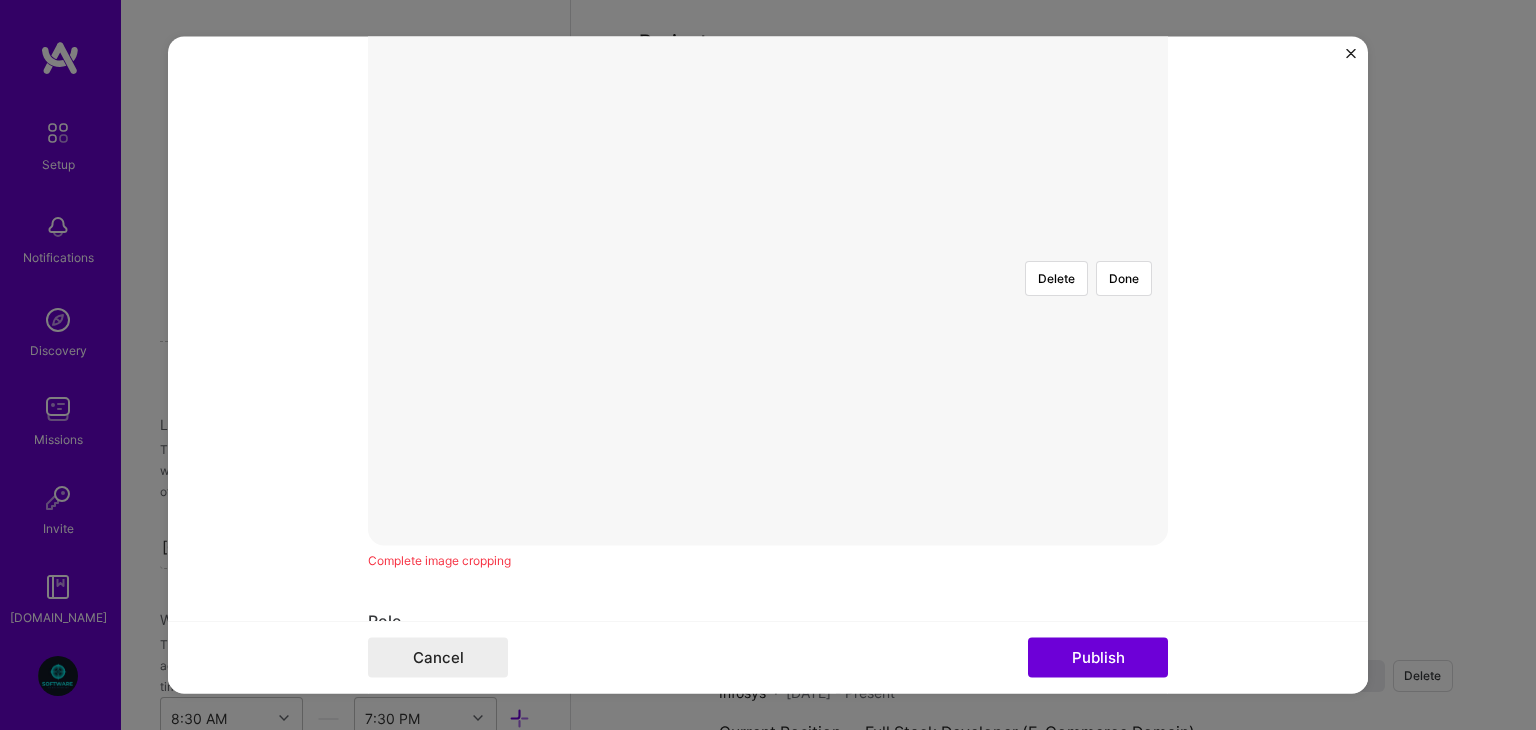 scroll, scrollTop: 536, scrollLeft: 0, axis: vertical 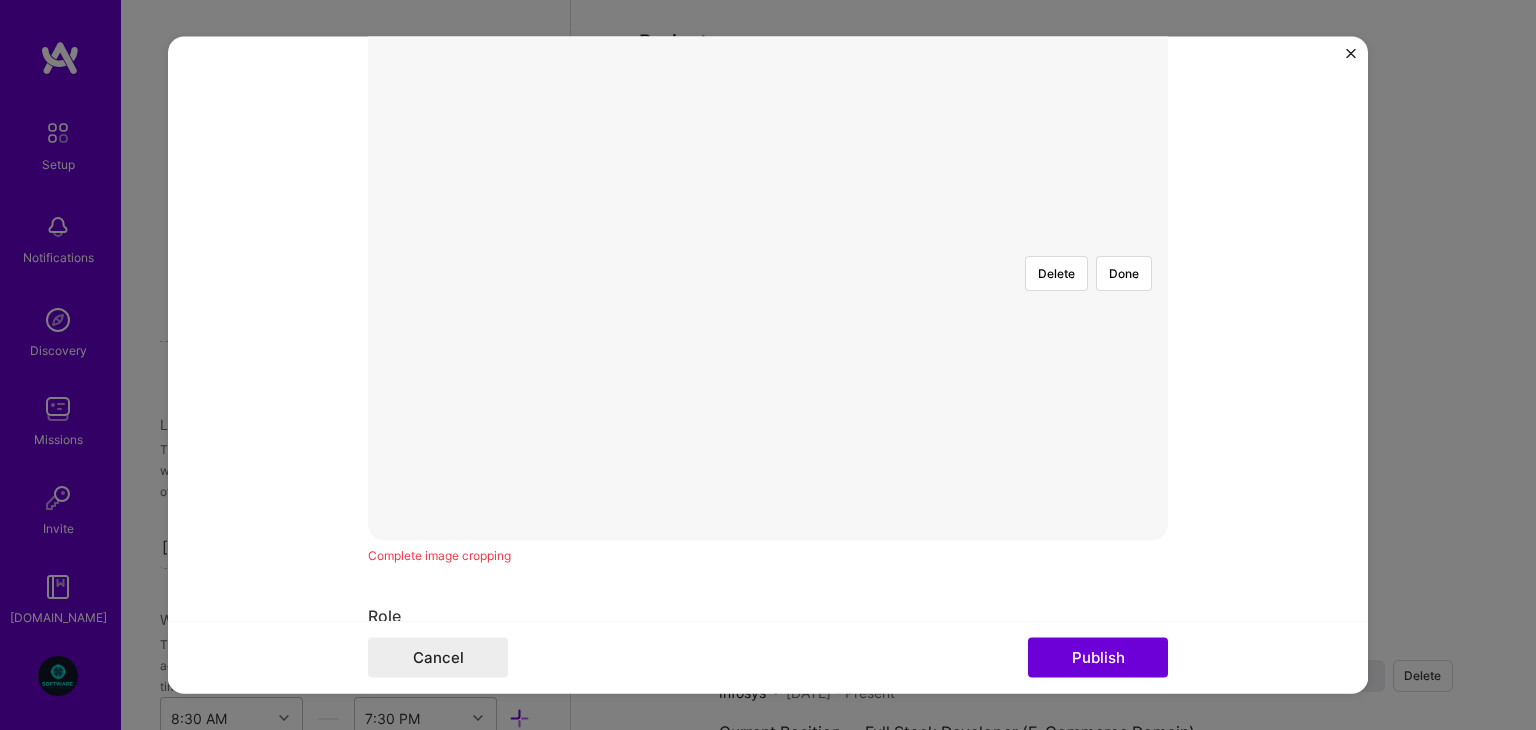 click on "Project title insurance Web Company NewGen Insurance
Select an existing company from the dropdown or create a new one Project industry Industry 1 Project Link (Optional)
Delete Done Complete image cropping Role Full-Stack Developer
to
I’m still working on this project Skills used — Add up to 12 skills Any new skills will be added to your profile. Enter skills... Did this role require you to manage team members? (Optional) Yes, I managed — team members. Were you involved from inception to launch (0  ->  1)? (Optional) Zero to one is creation and development of a unique product from the ground up. I was involved in zero to one with this project Add metrics (Optional) Metrics help you visually show the outcome of a project. You can add up to 3 metrics. Project details   100 characters minimum 0 / 1,000  characters Highlight the company's mission or purpose, and then transition into the specific project you contributed to. Related job (Optional) Select a job" at bounding box center [768, 777] 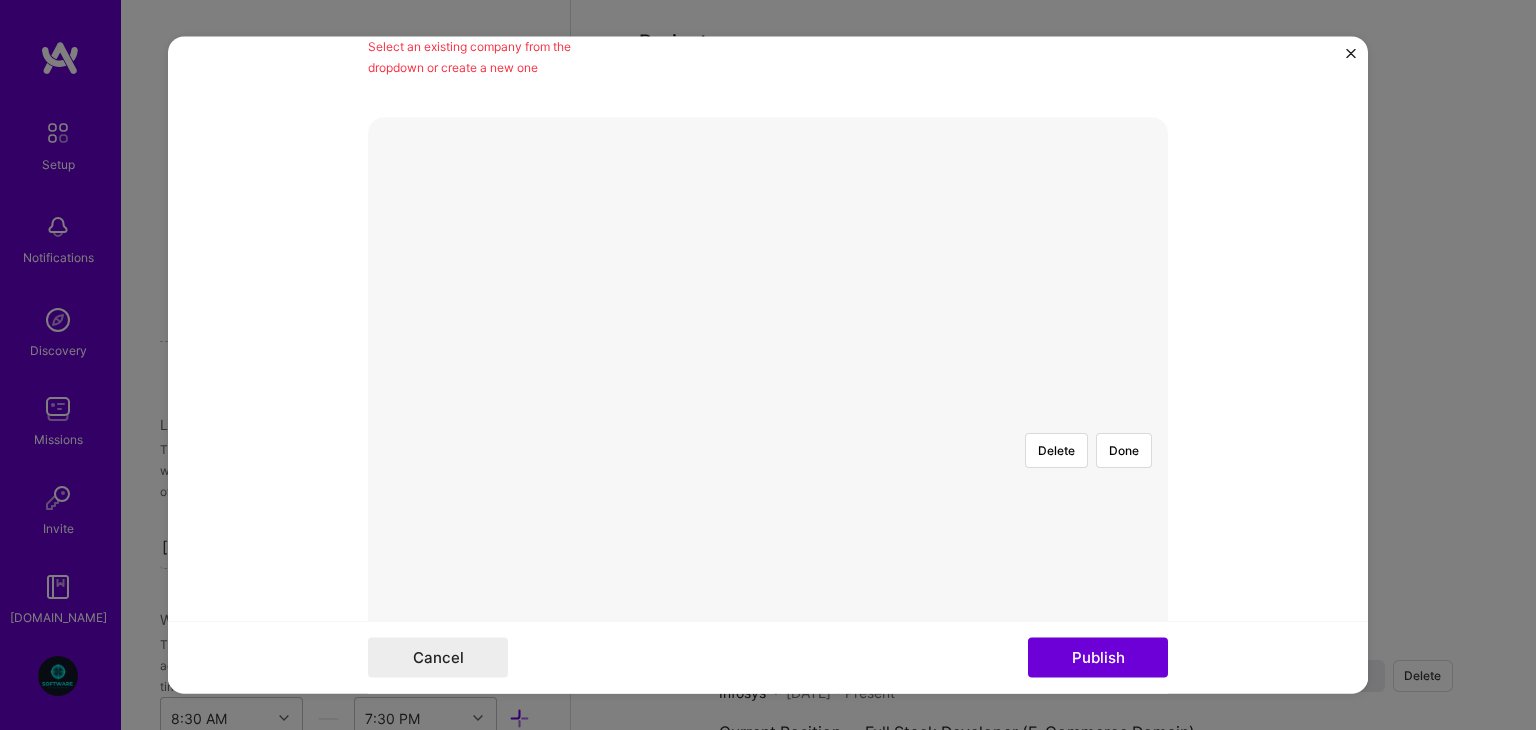 scroll, scrollTop: 360, scrollLeft: 0, axis: vertical 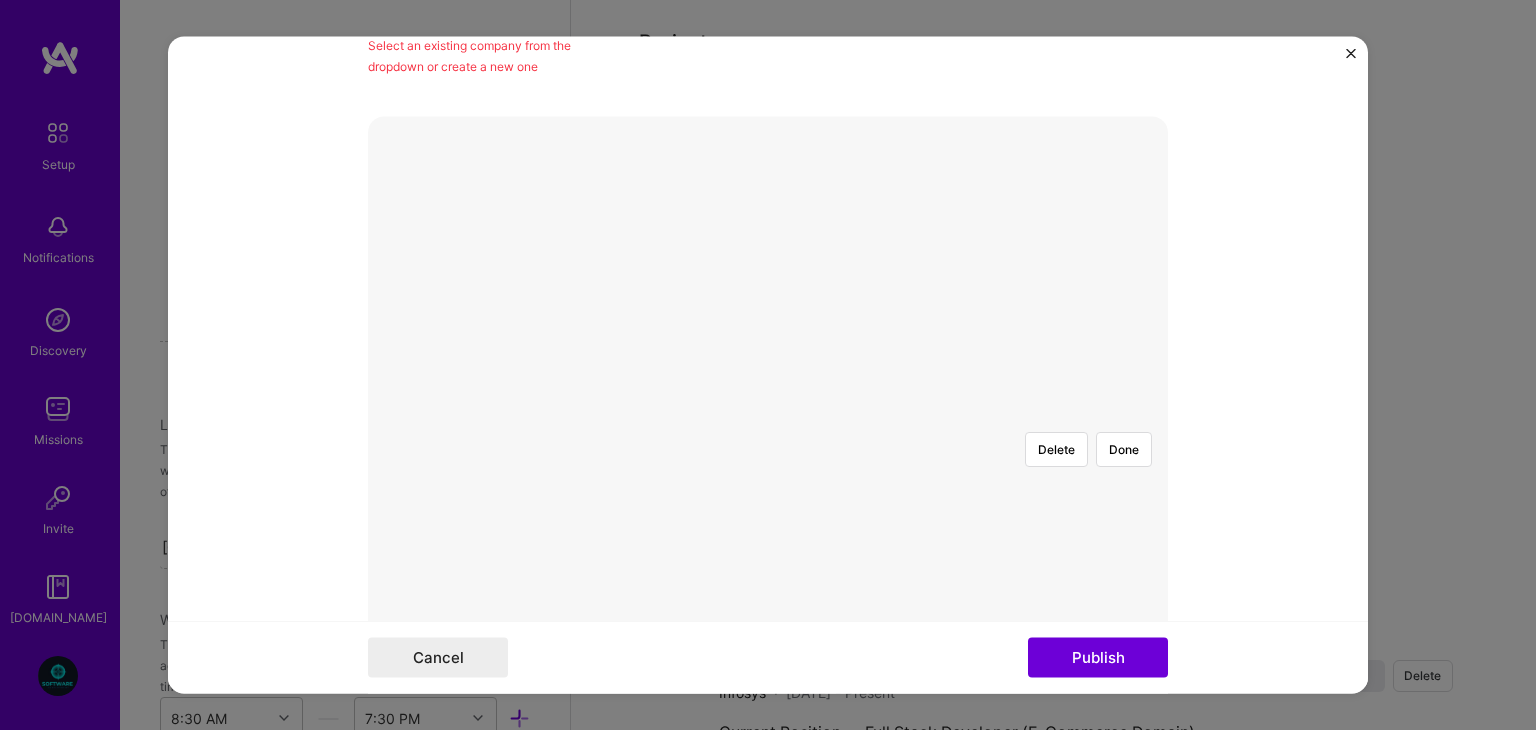 click on "Project title insurance Web Company NewGen Insurance
Select an existing company from the dropdown or create a new one Project industry Industry 1 Project Link (Optional)
Delete Done Complete image cropping Role Full-Stack Developer
to
I’m still working on this project Skills used — Add up to 12 skills Any new skills will be added to your profile. Enter skills... Did this role require you to manage team members? (Optional) Yes, I managed — team members. Were you involved from inception to launch (0  ->  1)? (Optional) Zero to one is creation and development of a unique product from the ground up. I was involved in zero to one with this project Add metrics (Optional) Metrics help you visually show the outcome of a project. You can add up to 3 metrics. Project details   100 characters minimum 0 / 1,000  characters Highlight the company's mission or purpose, and then transition into the specific project you contributed to. Related job (Optional) Select a job" at bounding box center (768, 953) 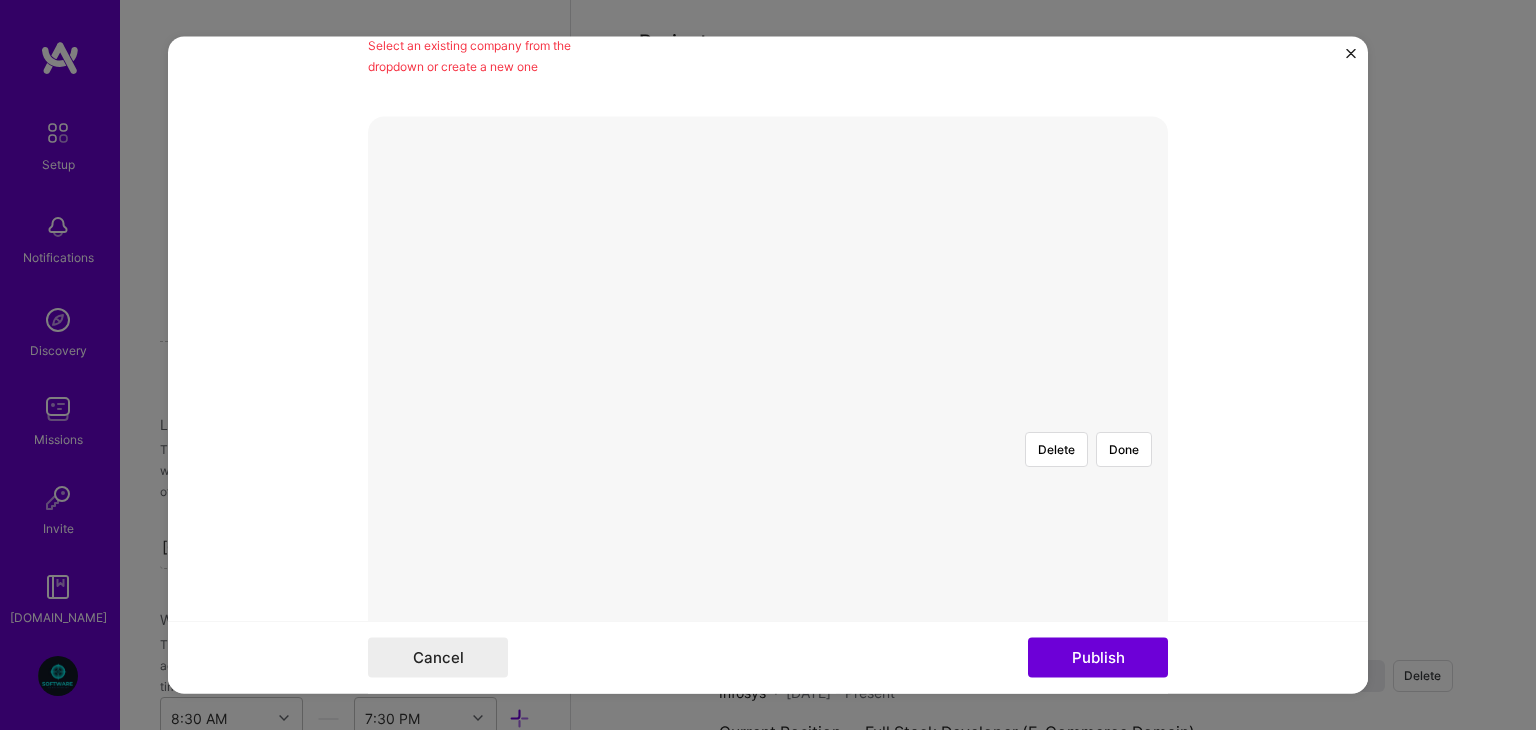 click at bounding box center (1068, 642) 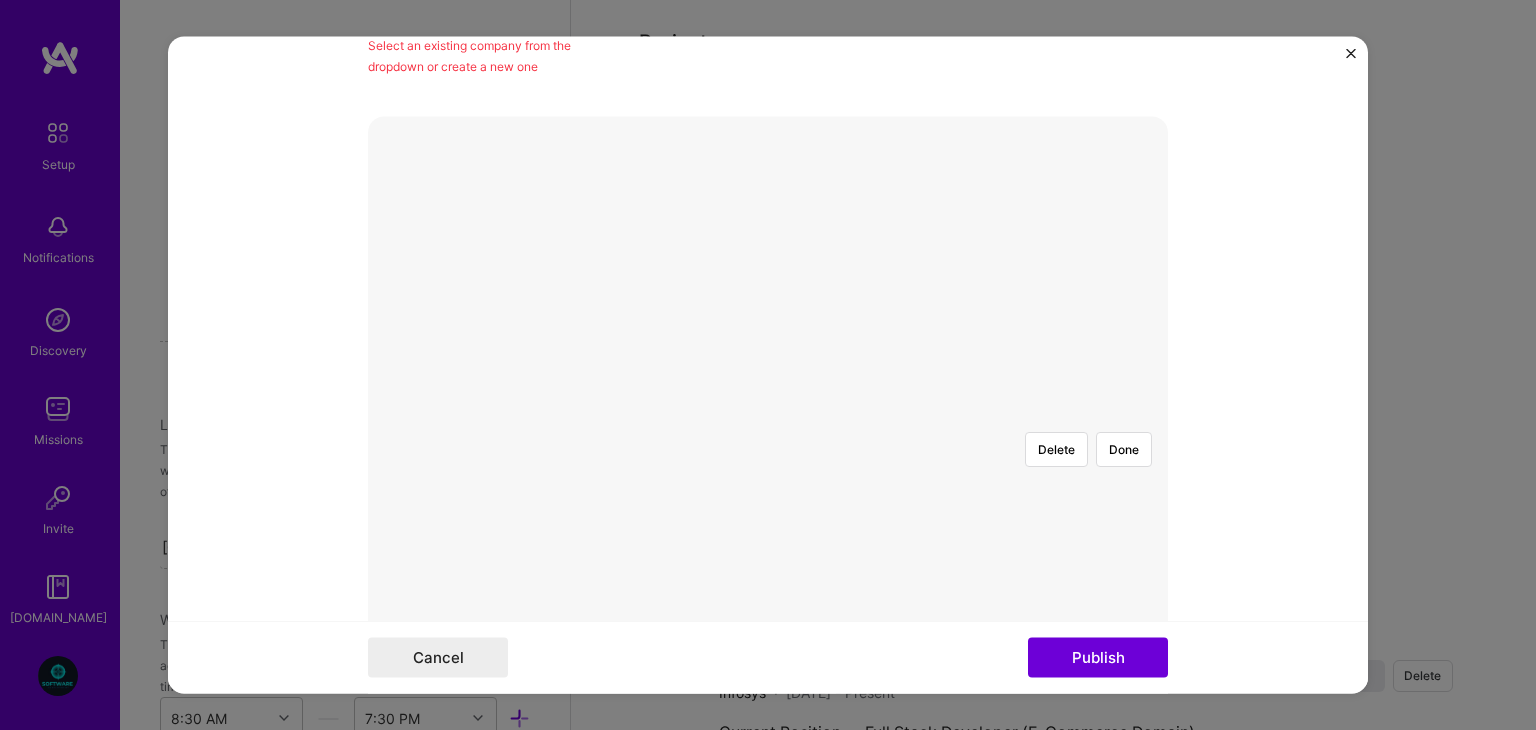 click at bounding box center (1068, 642) 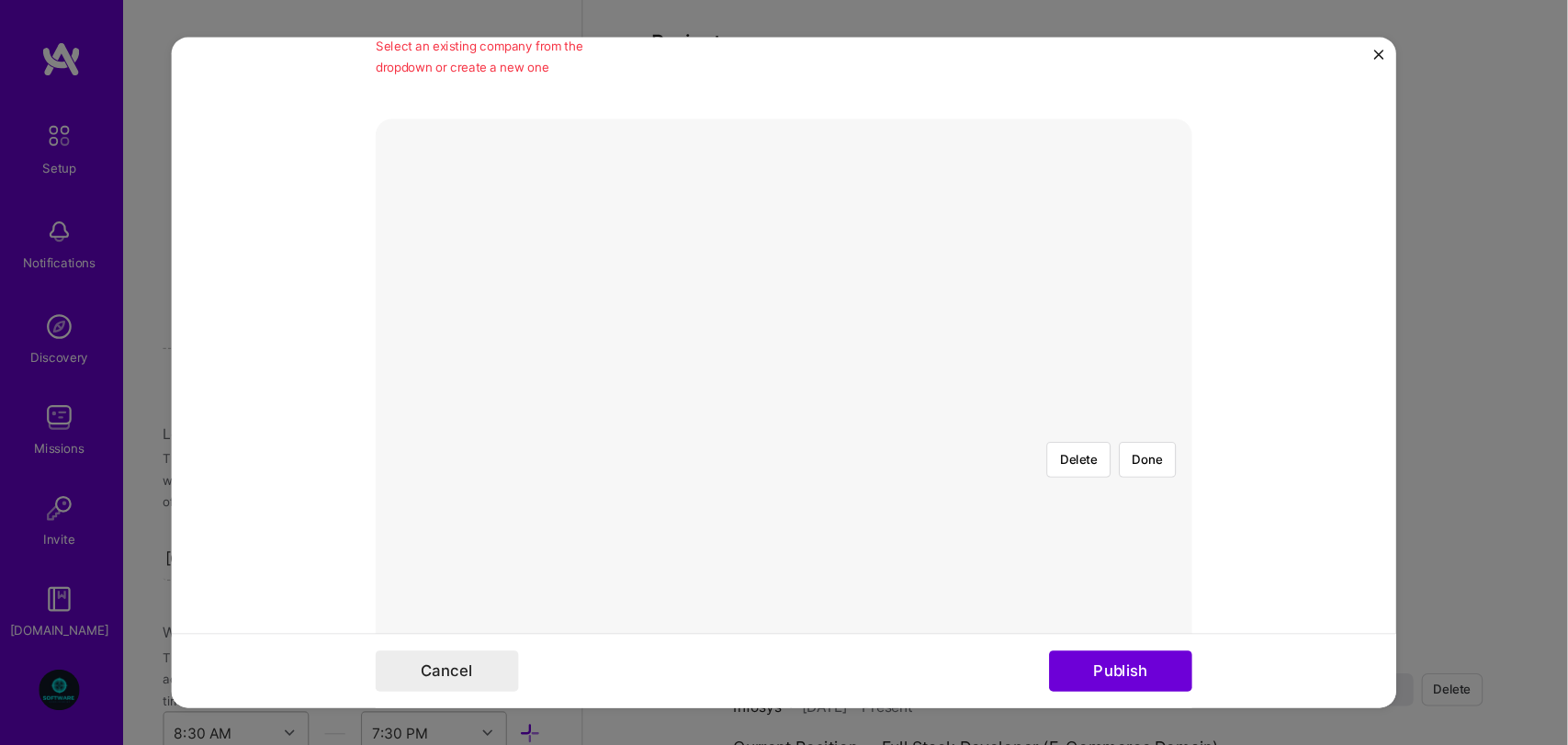 scroll, scrollTop: 1422, scrollLeft: 0, axis: vertical 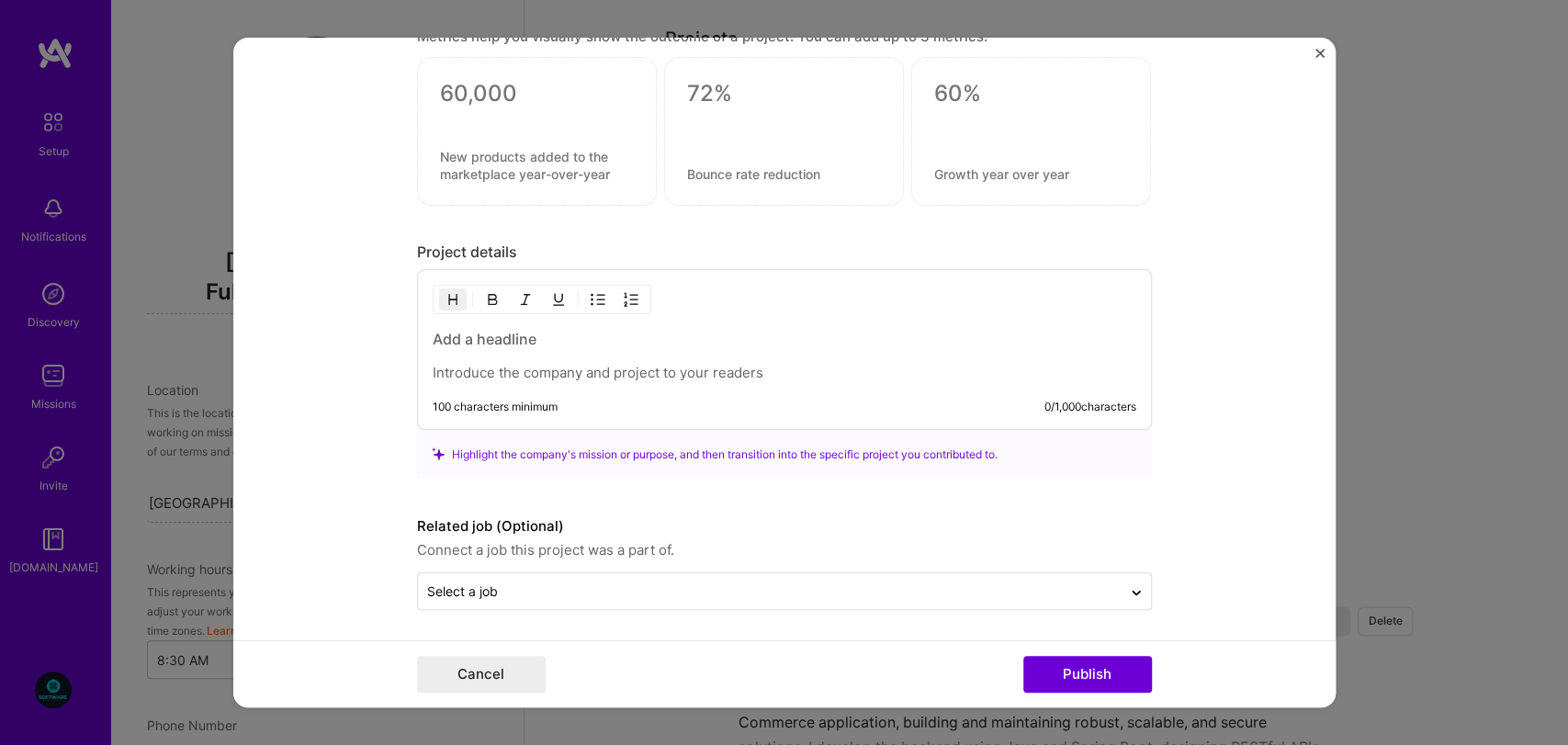 click at bounding box center [1320, 53] 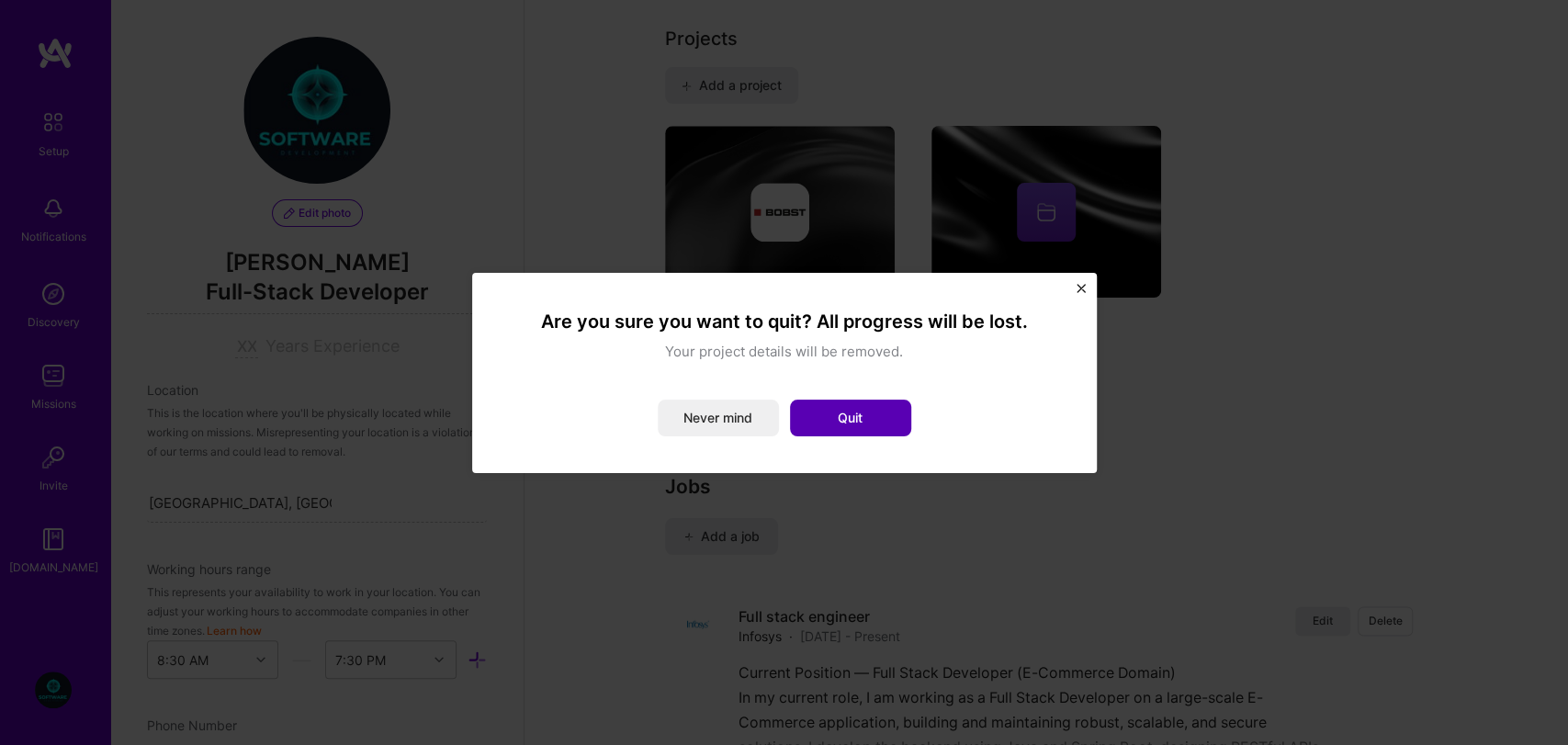 click on "Quit" at bounding box center (851, 418) 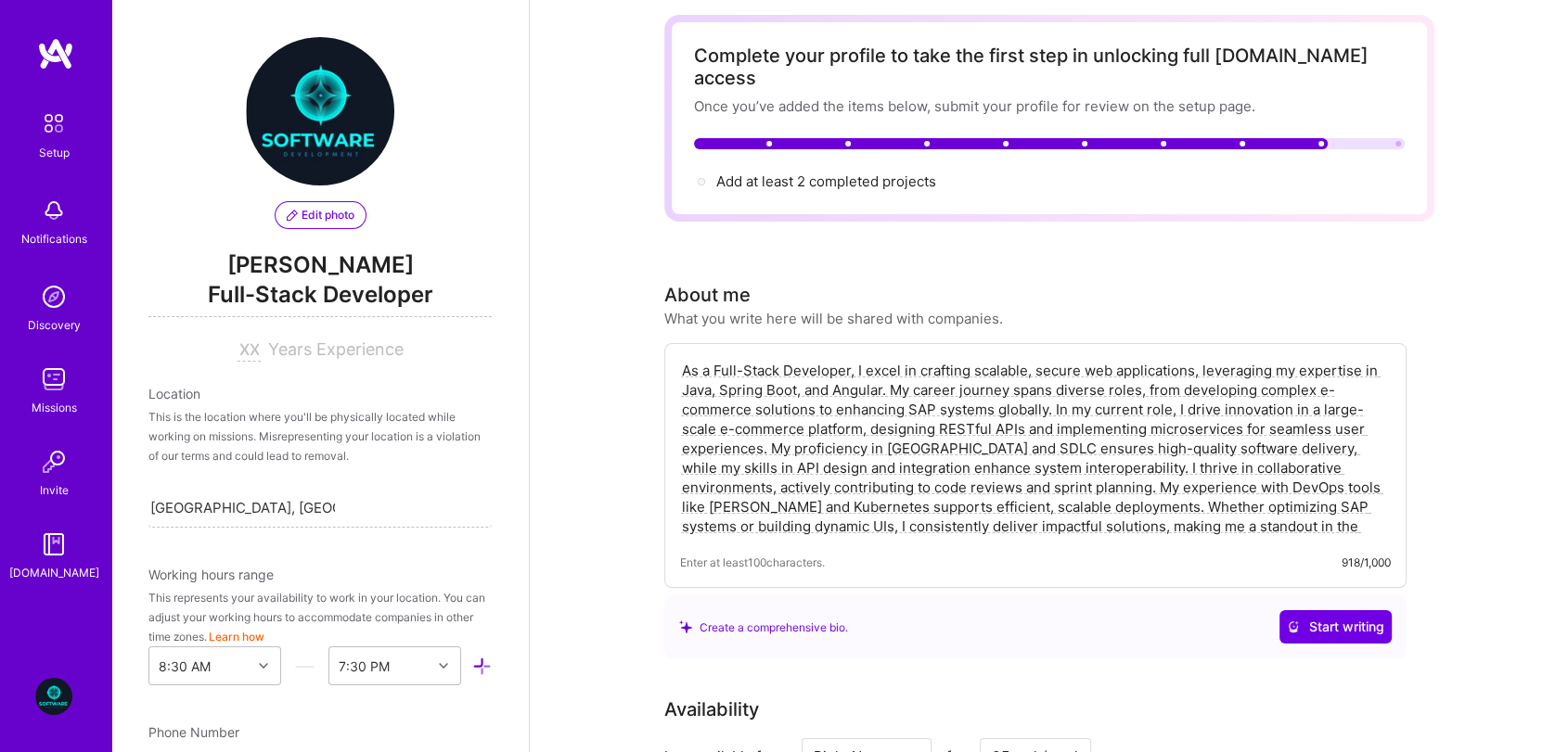 scroll, scrollTop: 0, scrollLeft: 0, axis: both 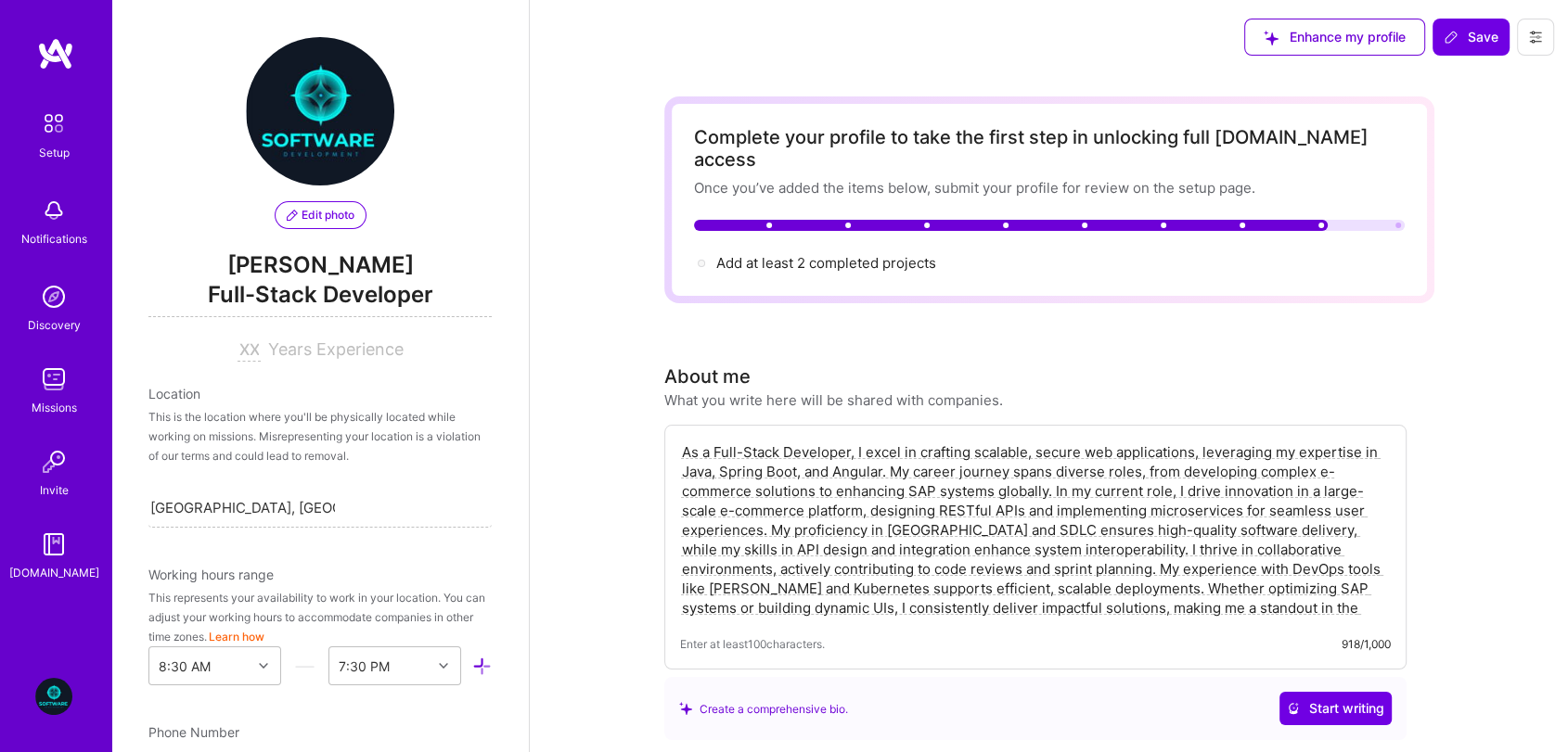 click on "Complete your profile to take the first step in unlocking full [DOMAIN_NAME] access Once you’ve added the items below, submit your profile for review on the setup page. Add at least 2 completed projects  →" at bounding box center (1049, 199) 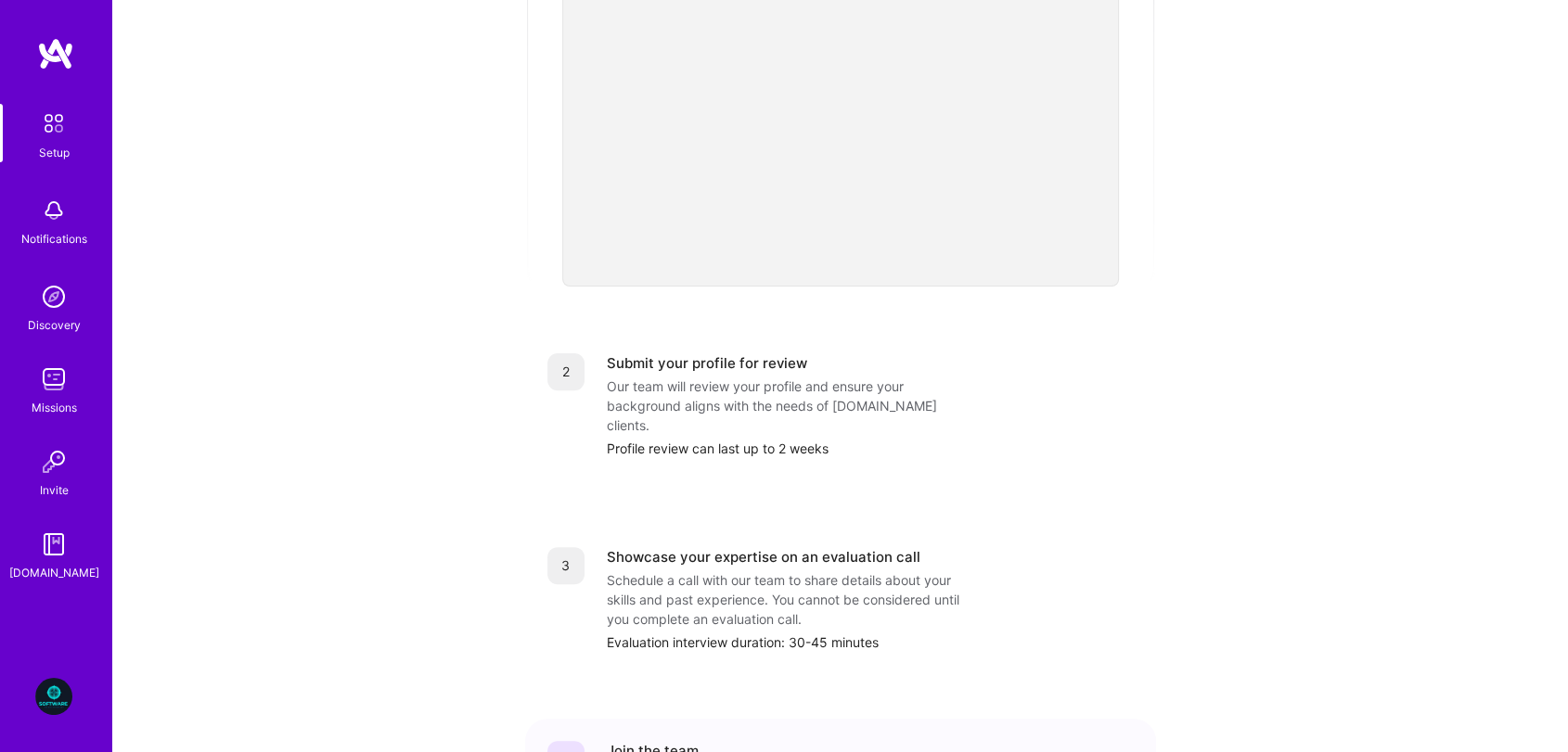 scroll, scrollTop: 478, scrollLeft: 0, axis: vertical 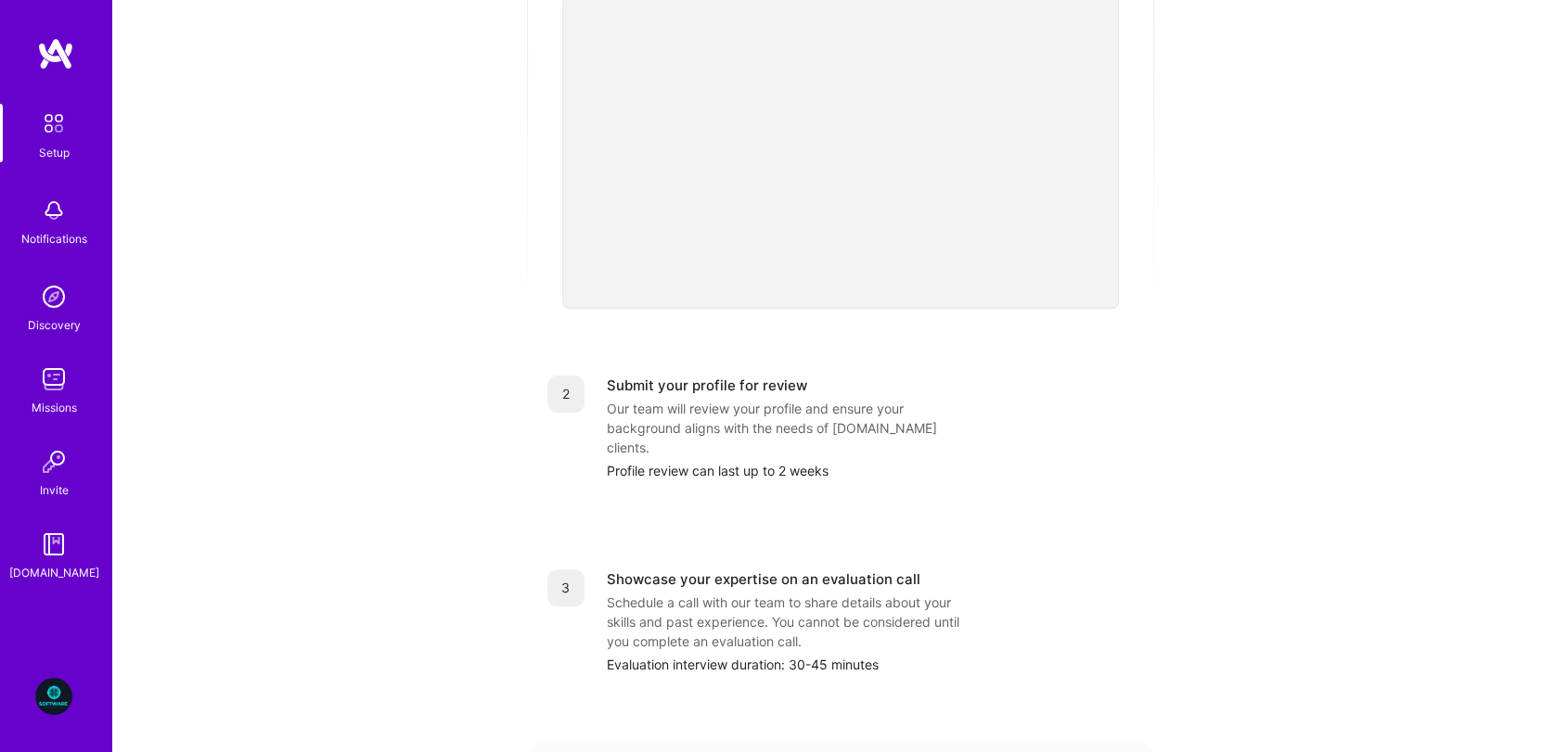 click on "Submit your profile for review" at bounding box center (707, 385) 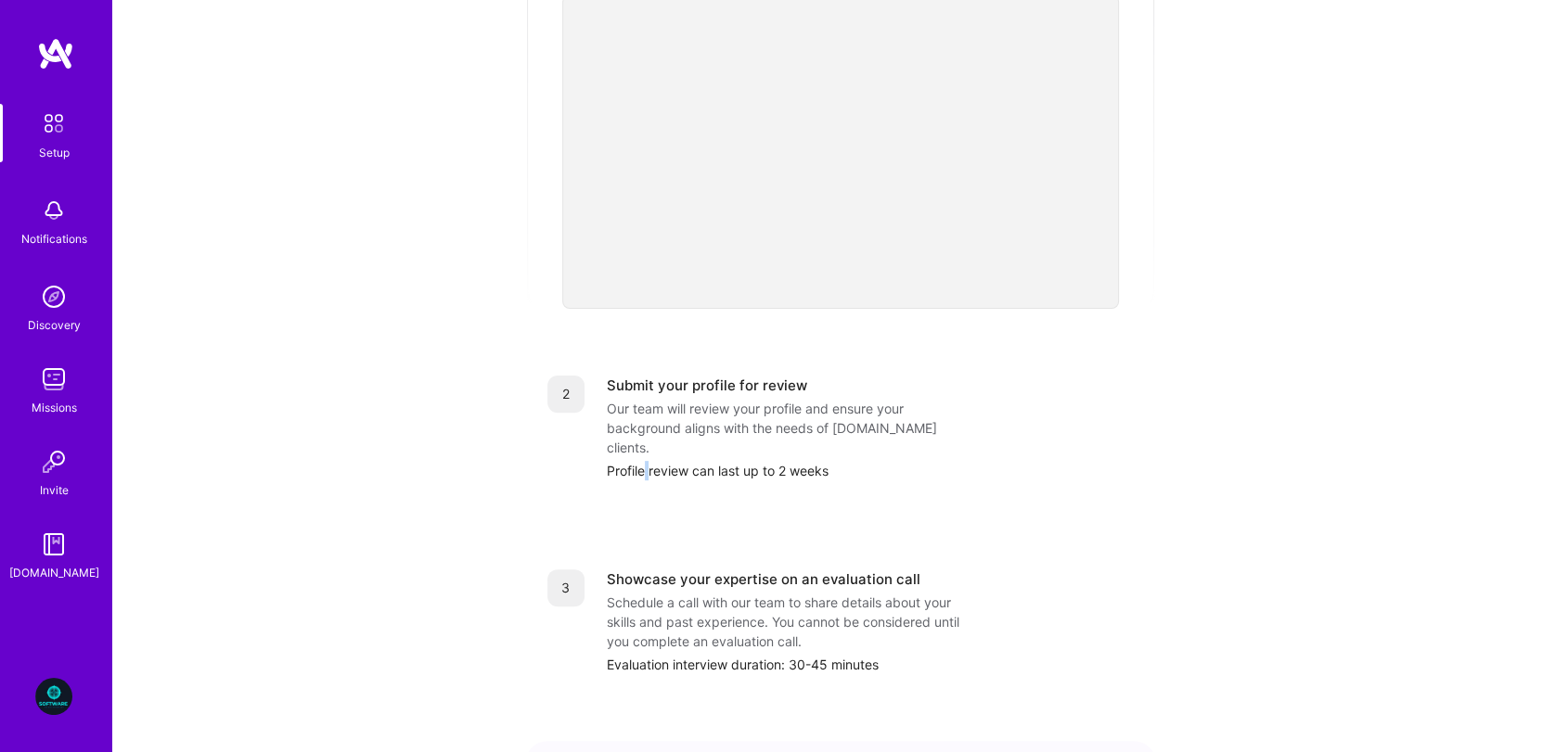 click on "Profile review can last up to 2 weeks" at bounding box center [870, 470] 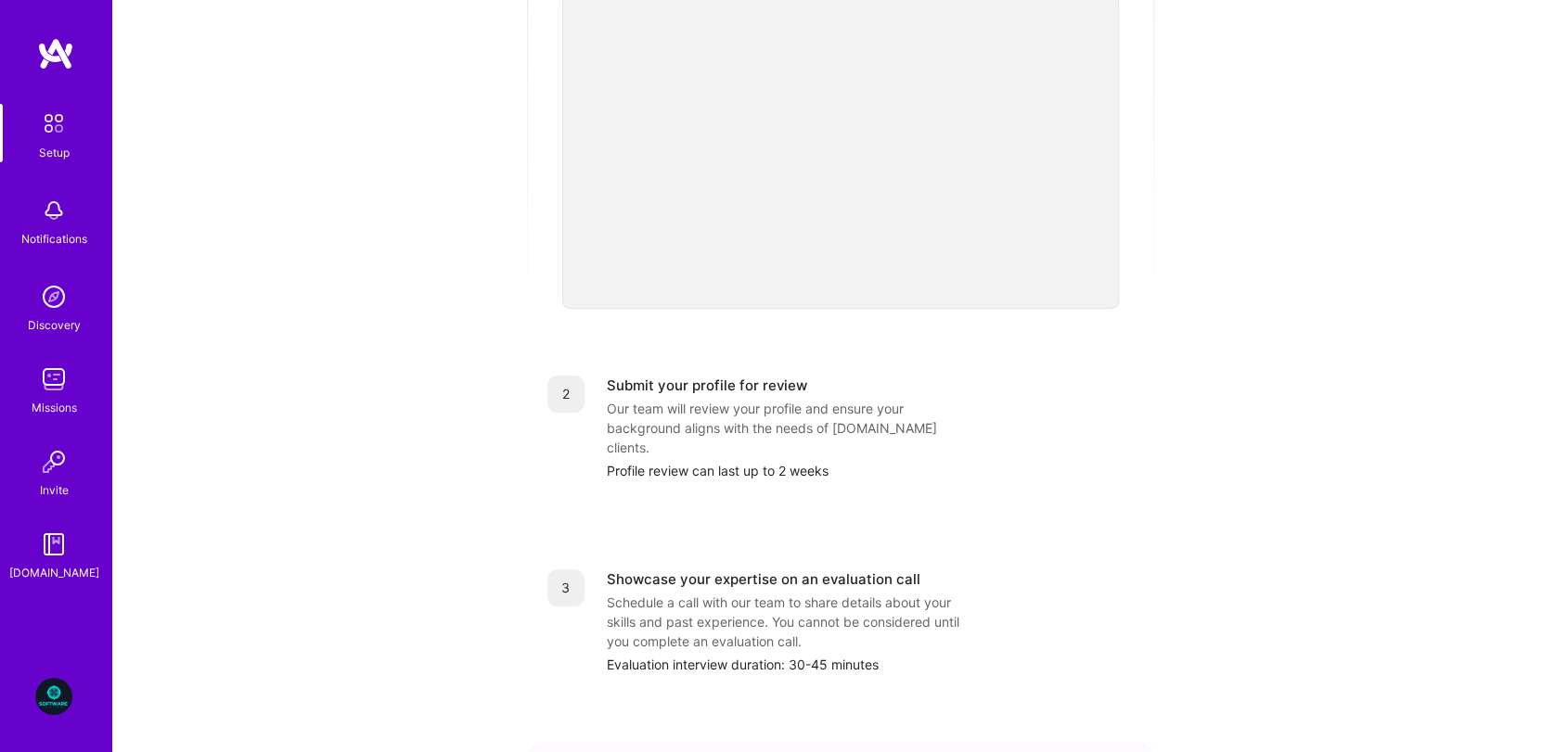 click on "3 Showcase your expertise on an evaluation call Schedule a call with our team to share details about your skills and past experience. You cannot be considered until you complete an evaluation call. Evaluation interview duration: 30-45 minutes" at bounding box center [841, 621] 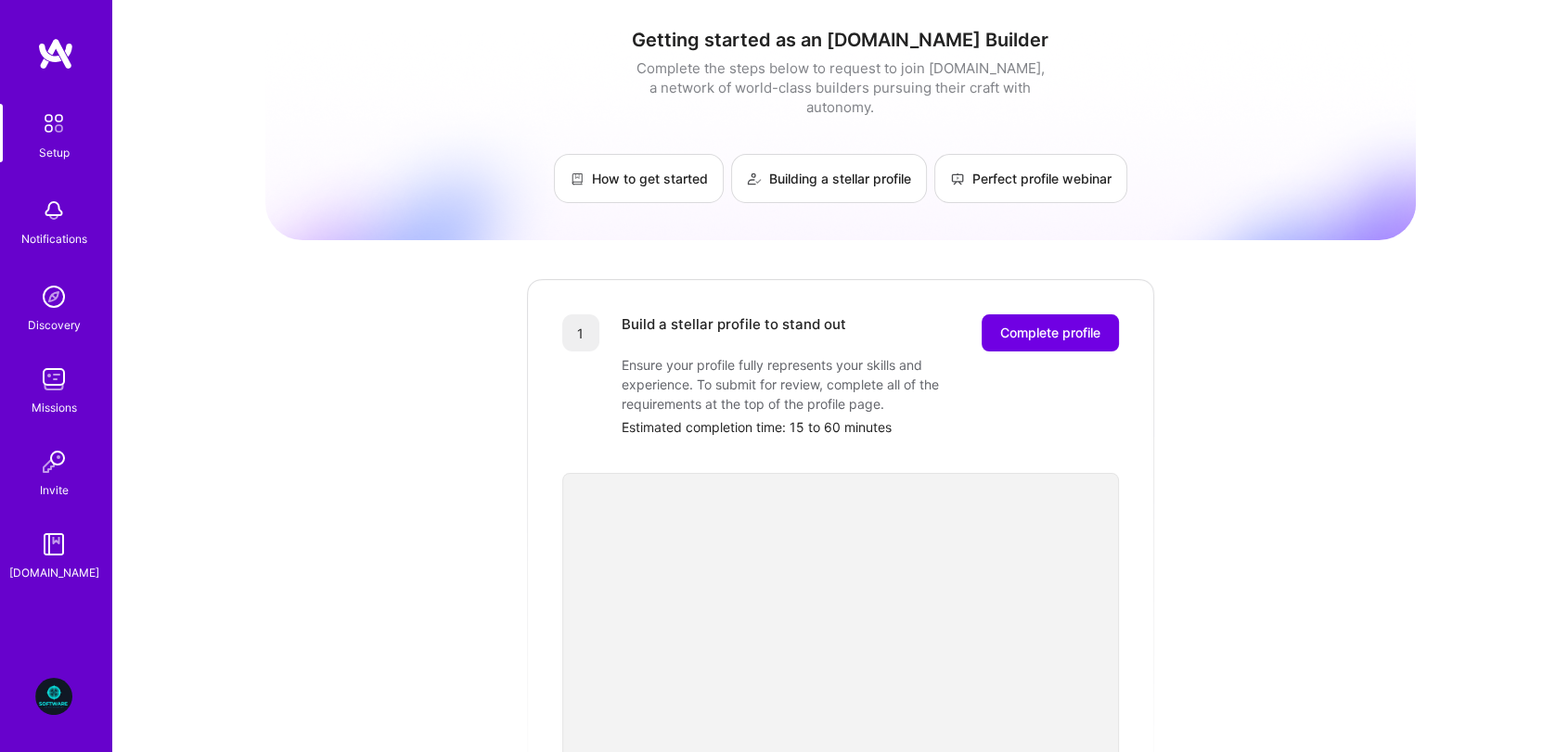 scroll, scrollTop: 0, scrollLeft: 0, axis: both 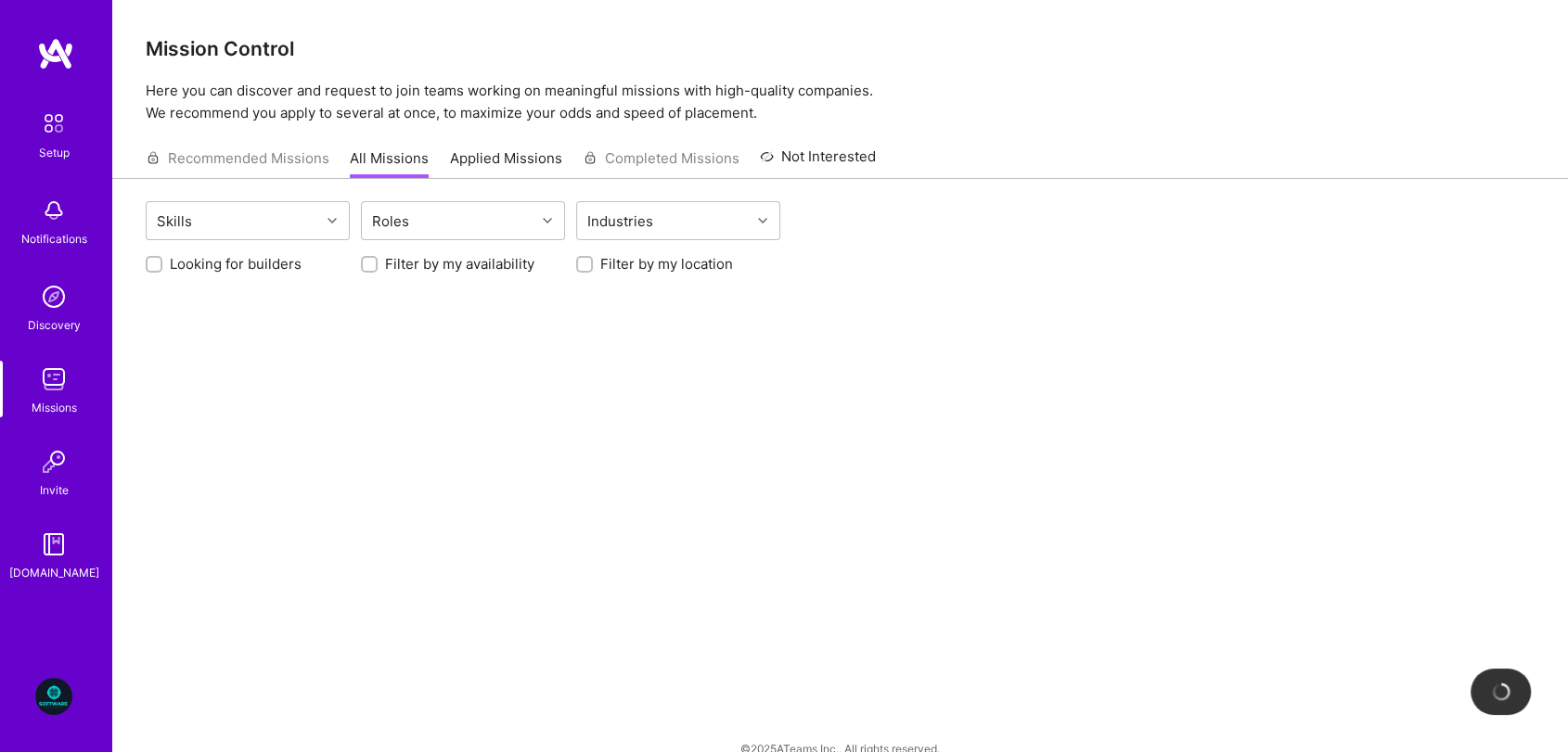 click on "Discovery" at bounding box center [54, 325] 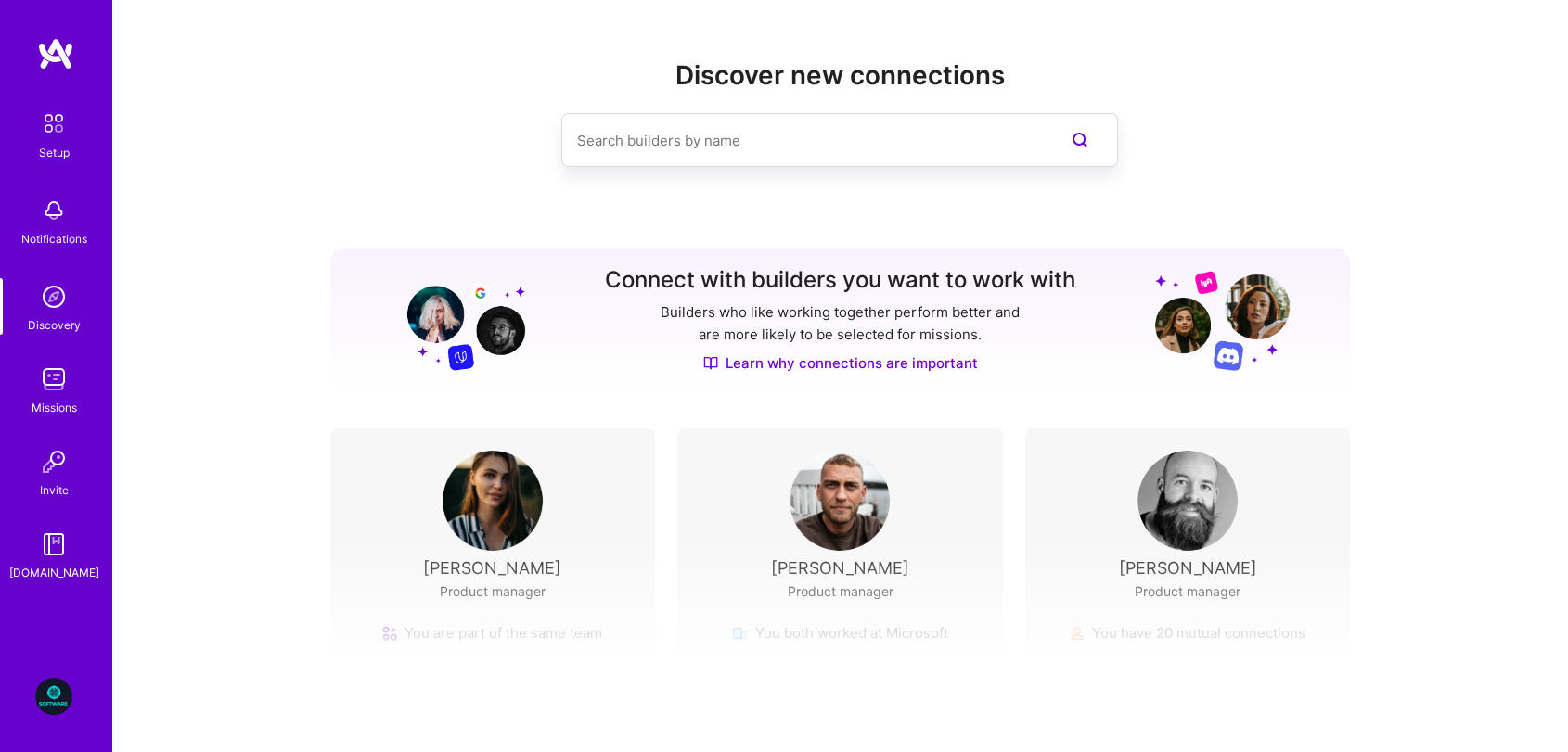 click on "Discovery" at bounding box center (54, 325) 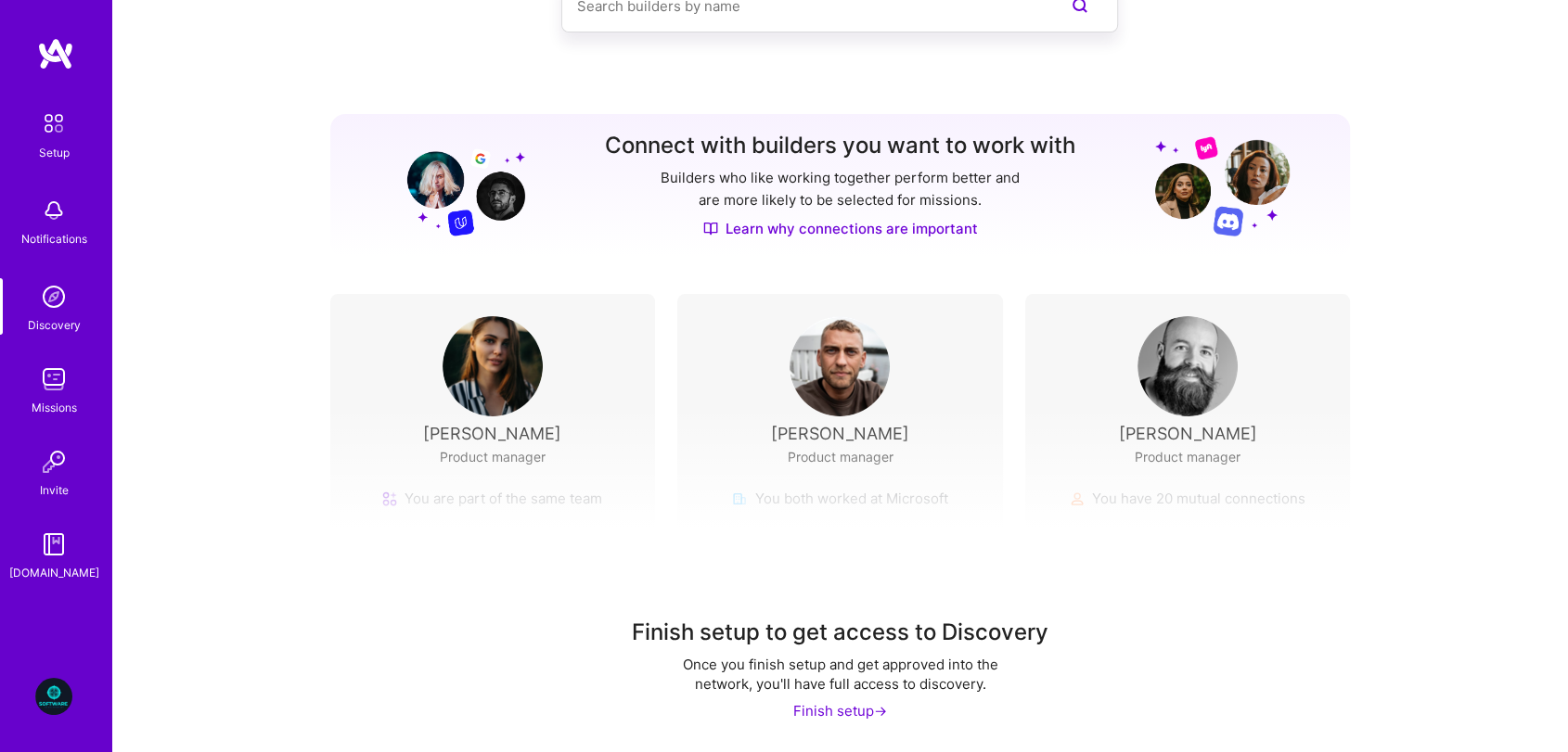 click on "Learn why connections are important" at bounding box center (841, 228) 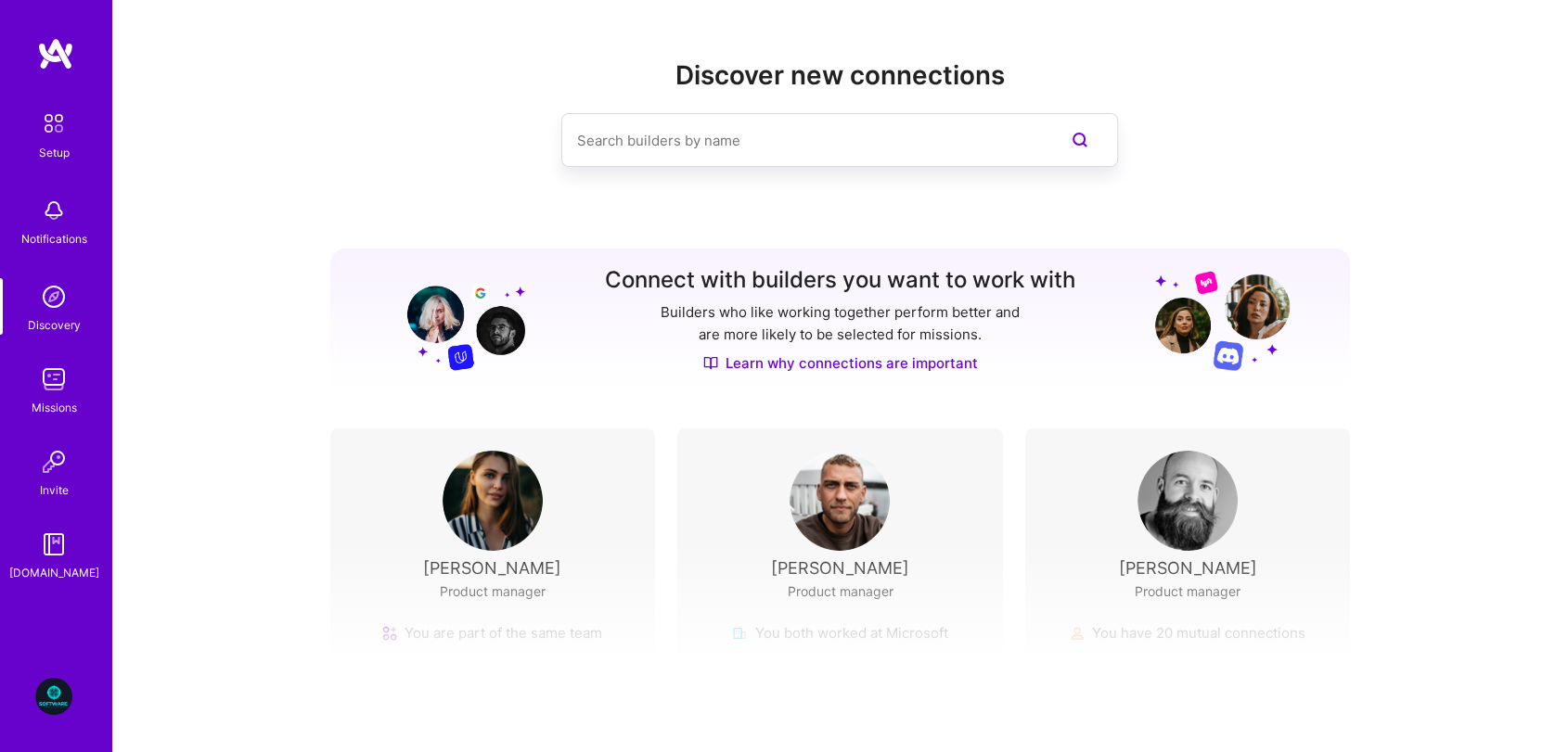 click at bounding box center (54, 544) 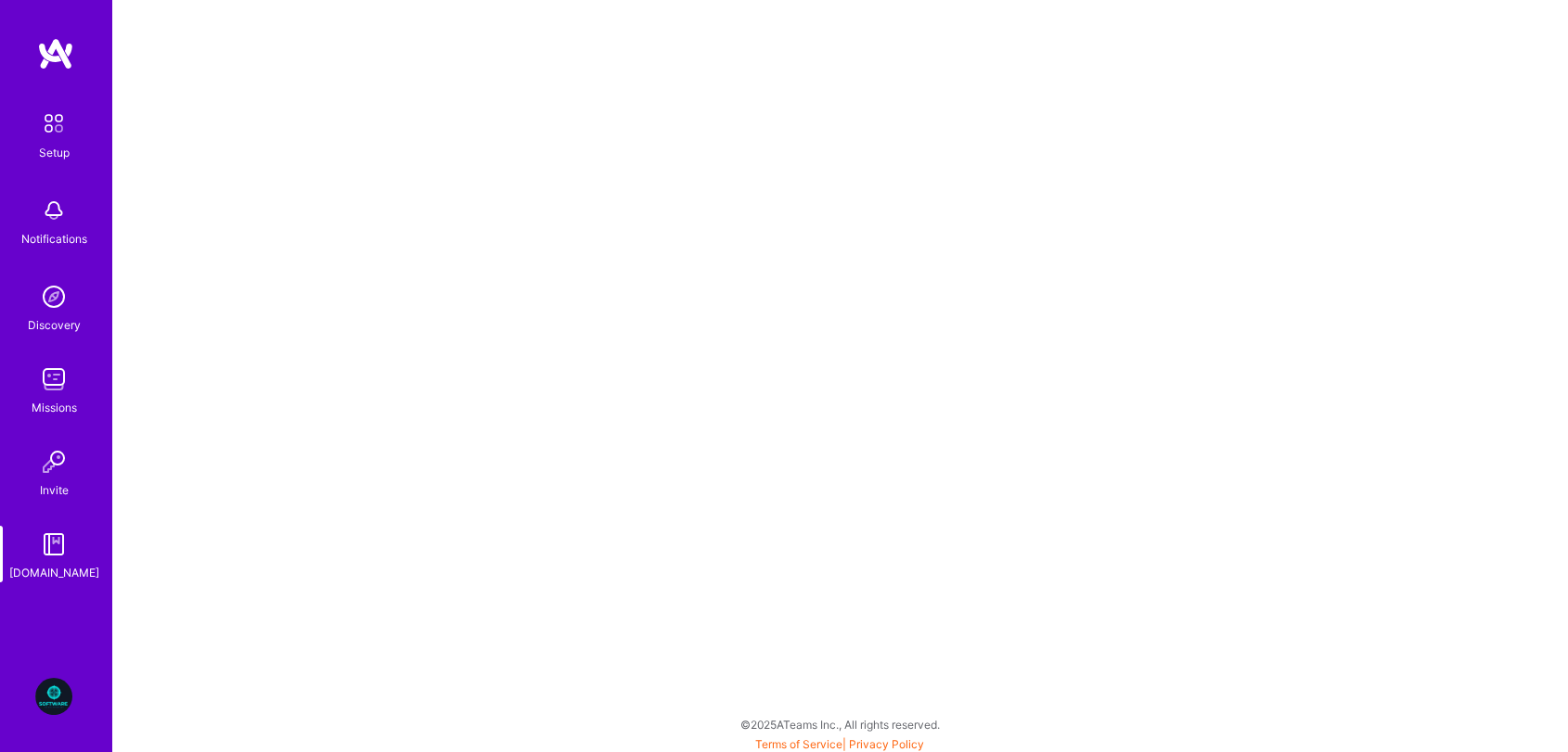 click at bounding box center [54, 379] 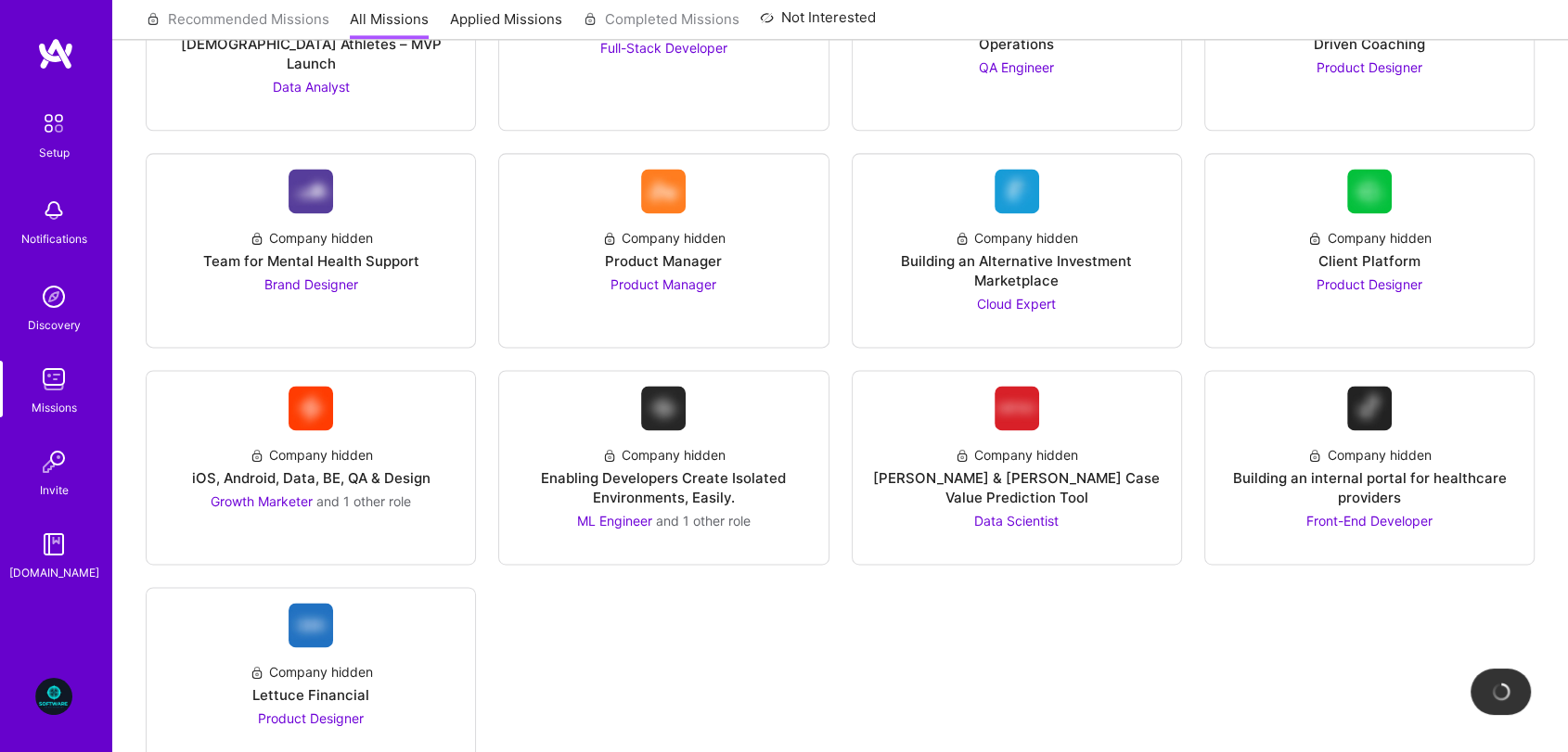 scroll, scrollTop: 2522, scrollLeft: 0, axis: vertical 